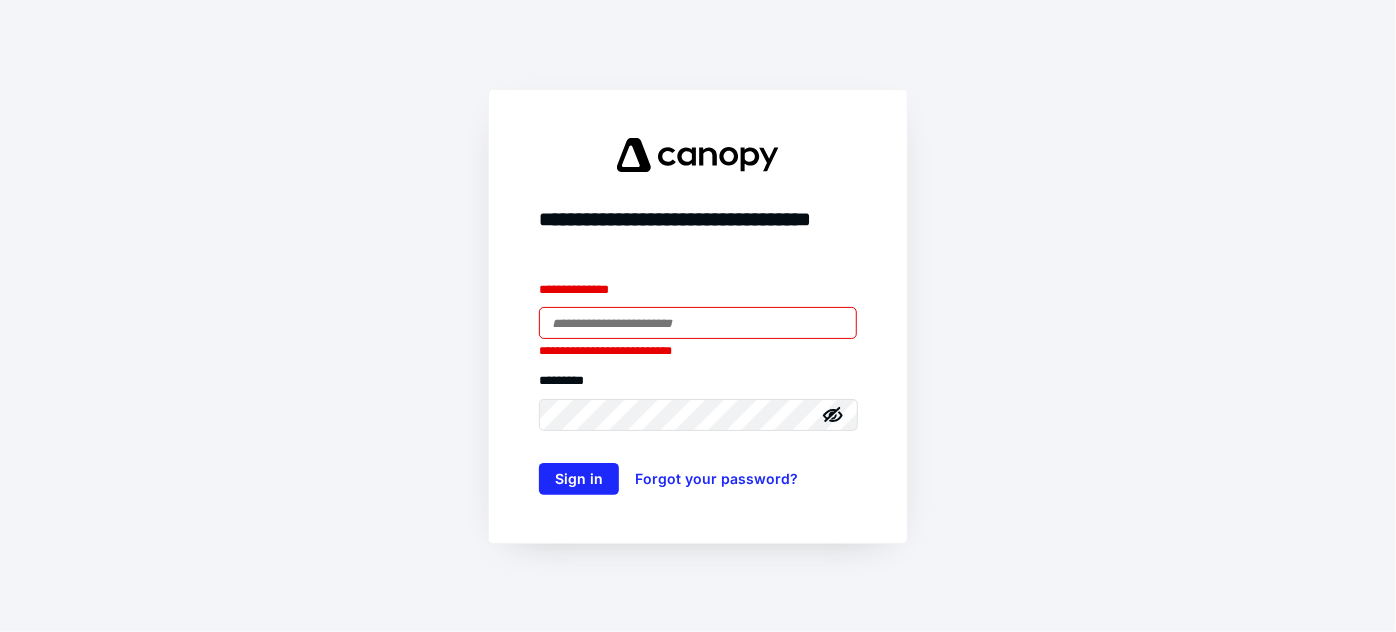 scroll, scrollTop: 0, scrollLeft: 0, axis: both 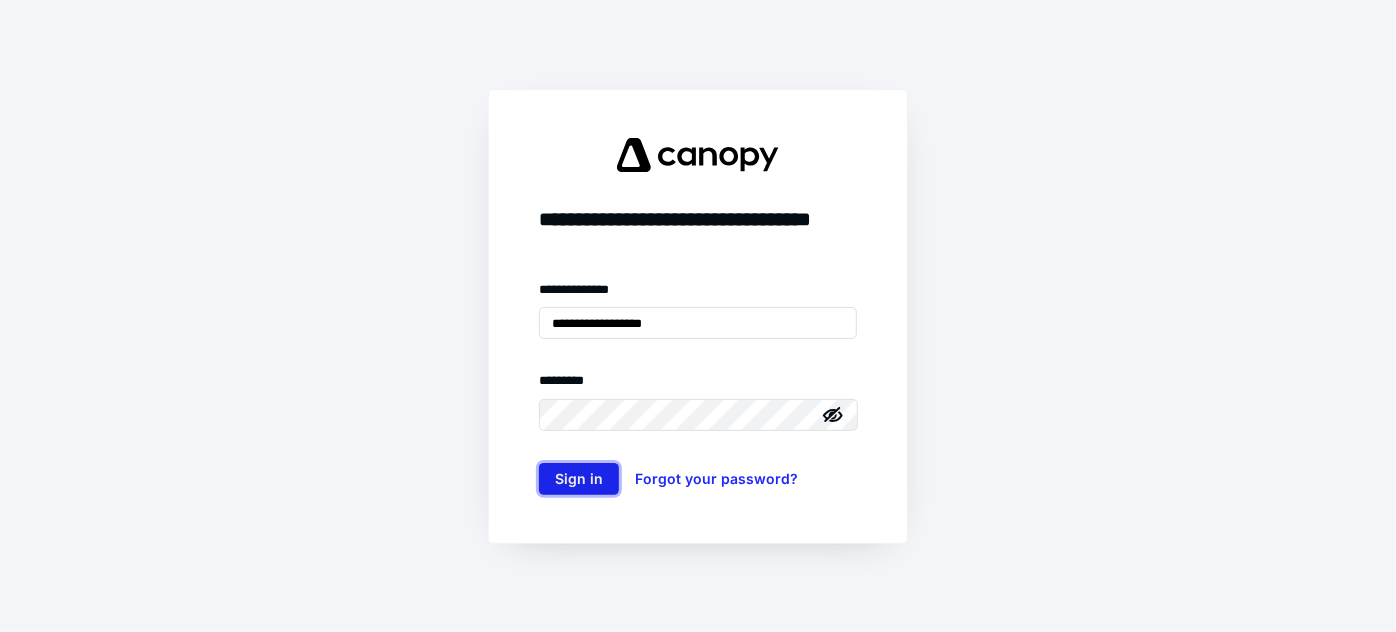 click on "Sign in" at bounding box center [579, 479] 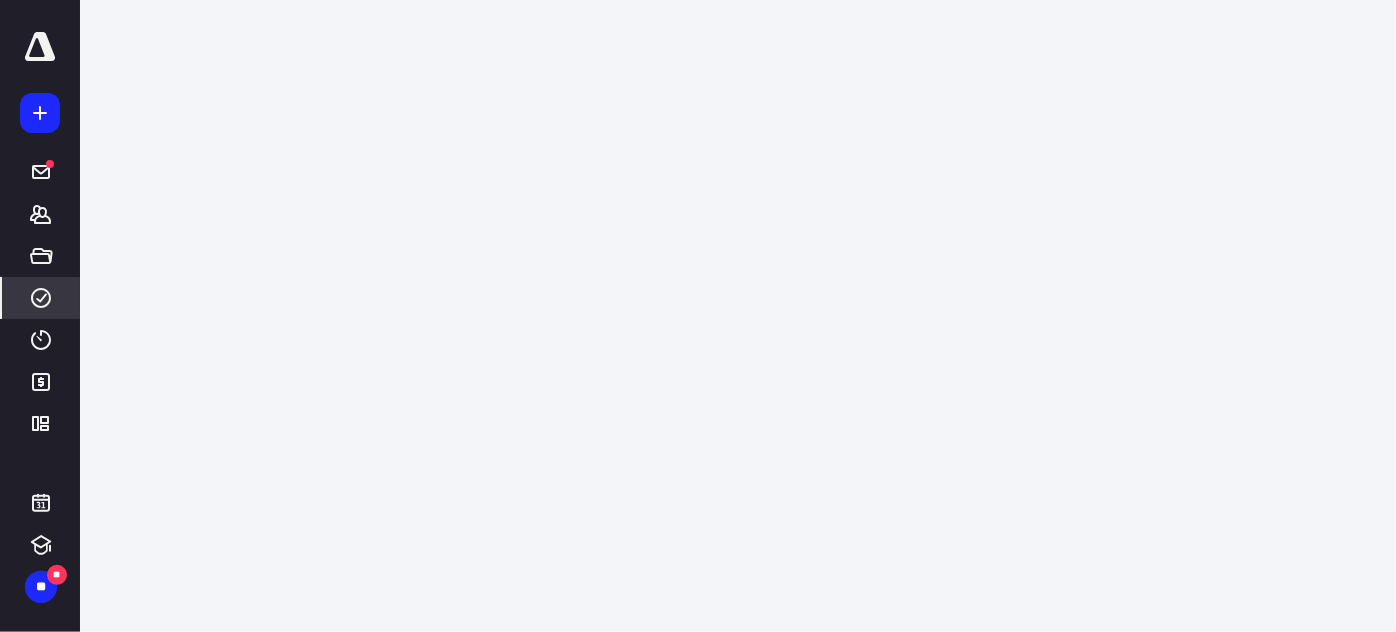 scroll, scrollTop: 0, scrollLeft: 0, axis: both 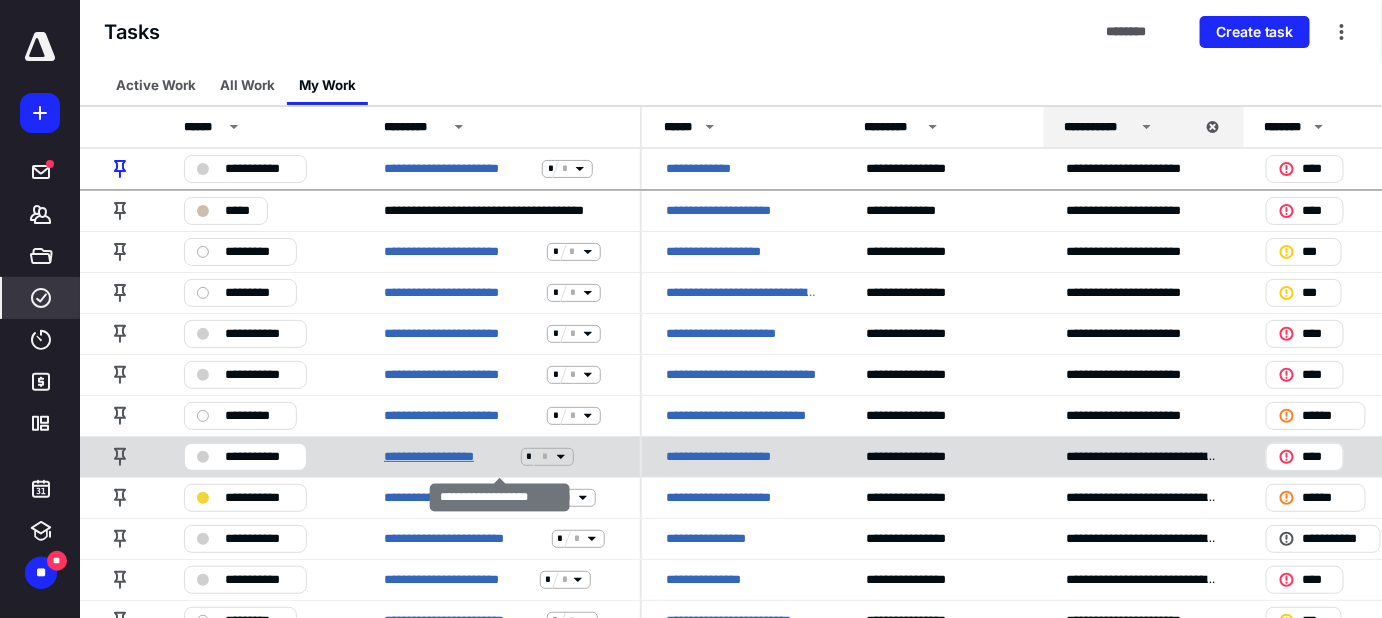 click on "**********" at bounding box center [448, 457] 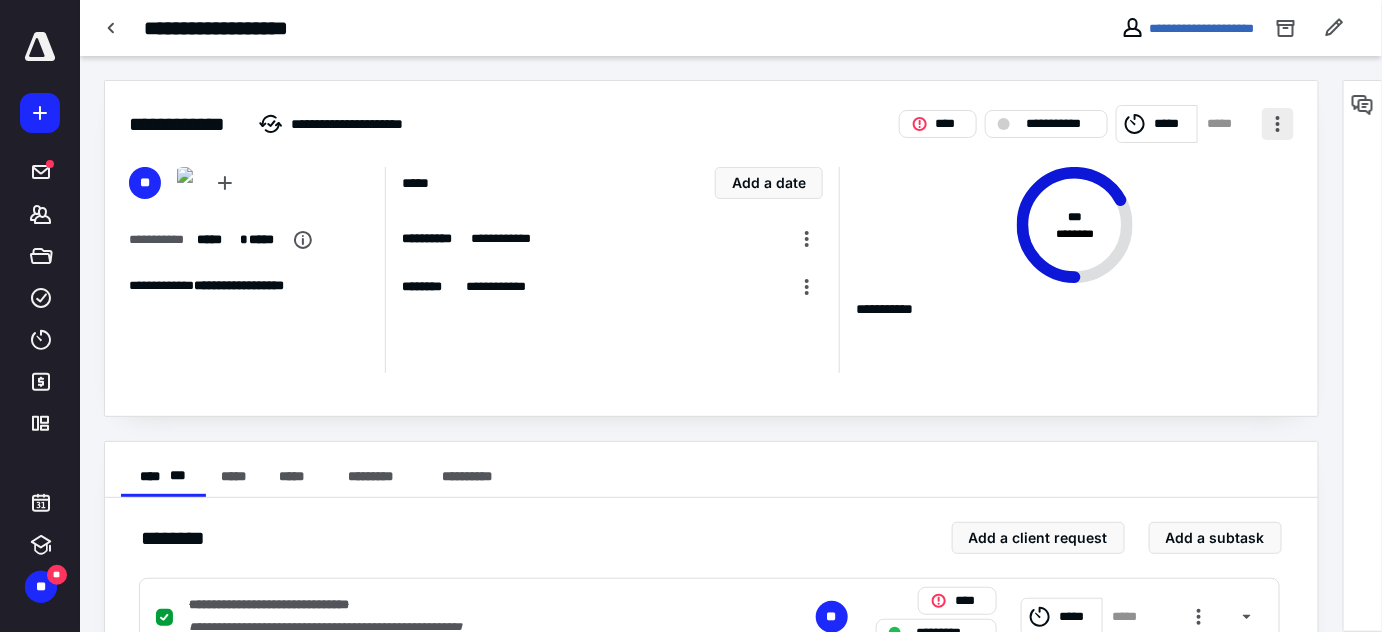 click at bounding box center [1278, 124] 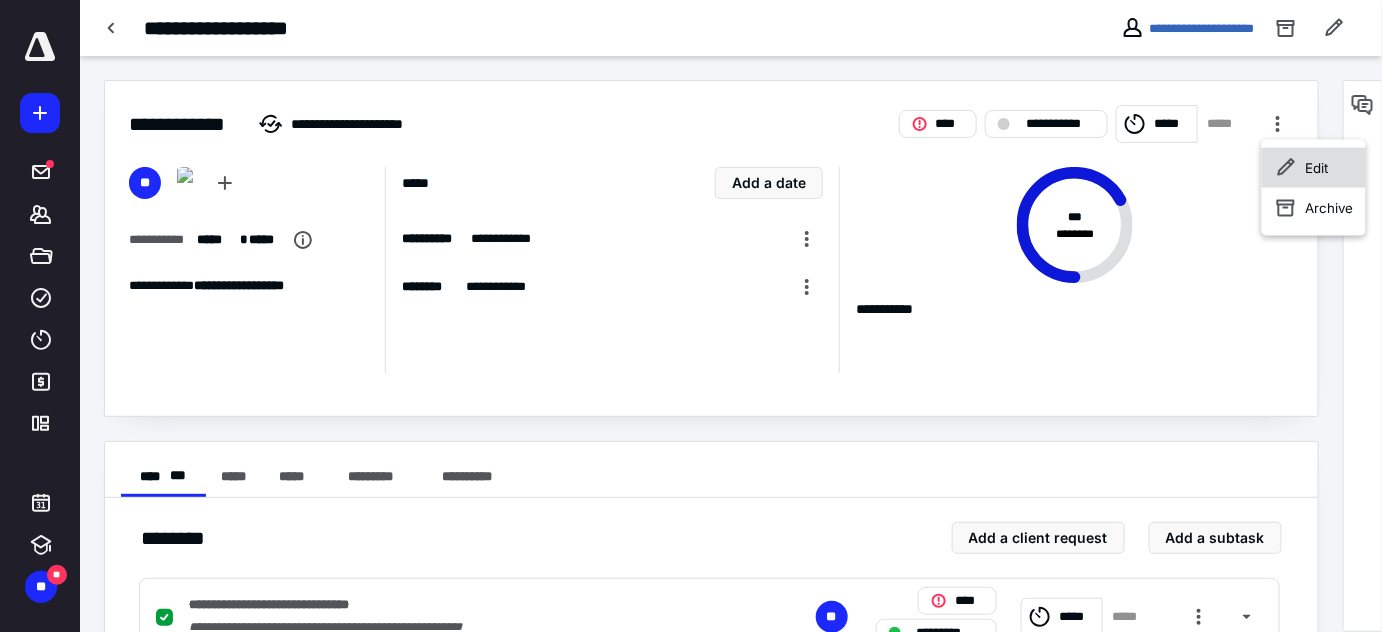 click on "Edit" at bounding box center (1314, 168) 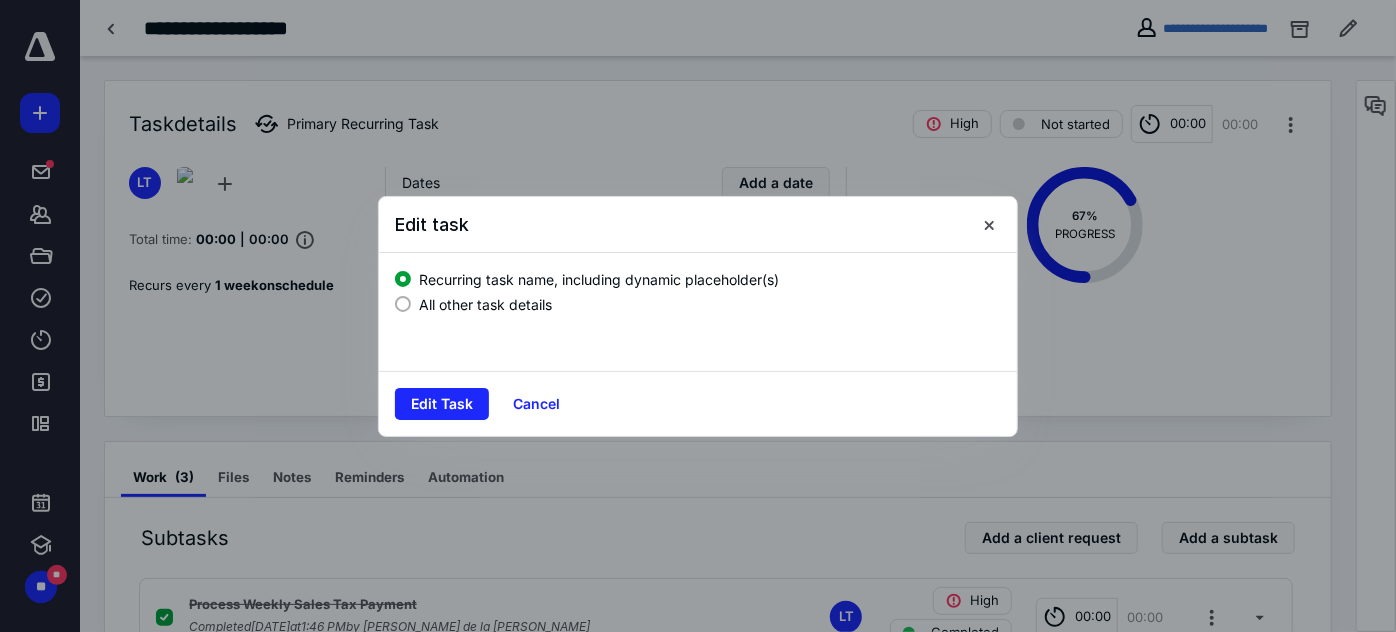 click on "All other task details" at bounding box center [485, 304] 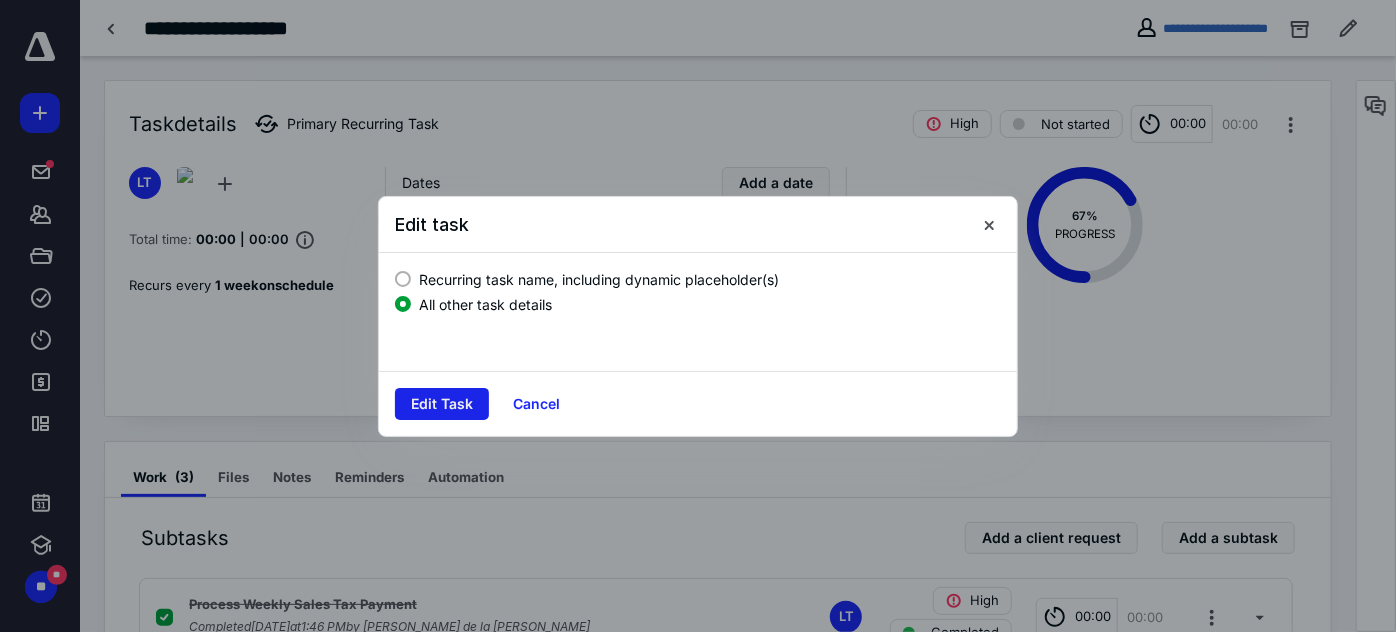click on "Edit Task" at bounding box center (442, 404) 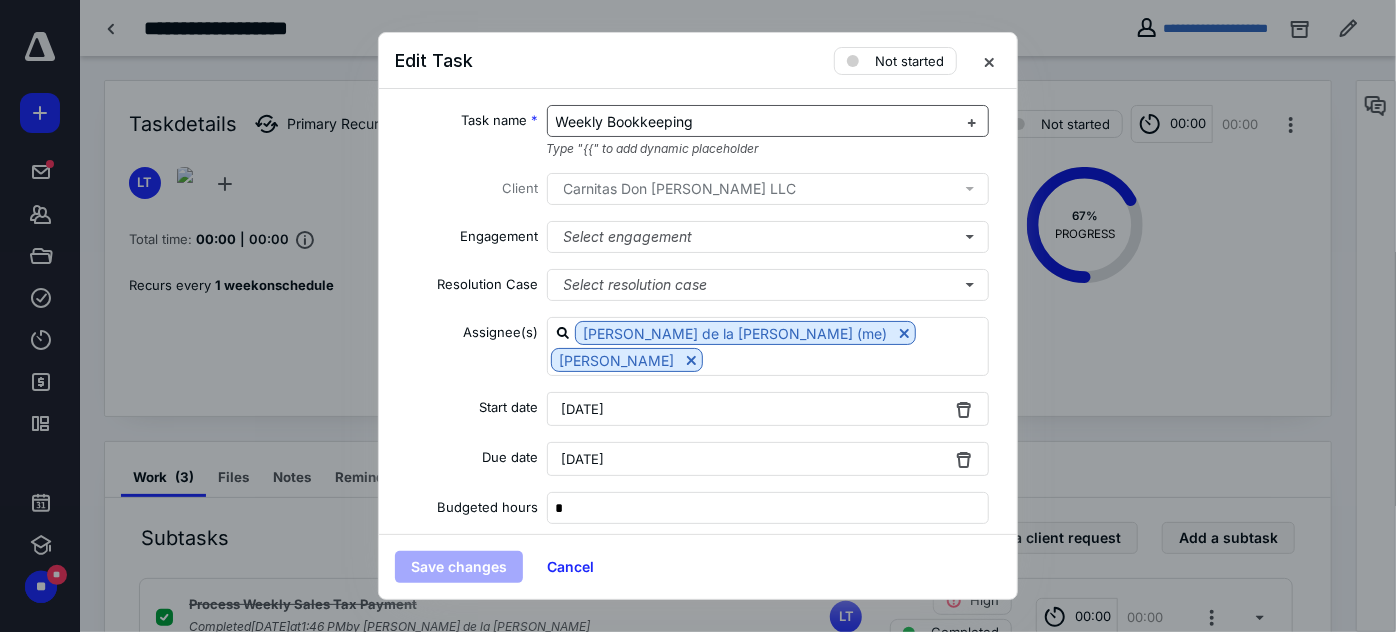click on "Weekly Bookkeeping" at bounding box center [625, 121] 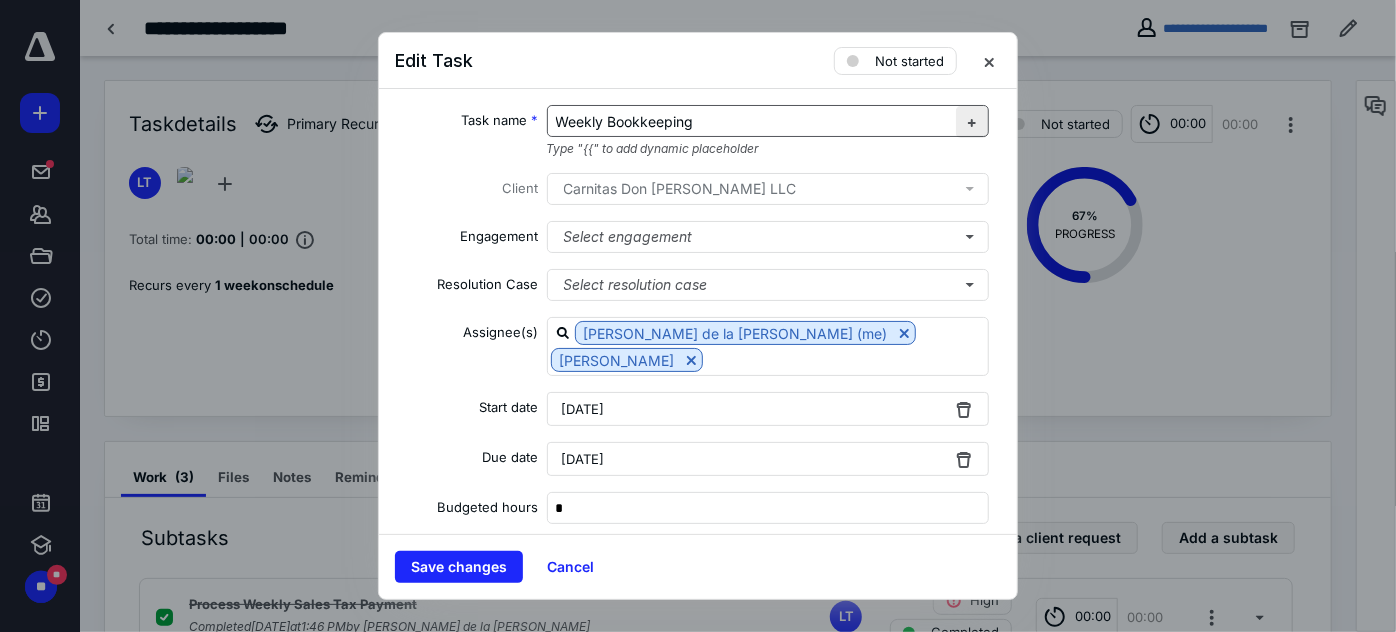 click at bounding box center (972, 122) 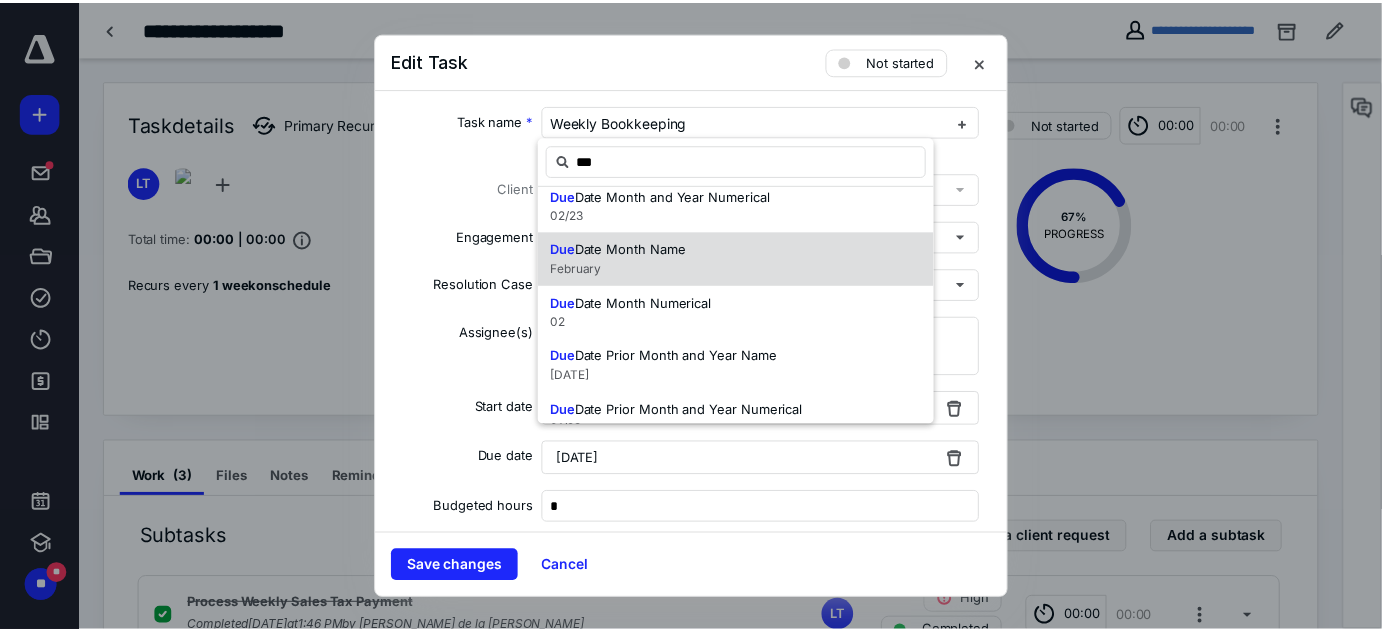 scroll, scrollTop: 0, scrollLeft: 0, axis: both 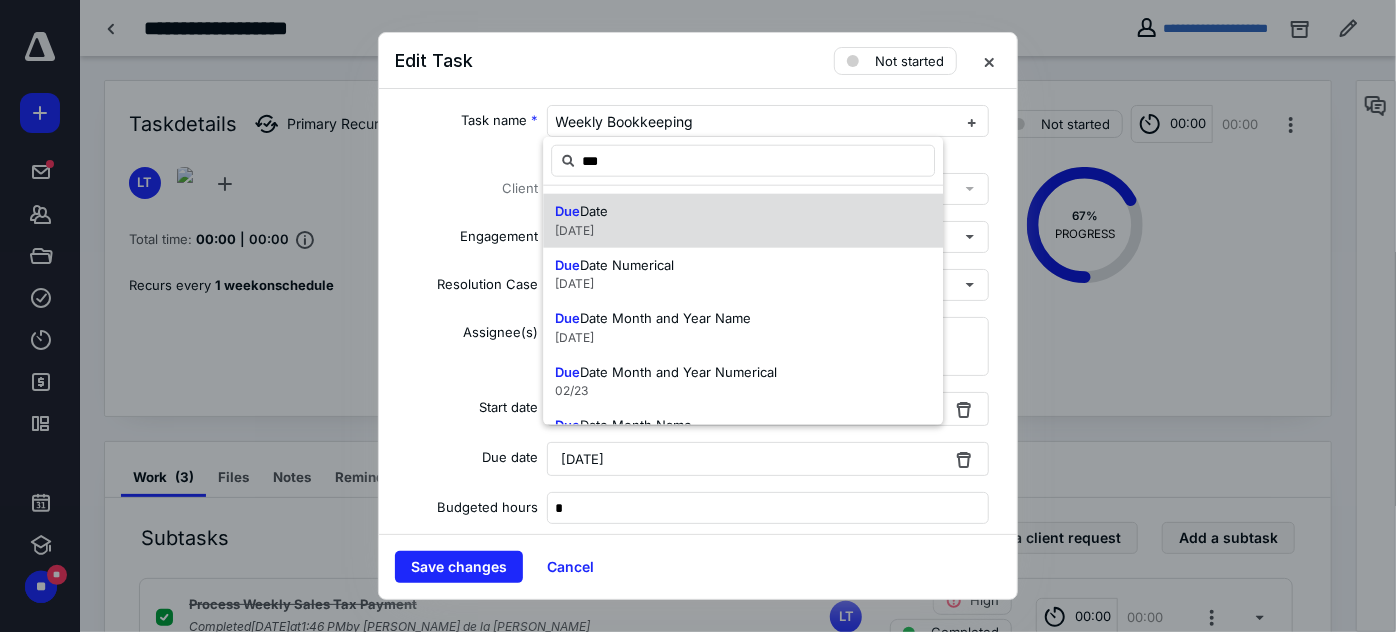 click on "Due  Date March 15, 2023" at bounding box center [743, 221] 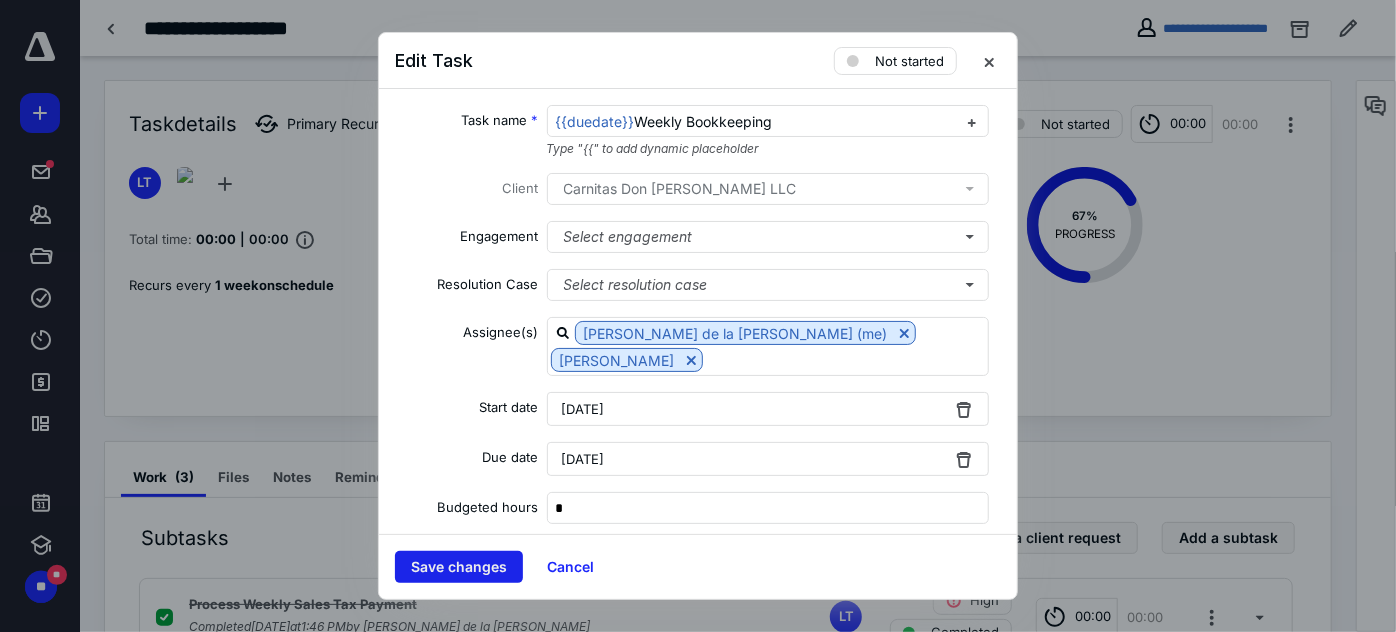 click on "Save changes" at bounding box center (459, 567) 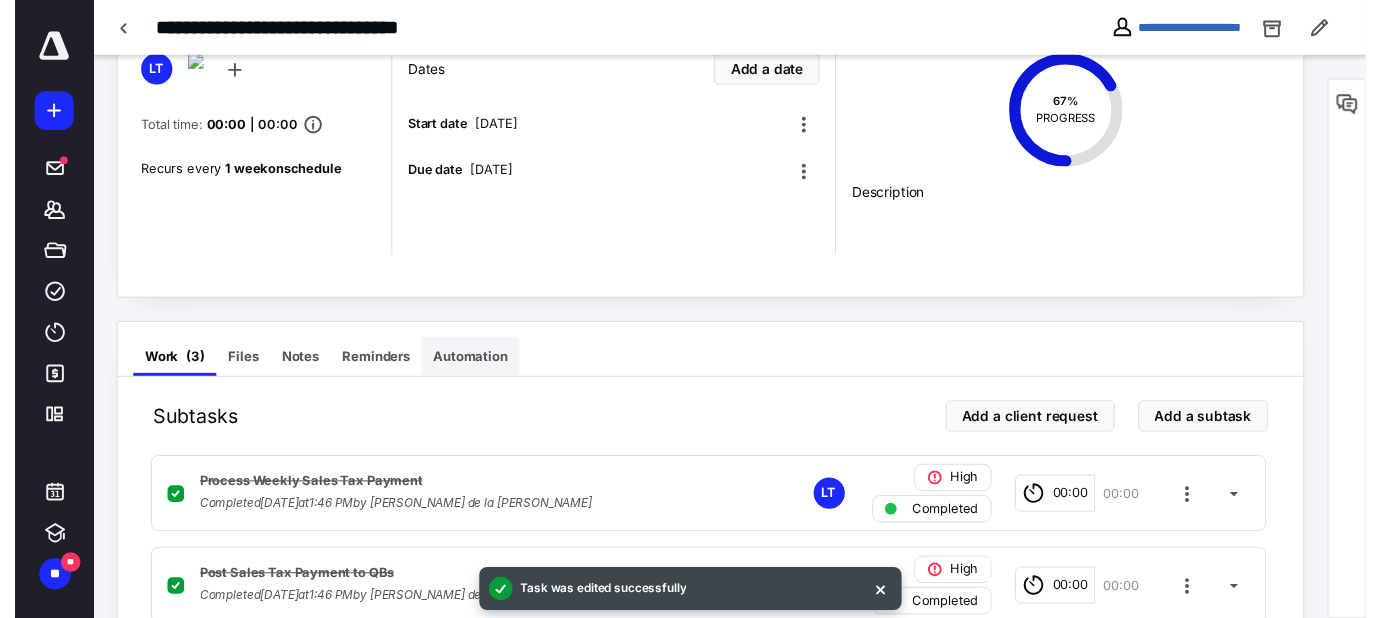 scroll, scrollTop: 0, scrollLeft: 0, axis: both 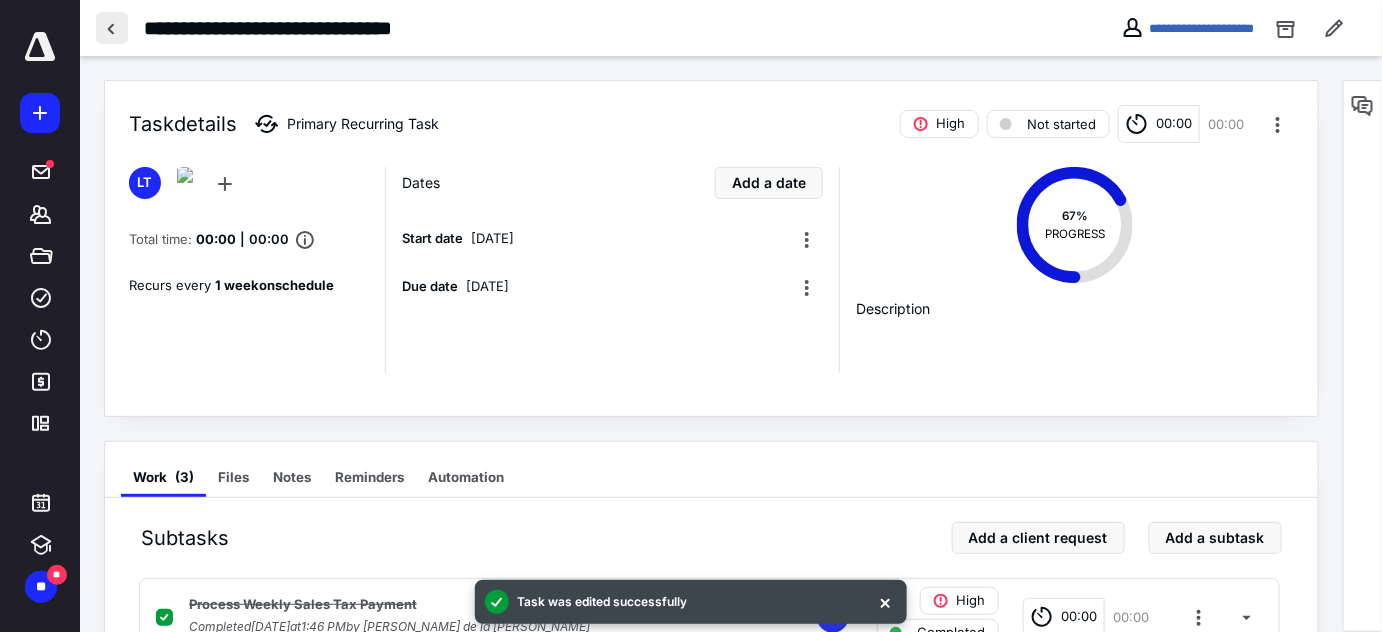 click at bounding box center [112, 28] 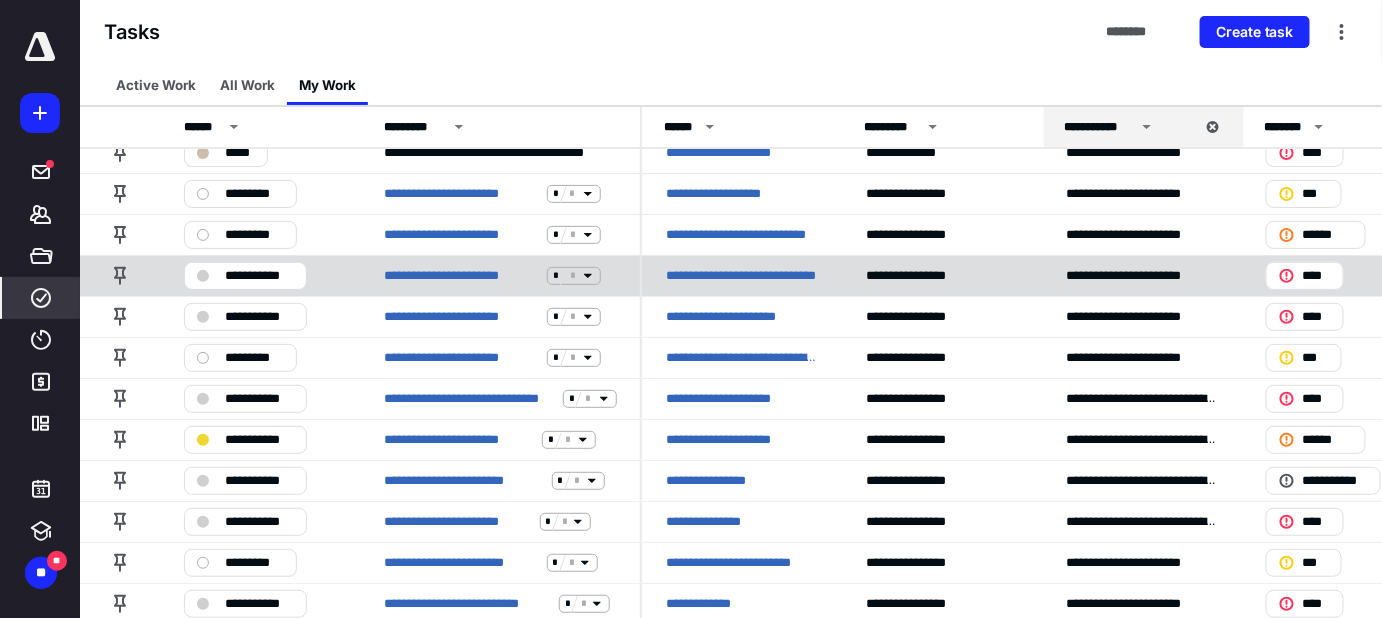 scroll, scrollTop: 90, scrollLeft: 0, axis: vertical 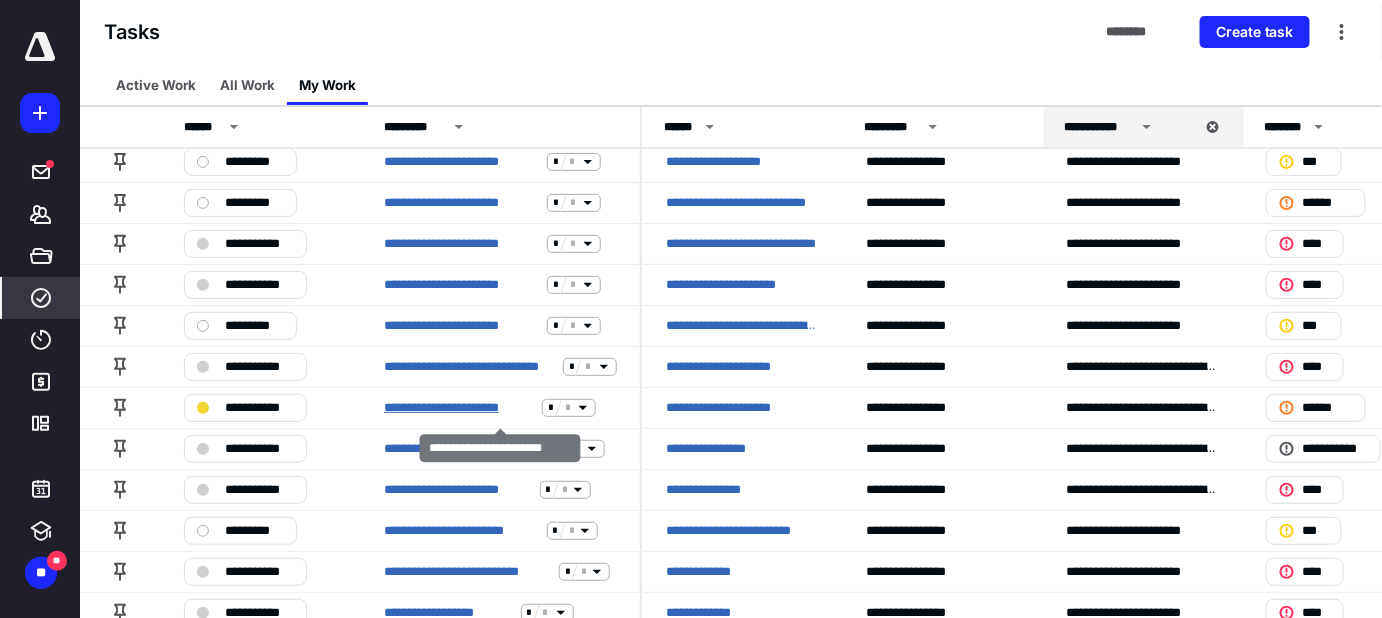 click on "**********" at bounding box center (459, 408) 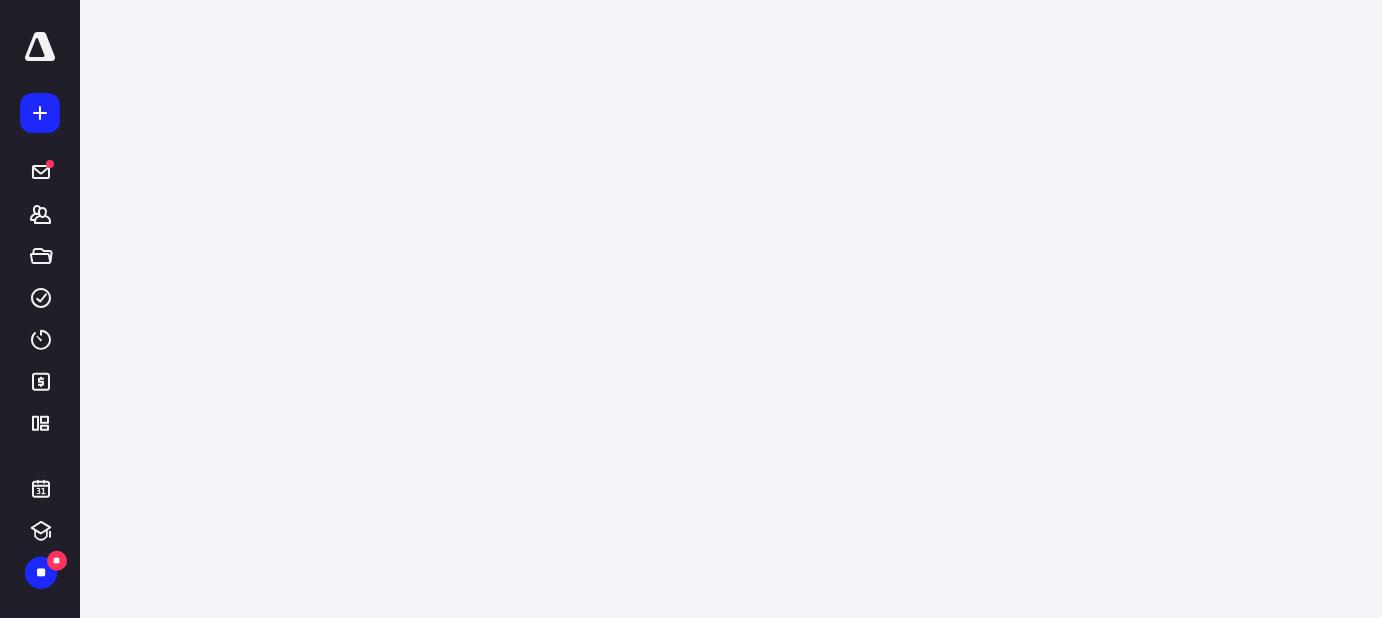 scroll, scrollTop: 0, scrollLeft: 0, axis: both 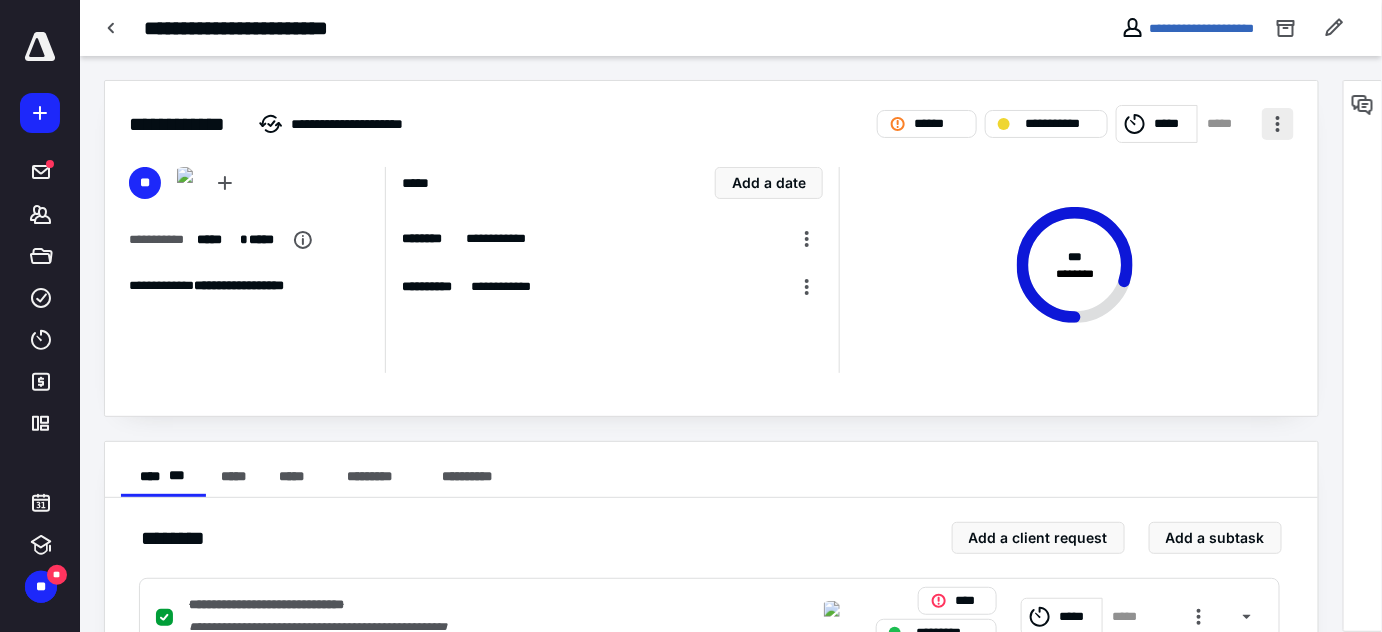 click at bounding box center (1278, 124) 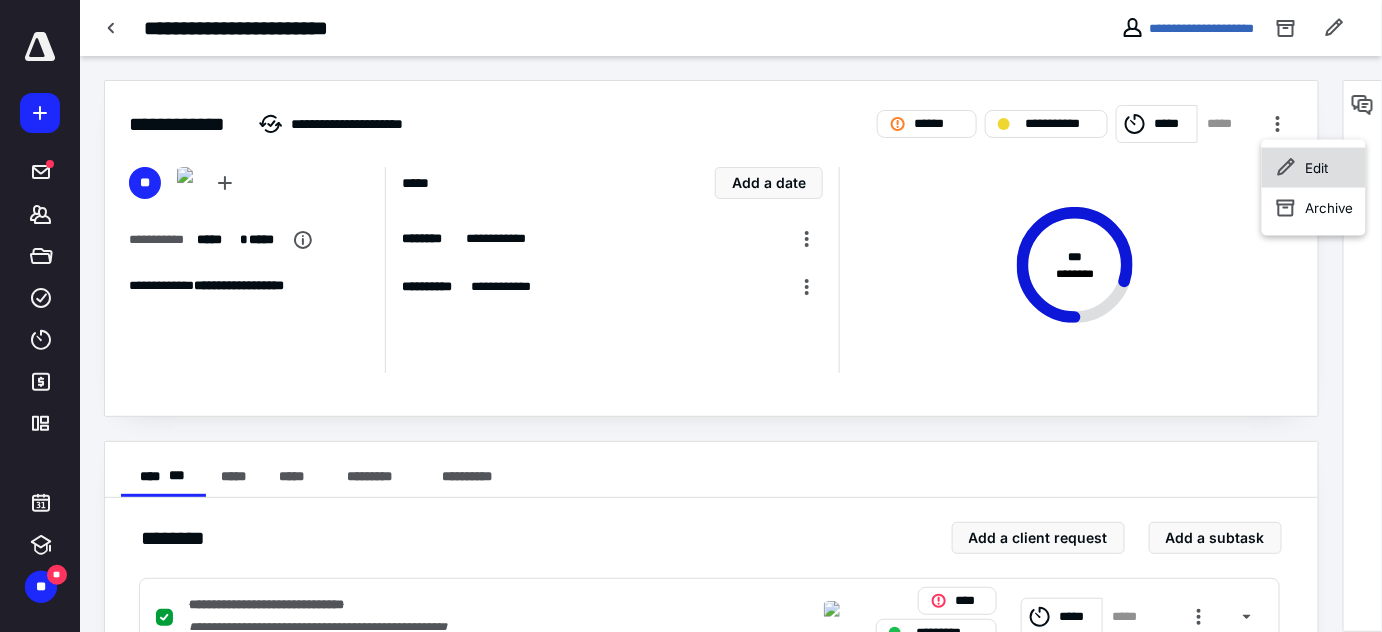 click on "Edit" at bounding box center (1314, 168) 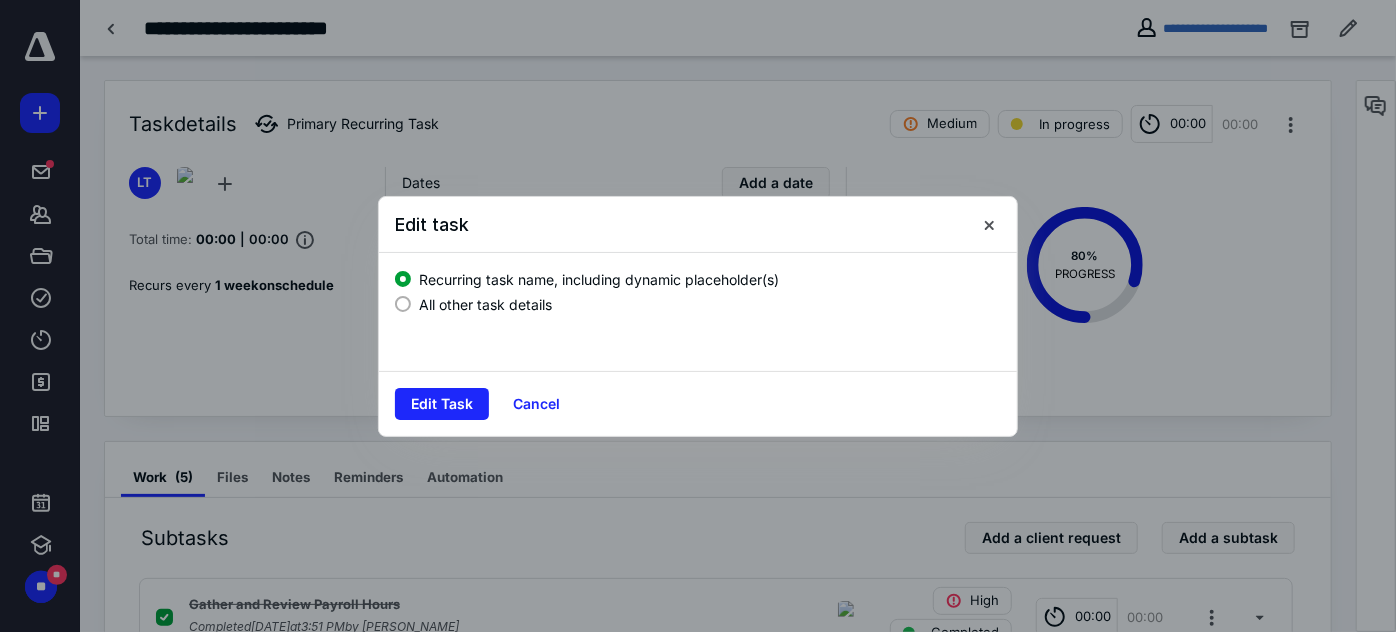 click on "All other task details" at bounding box center (485, 304) 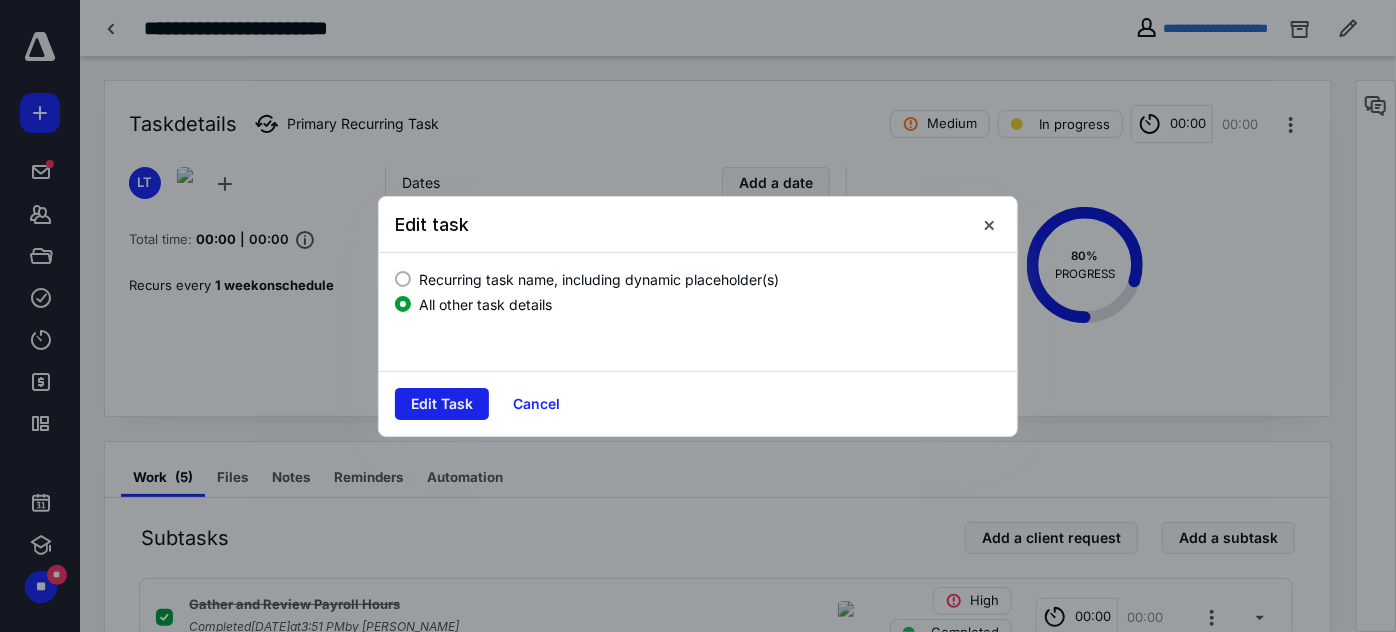 click on "Edit Task" at bounding box center (442, 404) 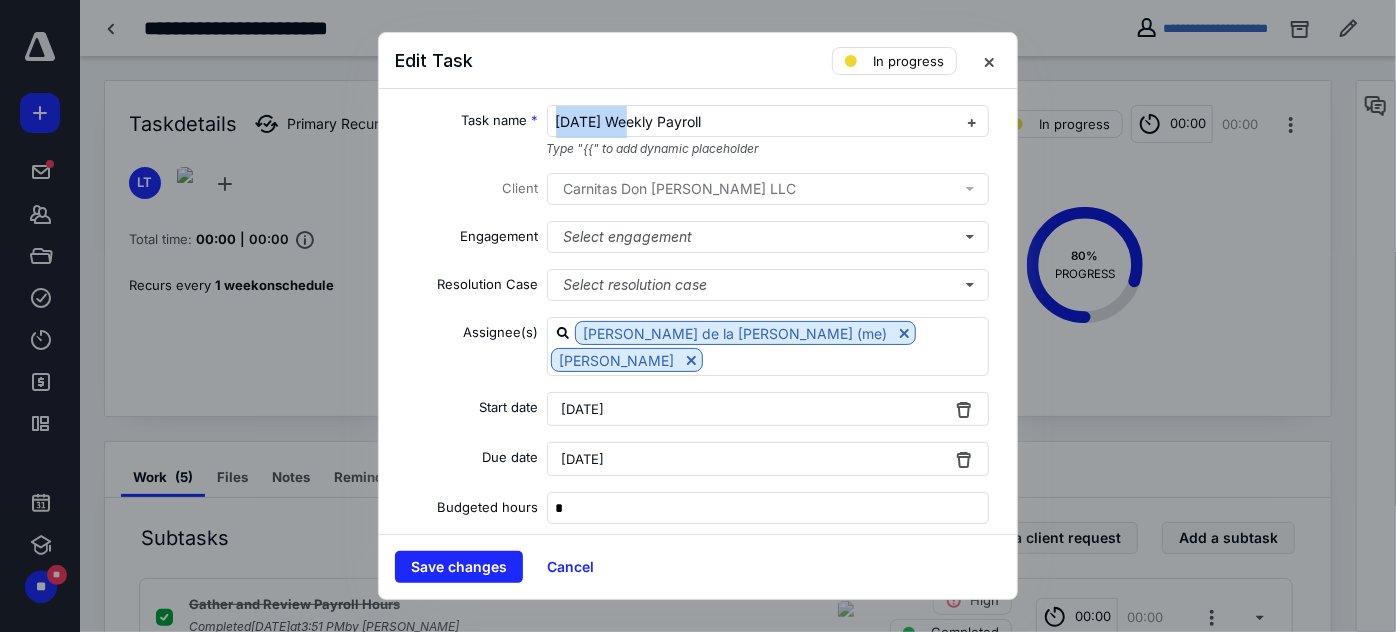 drag, startPoint x: 617, startPoint y: 122, endPoint x: 523, endPoint y: 111, distance: 94.641426 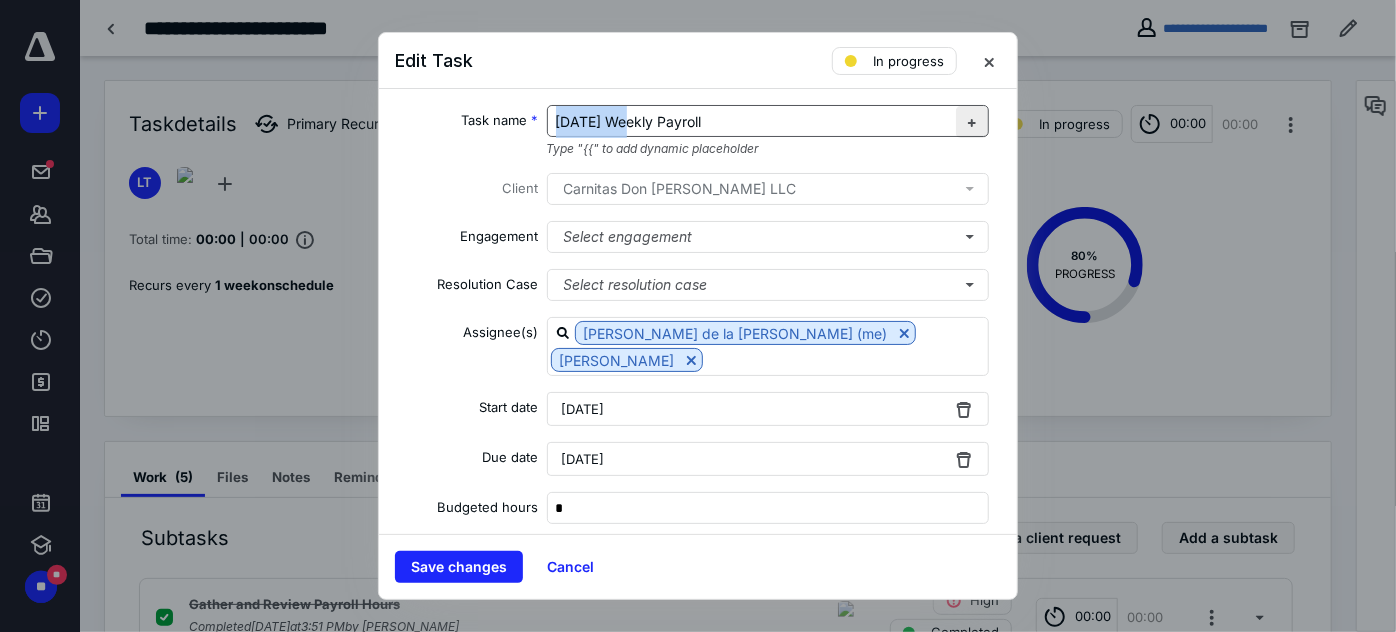 click at bounding box center (972, 122) 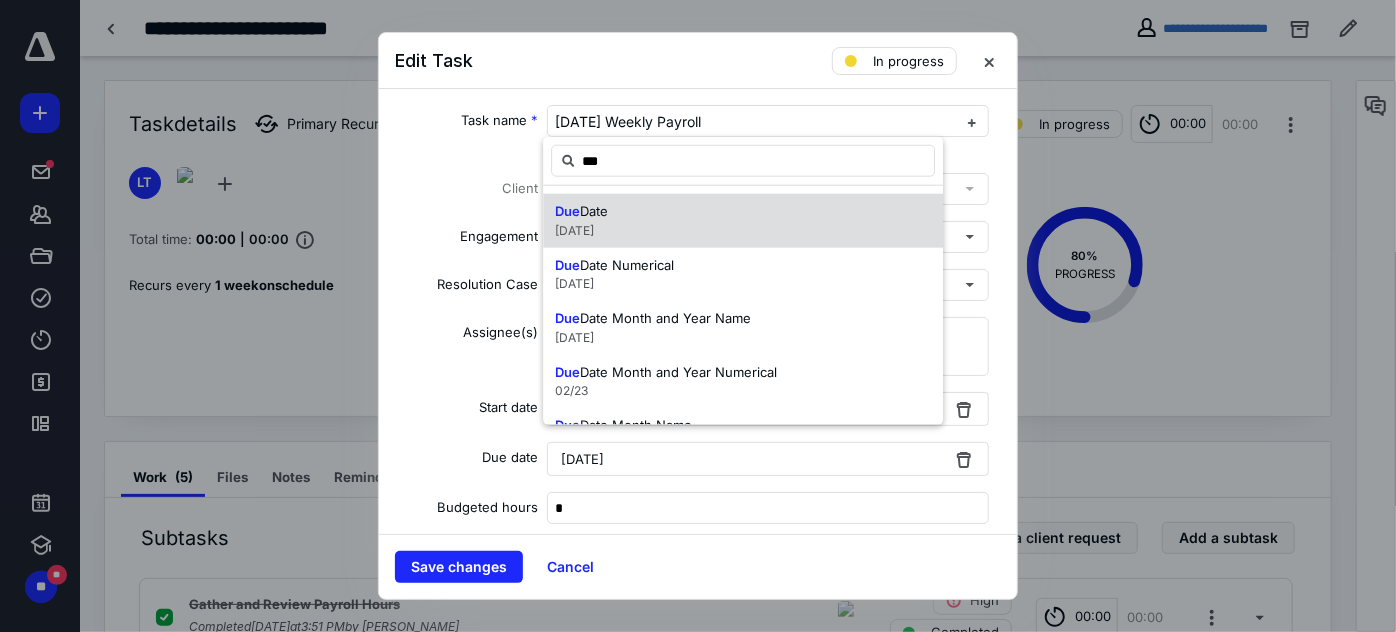 click on "Due  Date March 15, 2023" at bounding box center (743, 221) 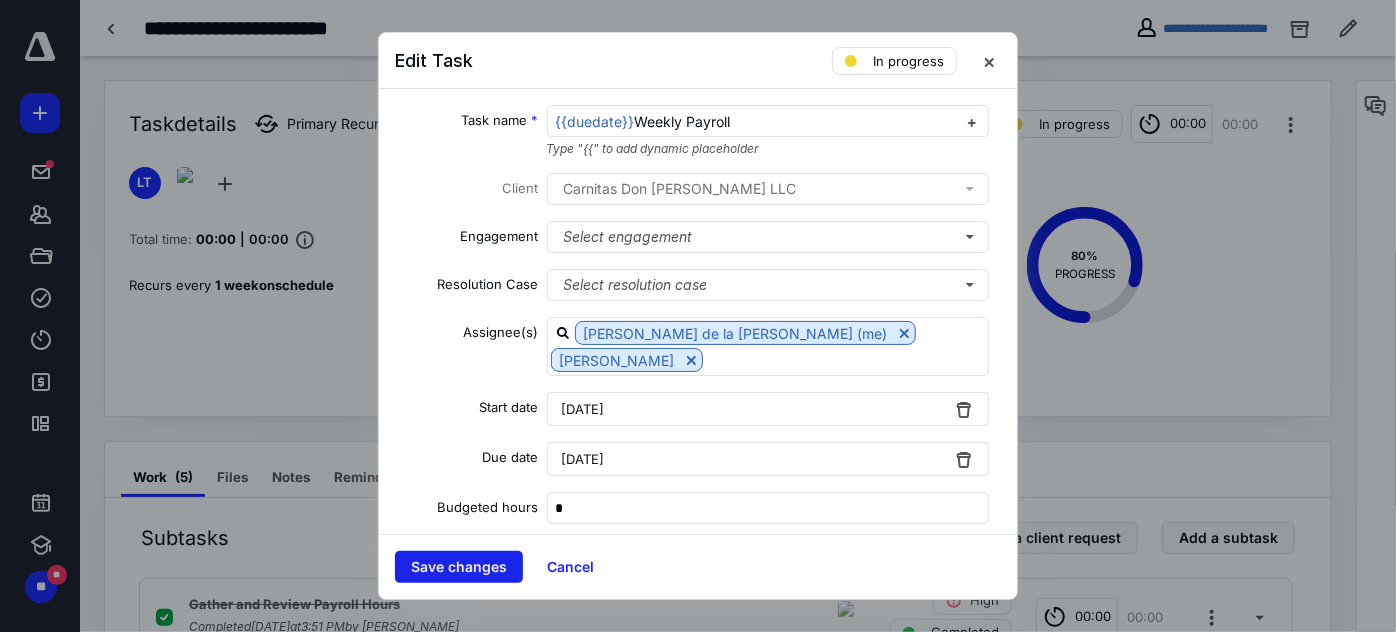 click on "Save changes" at bounding box center [459, 567] 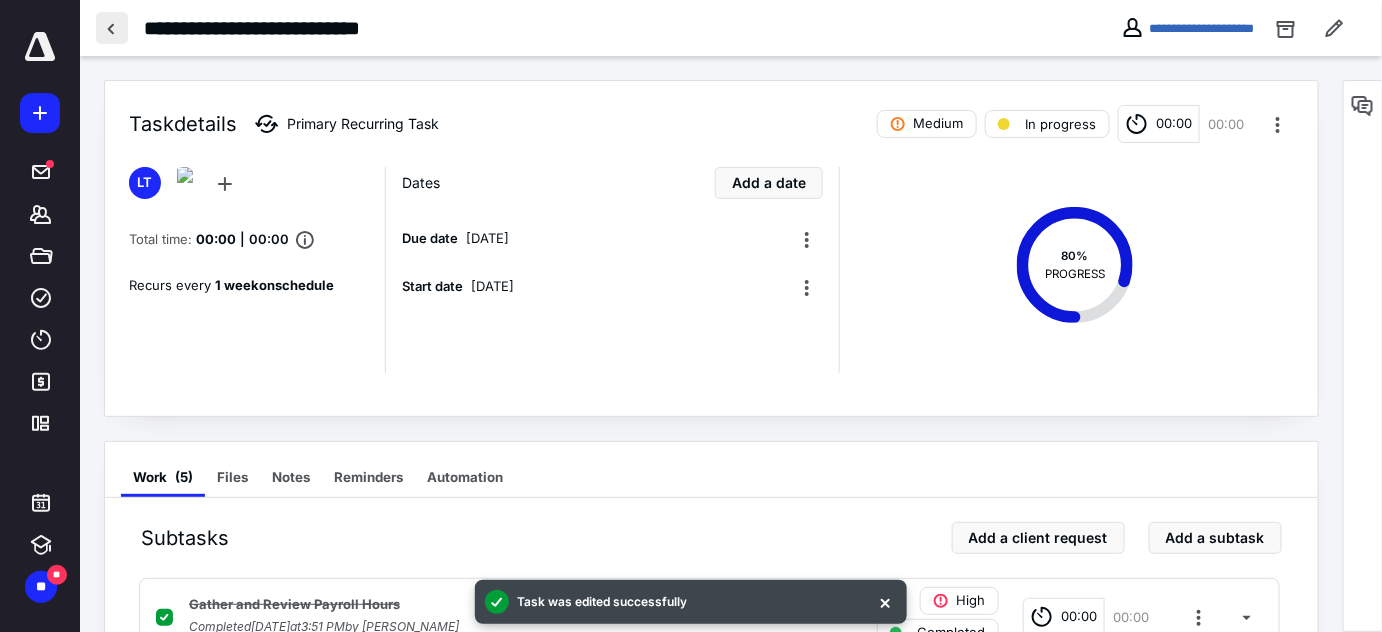click at bounding box center (112, 28) 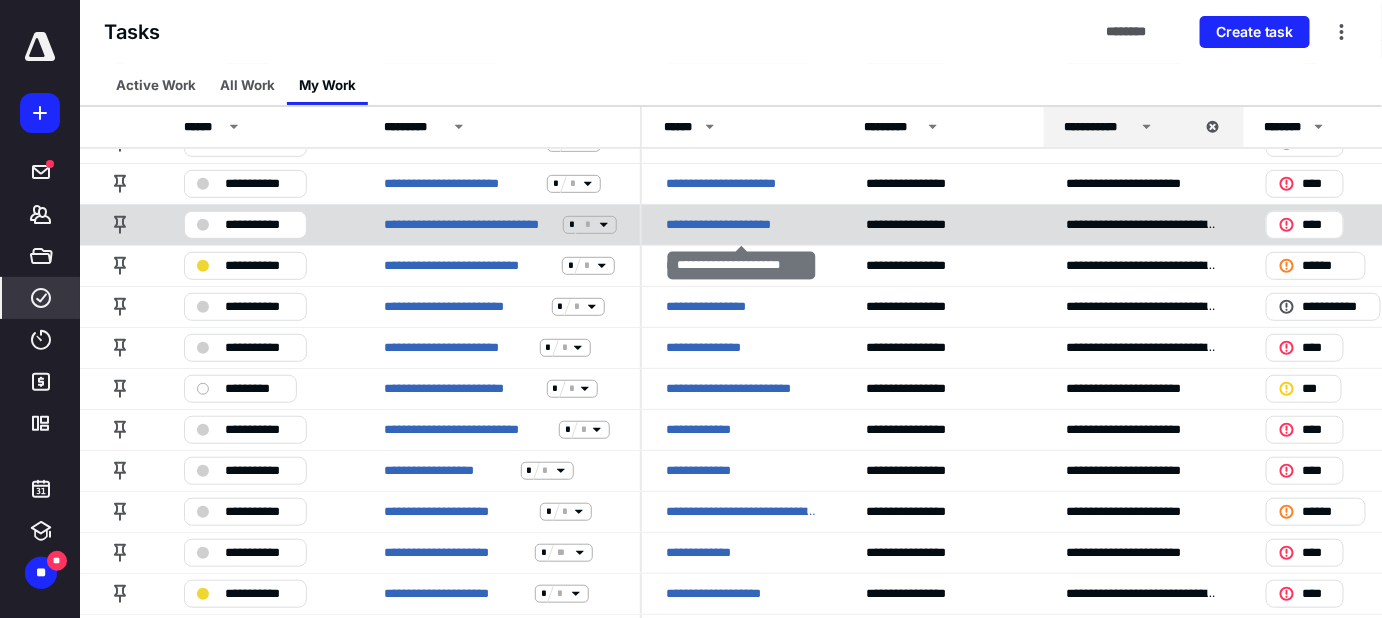 scroll, scrollTop: 272, scrollLeft: 0, axis: vertical 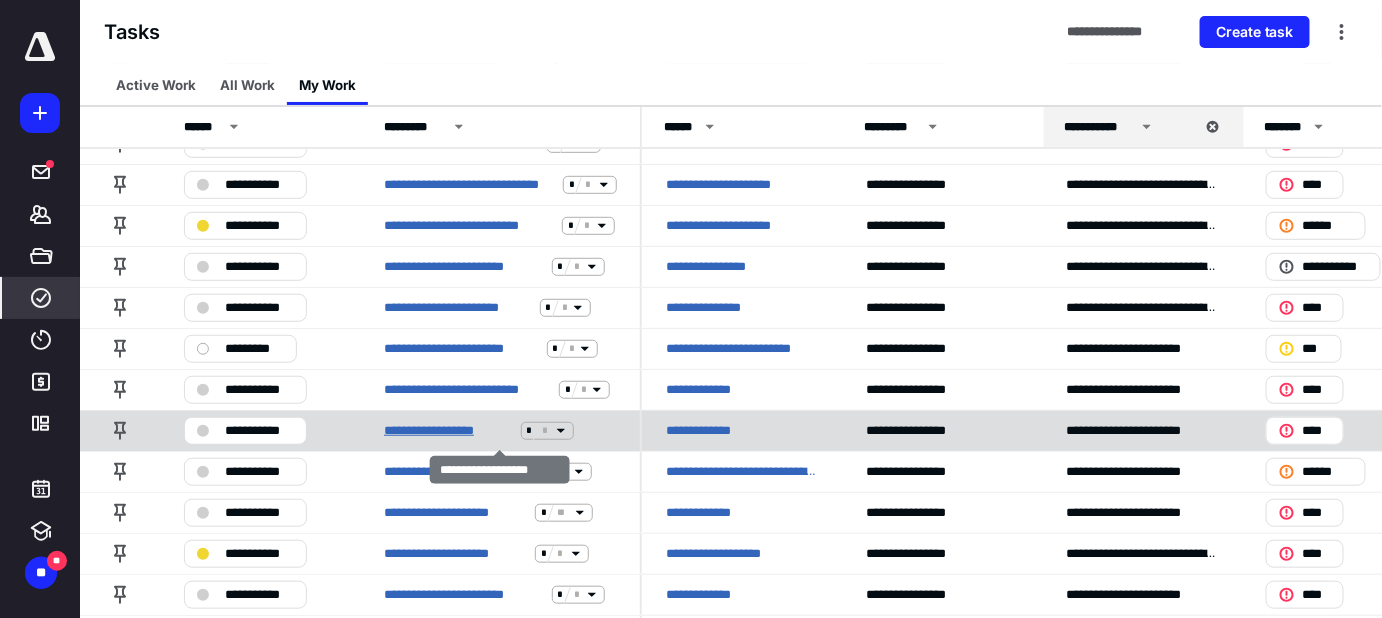 click on "**********" at bounding box center [448, 431] 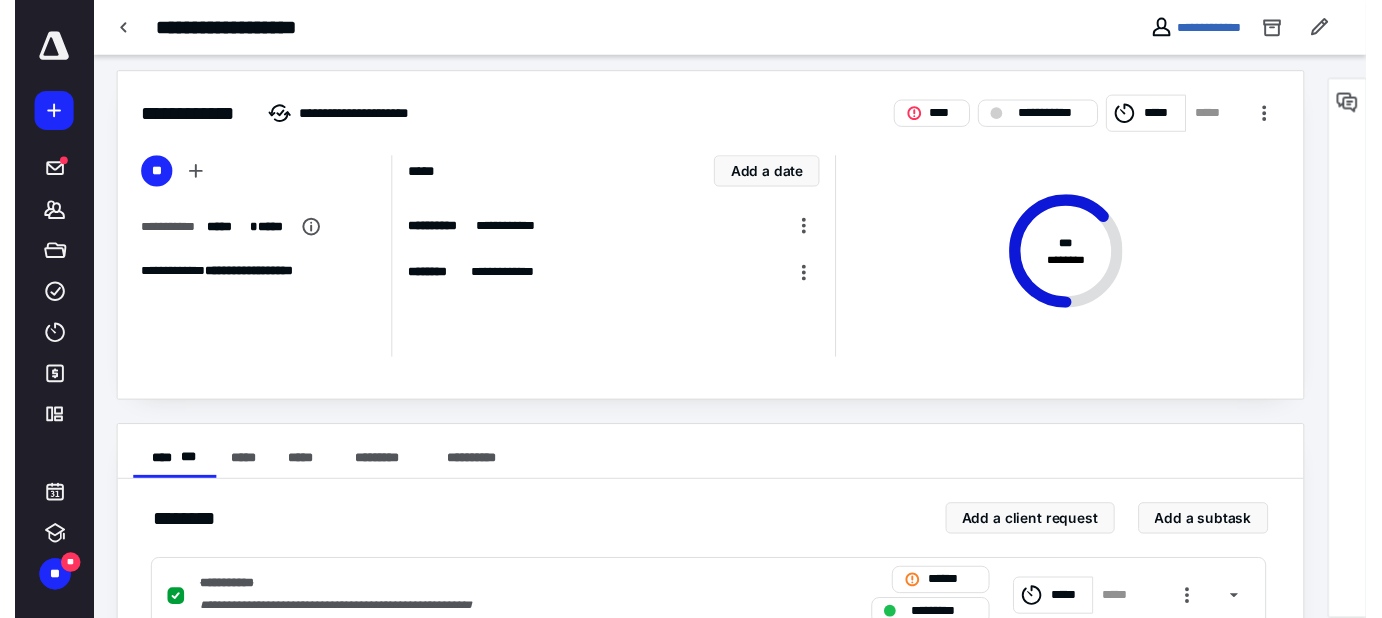 scroll, scrollTop: 0, scrollLeft: 0, axis: both 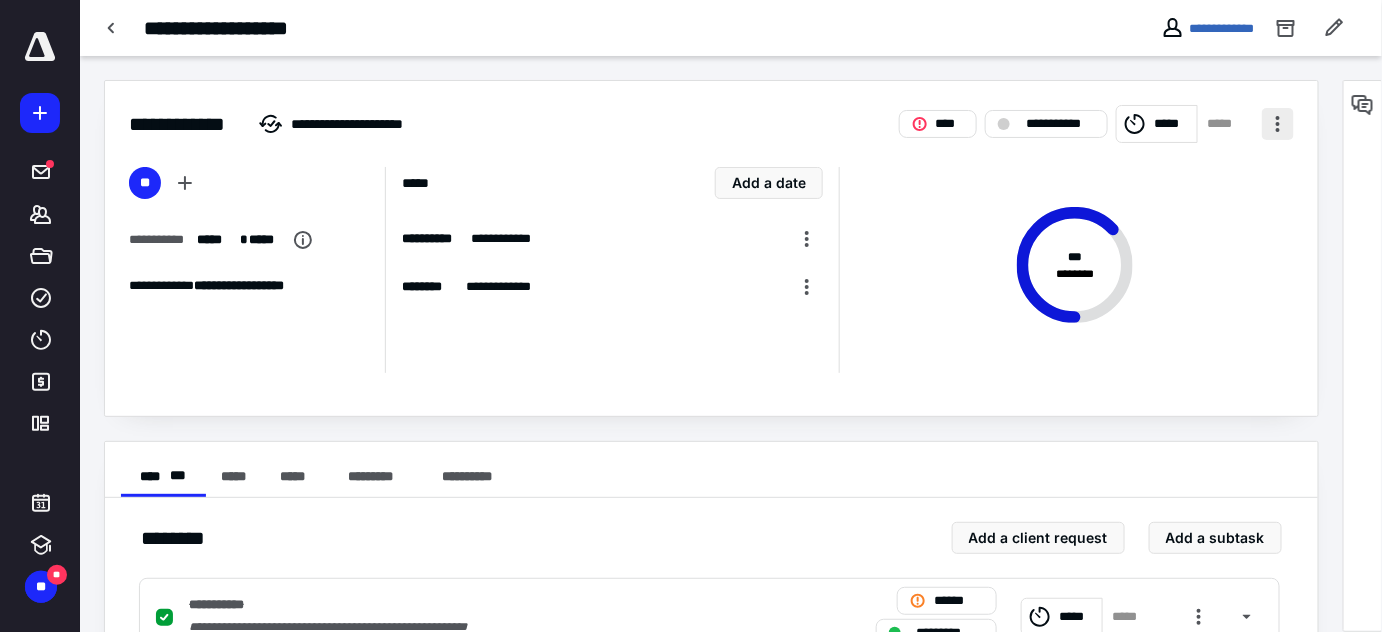 click at bounding box center (1278, 124) 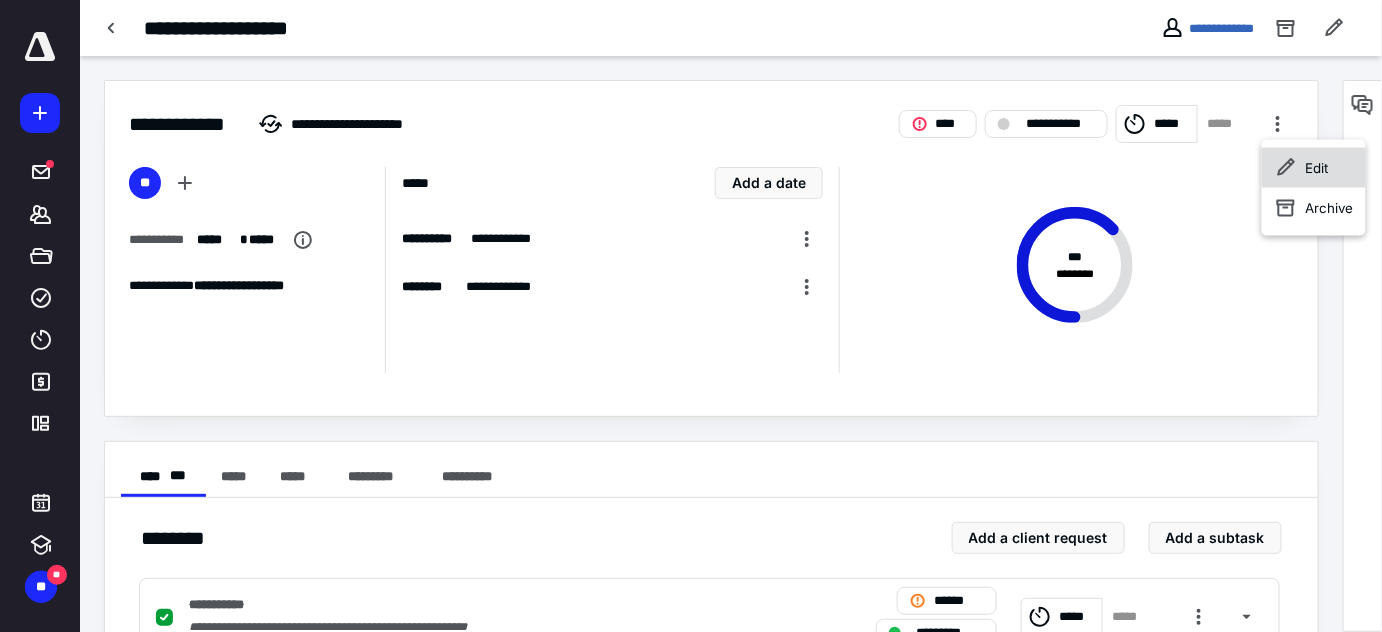 click on "Edit" at bounding box center (1314, 168) 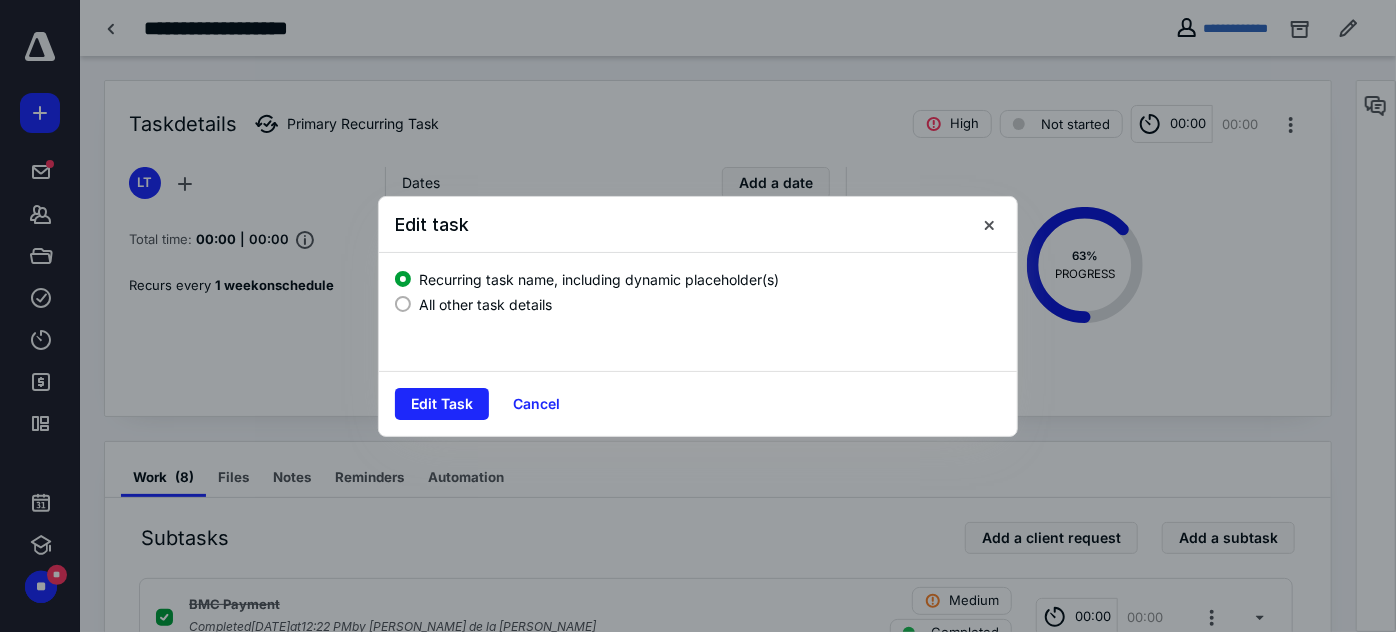 click on "All other task details" at bounding box center [485, 304] 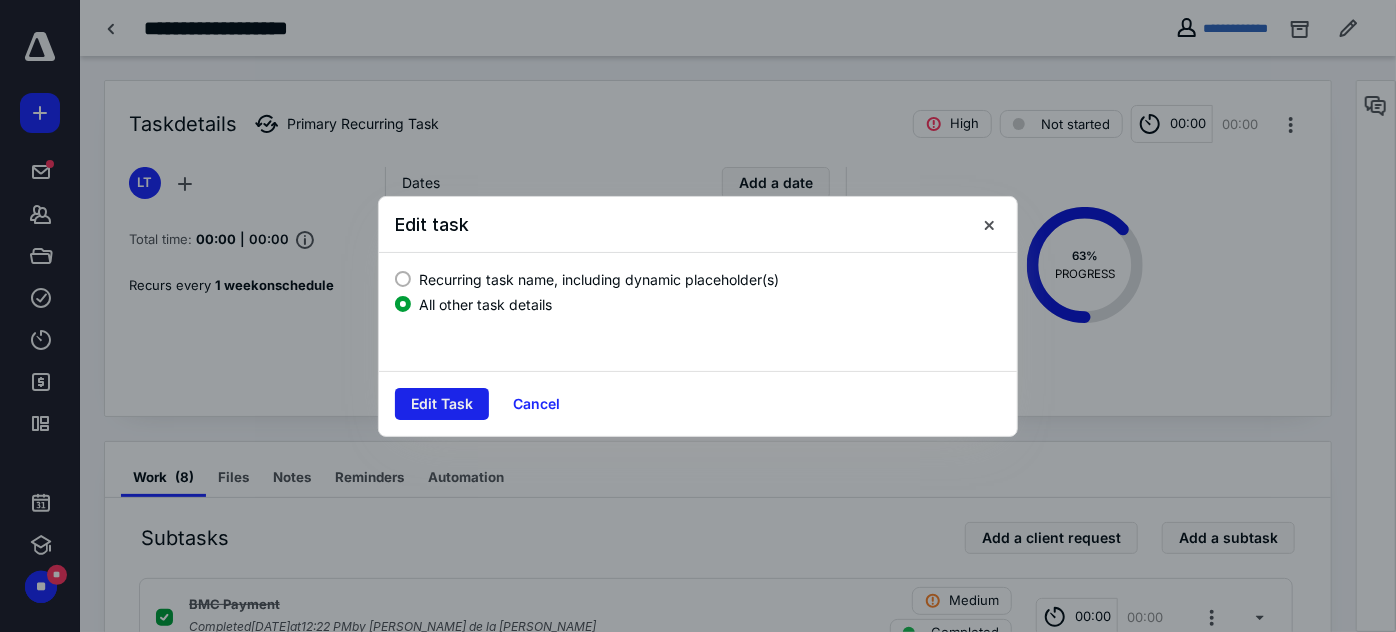 click on "Edit Task" at bounding box center (442, 404) 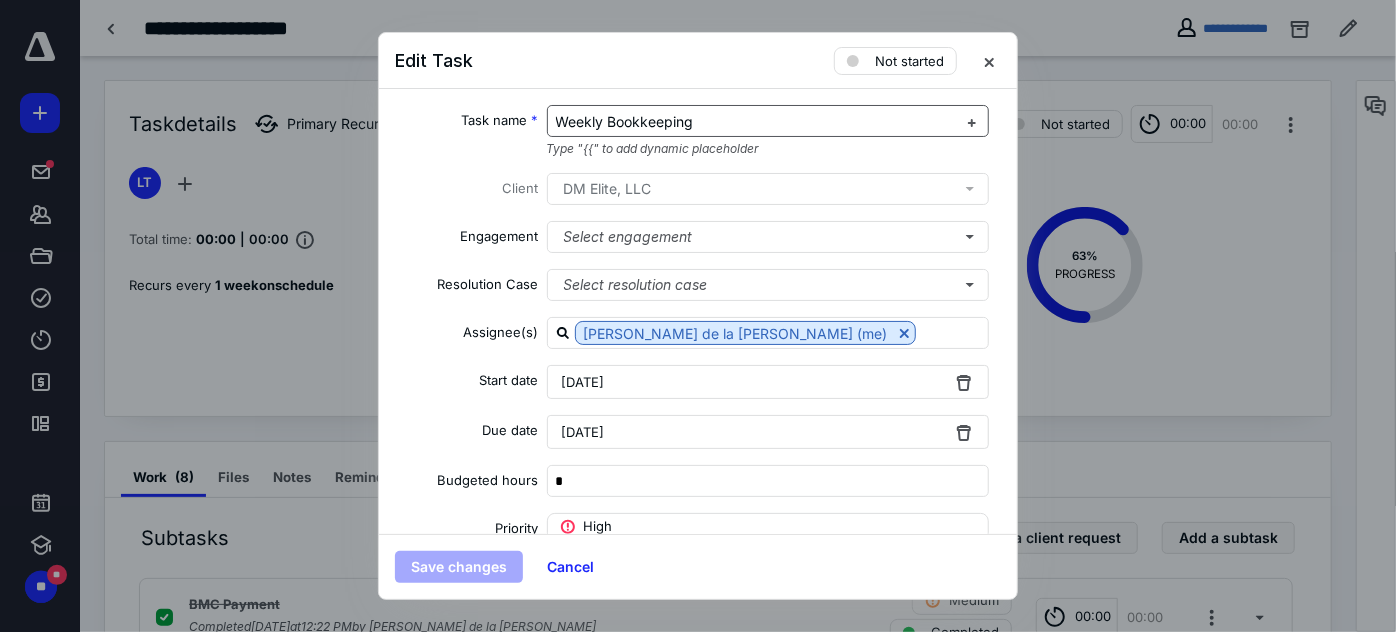 click on "Weekly Bookkeeping" at bounding box center (625, 121) 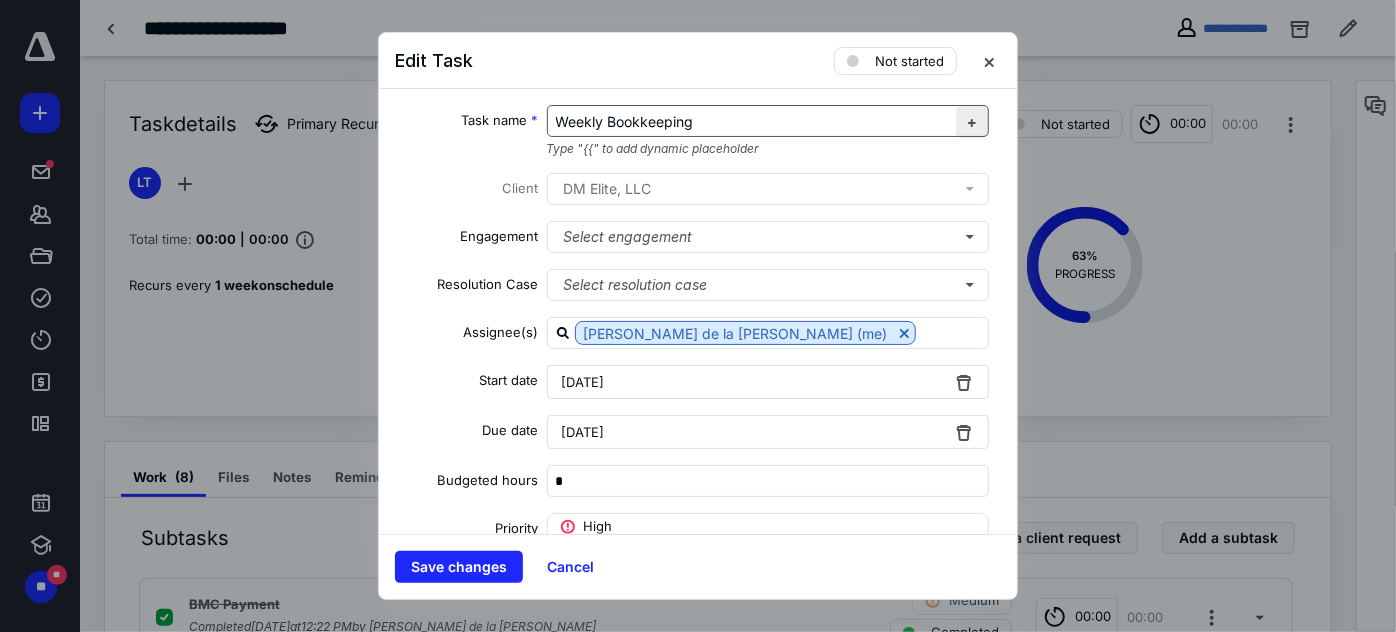 click at bounding box center [972, 122] 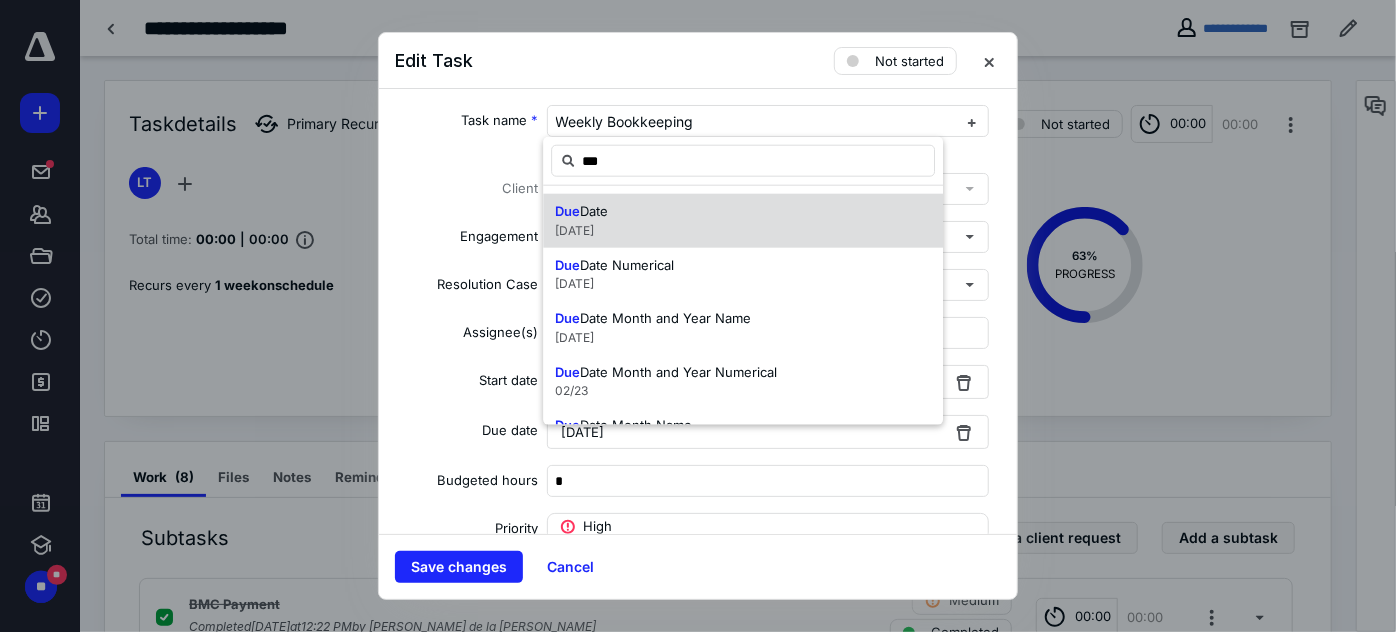 click on "Due  Date March 15, 2023" at bounding box center (743, 221) 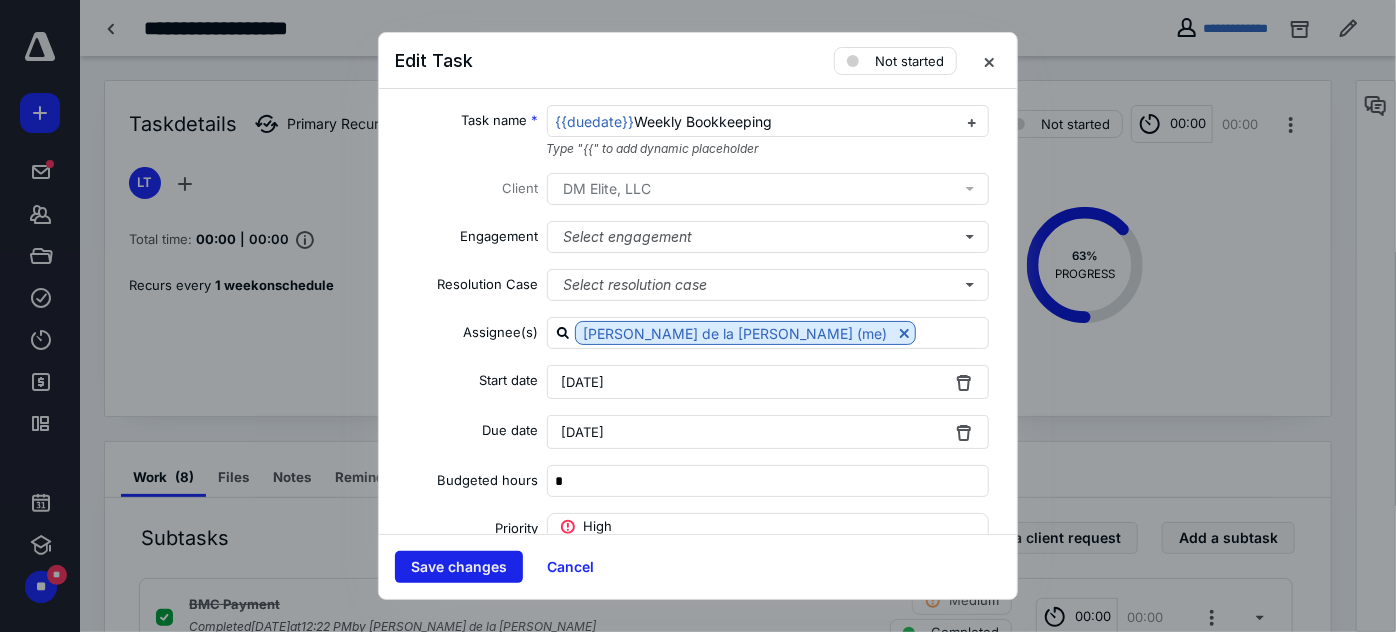 click on "Save changes" at bounding box center [459, 567] 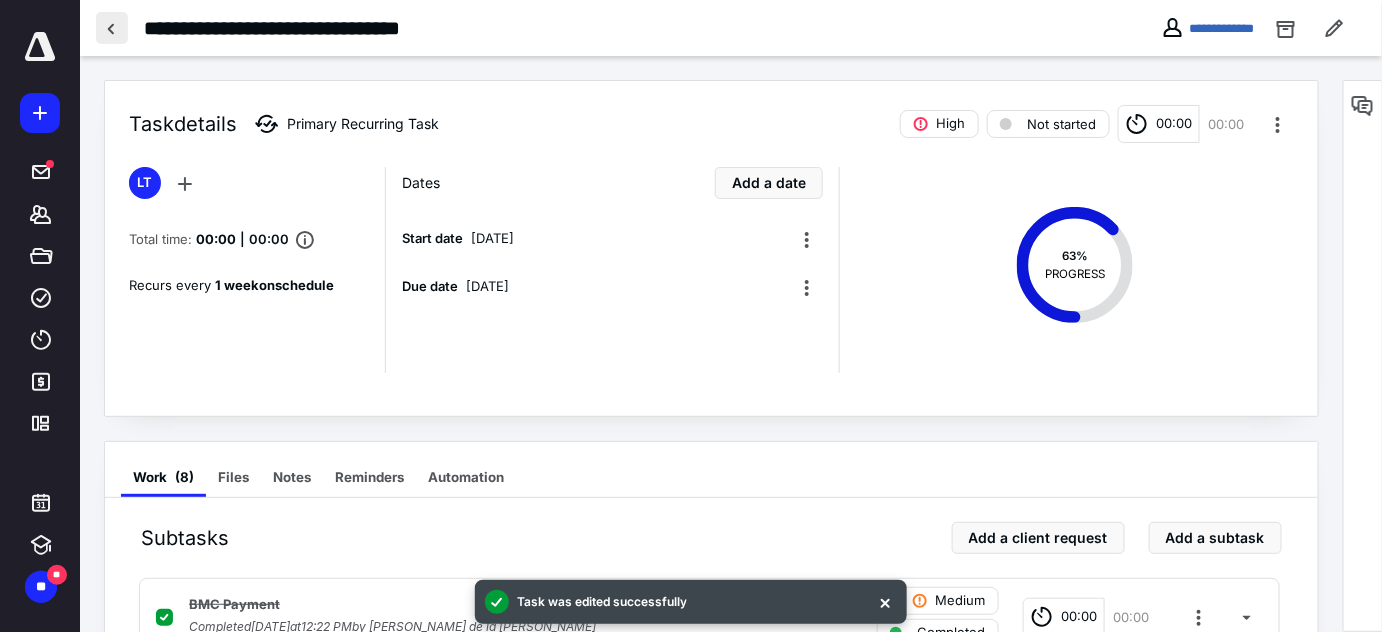 click at bounding box center [112, 28] 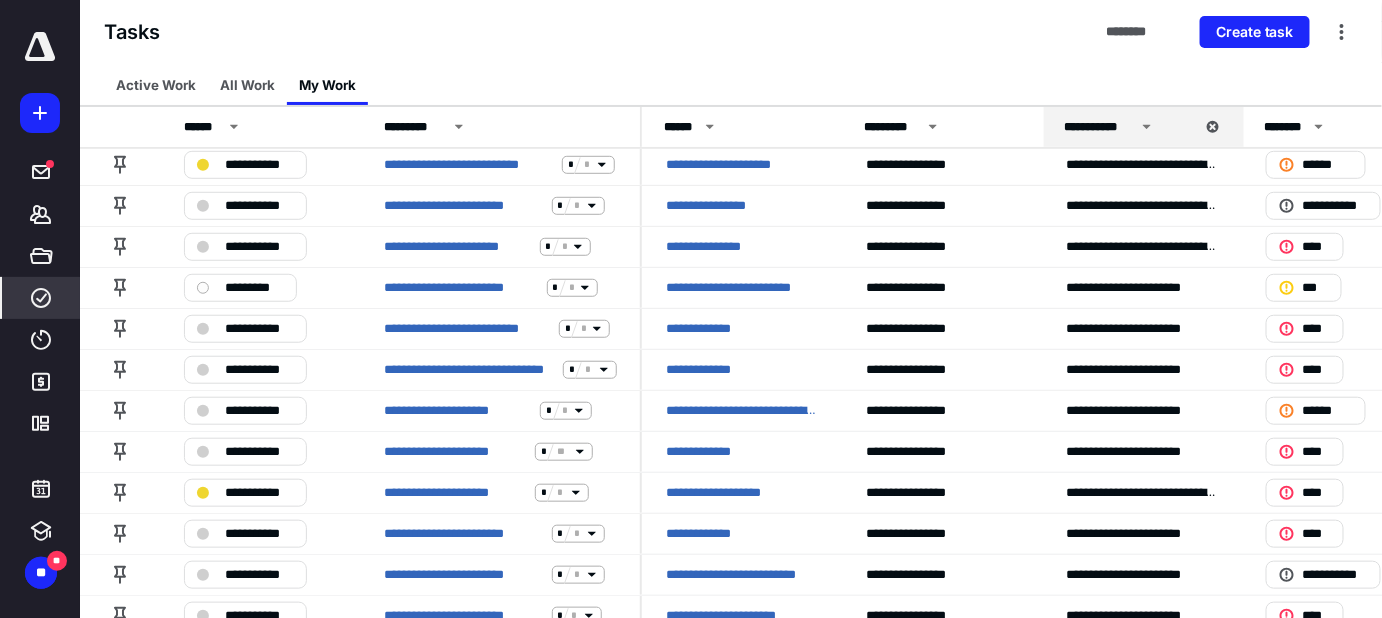 scroll, scrollTop: 363, scrollLeft: 0, axis: vertical 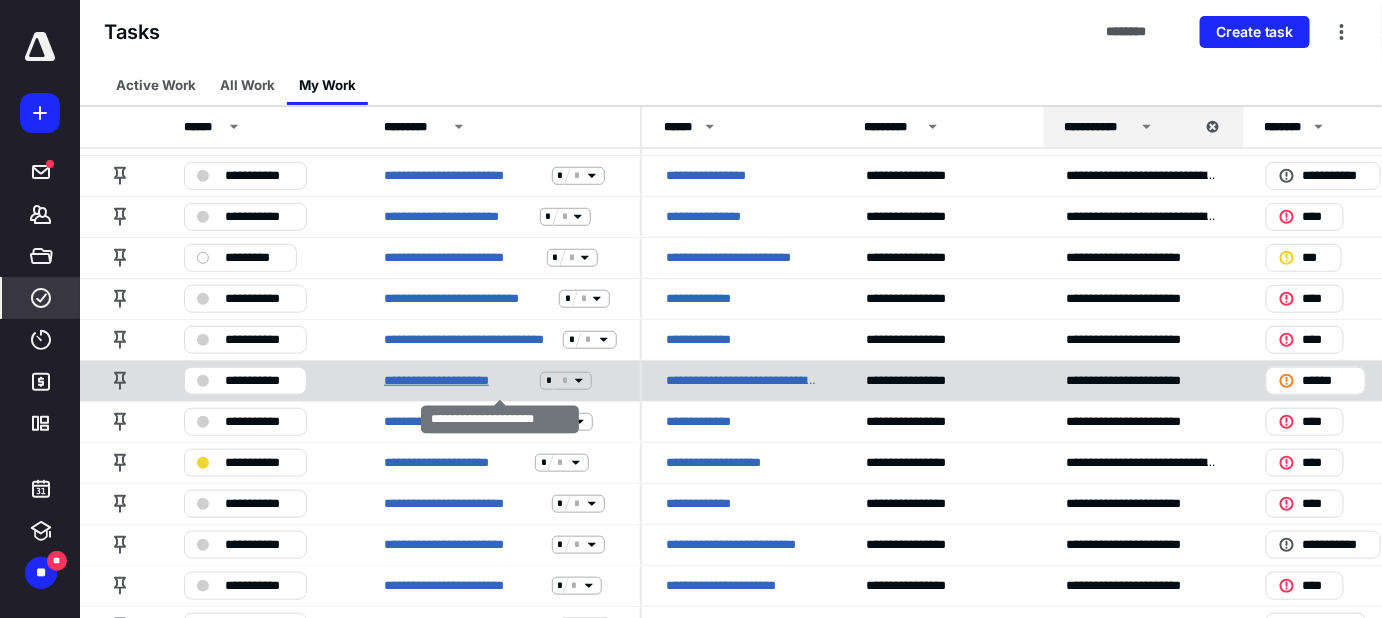 click on "**********" at bounding box center (458, 381) 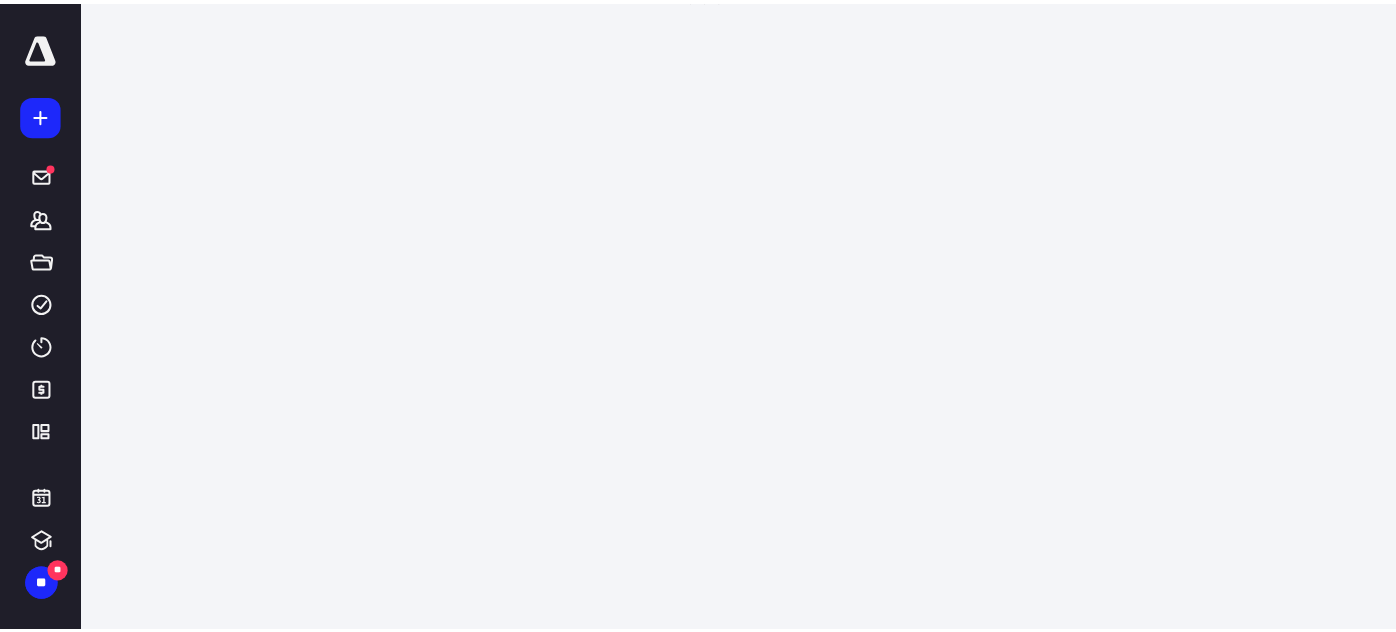 scroll, scrollTop: 0, scrollLeft: 0, axis: both 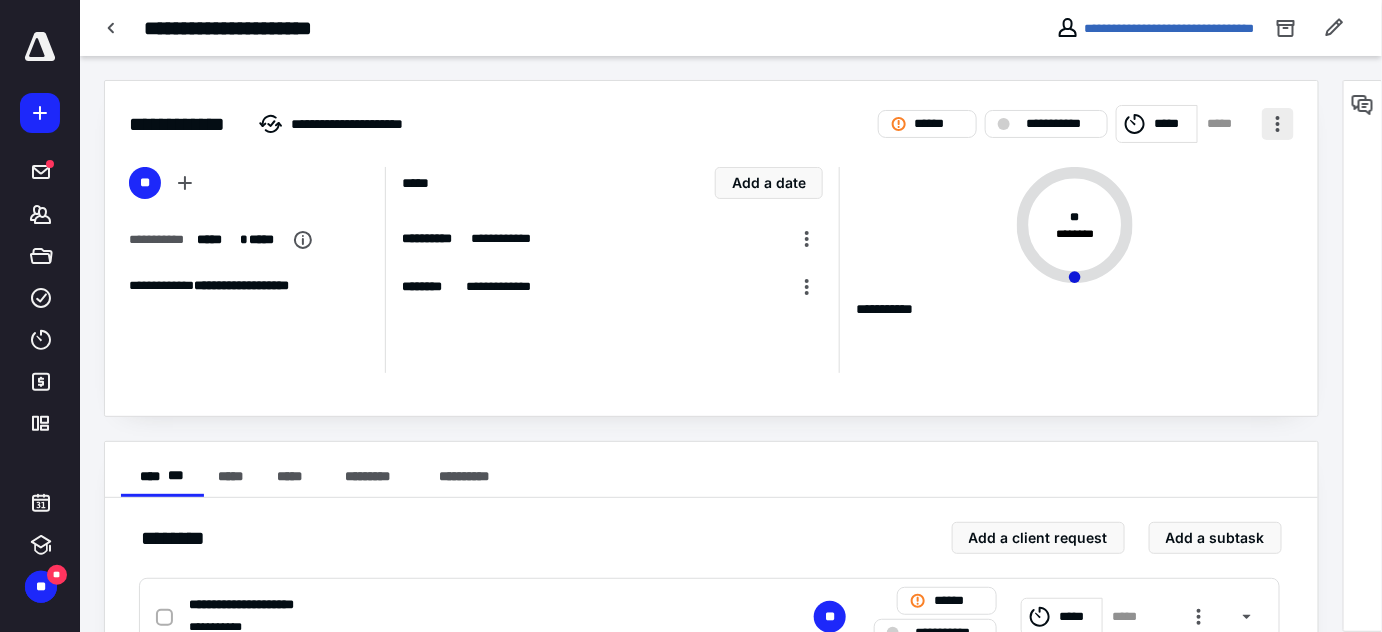 click at bounding box center [1278, 124] 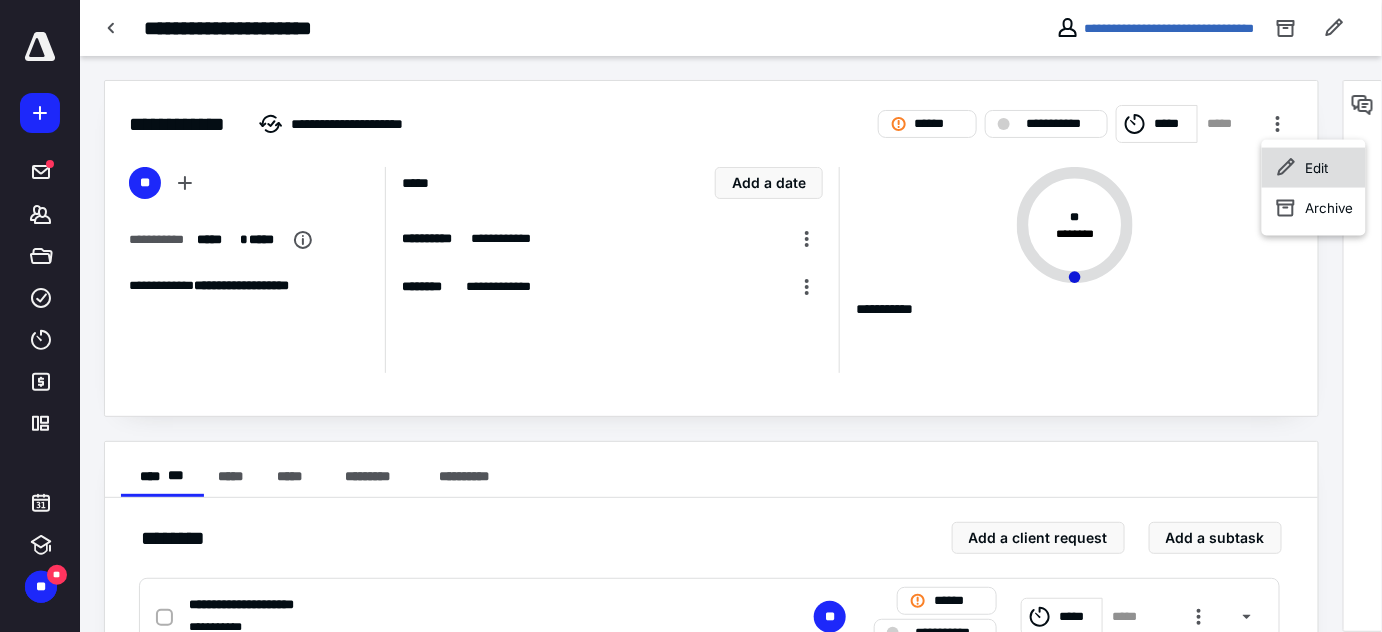 click on "Edit" at bounding box center [1317, 168] 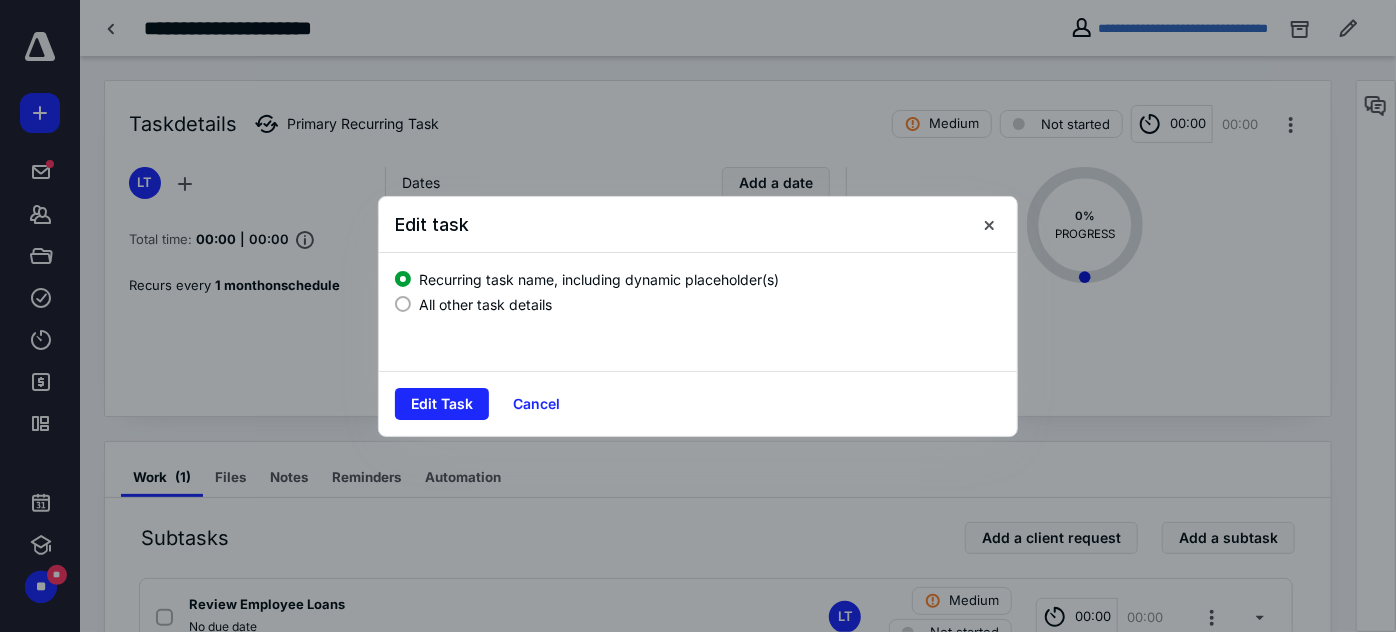 click on "All other task details" at bounding box center (485, 304) 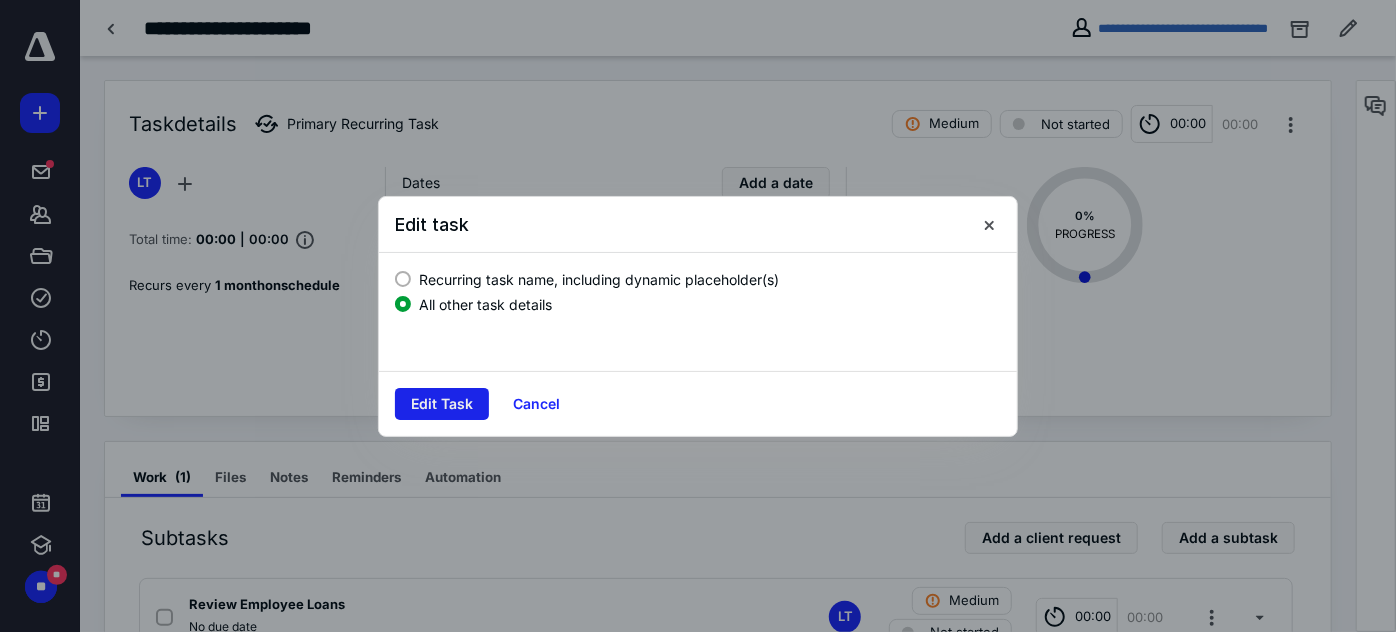click on "Edit Task" at bounding box center (442, 404) 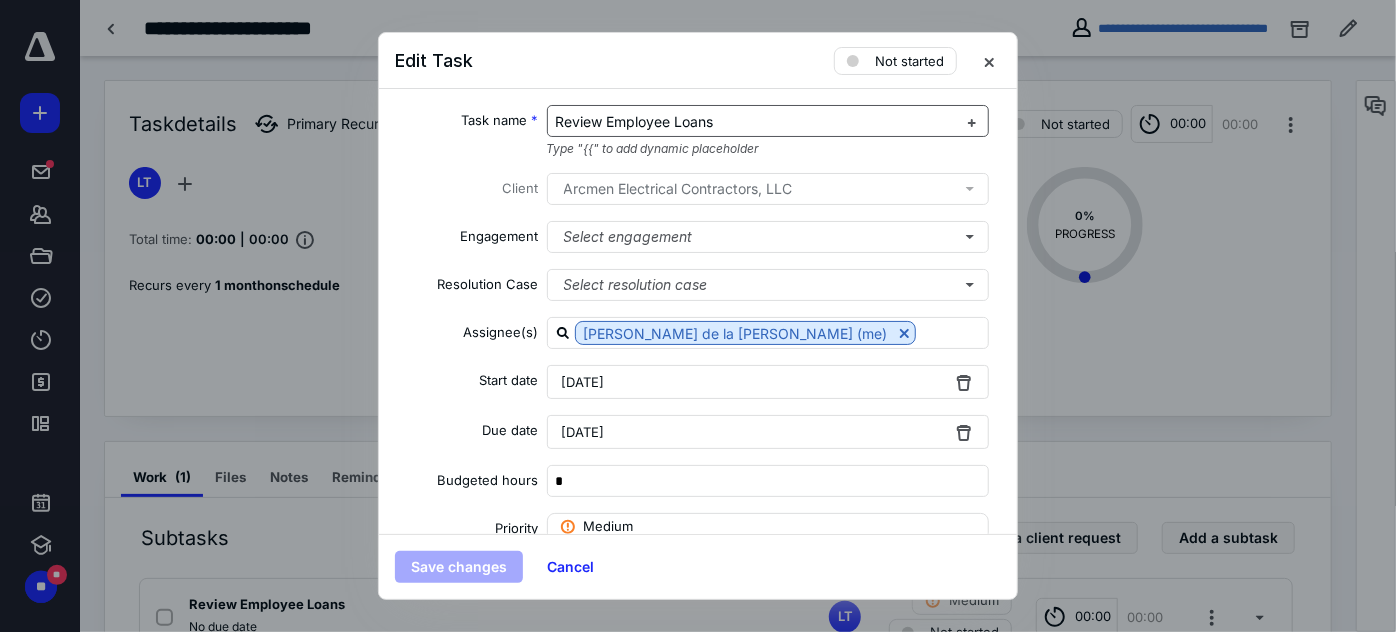 click on "Review Employee Loans" at bounding box center (635, 121) 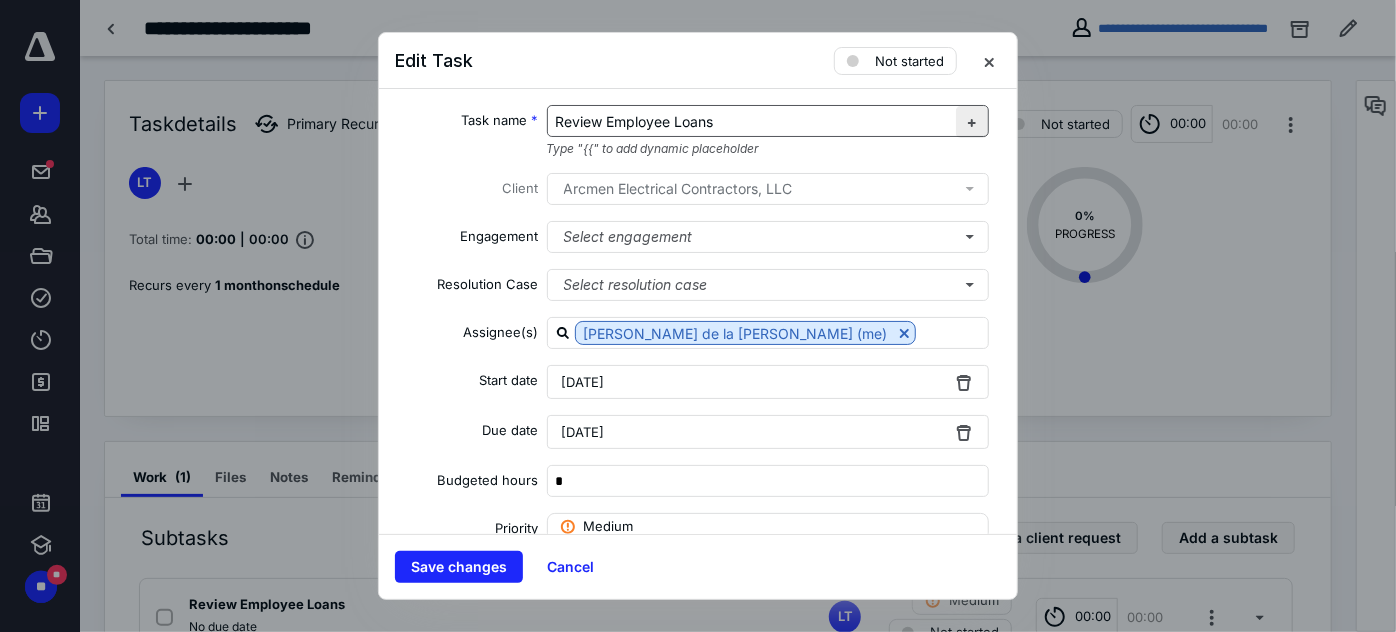 click at bounding box center (972, 122) 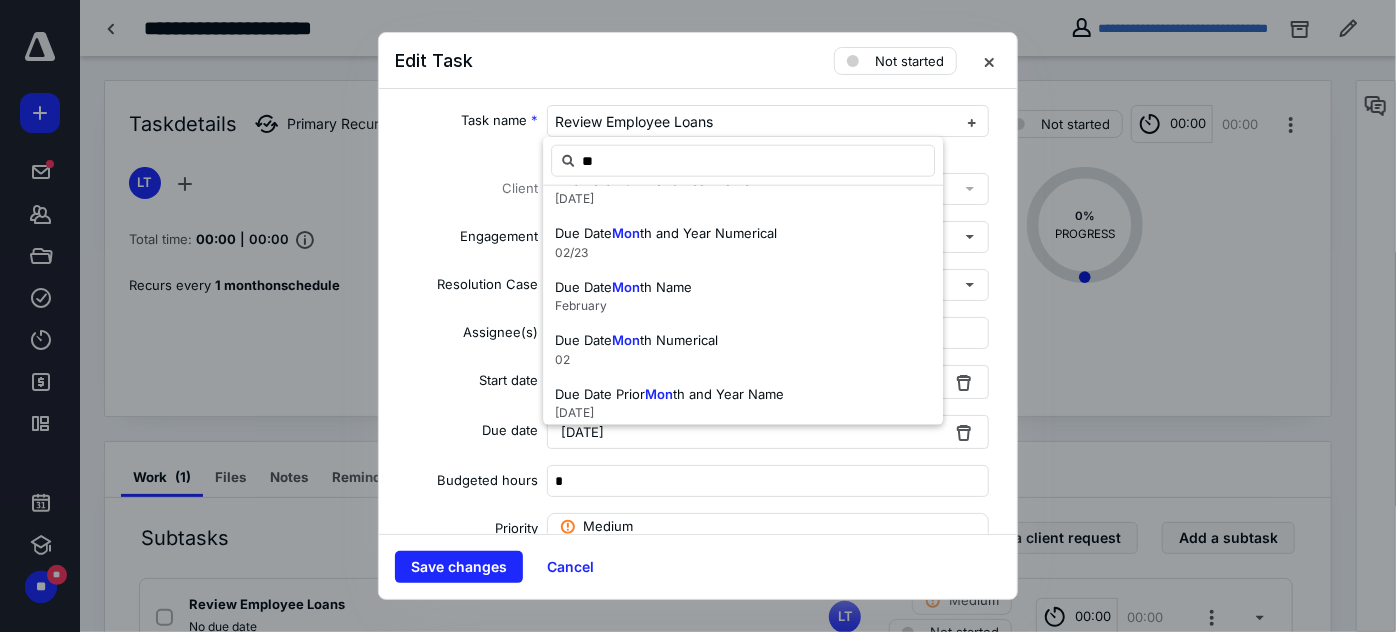 scroll, scrollTop: 0, scrollLeft: 0, axis: both 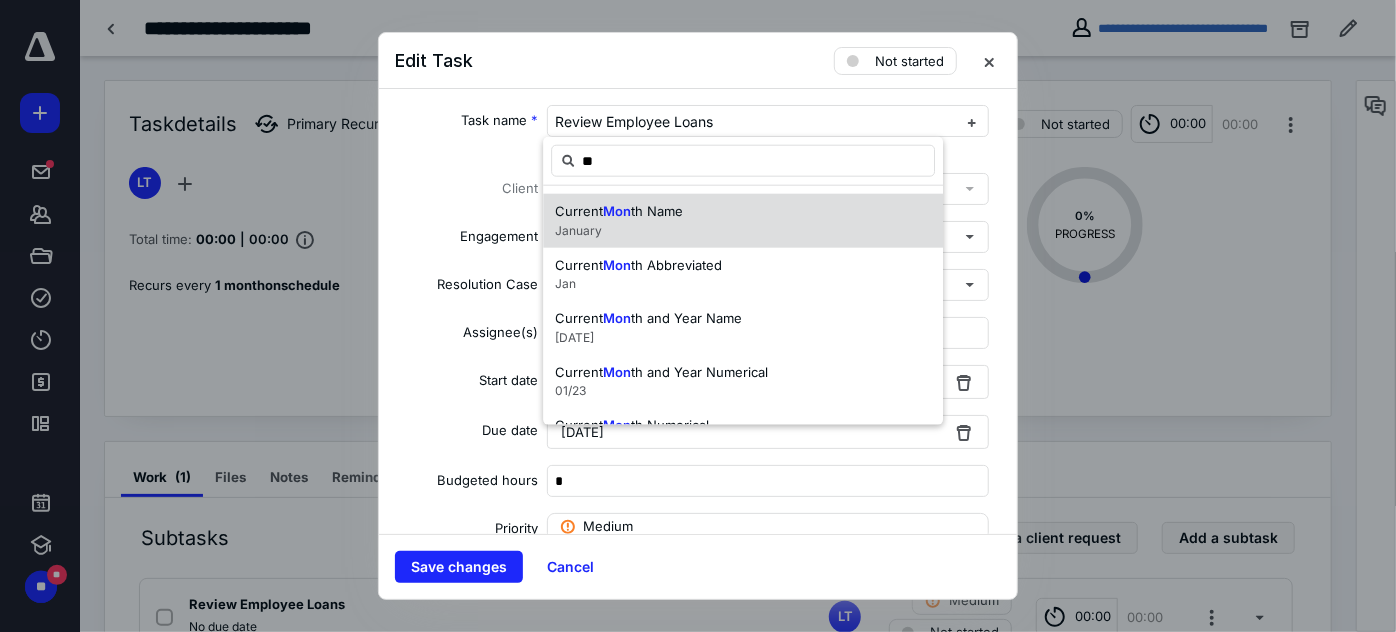 type on "*" 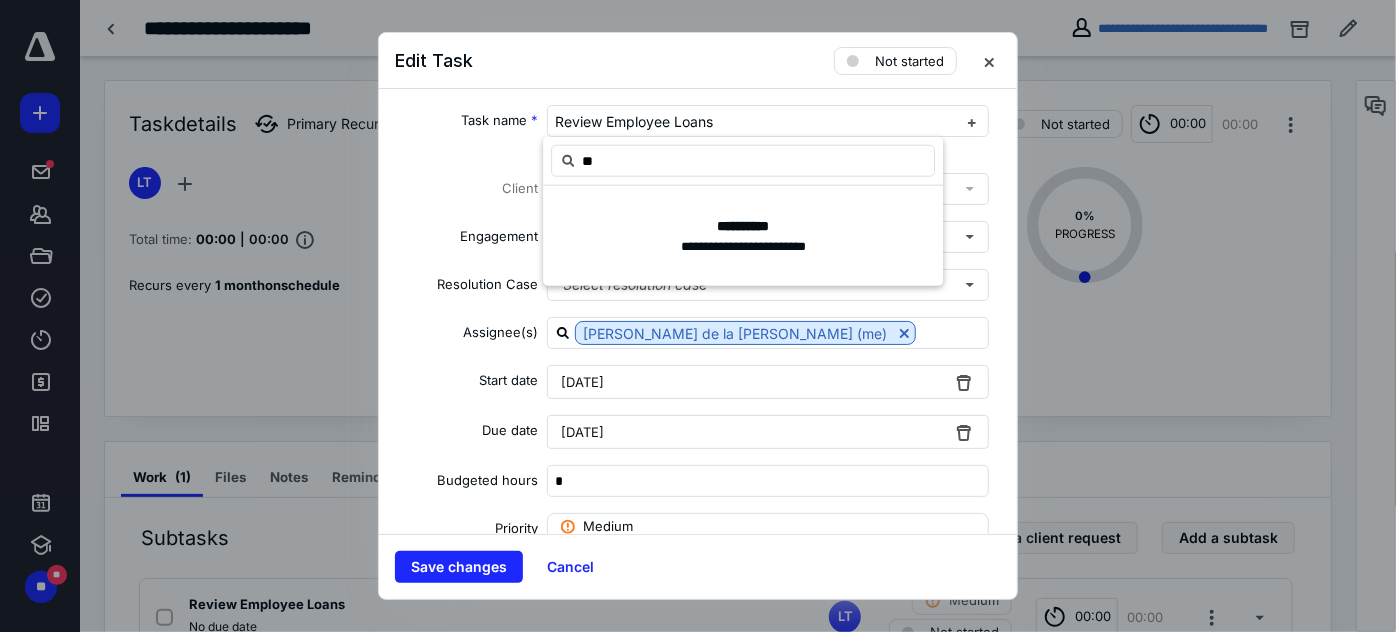 type on "*" 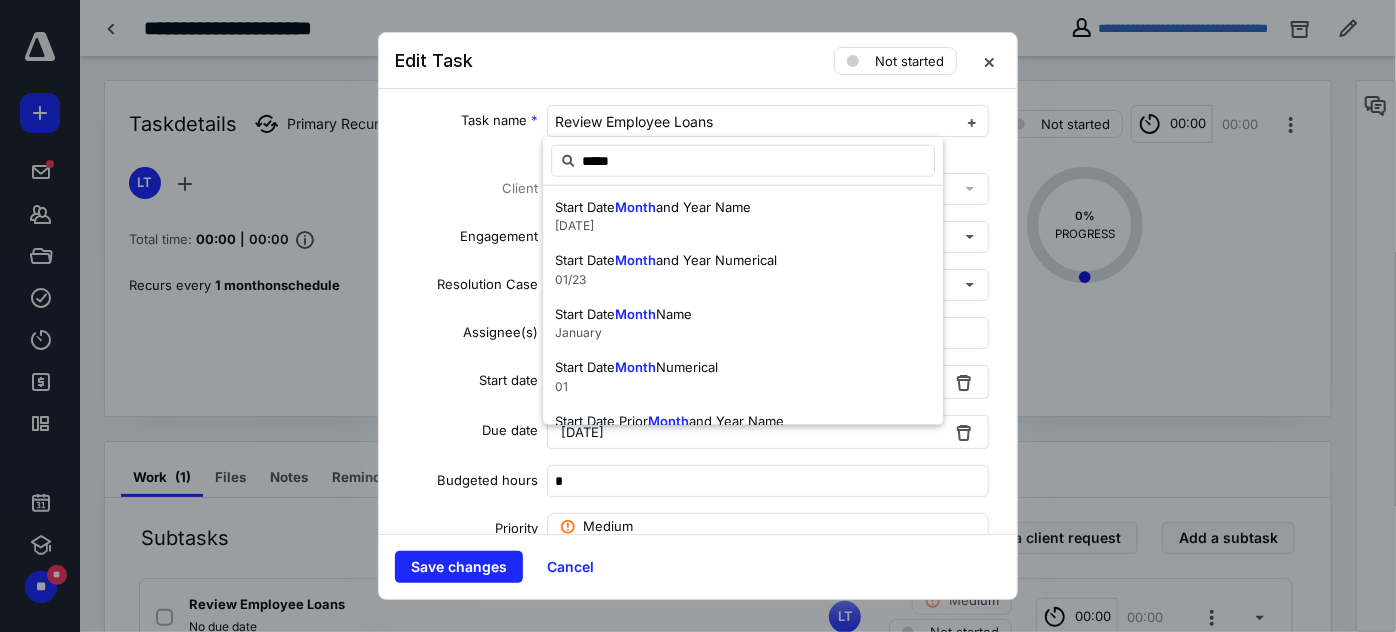 scroll, scrollTop: 363, scrollLeft: 0, axis: vertical 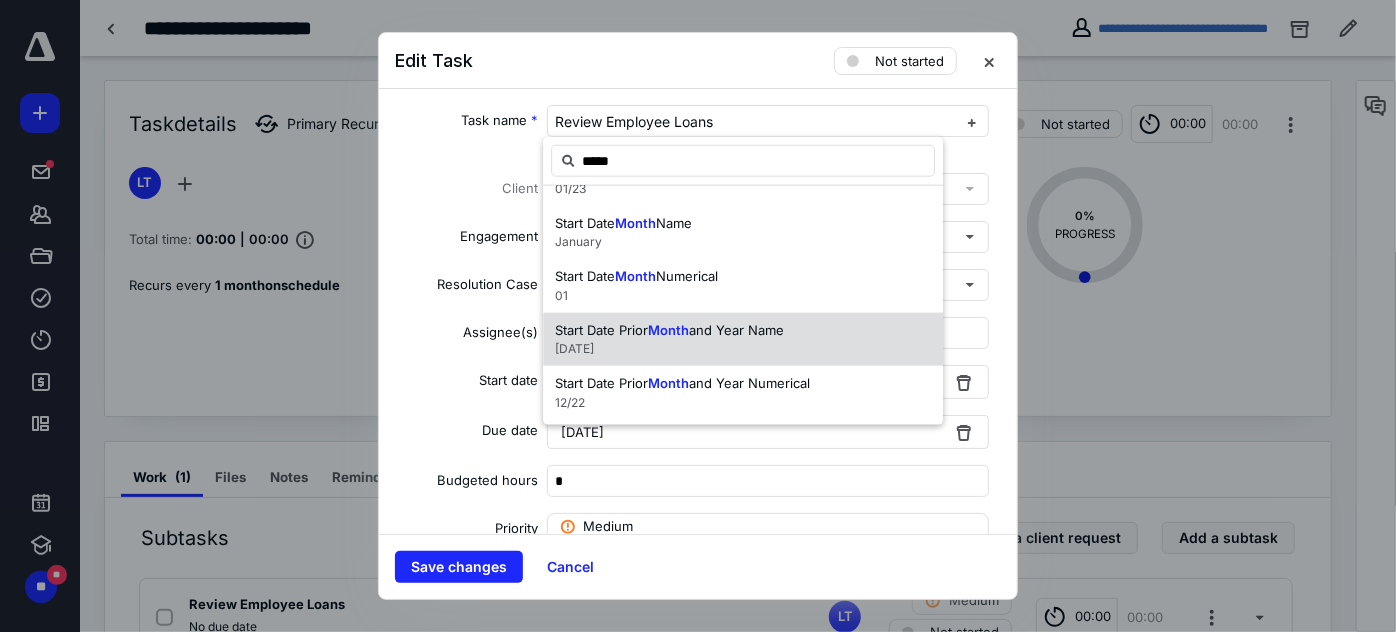 click on "and Year Name" at bounding box center (736, 329) 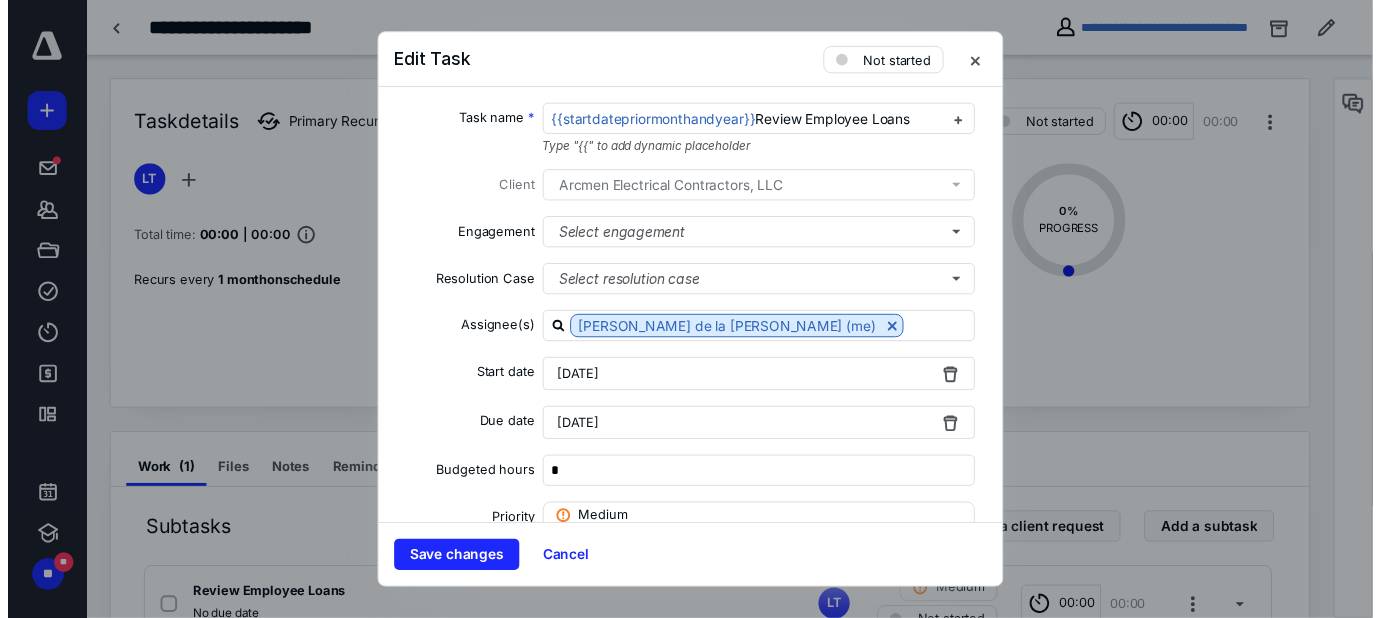 scroll, scrollTop: 0, scrollLeft: 0, axis: both 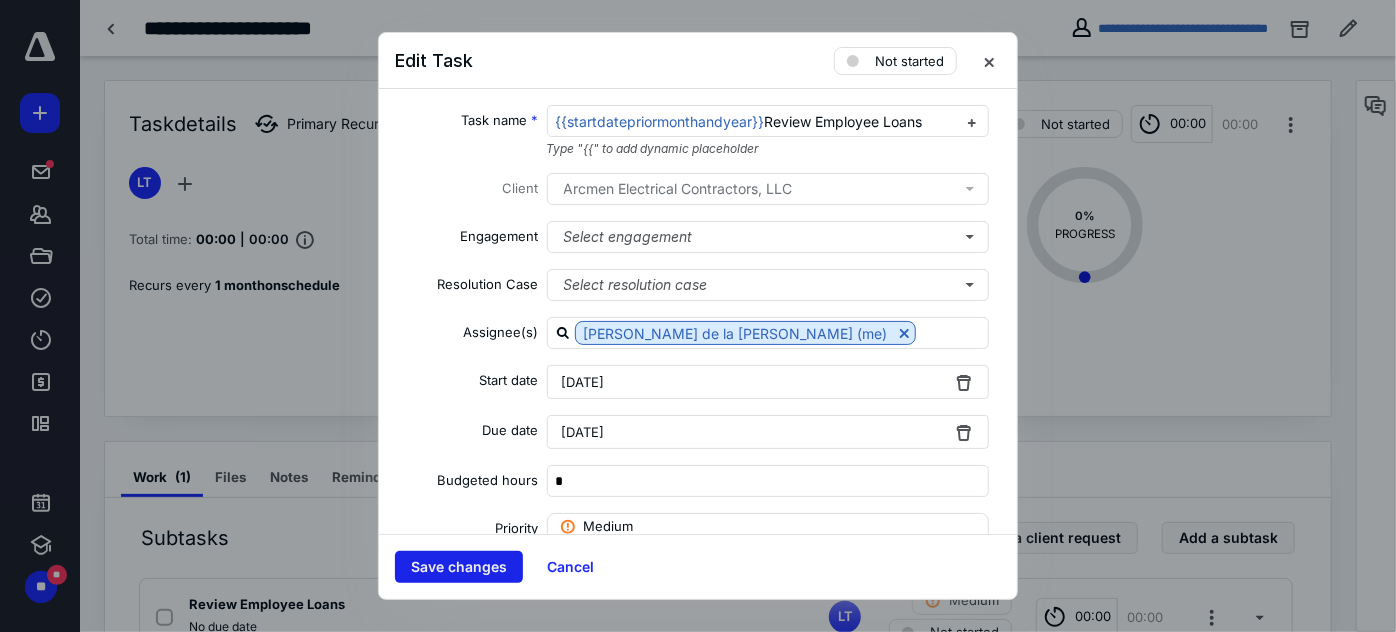 click on "Save changes" at bounding box center (459, 567) 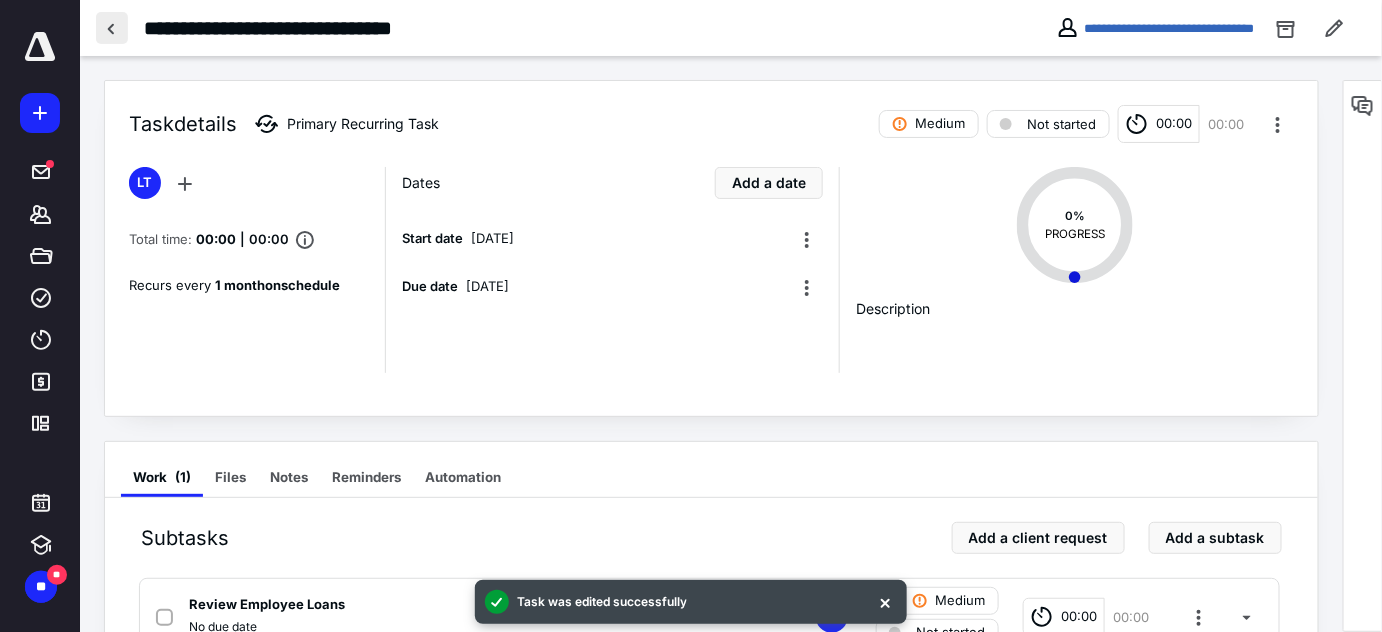 click at bounding box center (112, 28) 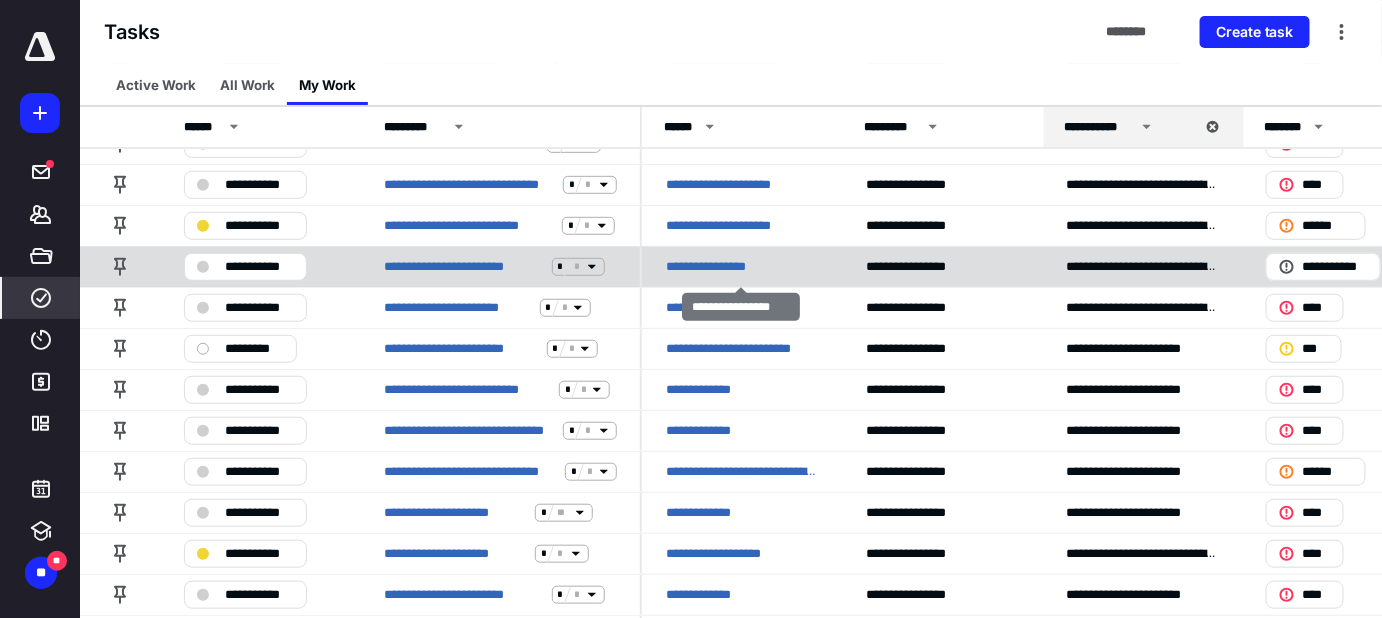 scroll, scrollTop: 363, scrollLeft: 0, axis: vertical 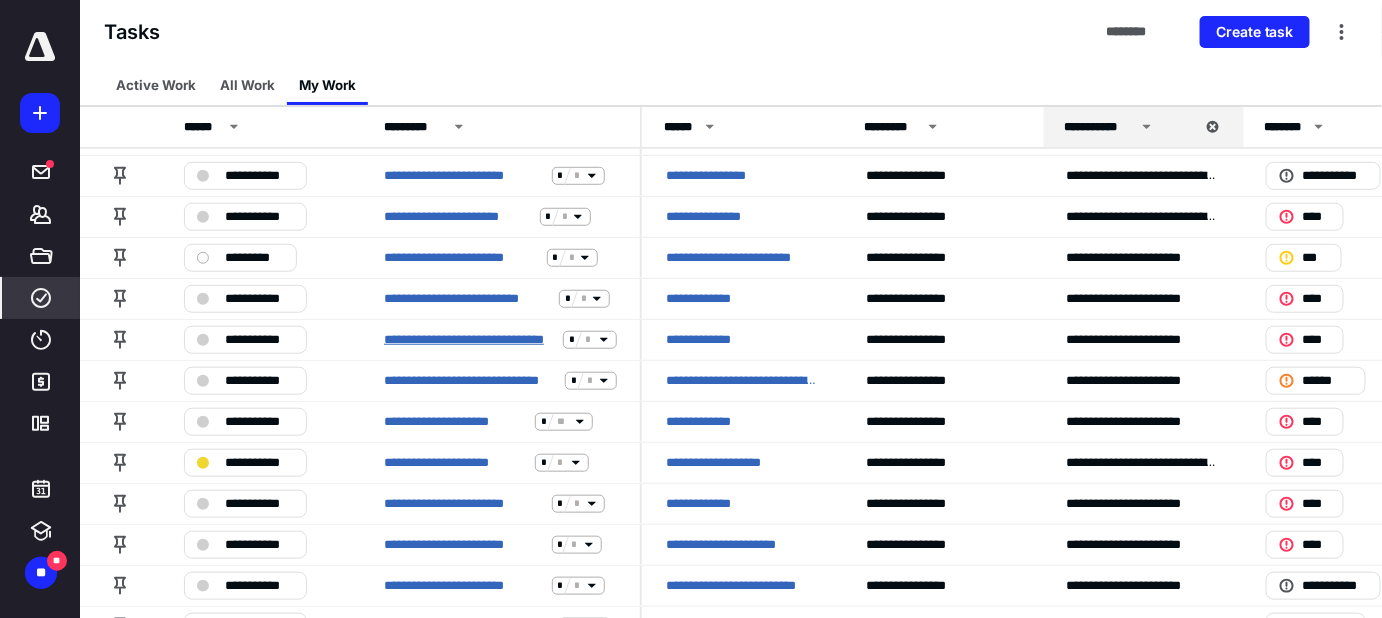 click on "**********" at bounding box center [469, 340] 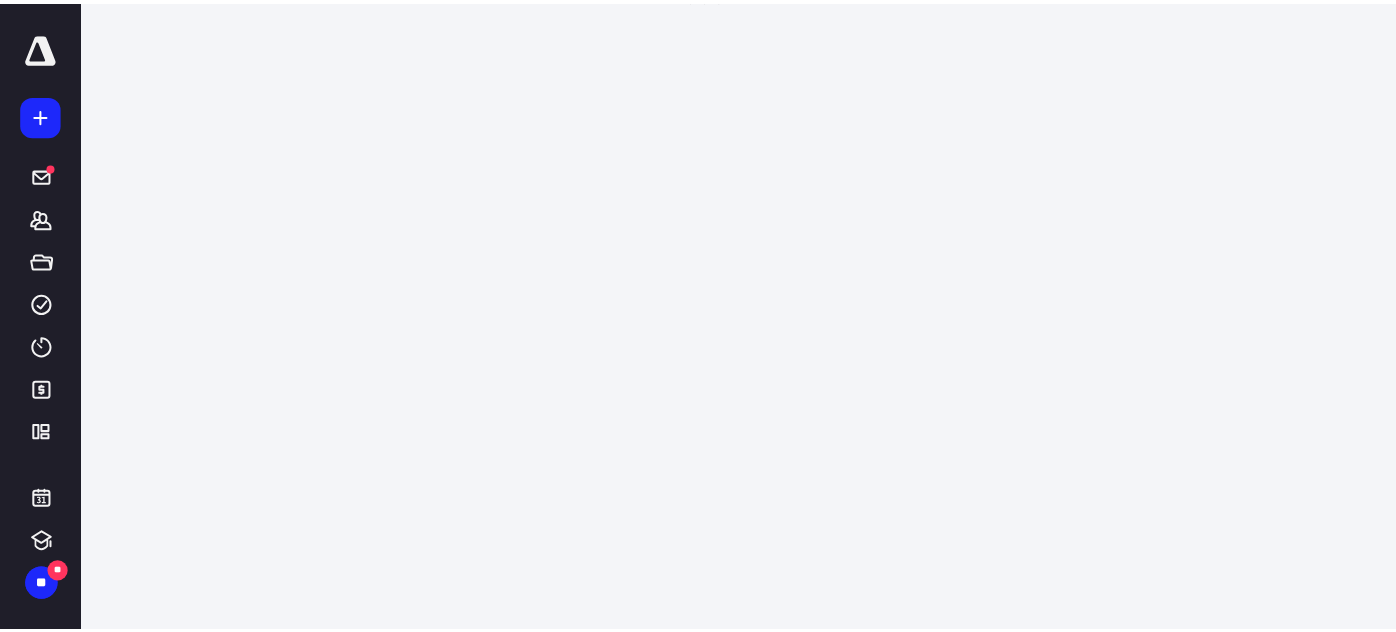 scroll, scrollTop: 0, scrollLeft: 0, axis: both 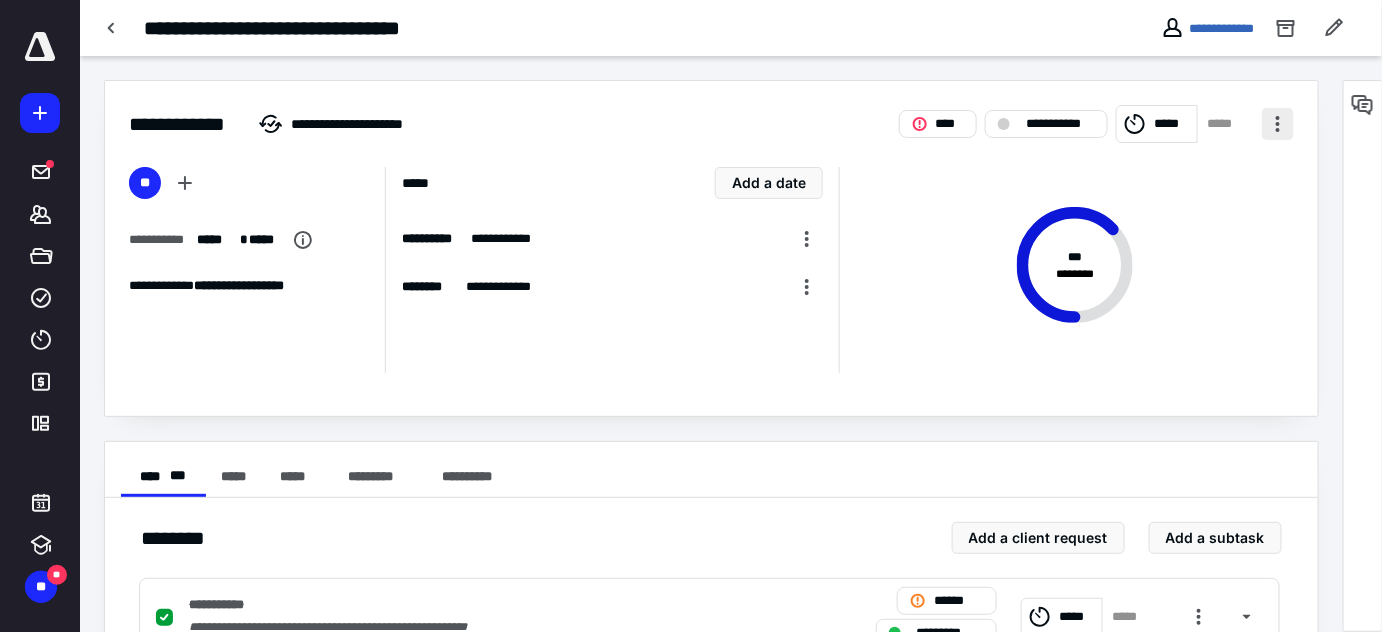 click at bounding box center [1278, 124] 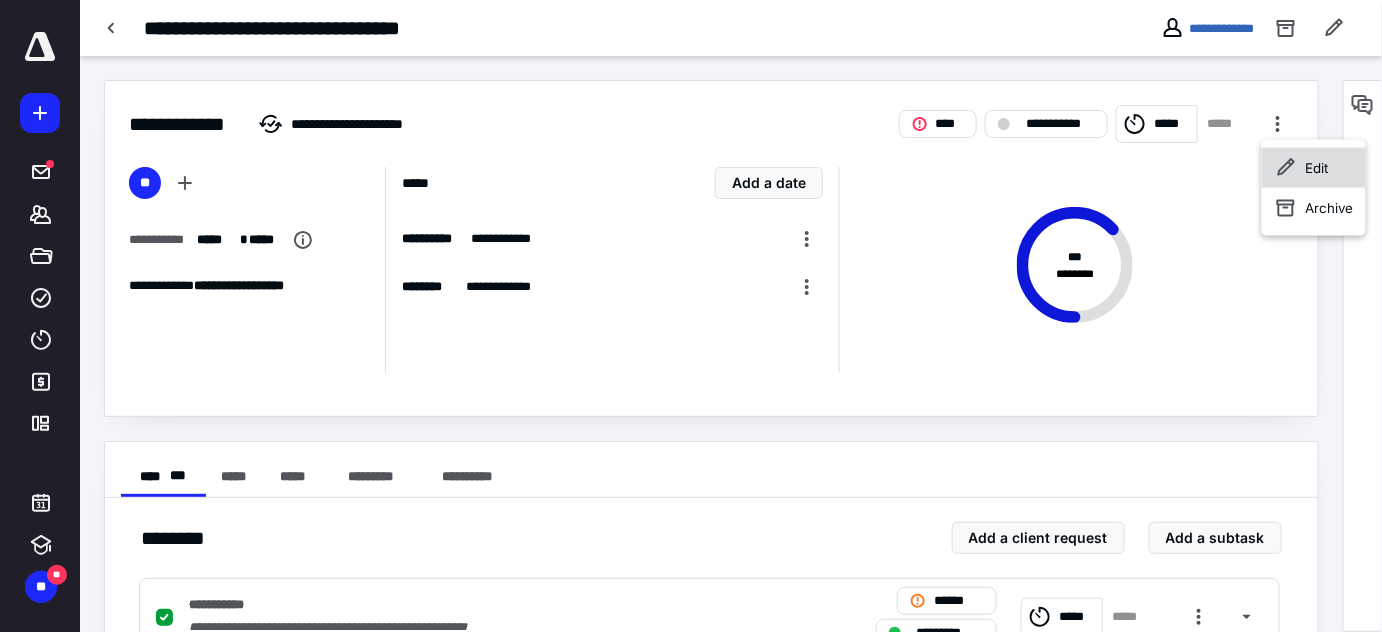 click 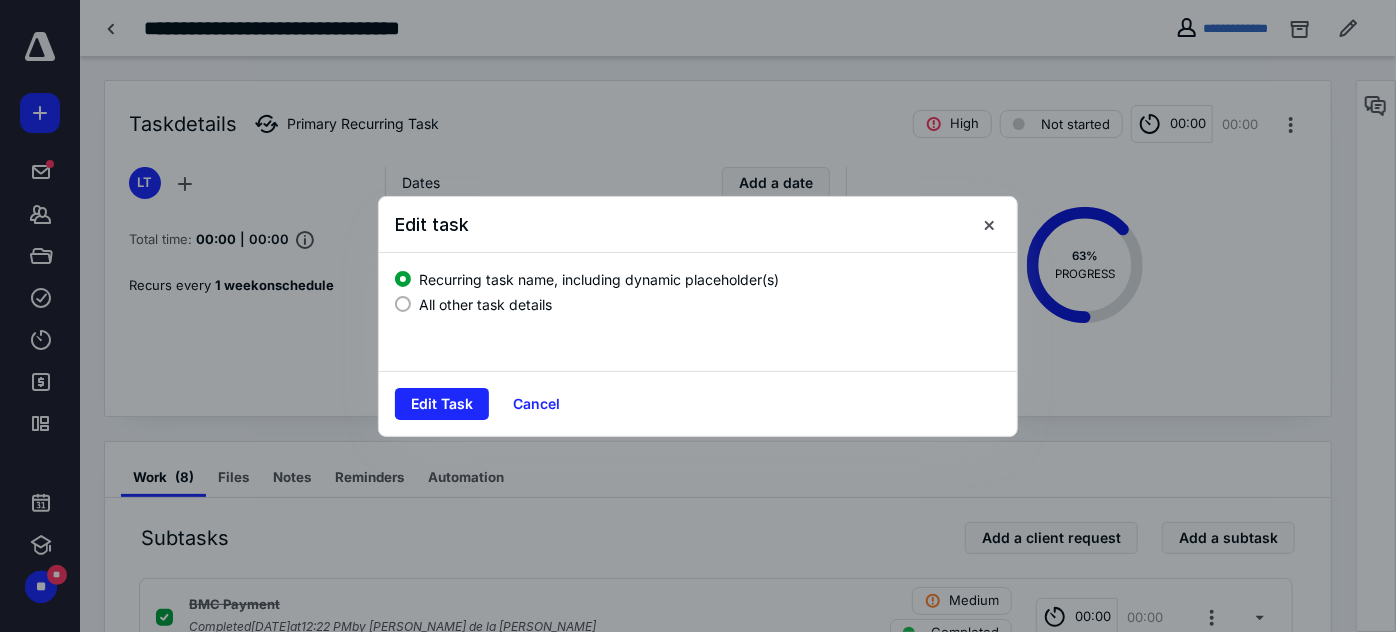 click on "All other task details" at bounding box center (698, 302) 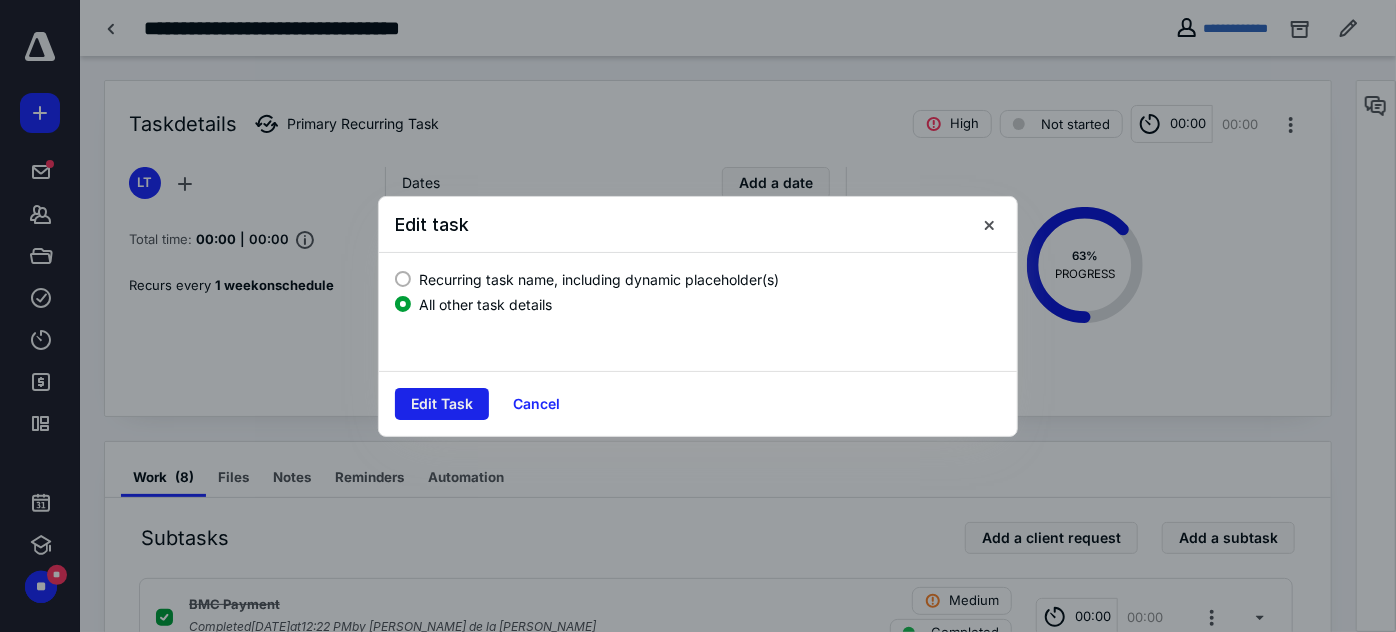 click on "Edit Task" at bounding box center [442, 404] 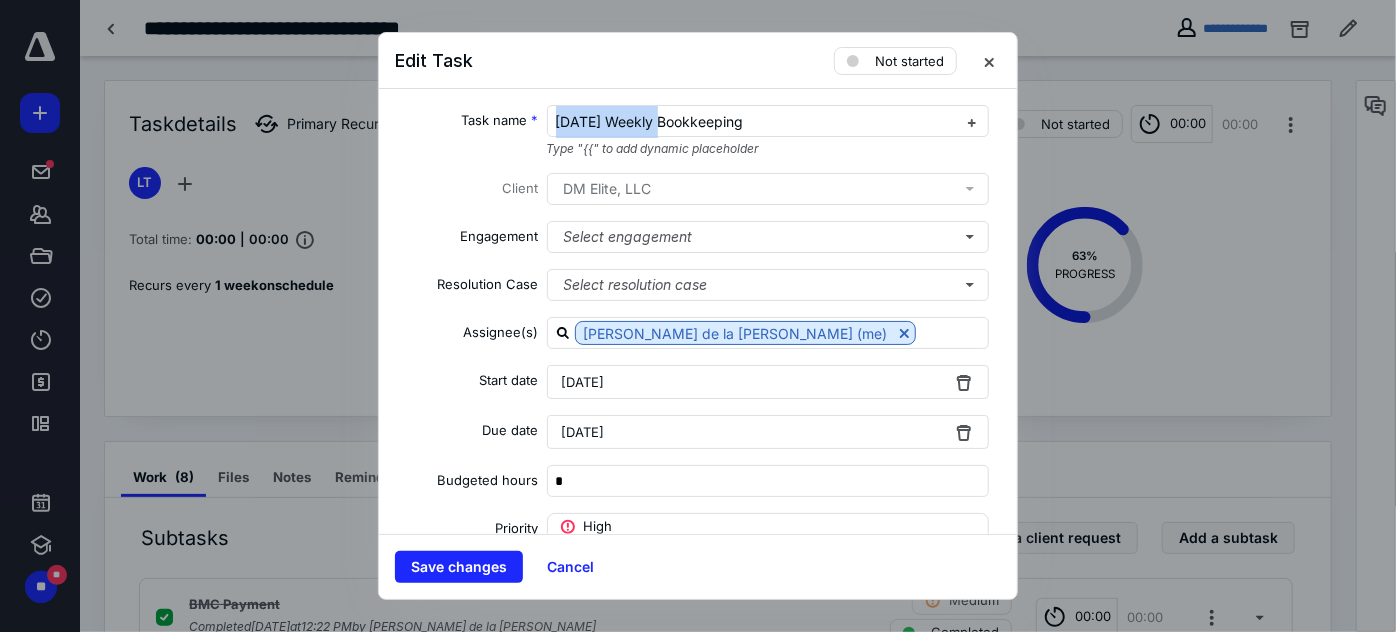 drag, startPoint x: 639, startPoint y: 122, endPoint x: 531, endPoint y: 124, distance: 108.01852 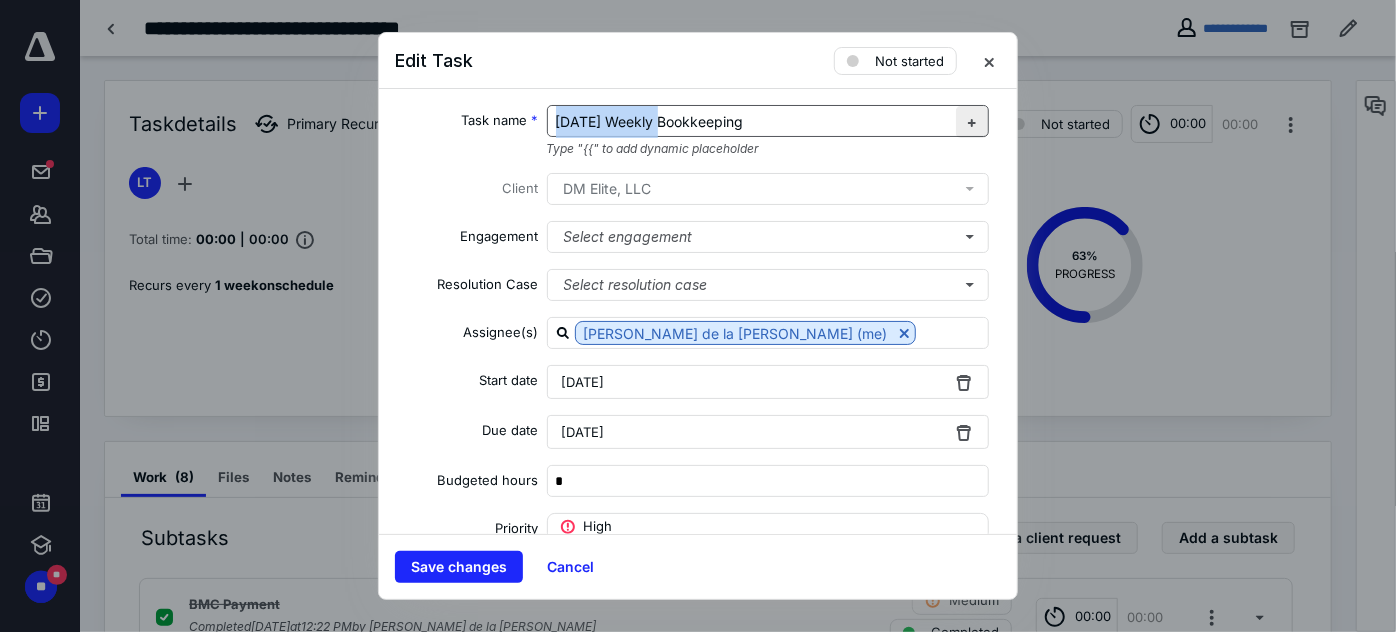 click at bounding box center [972, 122] 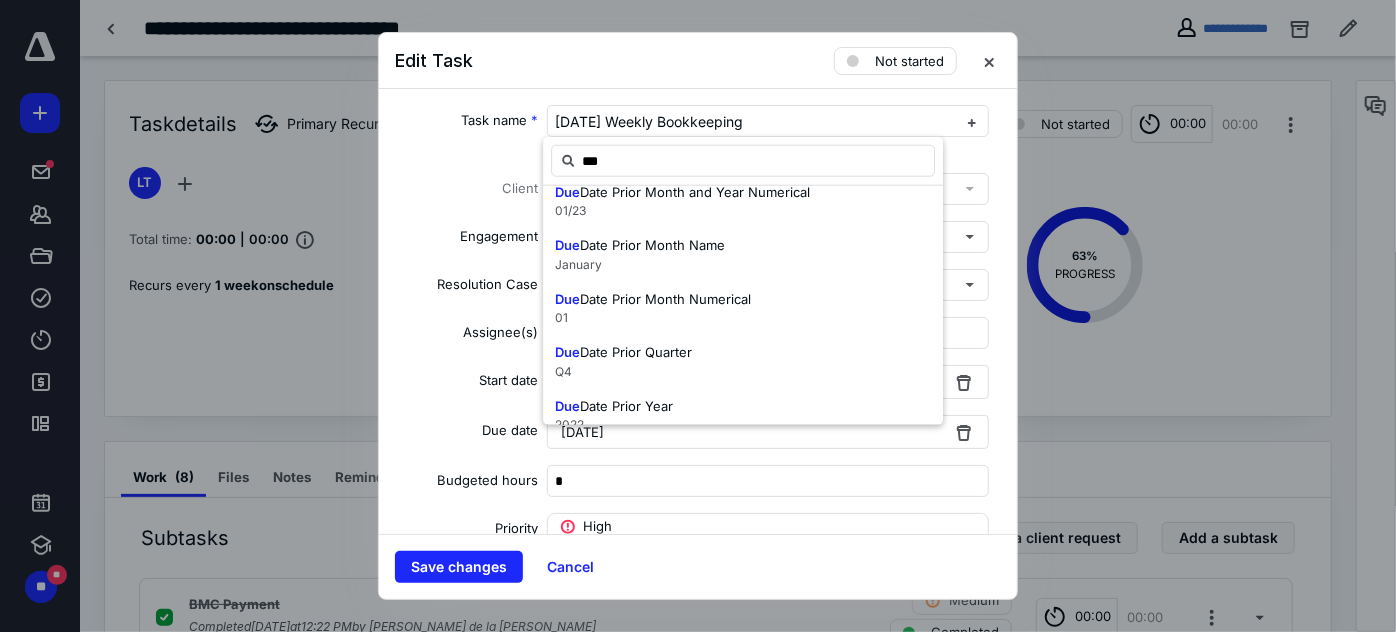 scroll, scrollTop: 363, scrollLeft: 0, axis: vertical 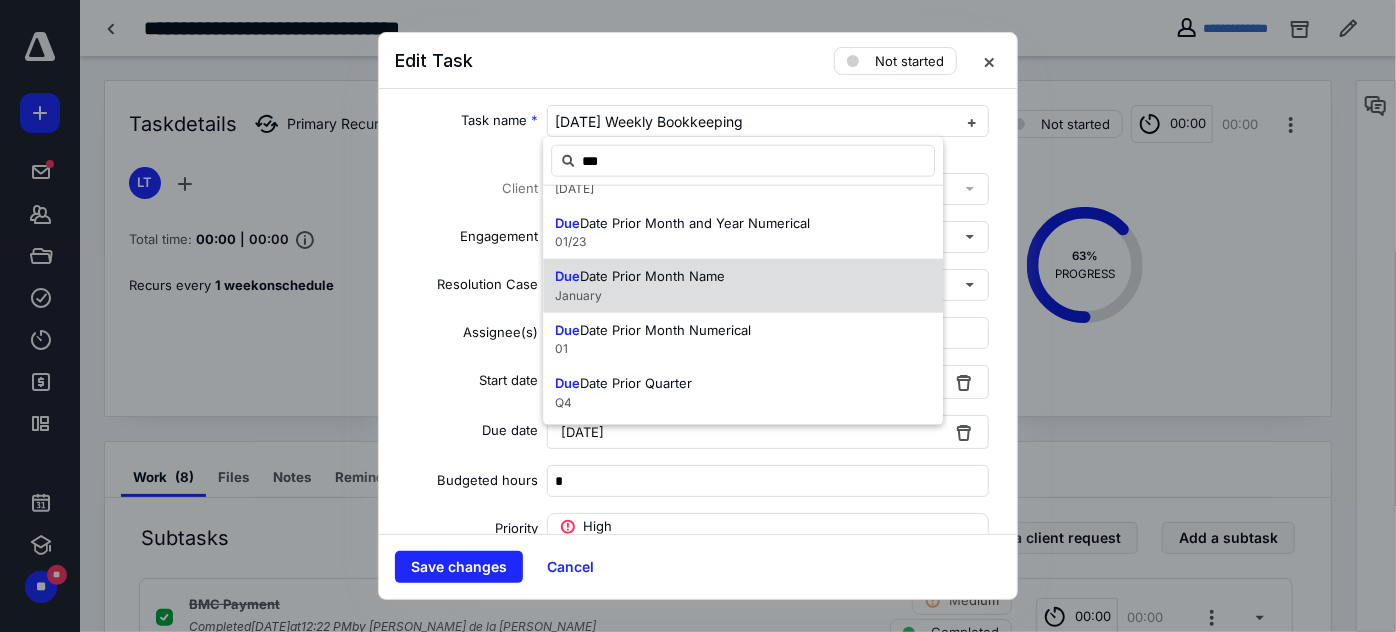 click on "Due  Date Prior Month Name January" at bounding box center [743, 286] 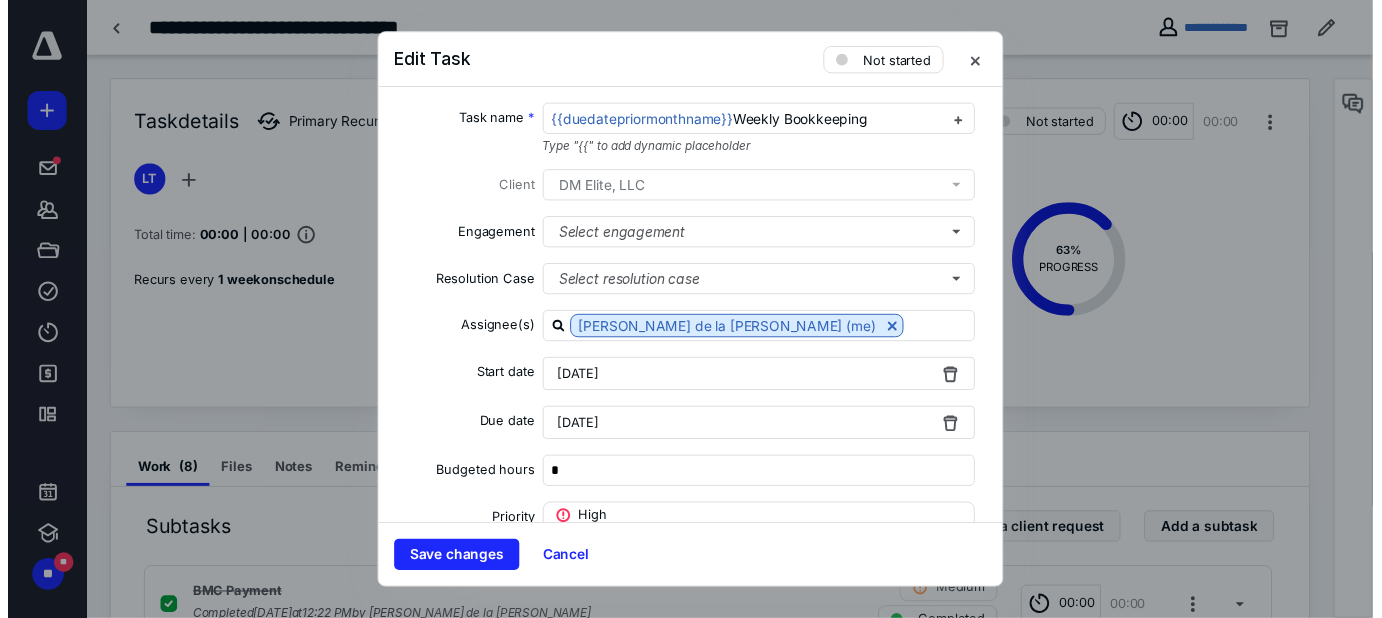 scroll, scrollTop: 0, scrollLeft: 0, axis: both 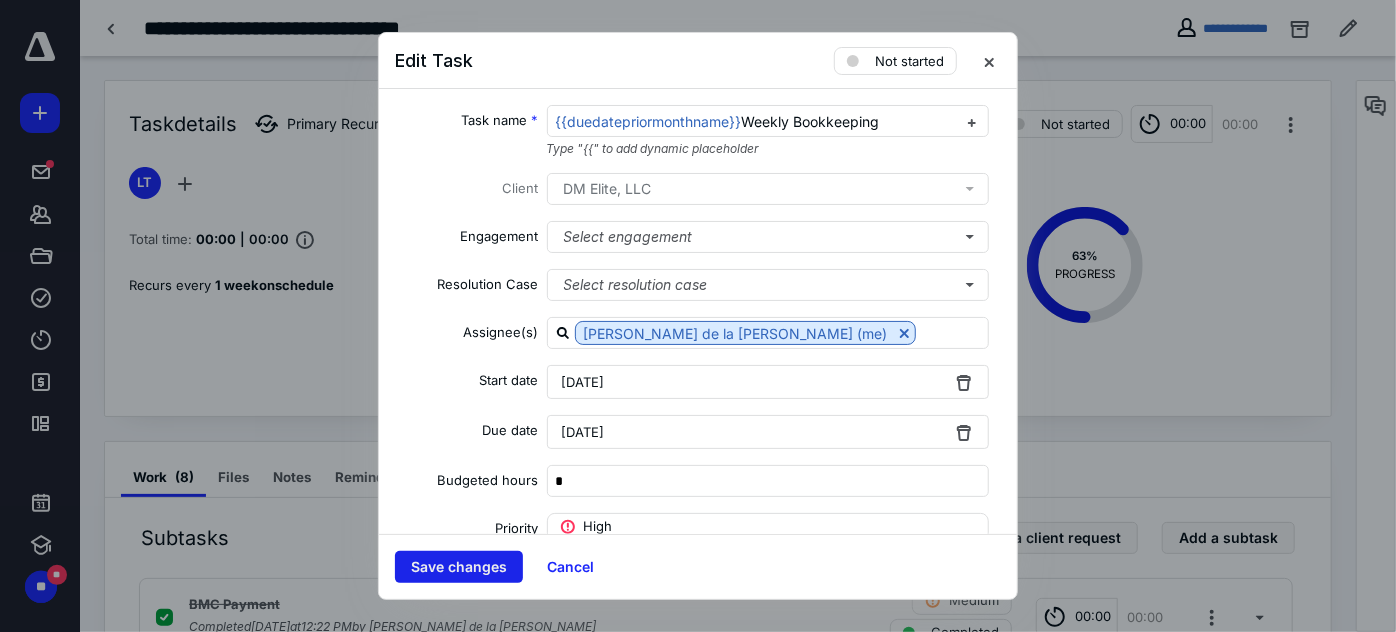 click on "Save changes" at bounding box center [459, 567] 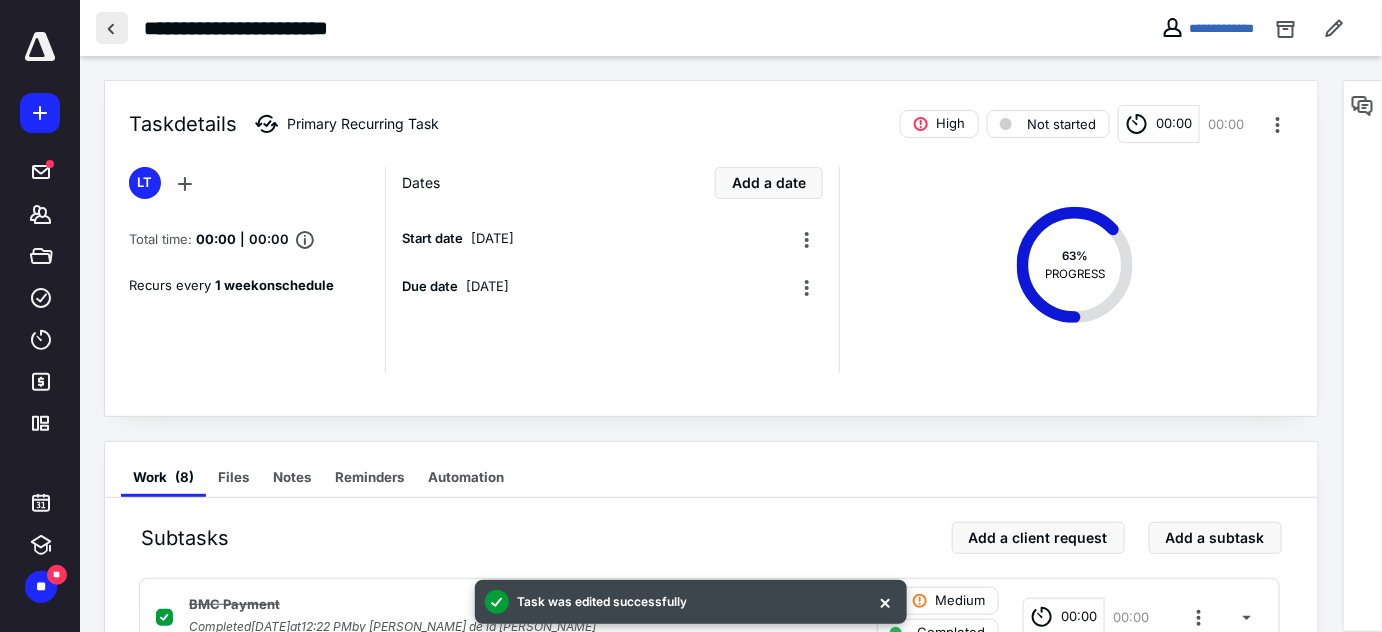 click at bounding box center [112, 28] 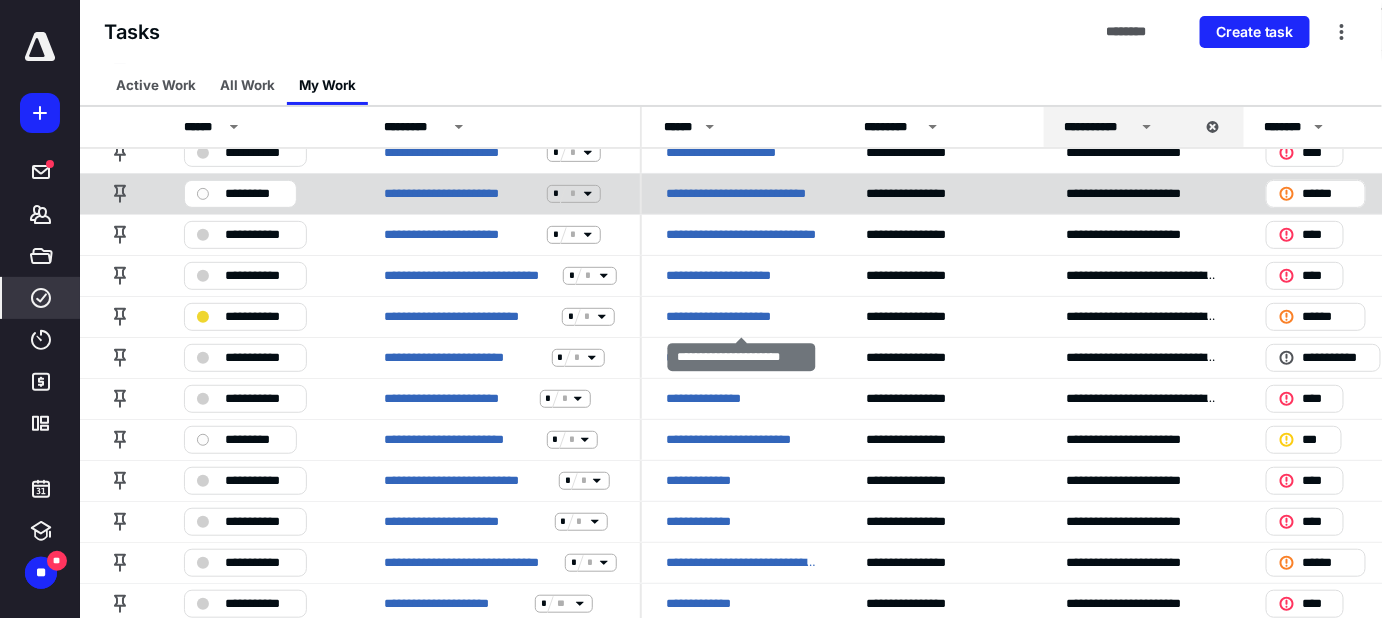 scroll, scrollTop: 272, scrollLeft: 0, axis: vertical 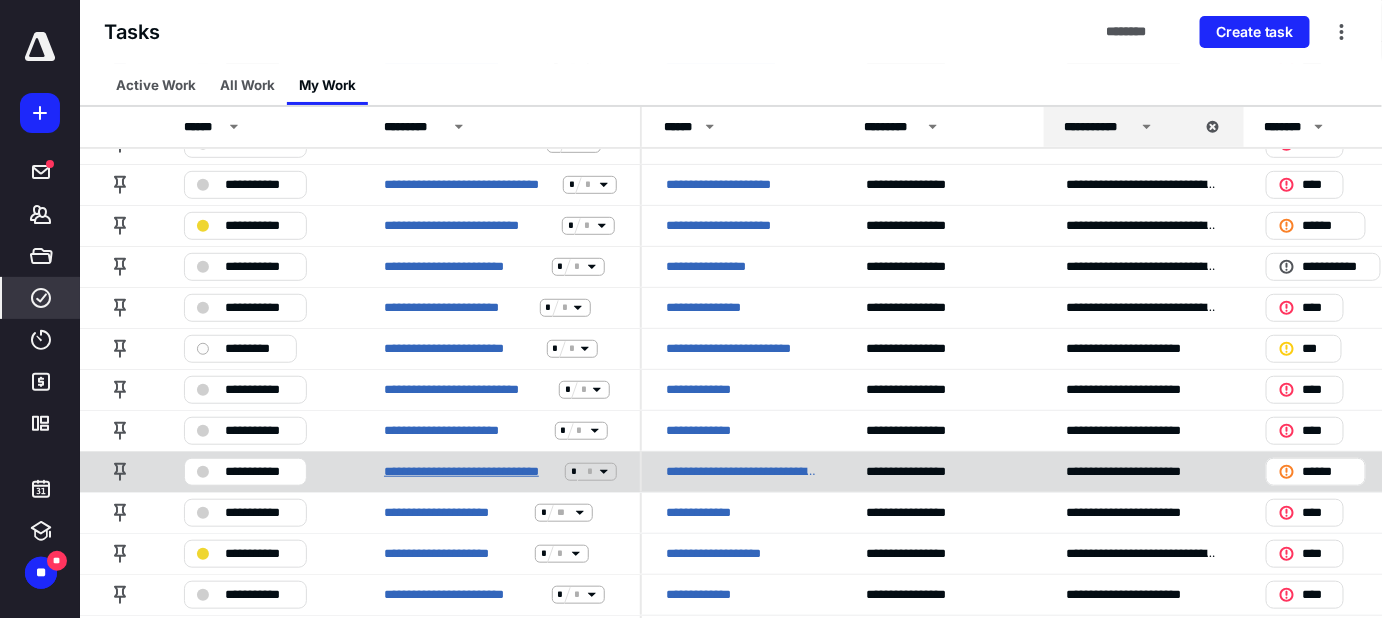 click on "**********" at bounding box center [470, 472] 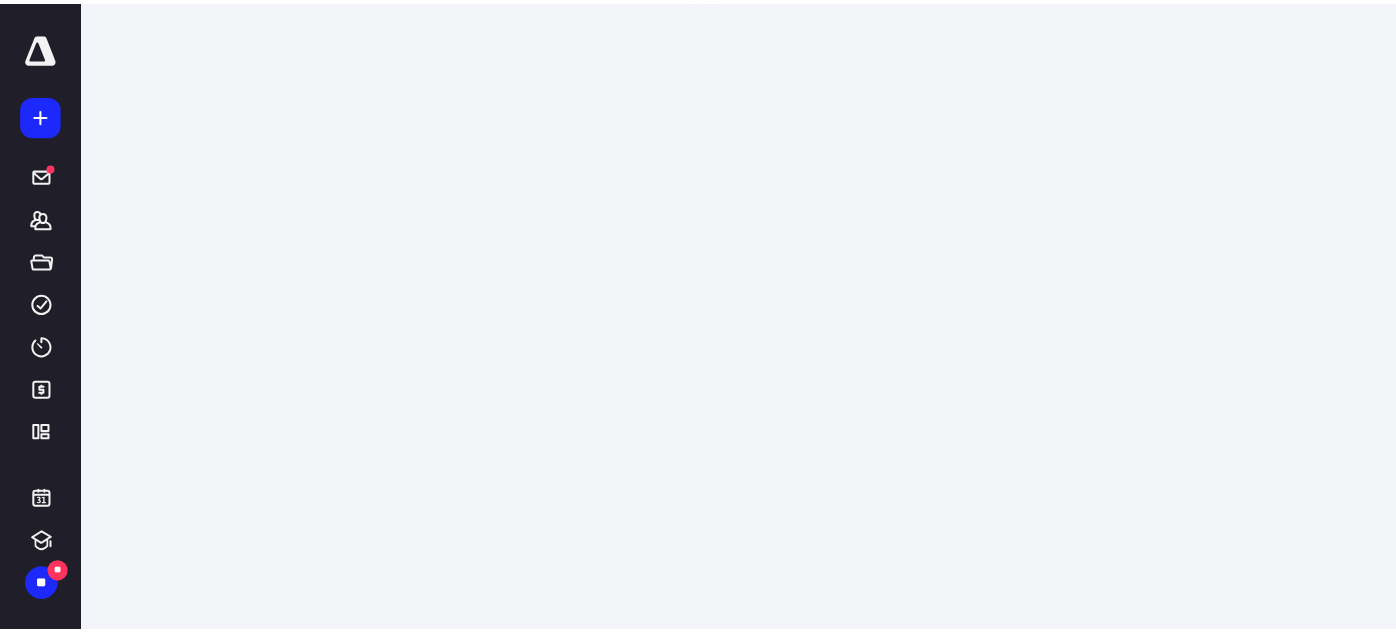 scroll, scrollTop: 0, scrollLeft: 0, axis: both 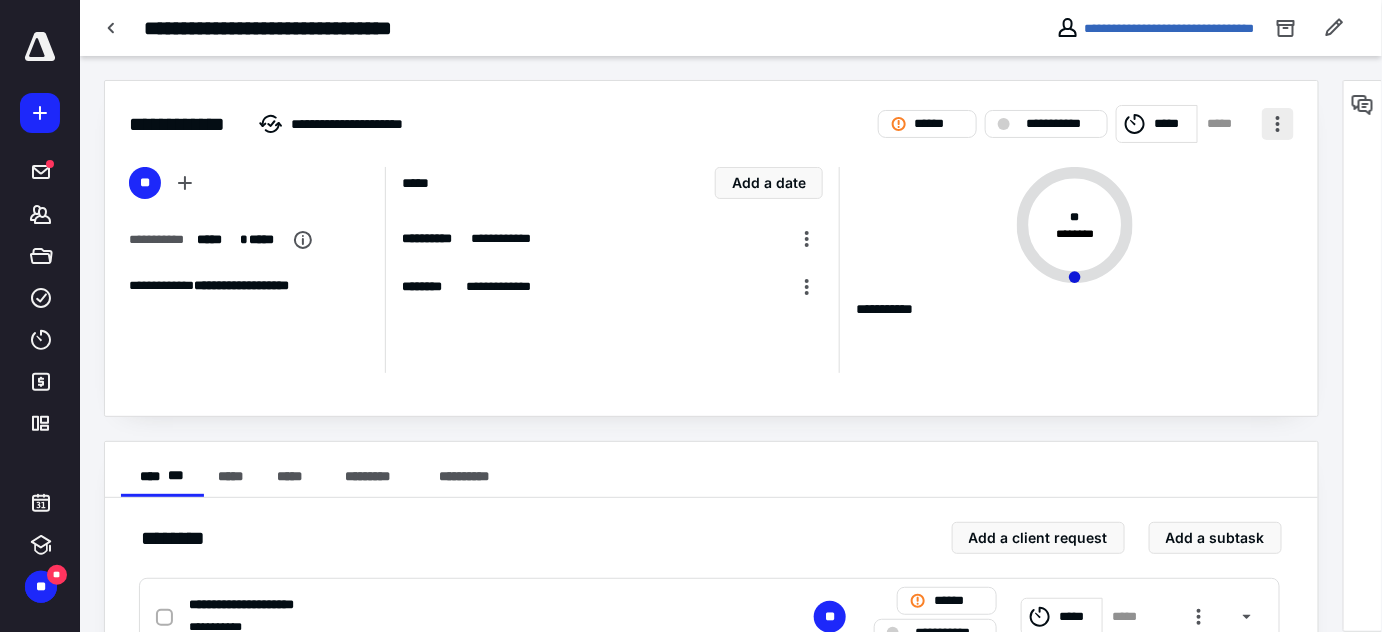 click at bounding box center (1278, 124) 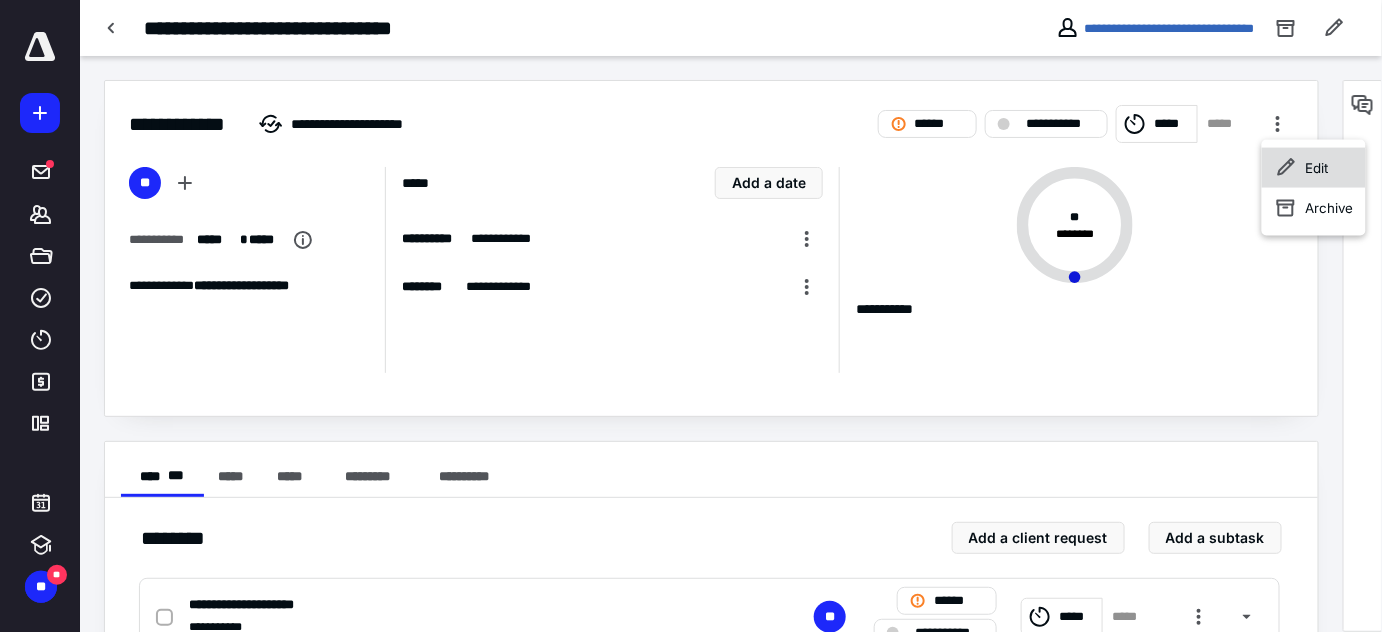 click on "Edit" at bounding box center [1314, 168] 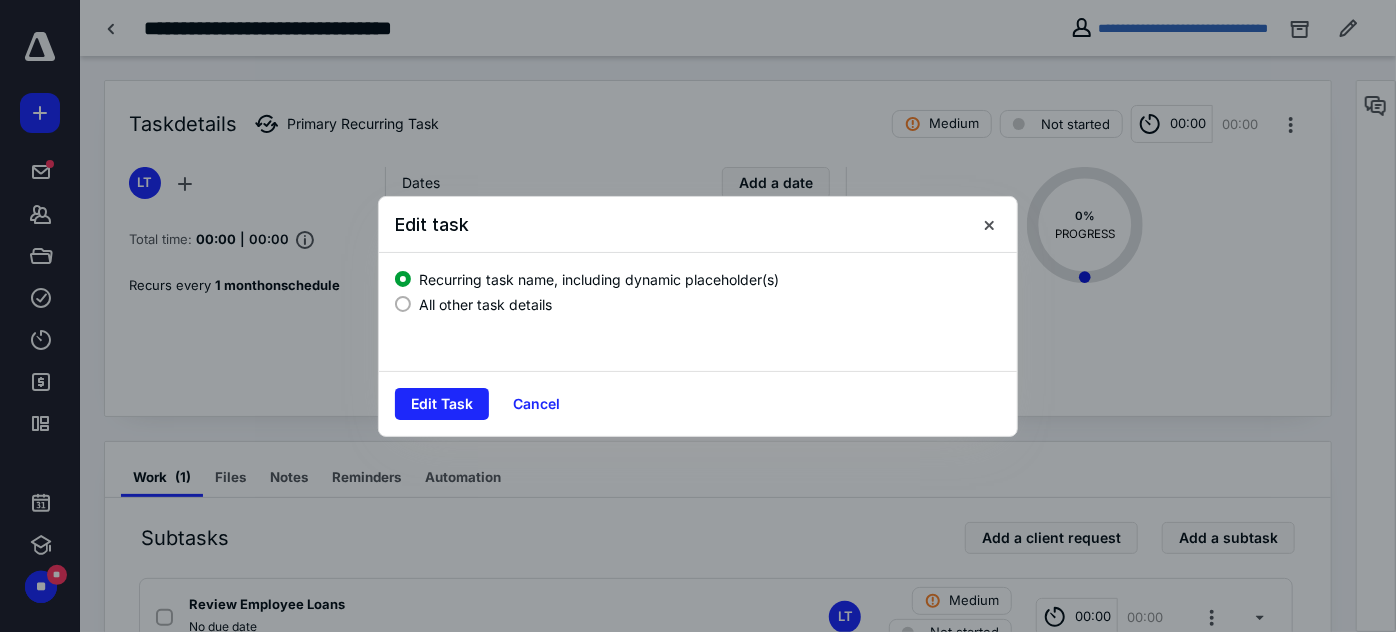 click on "All other task details" at bounding box center (485, 304) 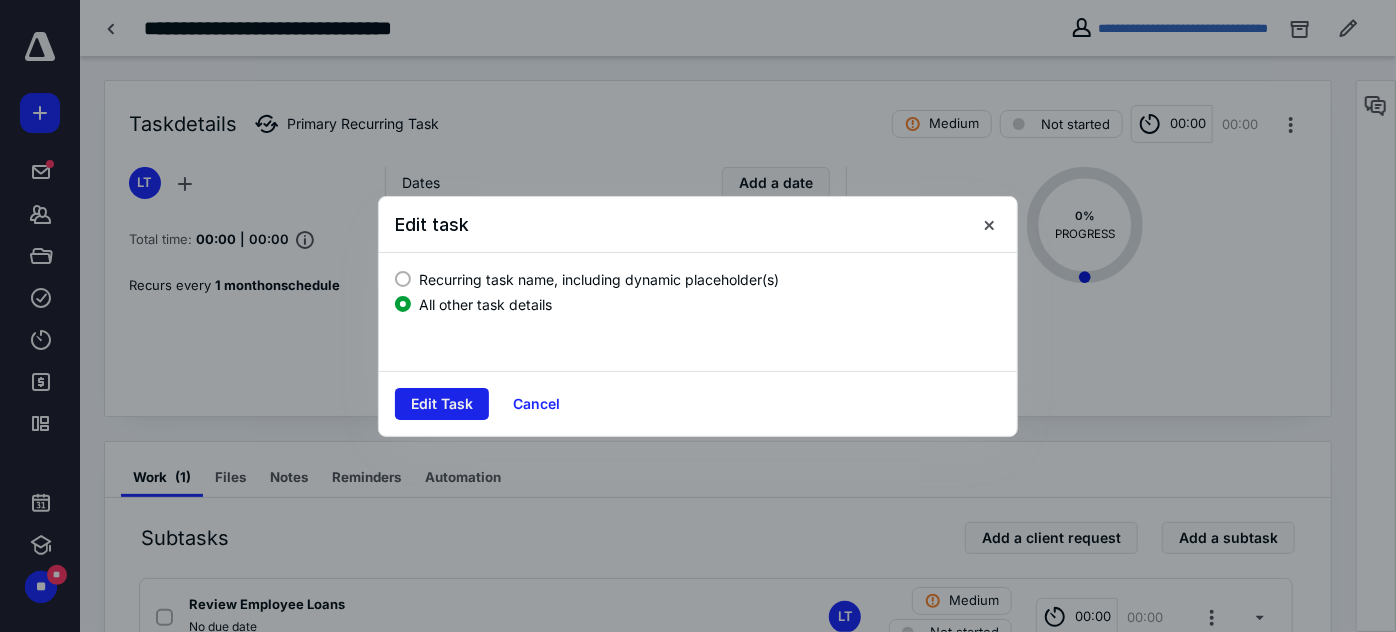click on "Edit Task" at bounding box center (442, 404) 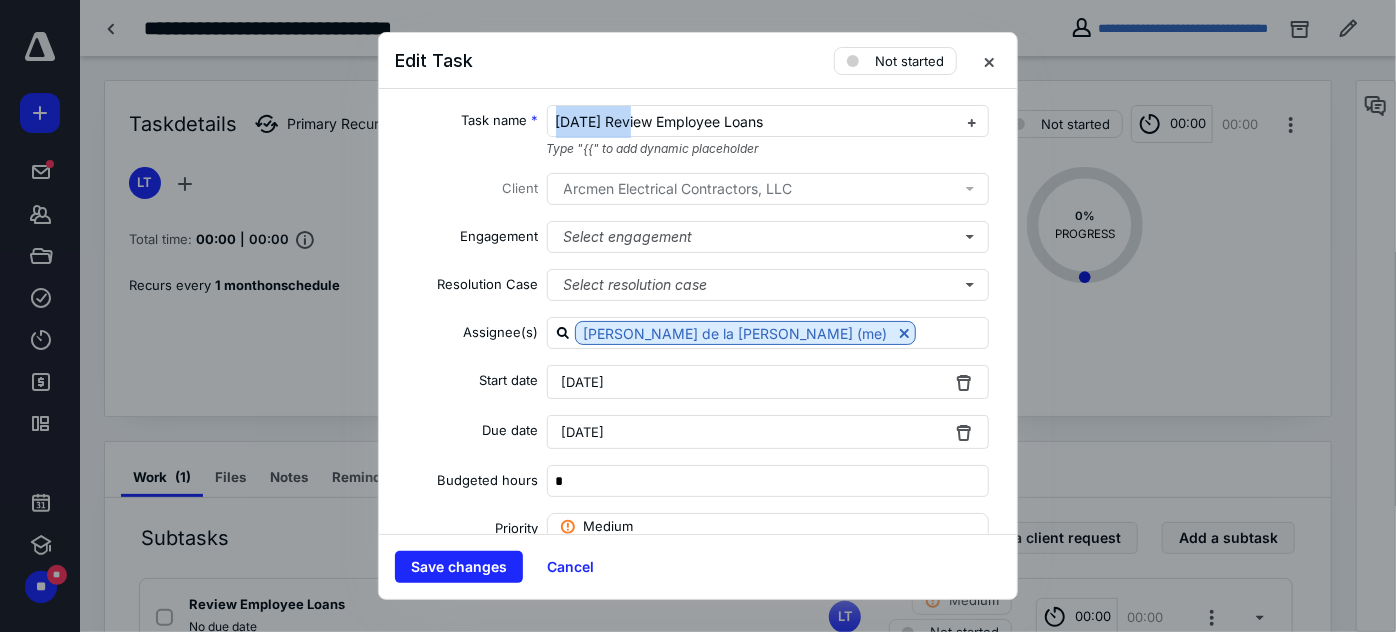 drag, startPoint x: 627, startPoint y: 116, endPoint x: 429, endPoint y: 108, distance: 198.16154 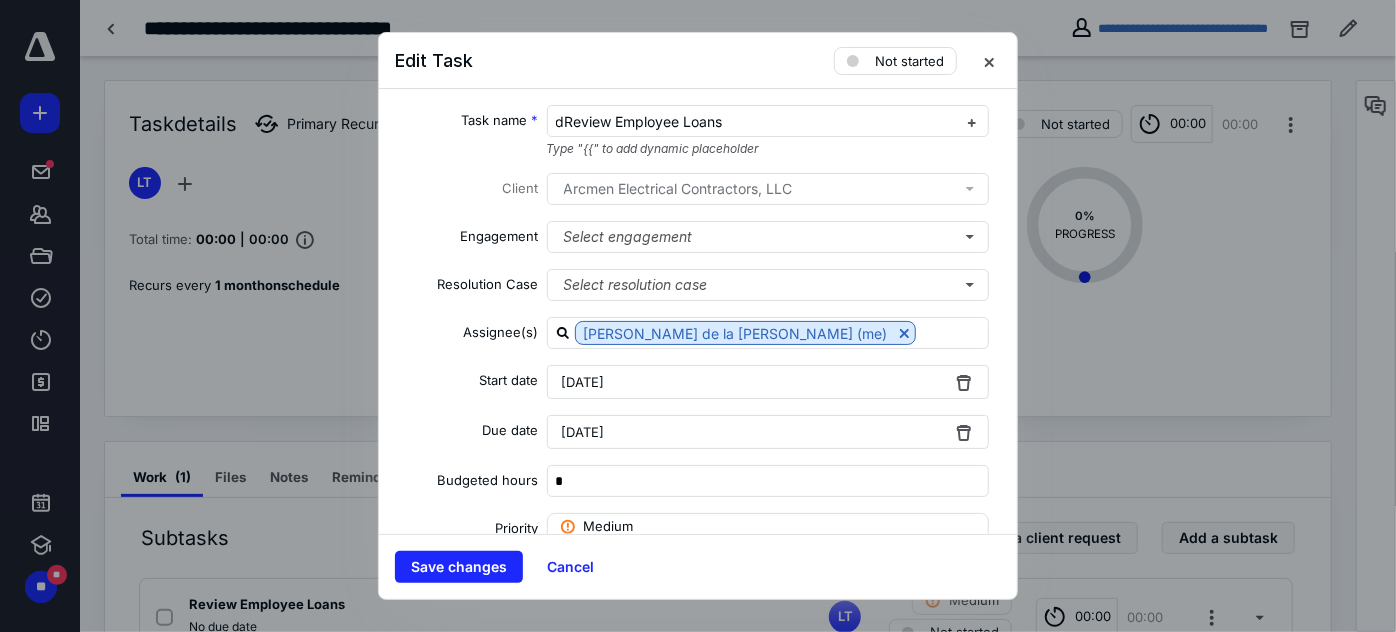 type 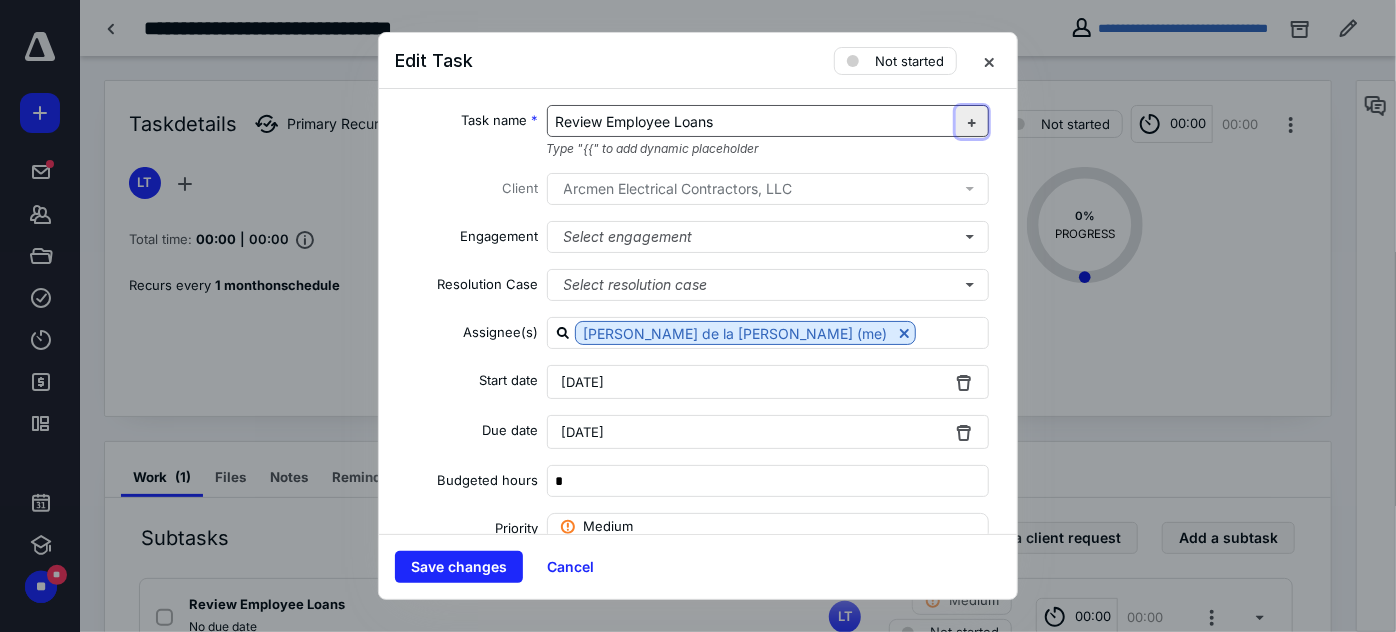 click at bounding box center [972, 122] 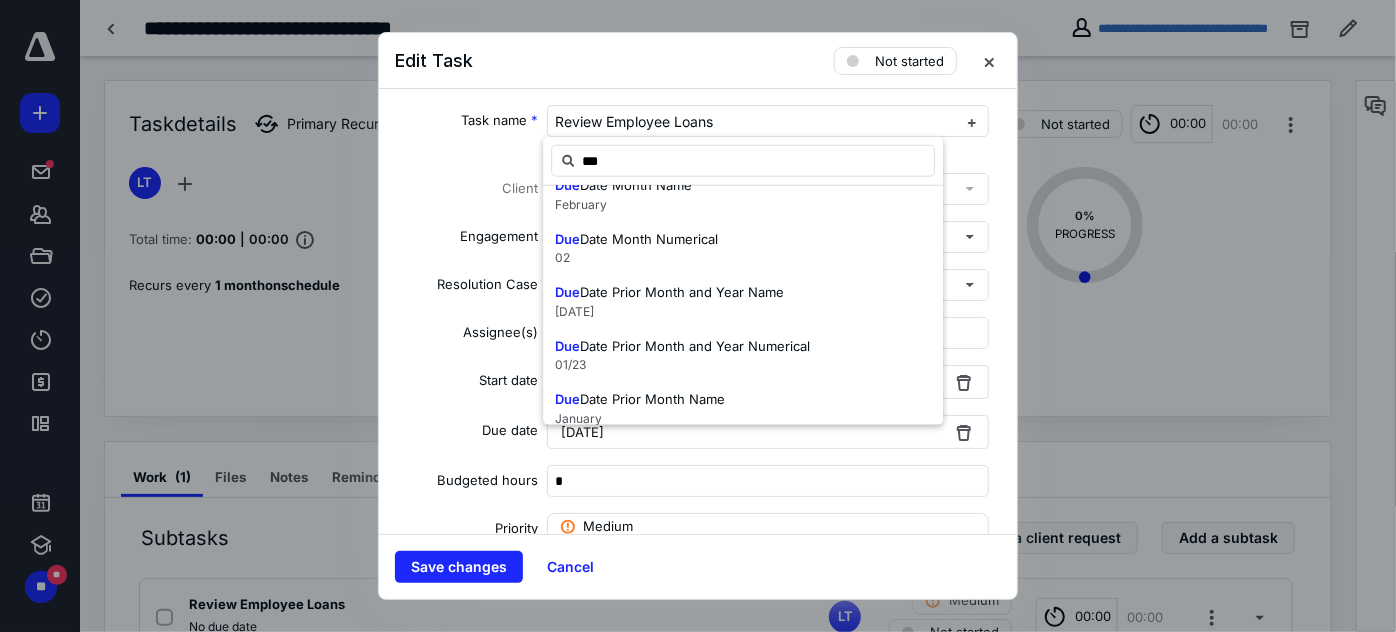 scroll, scrollTop: 272, scrollLeft: 0, axis: vertical 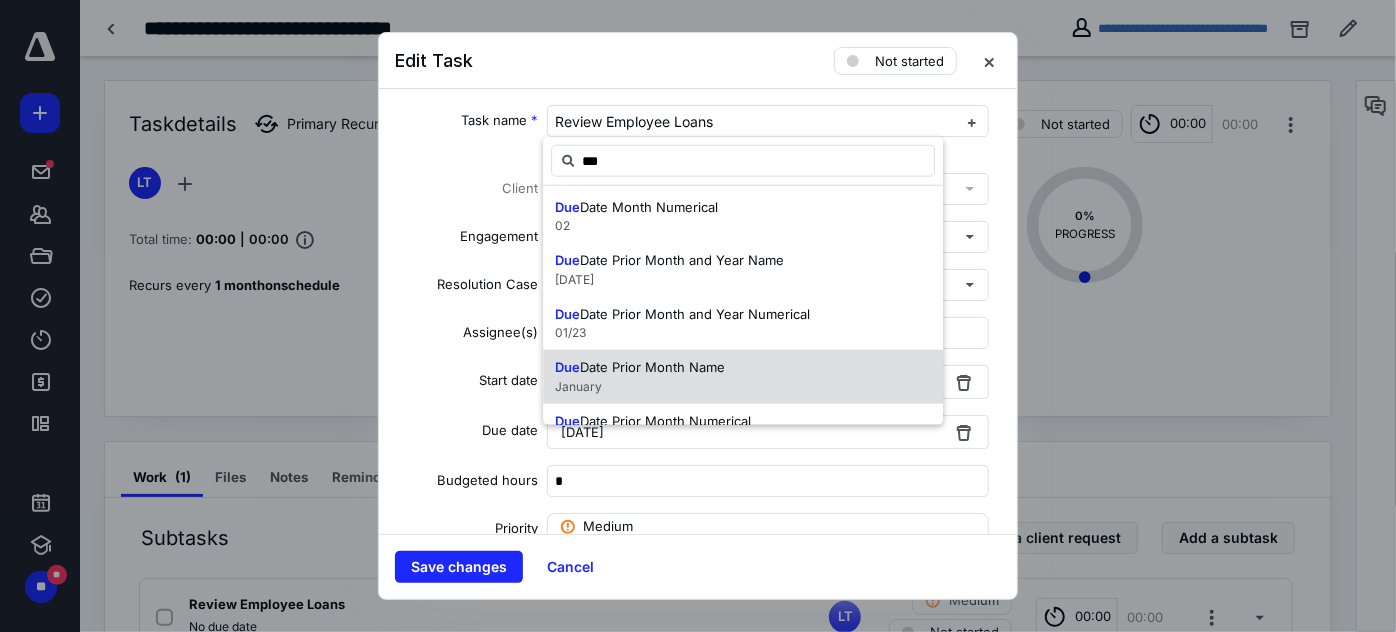 click on "Date Prior Month Name" at bounding box center [652, 367] 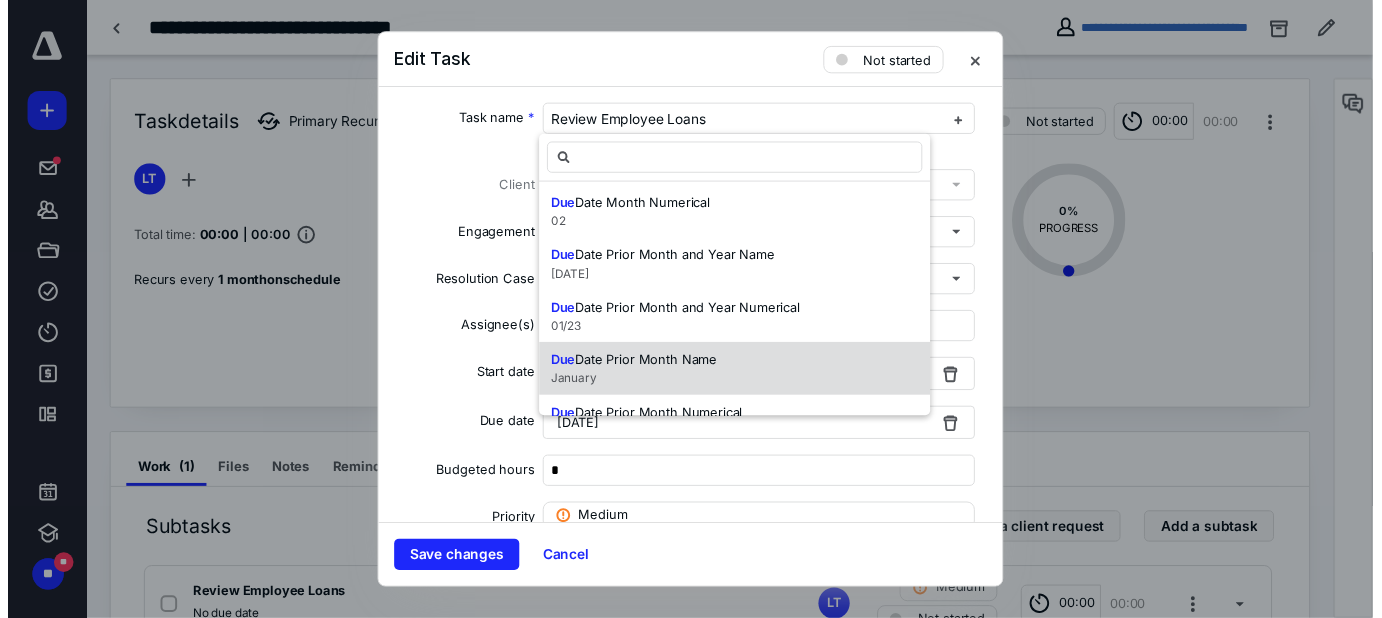 scroll, scrollTop: 0, scrollLeft: 0, axis: both 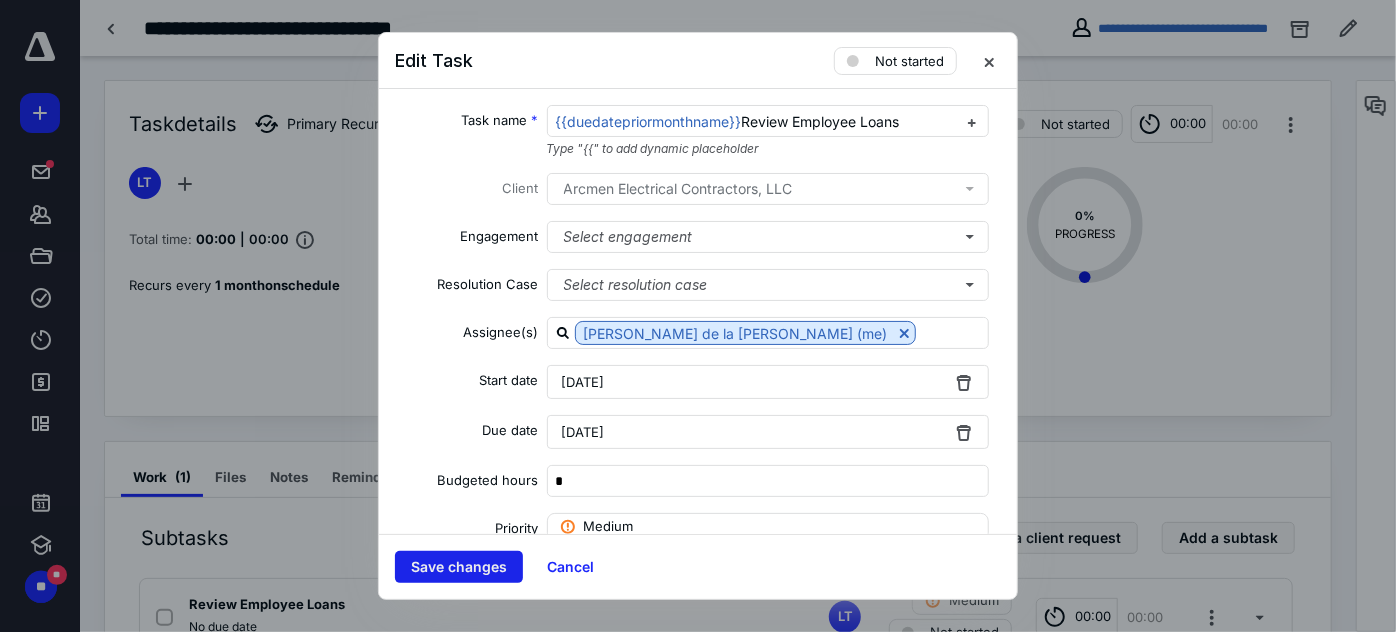 click on "Save changes" at bounding box center [459, 567] 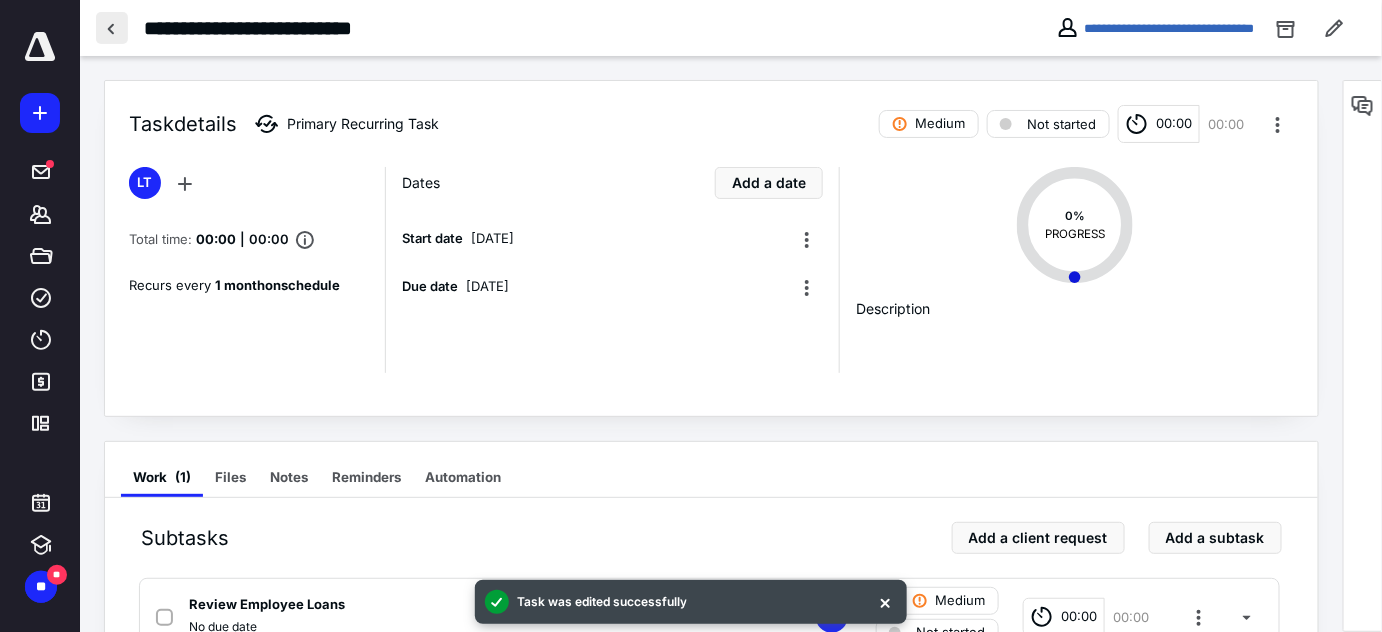 click at bounding box center [112, 28] 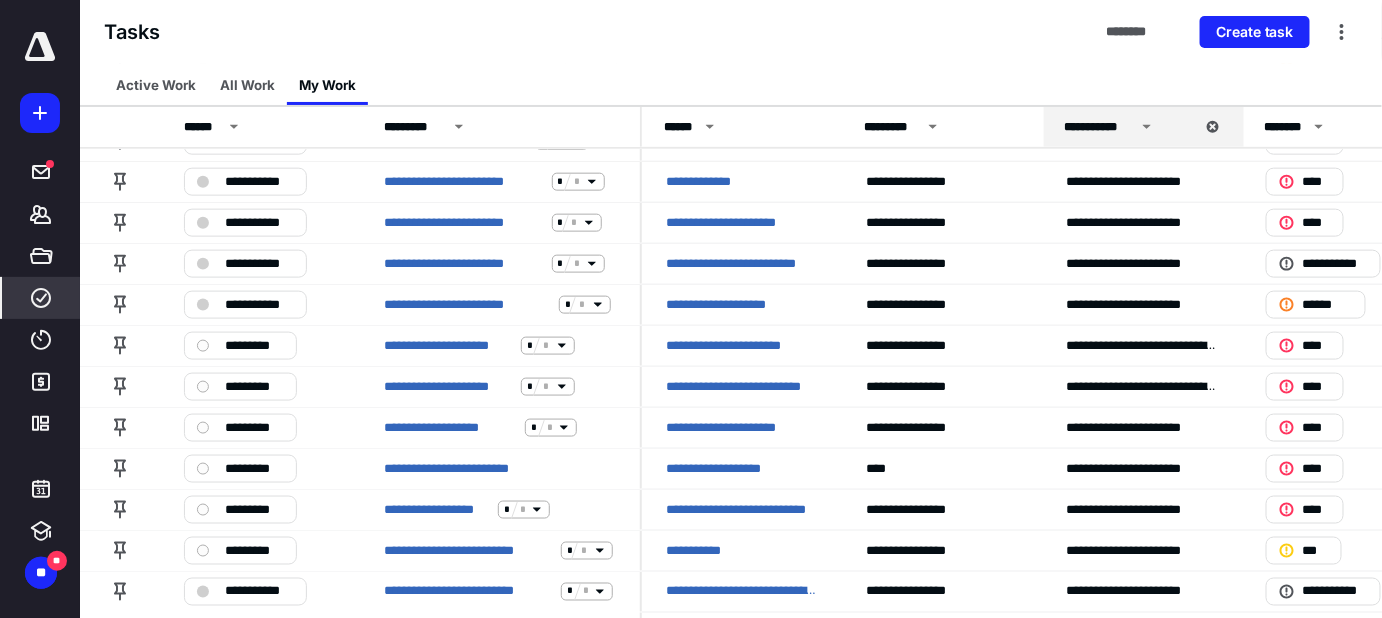 scroll, scrollTop: 727, scrollLeft: 0, axis: vertical 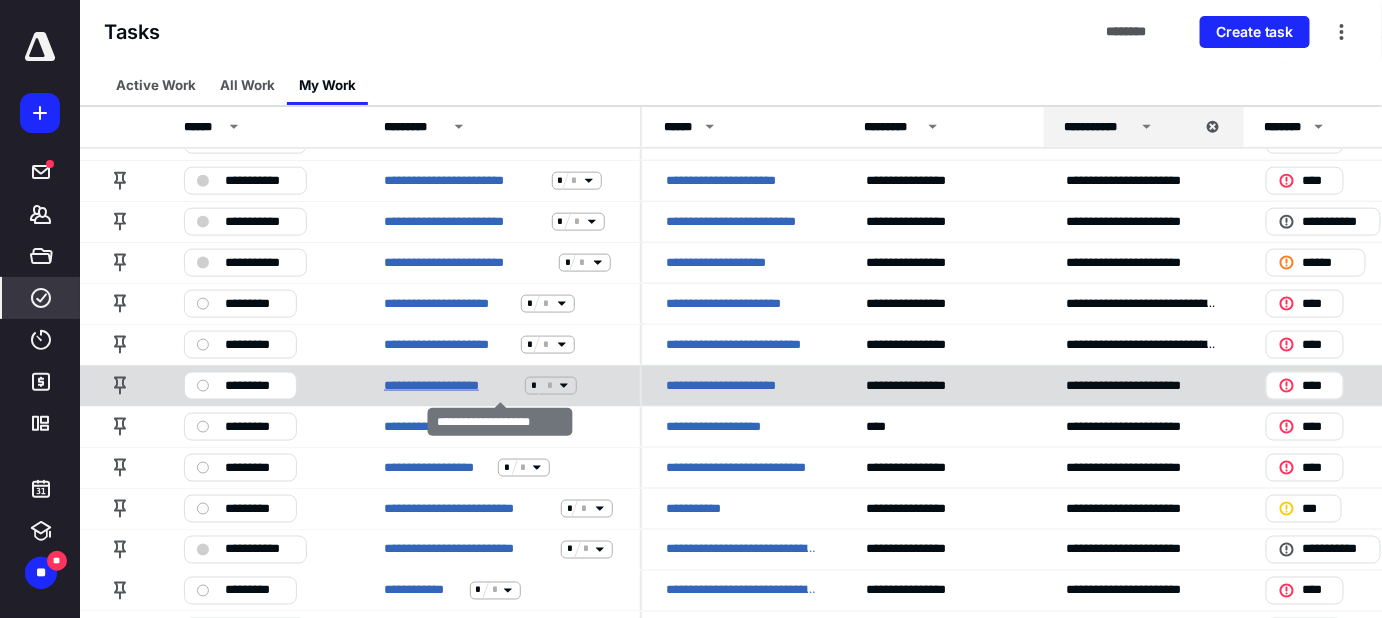 click on "**********" at bounding box center (450, 386) 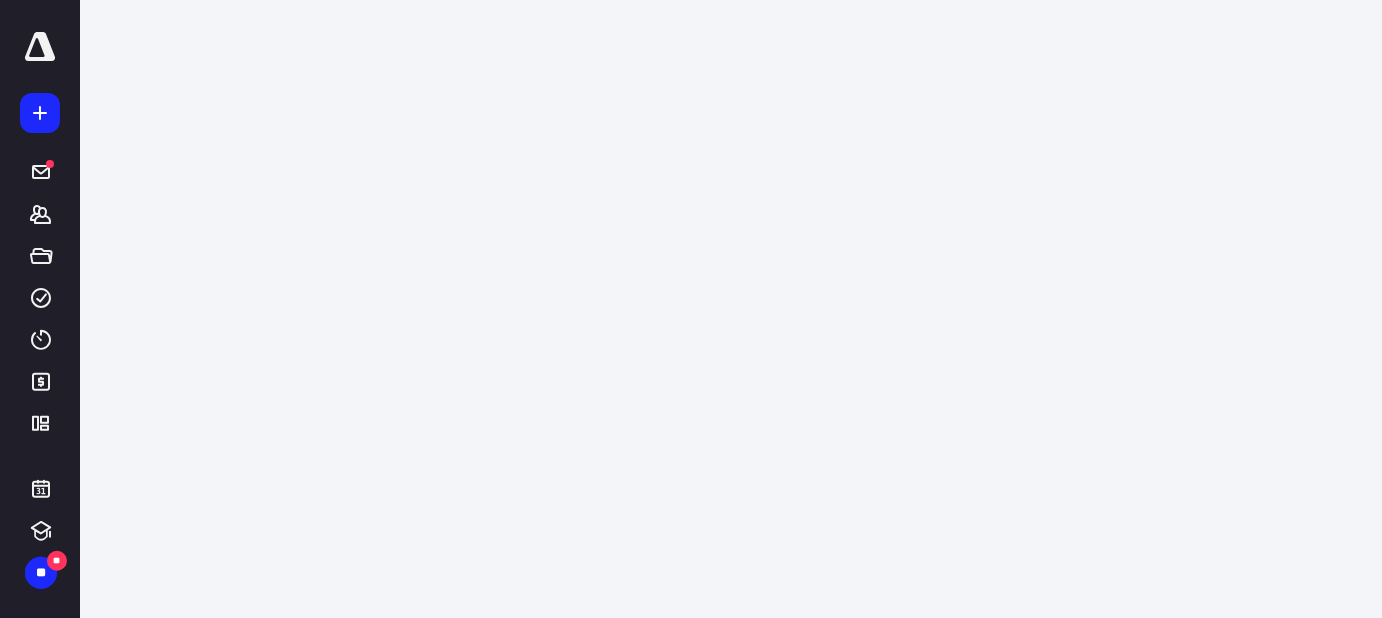 scroll, scrollTop: 0, scrollLeft: 0, axis: both 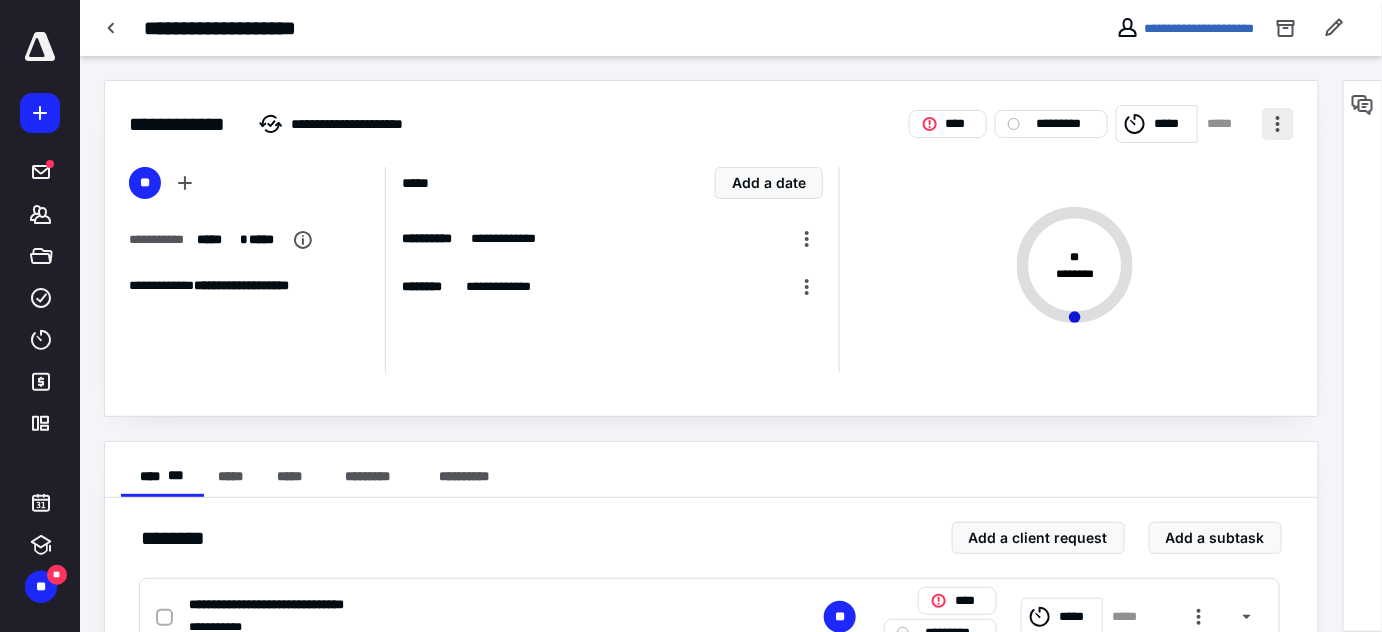 click at bounding box center [1278, 124] 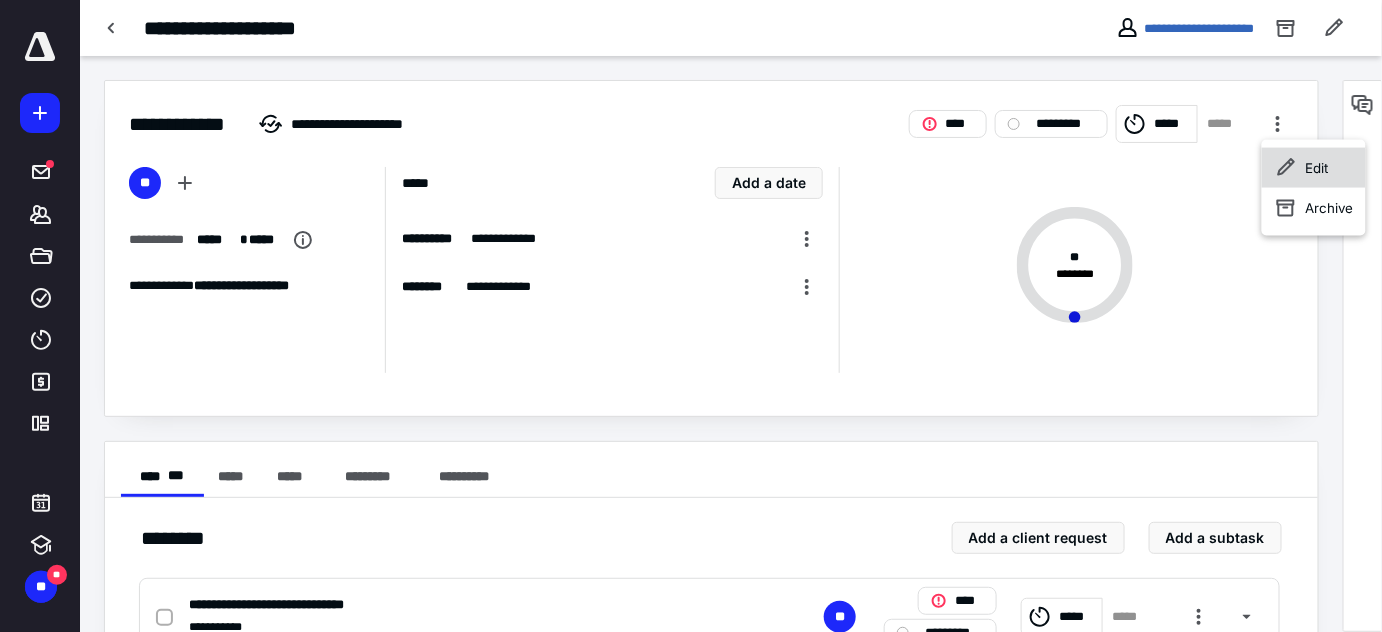 click on "Edit" at bounding box center [1317, 168] 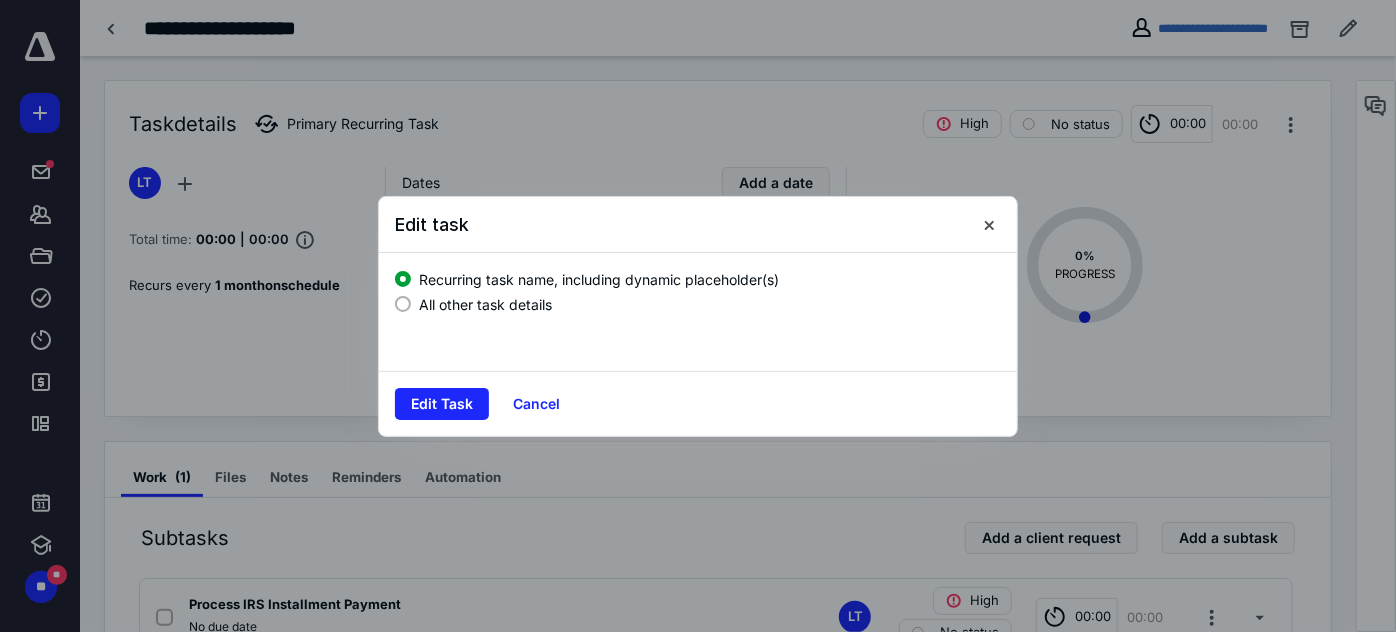 click on "All other task details" at bounding box center [485, 304] 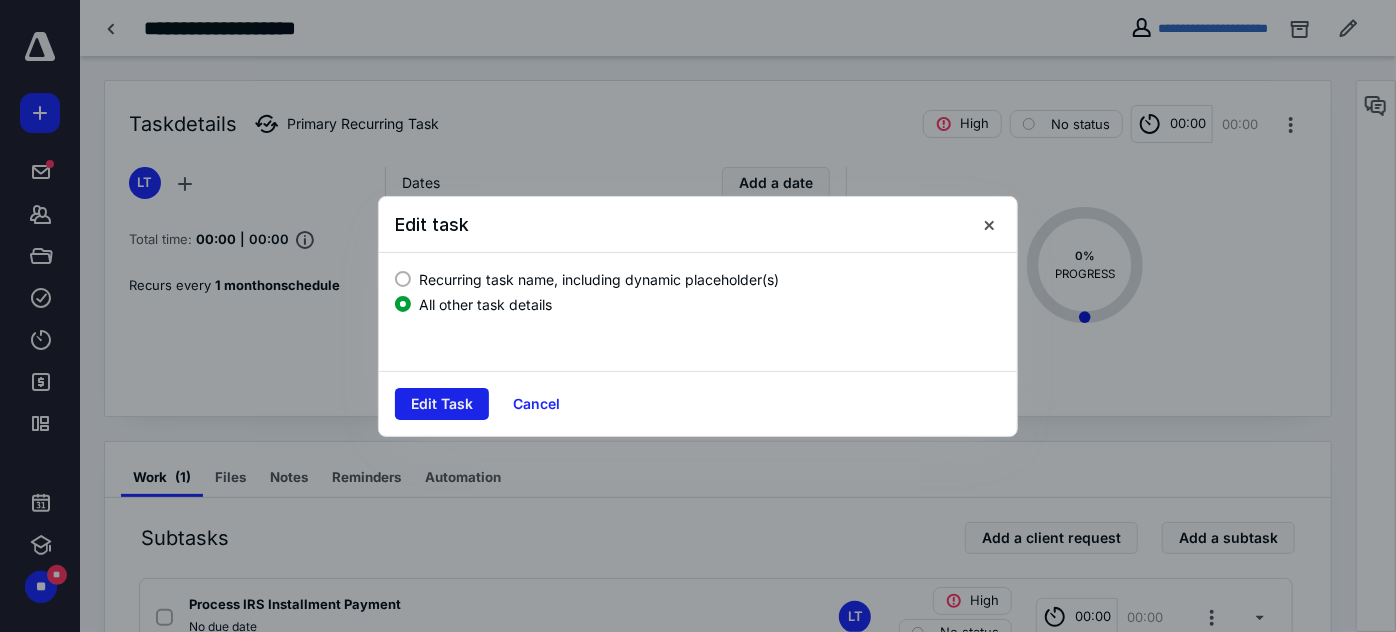 click on "Edit Task" at bounding box center (442, 404) 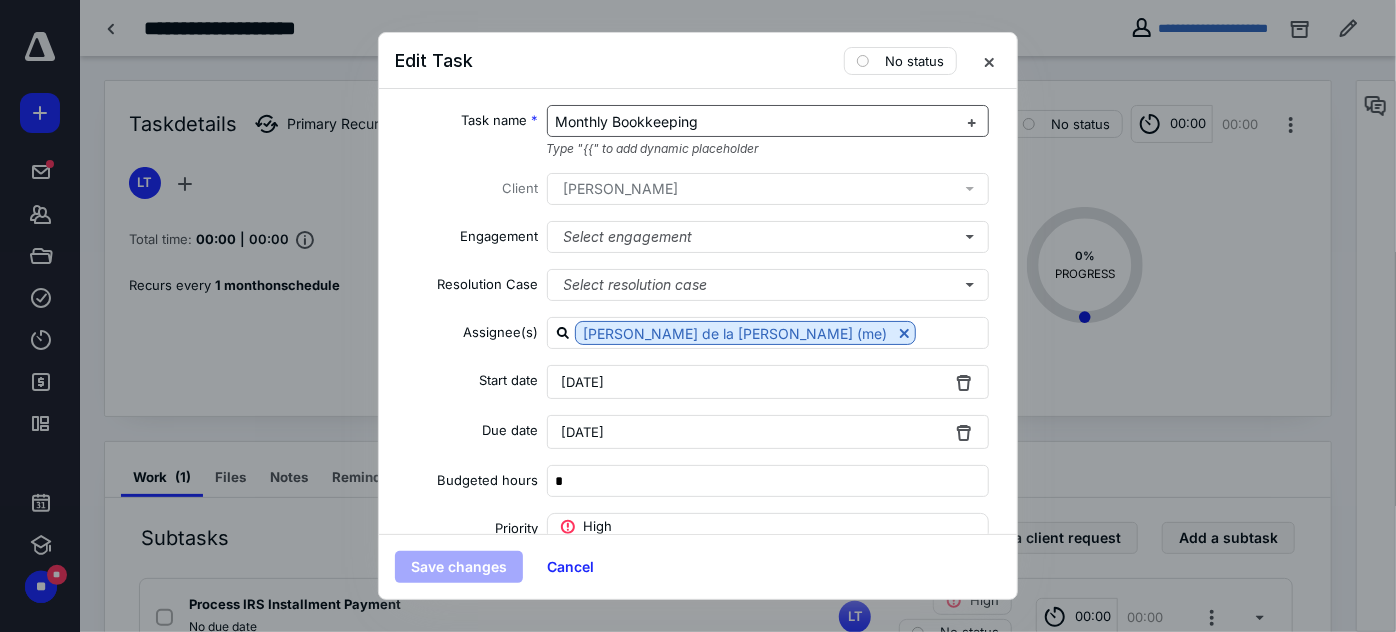click on "Monthly Bookkeeping" at bounding box center [627, 121] 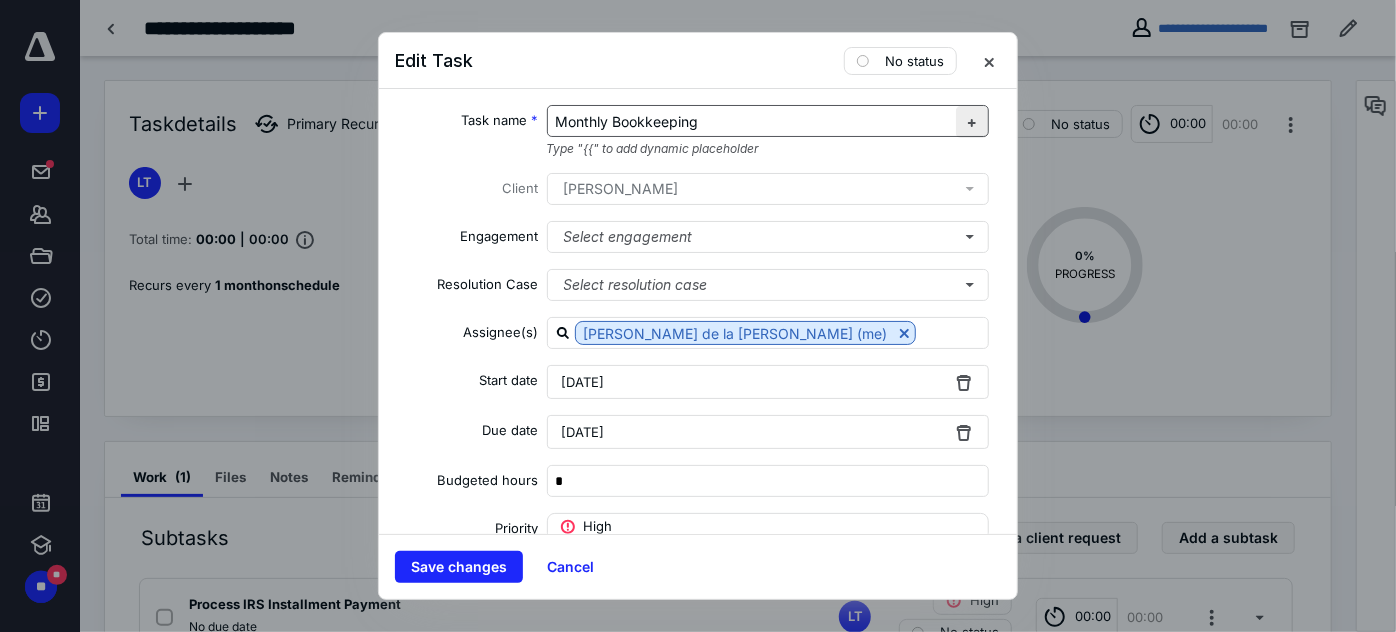 click at bounding box center (972, 122) 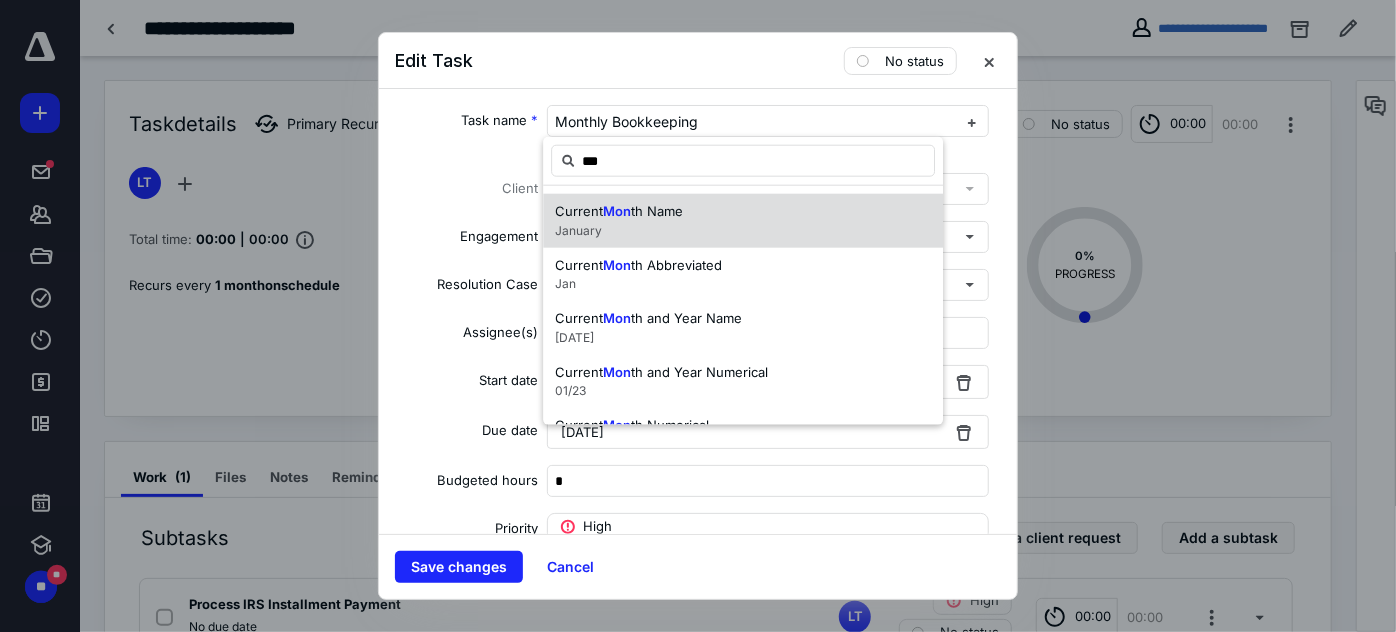 click on "January" at bounding box center [619, 230] 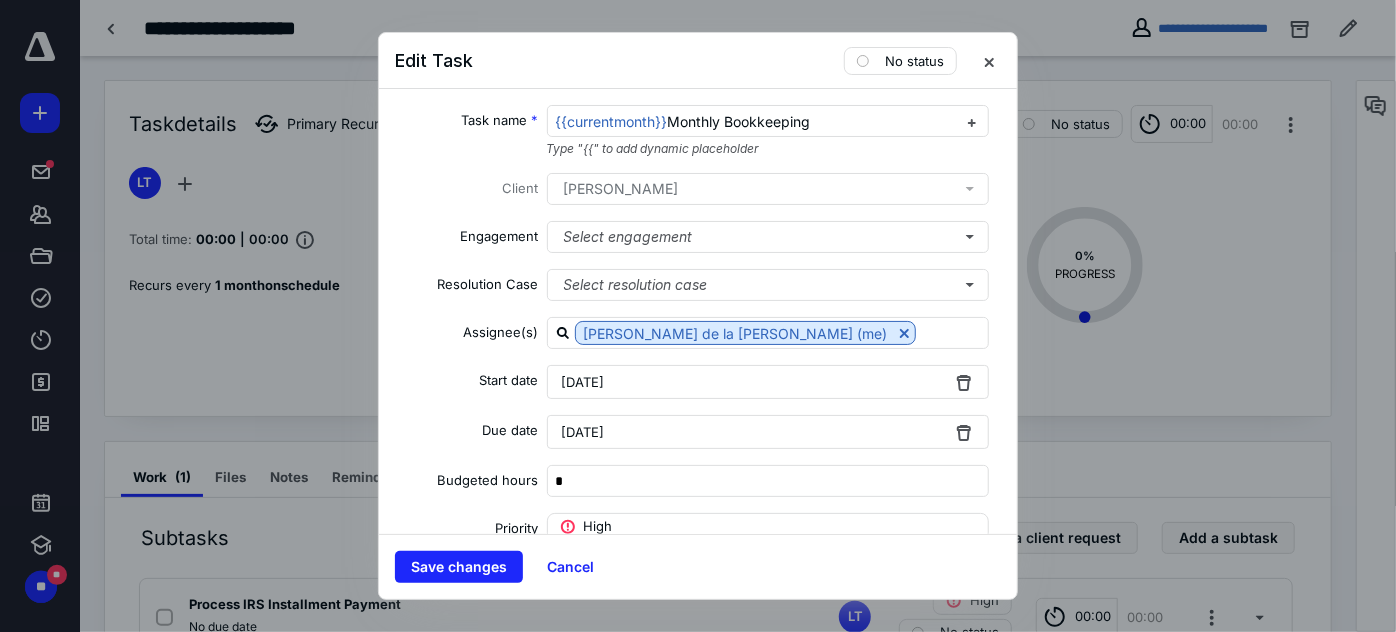 click on "Save changes" at bounding box center (459, 567) 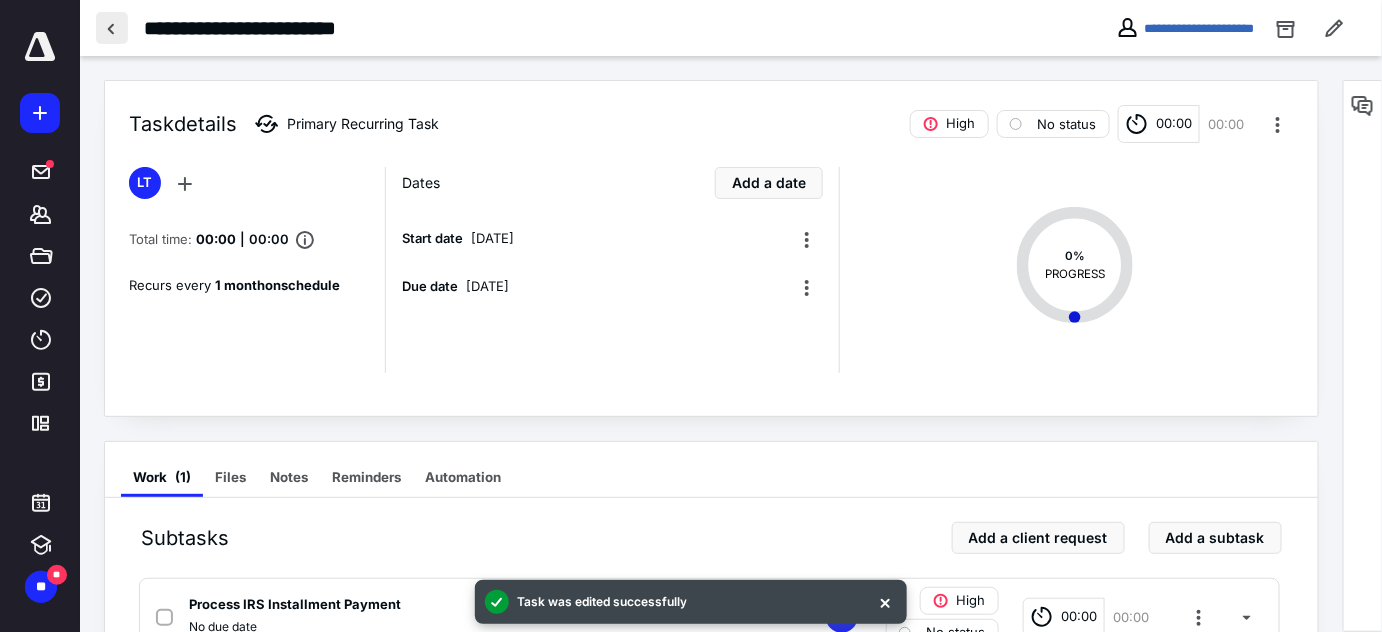 click at bounding box center (112, 28) 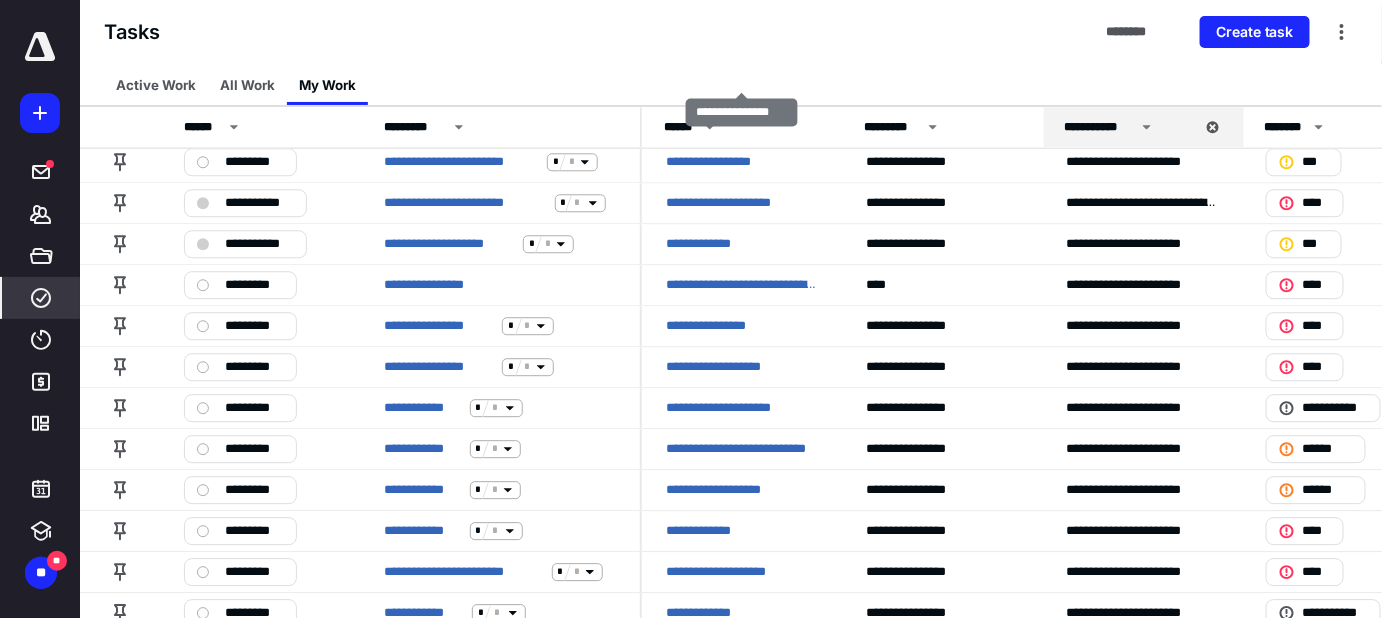 scroll, scrollTop: 1672, scrollLeft: 0, axis: vertical 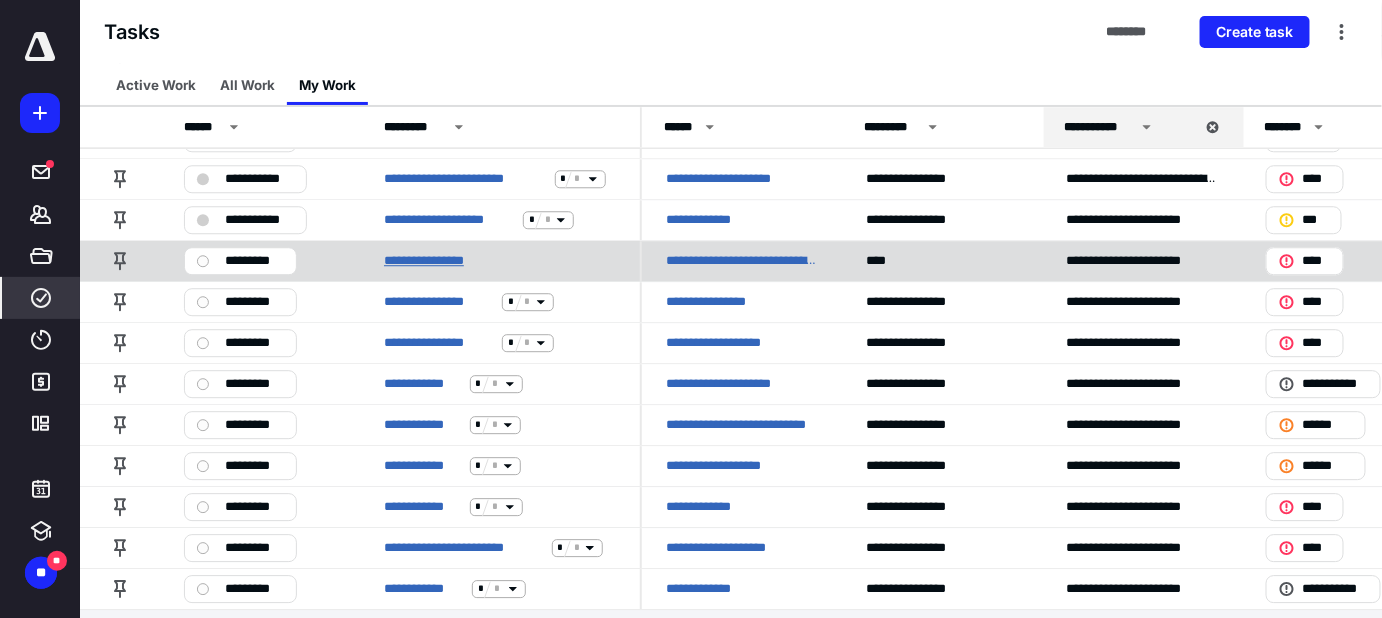 click on "**********" at bounding box center [441, 261] 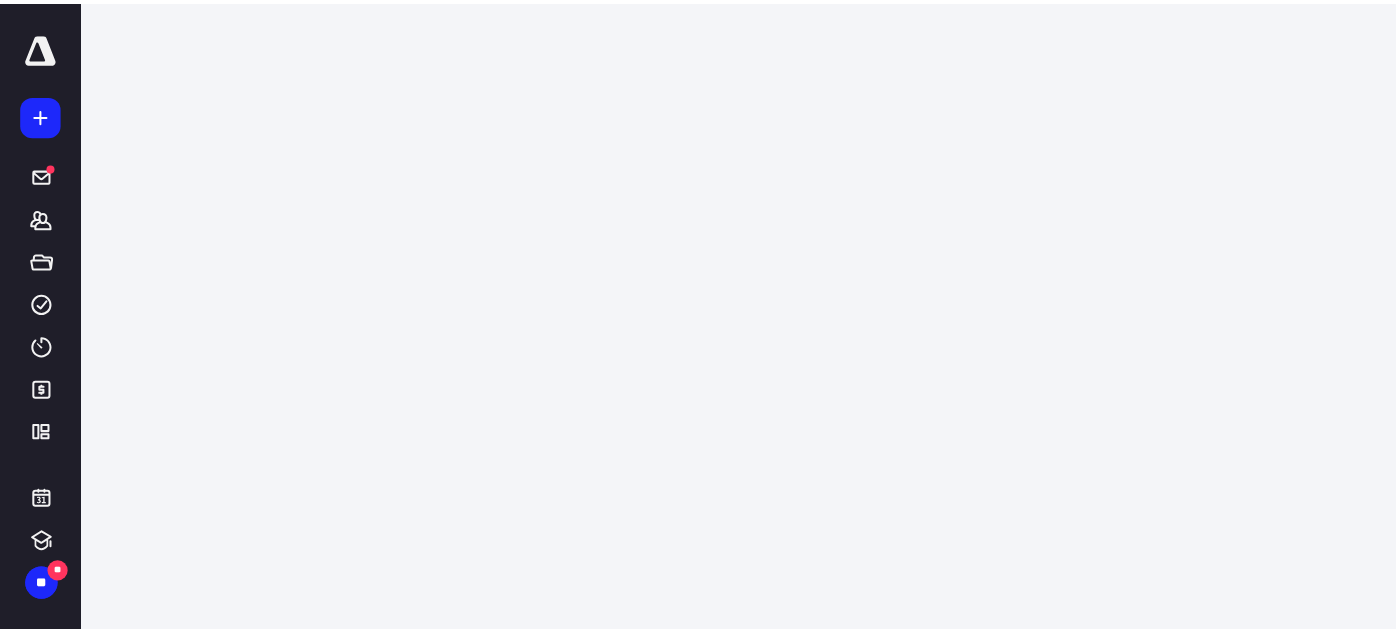 scroll, scrollTop: 0, scrollLeft: 0, axis: both 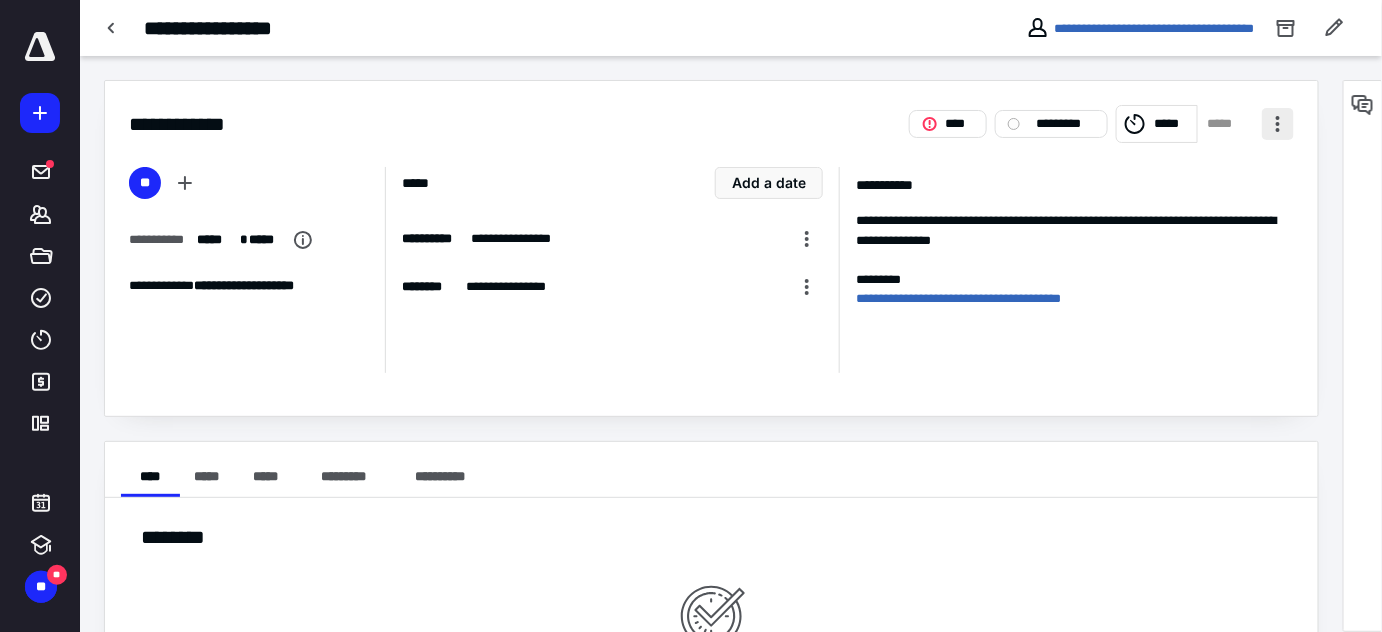 click at bounding box center (1278, 124) 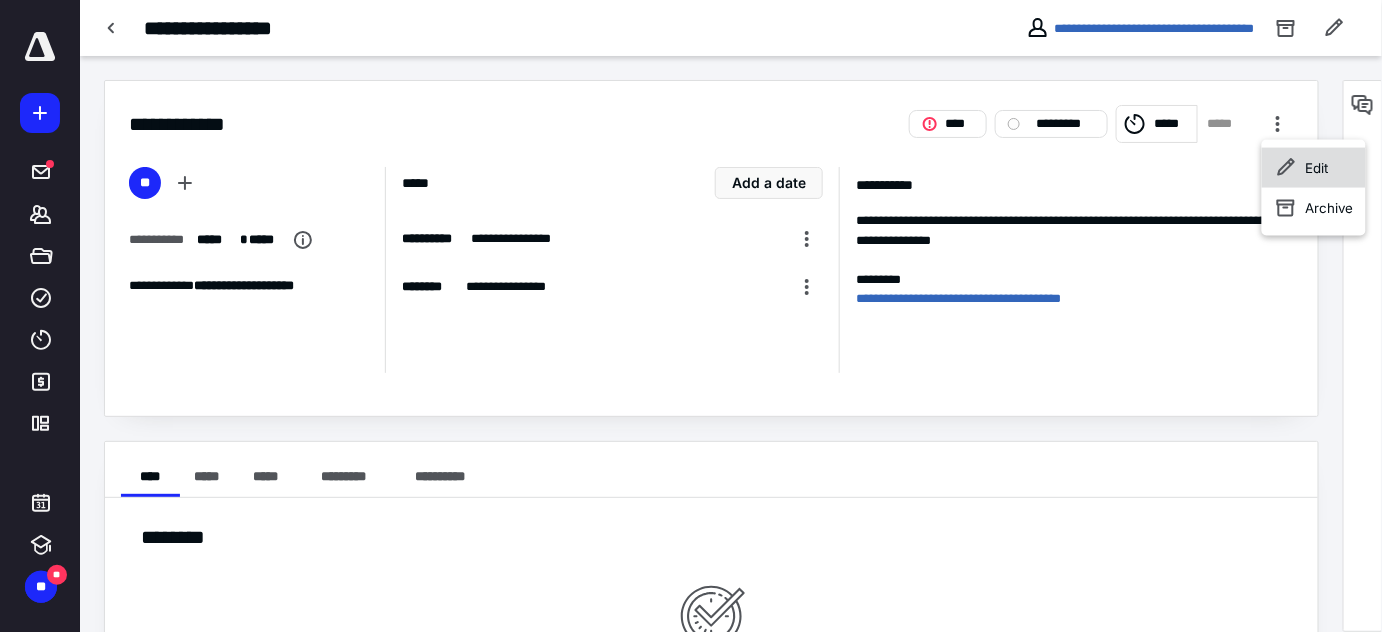click on "Edit" at bounding box center [1317, 168] 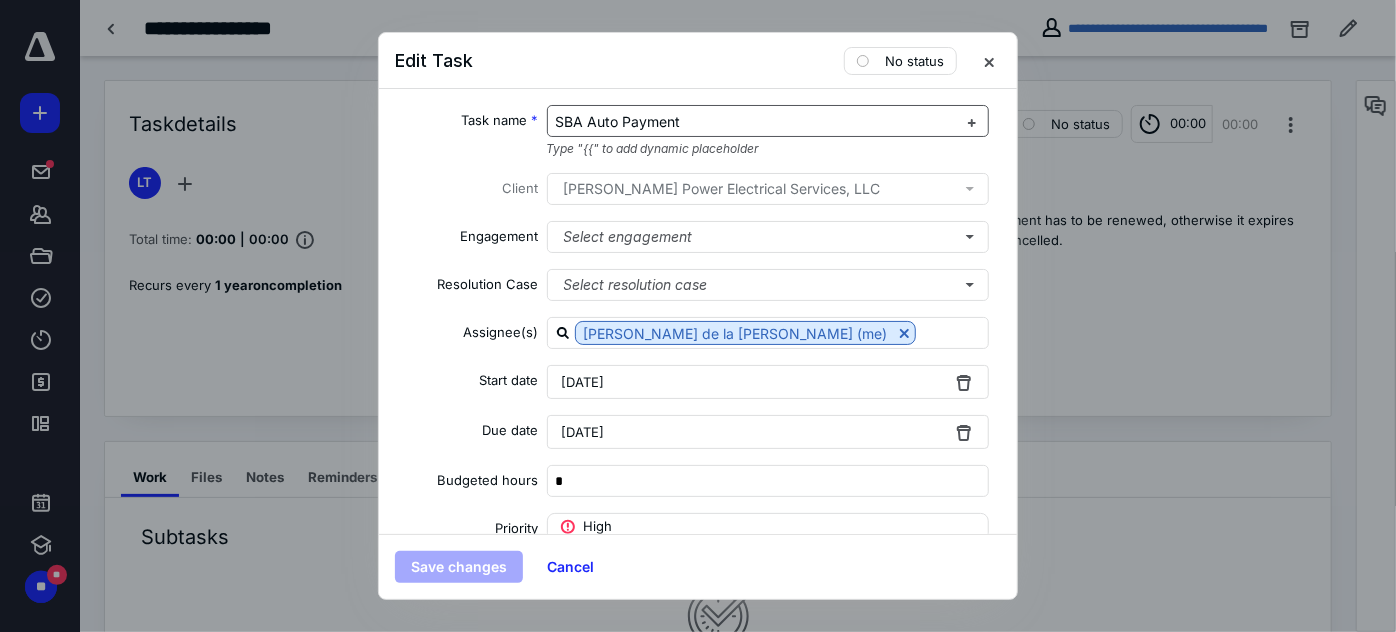click on "SBA Auto Payment" at bounding box center [618, 121] 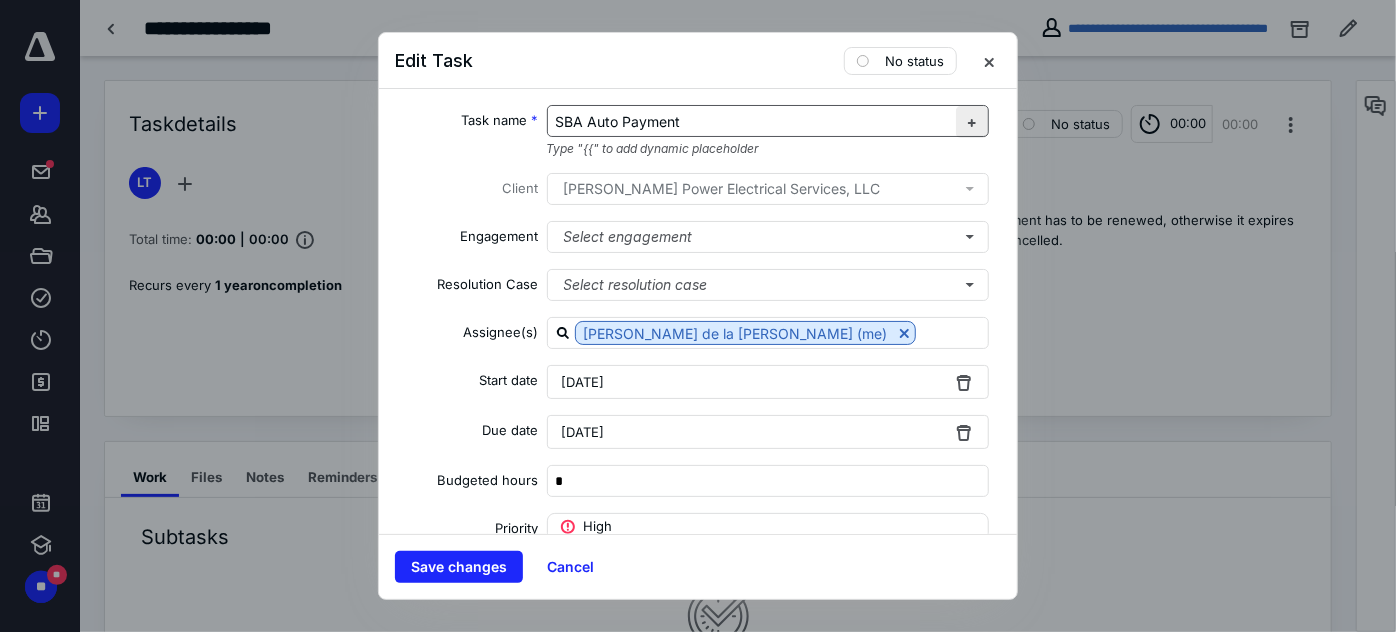 click at bounding box center (972, 122) 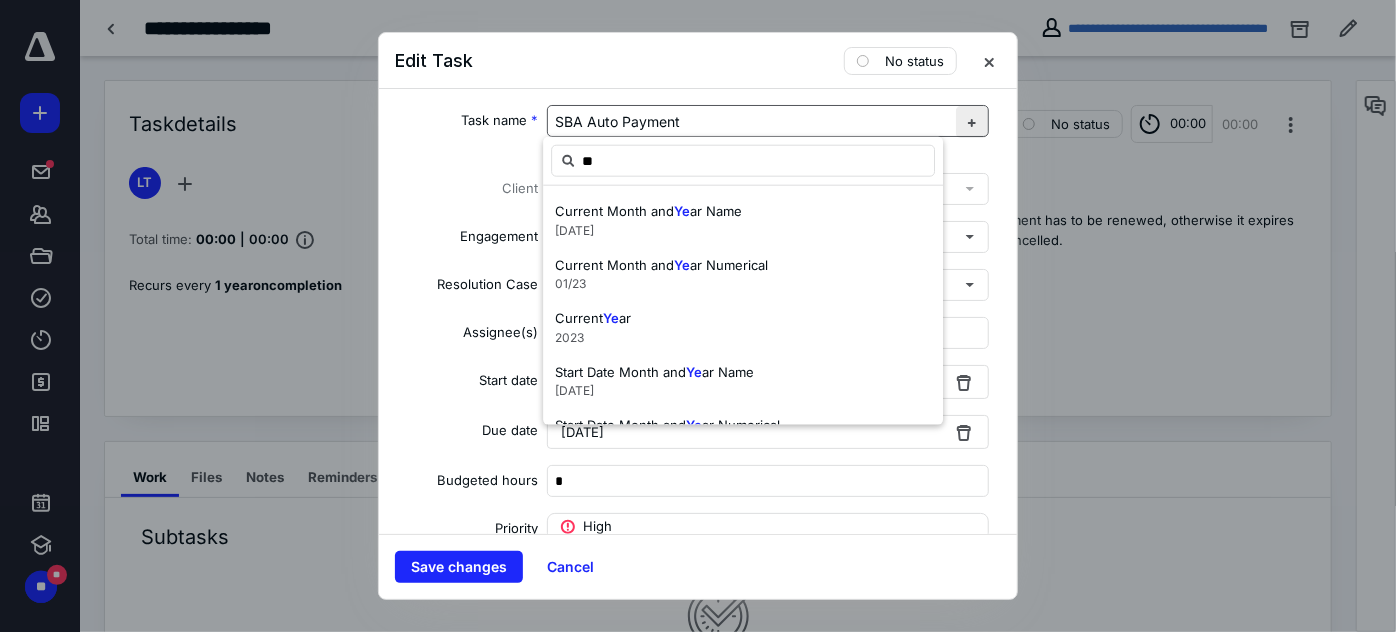 type on "*" 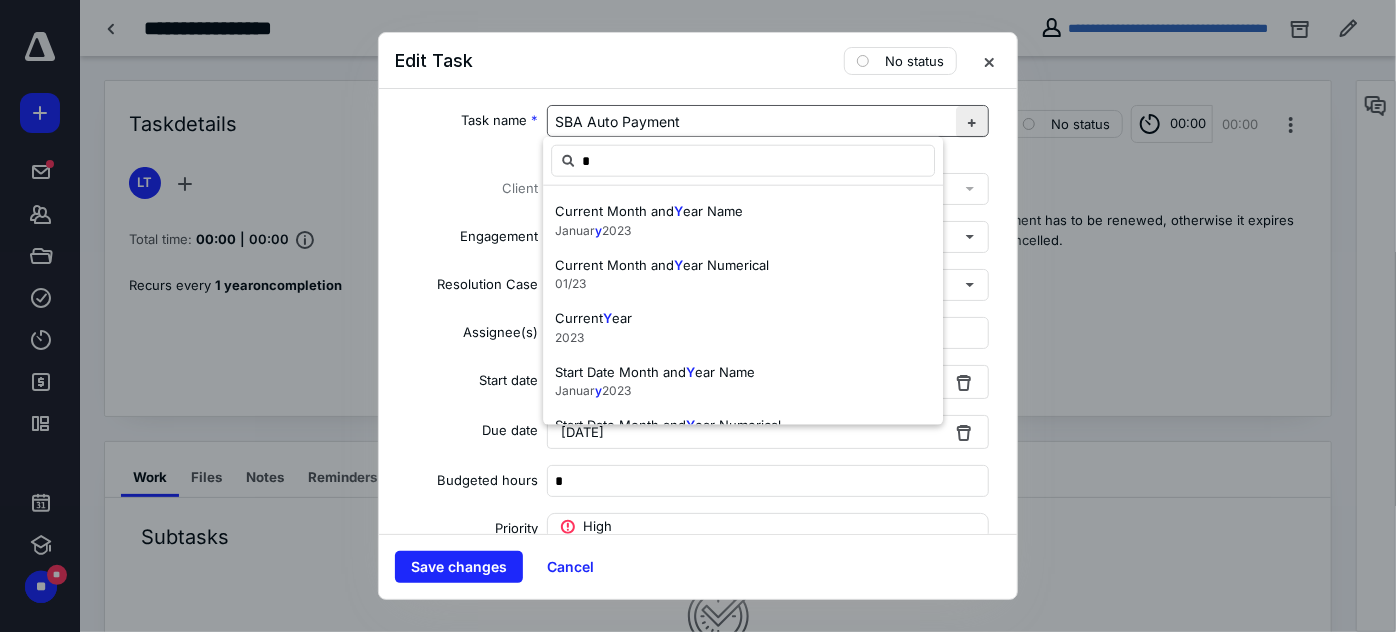 type 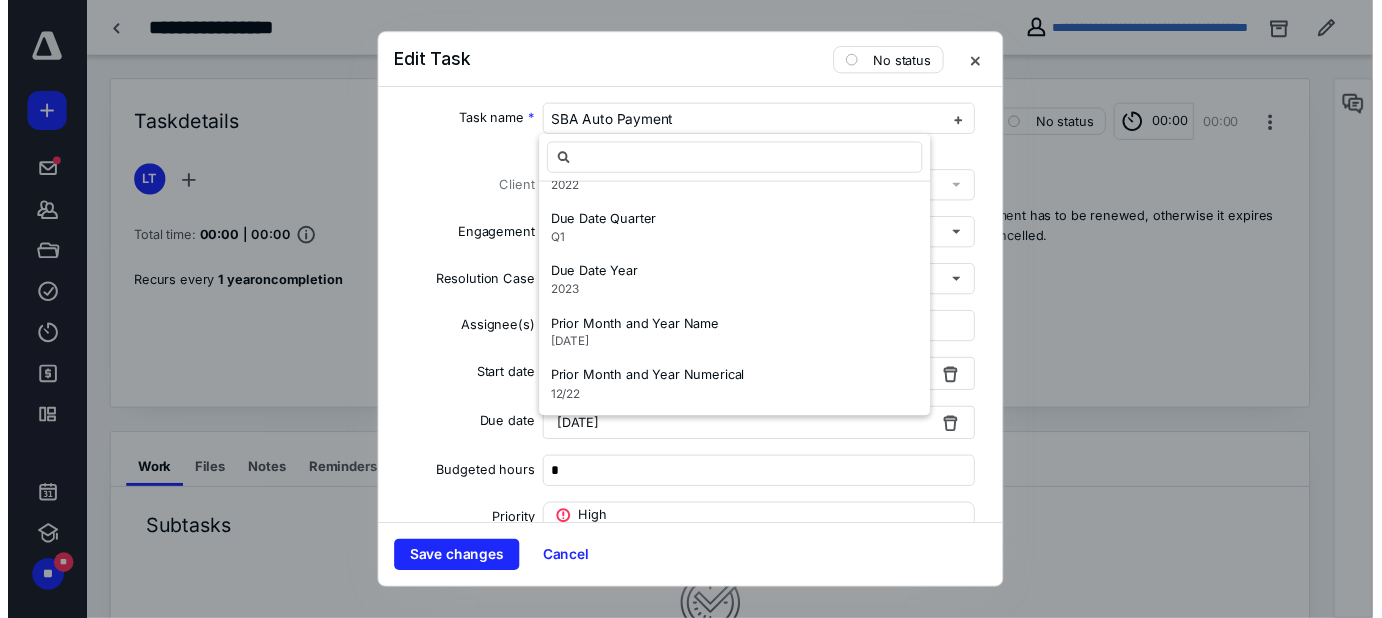 scroll, scrollTop: 1938, scrollLeft: 0, axis: vertical 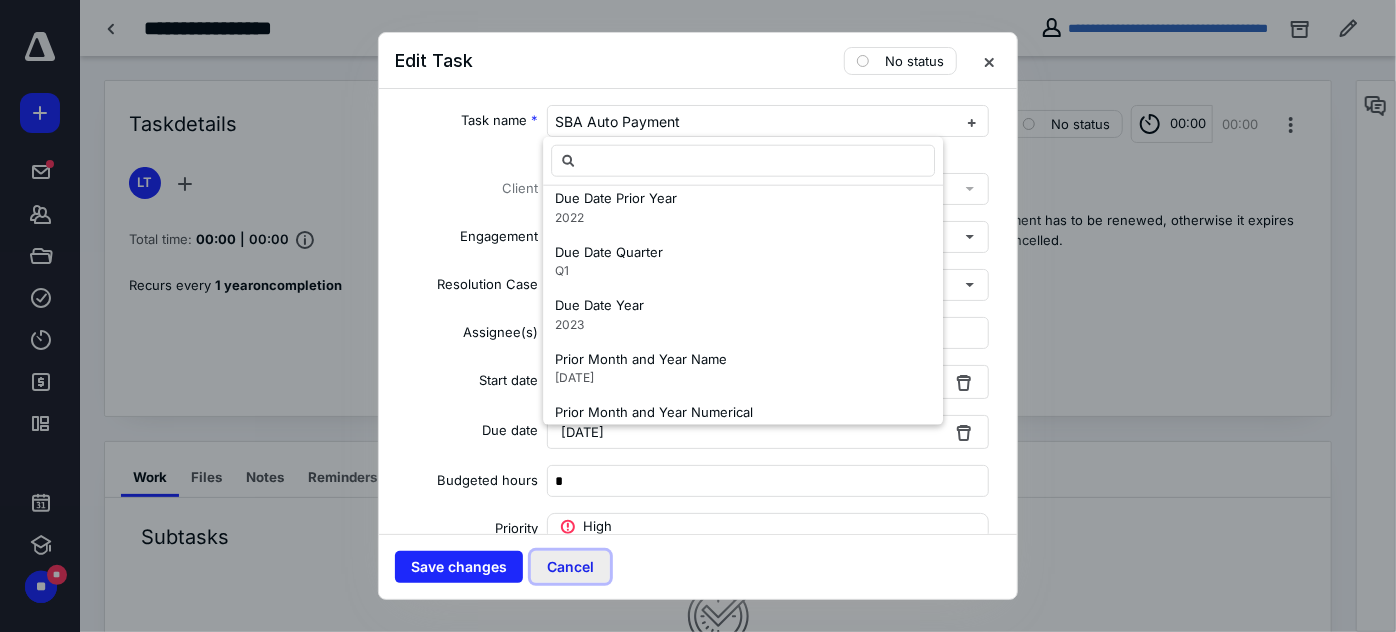 click on "Cancel" at bounding box center [570, 567] 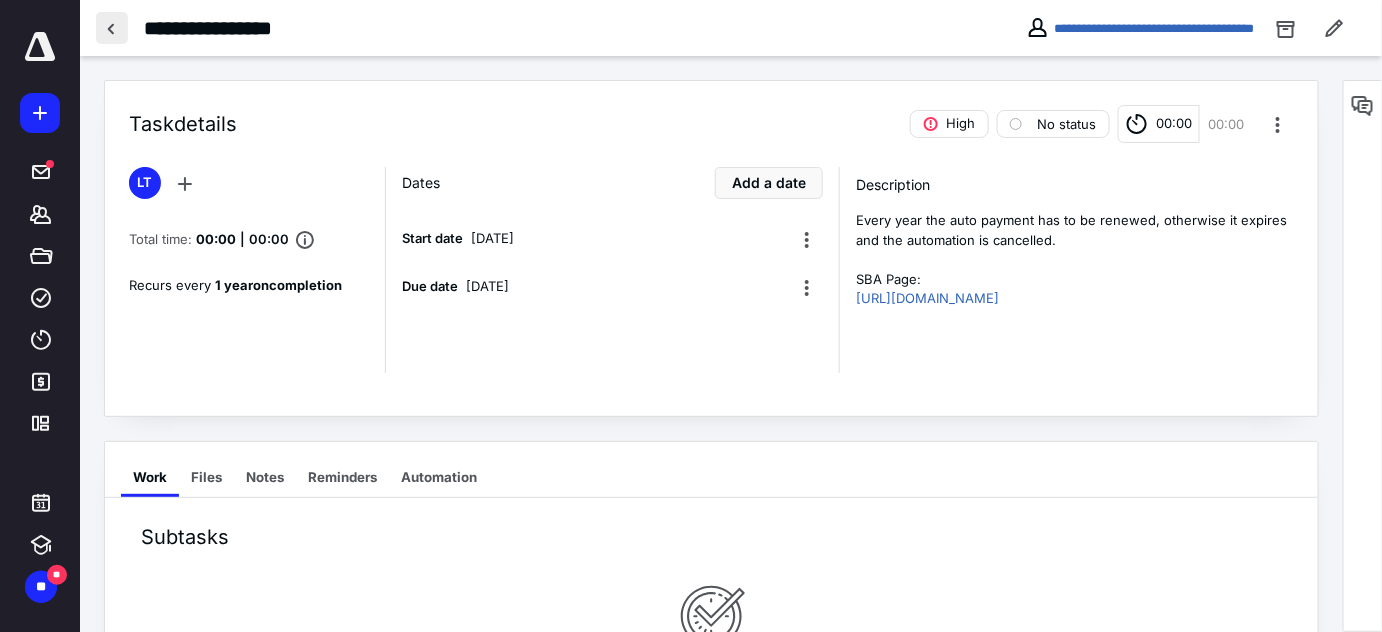 click at bounding box center [112, 28] 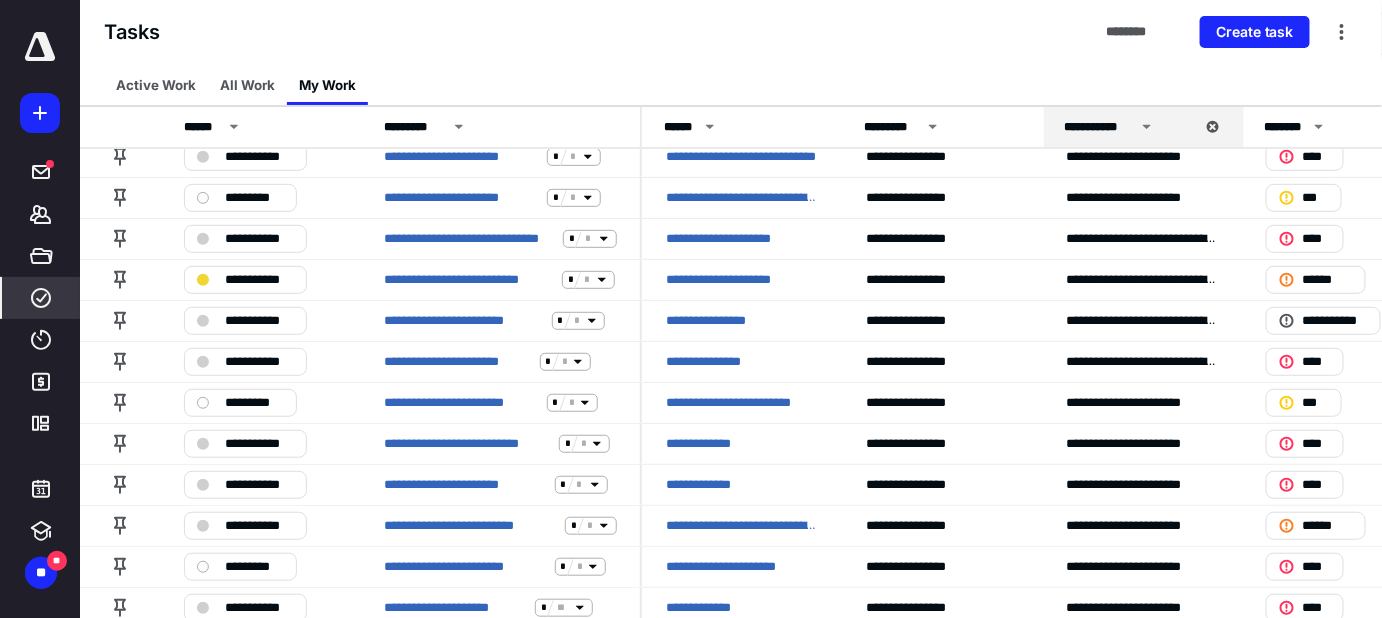 scroll, scrollTop: 0, scrollLeft: 0, axis: both 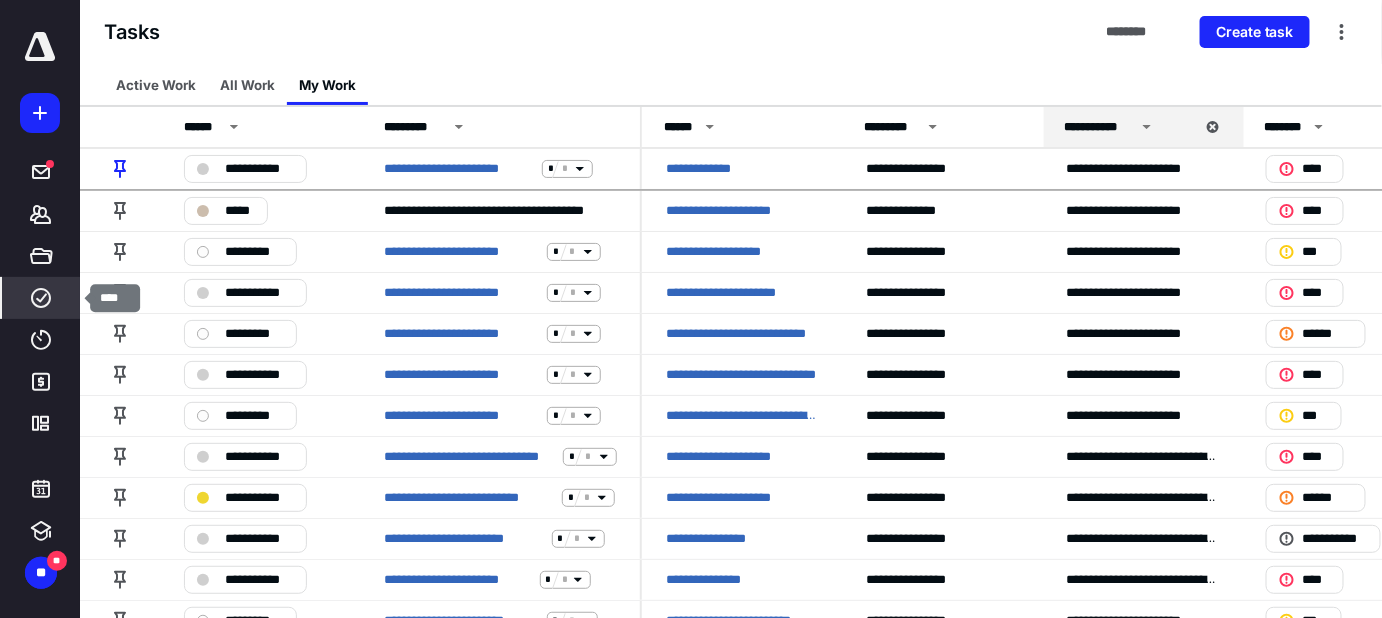 click 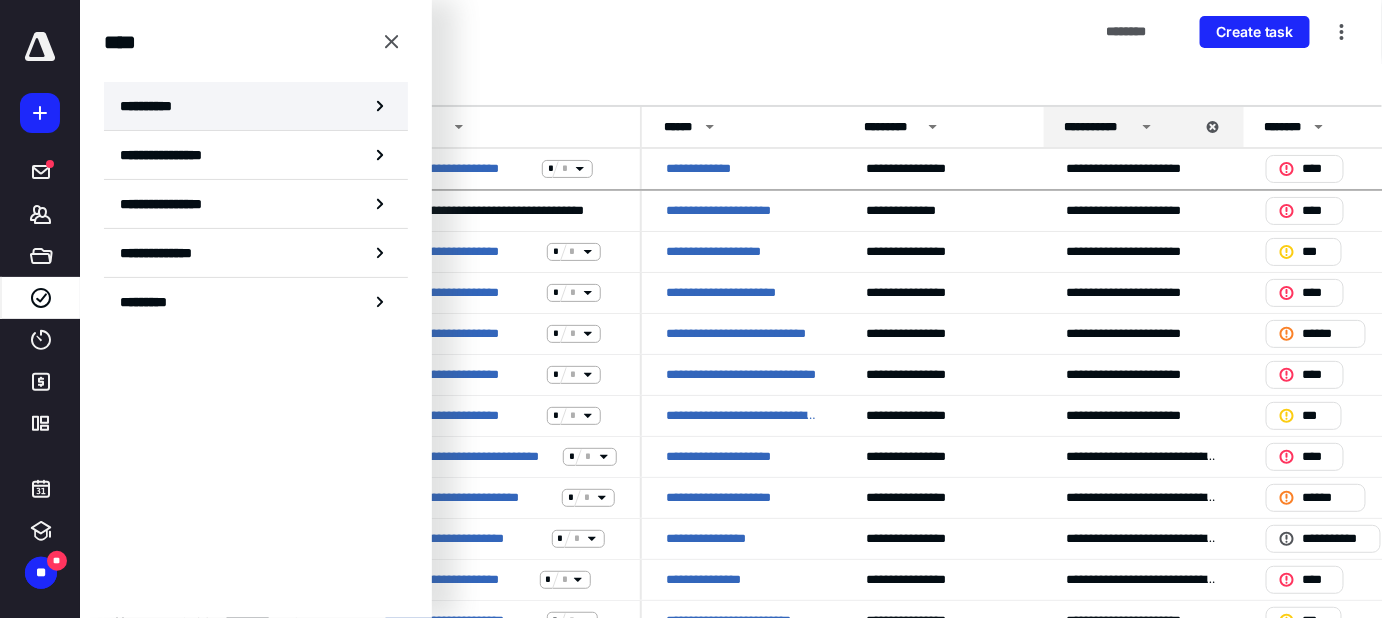 click on "**********" at bounding box center (153, 106) 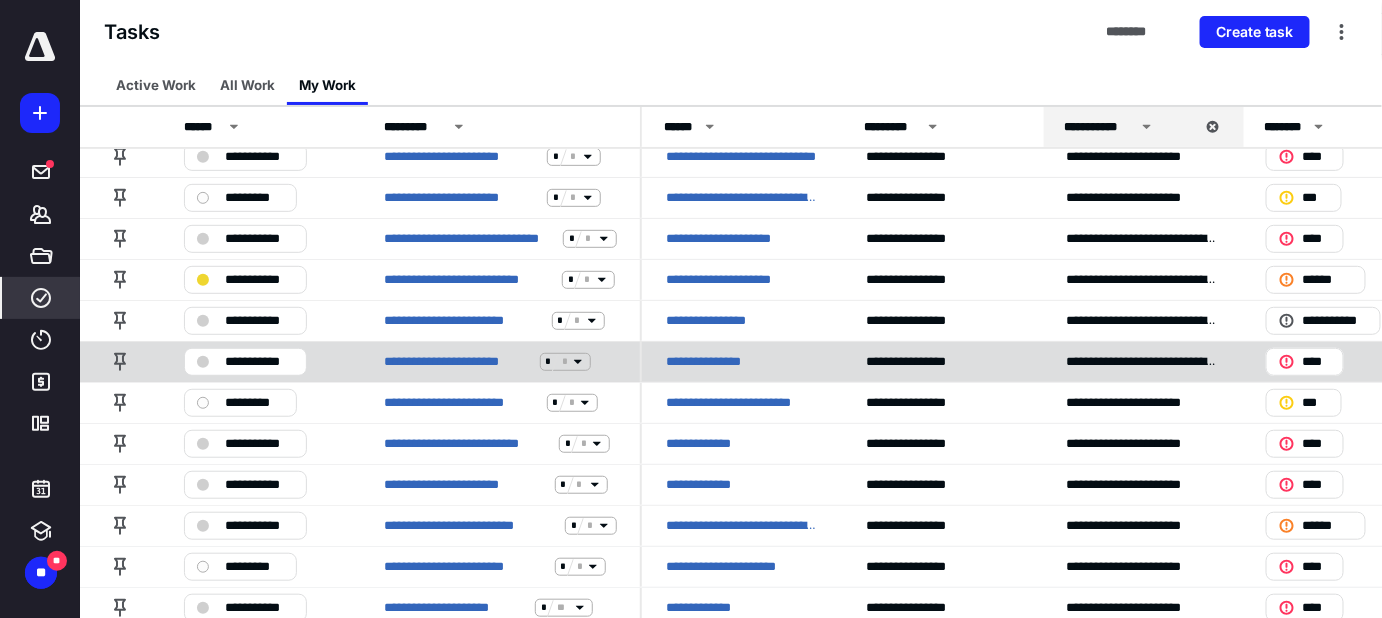 scroll, scrollTop: 0, scrollLeft: 0, axis: both 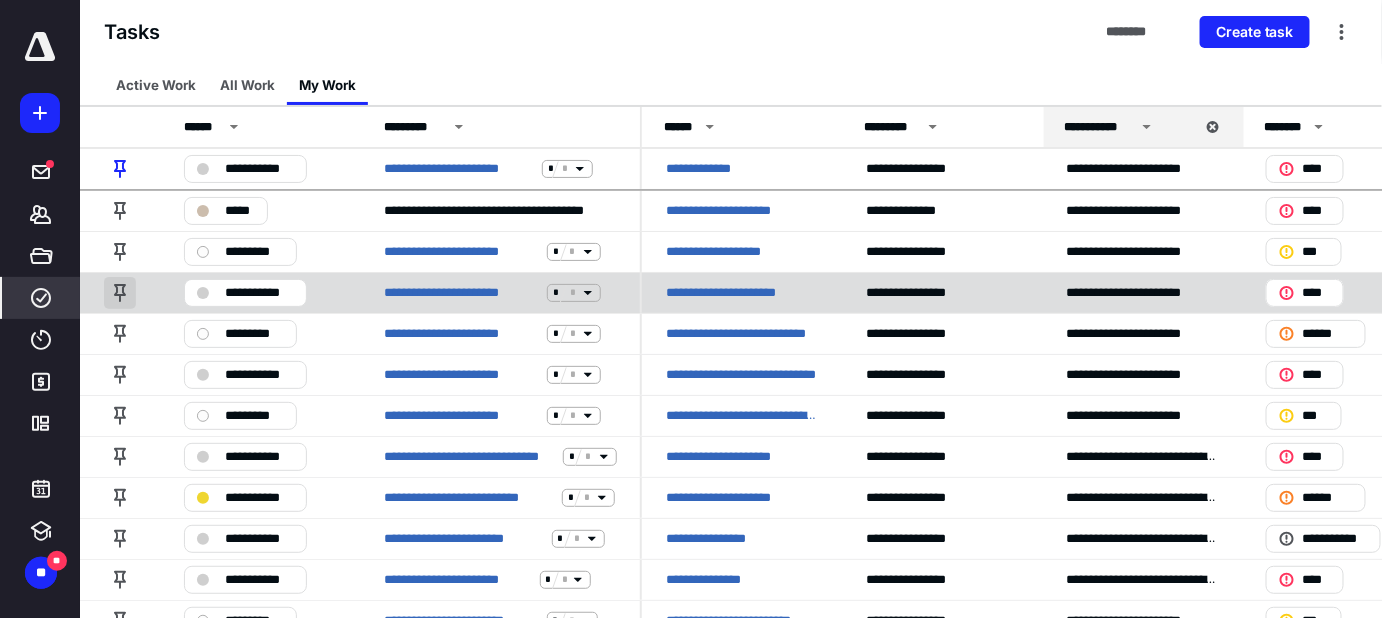 click at bounding box center (120, 293) 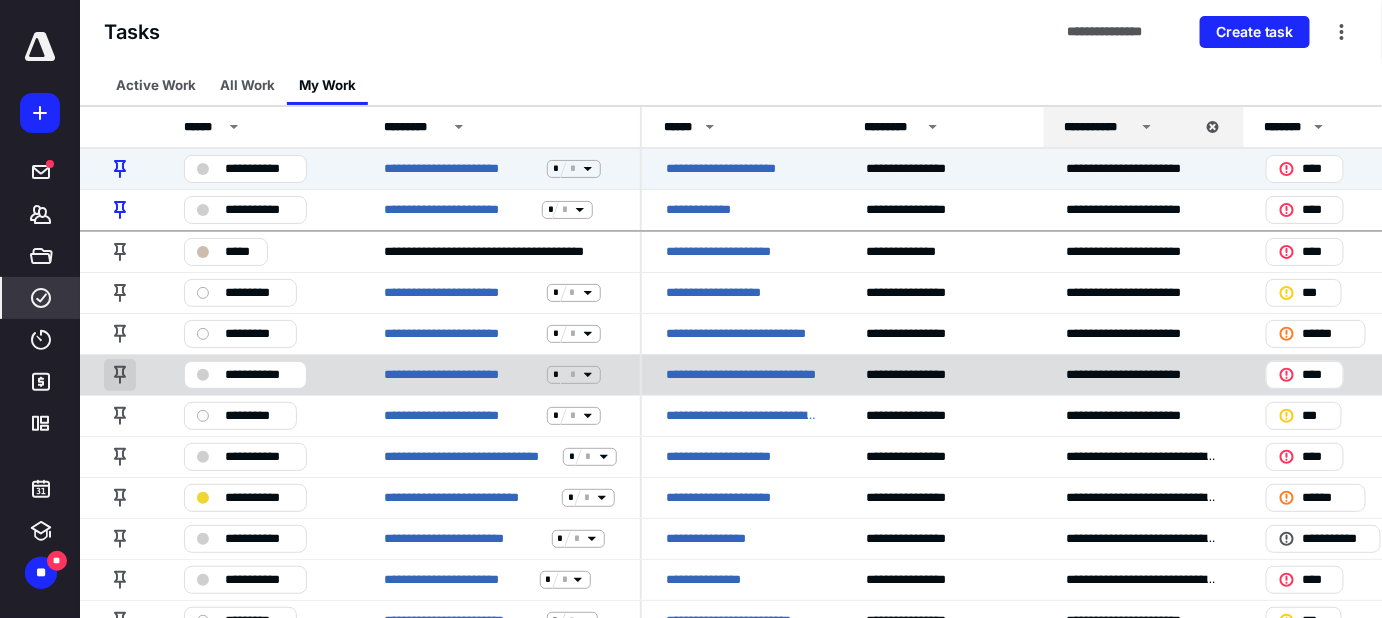 click at bounding box center (120, 375) 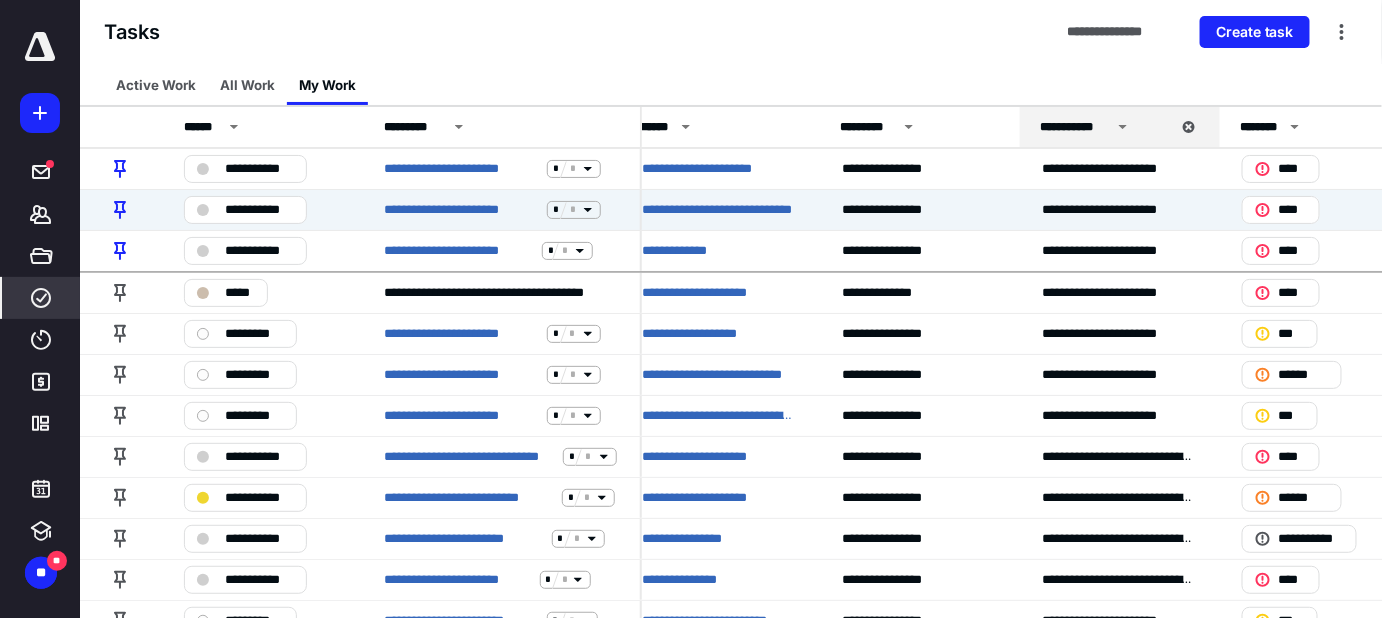 scroll, scrollTop: 0, scrollLeft: 0, axis: both 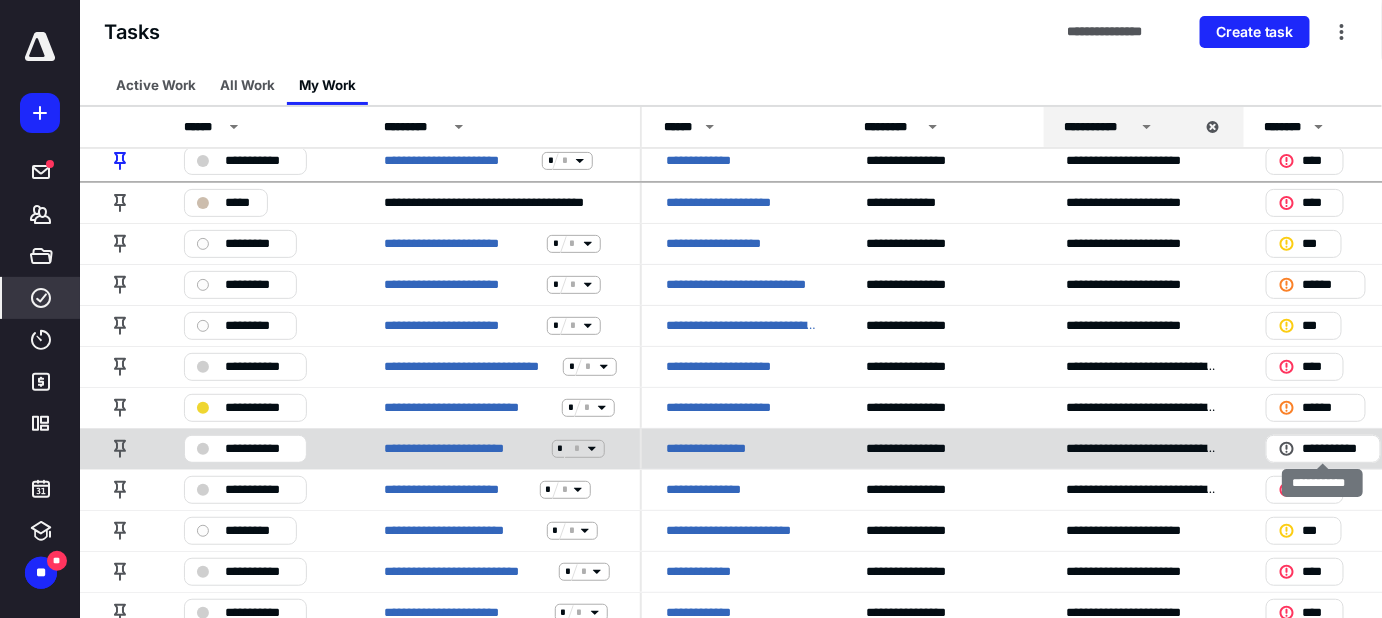 click on "**********" at bounding box center [1335, 449] 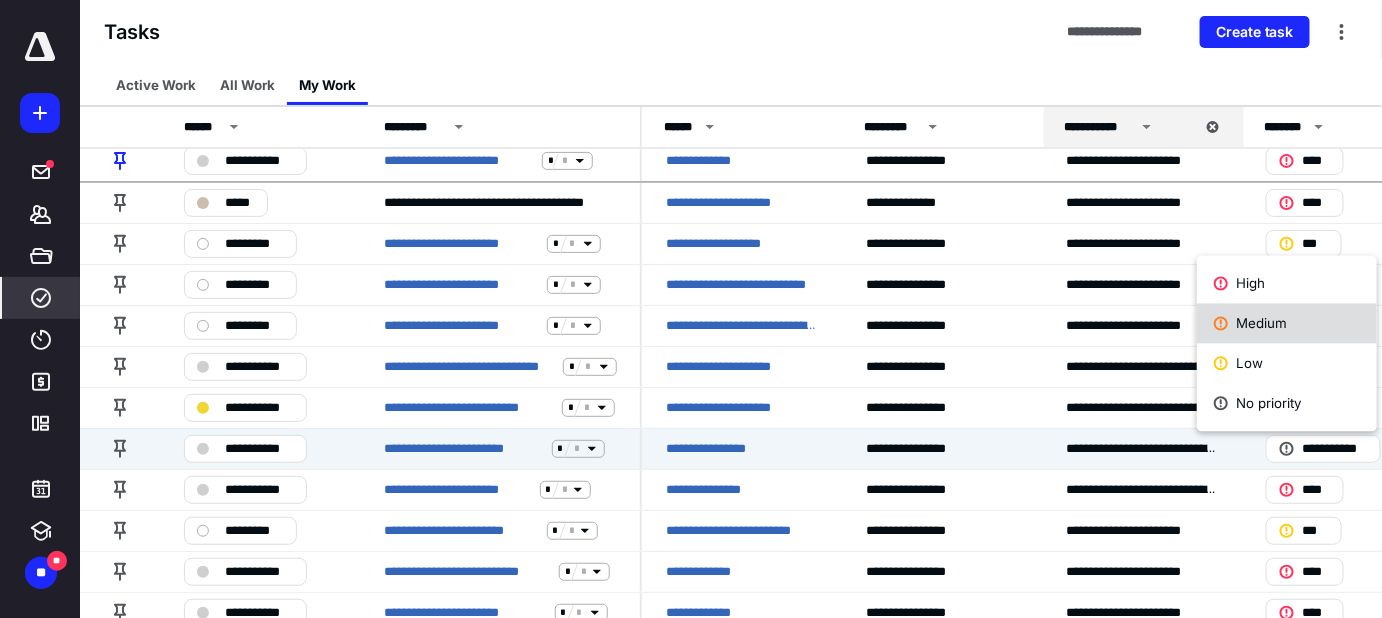 click on "Medium" at bounding box center (1287, 324) 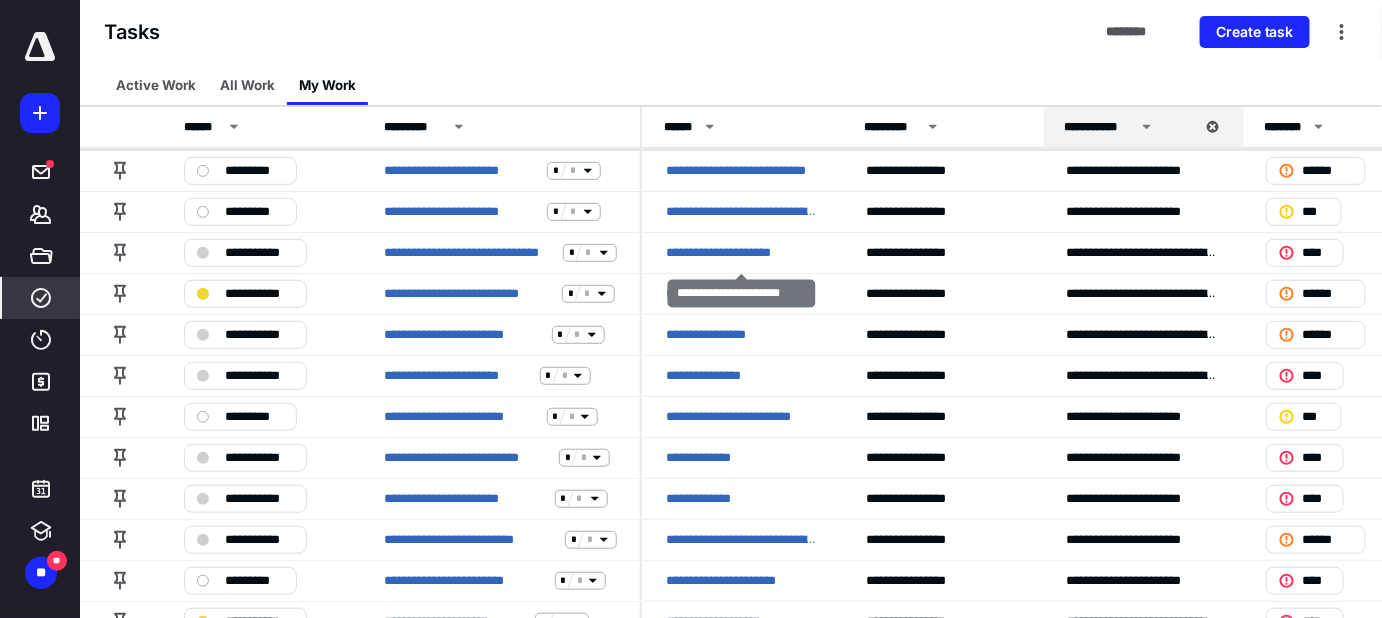 scroll, scrollTop: 232, scrollLeft: 0, axis: vertical 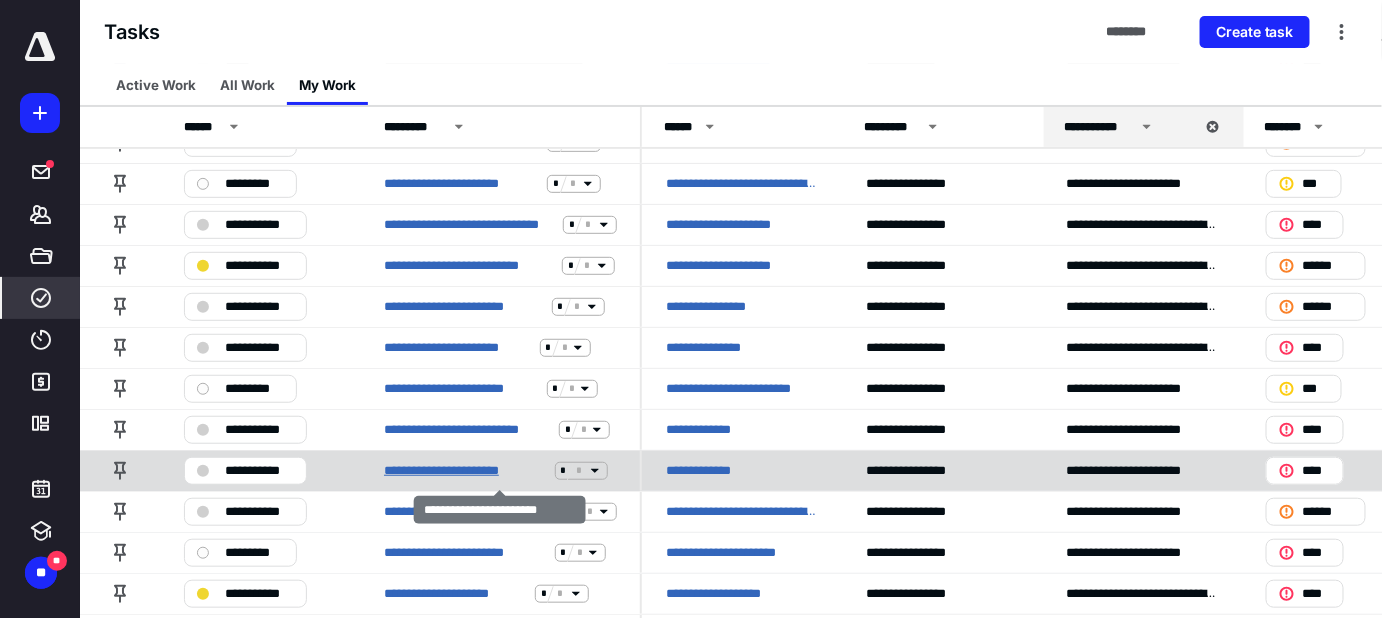 click on "**********" at bounding box center [465, 471] 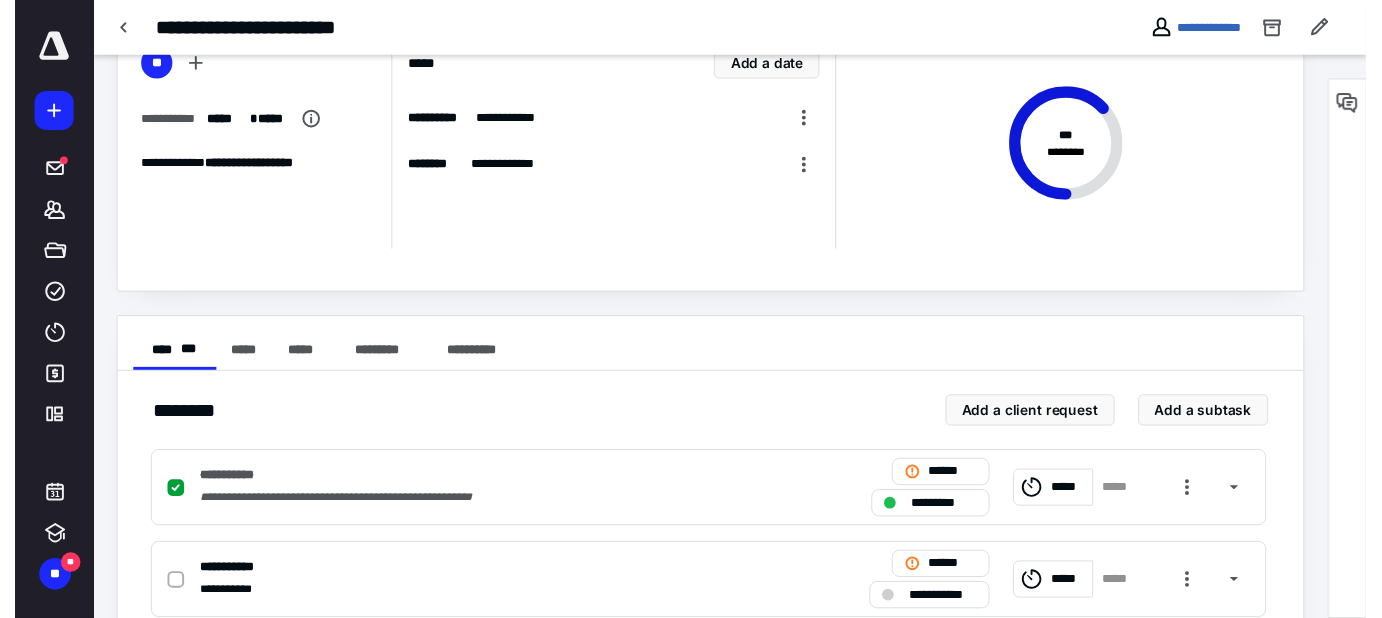 scroll, scrollTop: 0, scrollLeft: 0, axis: both 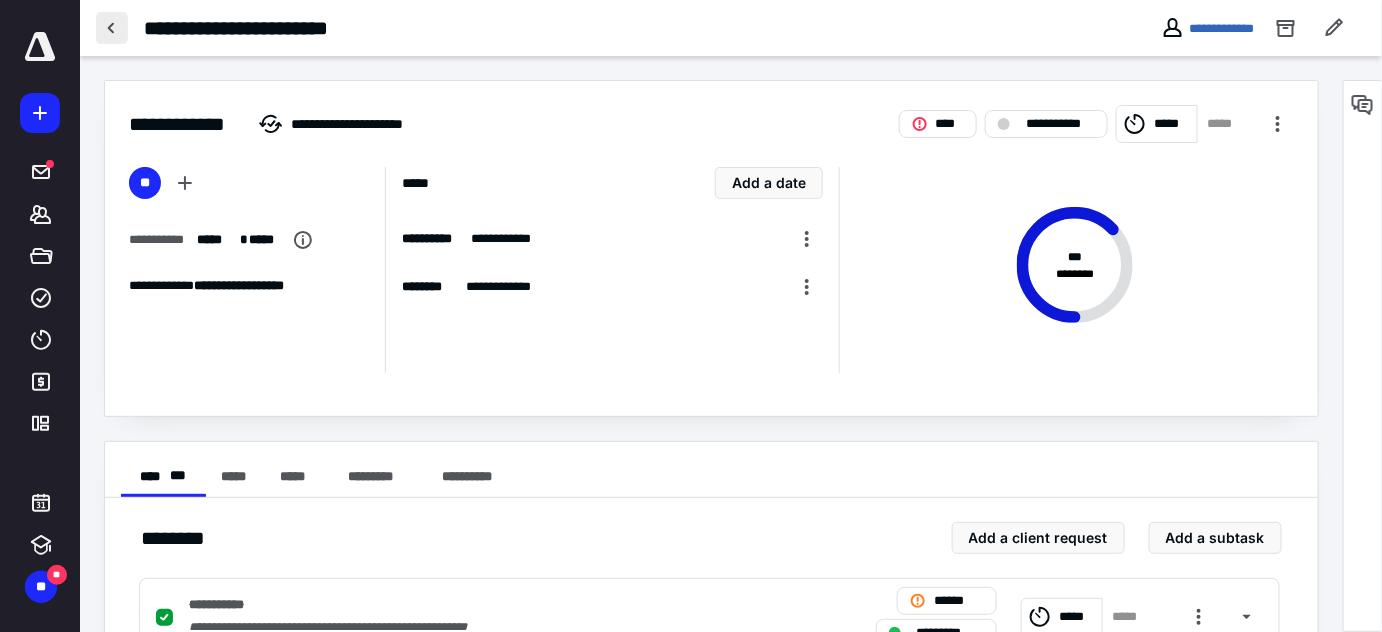 click at bounding box center [112, 28] 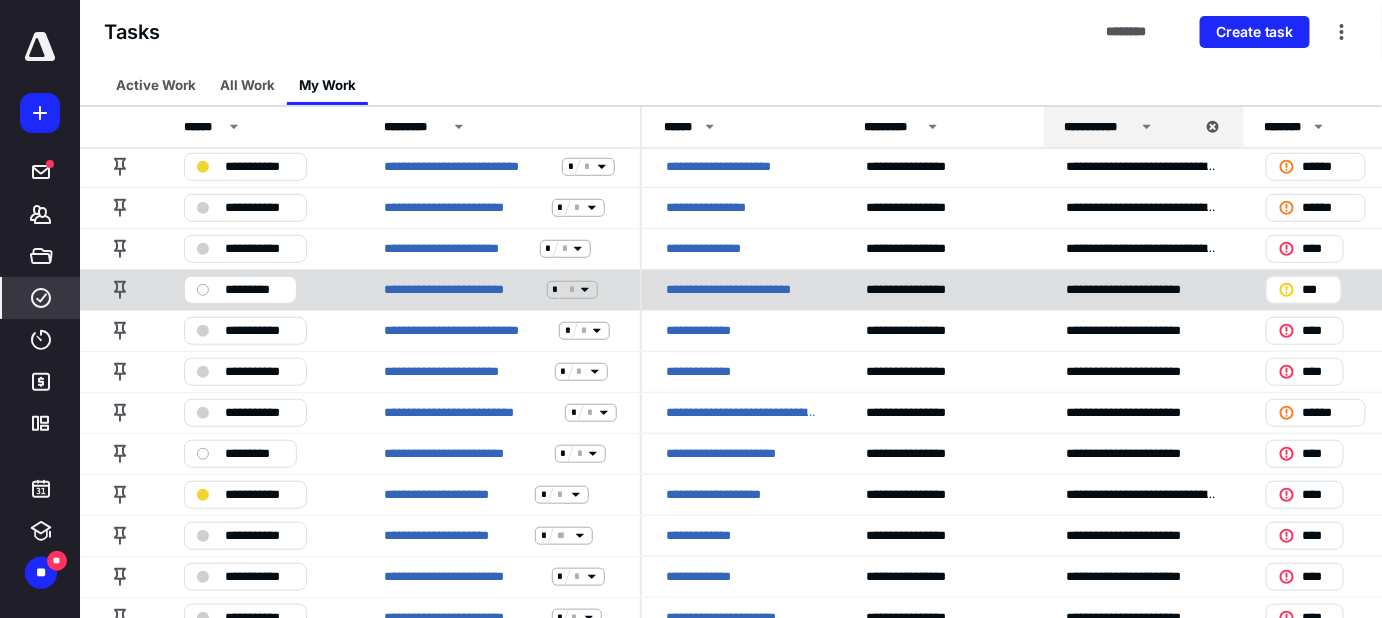 scroll, scrollTop: 363, scrollLeft: 0, axis: vertical 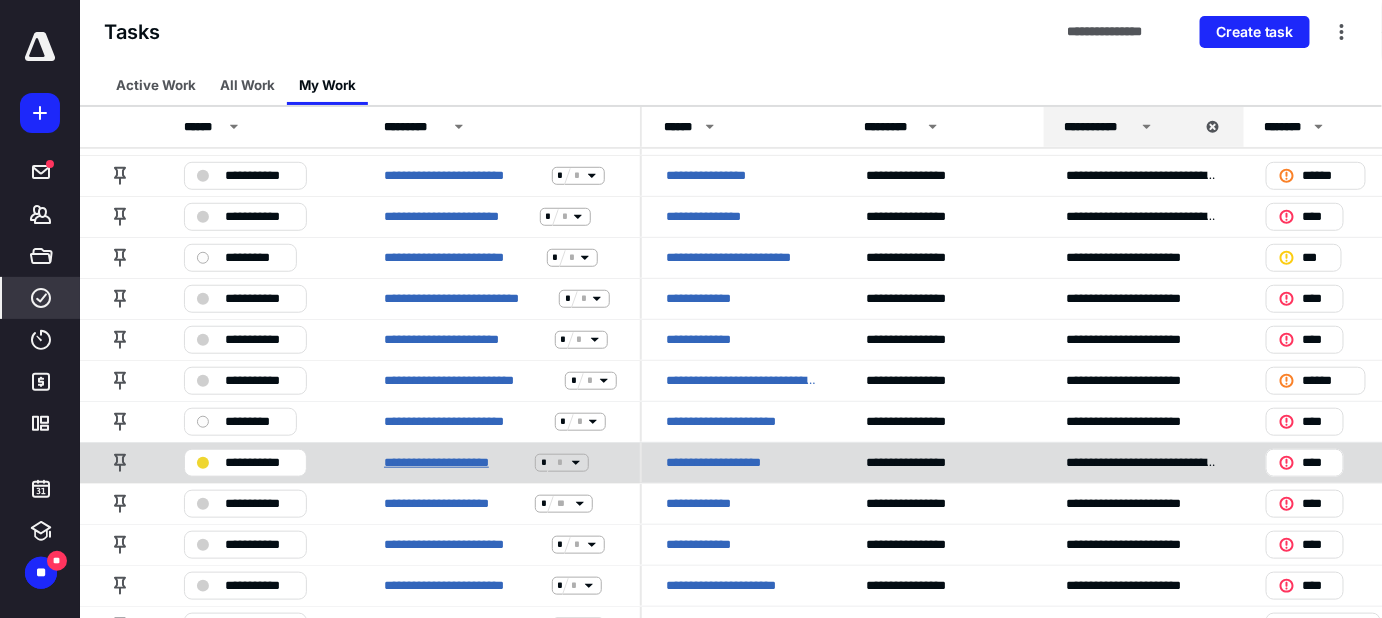 click on "**********" at bounding box center (455, 463) 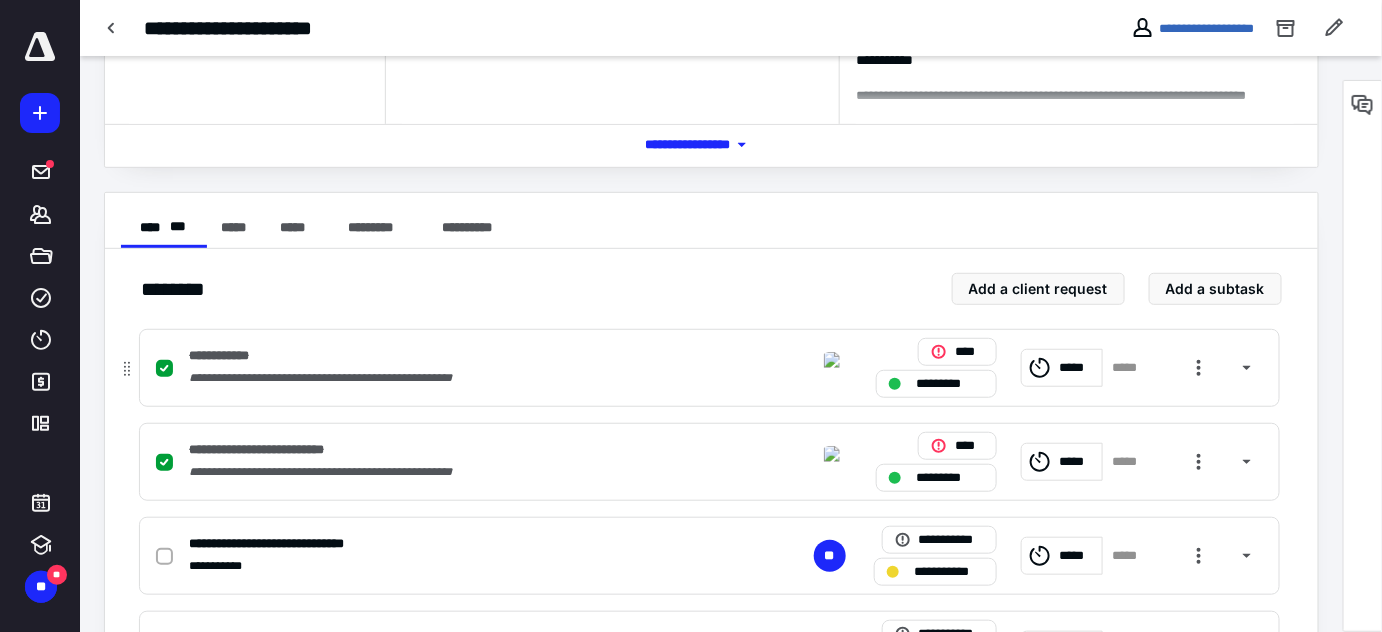 scroll, scrollTop: 354, scrollLeft: 0, axis: vertical 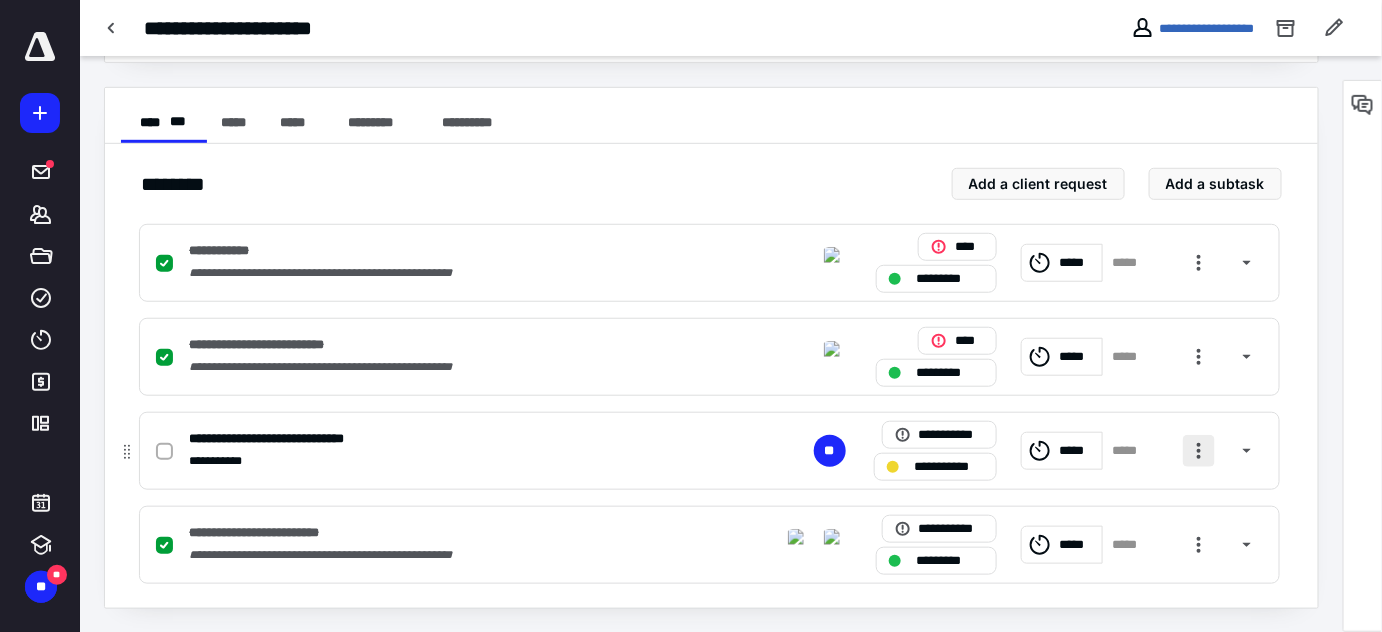 click at bounding box center [1199, 451] 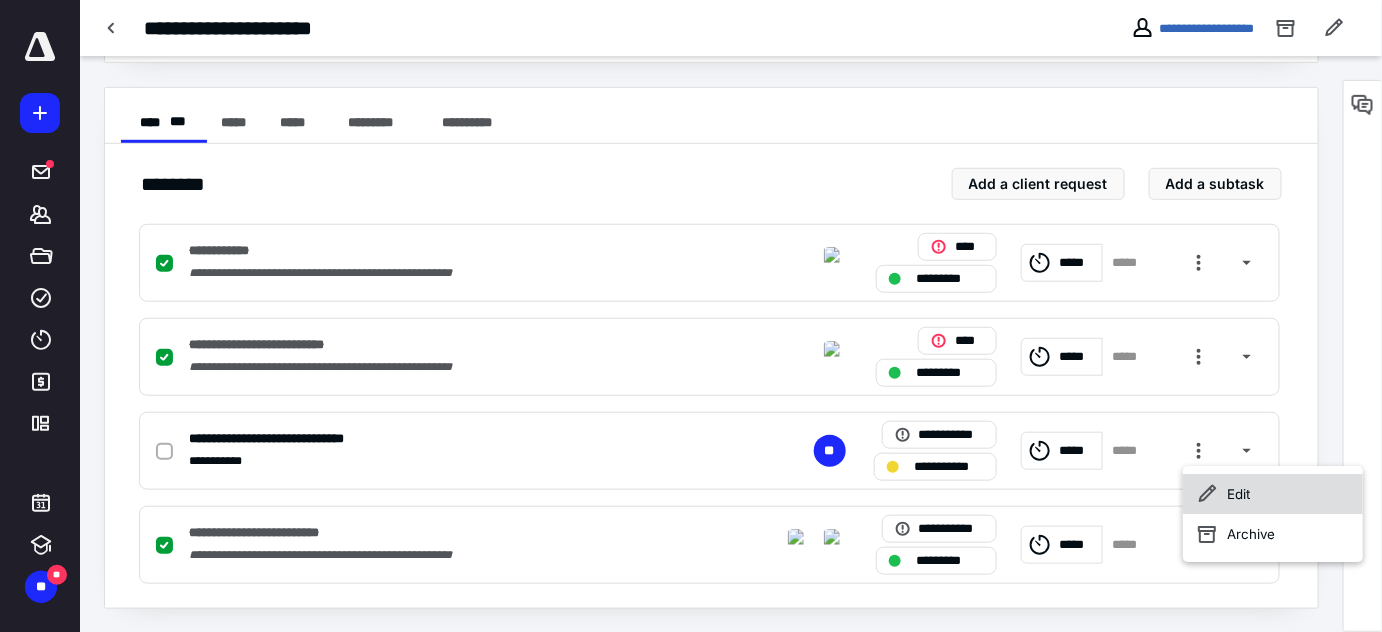 click on "Edit" at bounding box center [1273, 494] 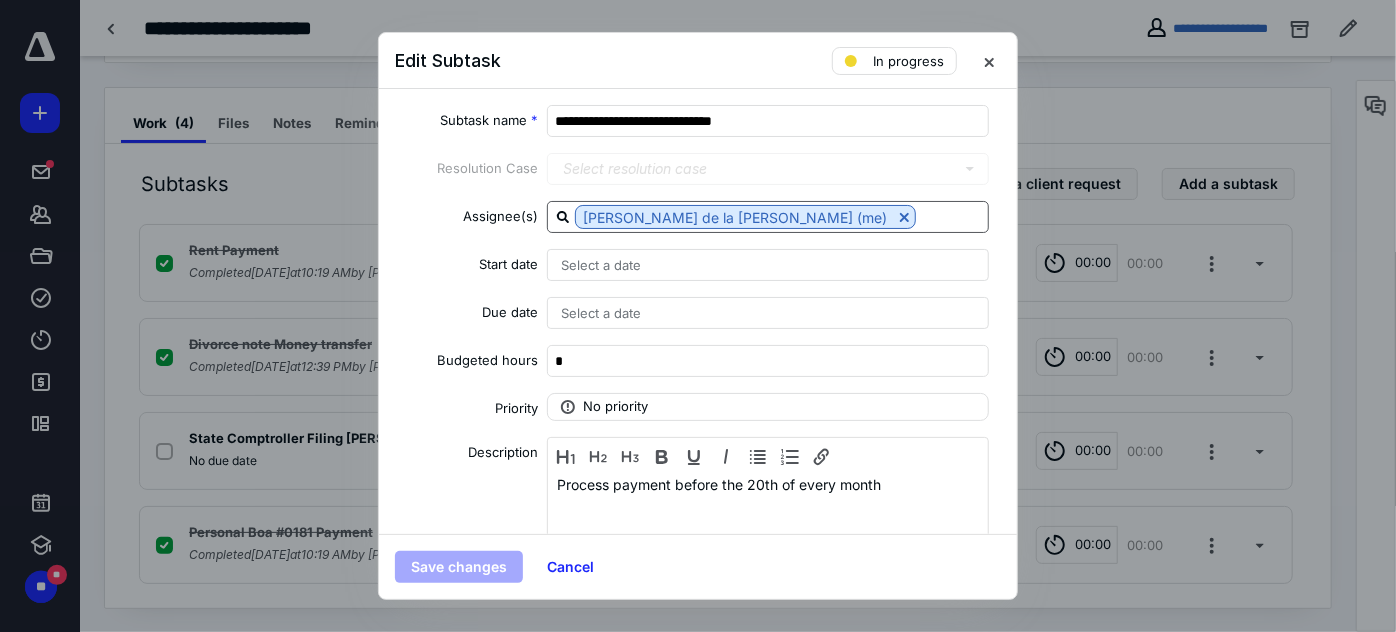 click at bounding box center (952, 216) 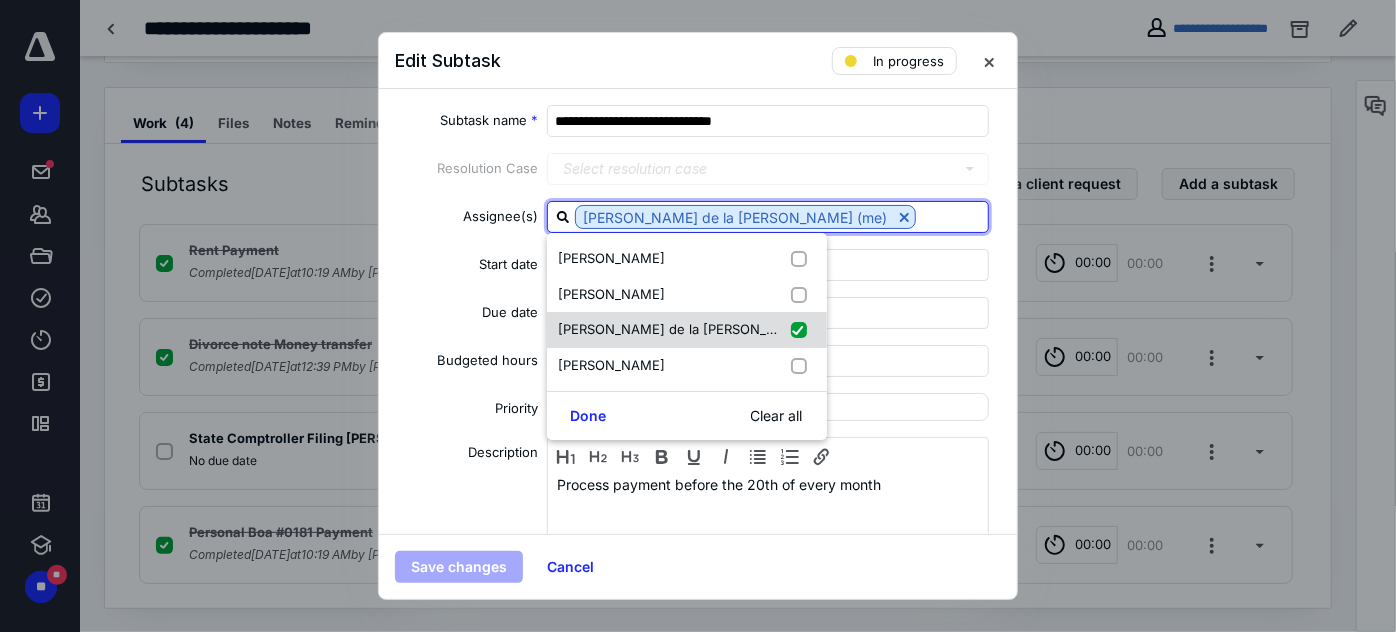 click on "Marcela Ordonez" at bounding box center (687, 366) 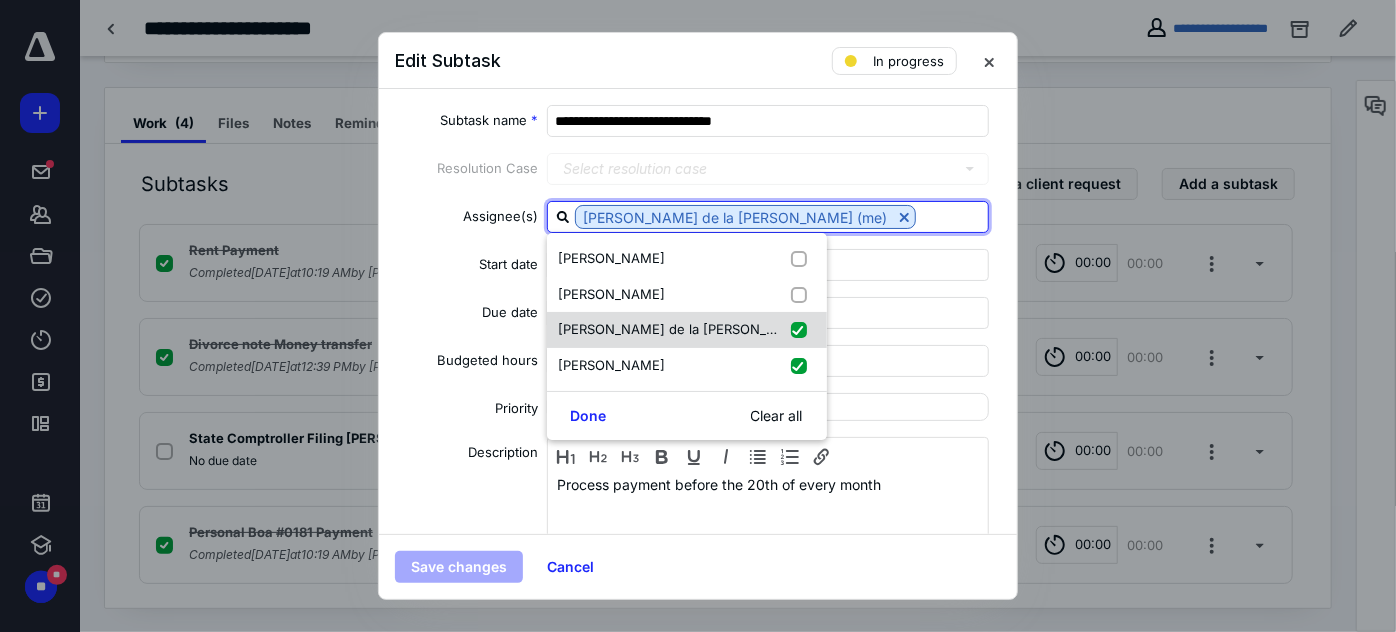 checkbox on "true" 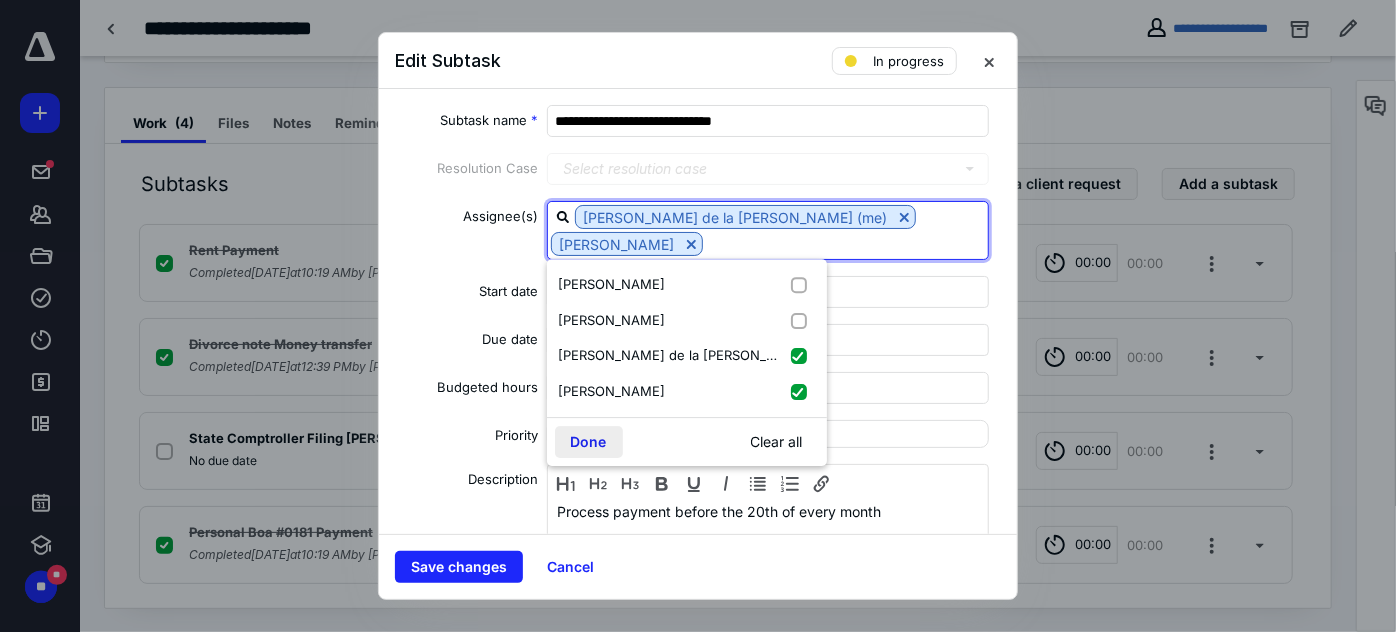 click on "Done" at bounding box center [589, 442] 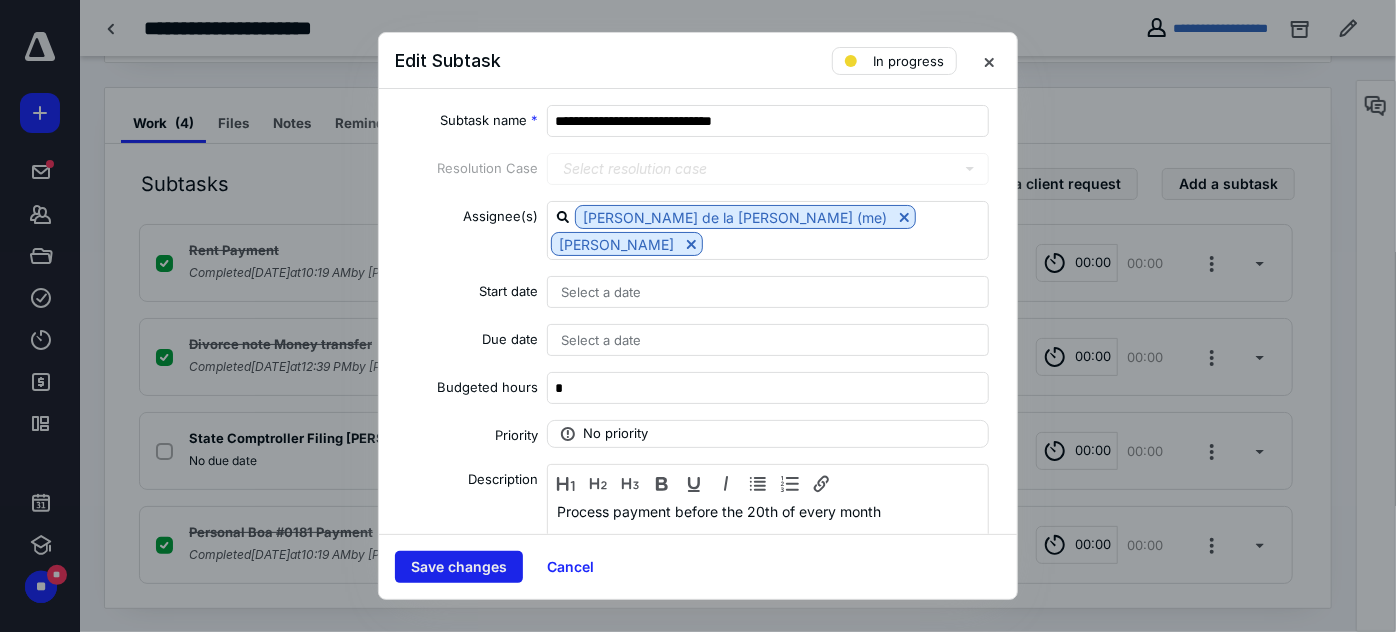 click on "Save changes" at bounding box center (459, 567) 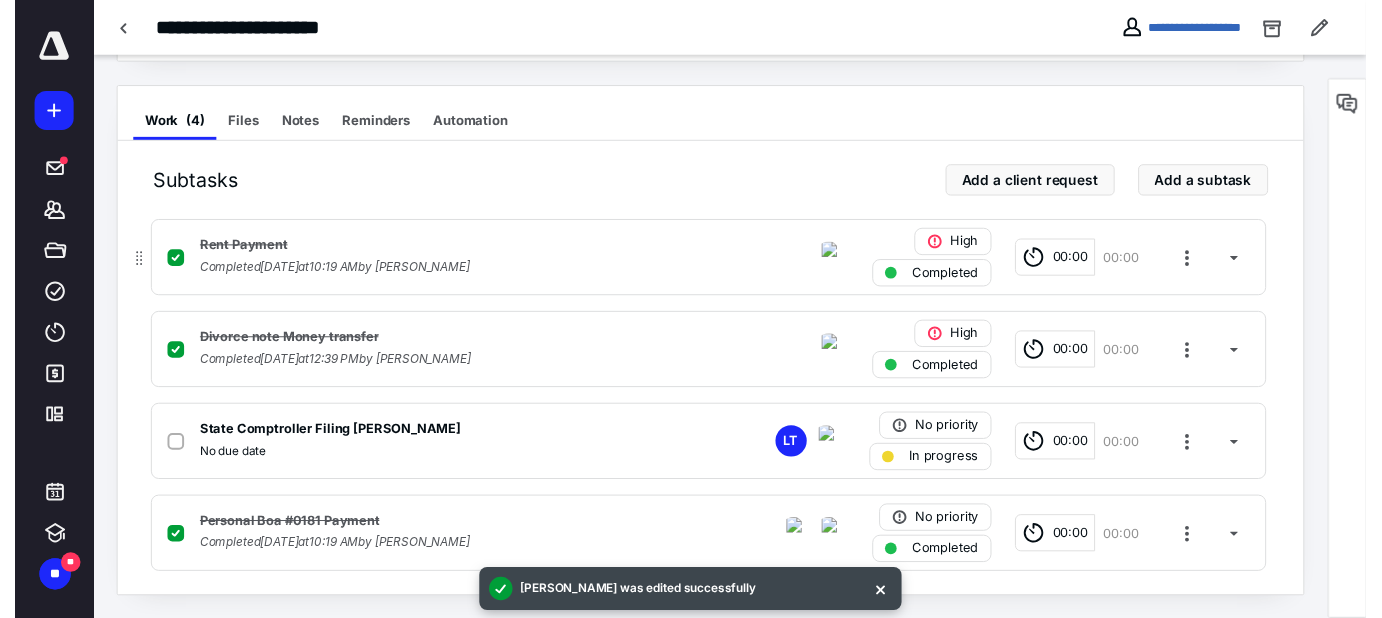 scroll, scrollTop: 0, scrollLeft: 0, axis: both 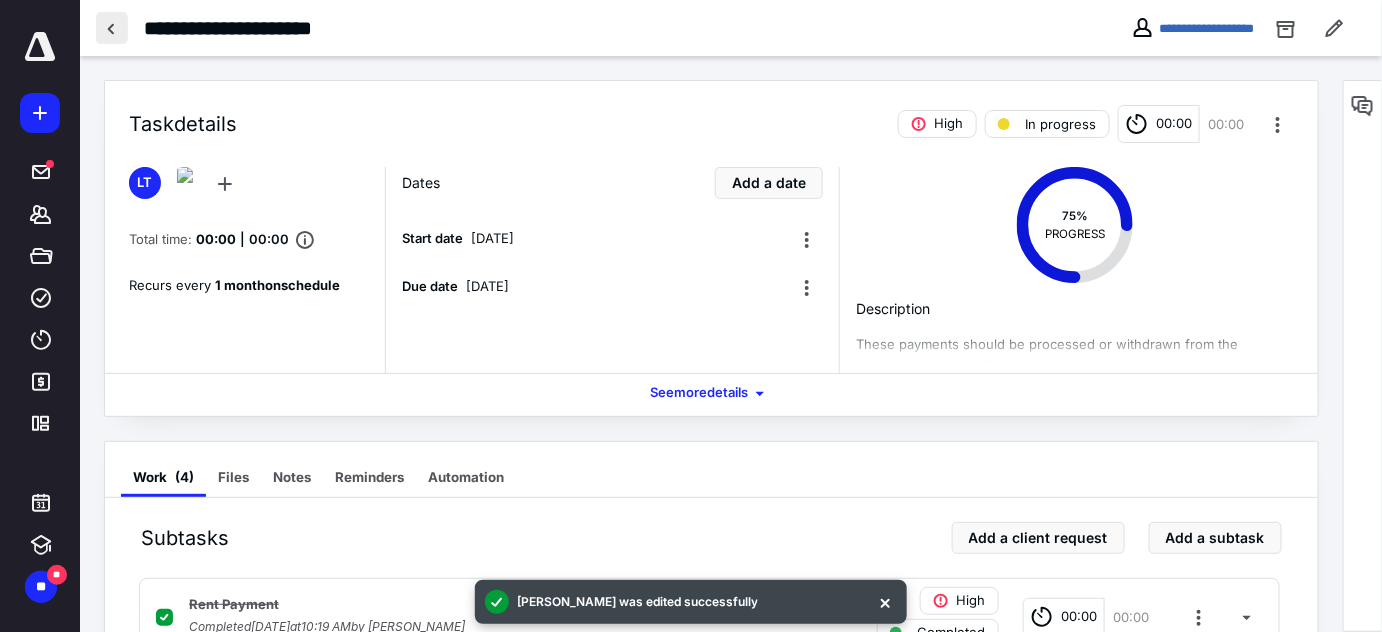 click at bounding box center [112, 28] 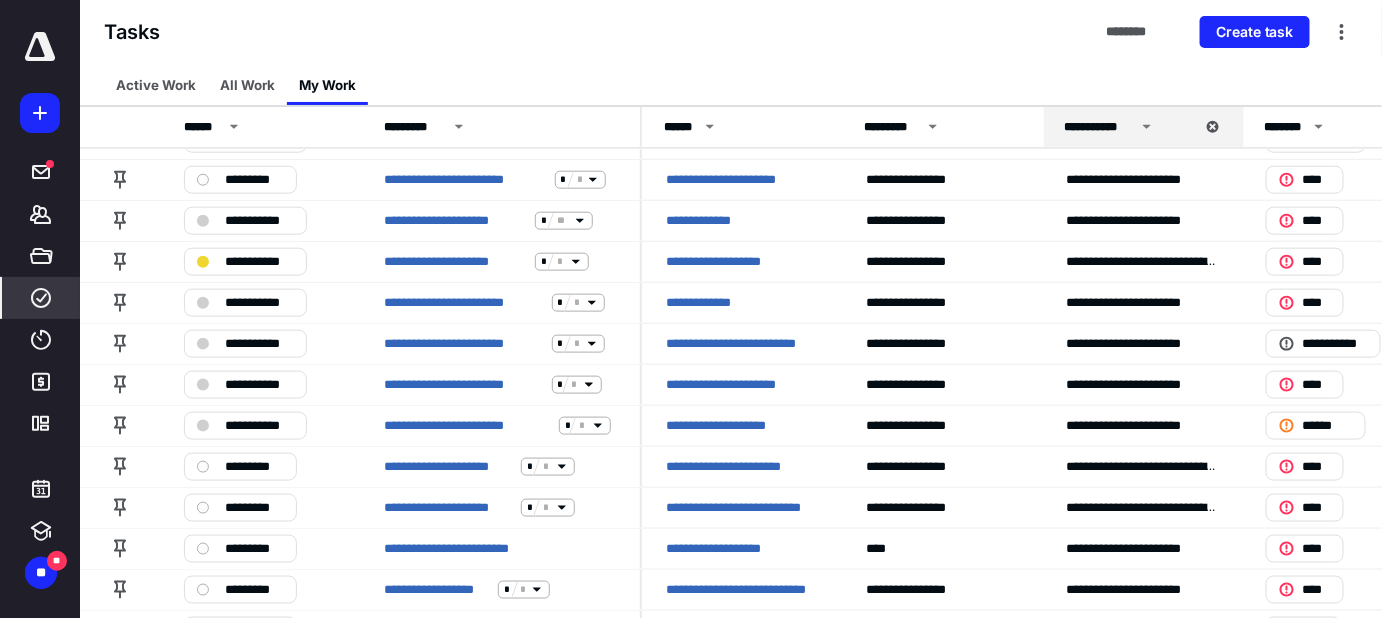scroll, scrollTop: 636, scrollLeft: 0, axis: vertical 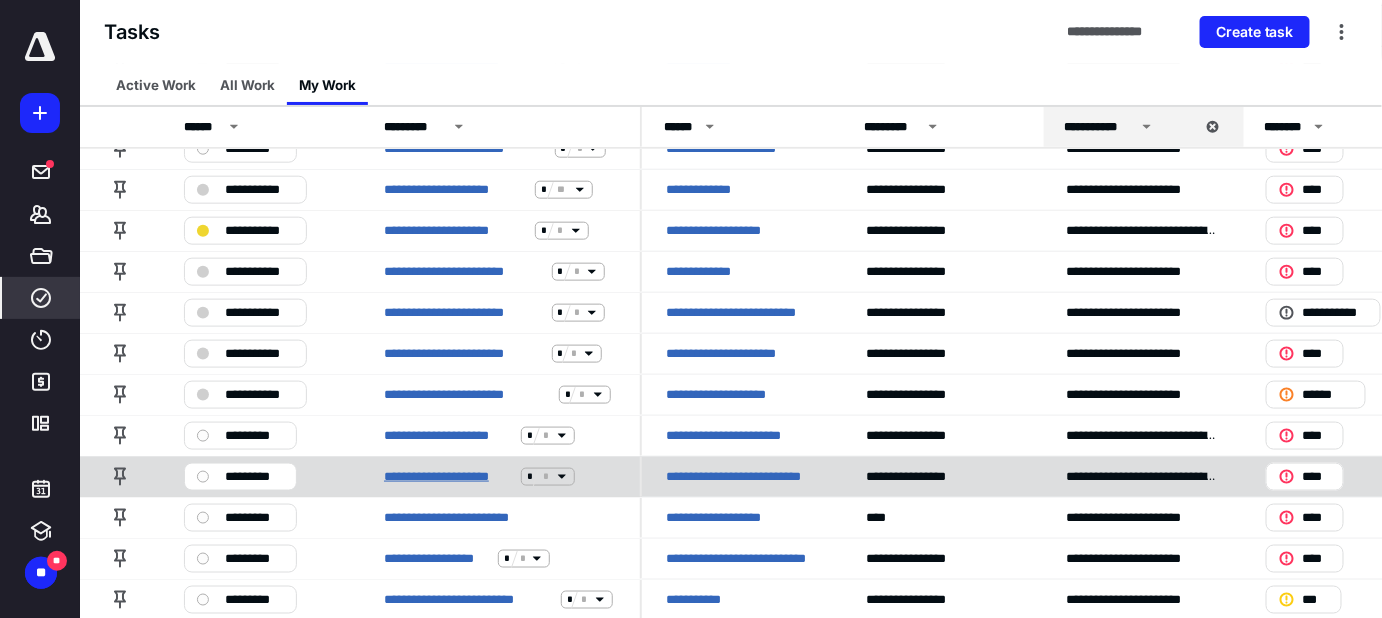 click on "**********" at bounding box center [448, 477] 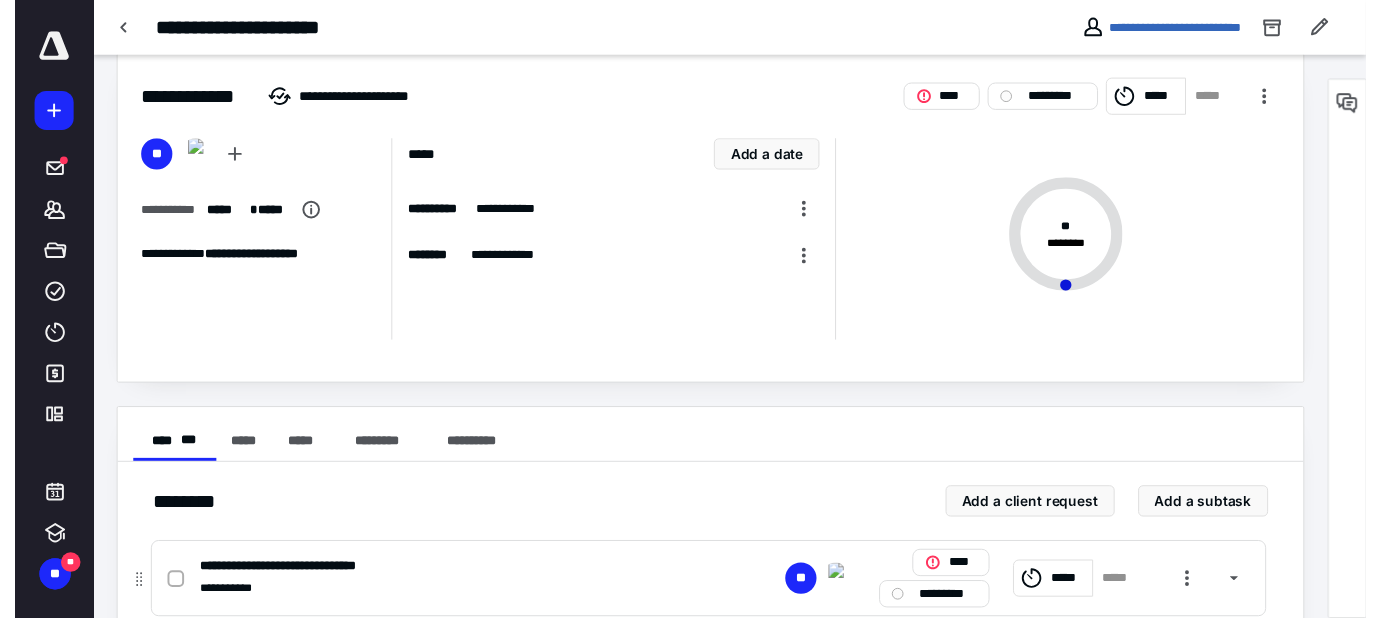 scroll, scrollTop: 0, scrollLeft: 0, axis: both 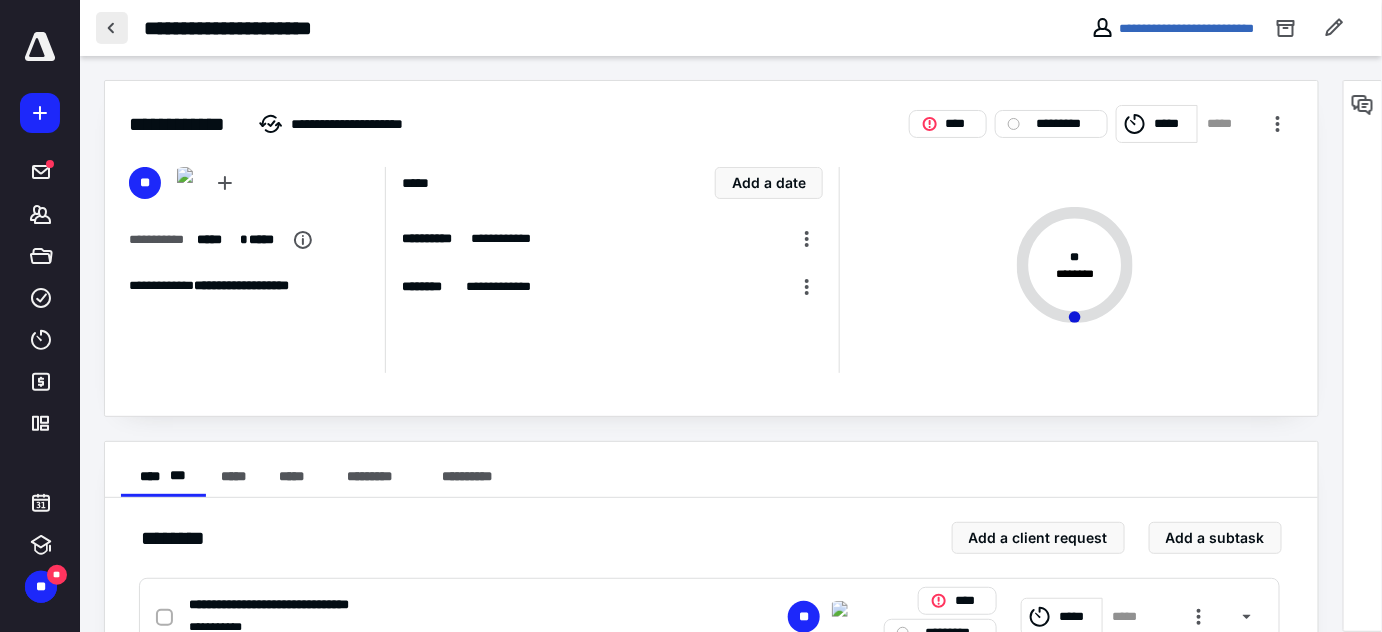 click at bounding box center (112, 28) 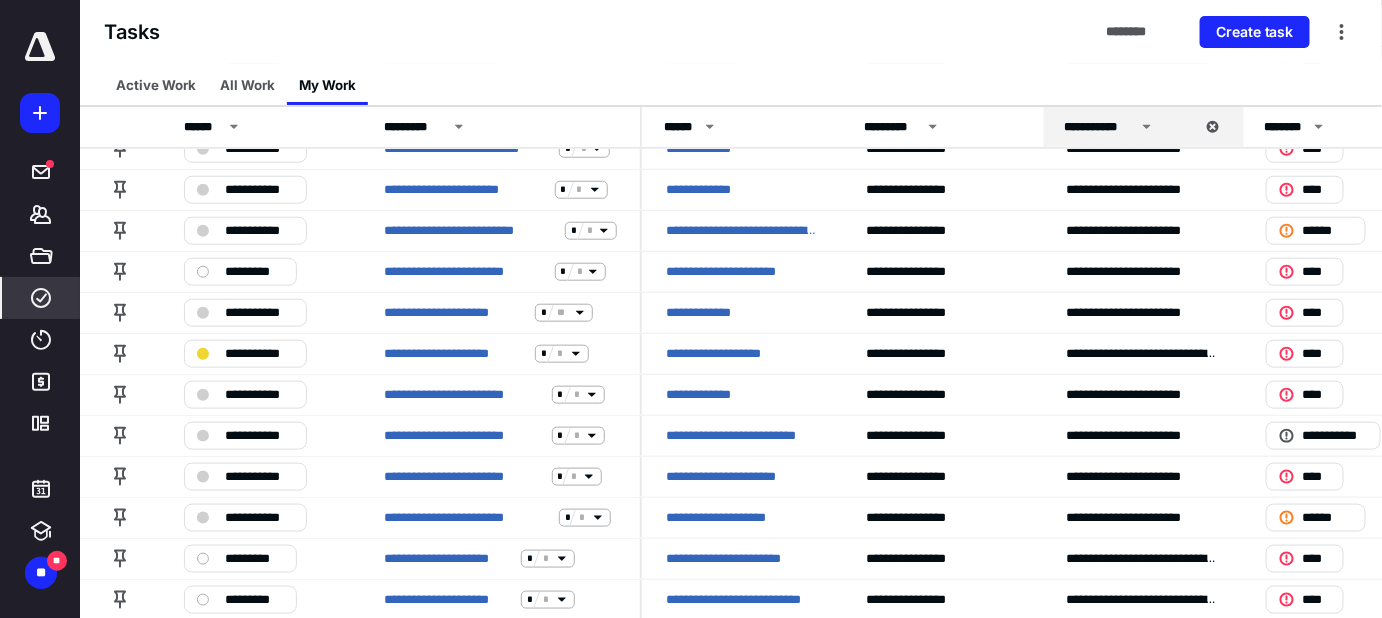 scroll, scrollTop: 545, scrollLeft: 0, axis: vertical 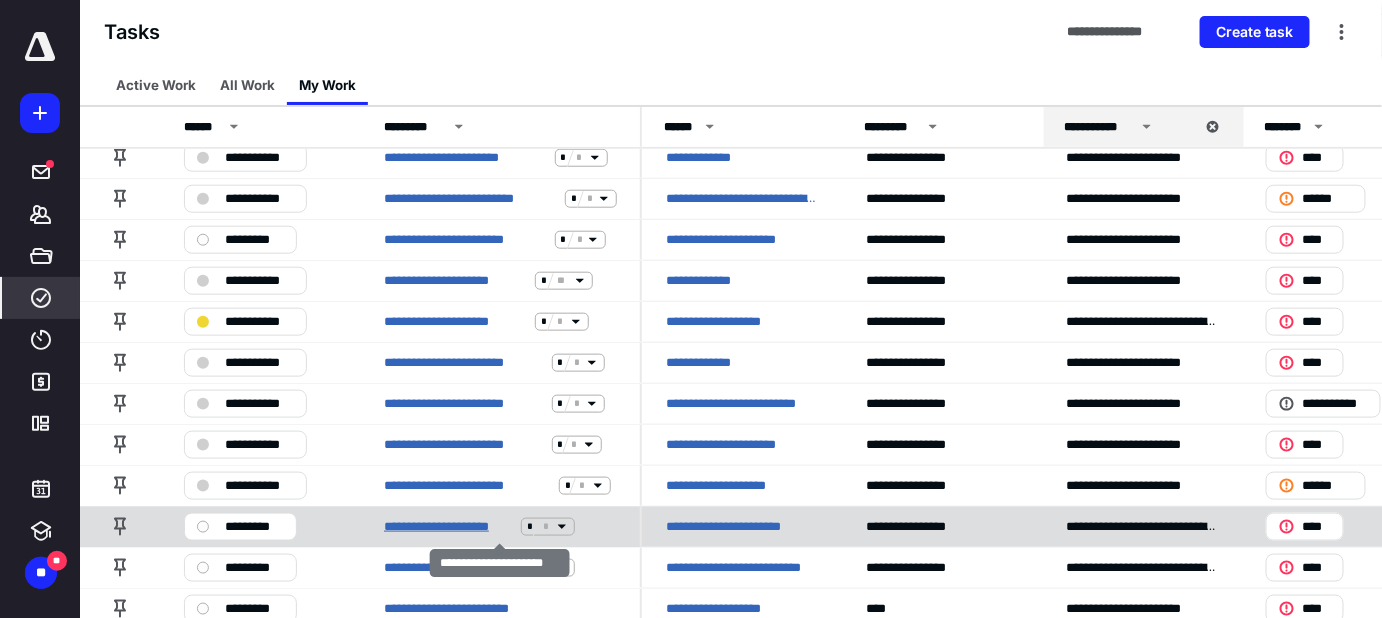 click on "**********" at bounding box center (448, 527) 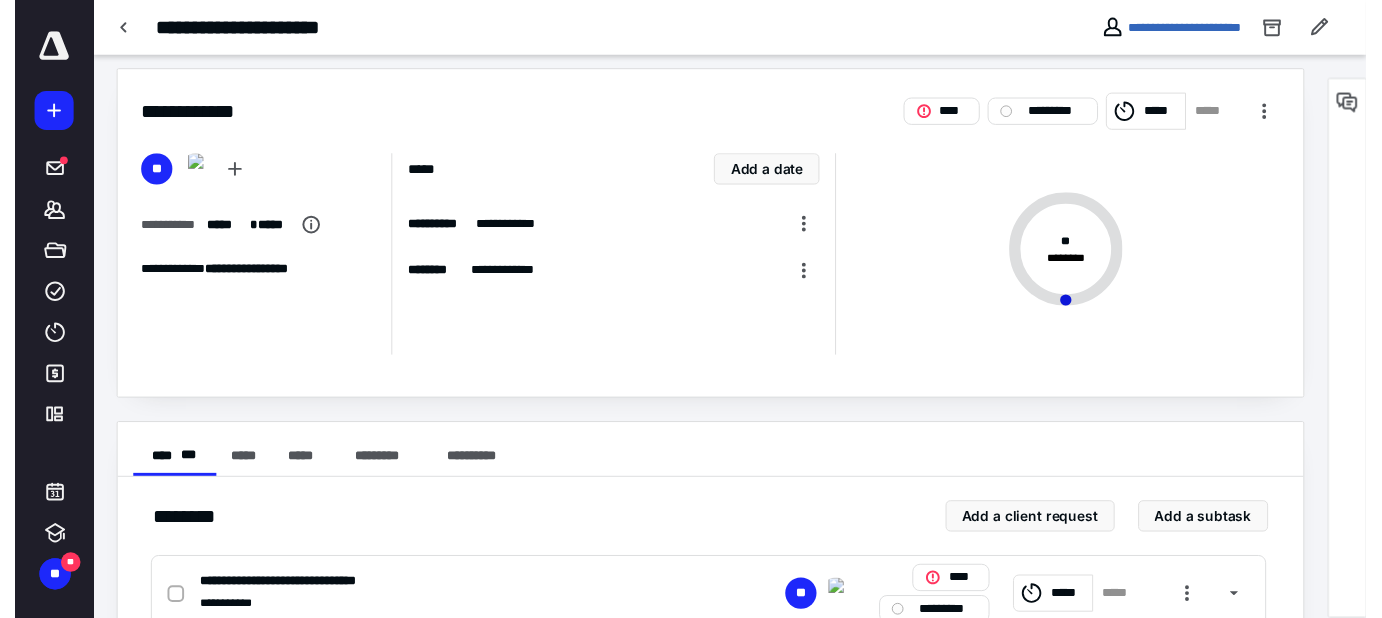scroll, scrollTop: 0, scrollLeft: 0, axis: both 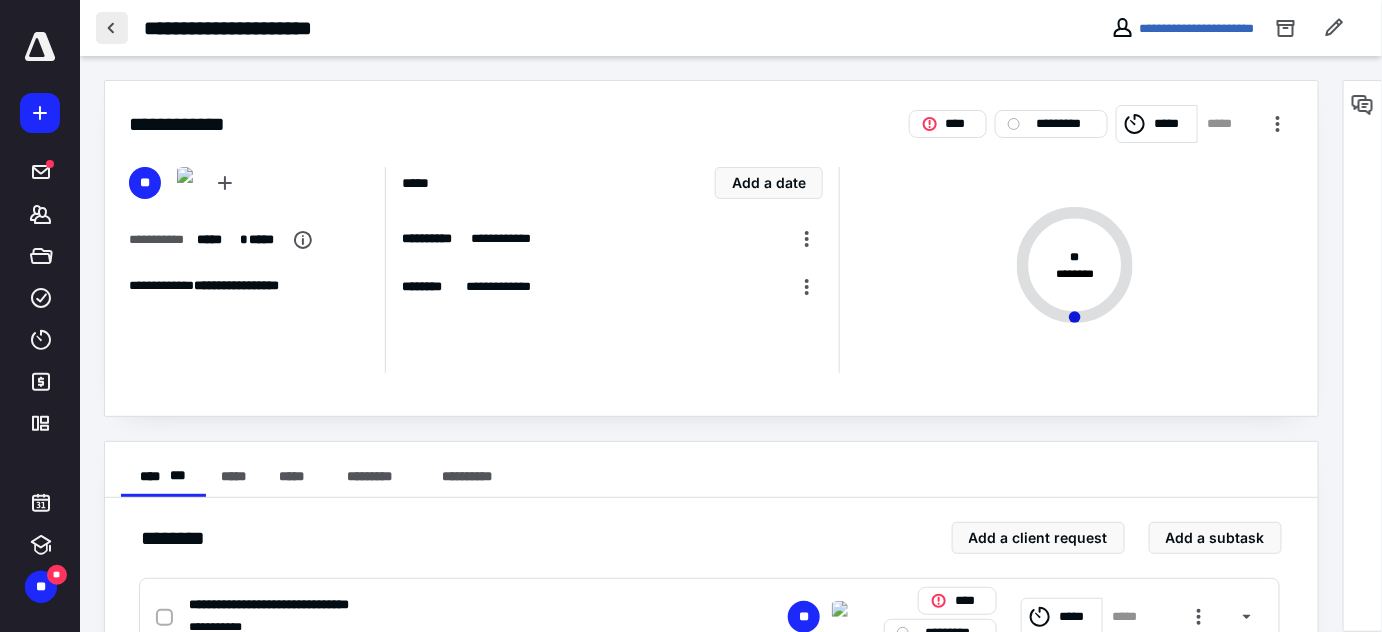 click at bounding box center (112, 28) 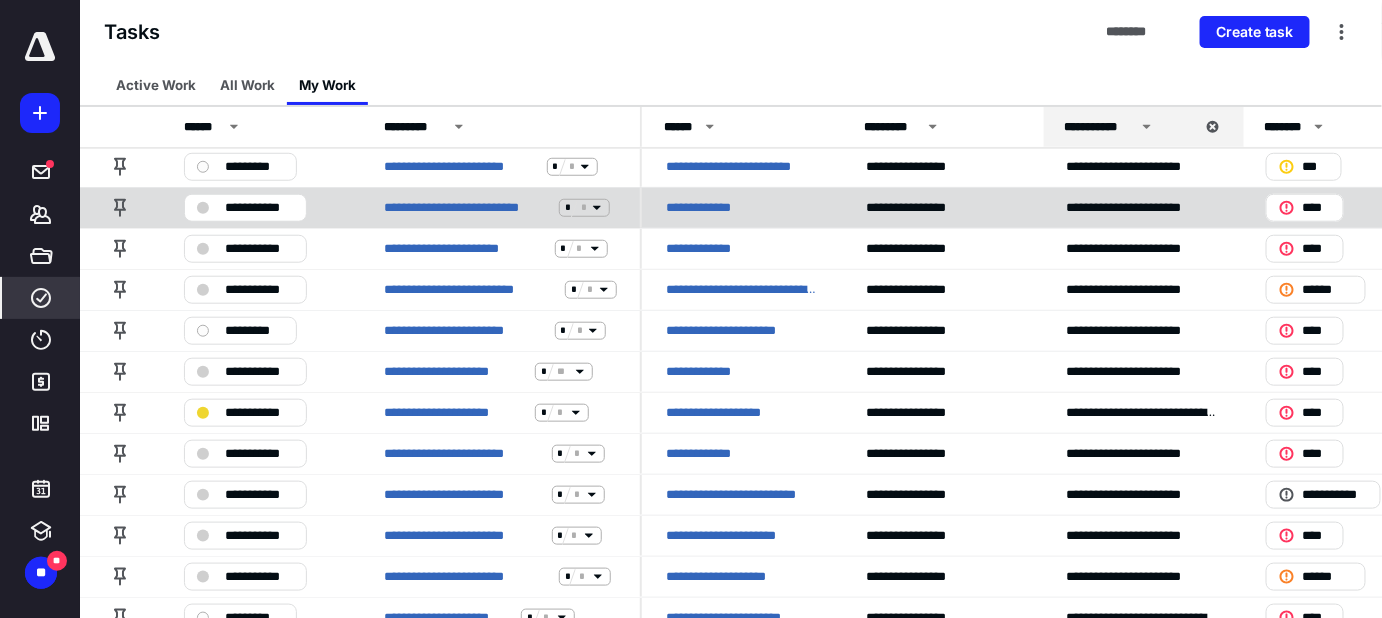 scroll, scrollTop: 545, scrollLeft: 0, axis: vertical 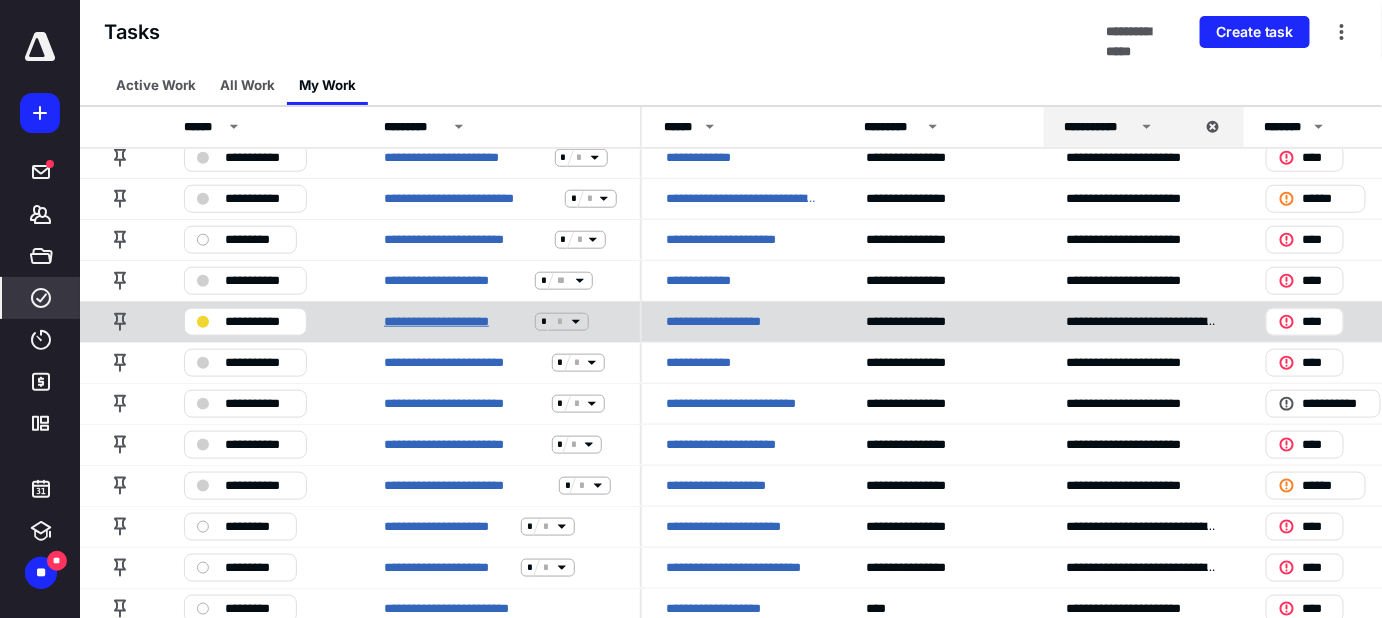 click on "**********" at bounding box center (455, 322) 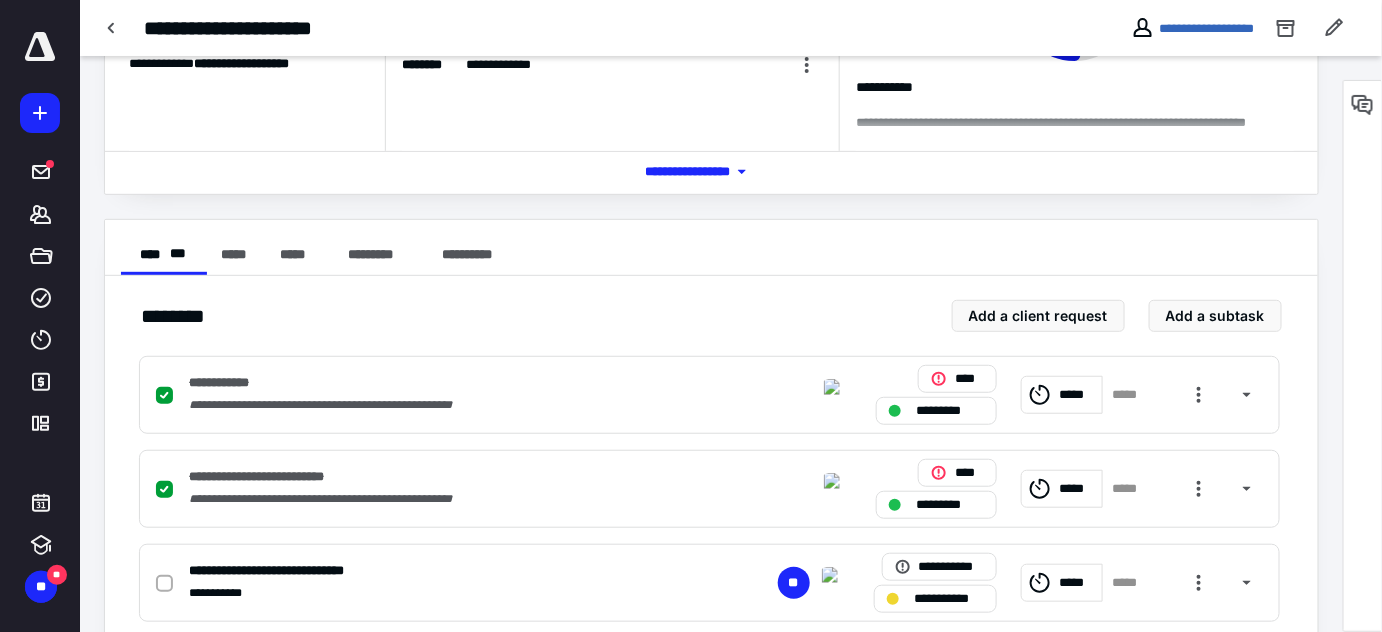 scroll, scrollTop: 272, scrollLeft: 0, axis: vertical 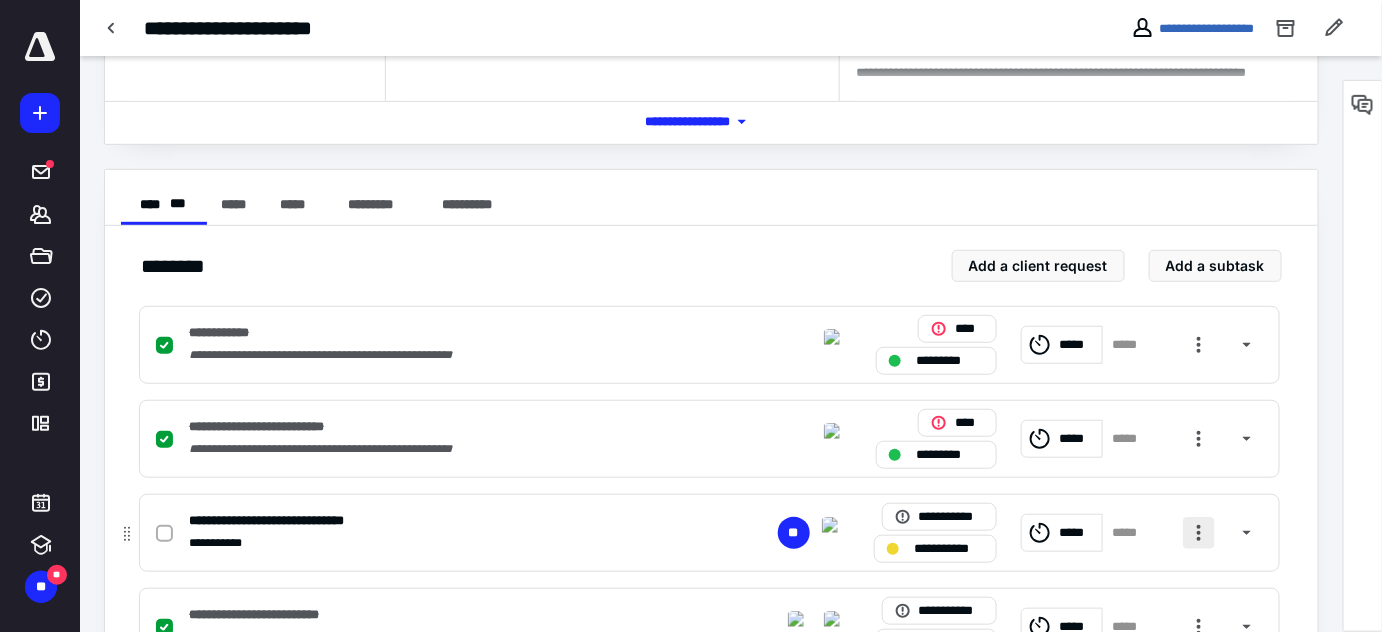 click at bounding box center [1199, 533] 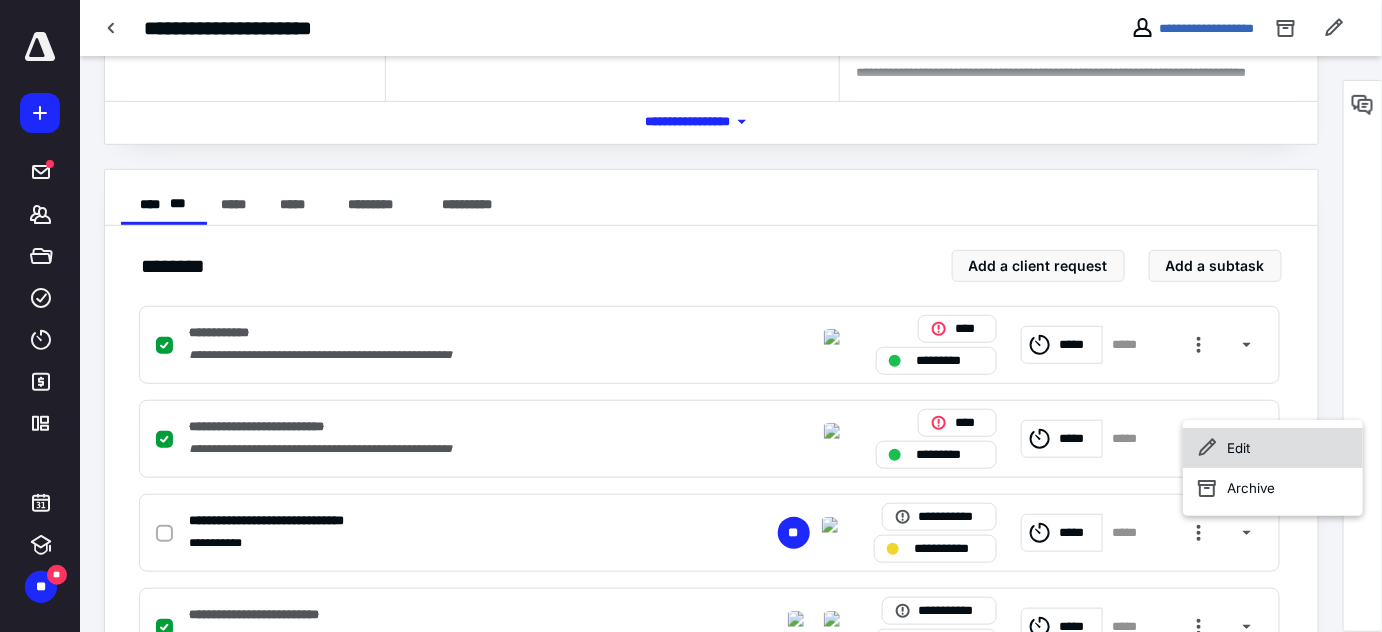 click on "Edit" at bounding box center [1273, 449] 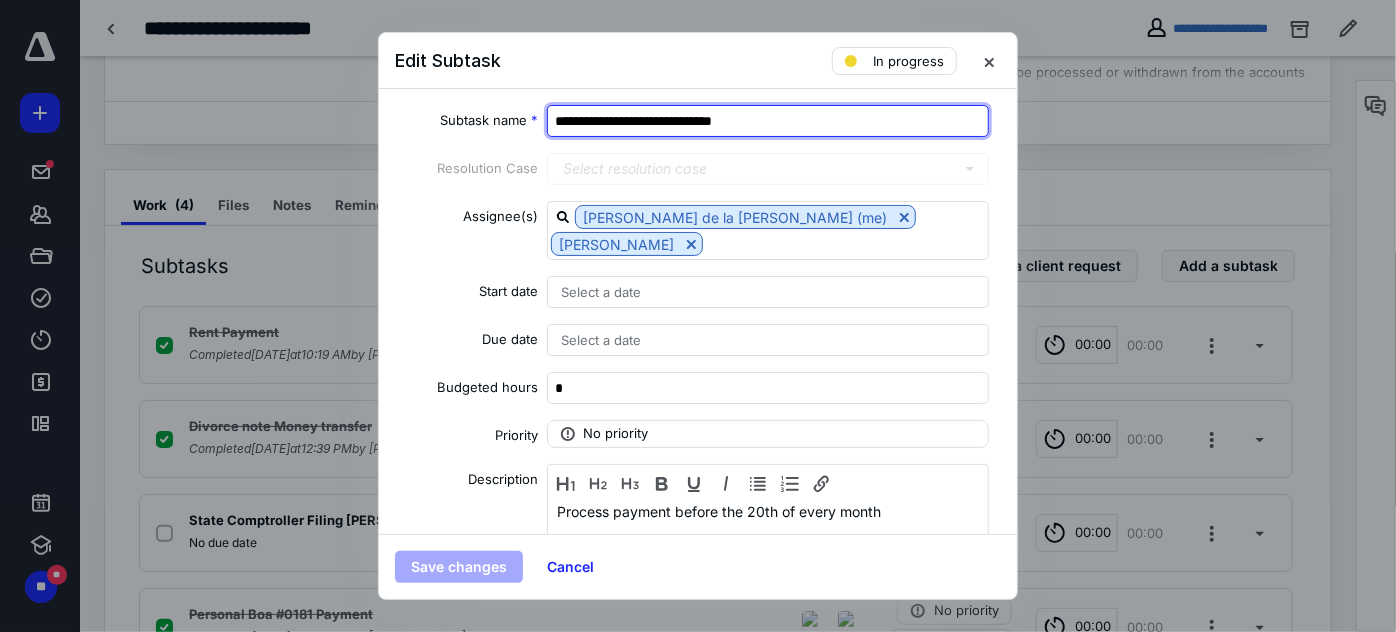 drag, startPoint x: 727, startPoint y: 127, endPoint x: 457, endPoint y: 124, distance: 270.01666 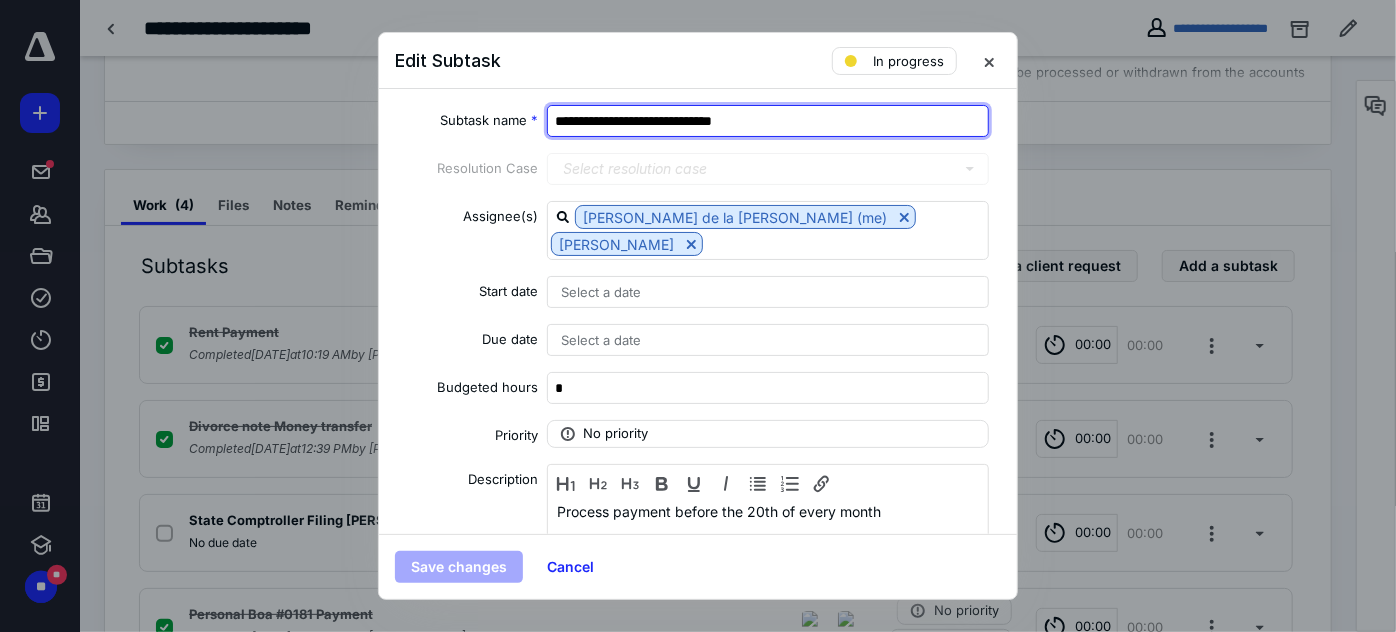 click on "**********" at bounding box center (698, 121) 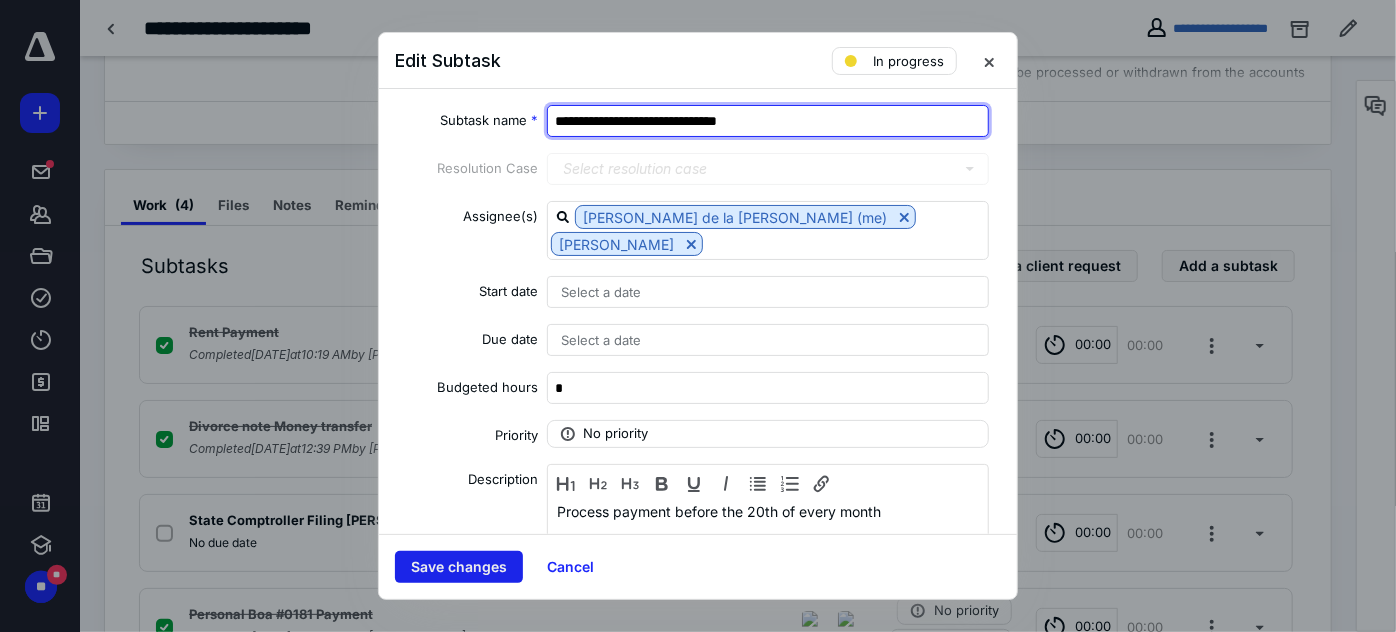 type on "**********" 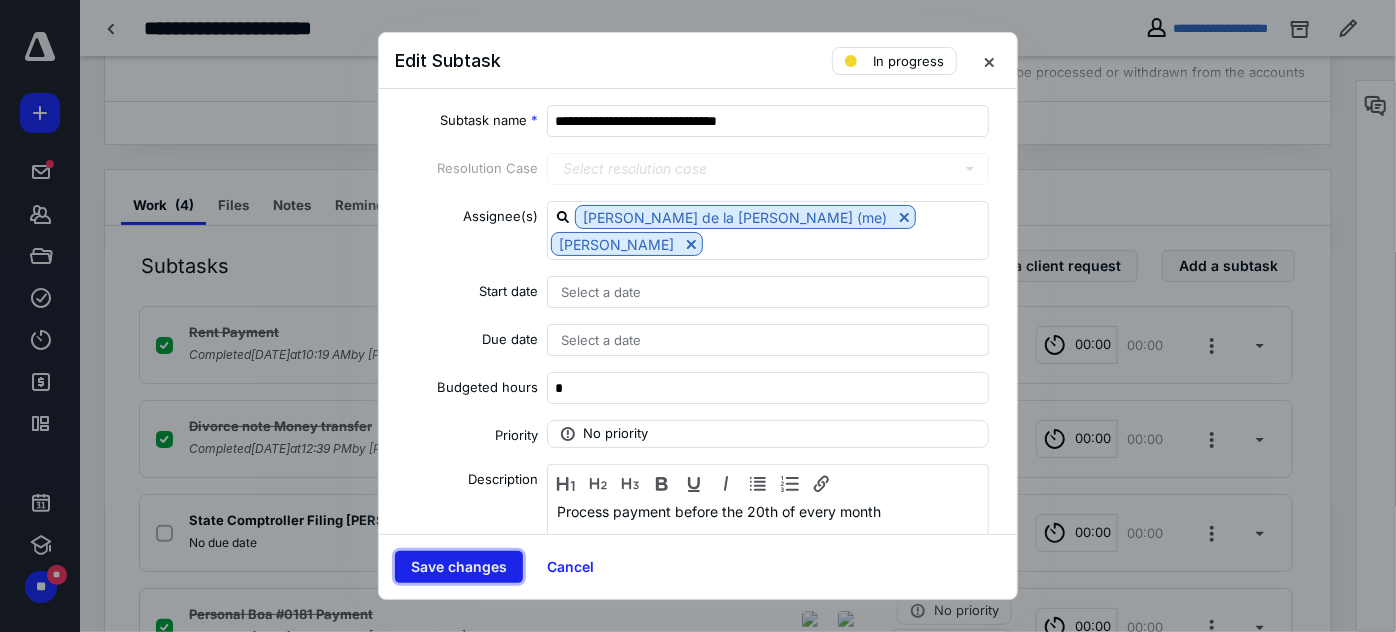 click on "Save changes" at bounding box center [459, 567] 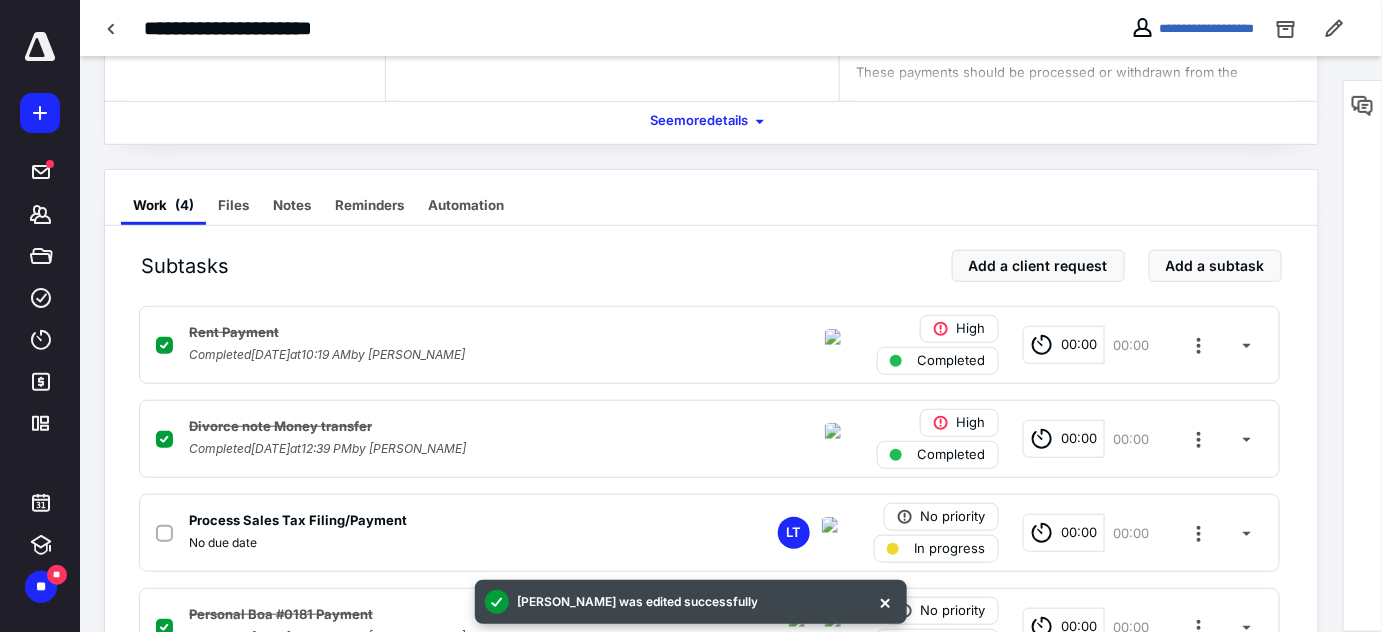 scroll, scrollTop: 354, scrollLeft: 0, axis: vertical 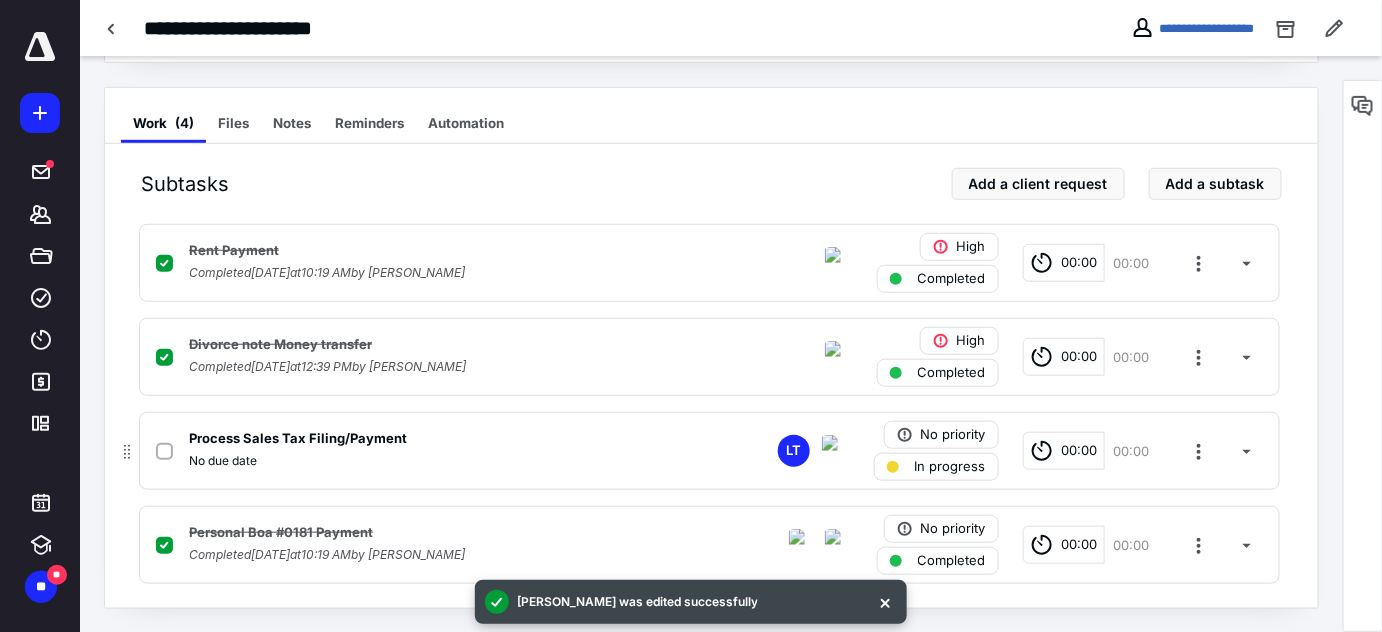 click on "Process Sales Tax Filing/Payment" at bounding box center (447, 439) 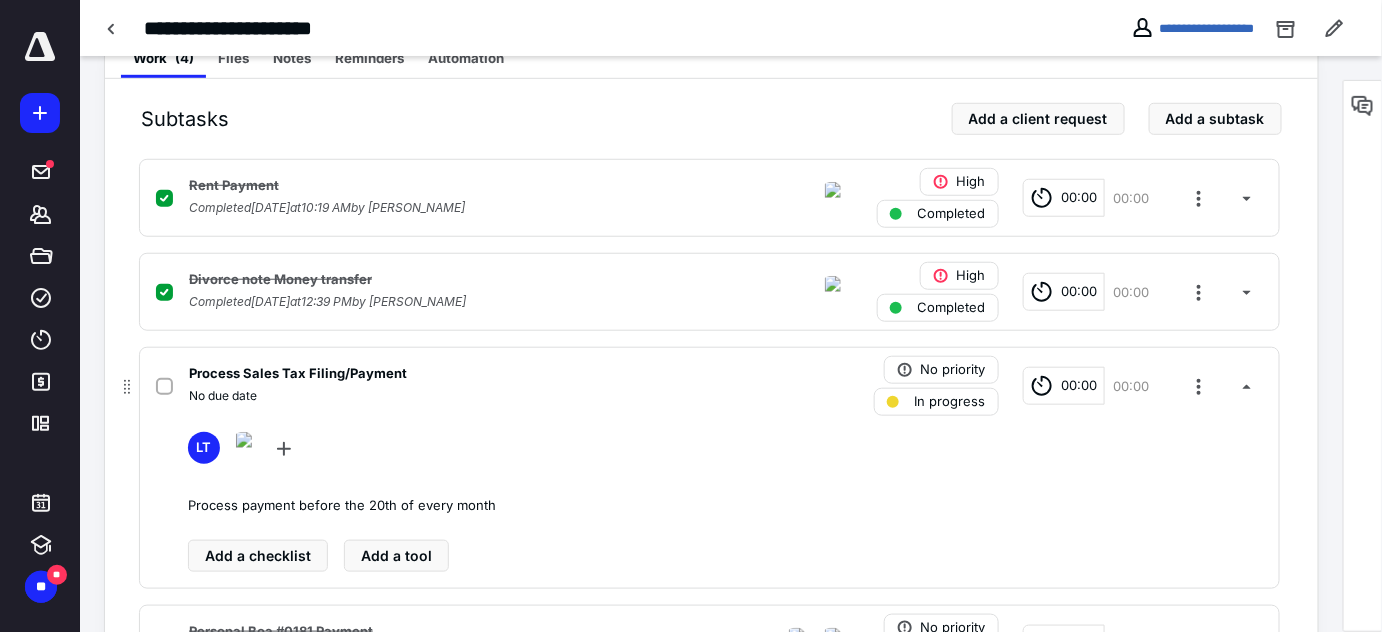 scroll, scrollTop: 517, scrollLeft: 0, axis: vertical 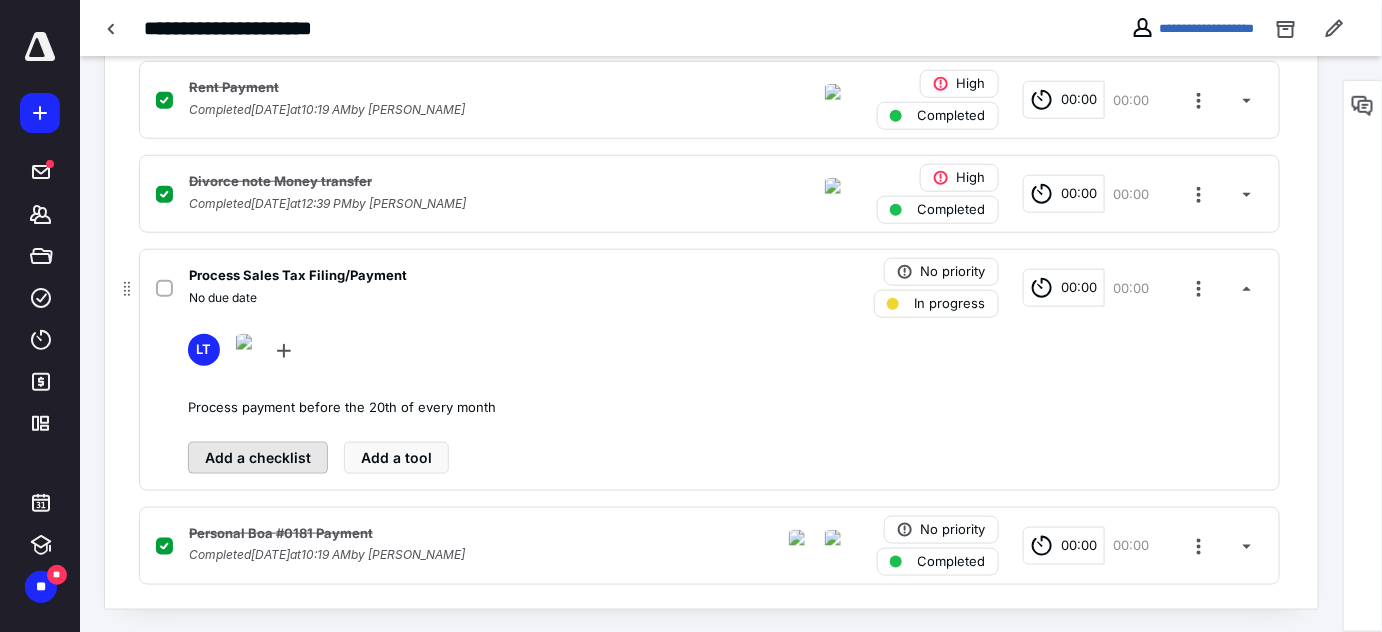 click on "Add a checklist" at bounding box center [258, 458] 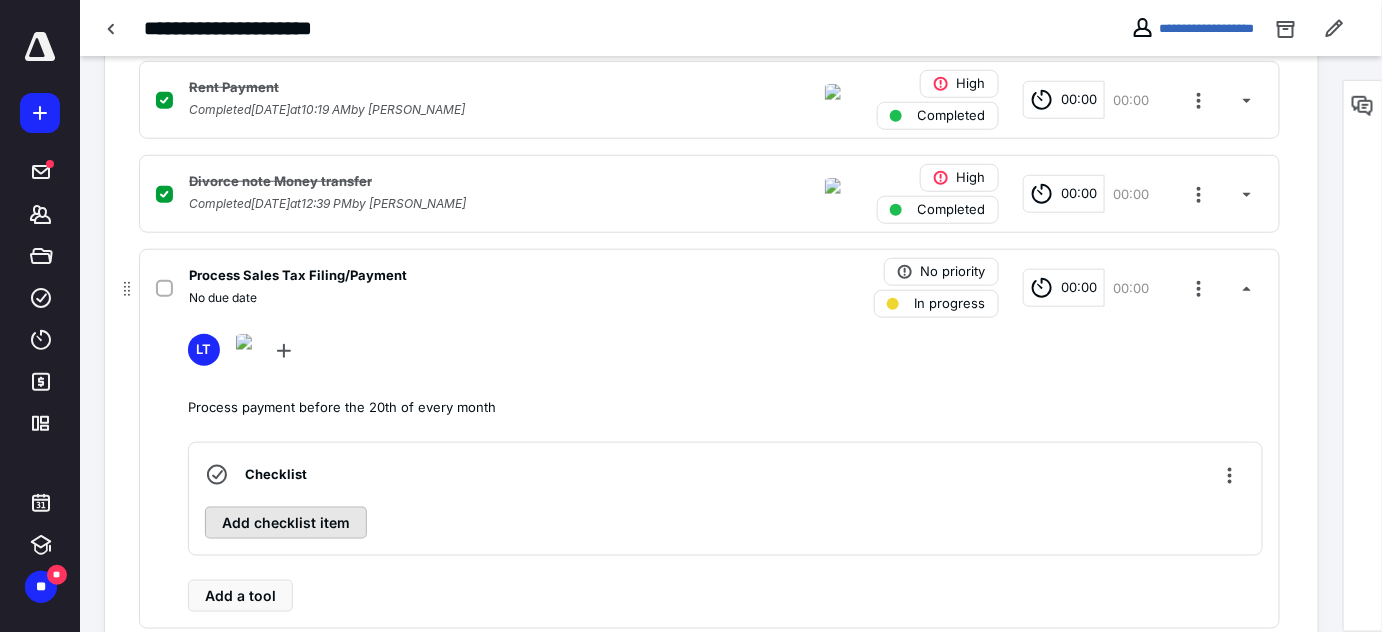 click on "Add checklist item" at bounding box center (286, 523) 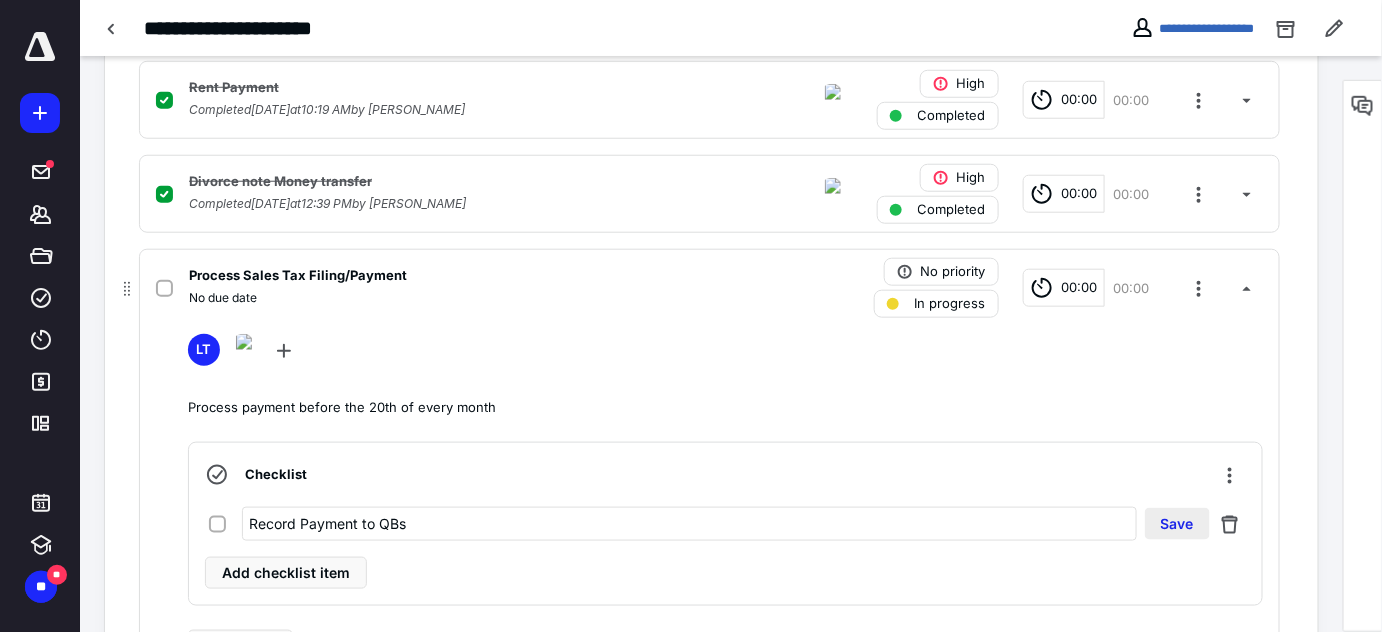 type on "Record Payment to QBs" 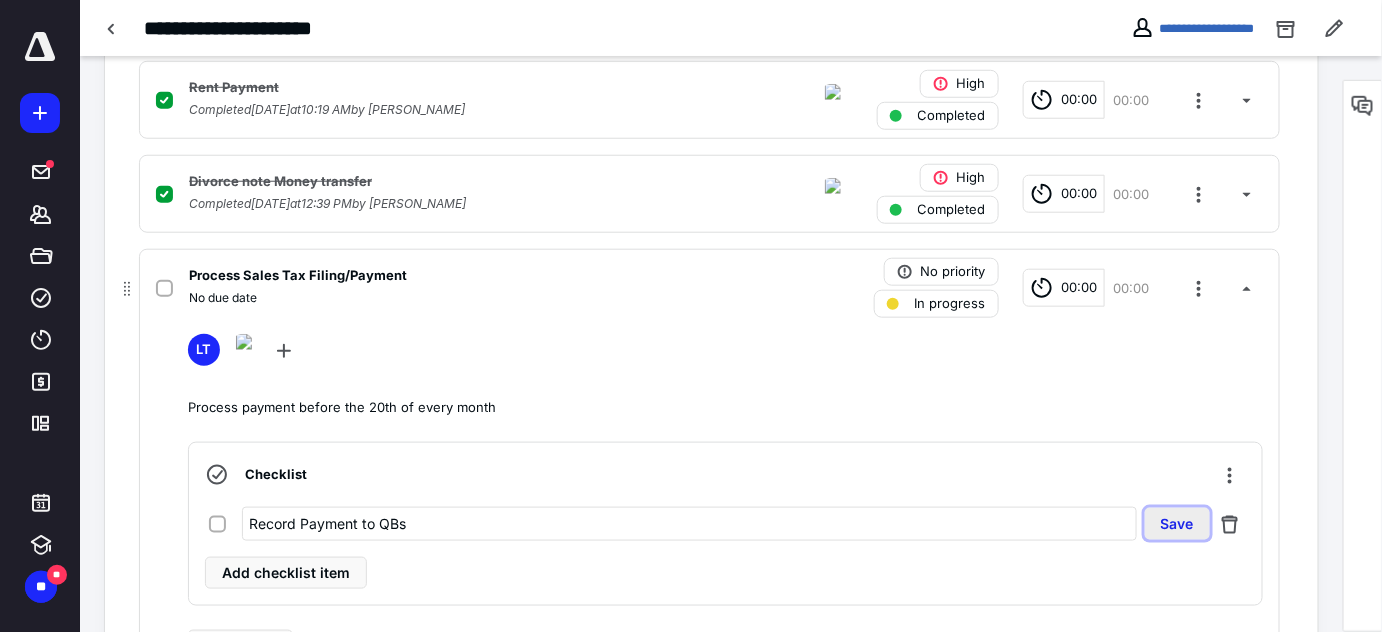 click on "Save" at bounding box center [1177, 524] 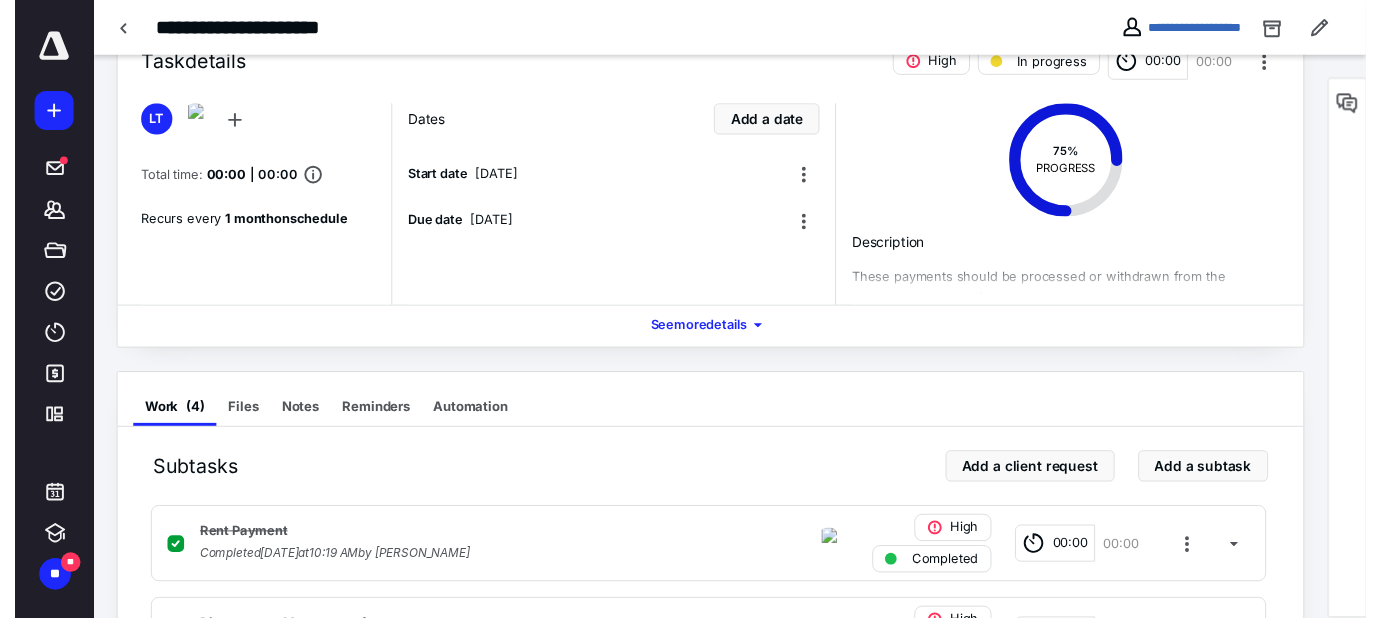 scroll, scrollTop: 0, scrollLeft: 0, axis: both 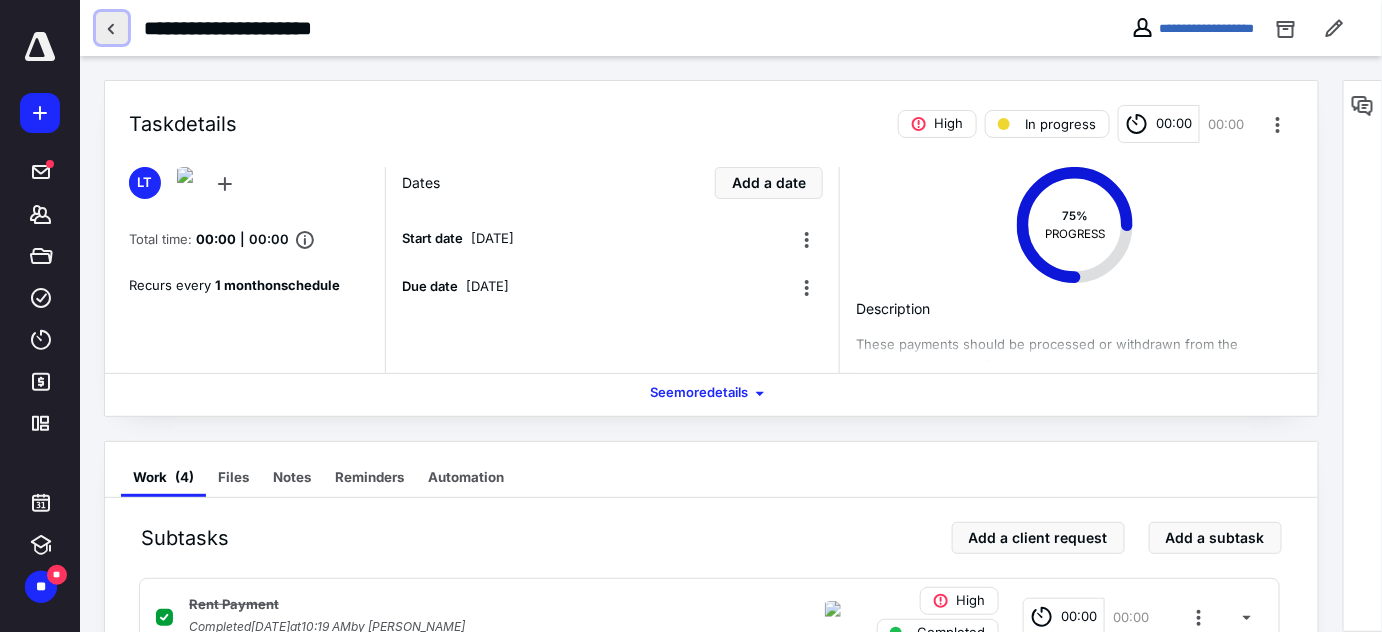 click at bounding box center (112, 28) 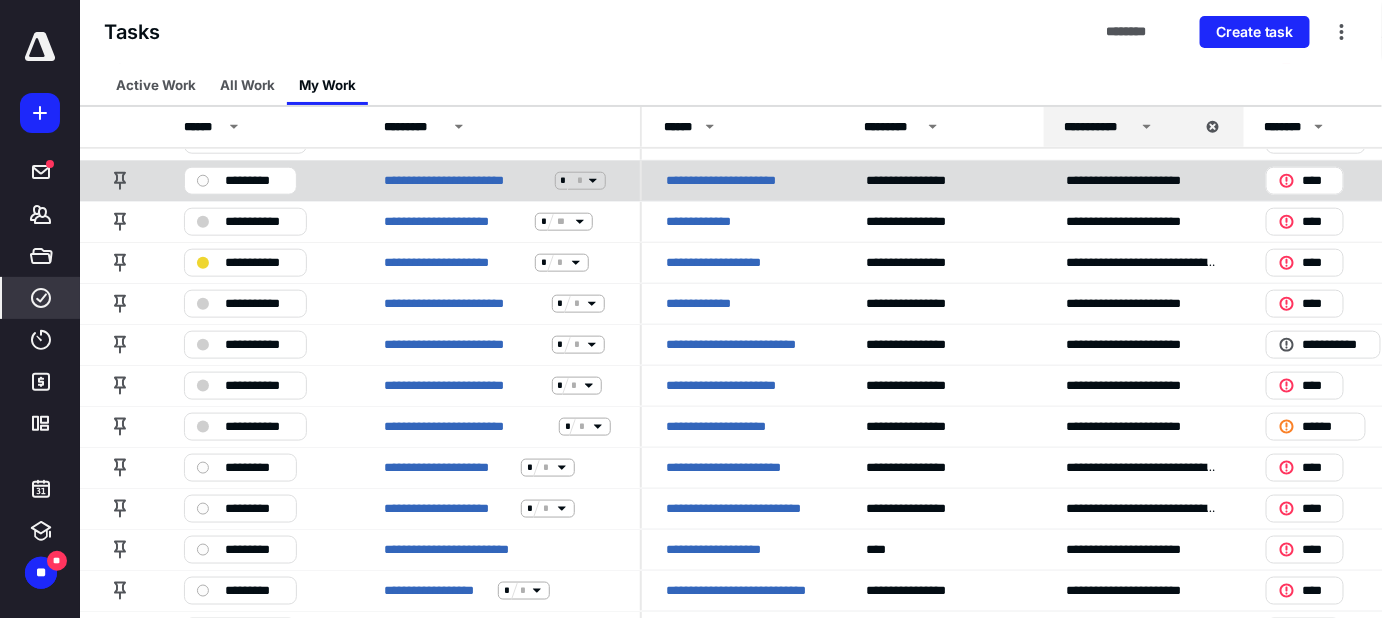 scroll, scrollTop: 636, scrollLeft: 0, axis: vertical 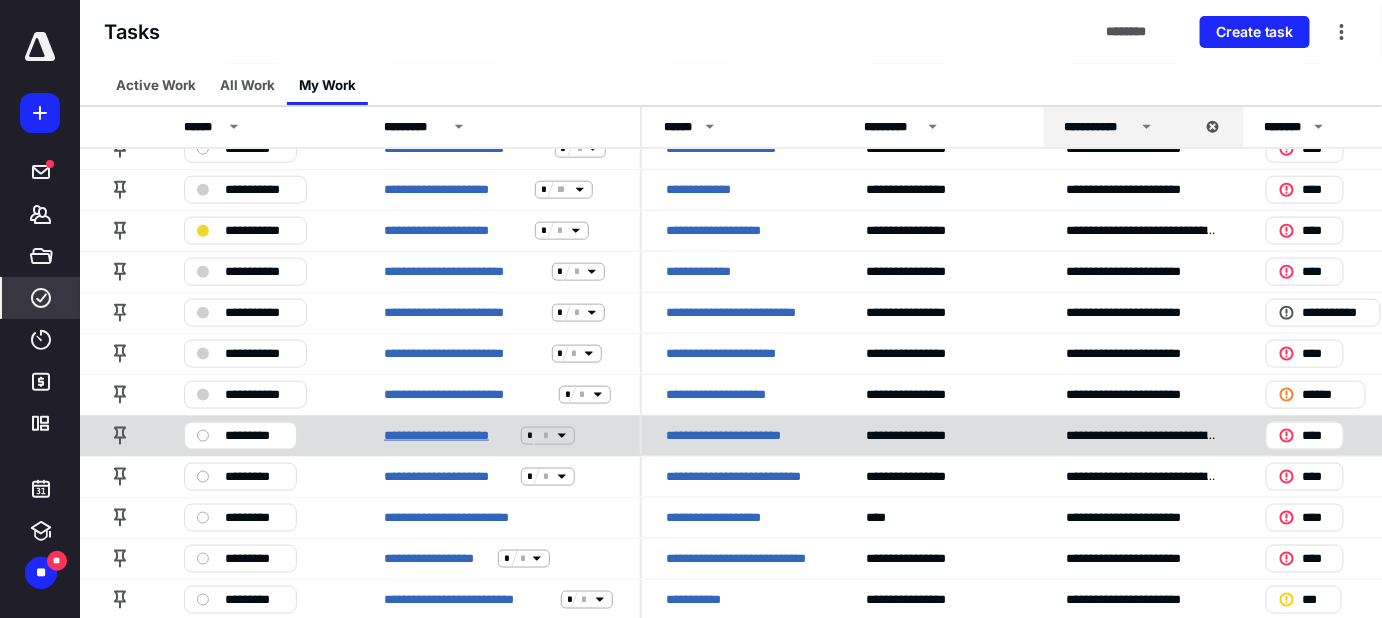 click on "**********" at bounding box center [448, 436] 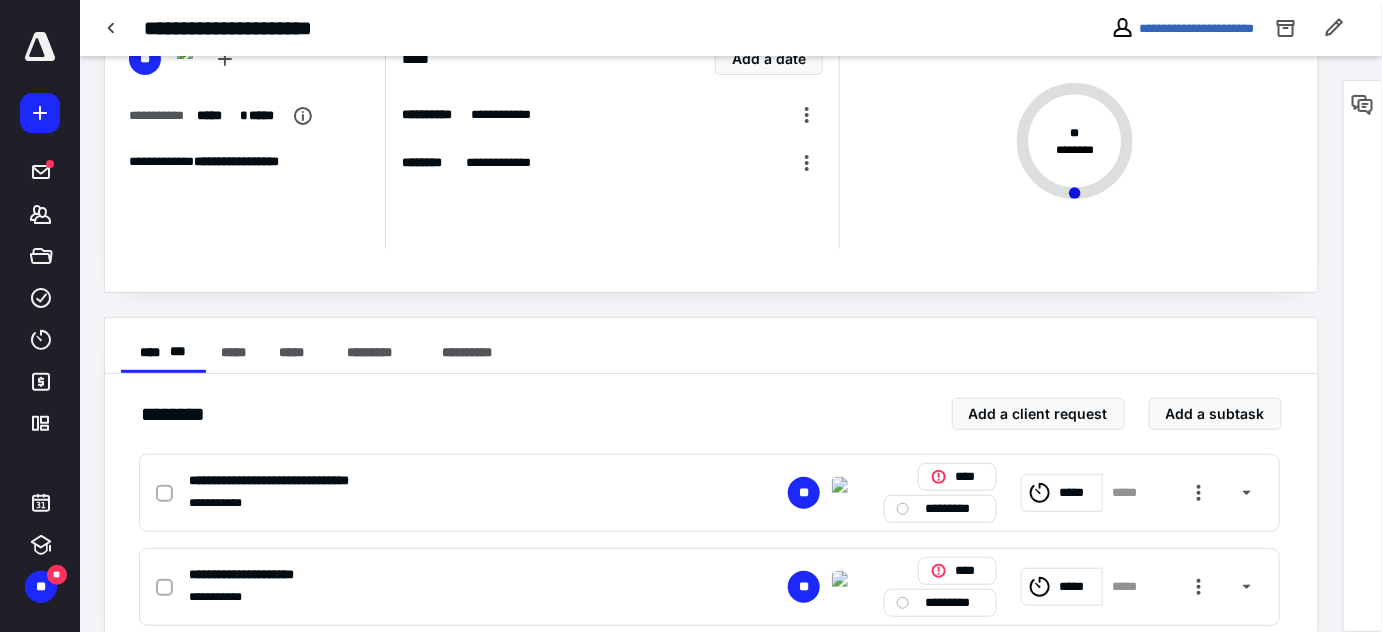 scroll, scrollTop: 166, scrollLeft: 0, axis: vertical 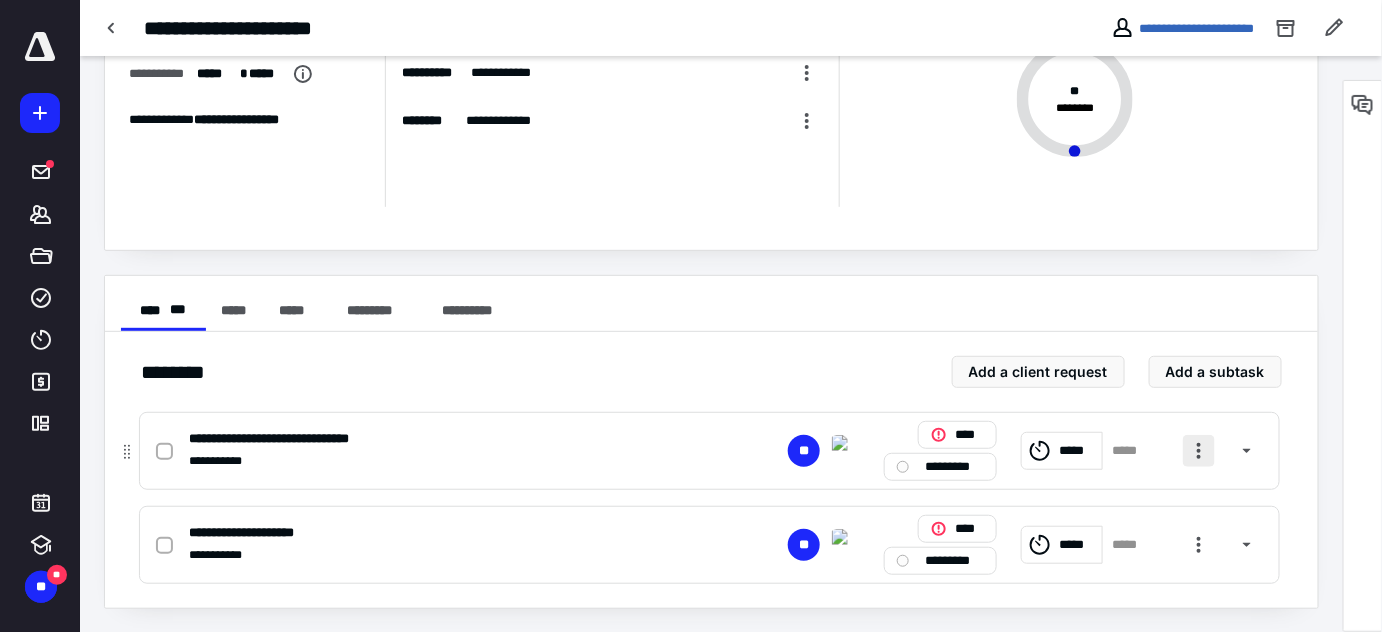 click at bounding box center (1199, 451) 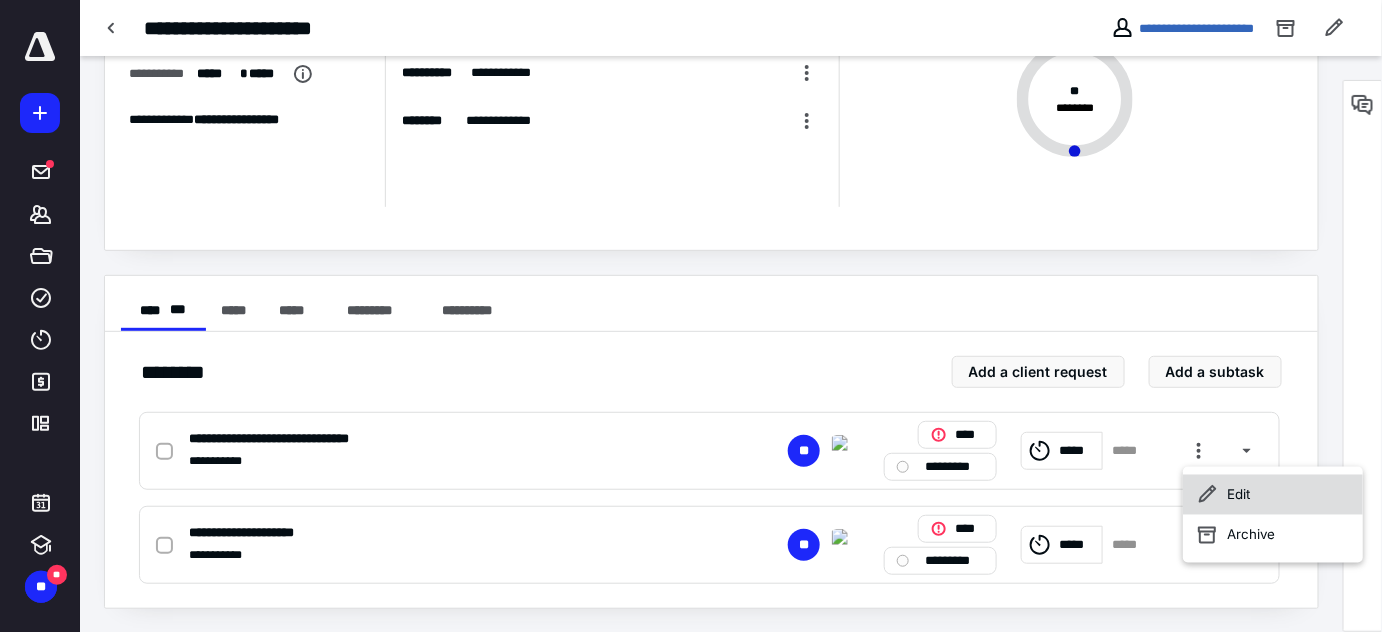 click on "Edit" at bounding box center (1273, 495) 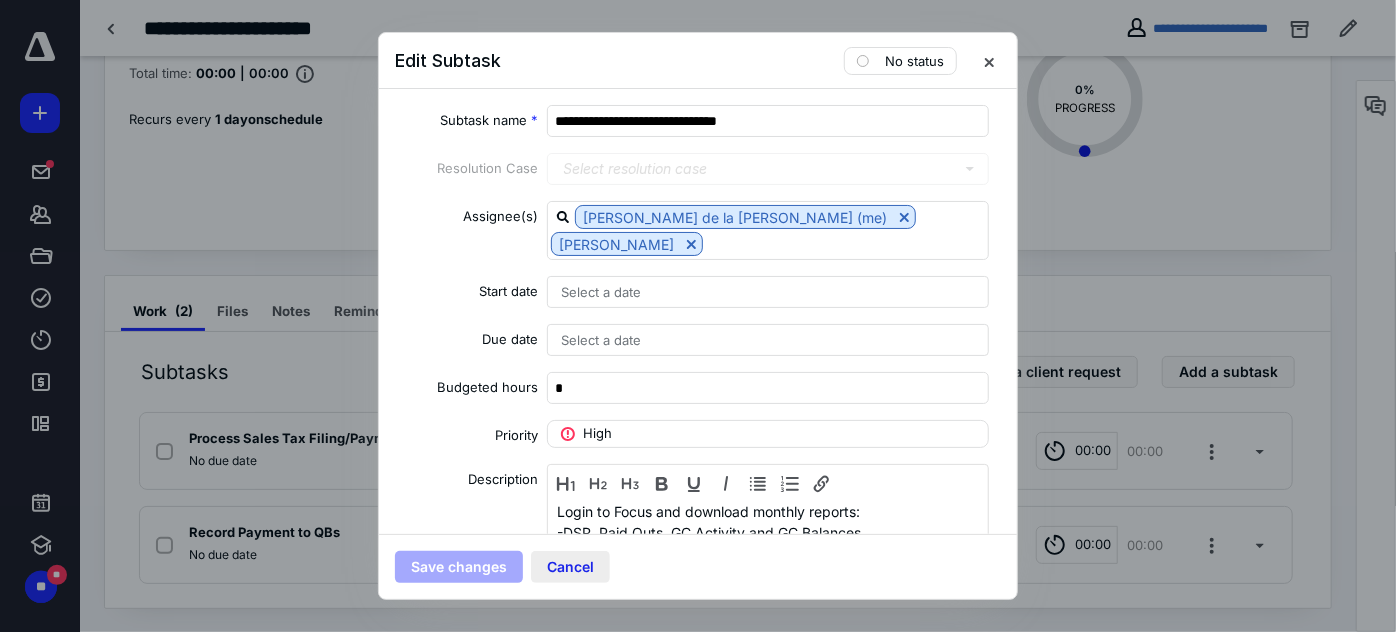 click on "Cancel" at bounding box center (570, 567) 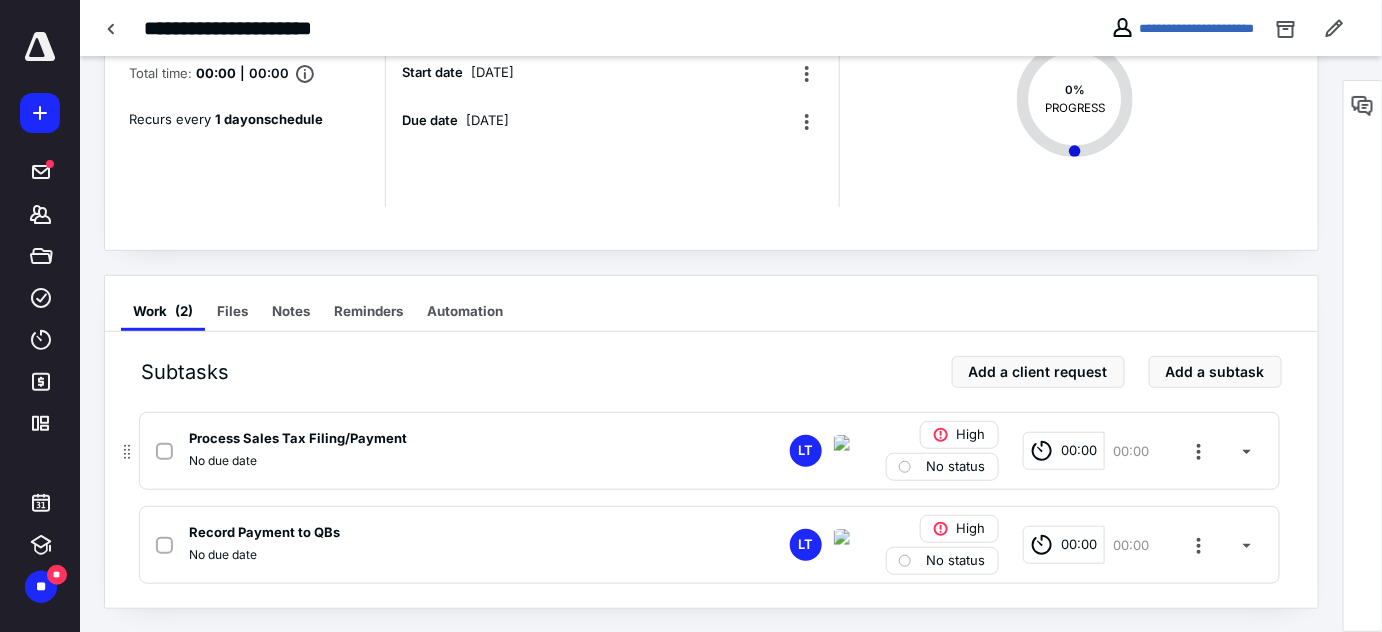 click on "No due date" at bounding box center (447, 461) 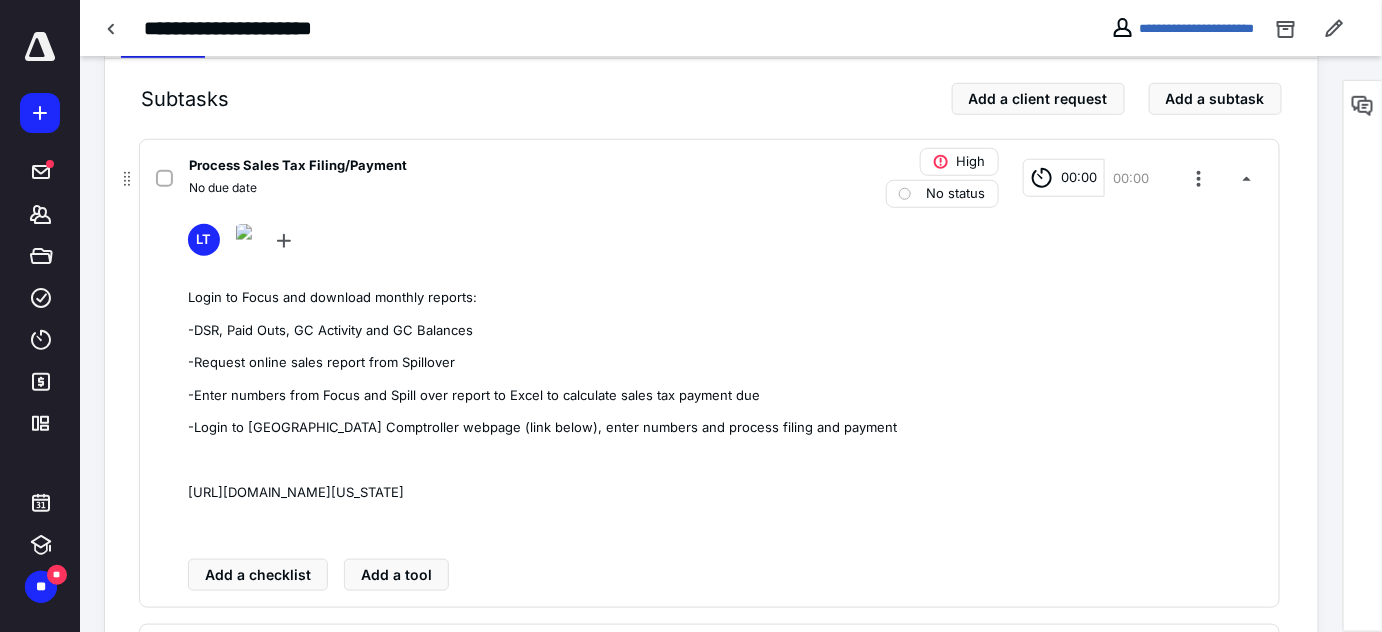 scroll, scrollTop: 530, scrollLeft: 0, axis: vertical 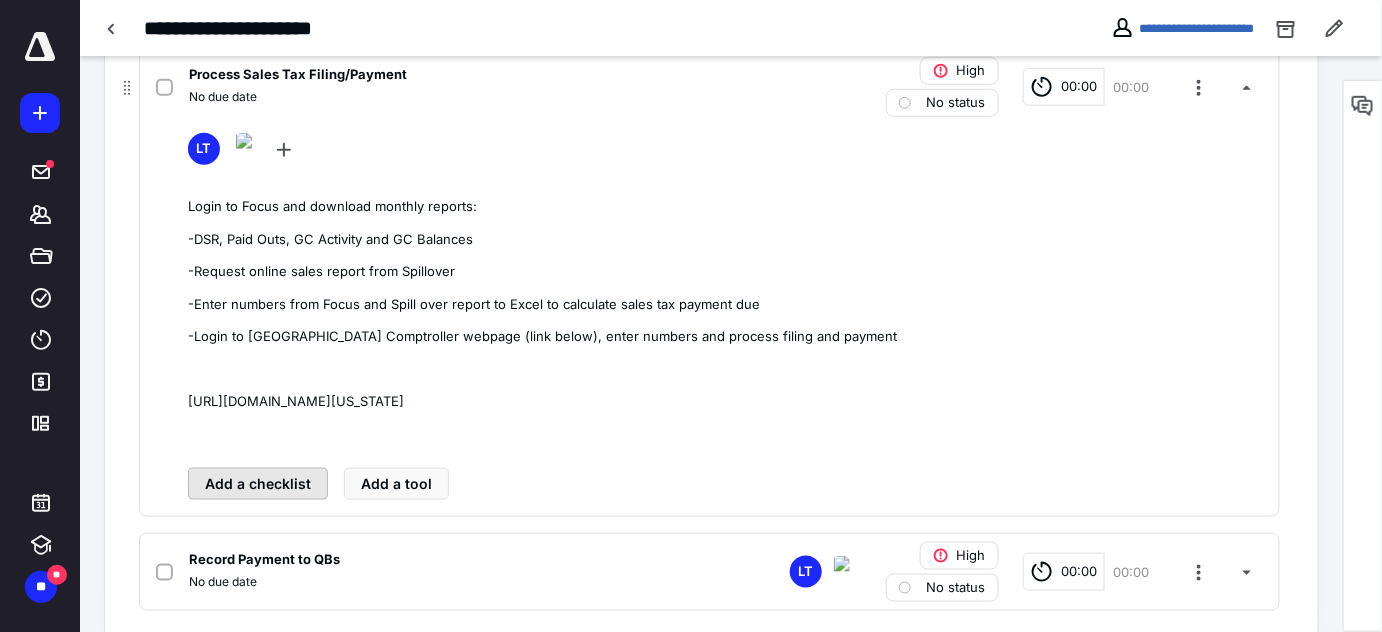 click on "Add a checklist" at bounding box center (258, 484) 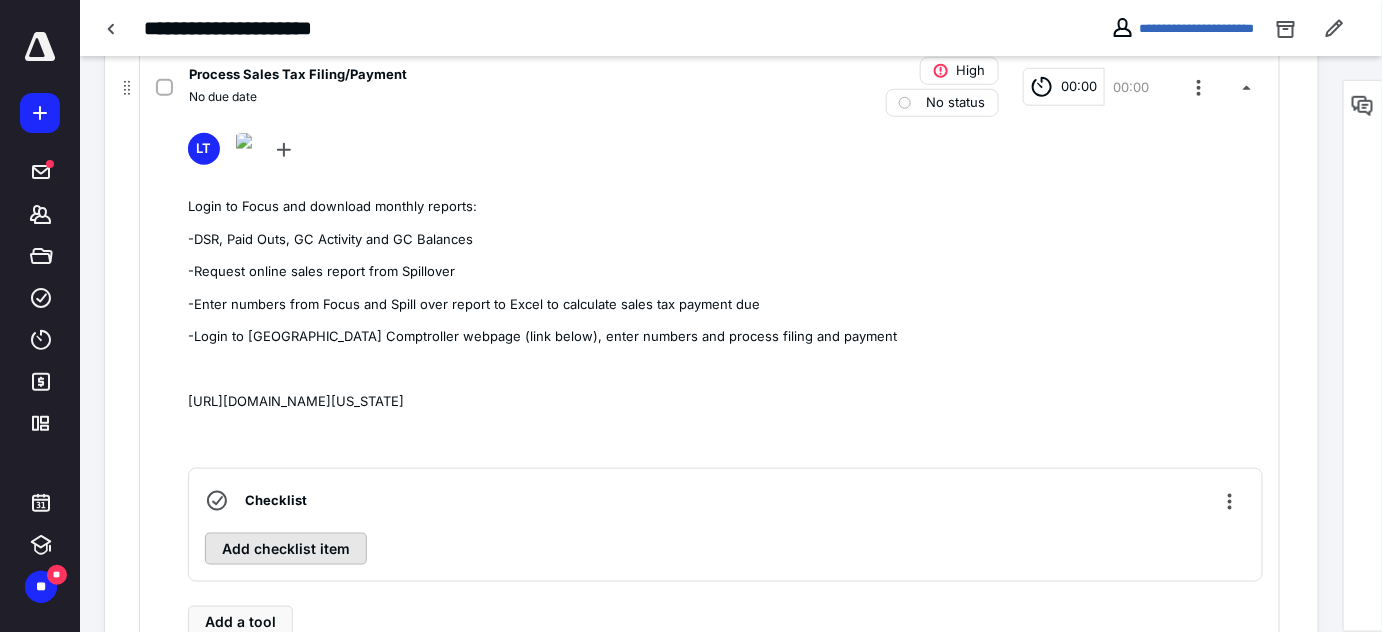 click on "Add checklist item" at bounding box center [286, 549] 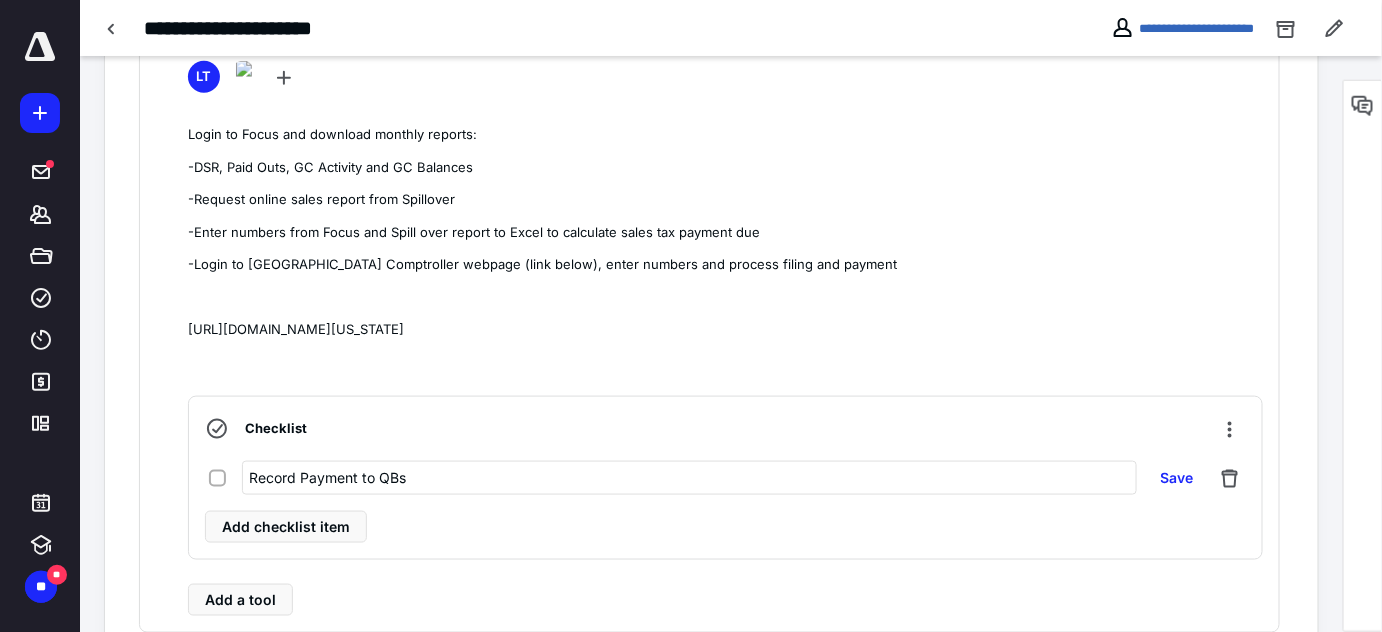 scroll, scrollTop: 712, scrollLeft: 0, axis: vertical 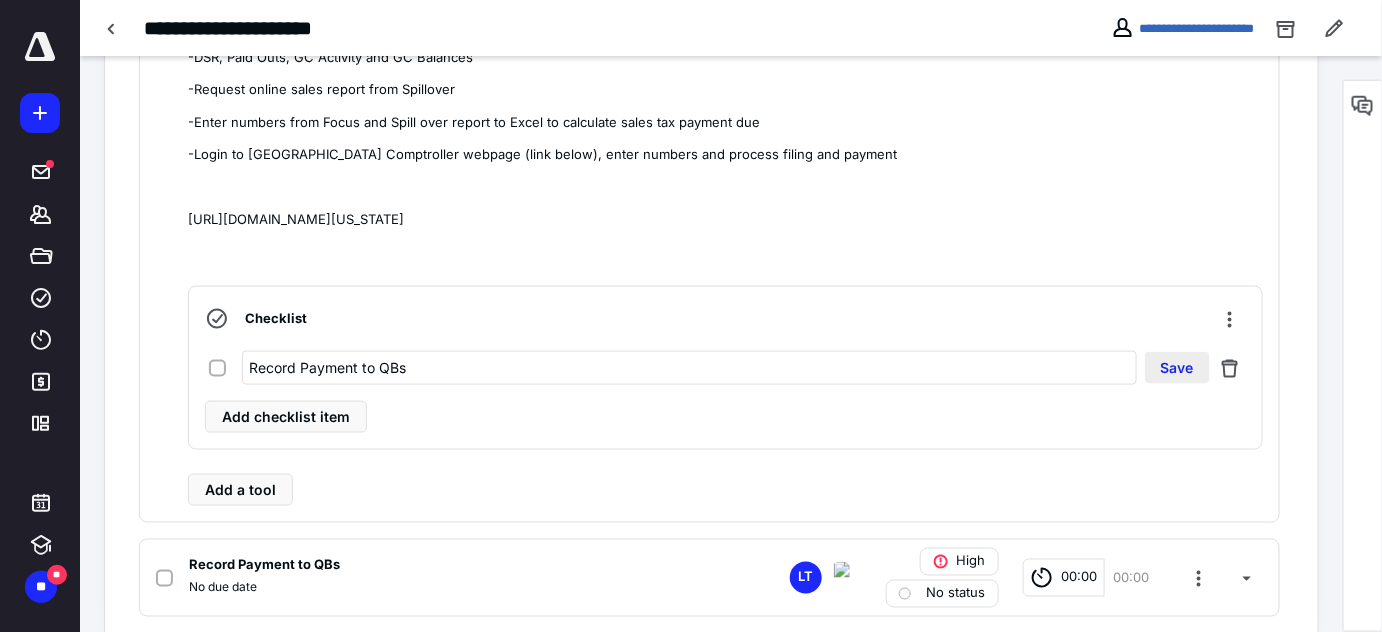 type on "Record Payment to QBs" 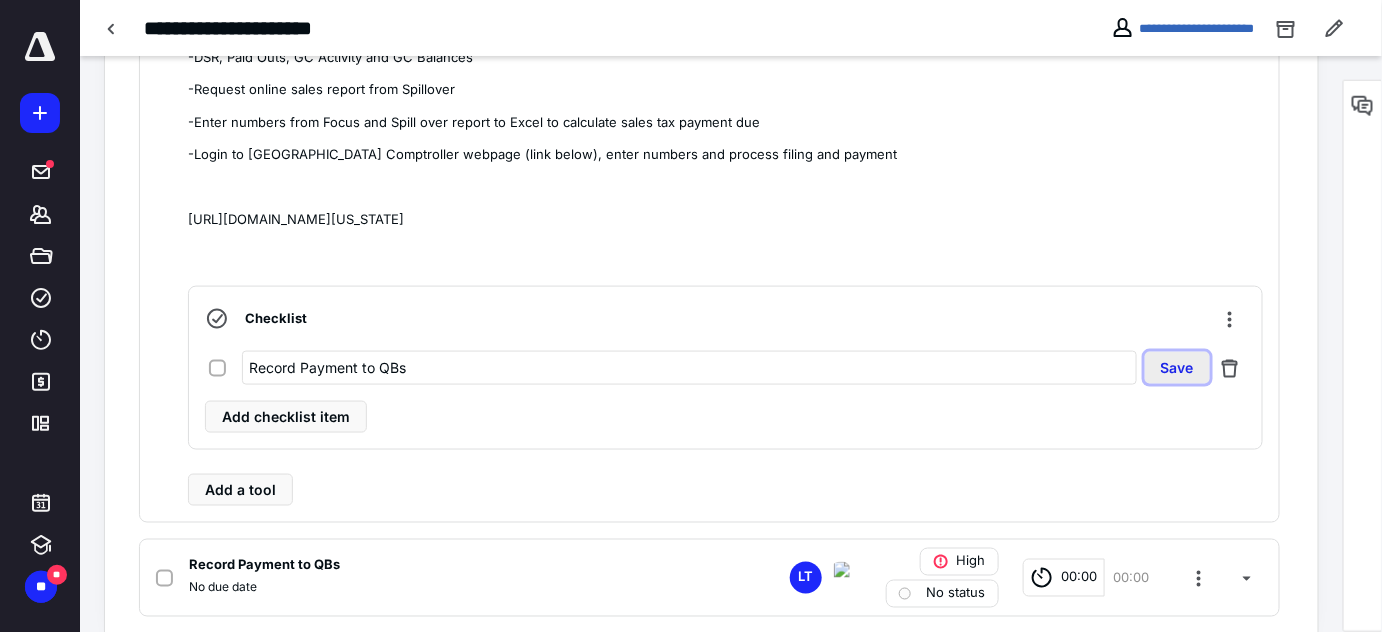 click on "Save" at bounding box center [1177, 368] 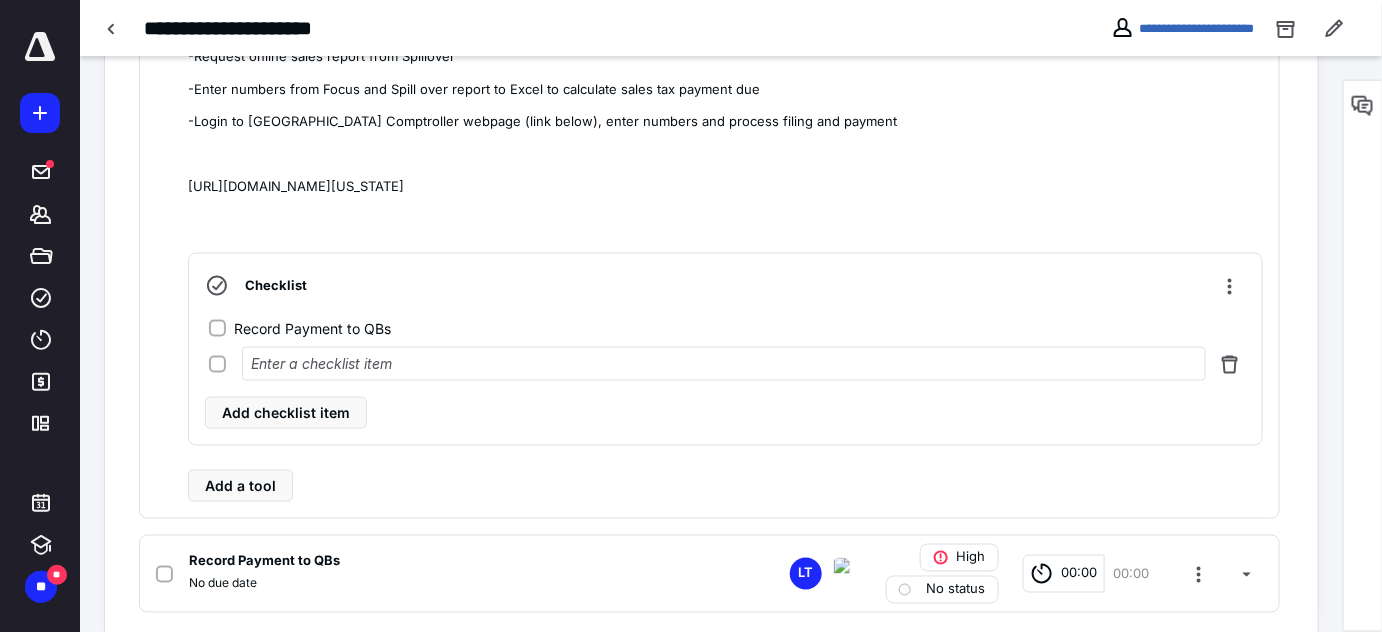 scroll, scrollTop: 773, scrollLeft: 0, axis: vertical 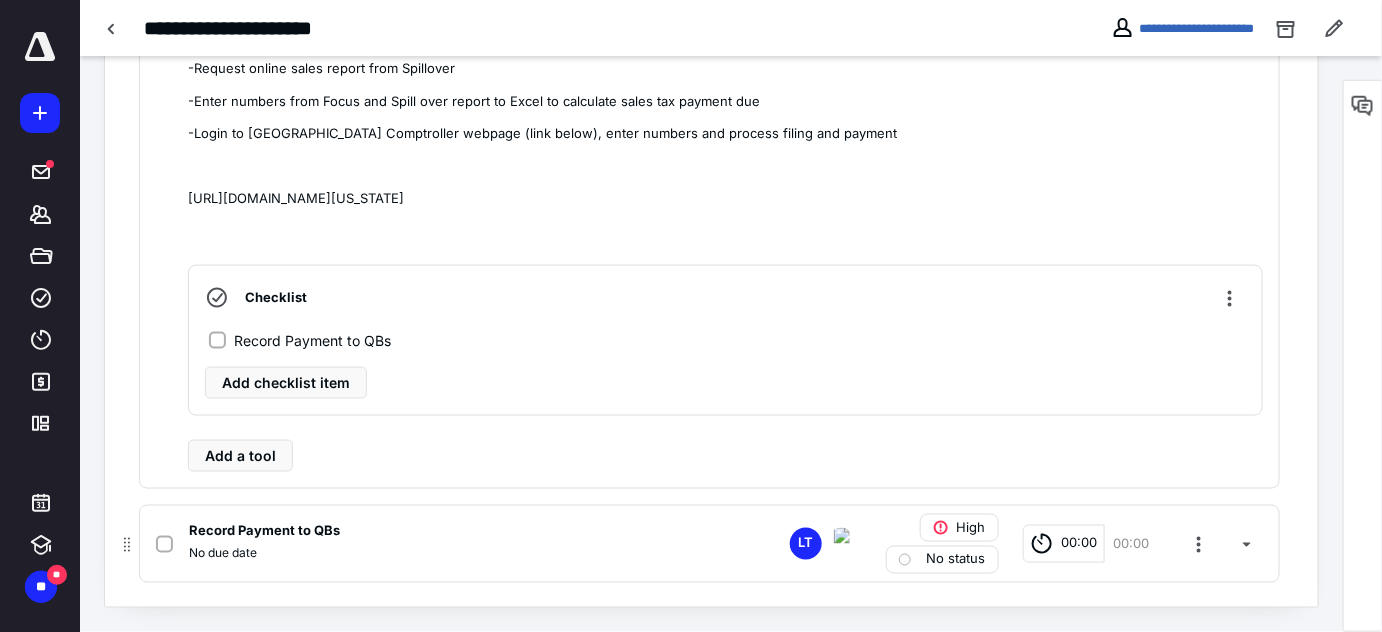 click on "No due date" at bounding box center (447, 554) 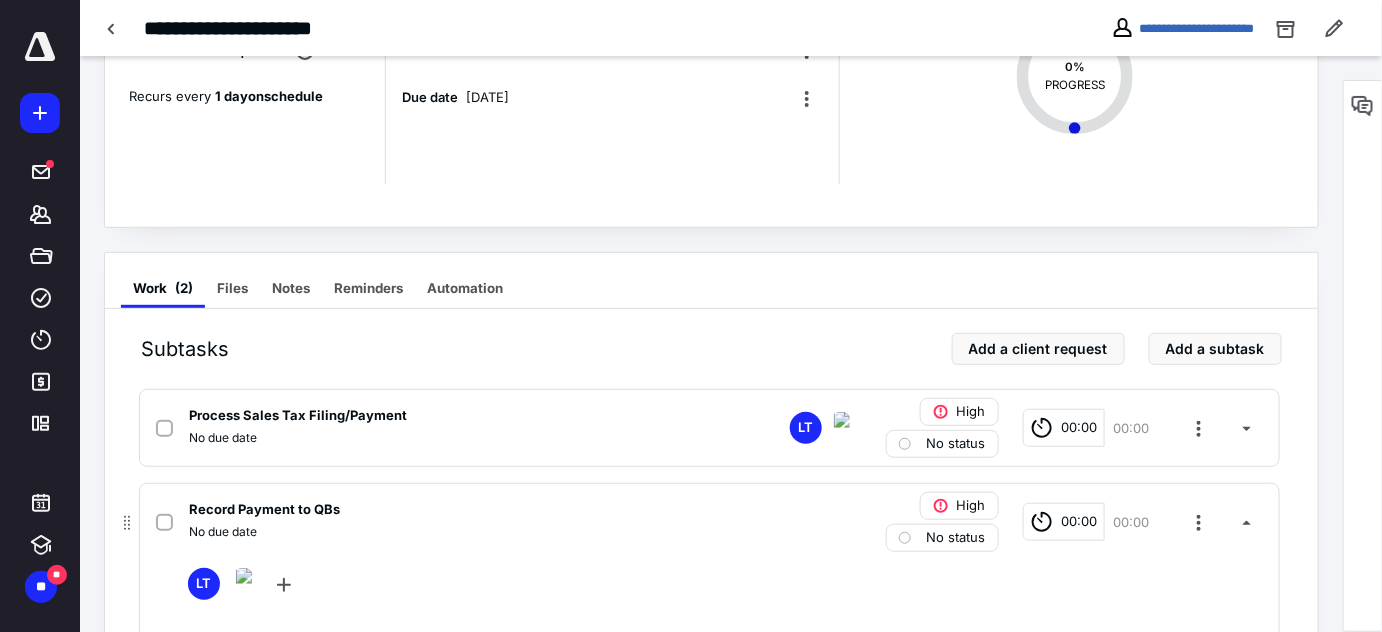 scroll, scrollTop: 303, scrollLeft: 0, axis: vertical 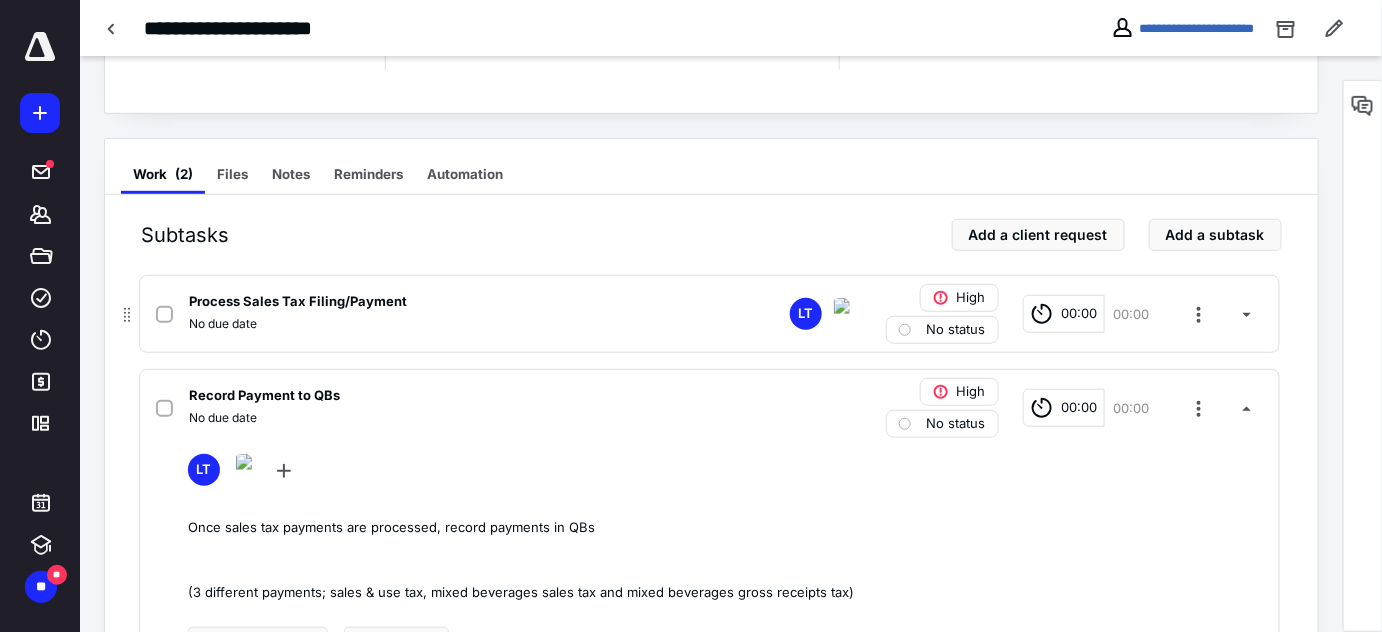 click on "No due date" at bounding box center (447, 324) 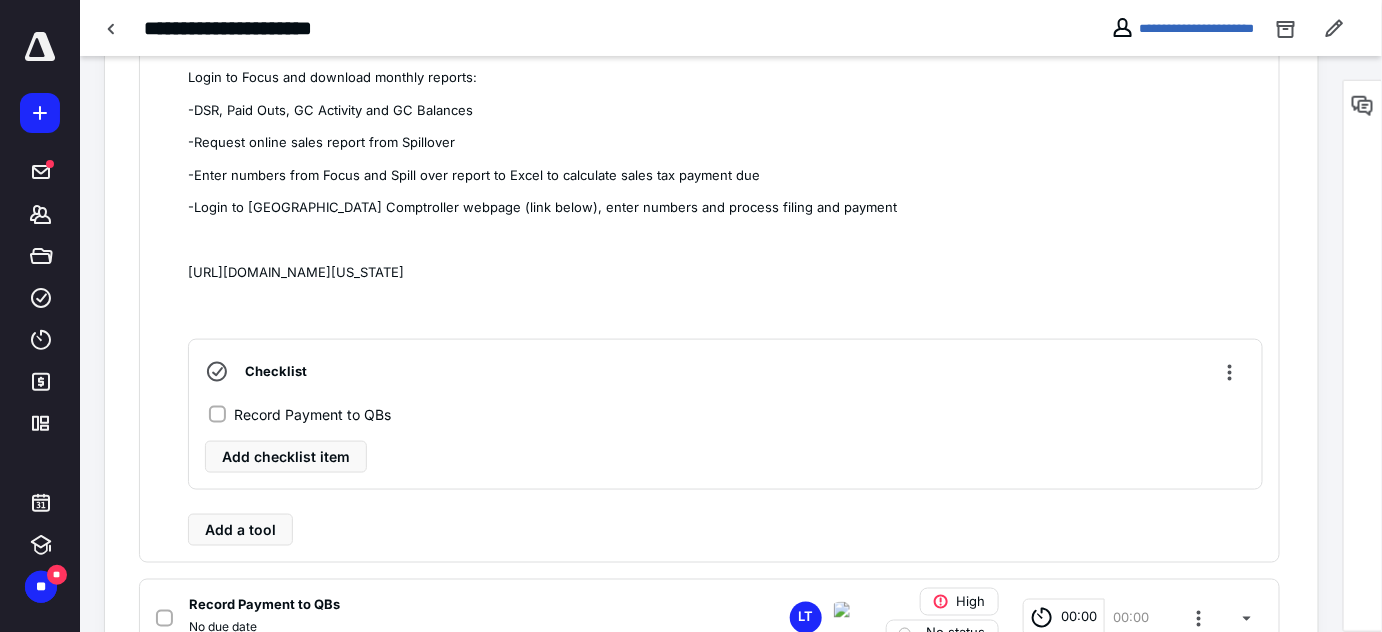 scroll, scrollTop: 666, scrollLeft: 0, axis: vertical 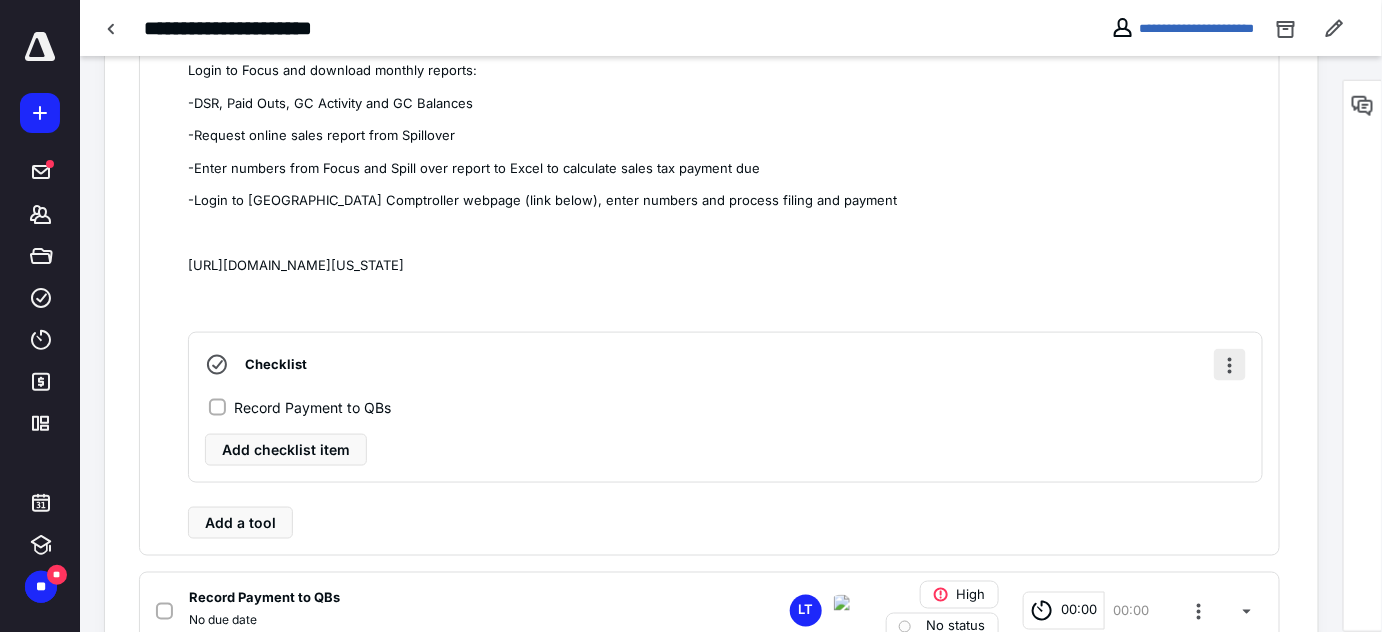 click at bounding box center [1230, 365] 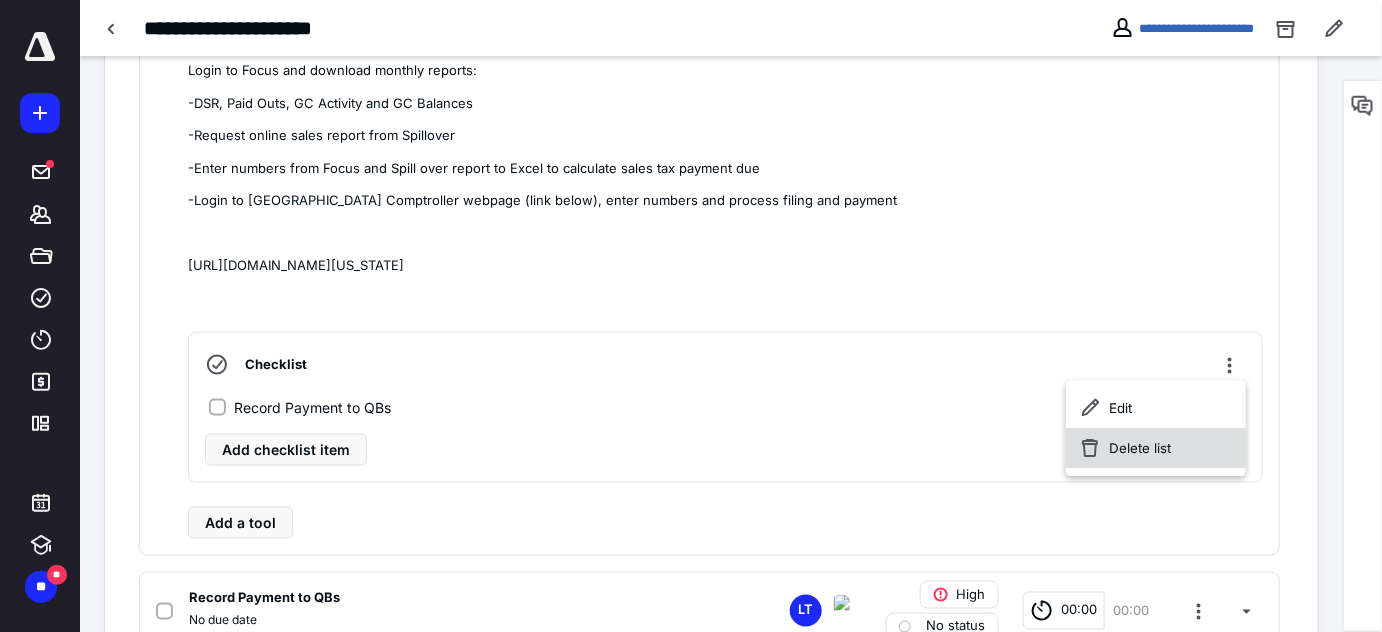 click on "Delete list" at bounding box center [1156, 449] 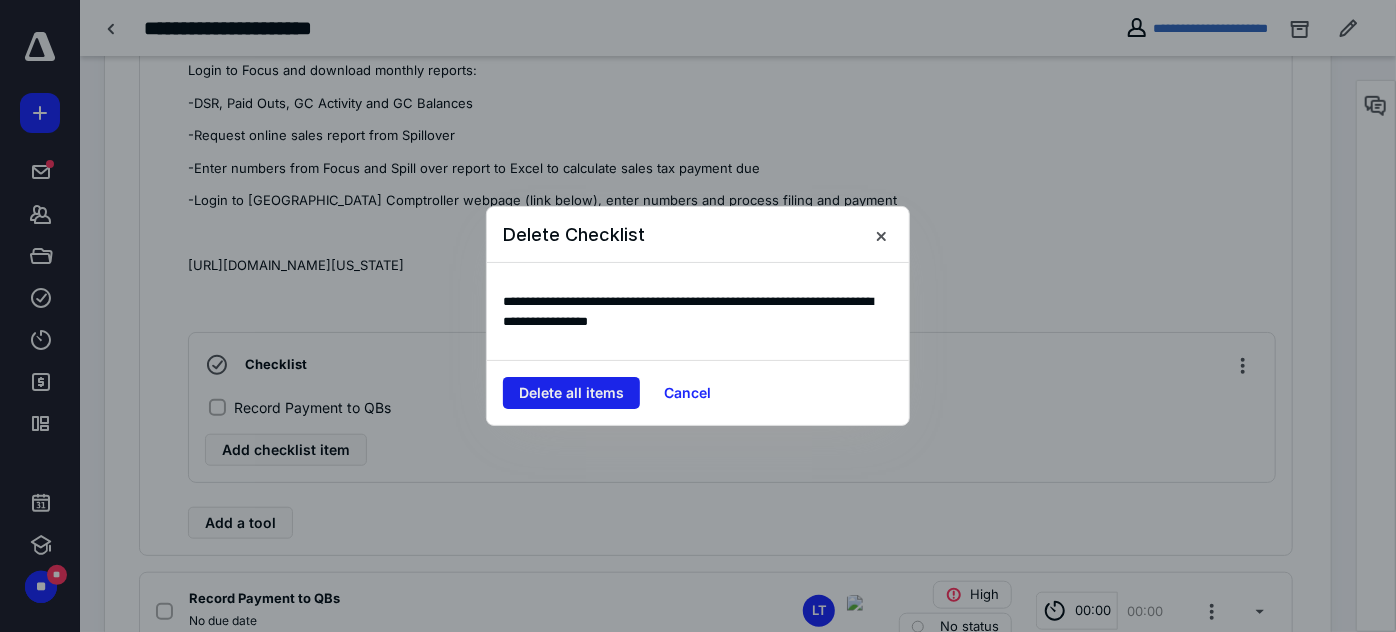click on "Delete all items" at bounding box center (571, 393) 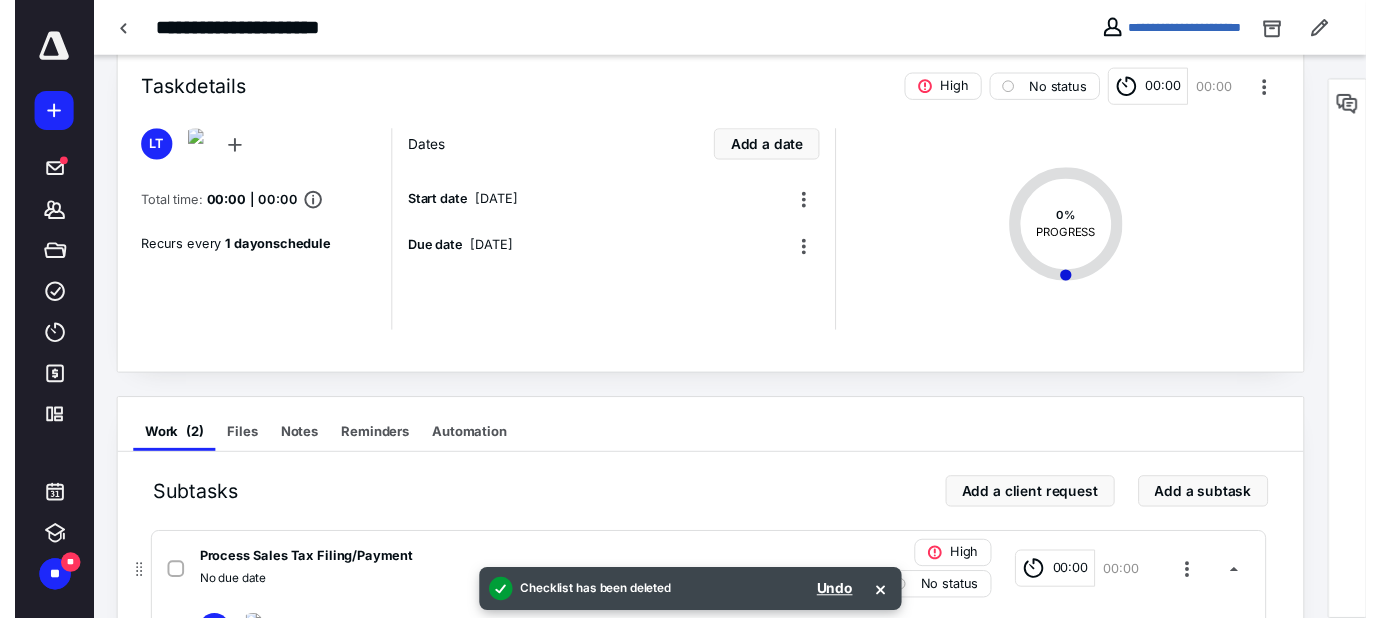 scroll, scrollTop: 0, scrollLeft: 0, axis: both 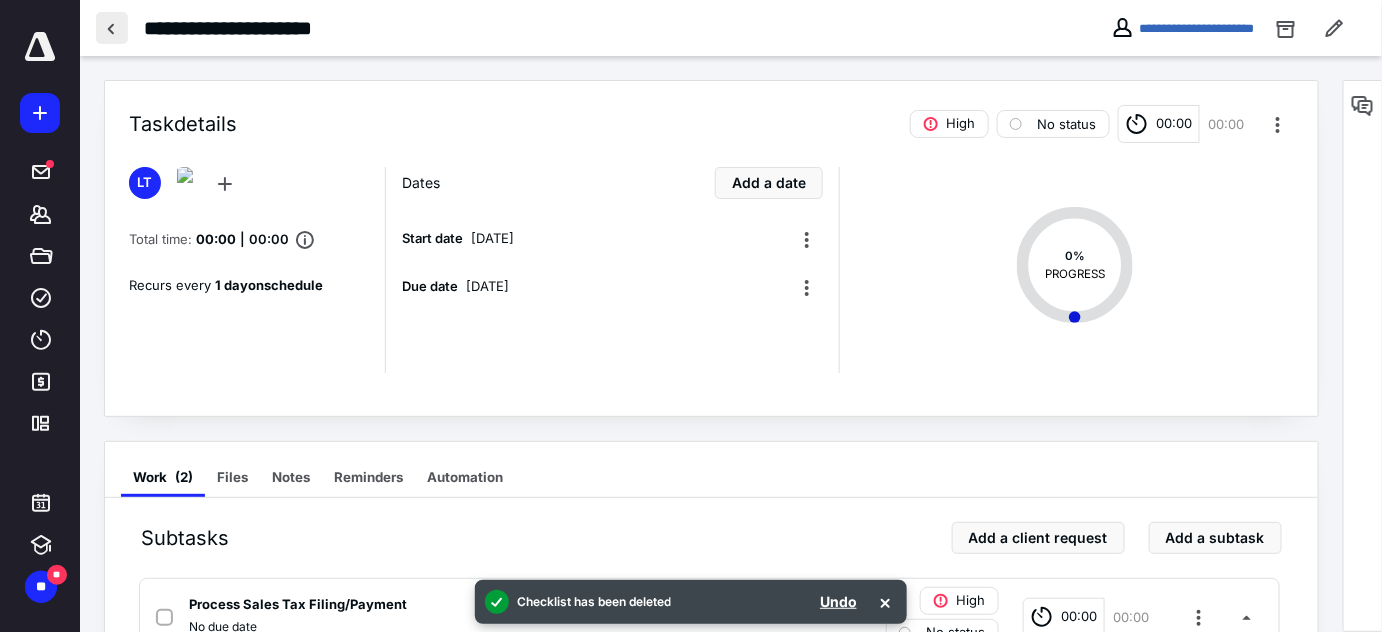 click at bounding box center (112, 28) 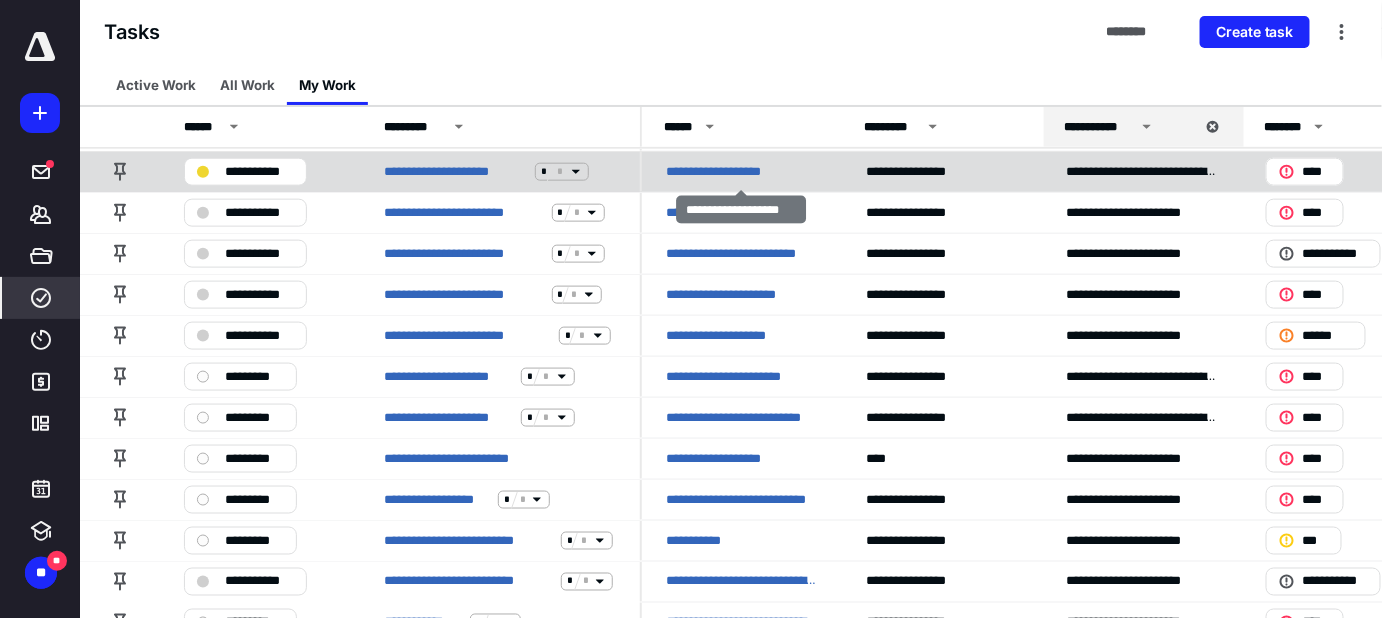 scroll, scrollTop: 727, scrollLeft: 0, axis: vertical 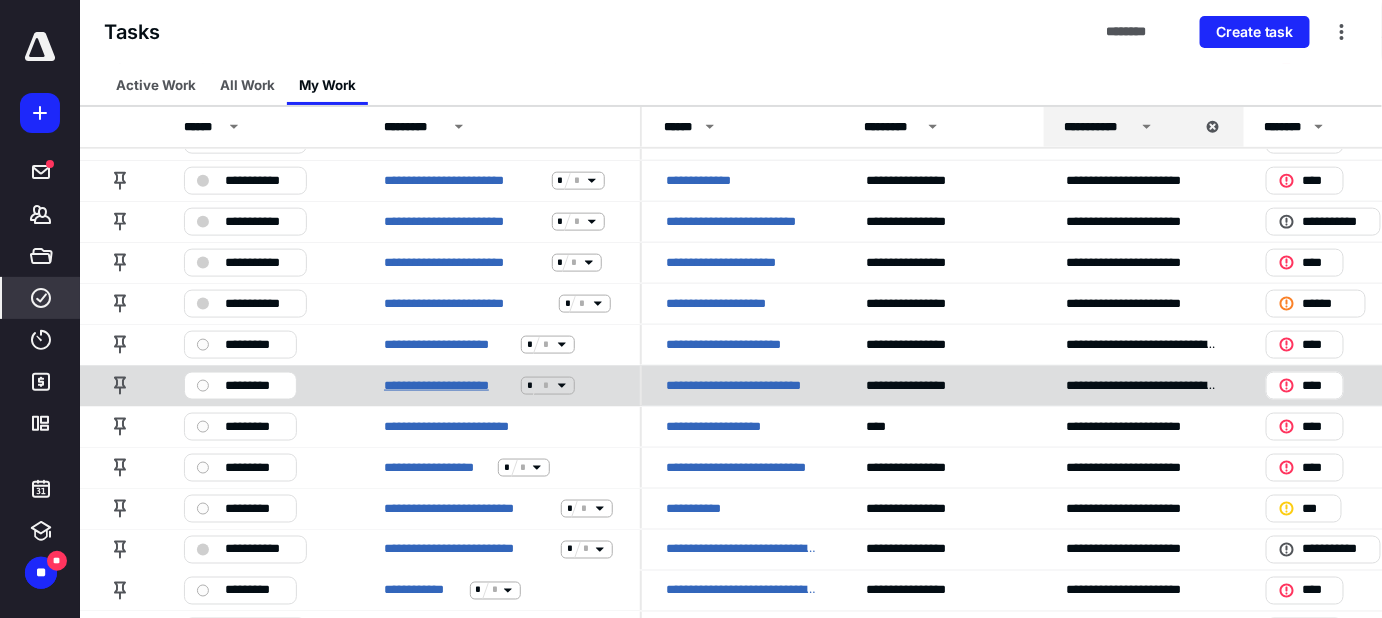 click on "**********" at bounding box center (448, 386) 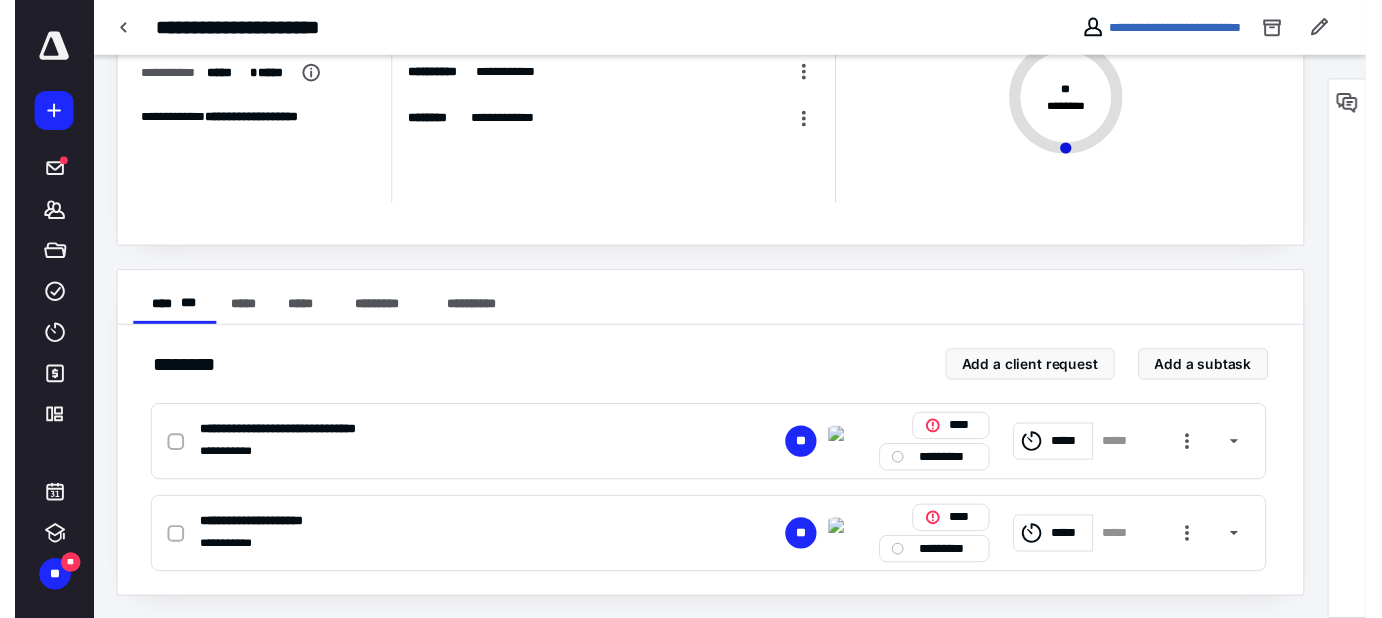 scroll, scrollTop: 0, scrollLeft: 0, axis: both 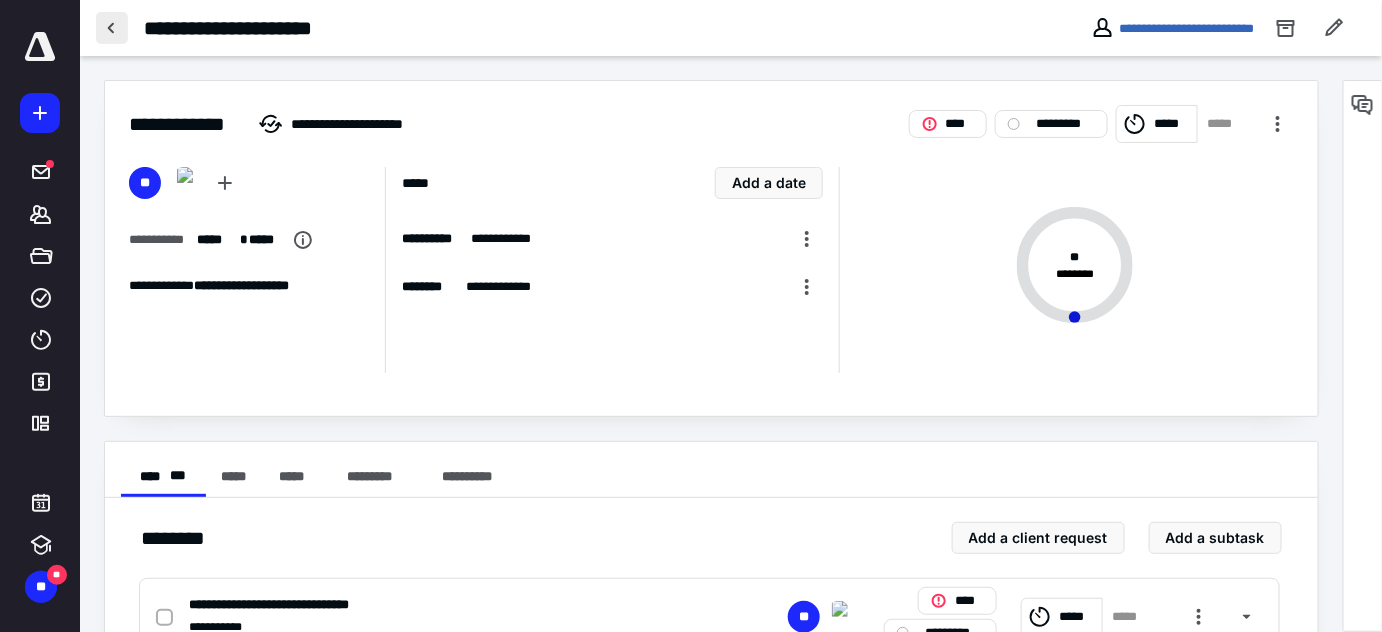 click at bounding box center (112, 28) 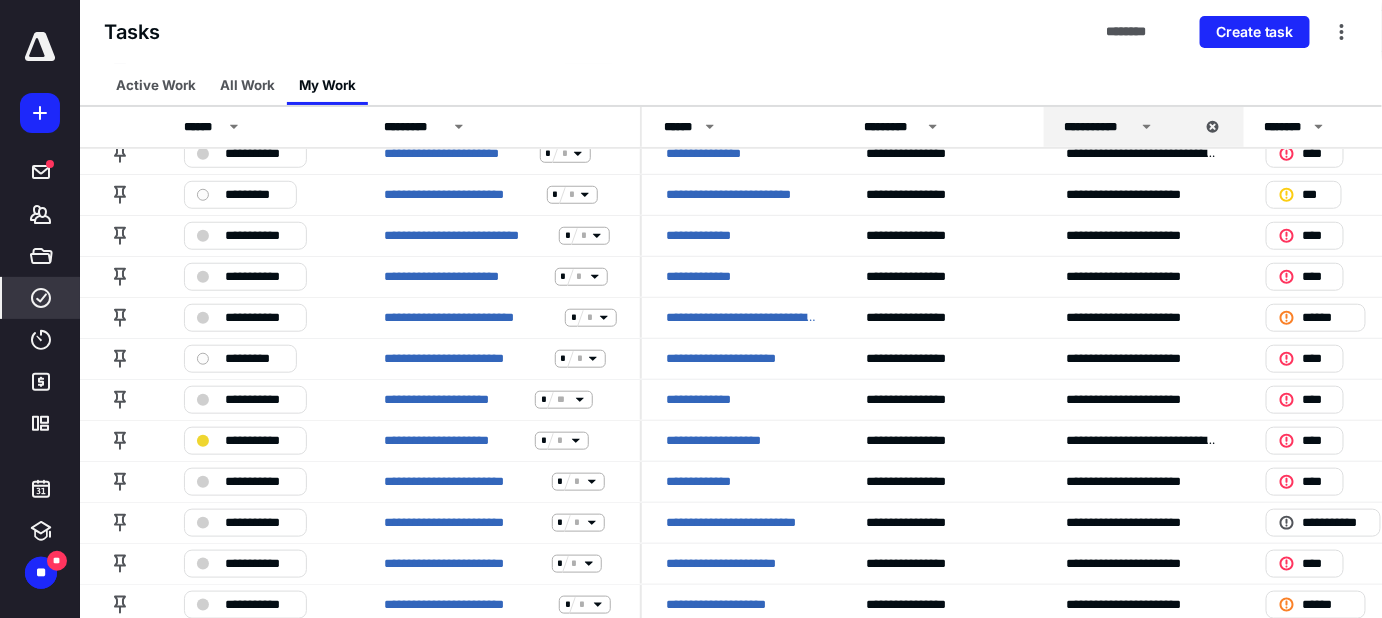 scroll, scrollTop: 454, scrollLeft: 0, axis: vertical 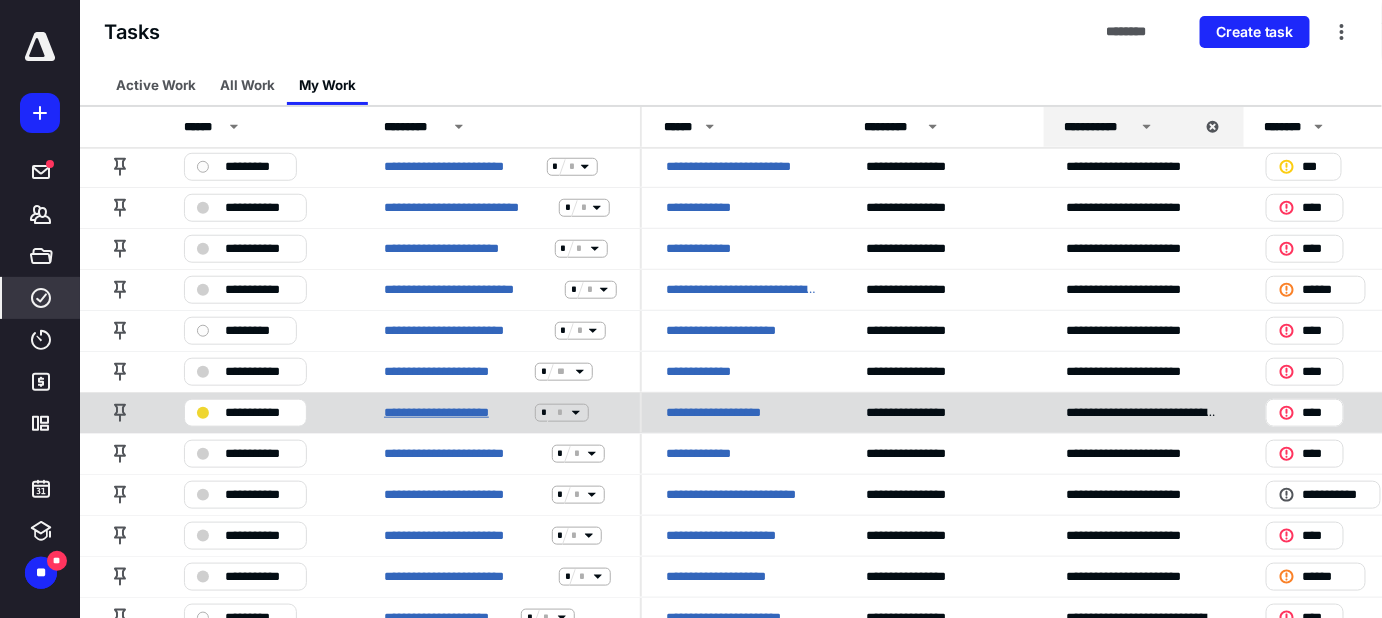 click on "**********" at bounding box center [455, 413] 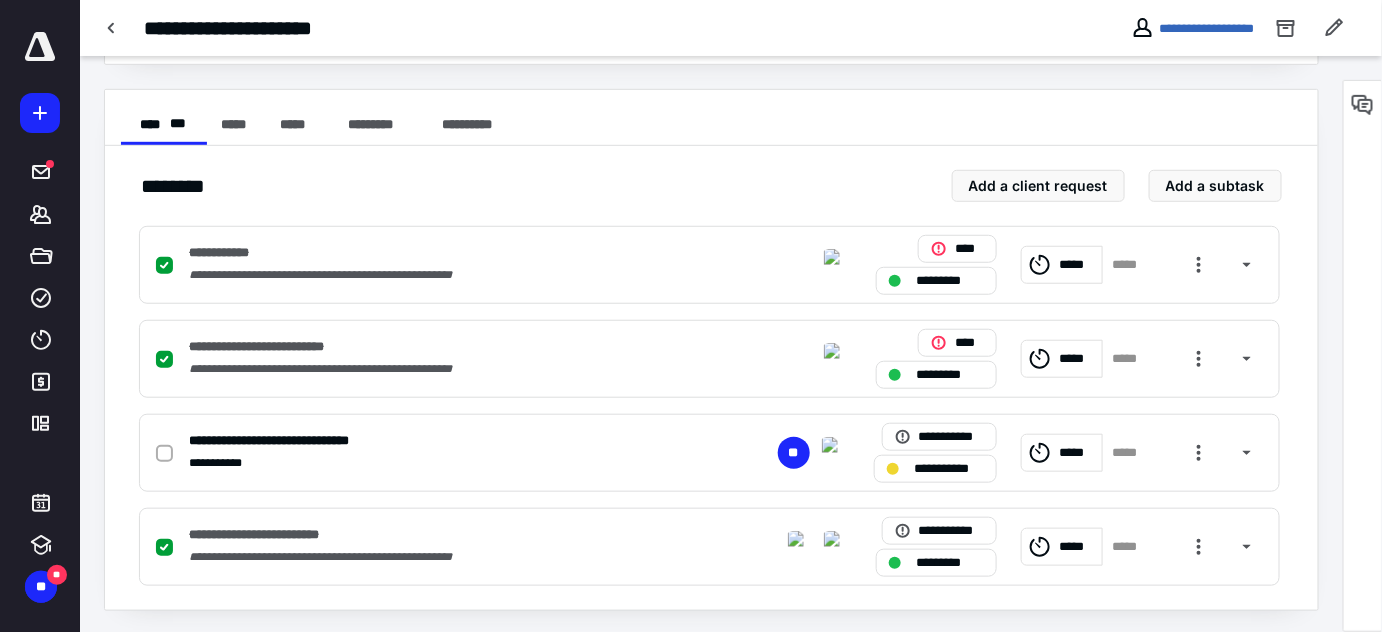 scroll, scrollTop: 354, scrollLeft: 0, axis: vertical 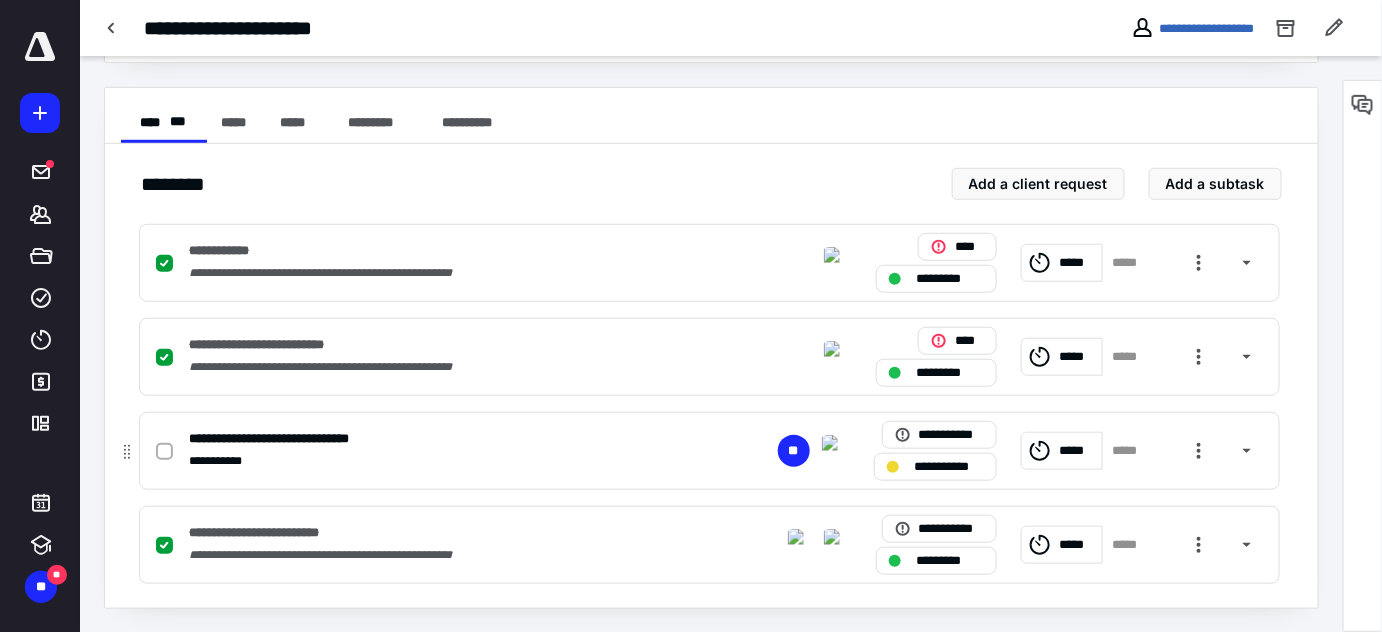 click on "**********" at bounding box center (447, 461) 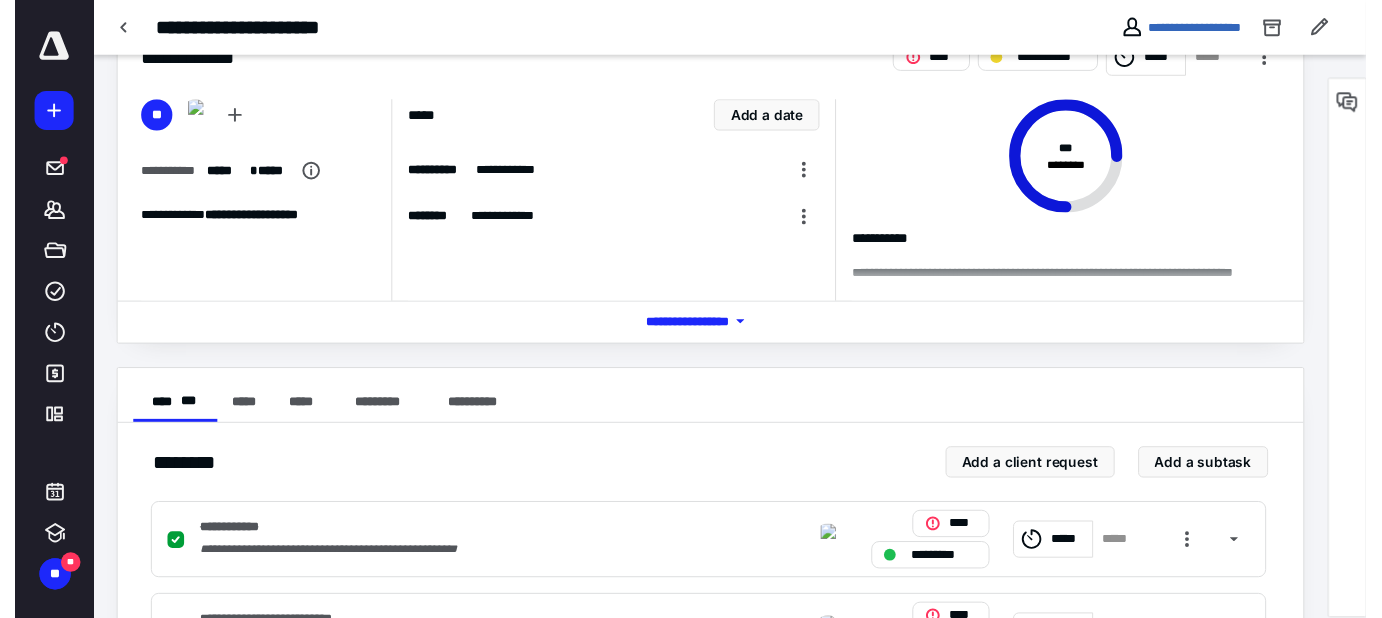 scroll, scrollTop: 0, scrollLeft: 0, axis: both 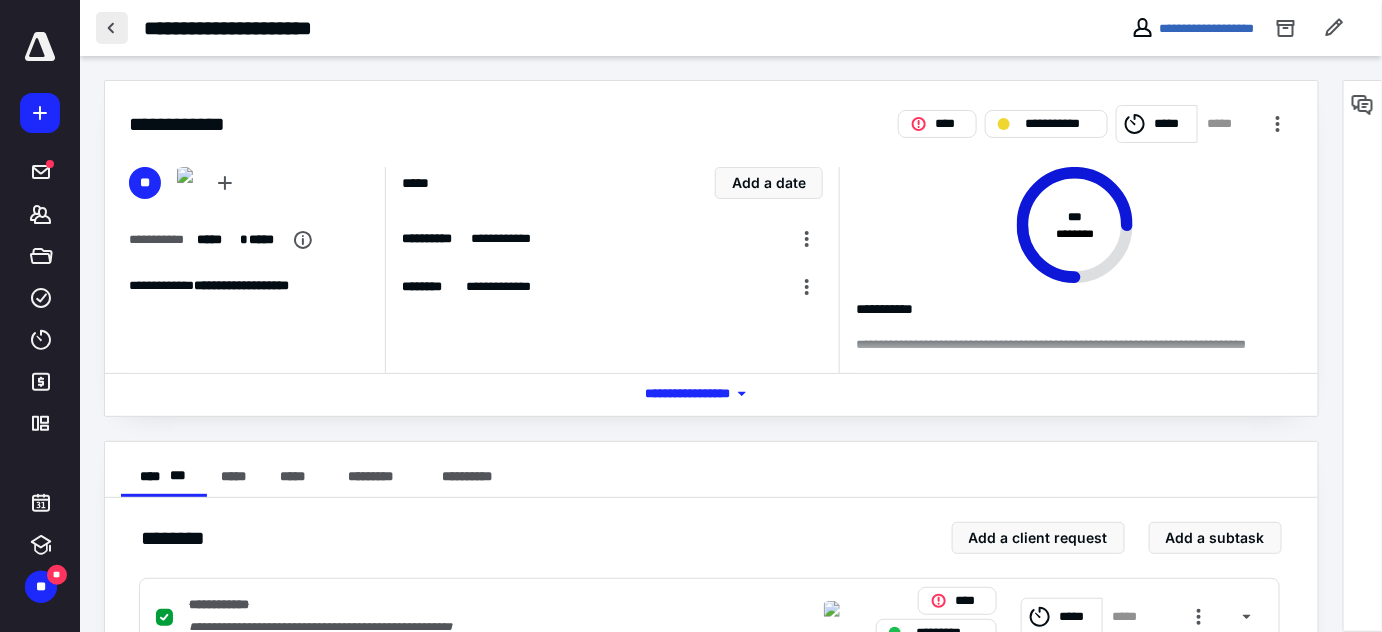 click at bounding box center (112, 28) 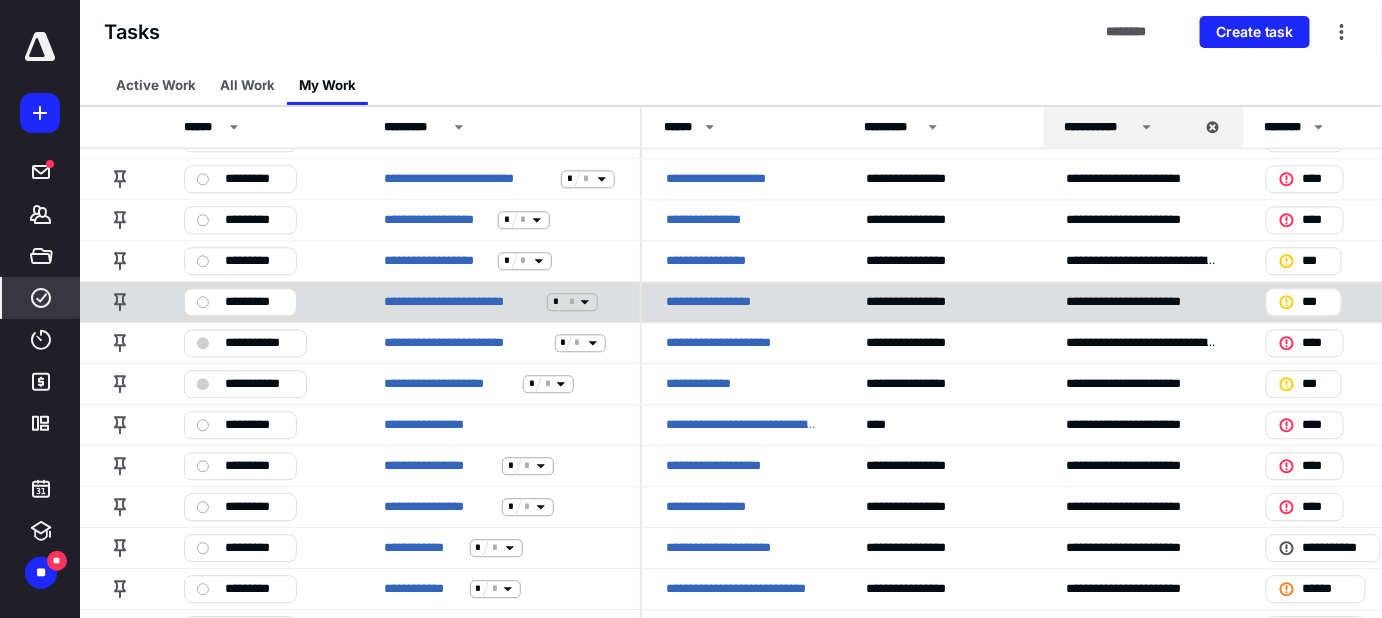 scroll, scrollTop: 1672, scrollLeft: 0, axis: vertical 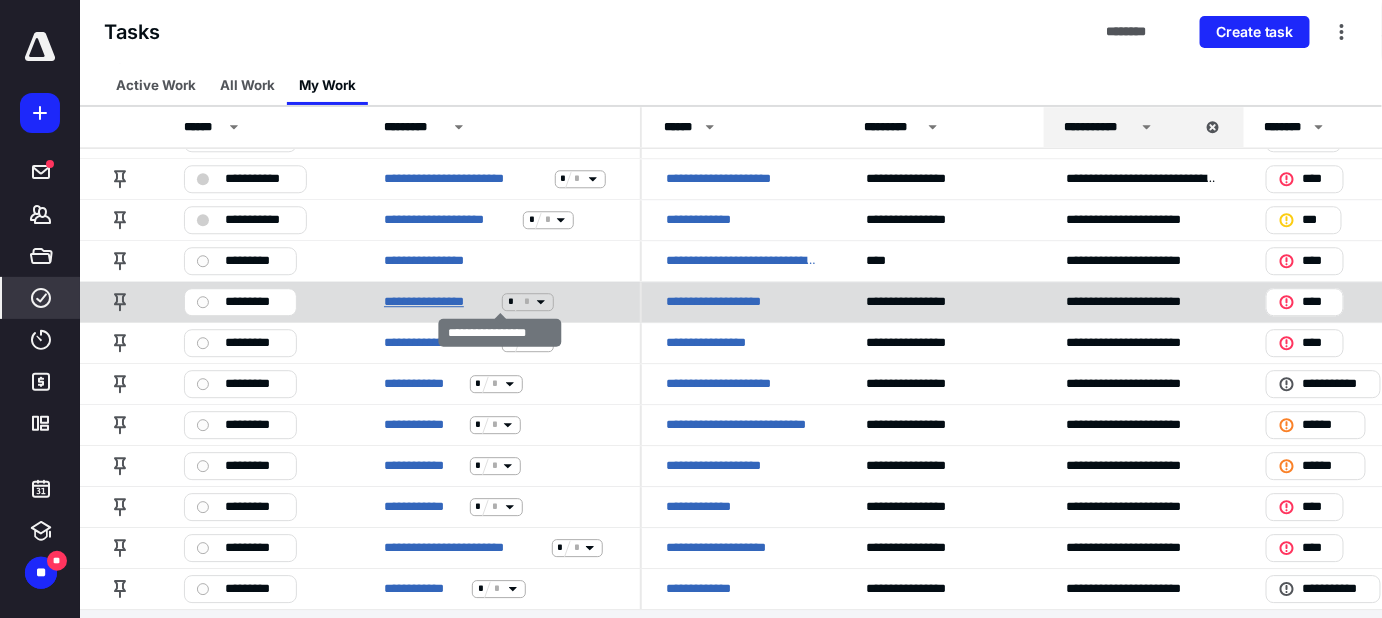 click on "**********" at bounding box center [439, 302] 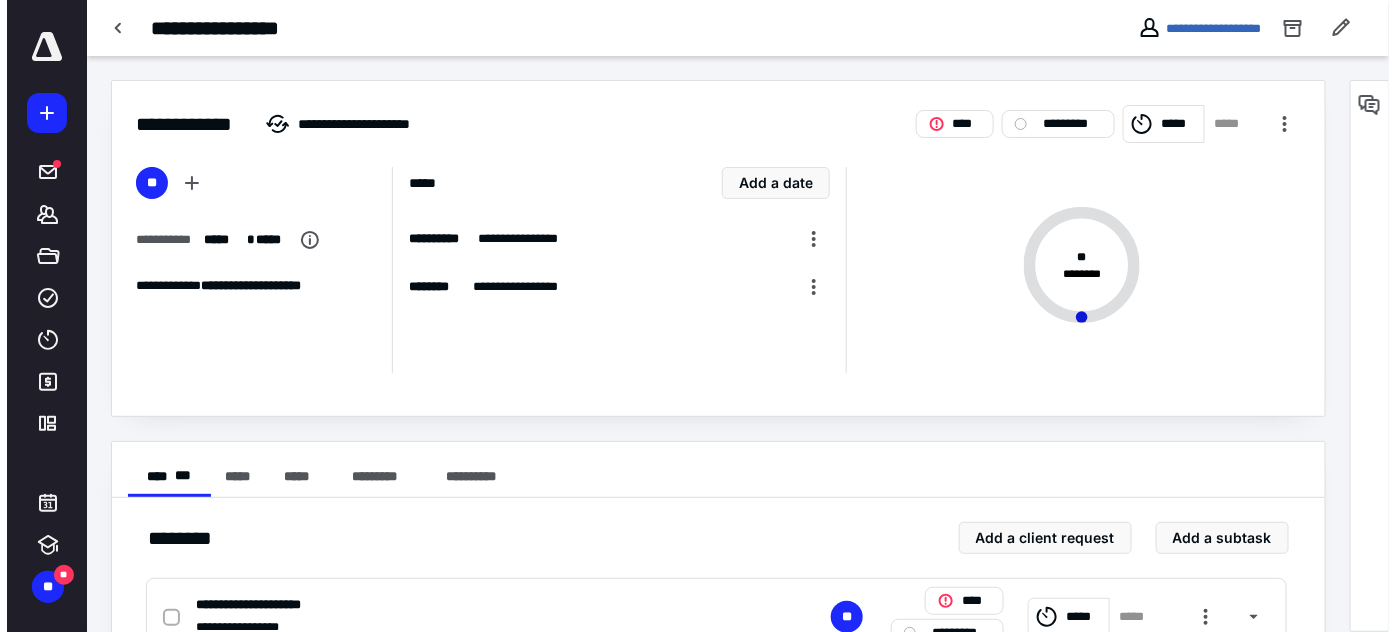 scroll, scrollTop: 0, scrollLeft: 0, axis: both 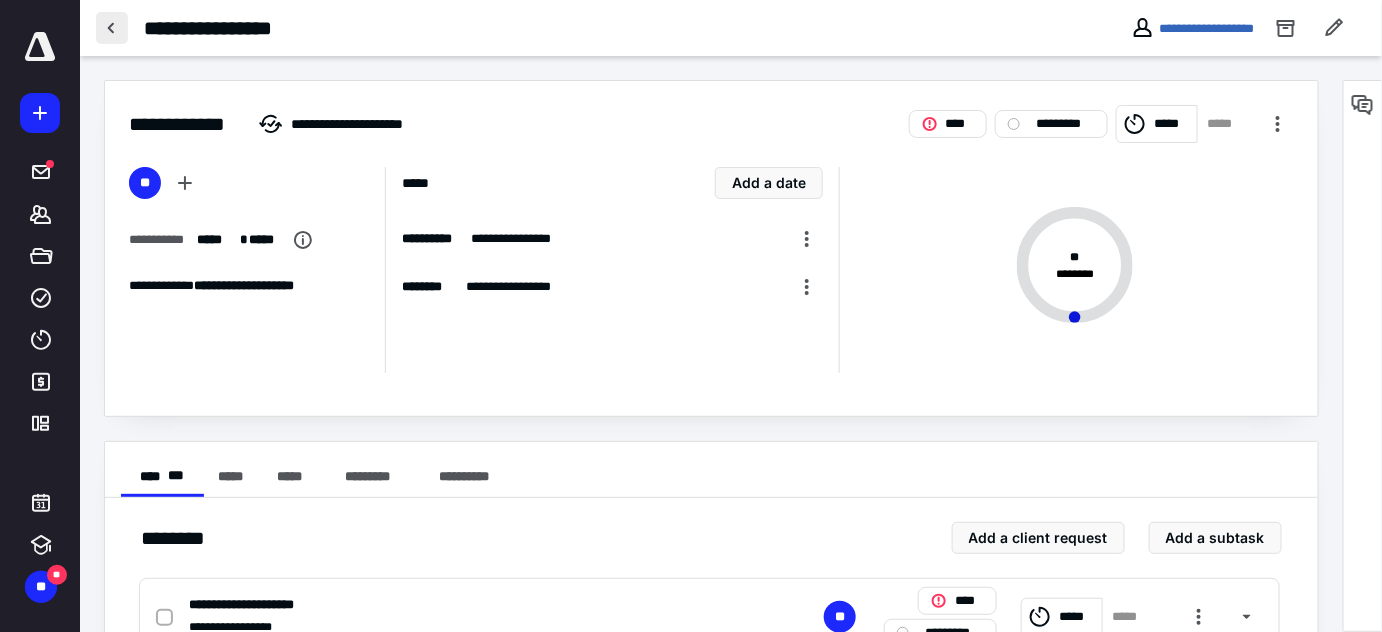click at bounding box center (112, 28) 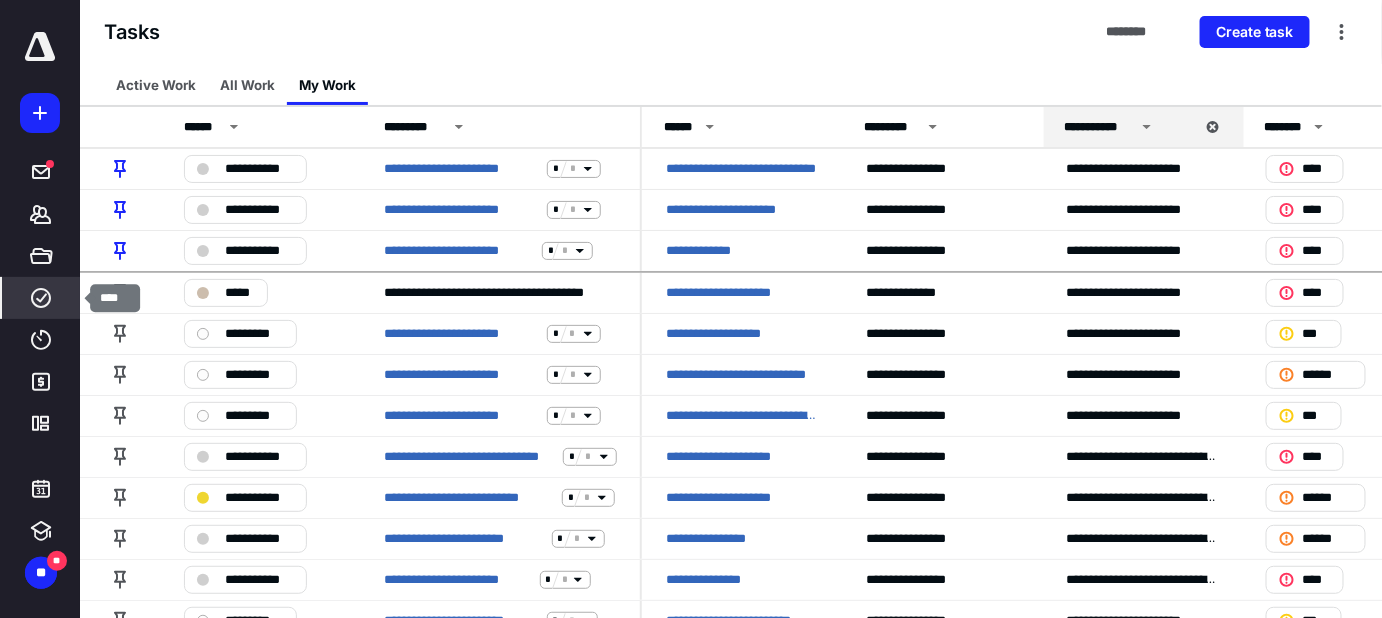 click 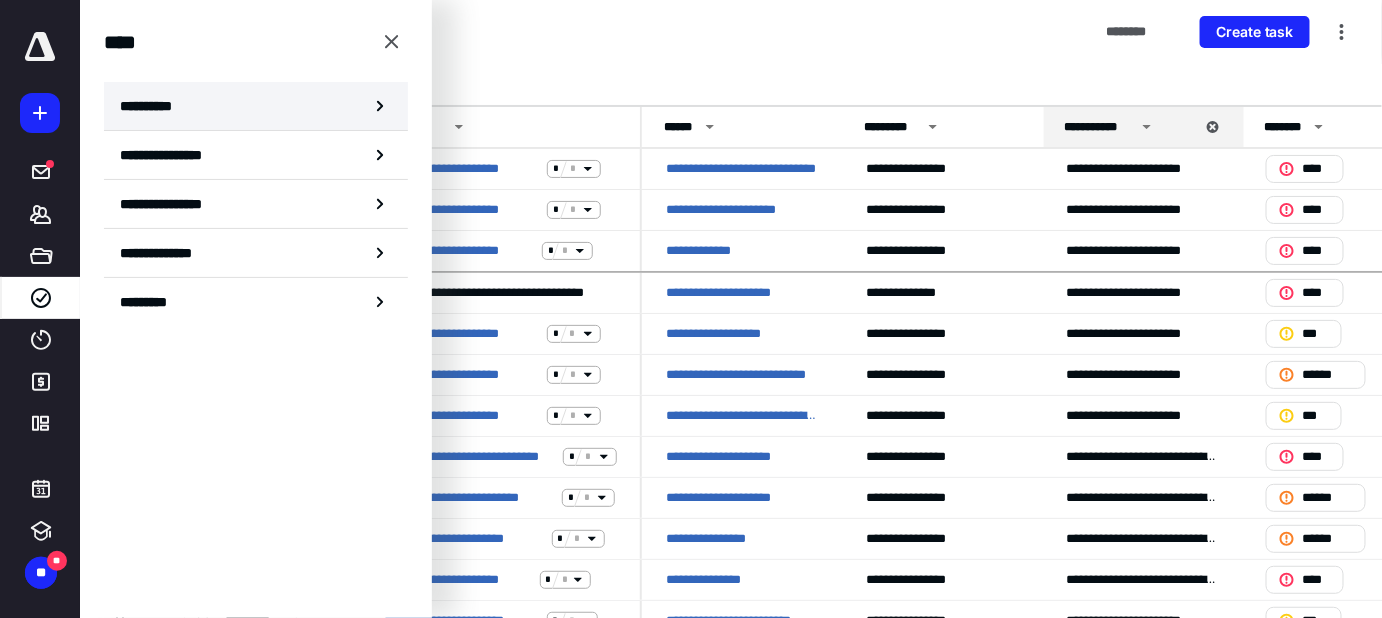 click on "**********" at bounding box center [153, 106] 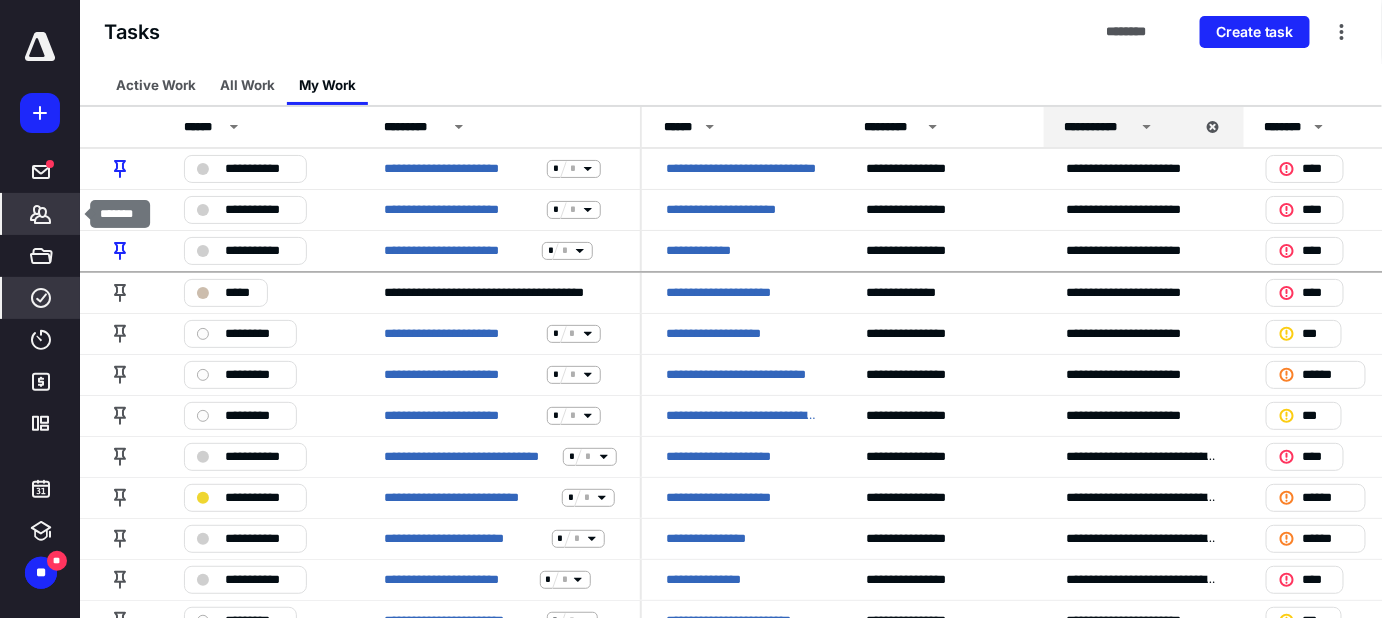 click 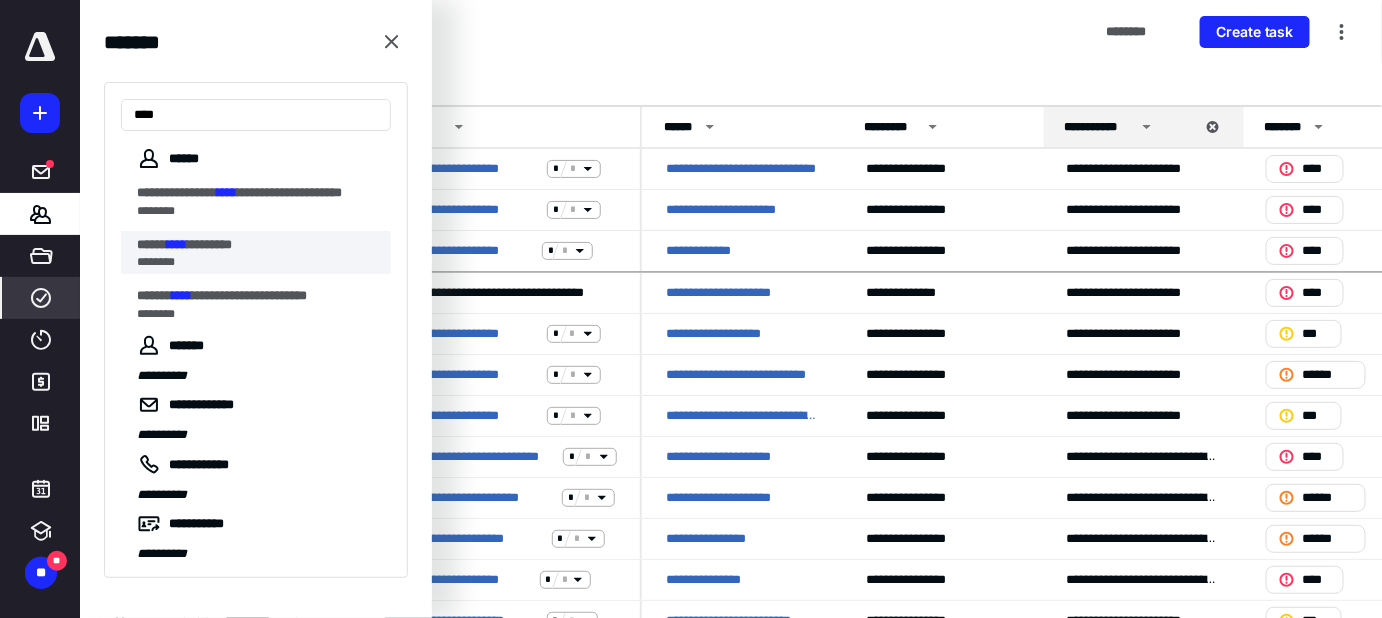 type on "****" 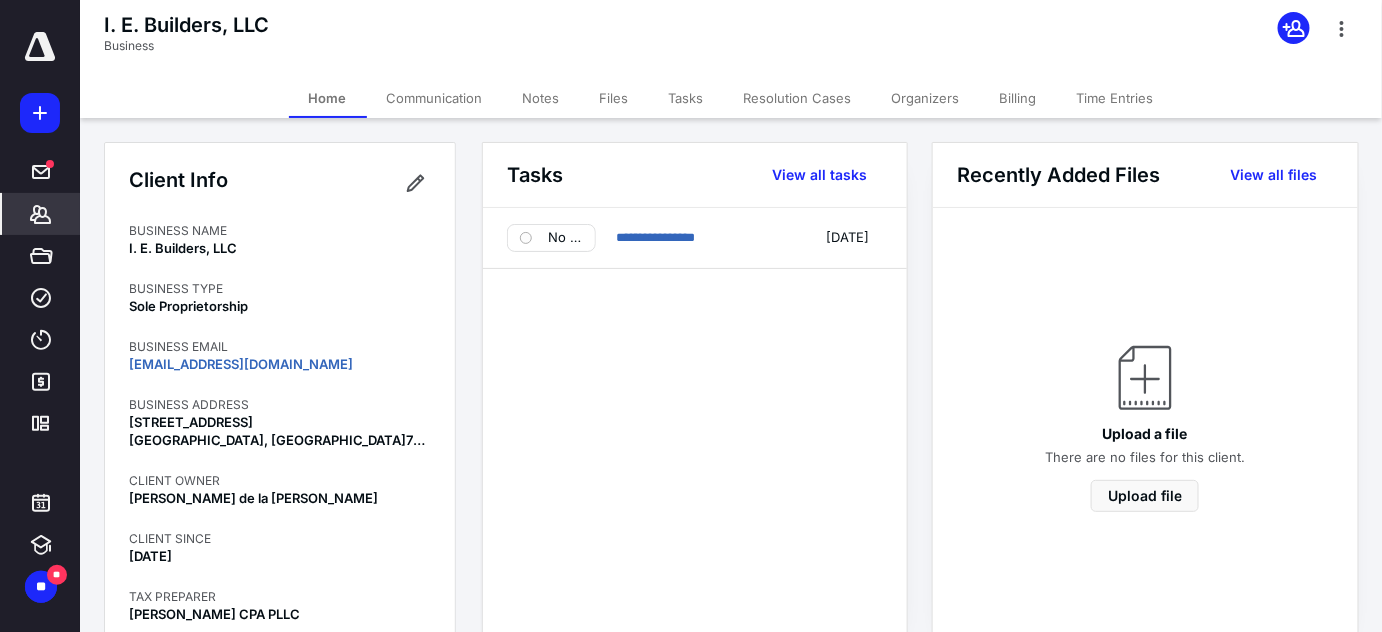 click on "Tasks" at bounding box center [686, 98] 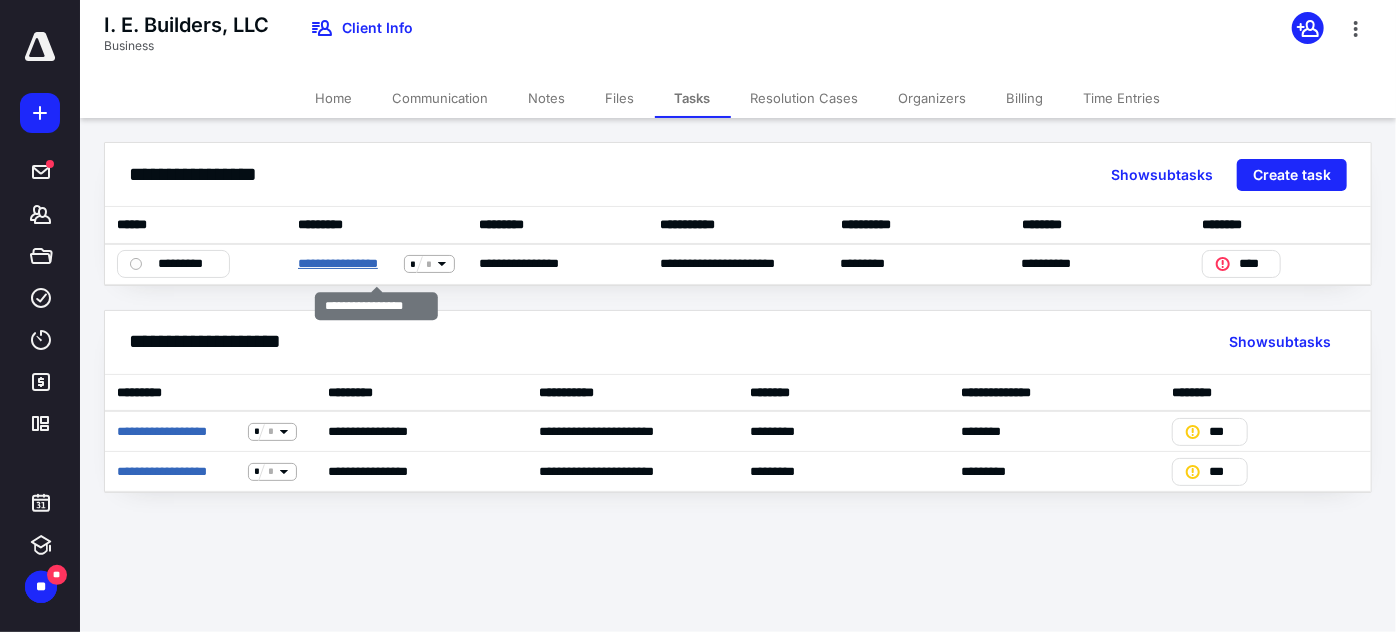 click on "**********" at bounding box center [347, 264] 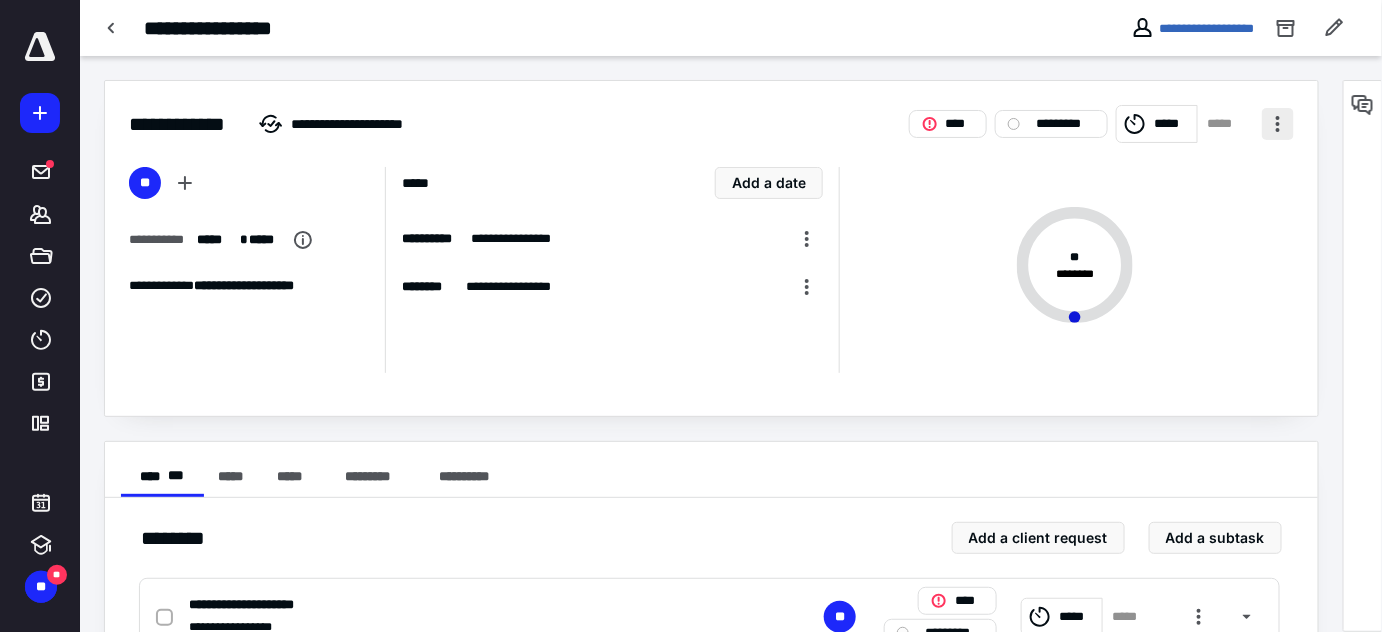 click at bounding box center (1278, 124) 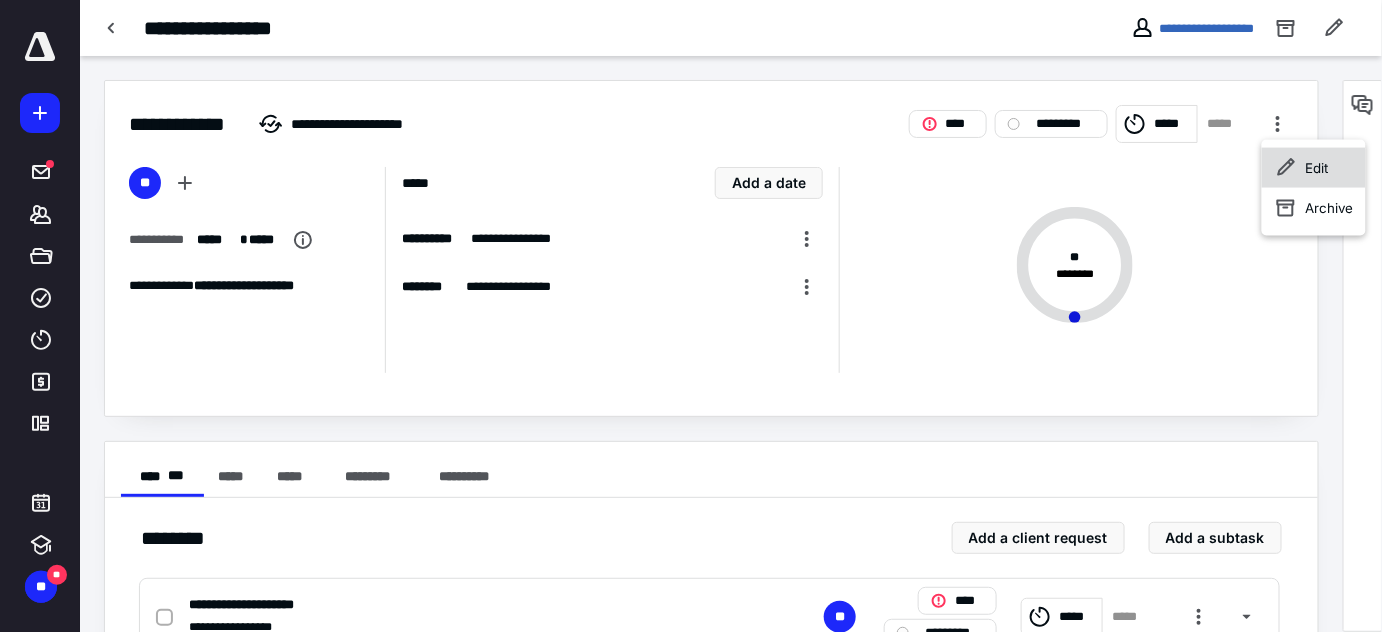 click on "Edit" at bounding box center [1314, 168] 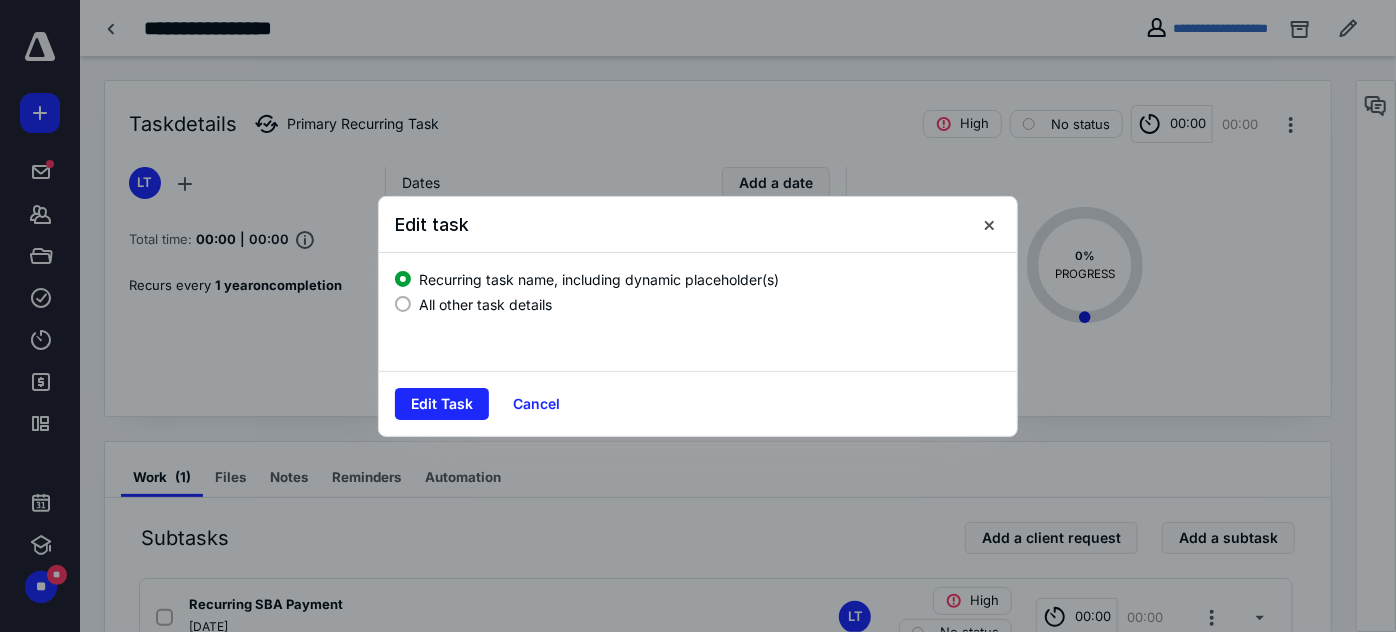 click at bounding box center [403, 304] 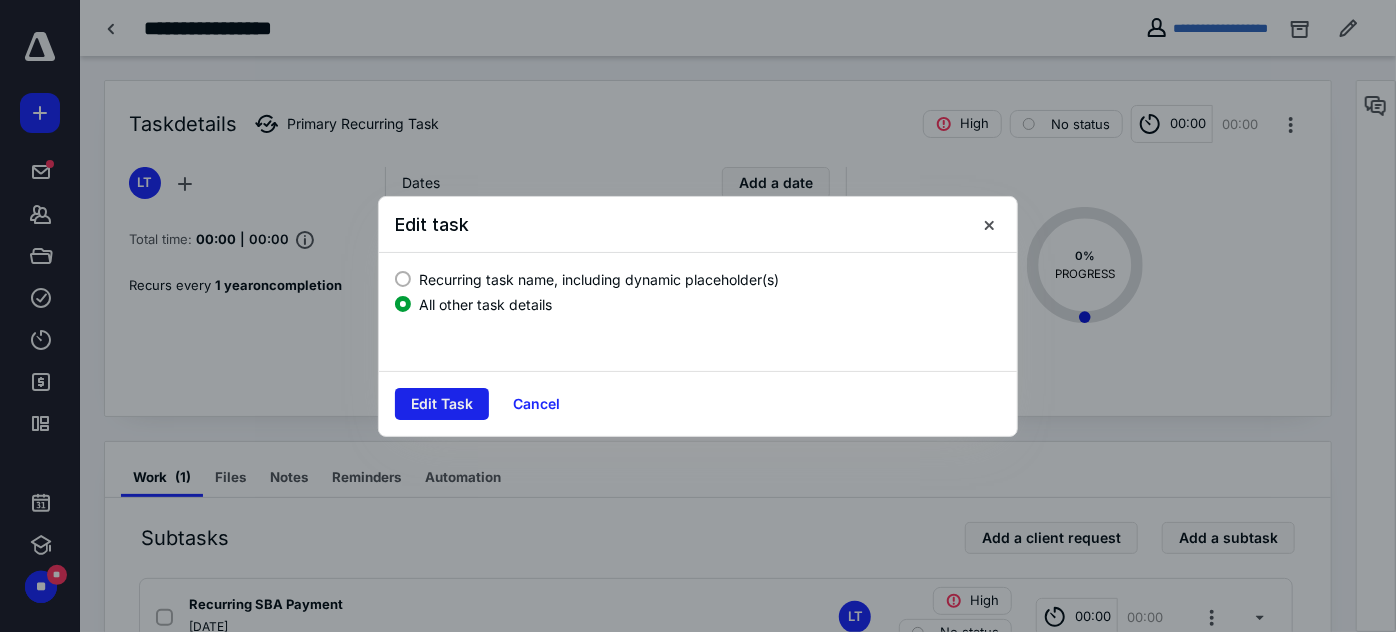 click on "Edit Task" at bounding box center (442, 404) 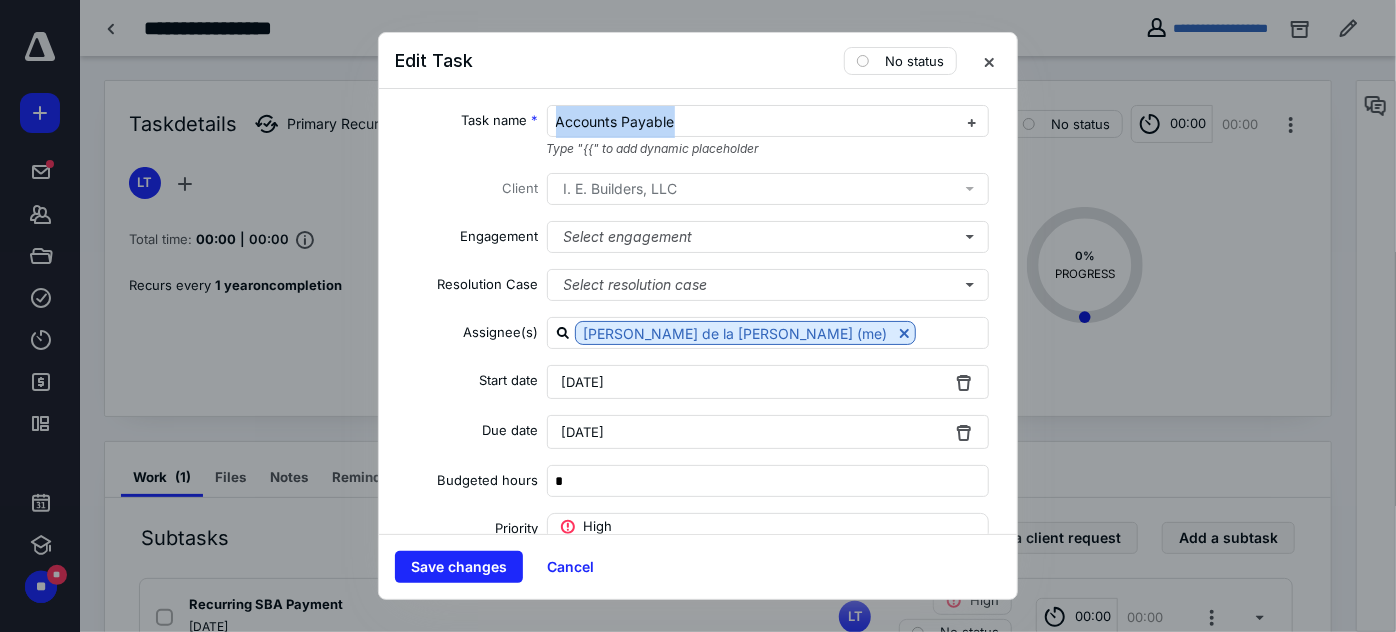 drag, startPoint x: 688, startPoint y: 122, endPoint x: 502, endPoint y: 111, distance: 186.32498 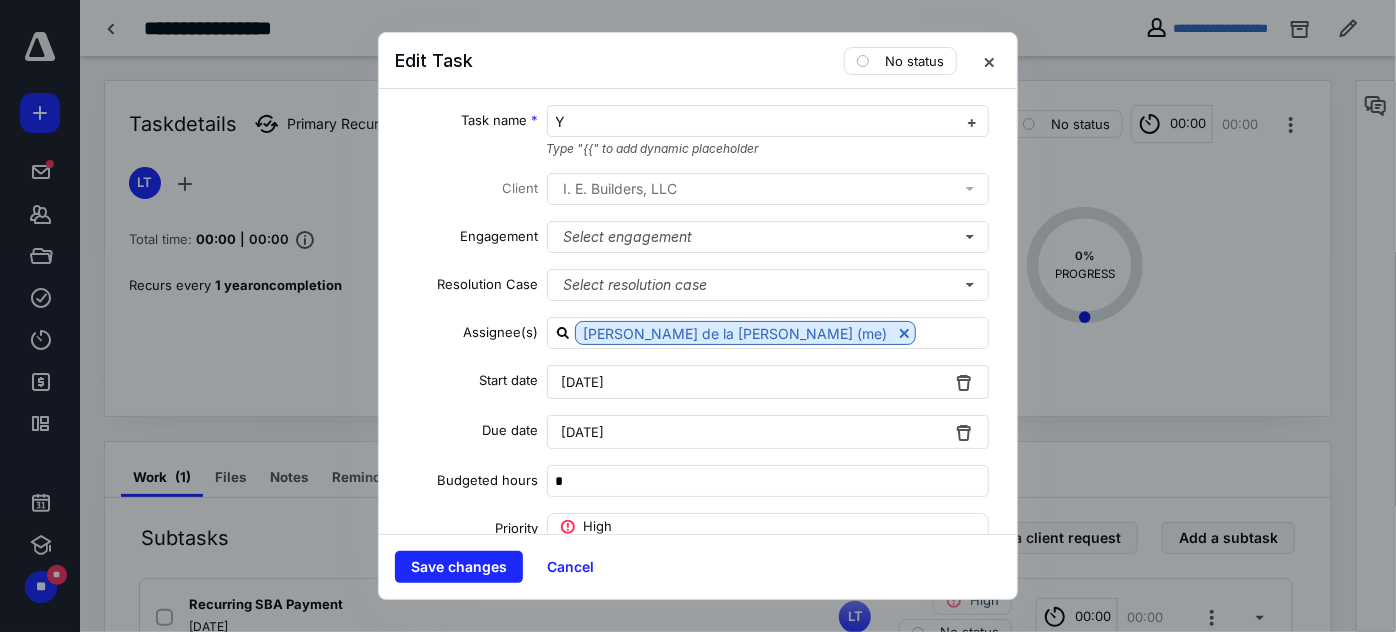 type 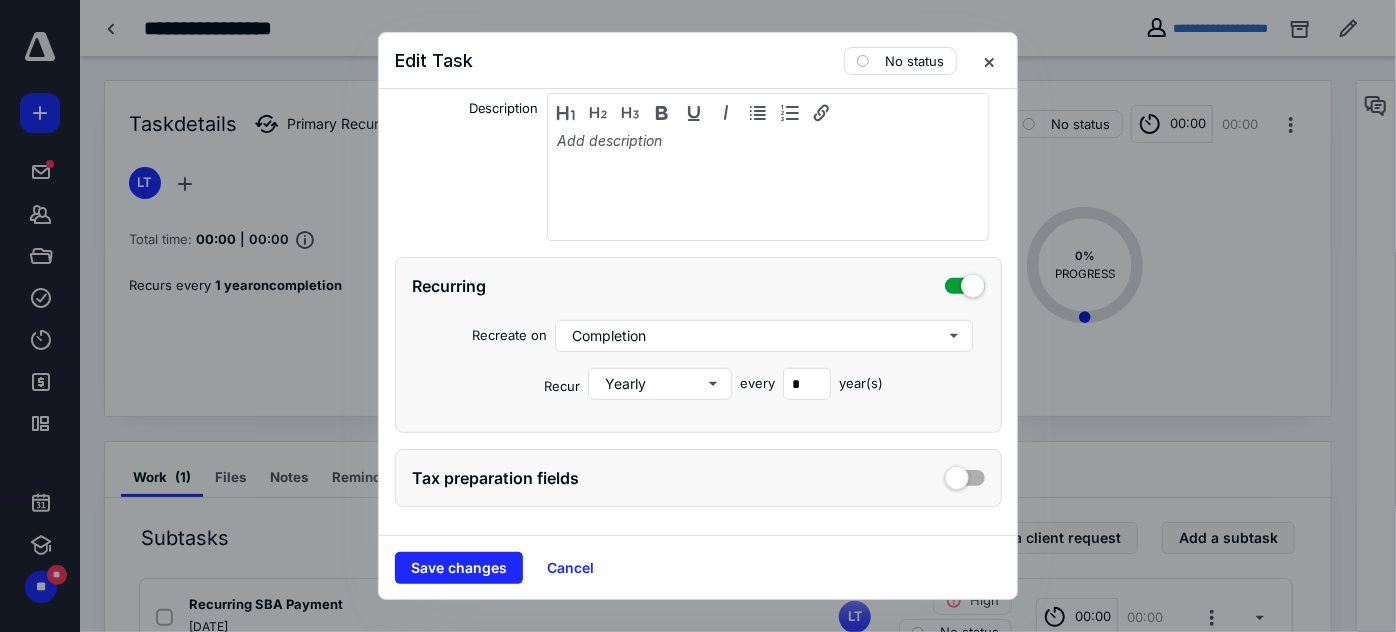 scroll, scrollTop: 466, scrollLeft: 0, axis: vertical 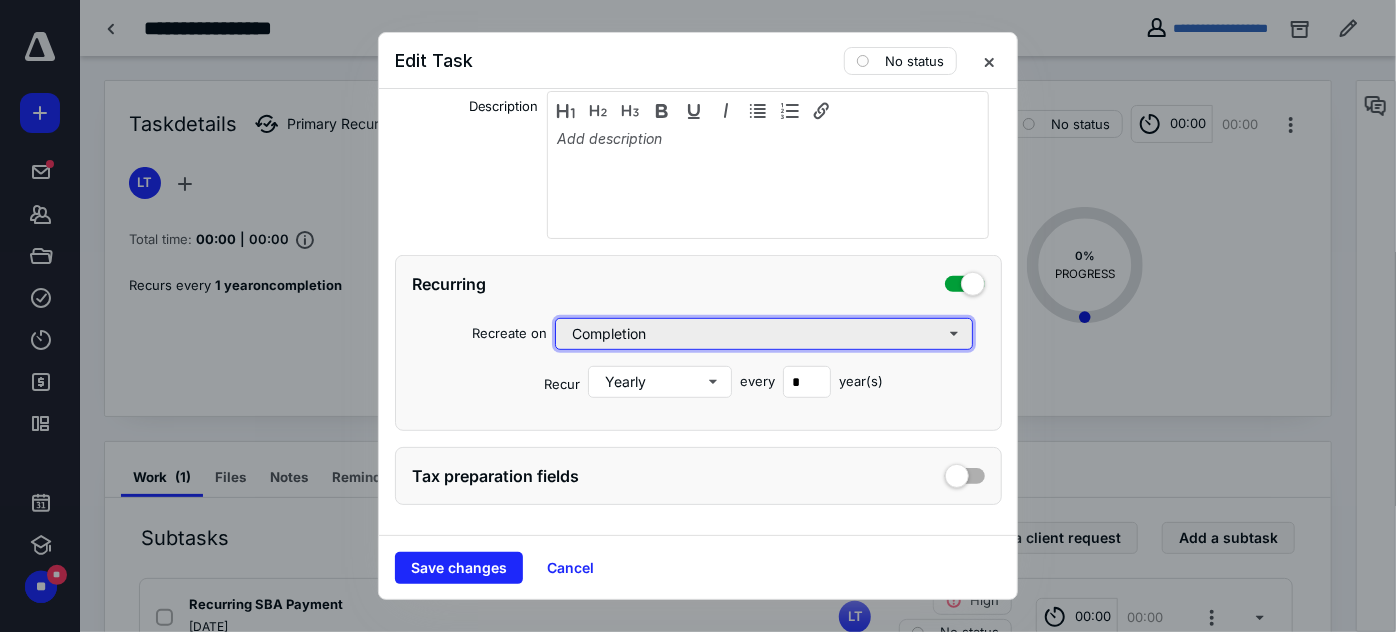click on "Completion" at bounding box center [764, 334] 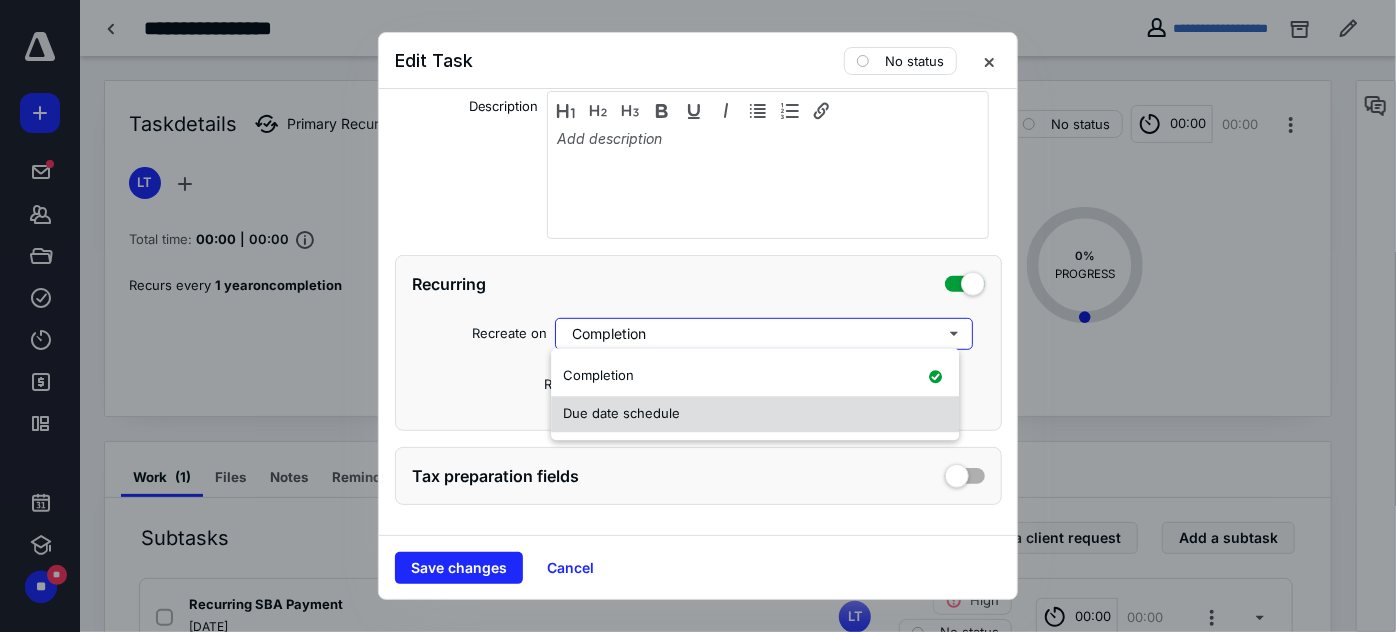 click on "Due date schedule" at bounding box center [755, 414] 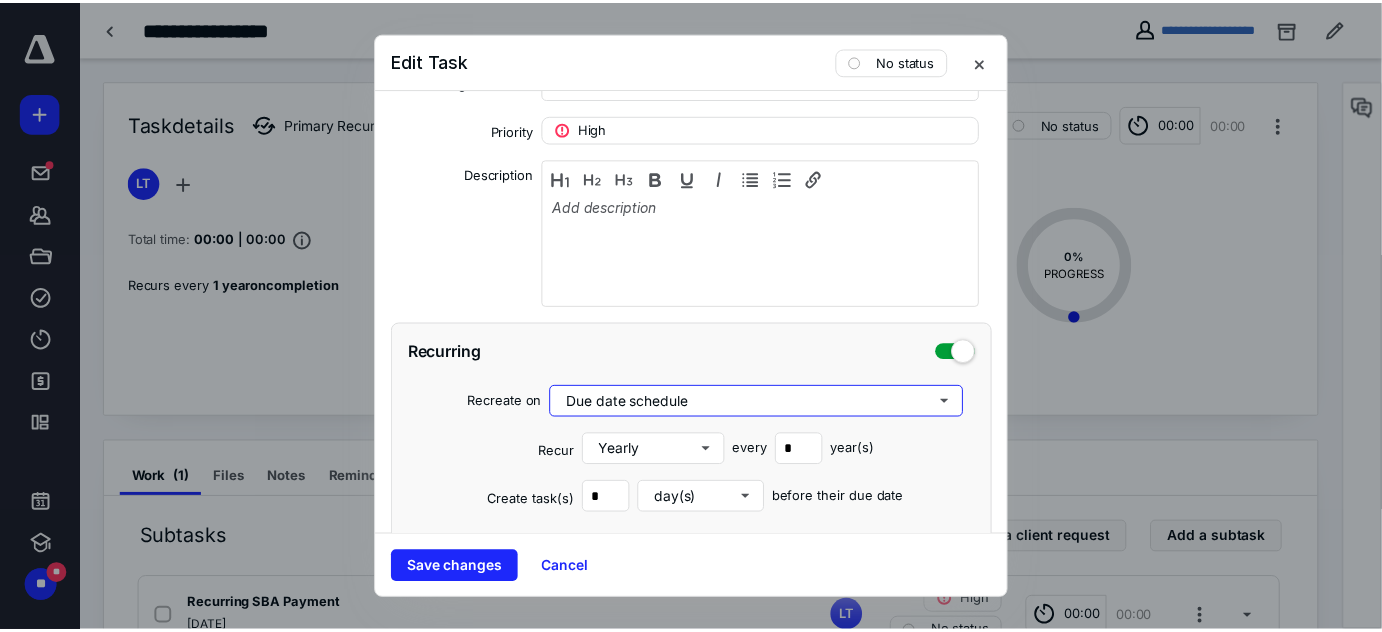 scroll, scrollTop: 514, scrollLeft: 0, axis: vertical 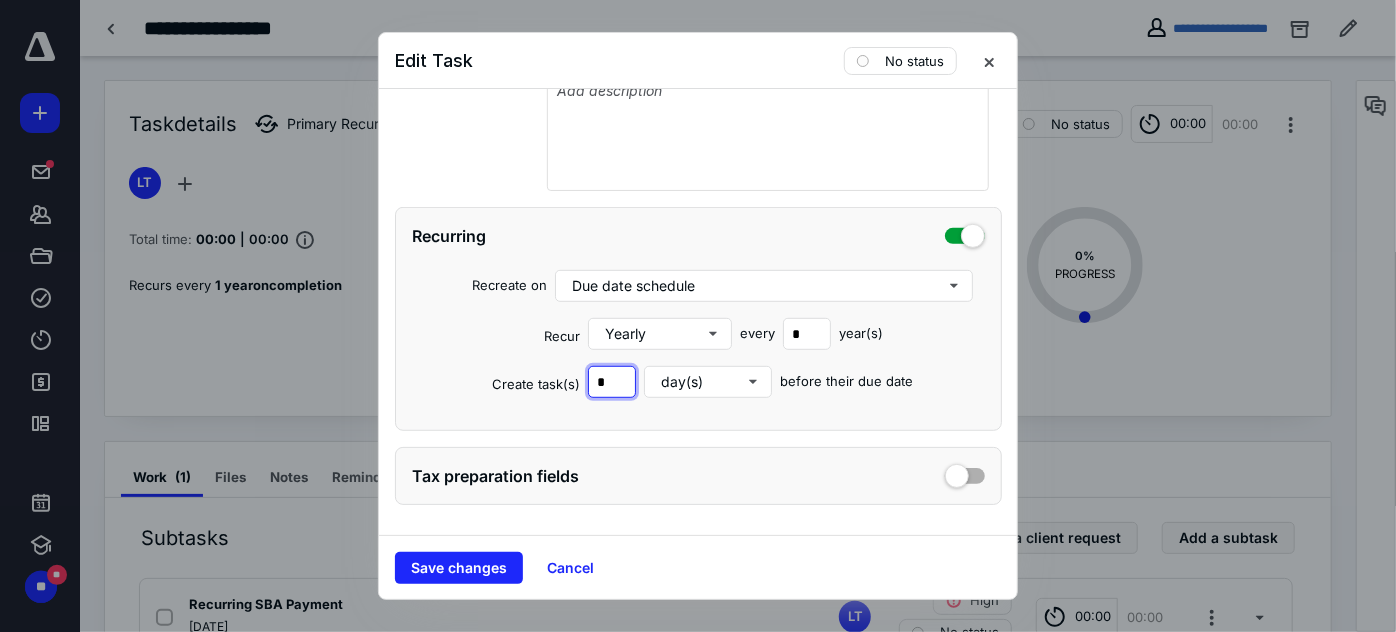 click on "*" at bounding box center (612, 382) 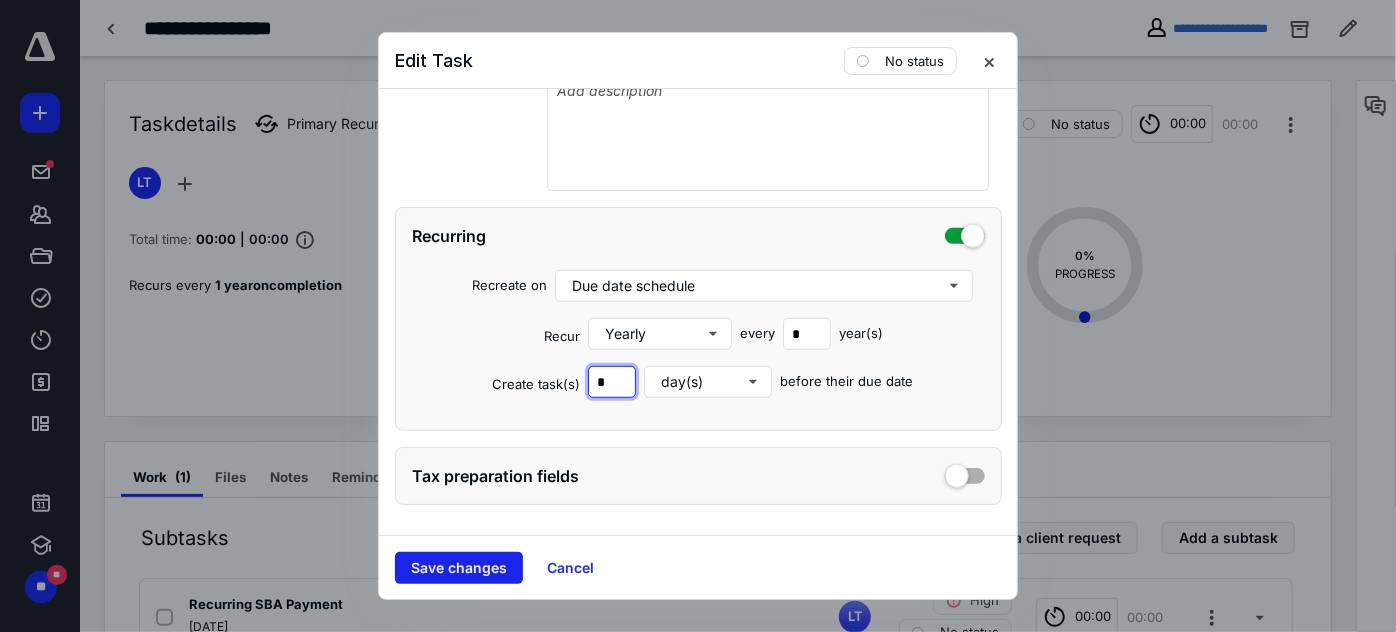 type on "*" 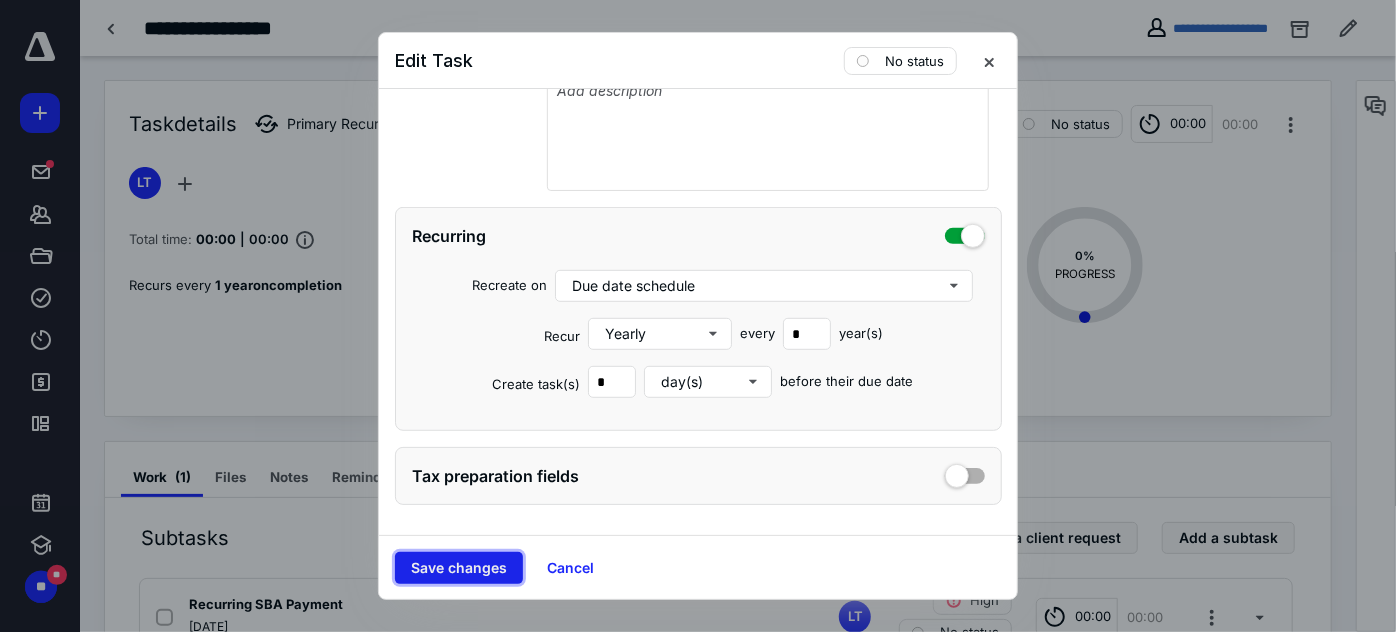 click on "Save changes" at bounding box center [459, 568] 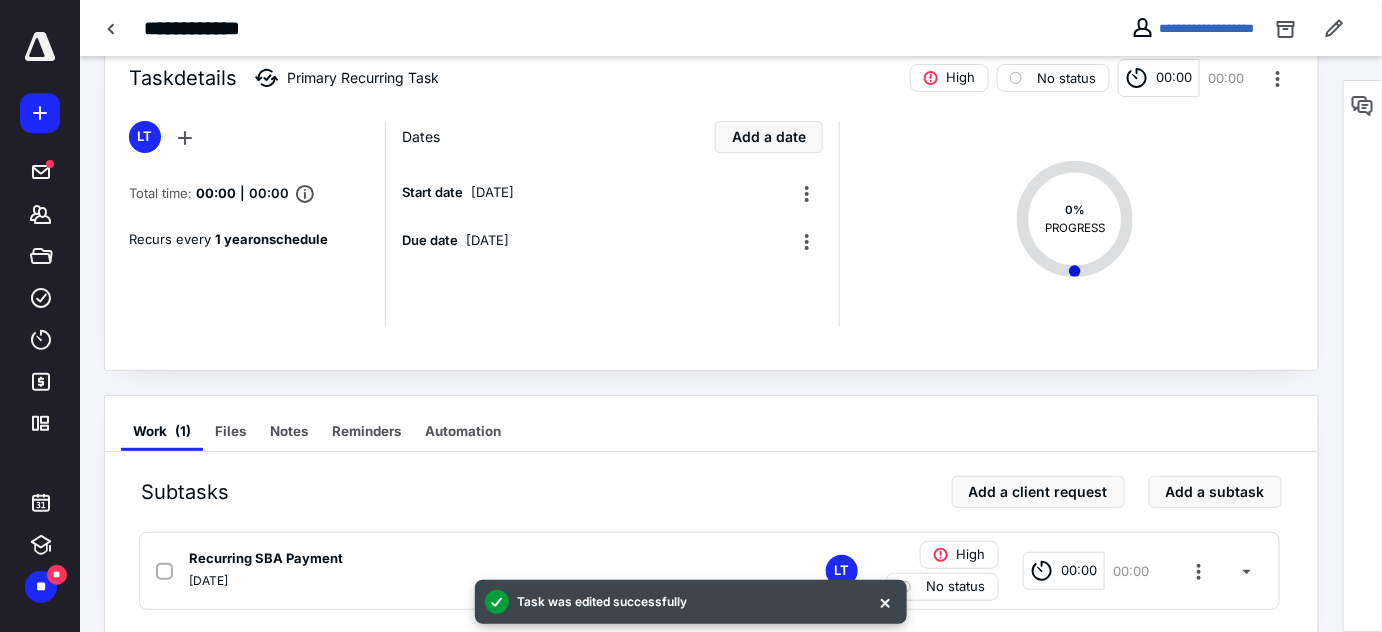 scroll, scrollTop: 72, scrollLeft: 0, axis: vertical 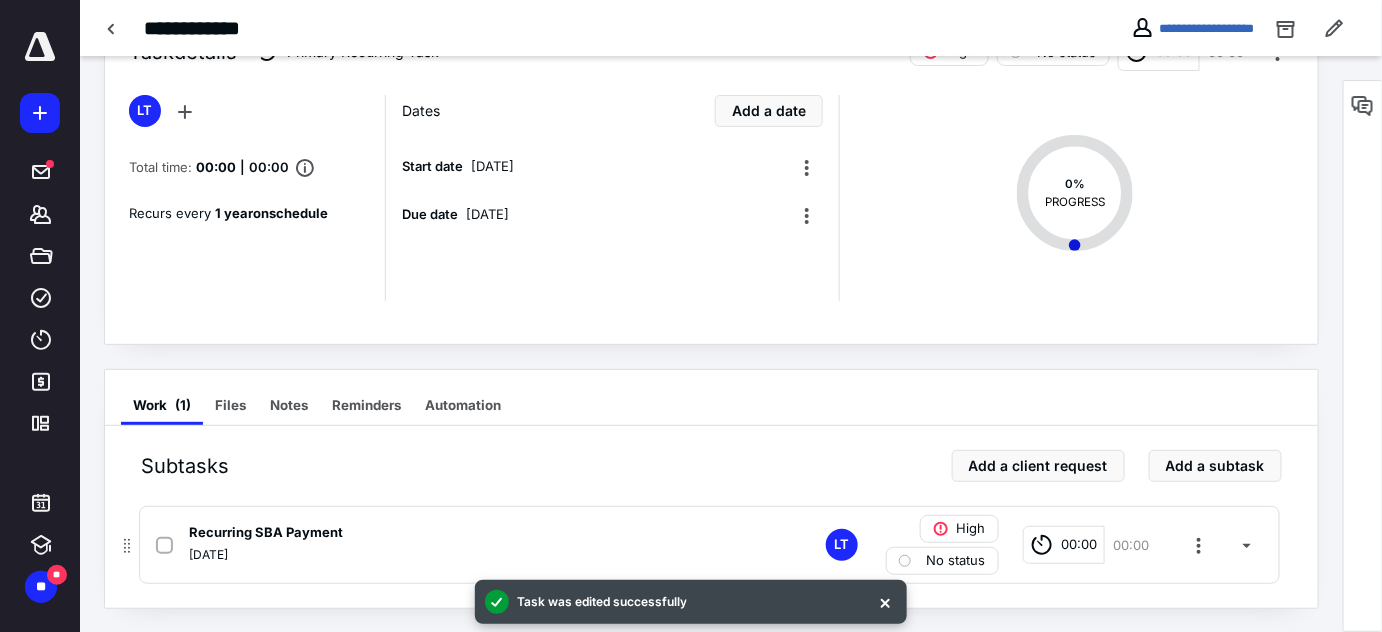 click on "Recurring SBA Payment" at bounding box center (447, 533) 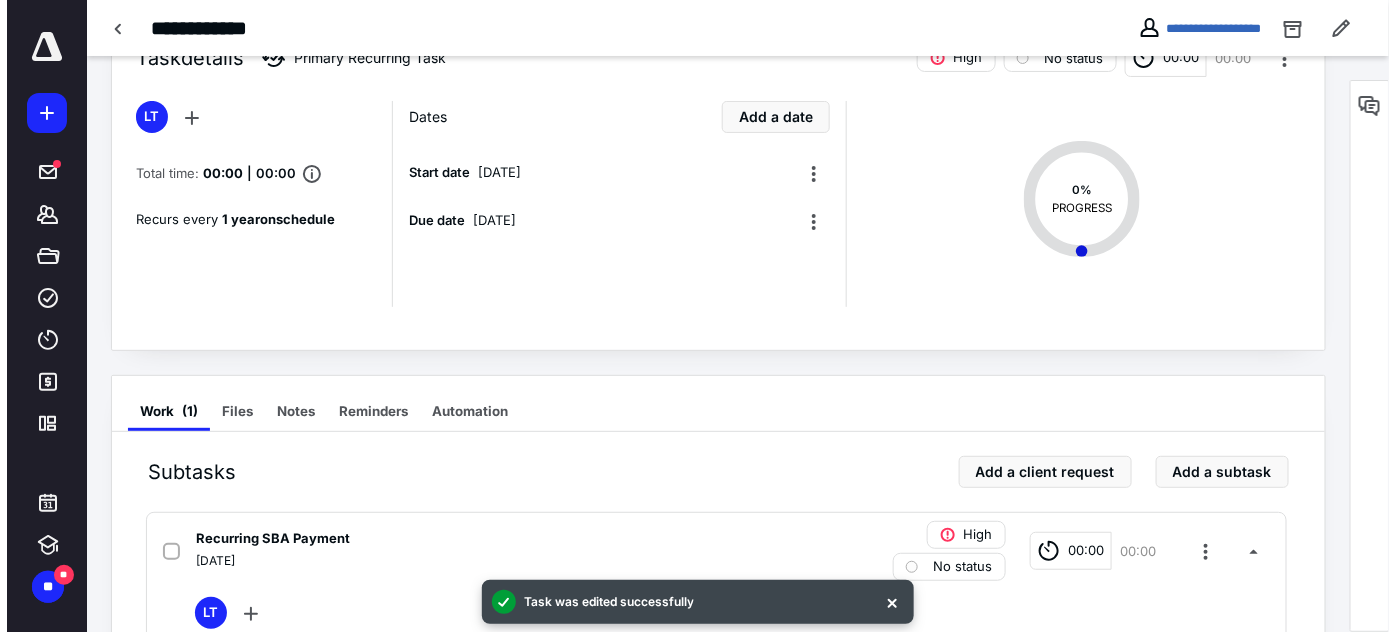 scroll, scrollTop: 0, scrollLeft: 0, axis: both 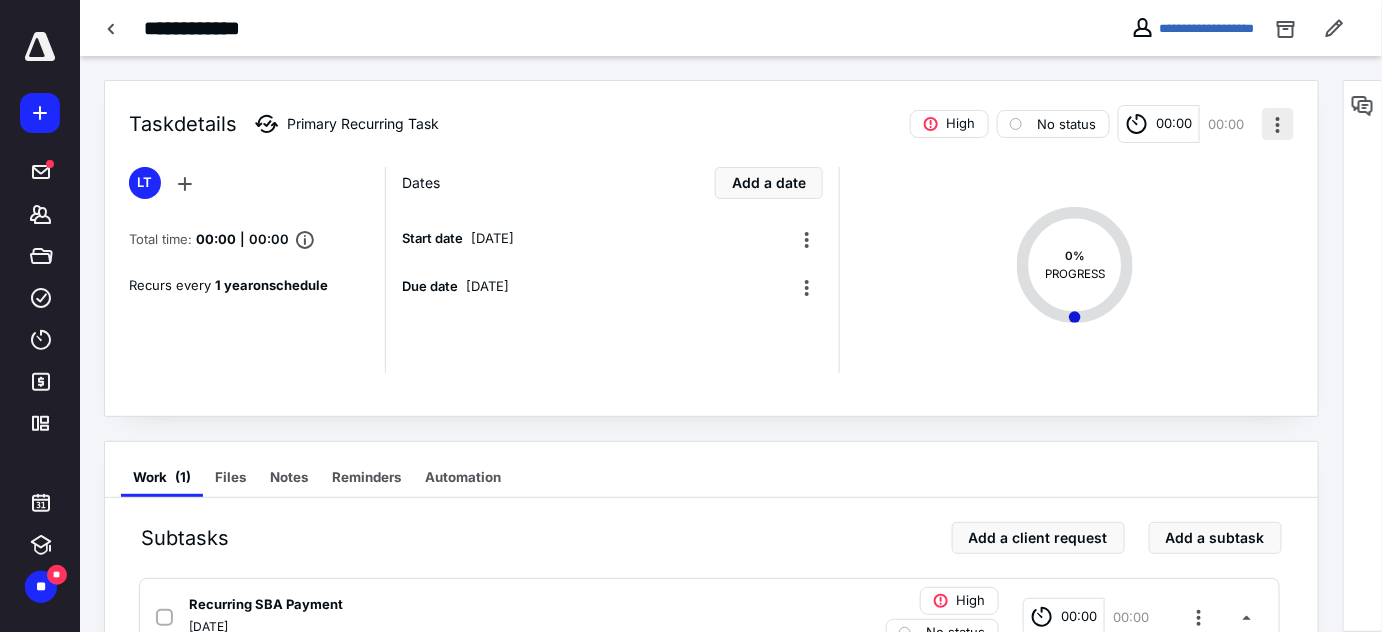 click at bounding box center (1278, 124) 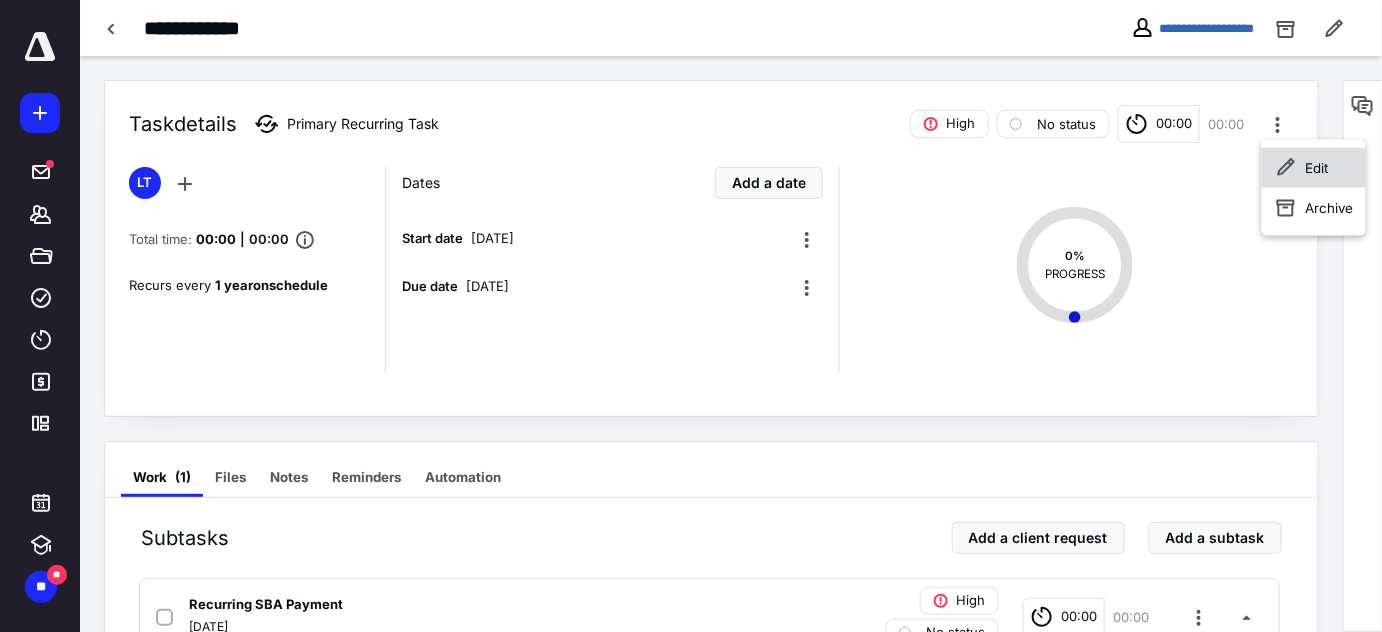 click on "Edit" at bounding box center (1317, 168) 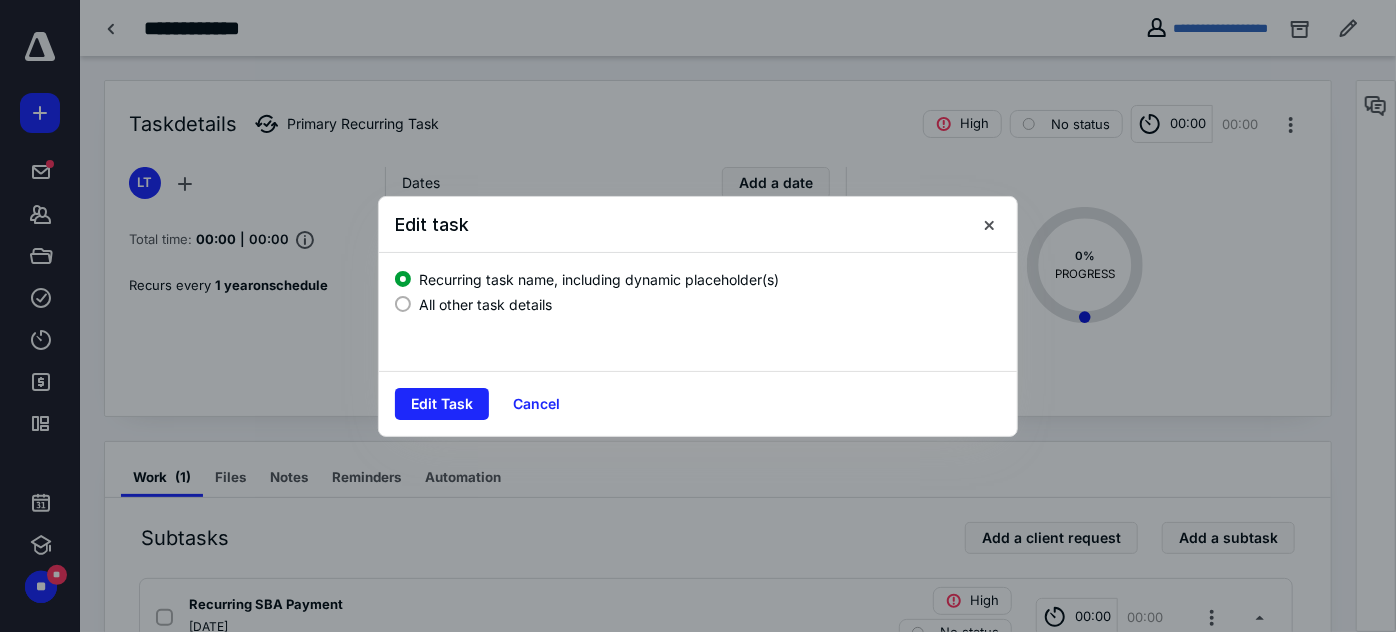 click on "All other task details" at bounding box center (485, 304) 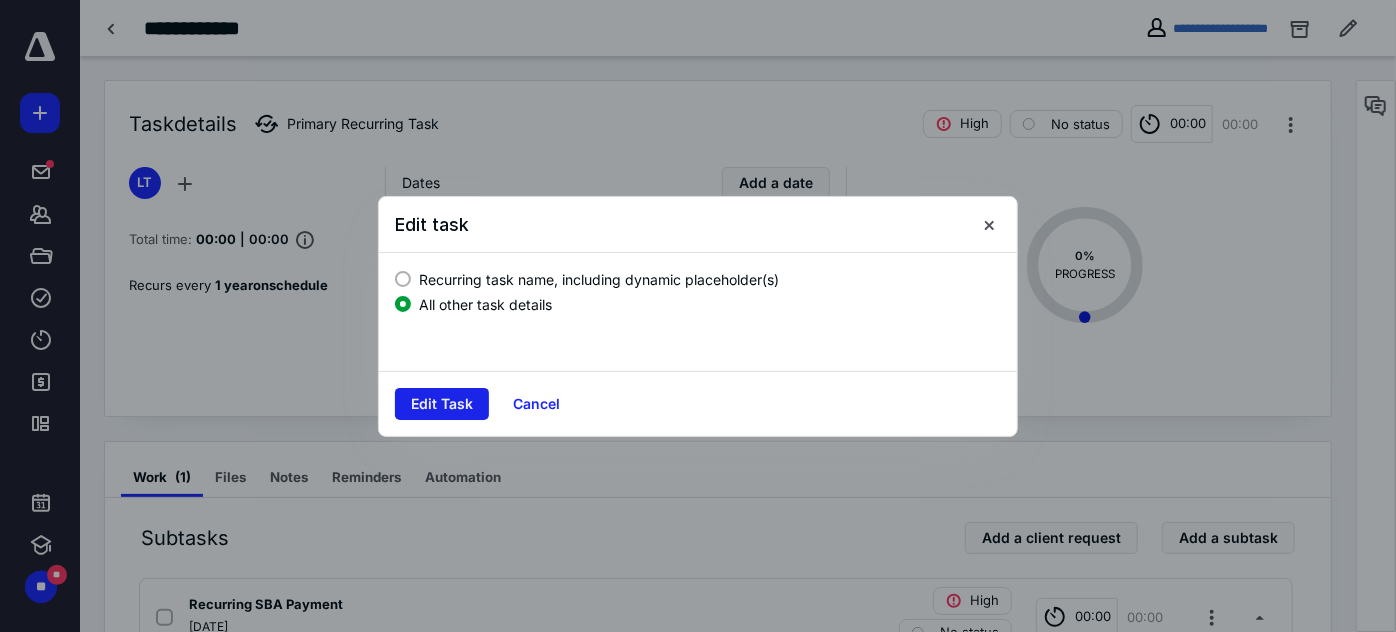click on "Edit Task" at bounding box center [442, 404] 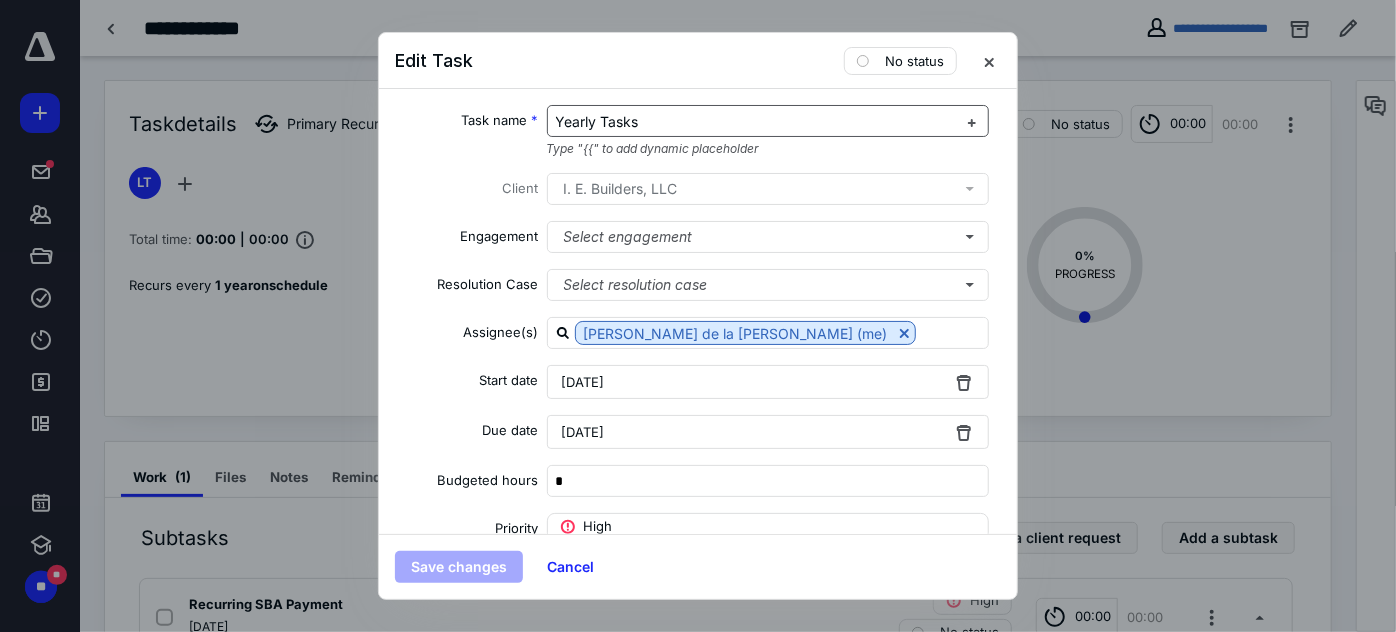 click on "Yearly Tasks" at bounding box center (597, 121) 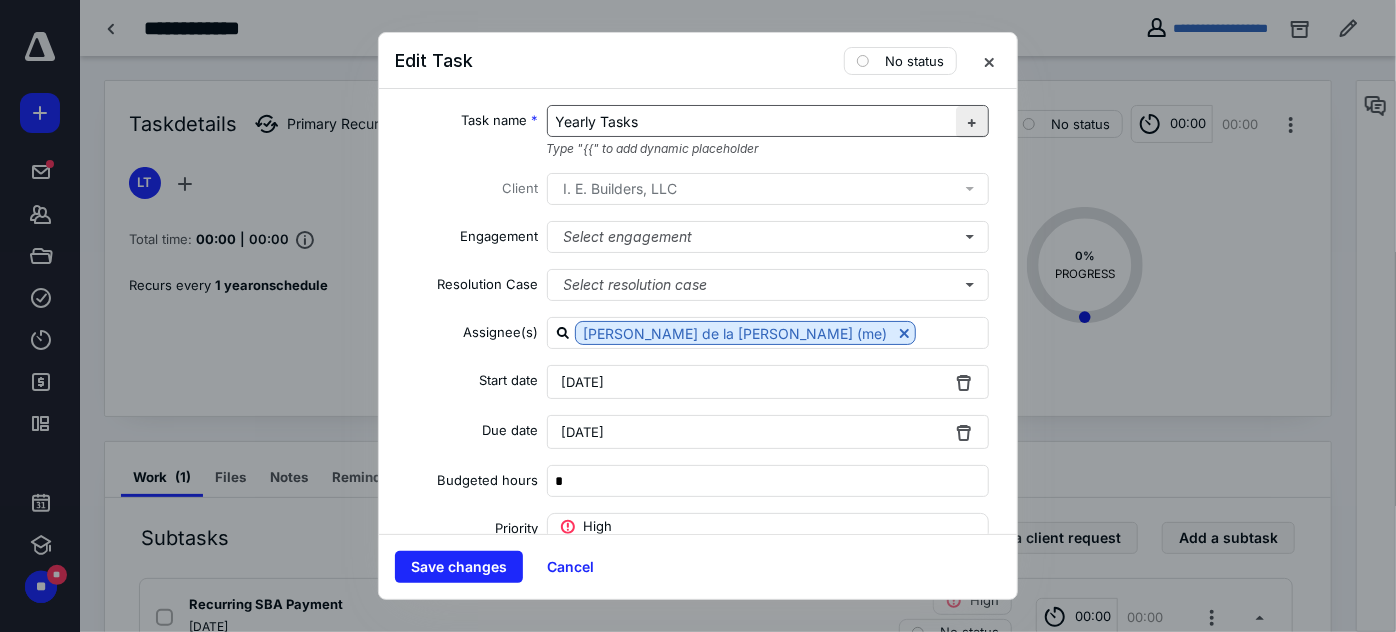 click at bounding box center (972, 122) 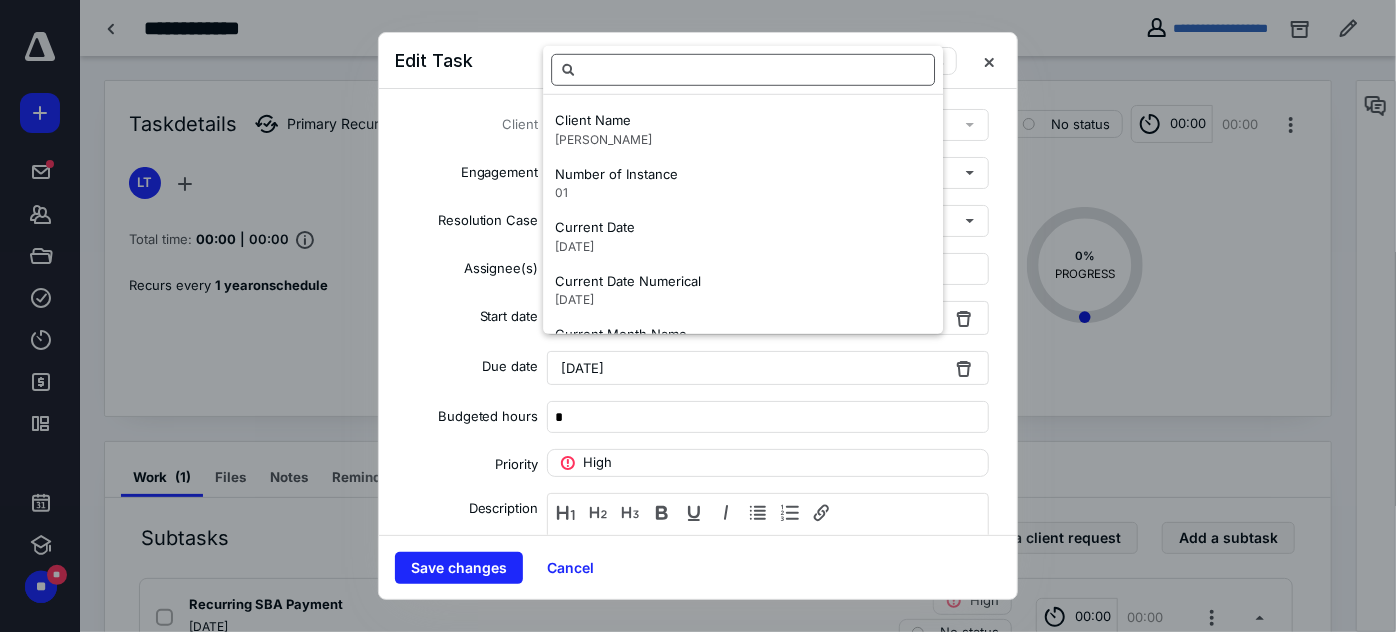 scroll, scrollTop: 90, scrollLeft: 0, axis: vertical 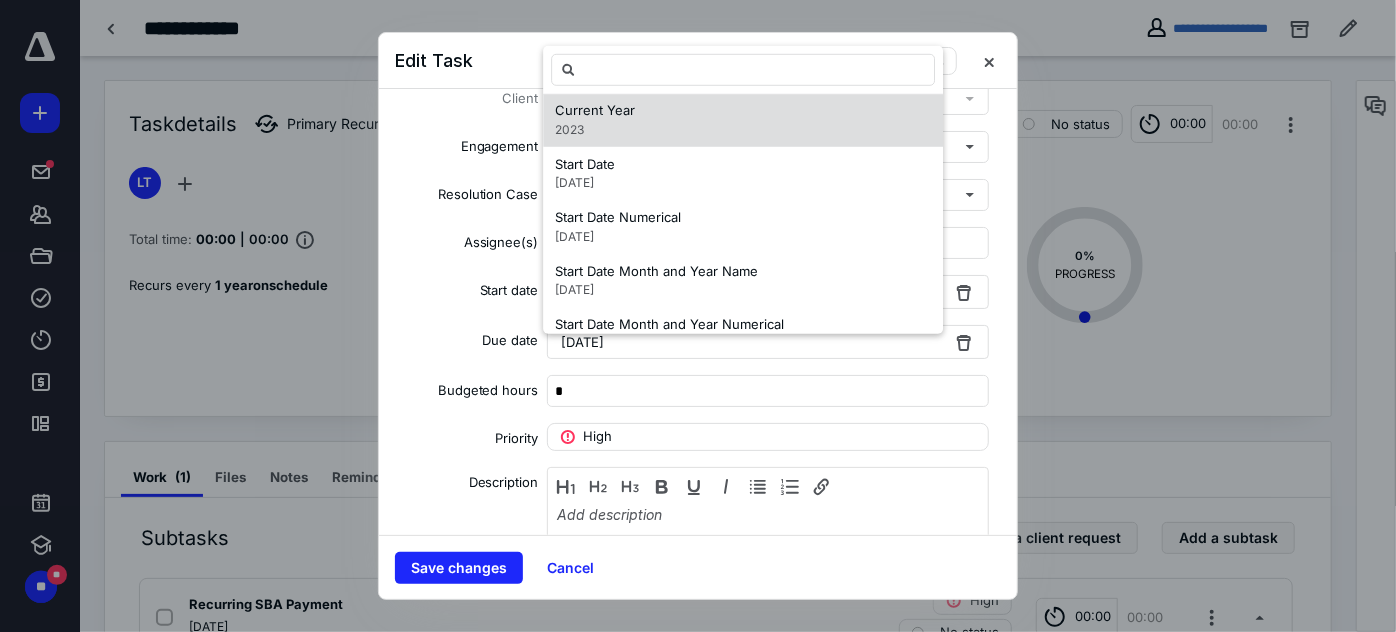 click on "Current Year 2023" at bounding box center [743, 120] 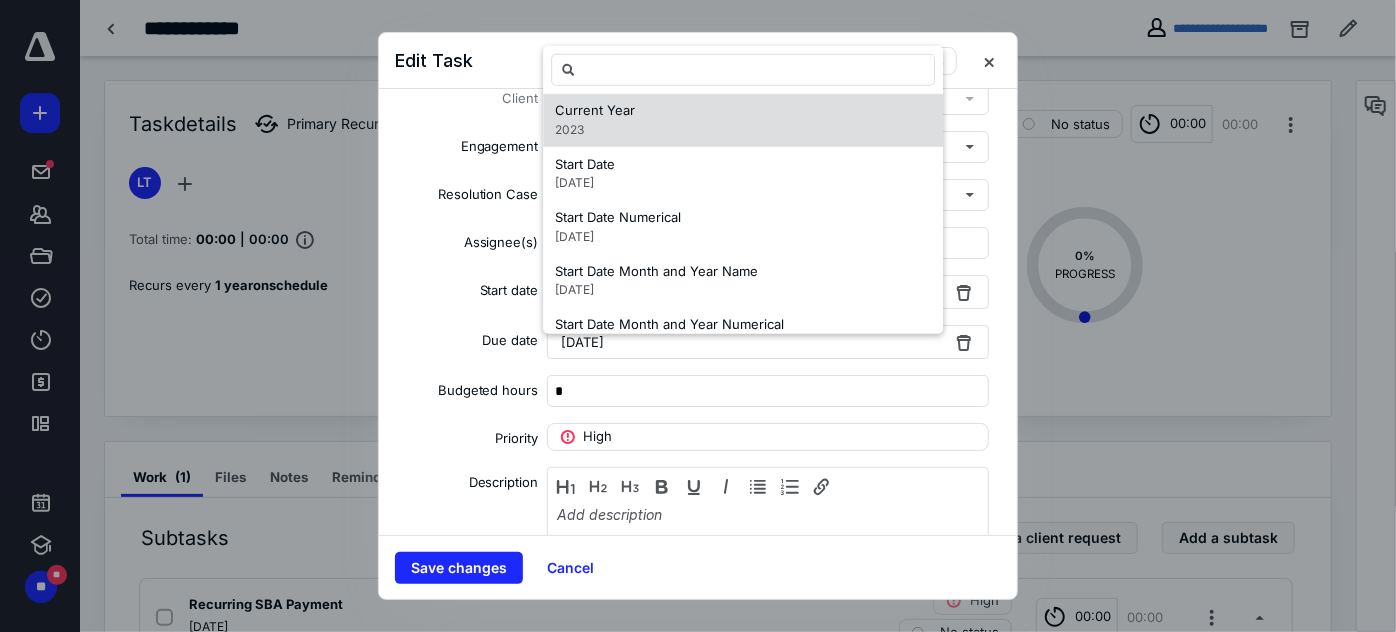 scroll, scrollTop: 0, scrollLeft: 0, axis: both 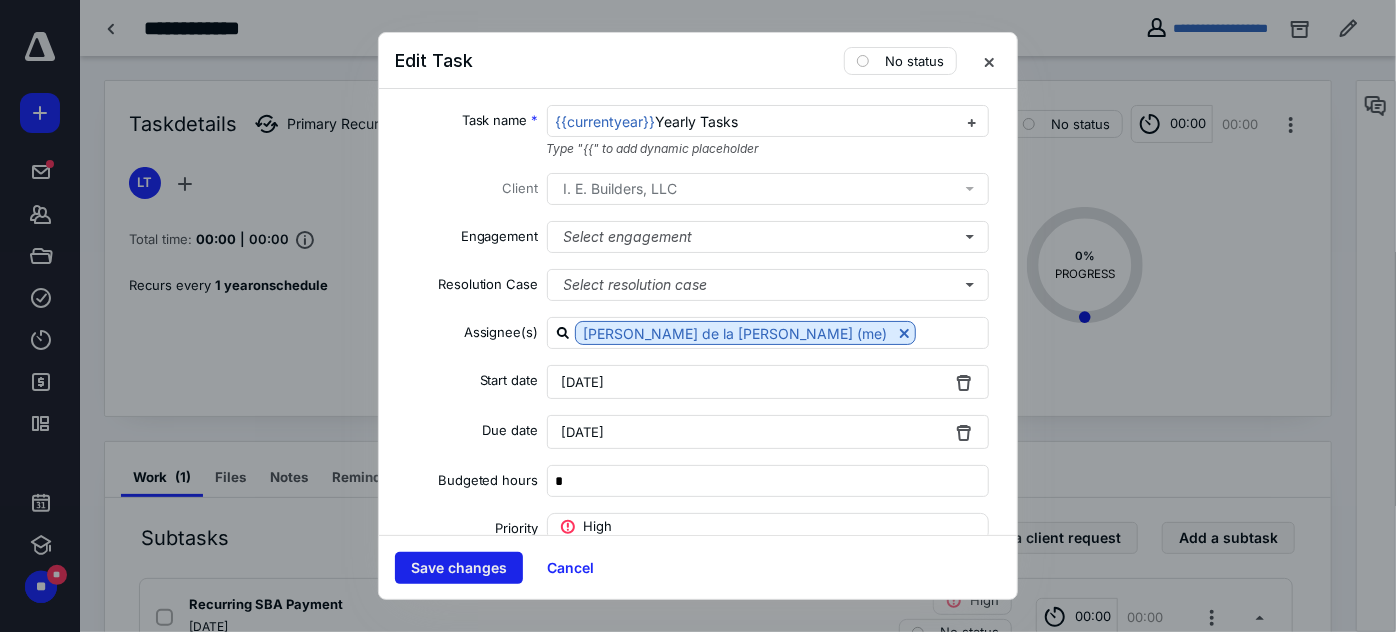 click on "Save changes" at bounding box center (459, 568) 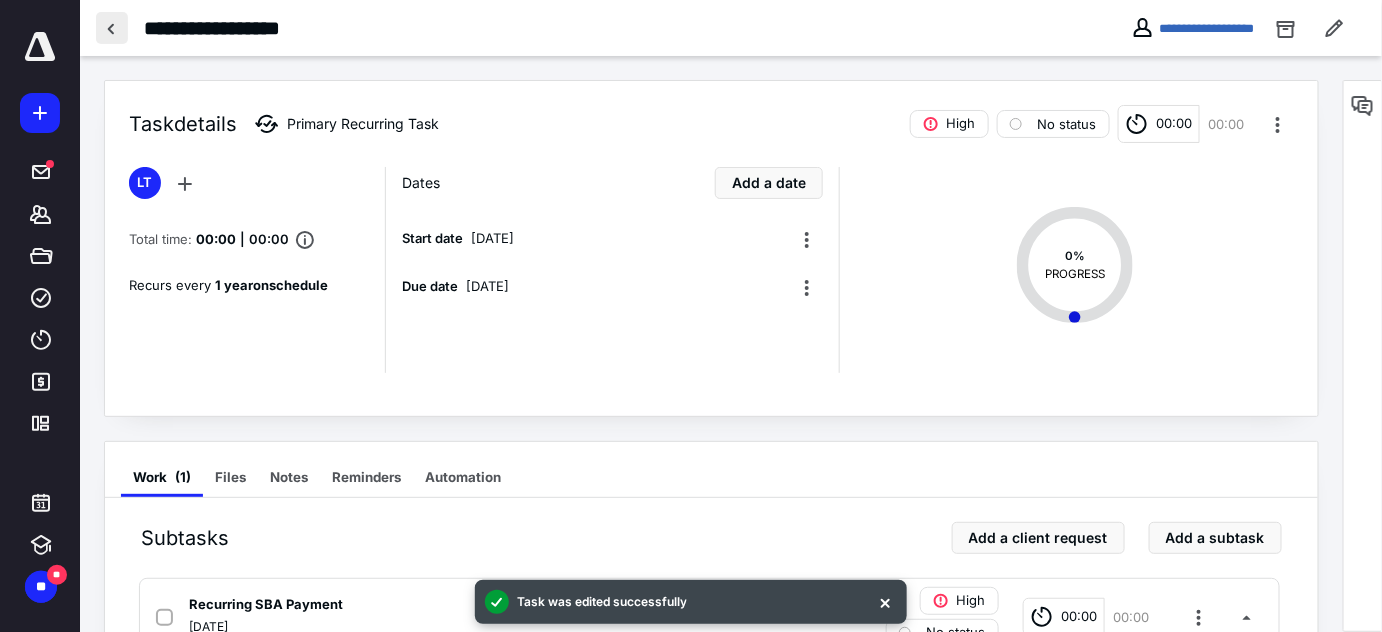 click at bounding box center [112, 28] 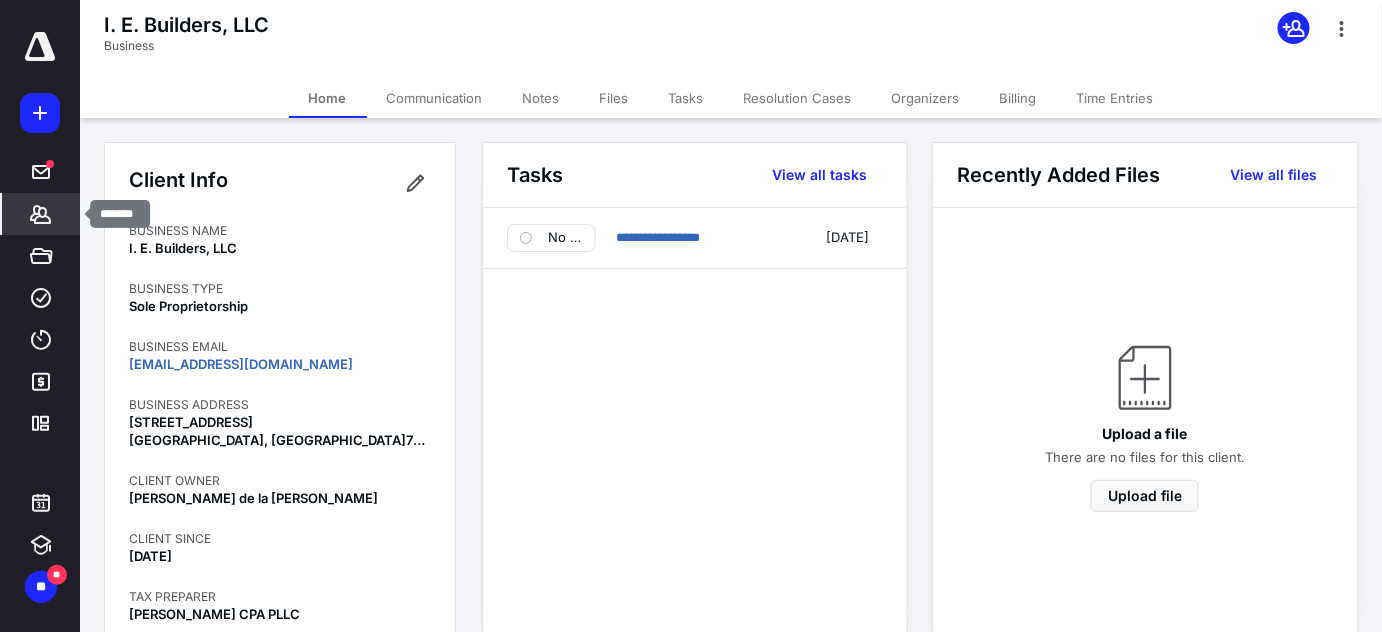 click 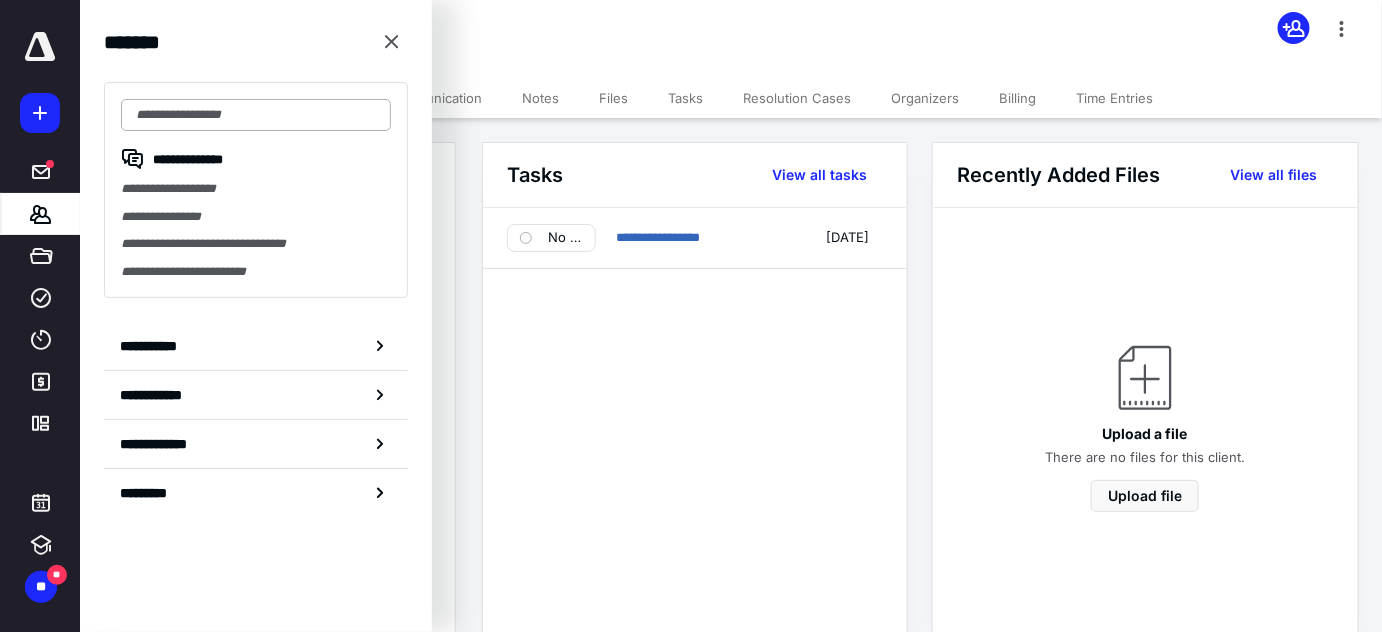 click at bounding box center [256, 115] 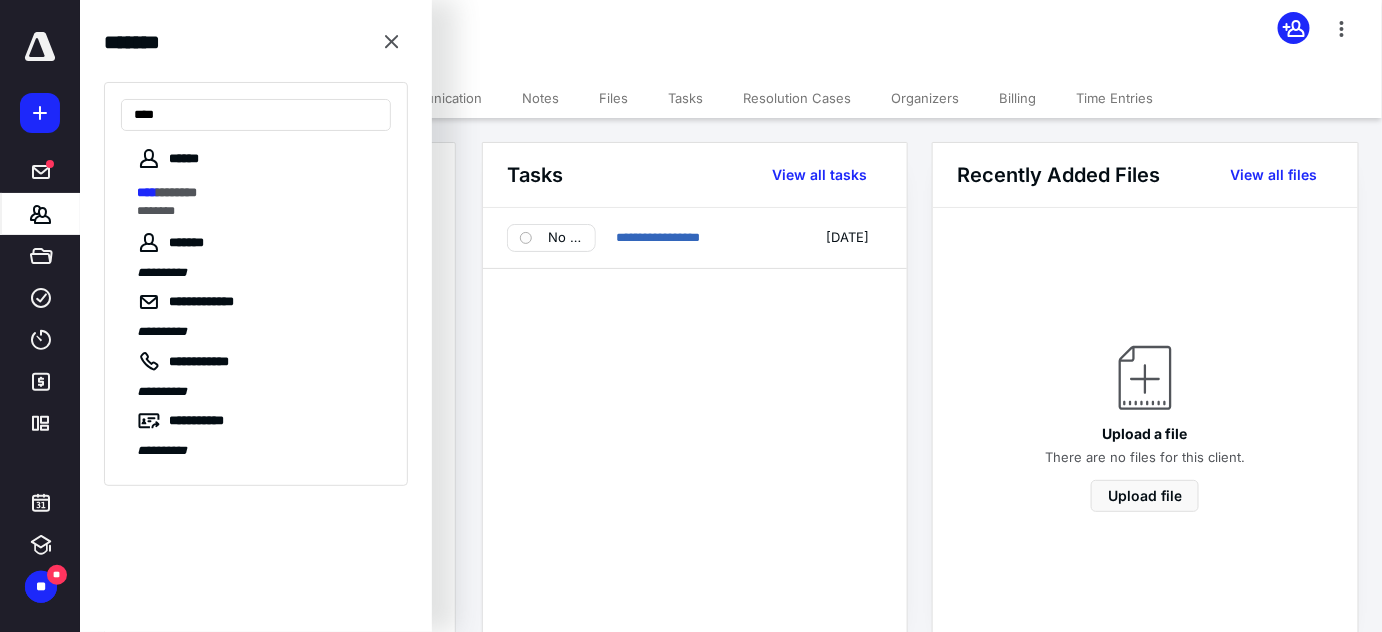 type on "****" 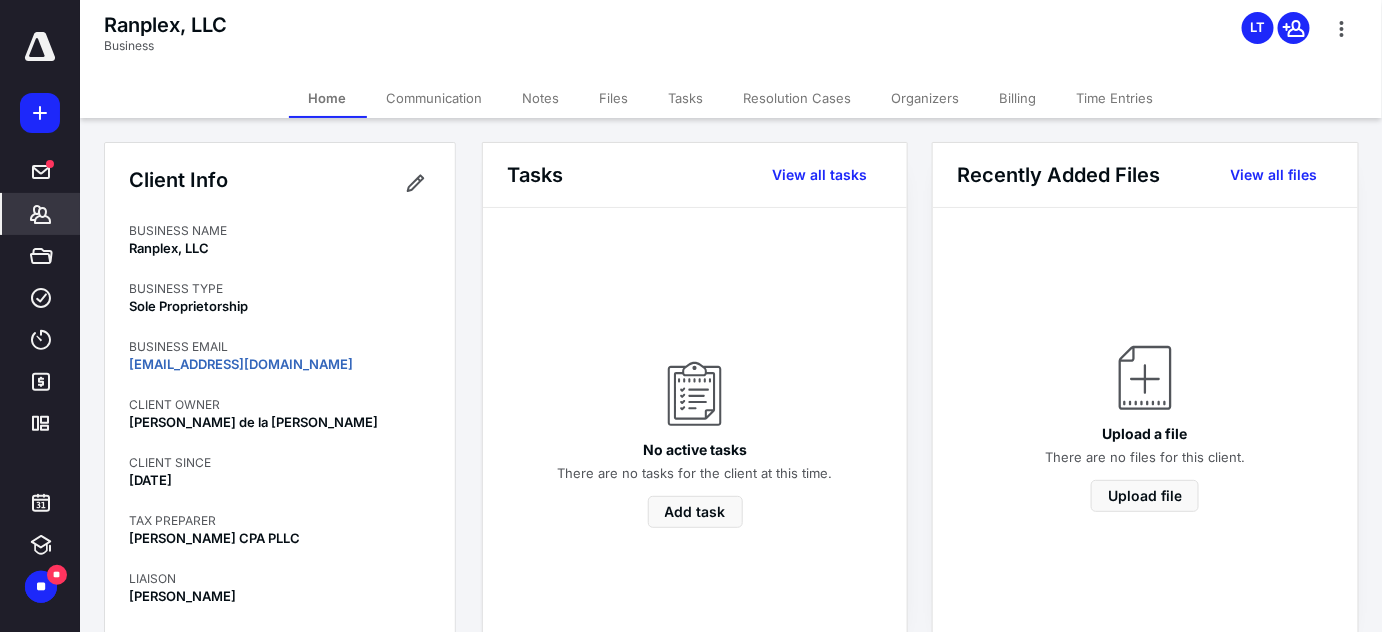 click on "Tasks" at bounding box center [686, 98] 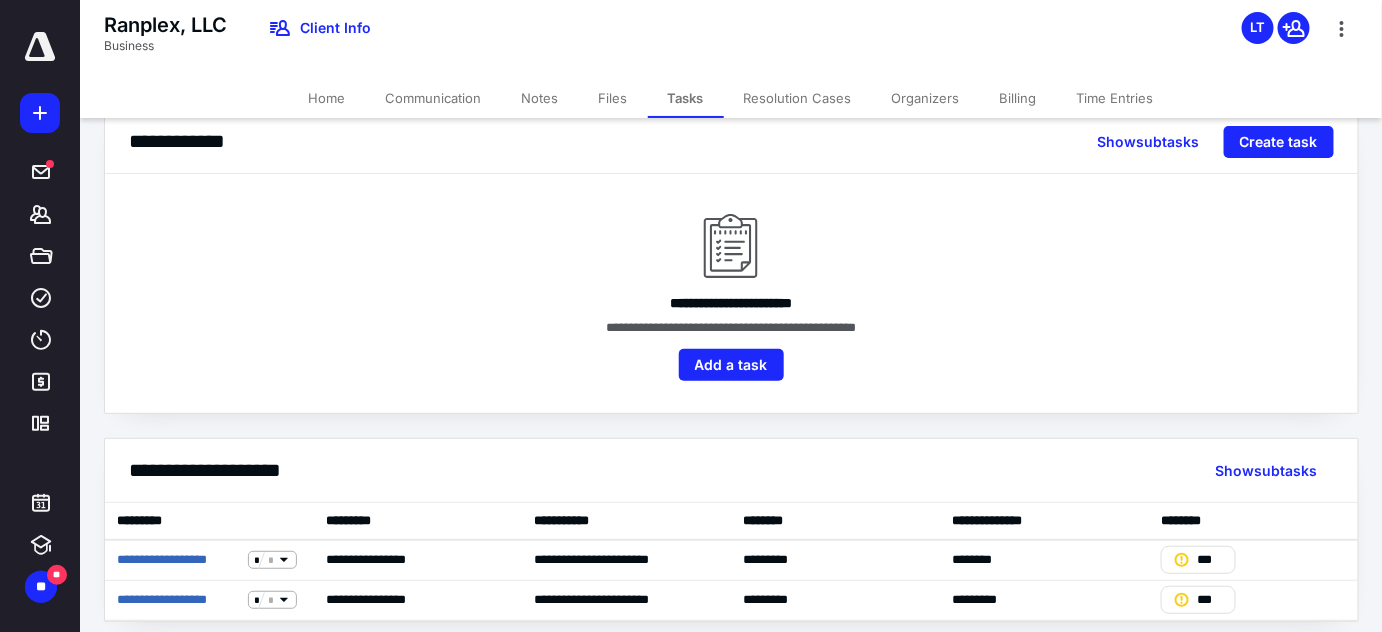 scroll, scrollTop: 42, scrollLeft: 0, axis: vertical 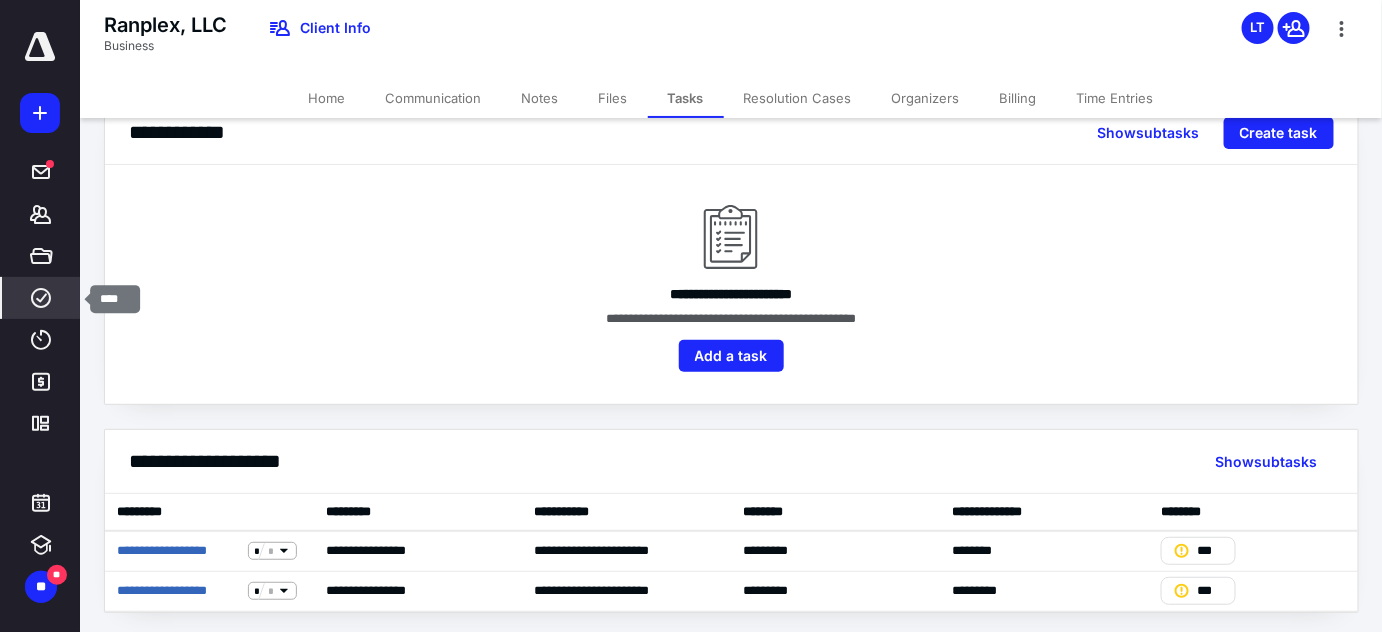 click 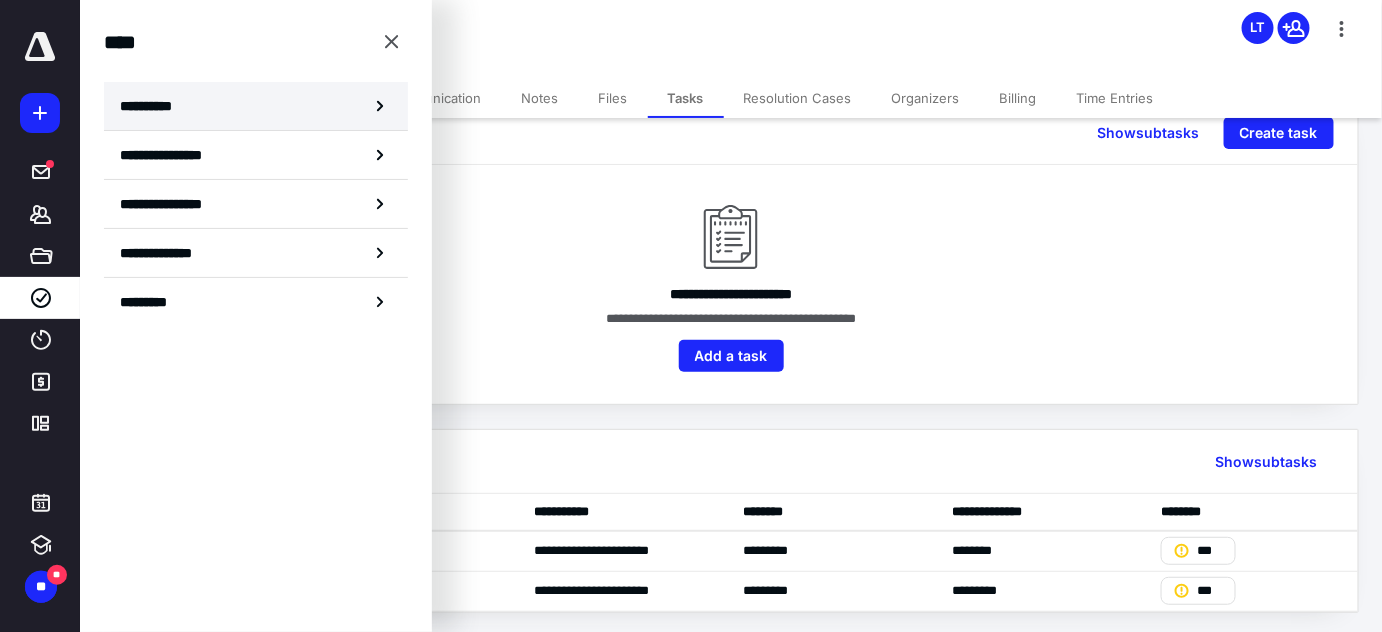 click on "**********" at bounding box center [256, 106] 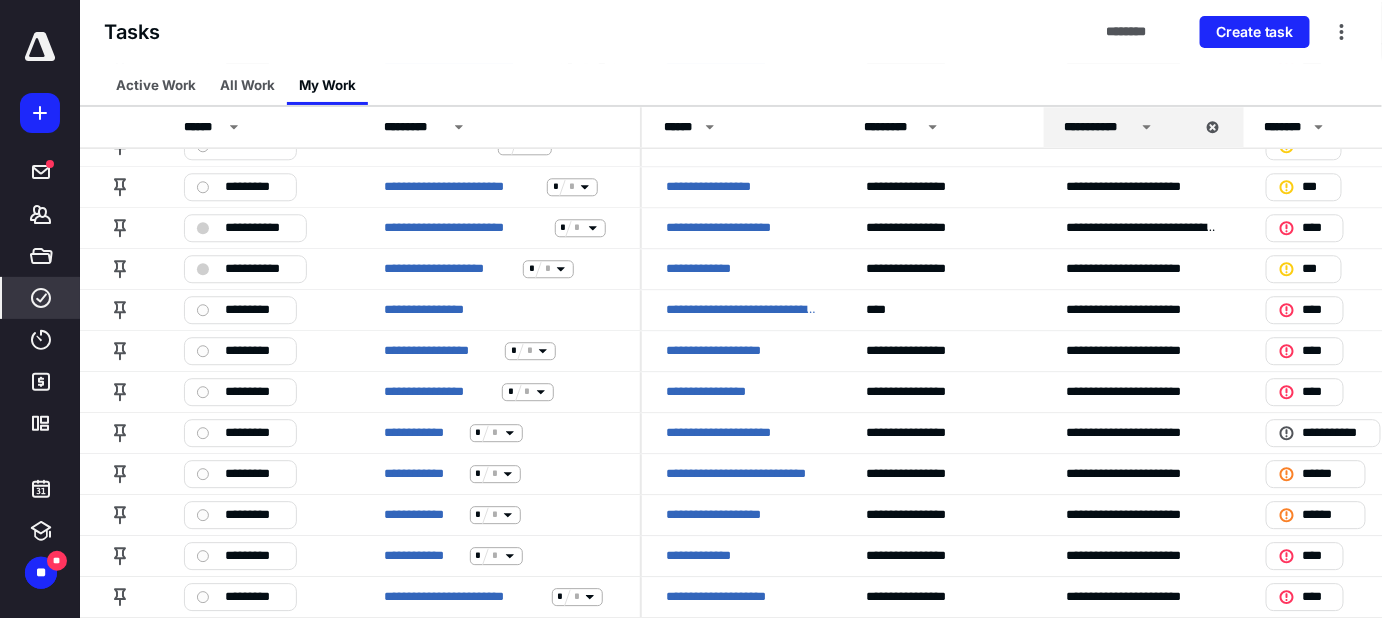 scroll, scrollTop: 1672, scrollLeft: 0, axis: vertical 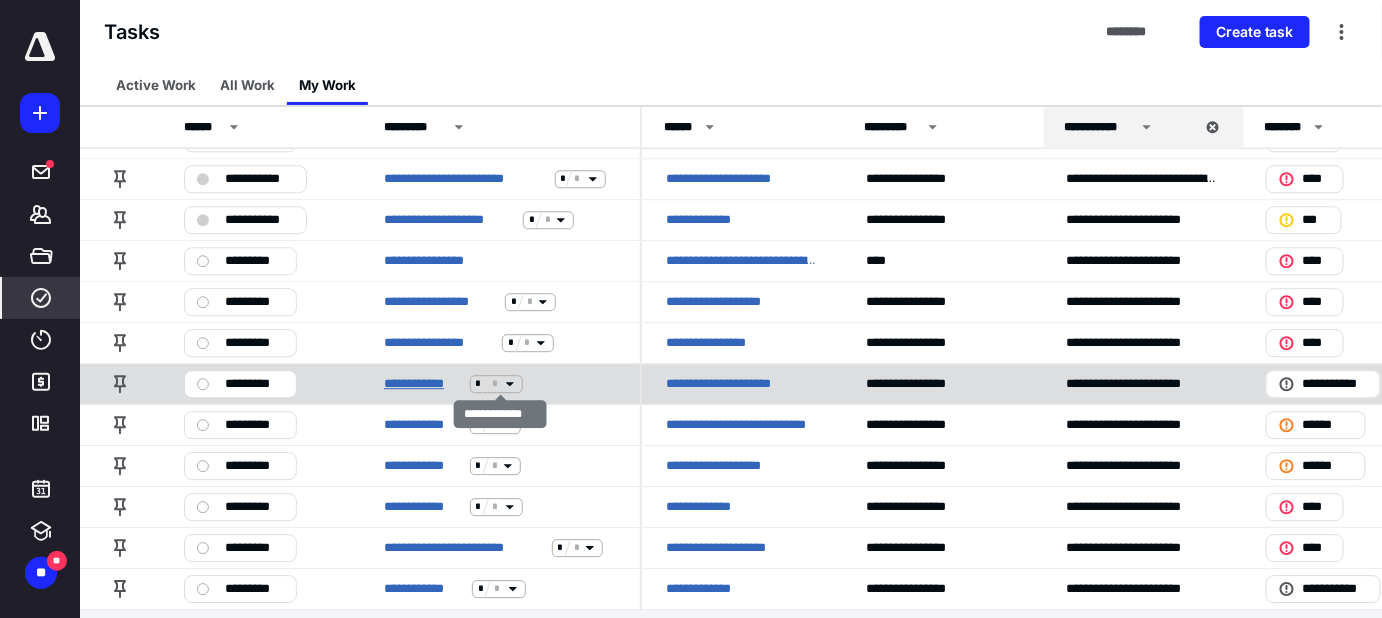 click on "**********" at bounding box center [423, 384] 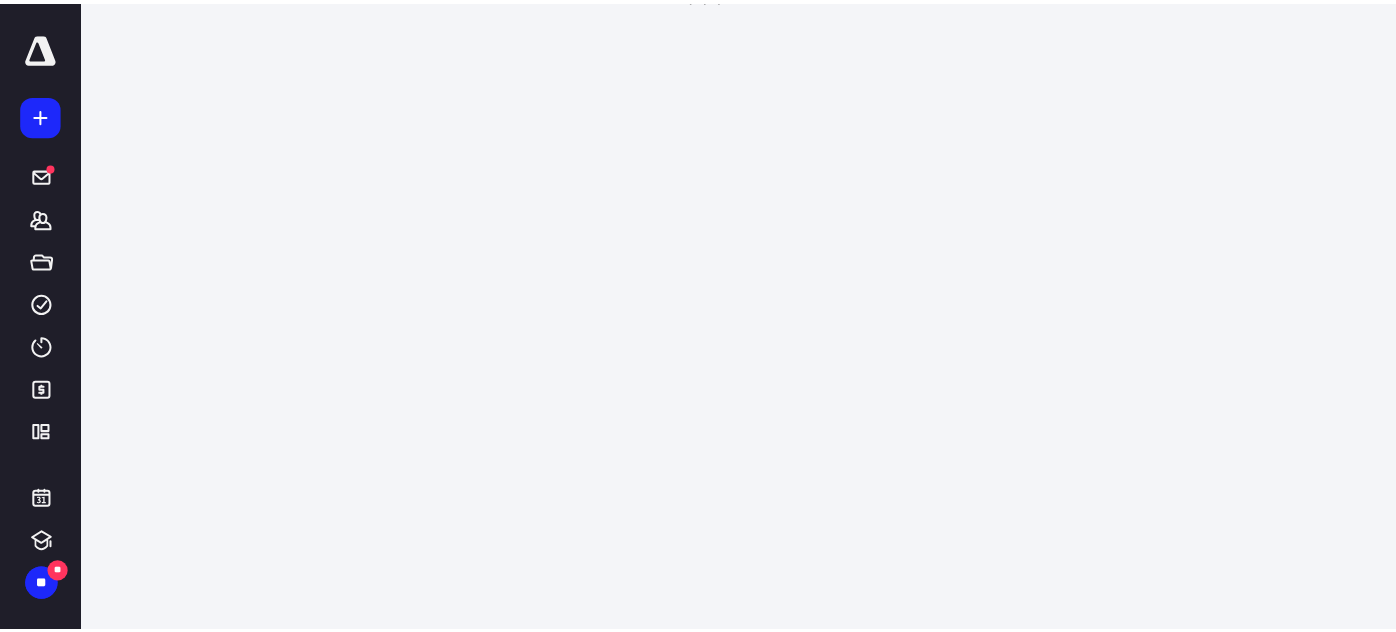 scroll, scrollTop: 0, scrollLeft: 0, axis: both 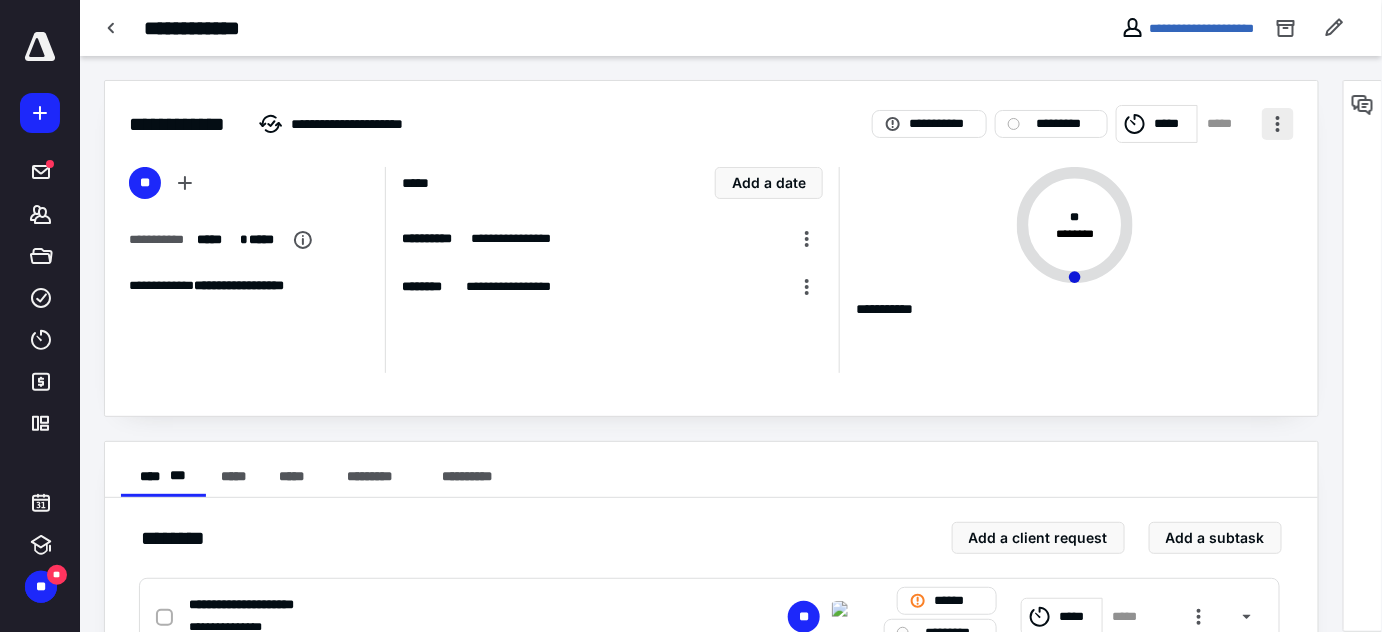 click at bounding box center (1278, 124) 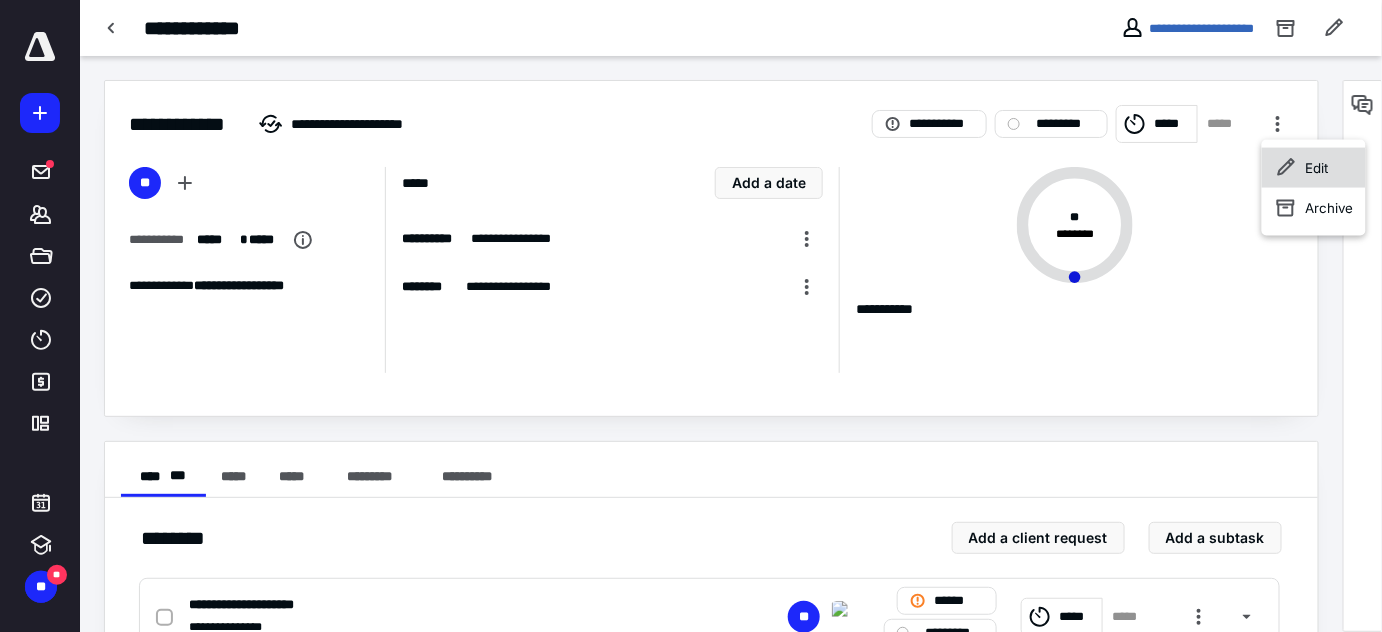 click on "Edit" at bounding box center [1314, 168] 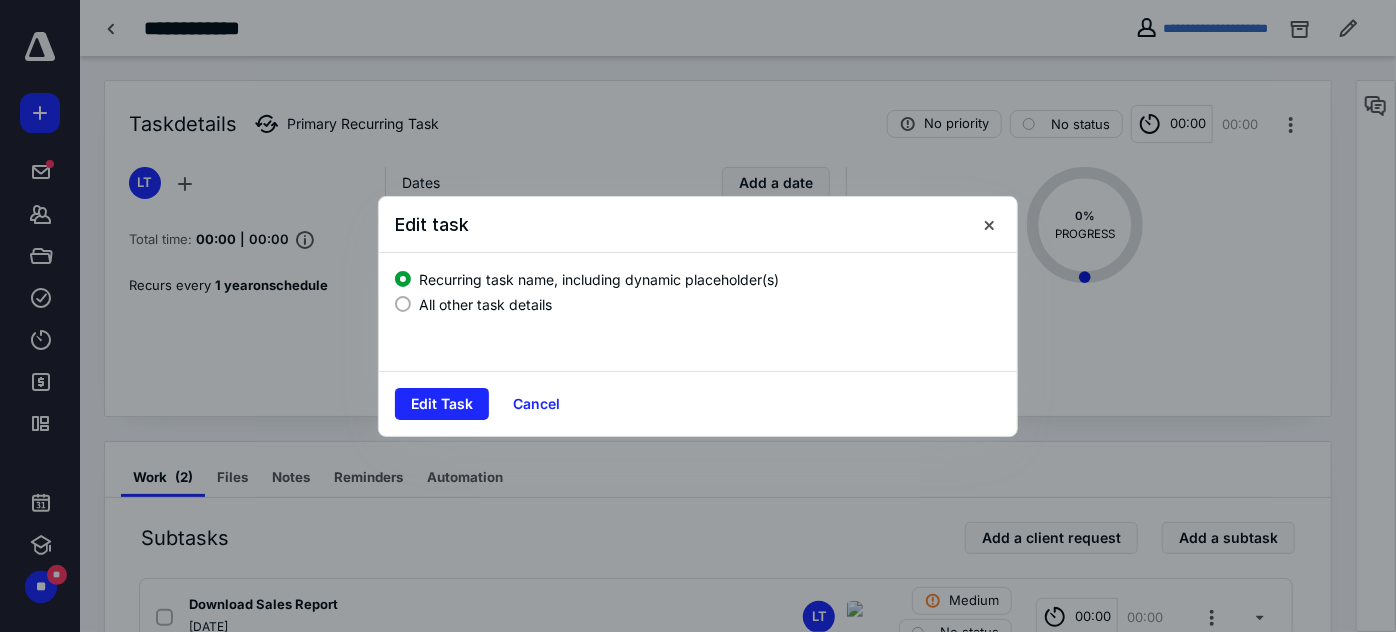 click on "All other task details" at bounding box center (485, 304) 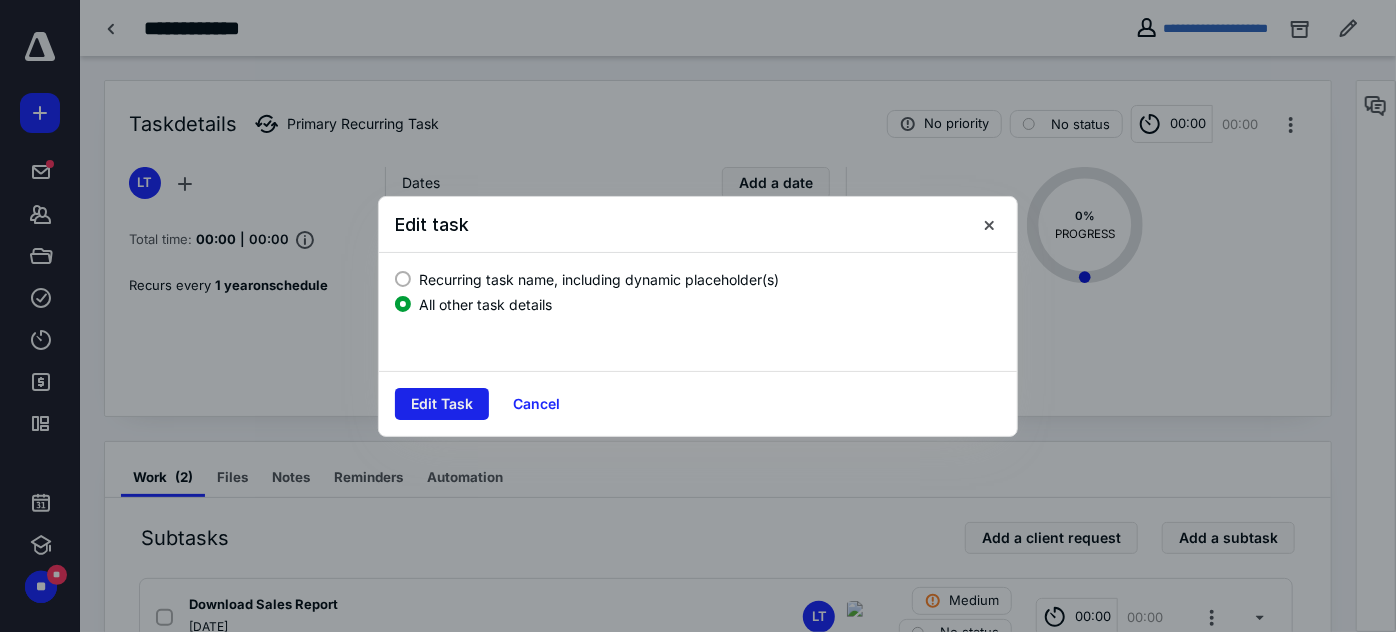 click on "Edit Task" at bounding box center (442, 404) 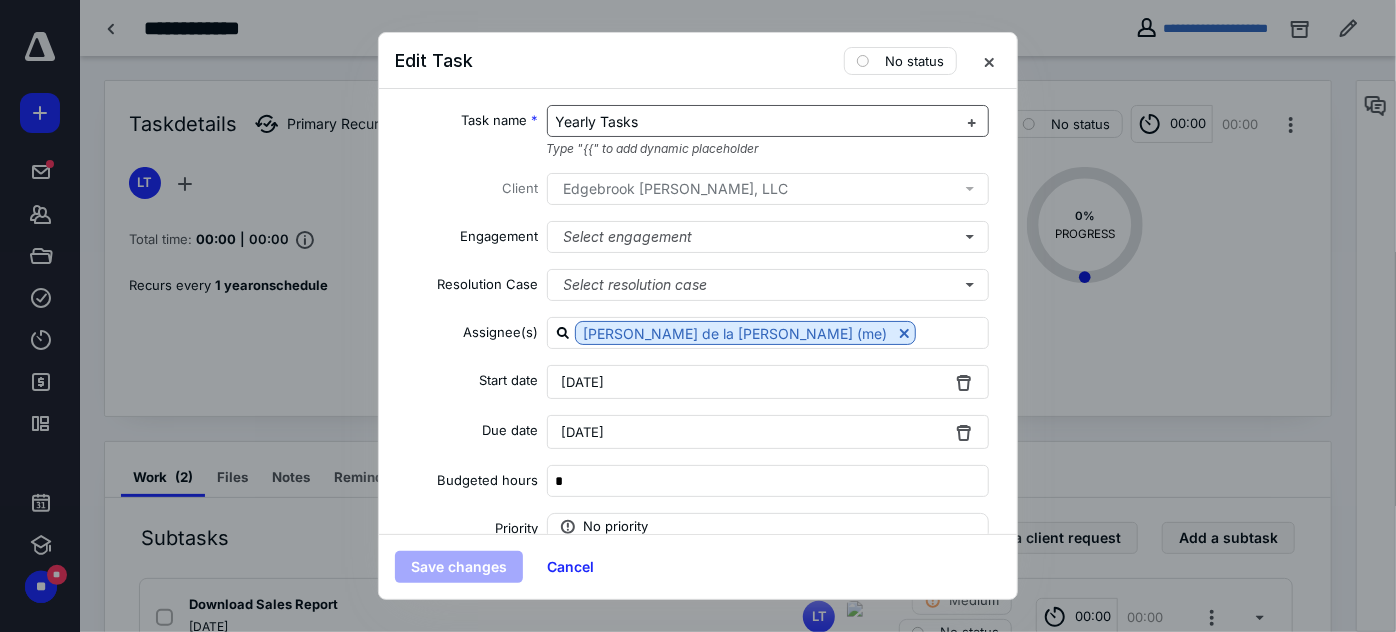click on "Yearly Tasks" at bounding box center (597, 121) 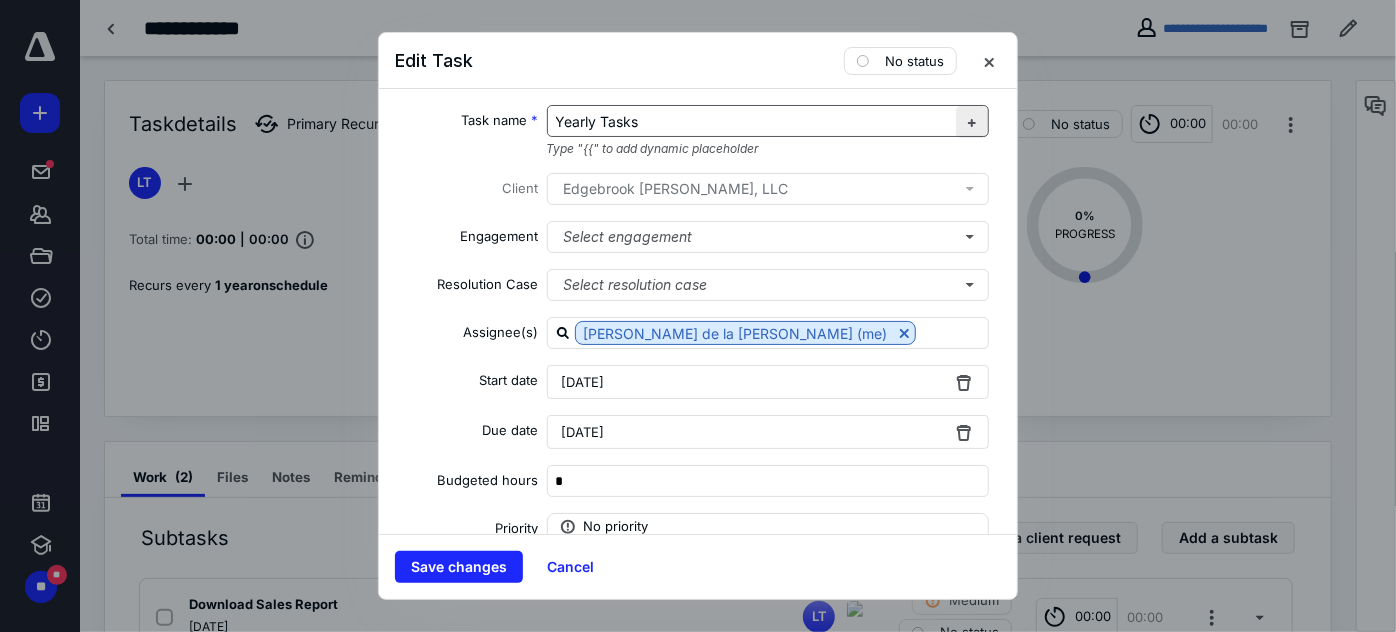 click at bounding box center [972, 122] 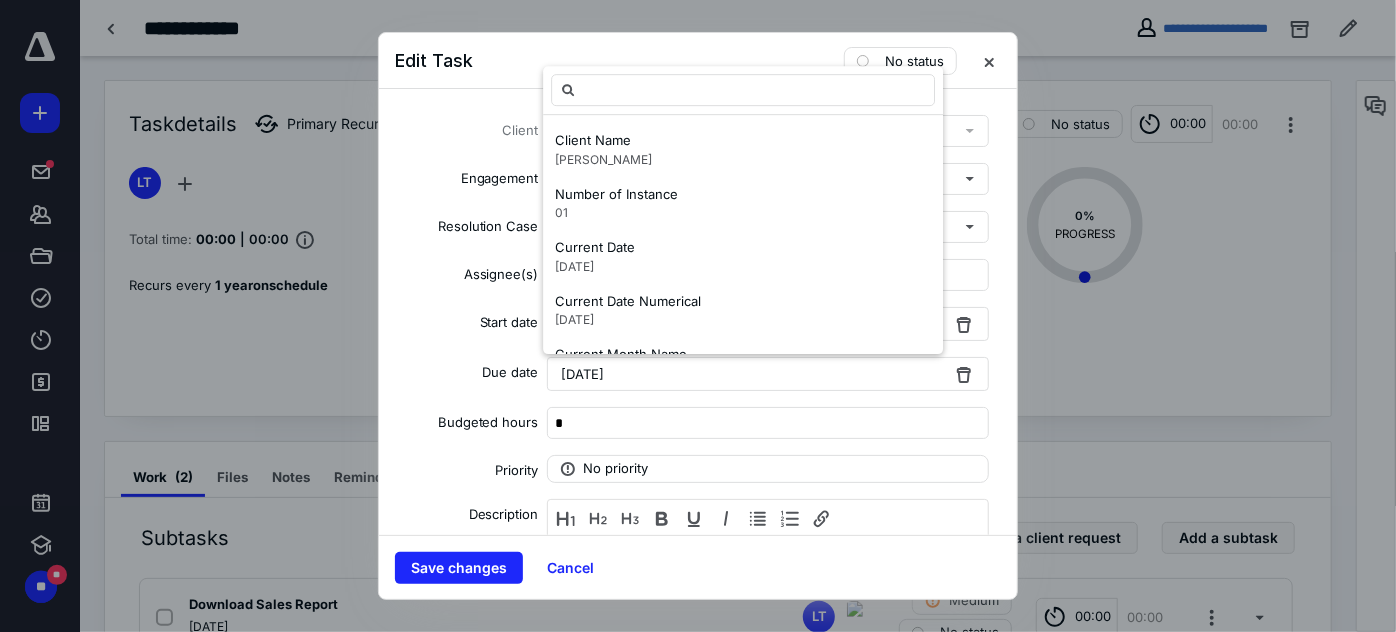 scroll, scrollTop: 90, scrollLeft: 0, axis: vertical 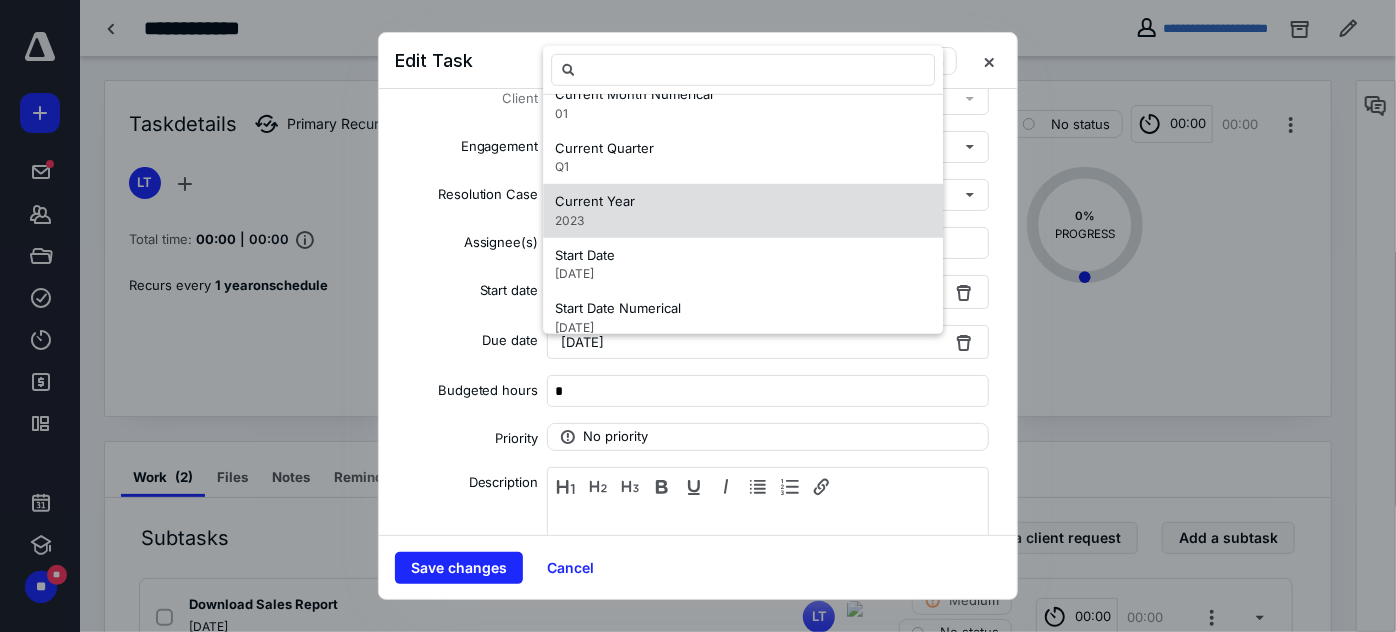 click on "Current Year 2023" at bounding box center (743, 211) 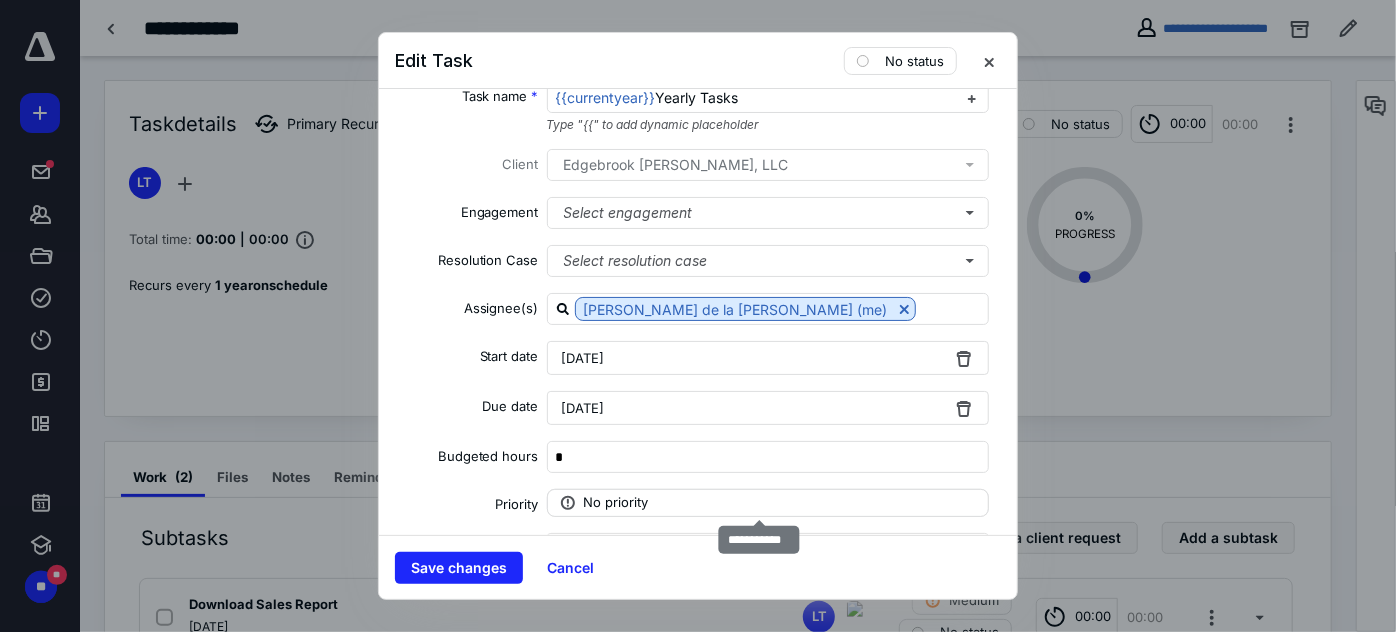 click on "No priority" at bounding box center [768, 503] 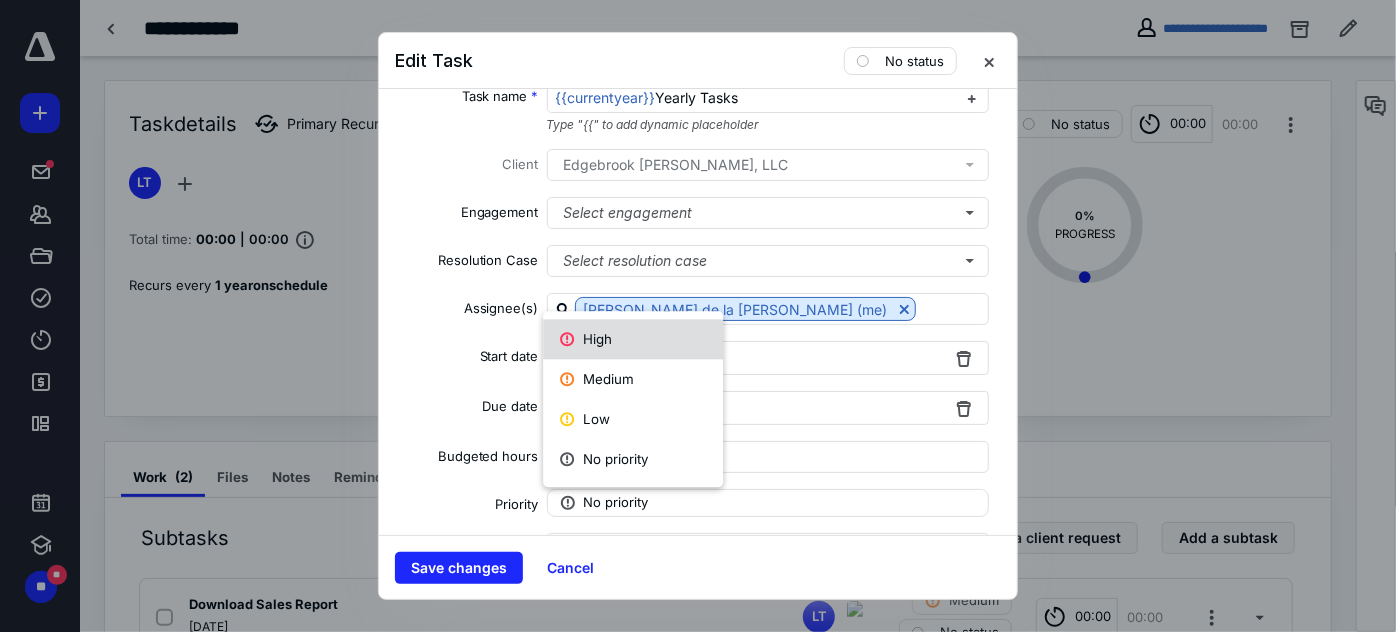 click on "High" at bounding box center (633, 340) 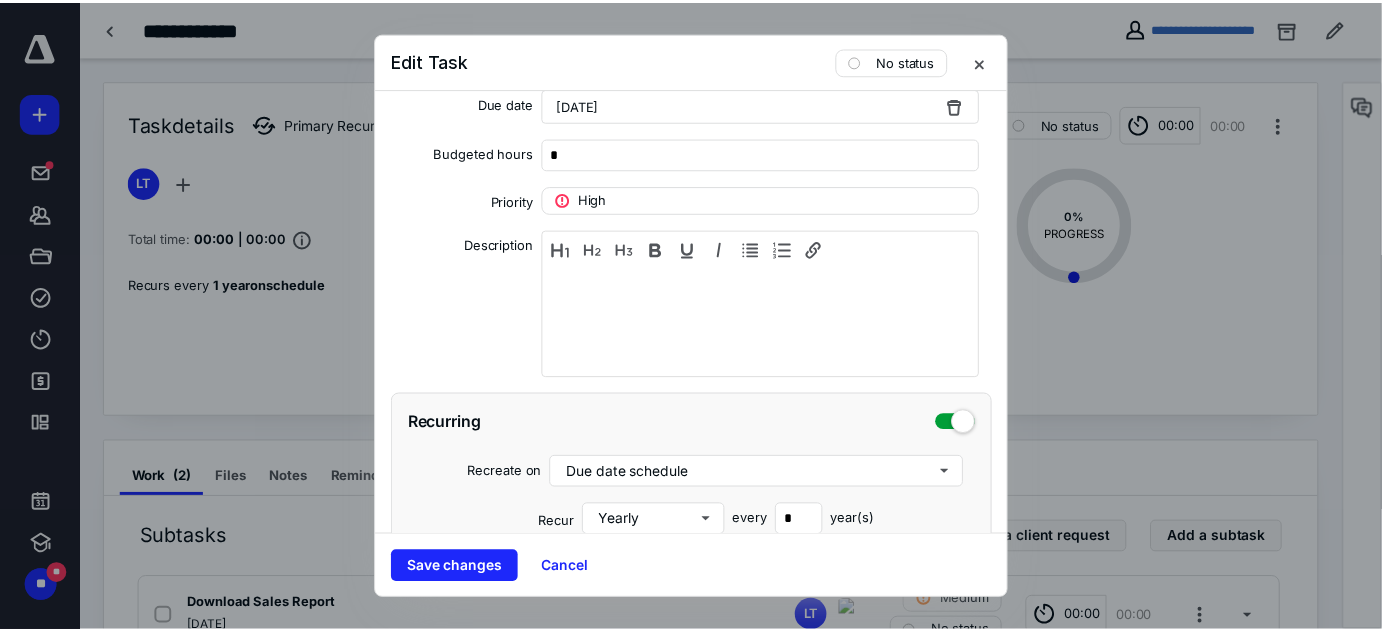 scroll, scrollTop: 478, scrollLeft: 0, axis: vertical 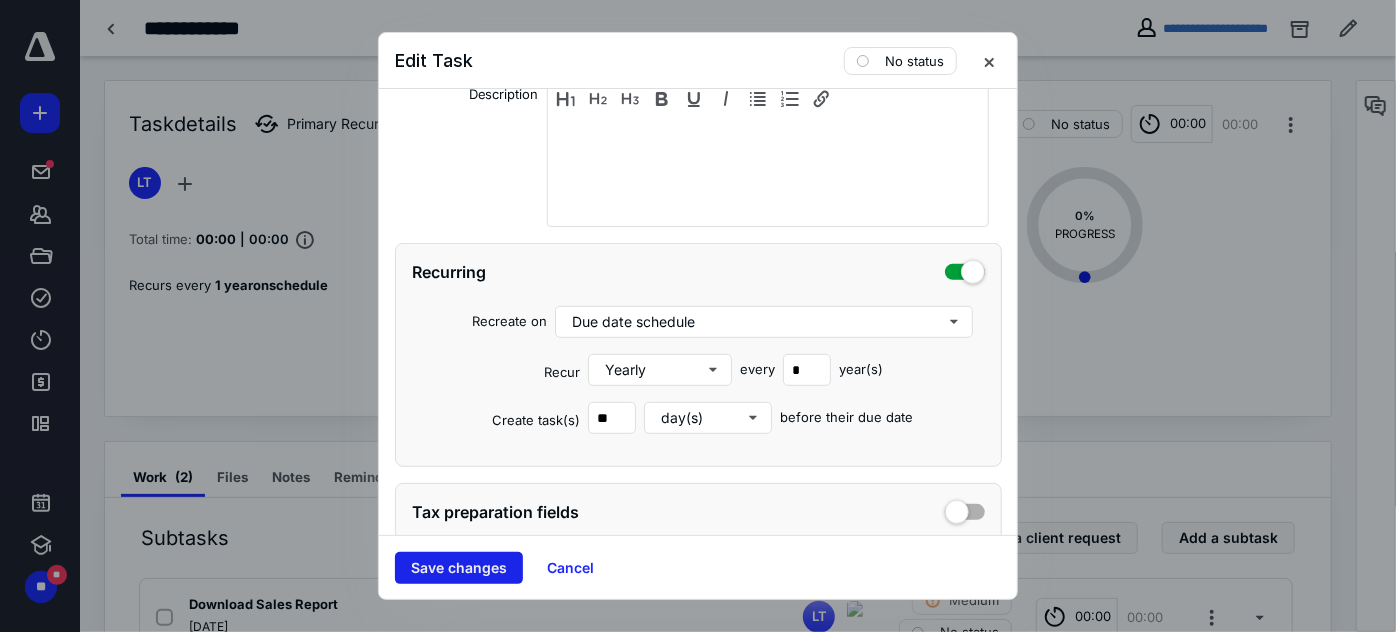 click on "Save changes" at bounding box center [459, 568] 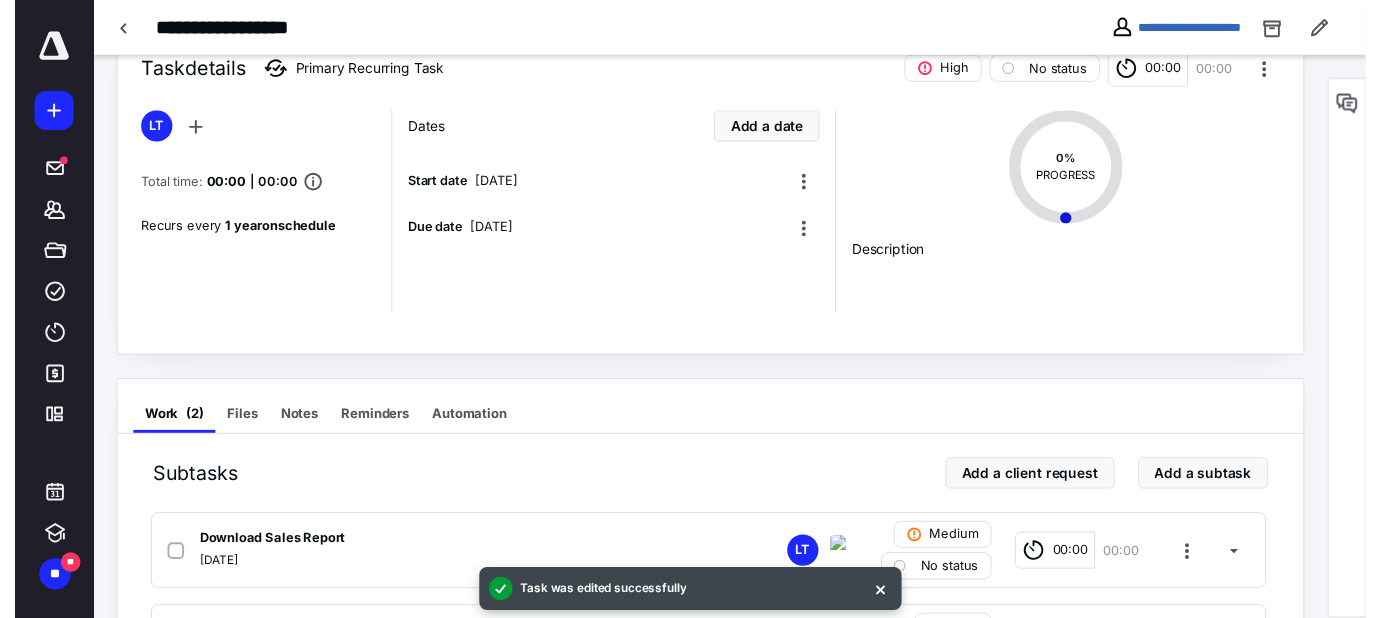 scroll, scrollTop: 0, scrollLeft: 0, axis: both 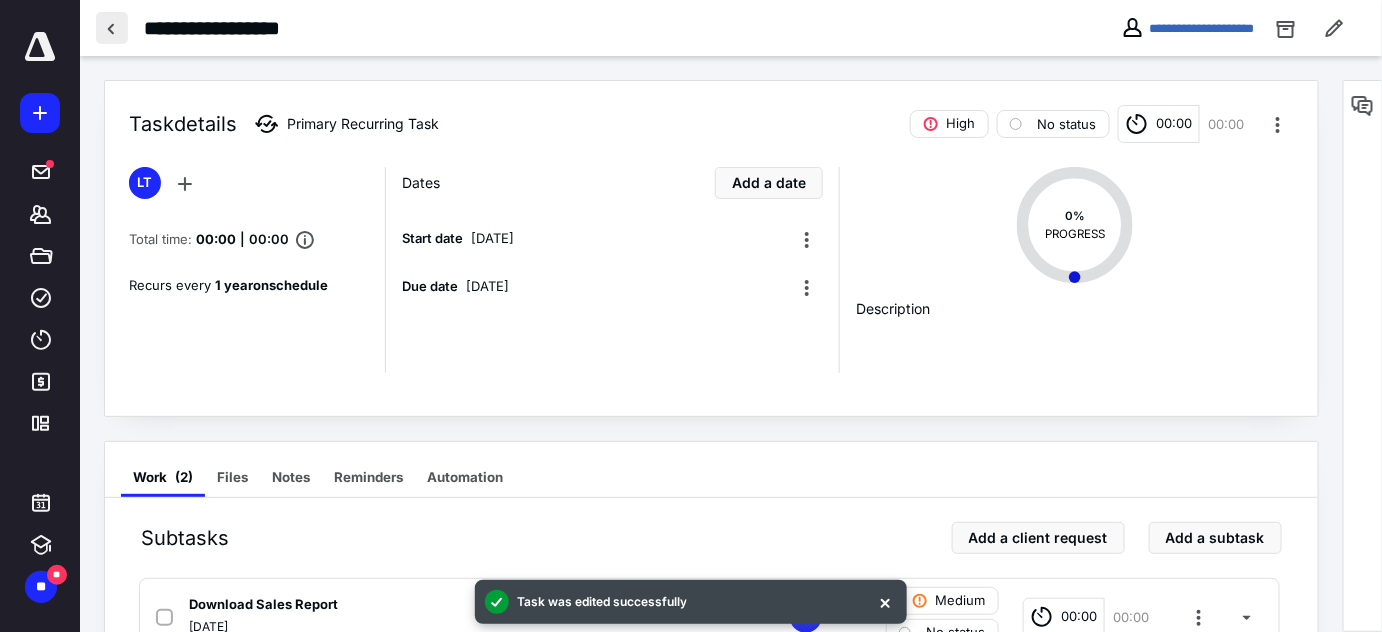click at bounding box center (112, 28) 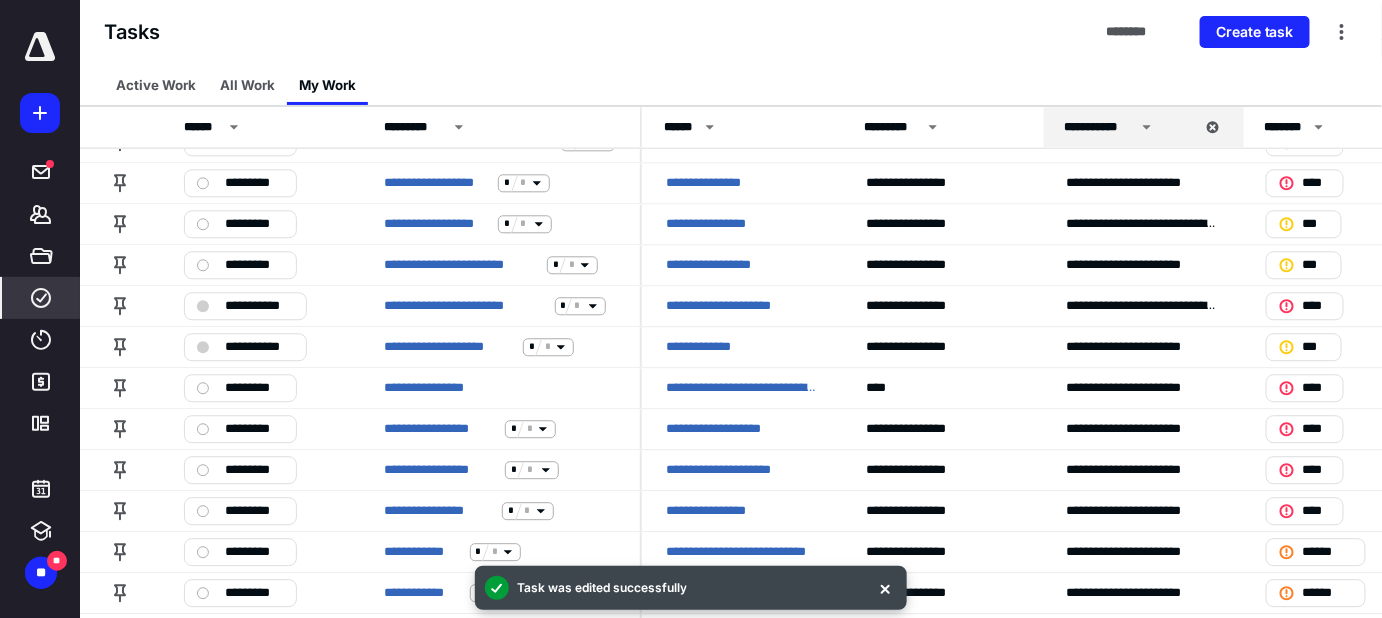 scroll, scrollTop: 1672, scrollLeft: 0, axis: vertical 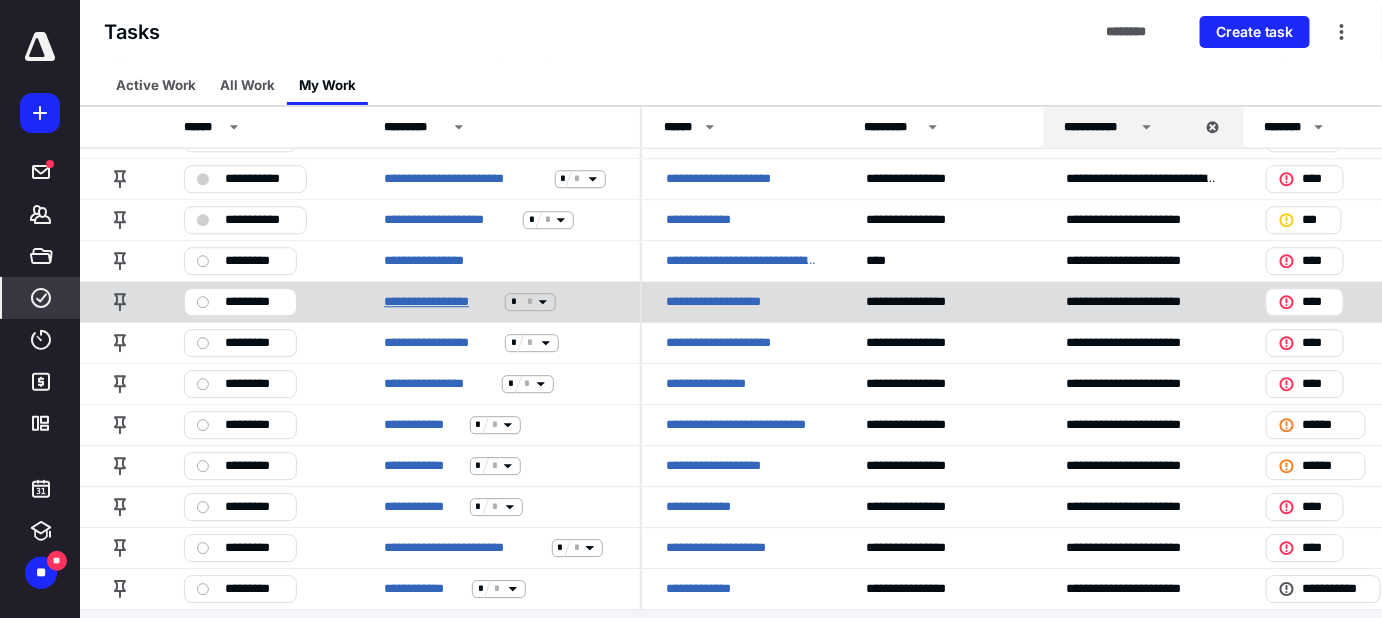 click on "**********" at bounding box center [440, 302] 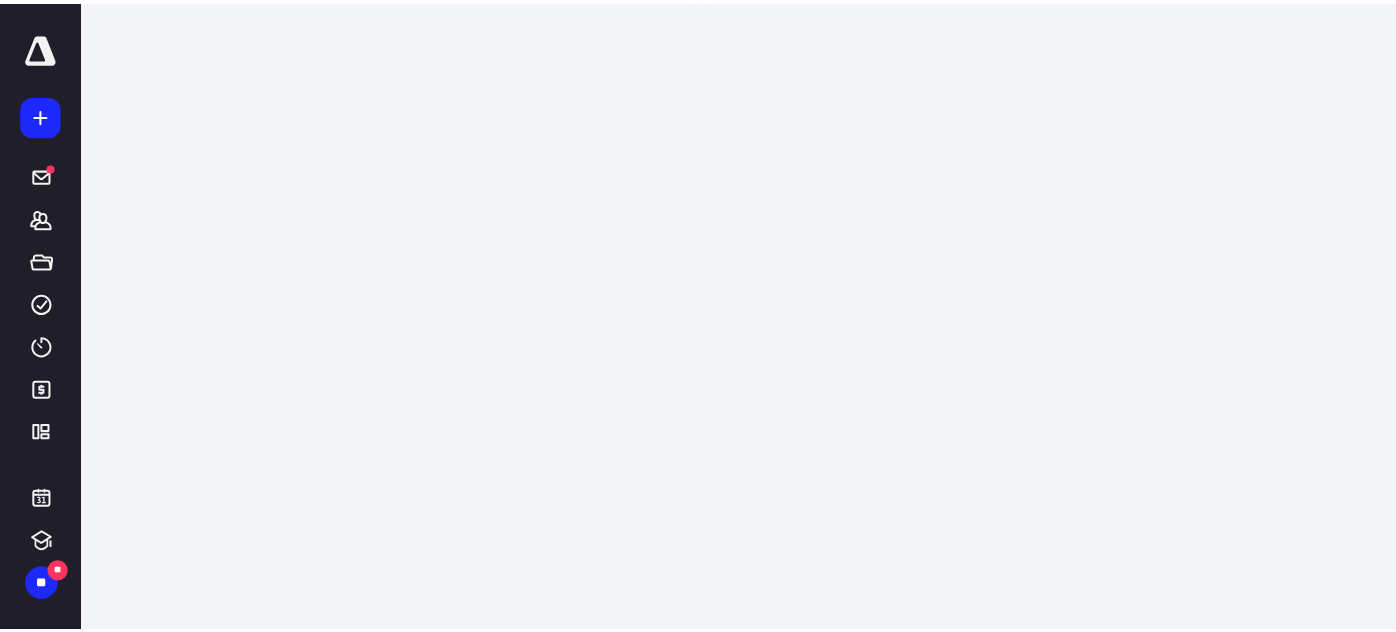 scroll, scrollTop: 0, scrollLeft: 0, axis: both 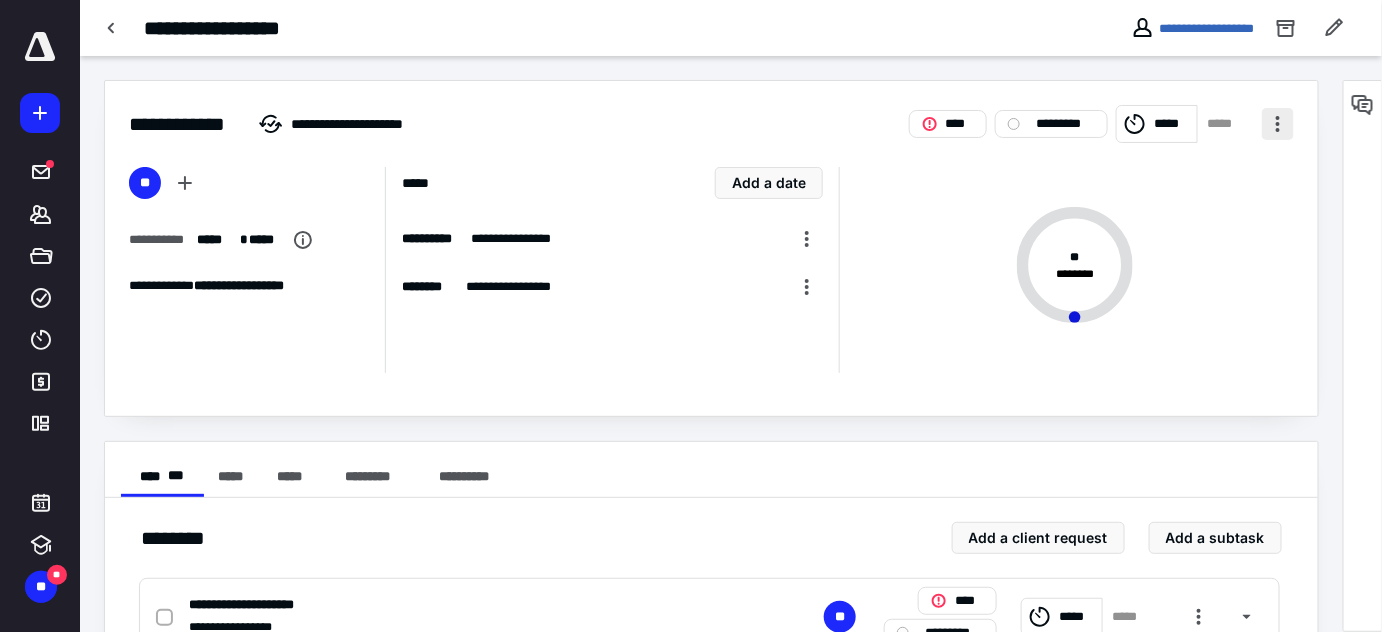 click at bounding box center (1278, 124) 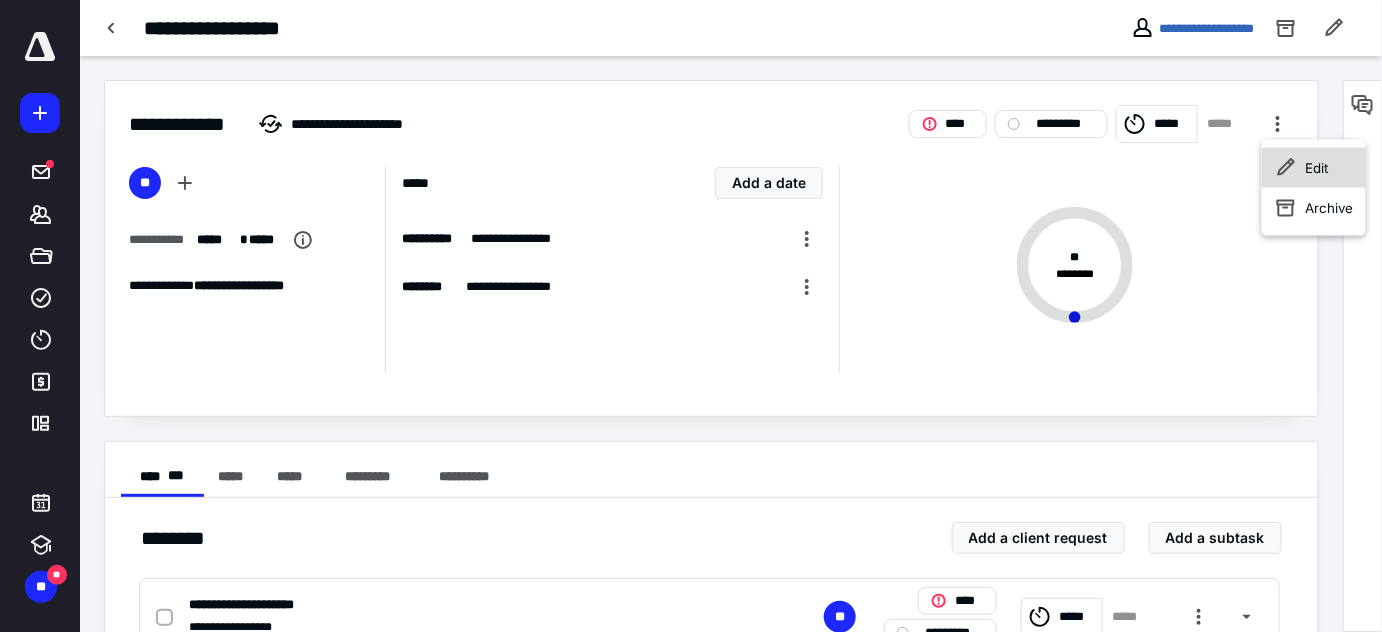 click on "Edit" at bounding box center (1317, 168) 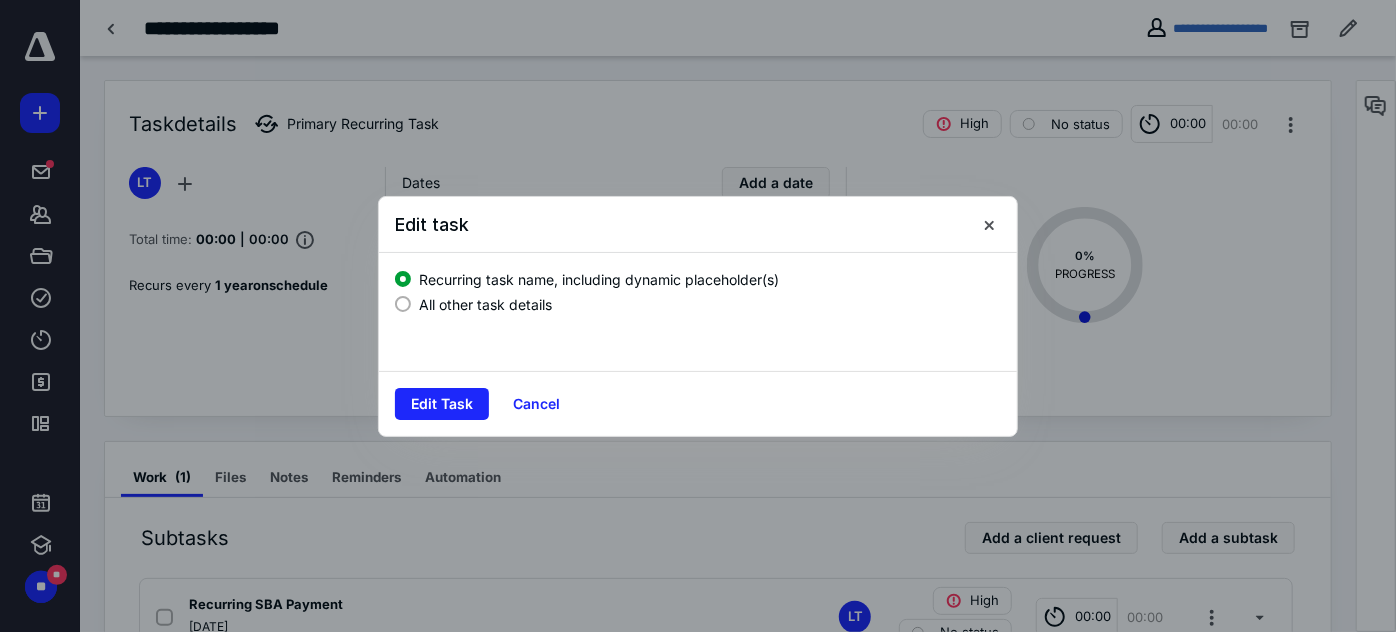 click on "All other task details" at bounding box center (485, 304) 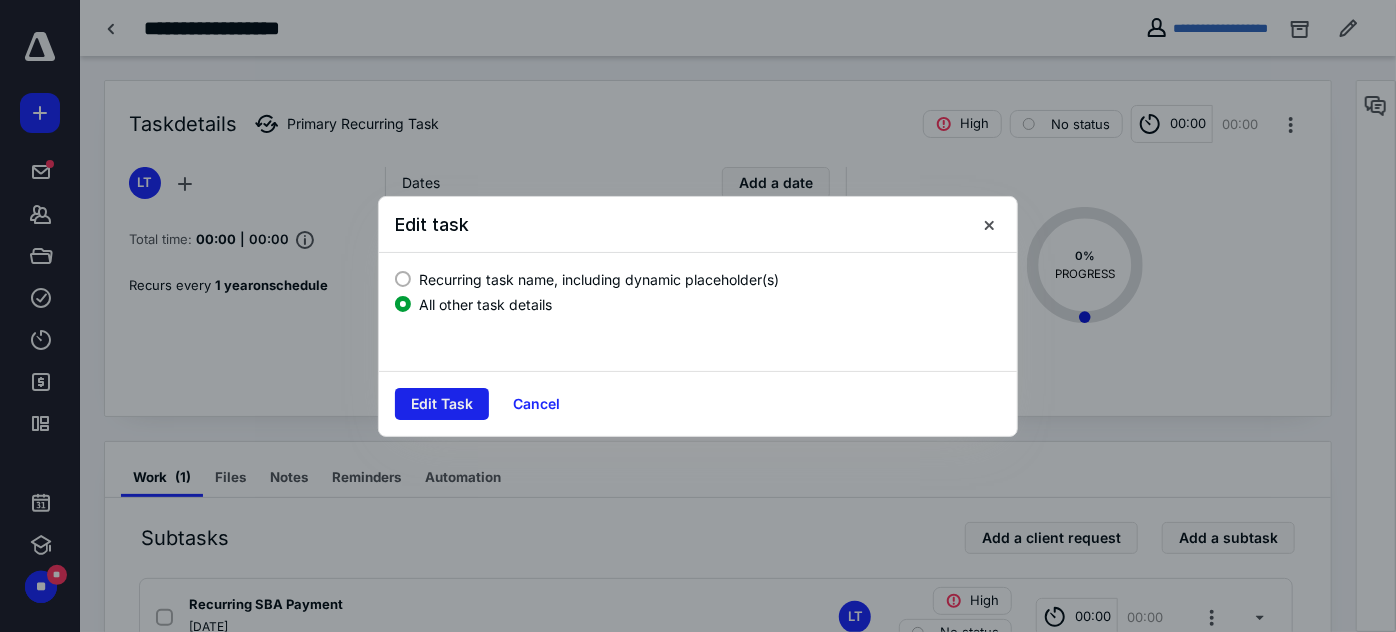 click on "Edit Task" at bounding box center [442, 404] 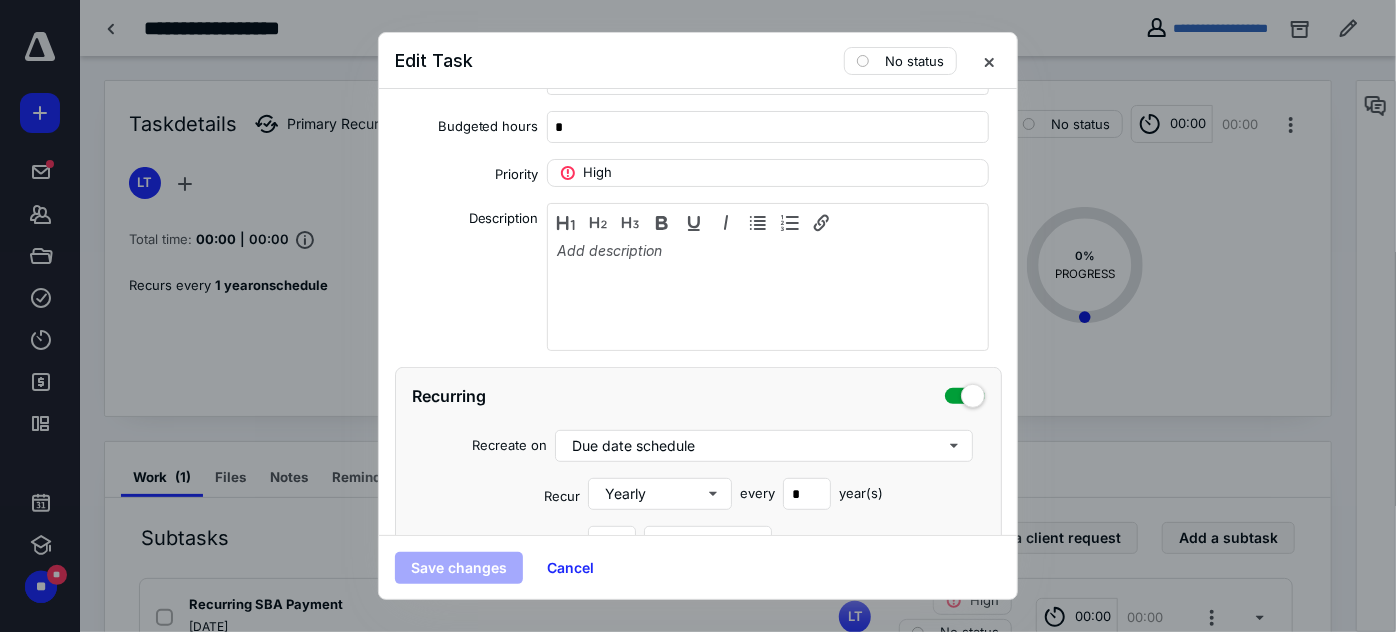 scroll, scrollTop: 514, scrollLeft: 0, axis: vertical 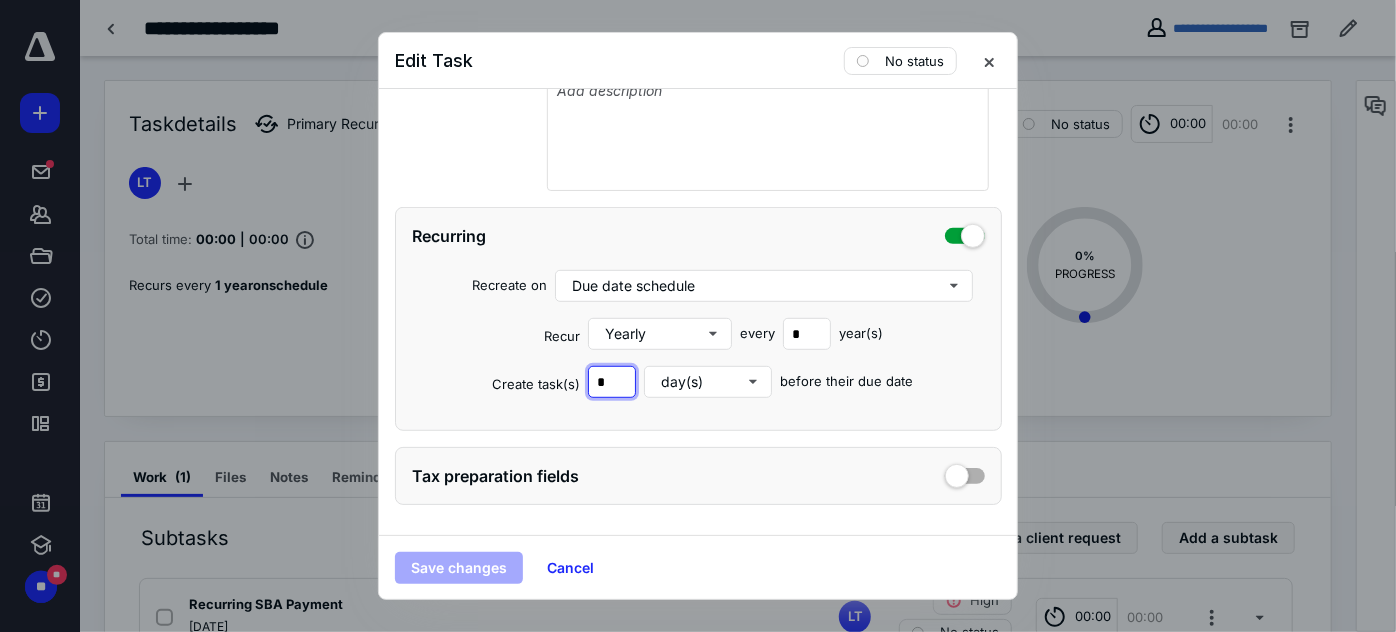drag, startPoint x: 616, startPoint y: 371, endPoint x: 485, endPoint y: 352, distance: 132.3707 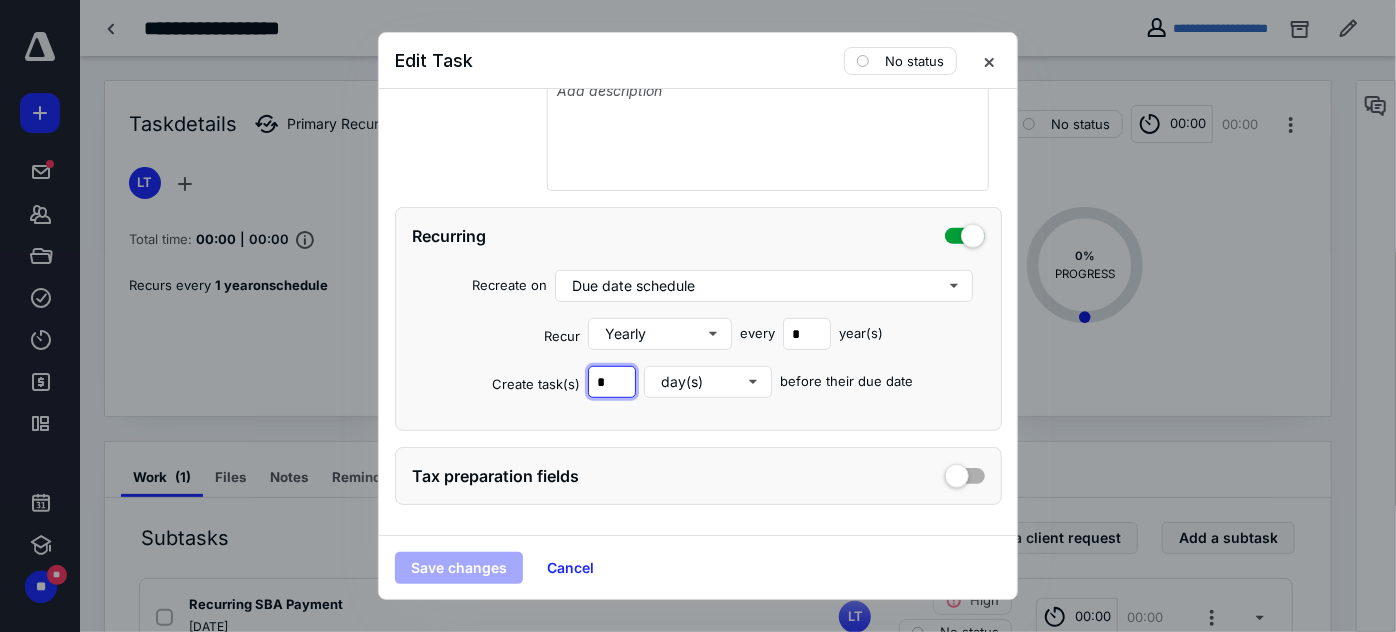 click on "Create task(s) * day(s) before their due date" at bounding box center [698, 382] 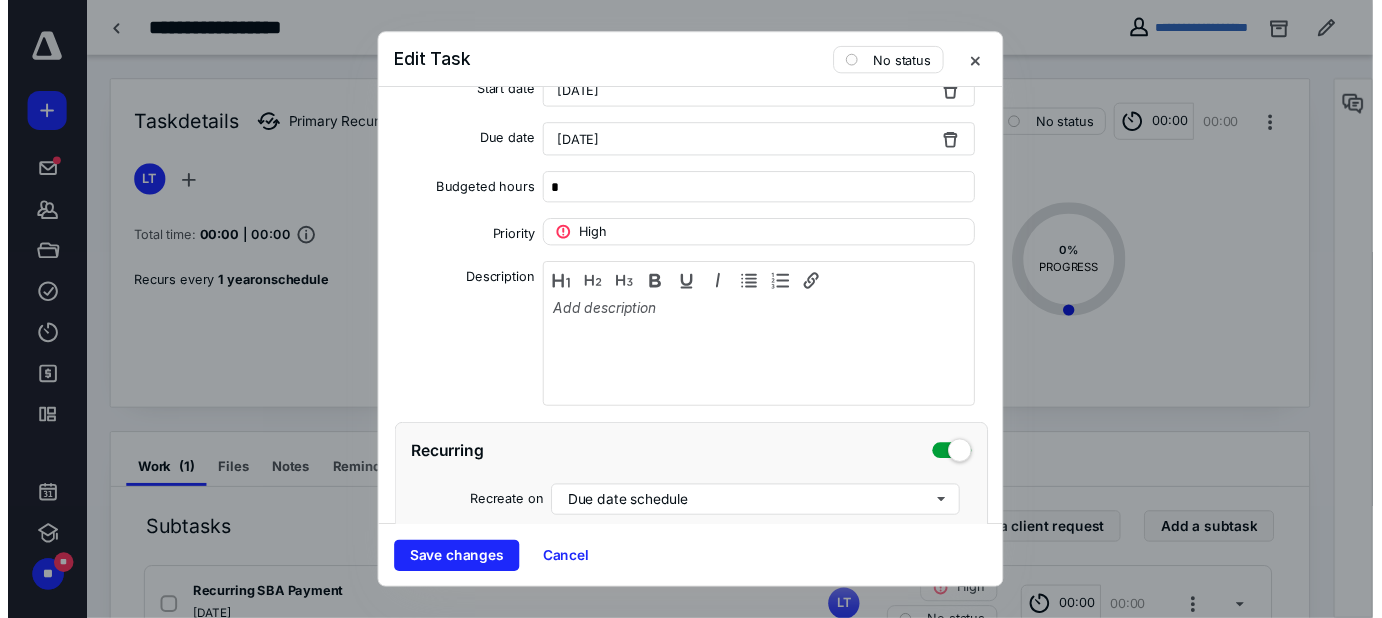 scroll, scrollTop: 59, scrollLeft: 0, axis: vertical 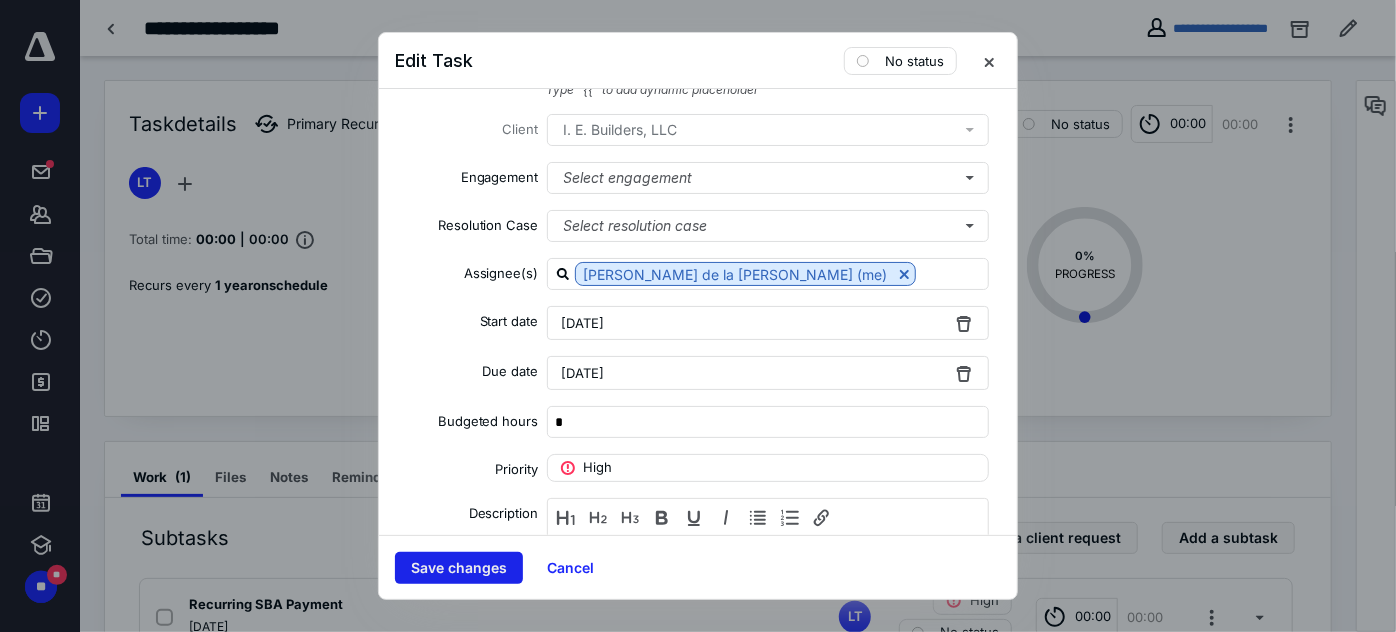 type on "**" 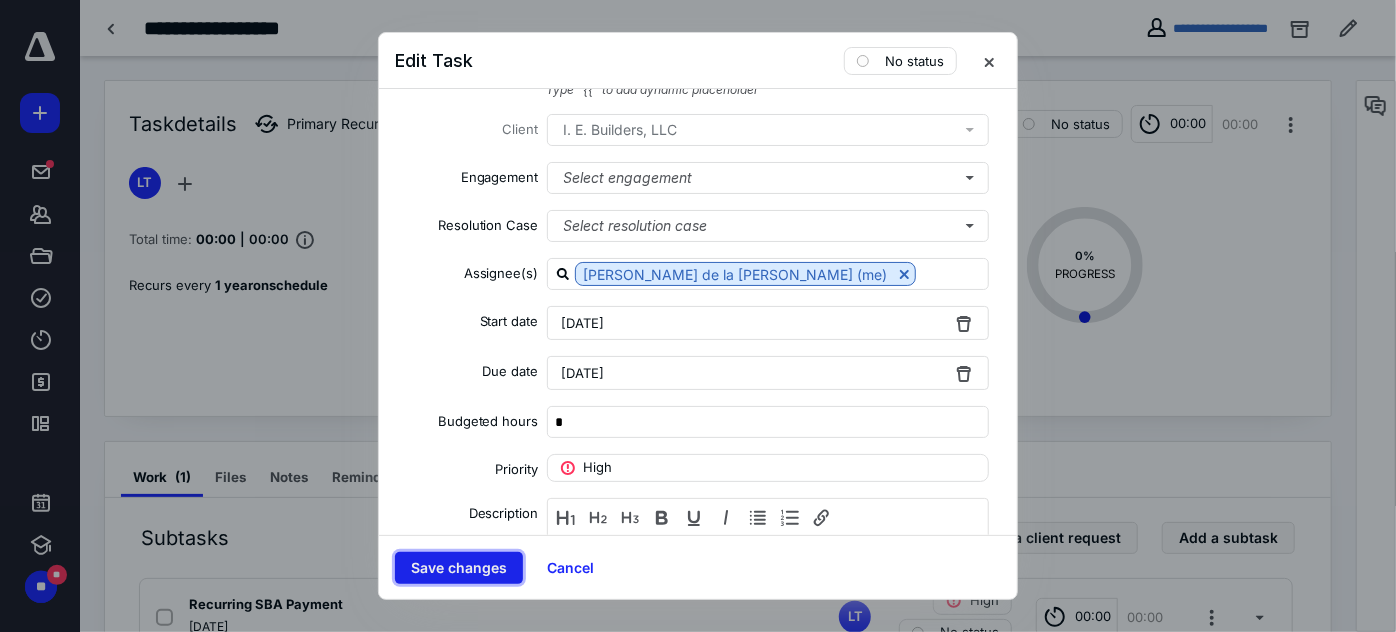 click on "Save changes" at bounding box center (459, 568) 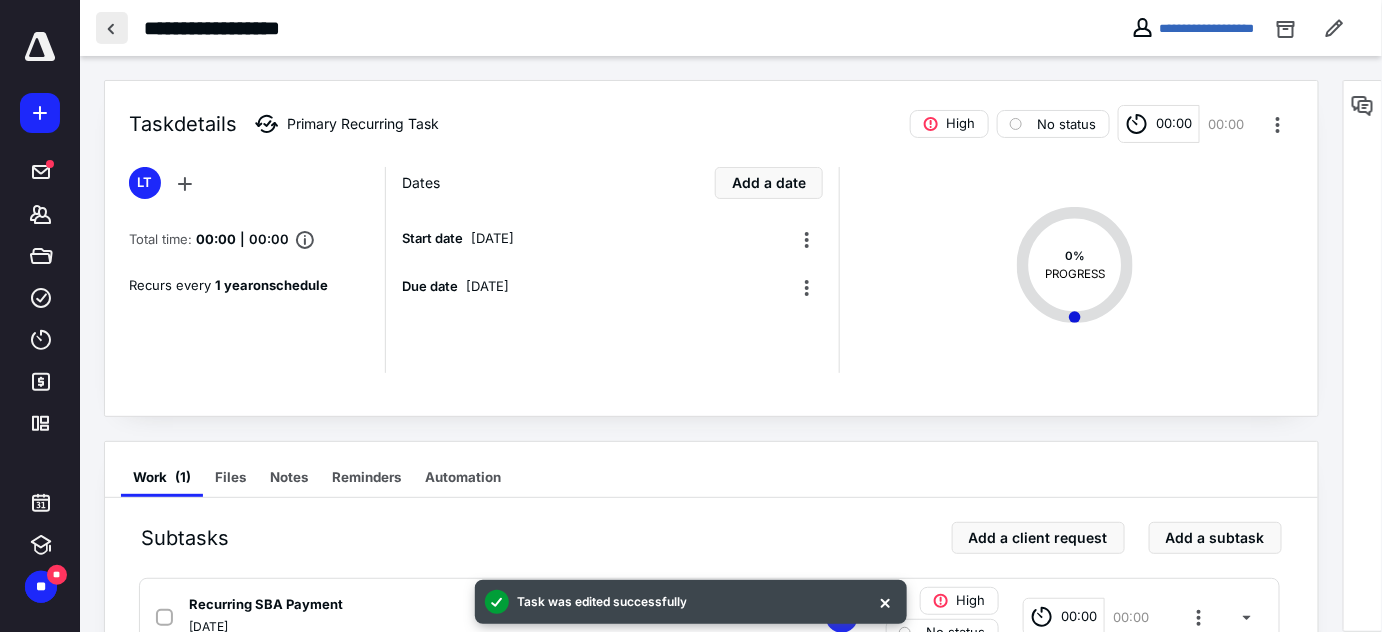 click at bounding box center (112, 28) 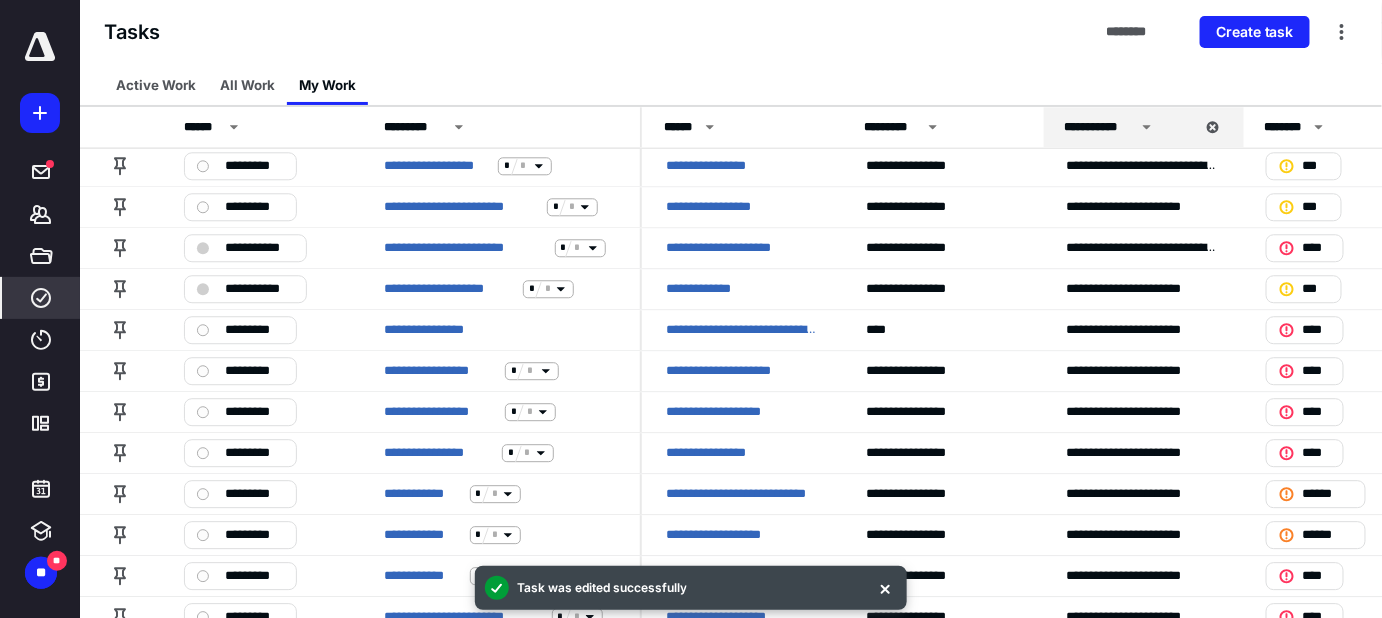 scroll, scrollTop: 1672, scrollLeft: 0, axis: vertical 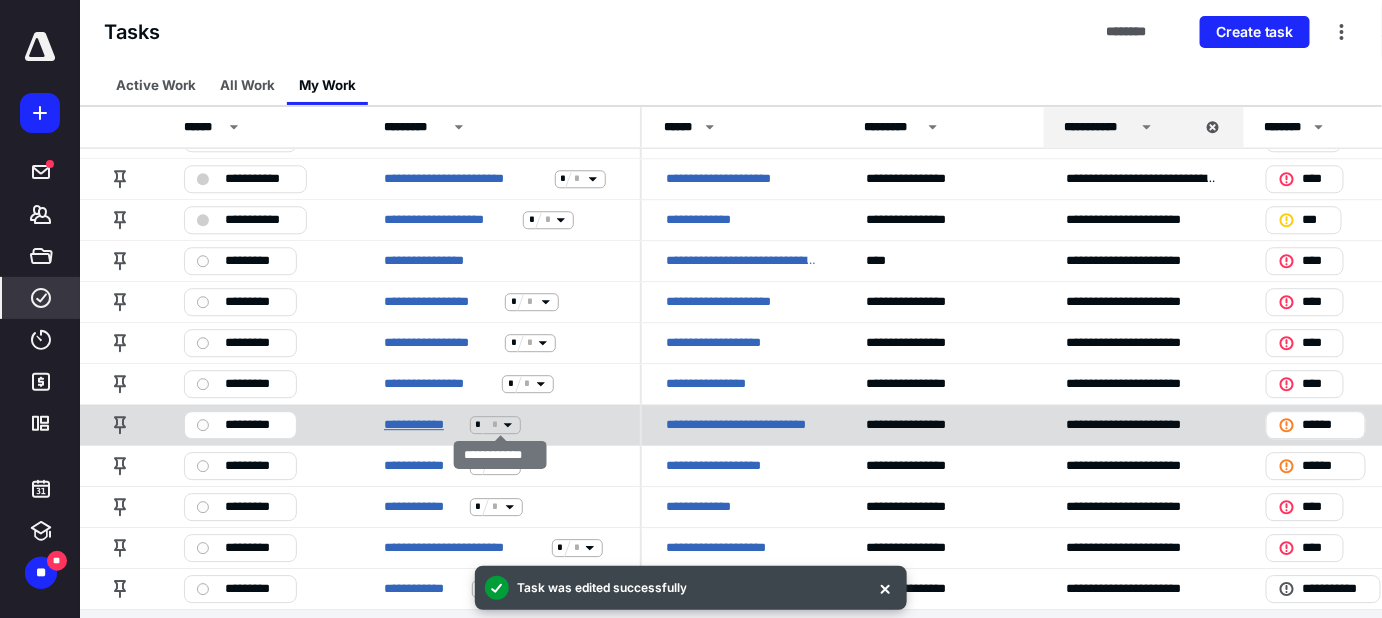 click on "**********" at bounding box center [423, 425] 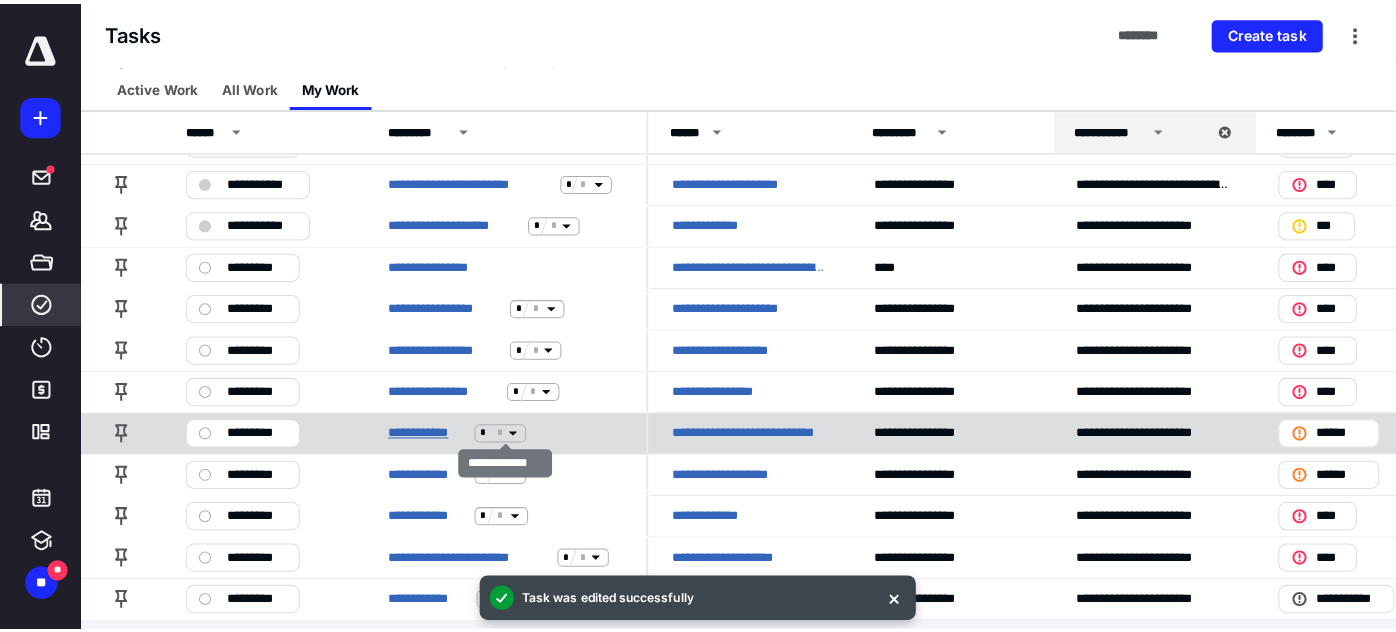 scroll, scrollTop: 0, scrollLeft: 0, axis: both 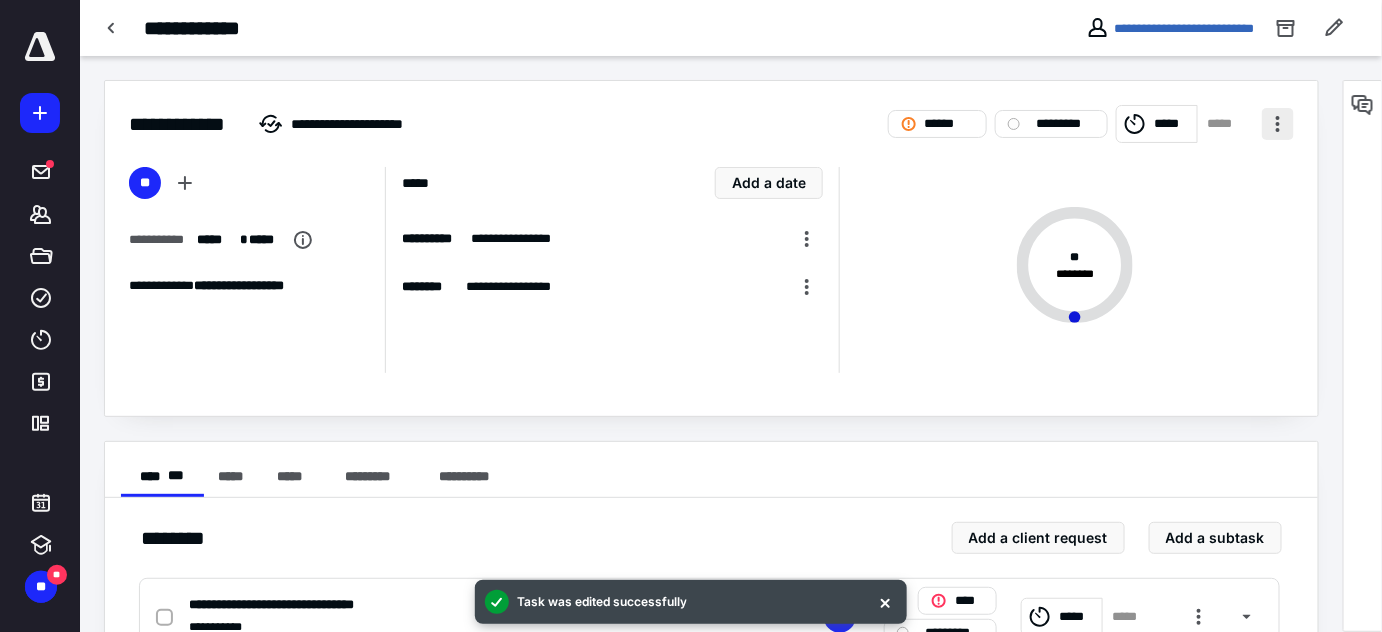 click at bounding box center [1278, 124] 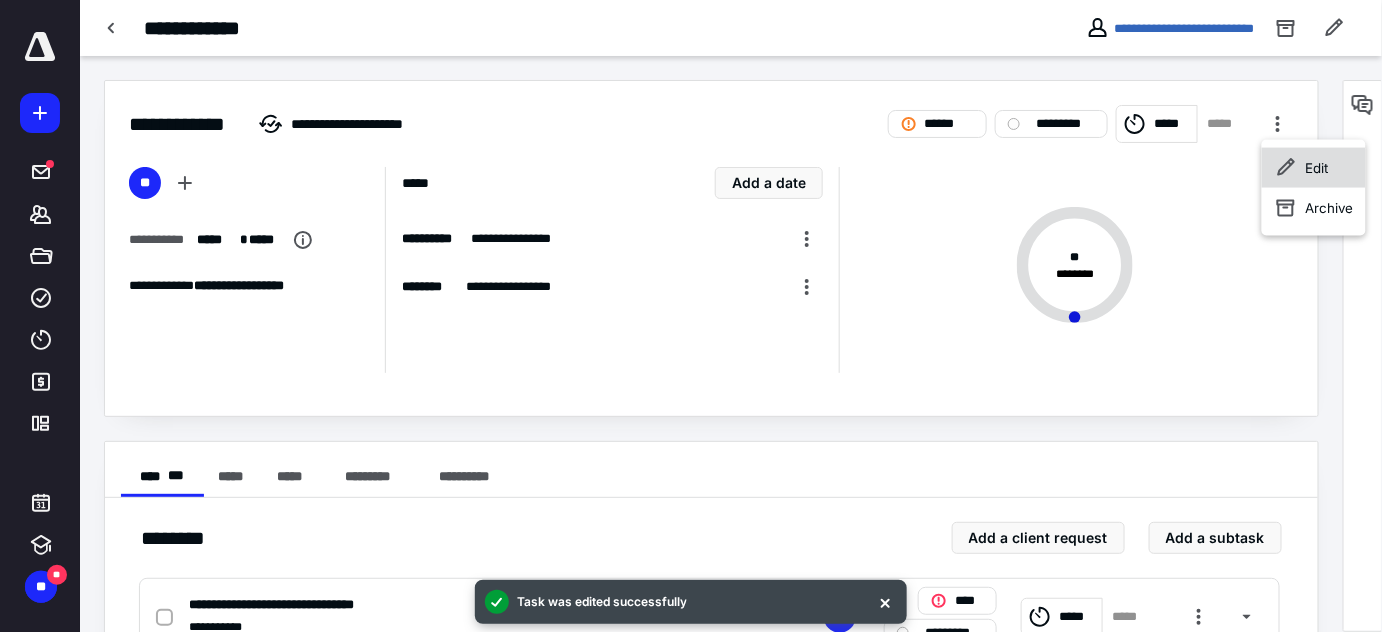 click on "Edit" at bounding box center (1314, 168) 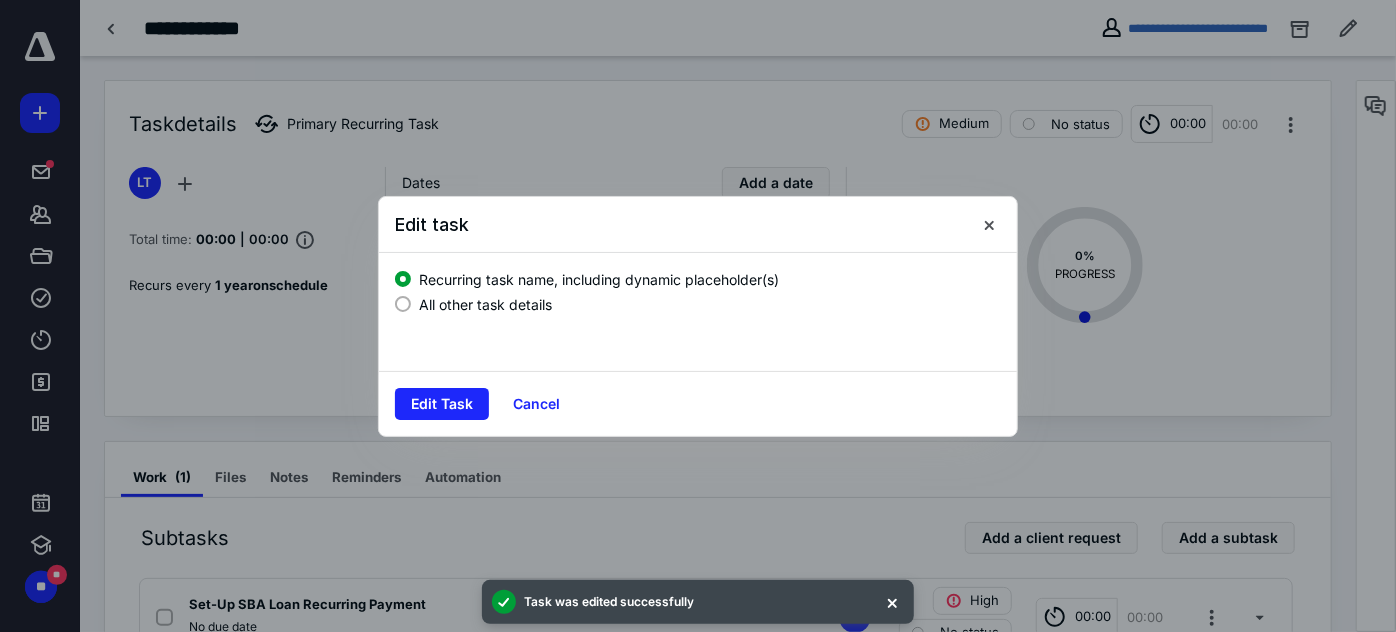 click on "All other task details" at bounding box center [485, 304] 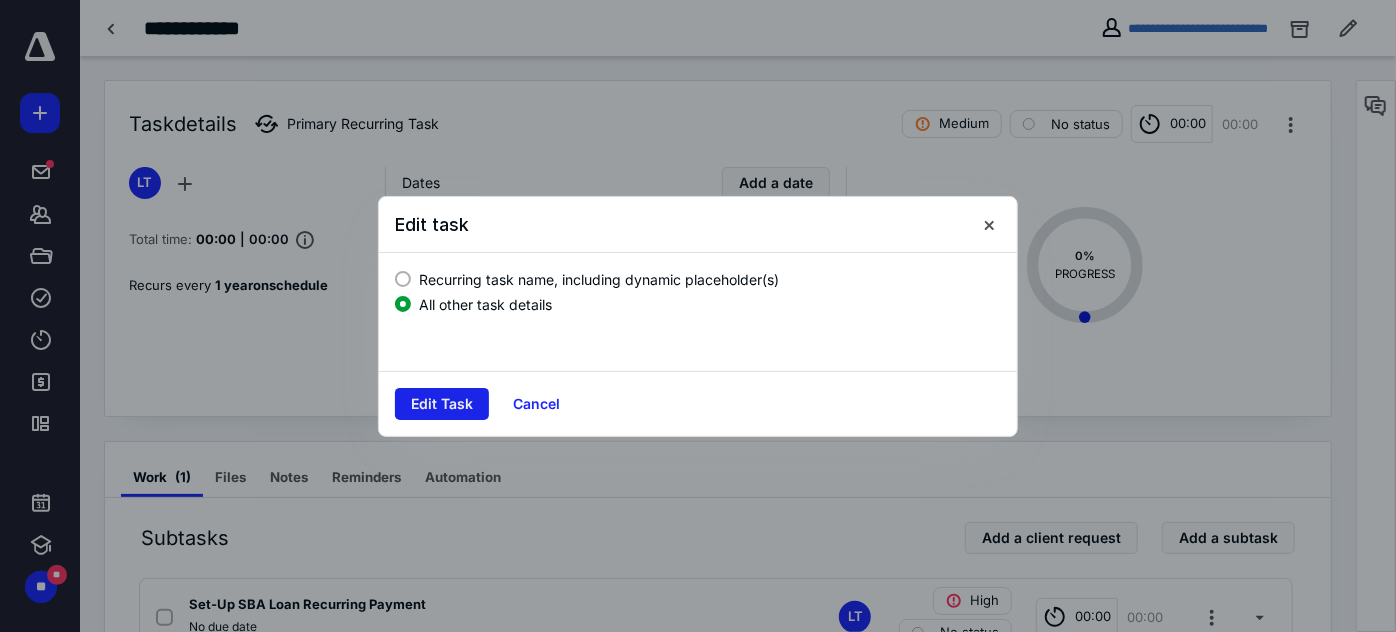 click on "Edit Task" at bounding box center (442, 404) 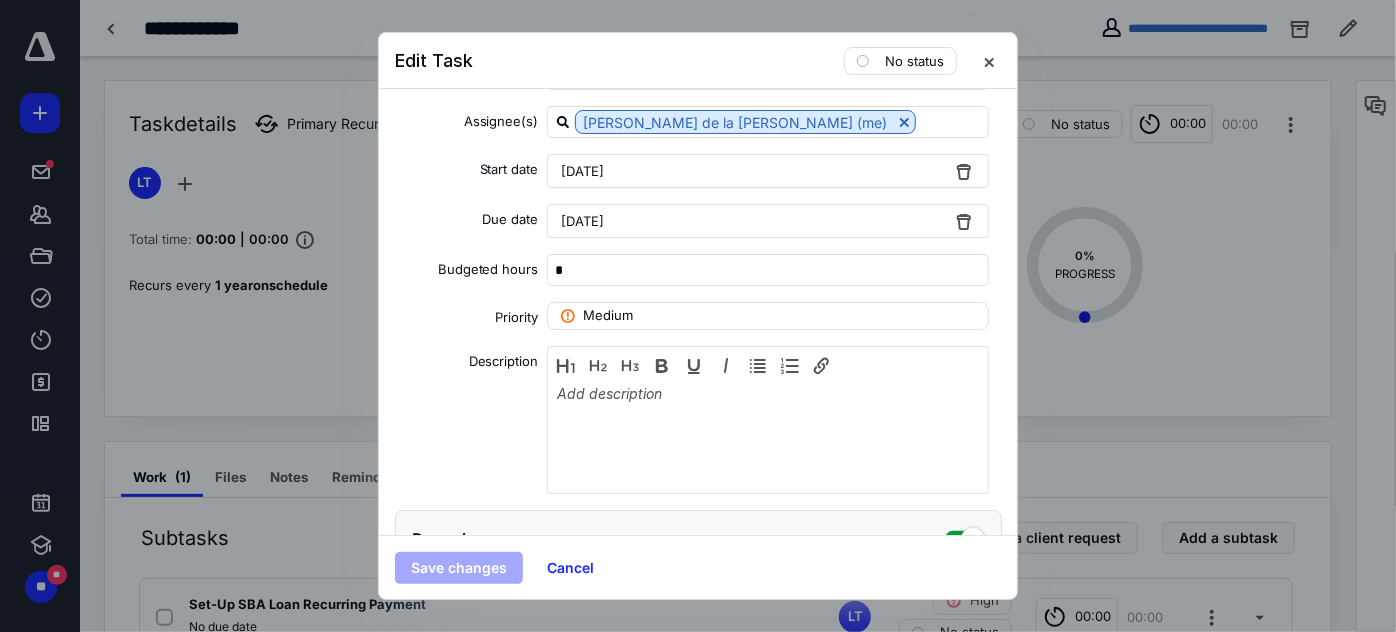 scroll, scrollTop: 0, scrollLeft: 0, axis: both 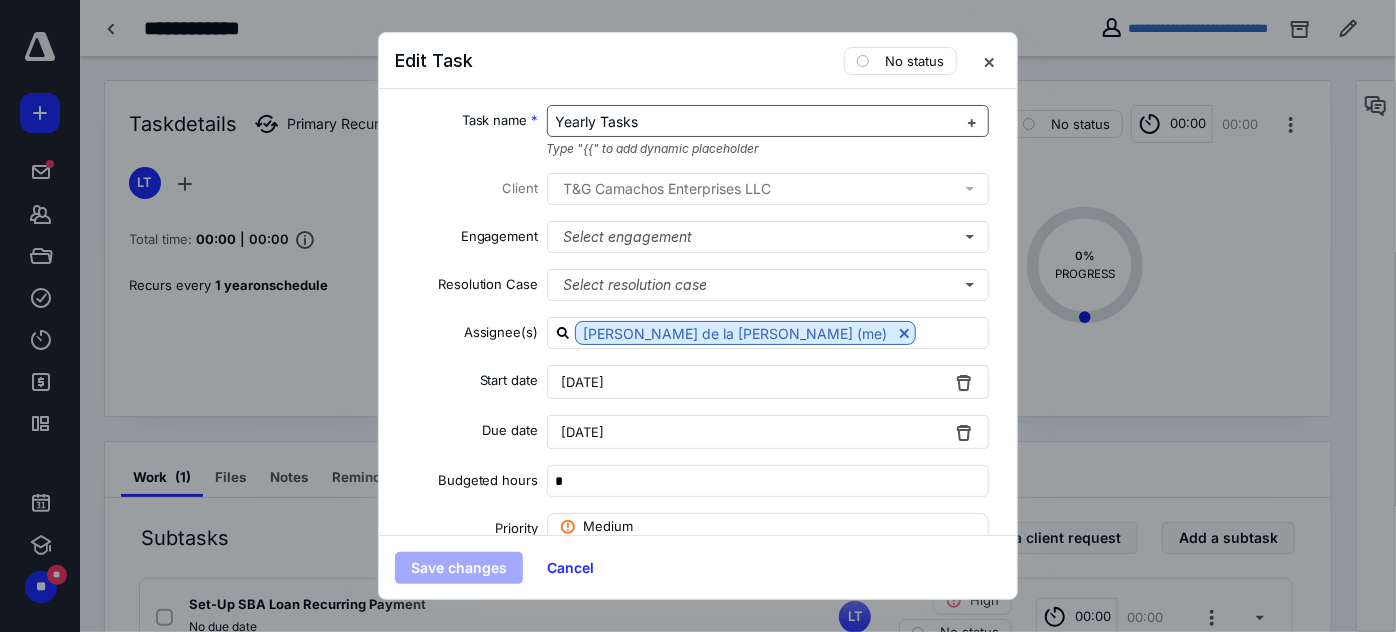 click on "Yearly Tasks" at bounding box center [597, 121] 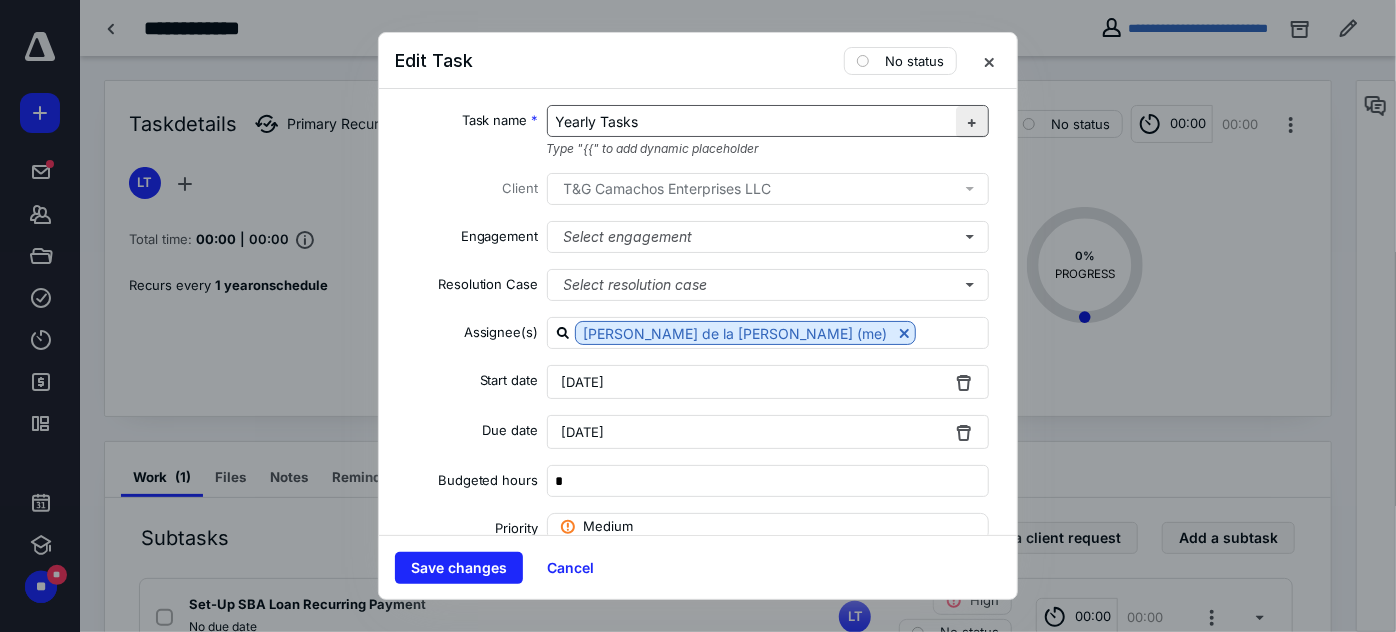 click at bounding box center [972, 122] 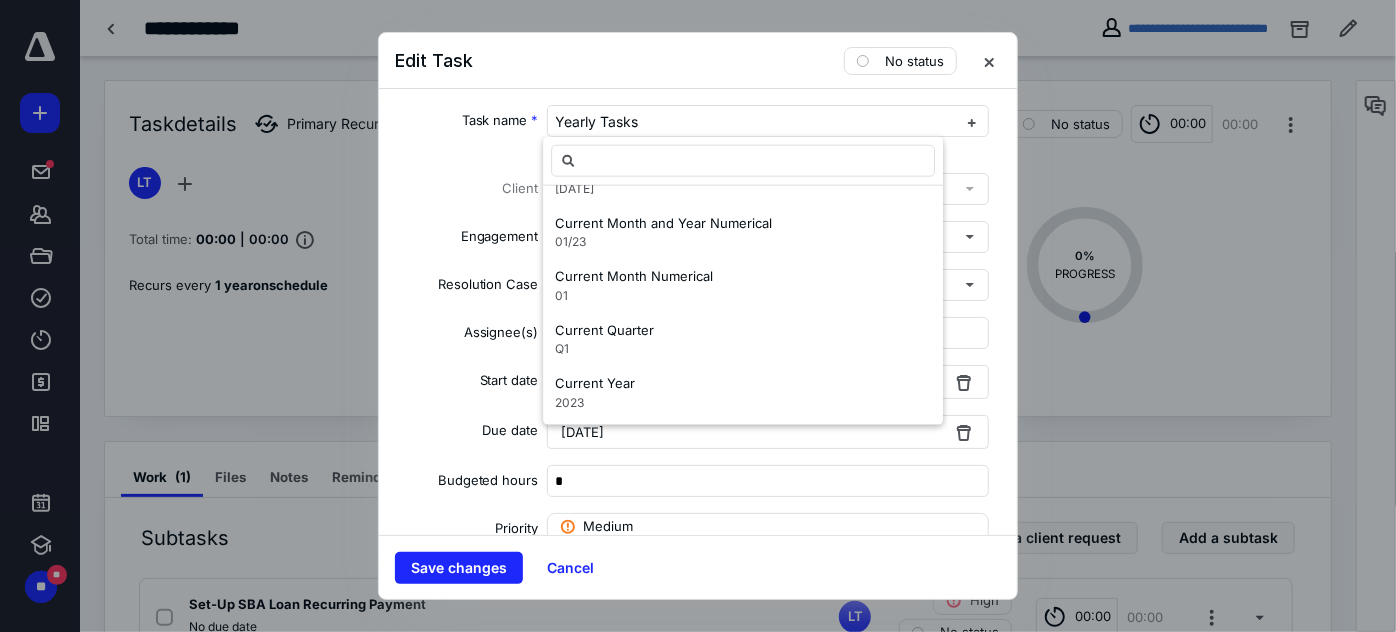 scroll, scrollTop: 454, scrollLeft: 0, axis: vertical 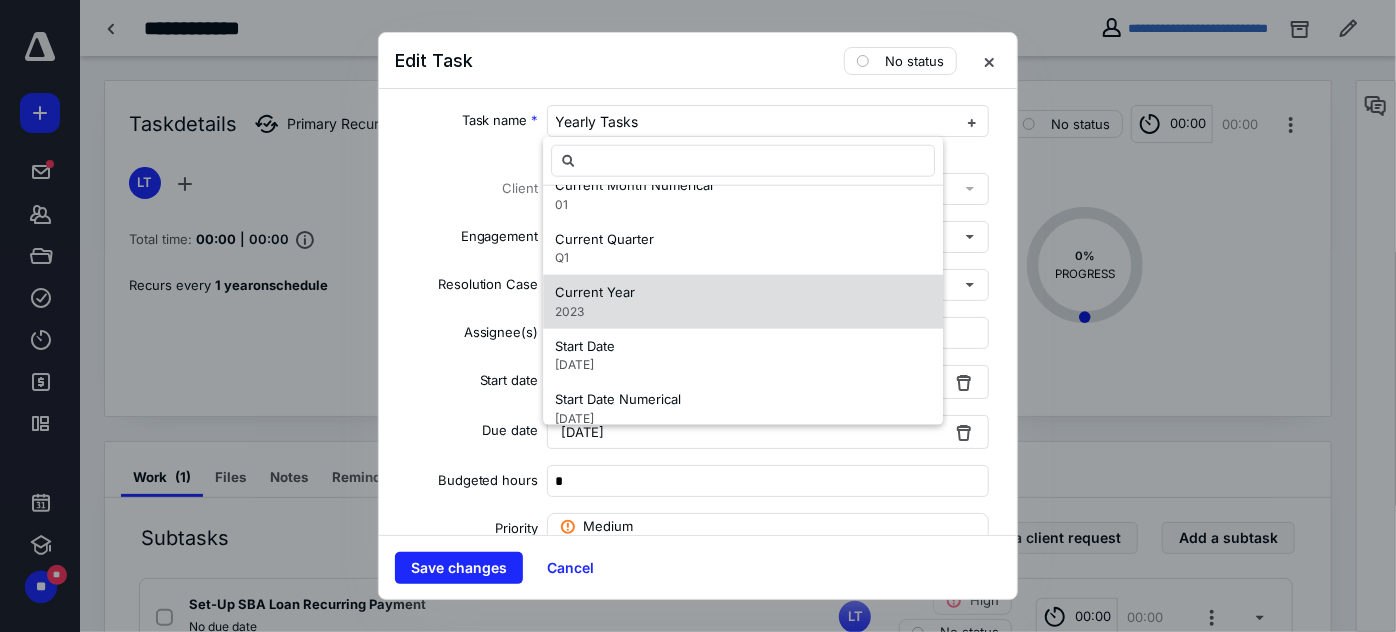 click on "Current Year 2023" at bounding box center [743, 302] 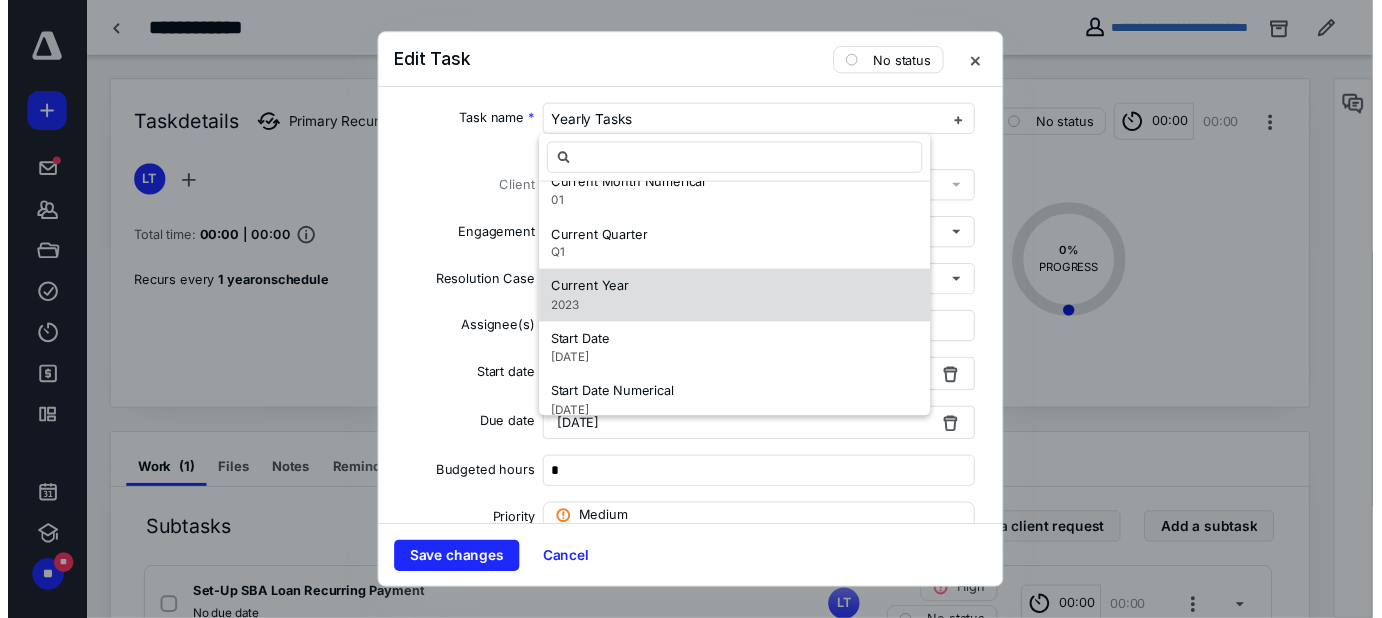 scroll, scrollTop: 0, scrollLeft: 0, axis: both 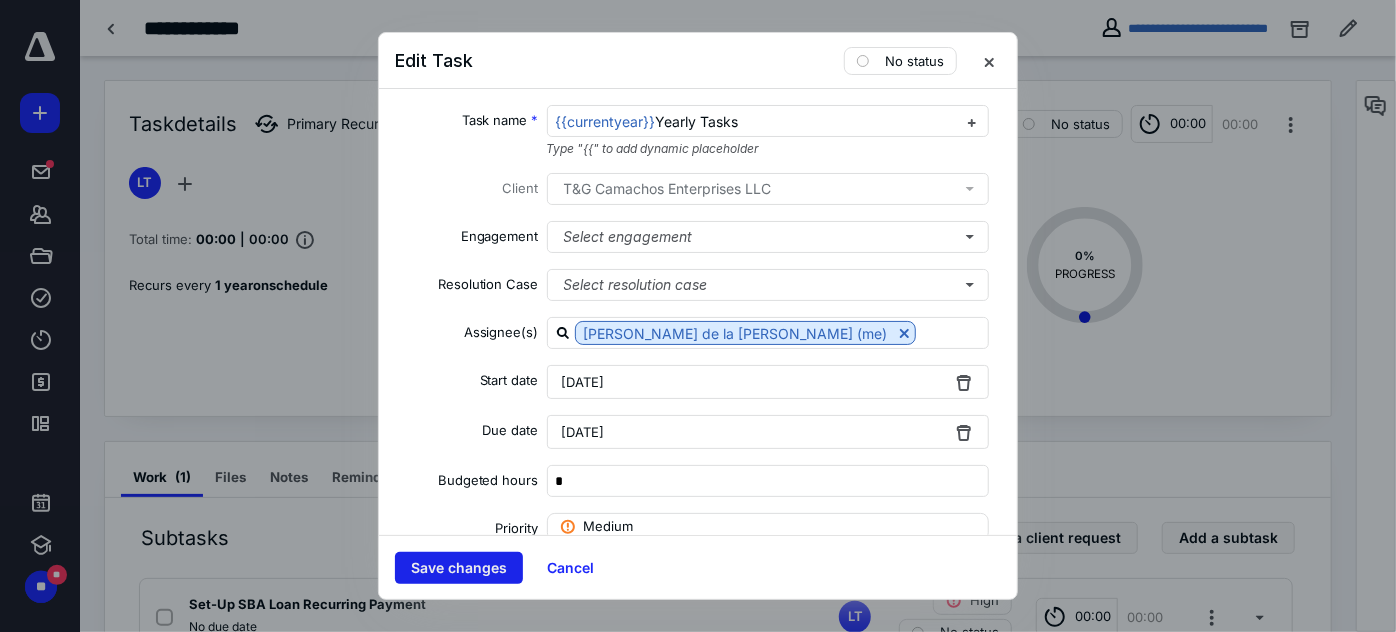 click on "Save changes" at bounding box center (459, 568) 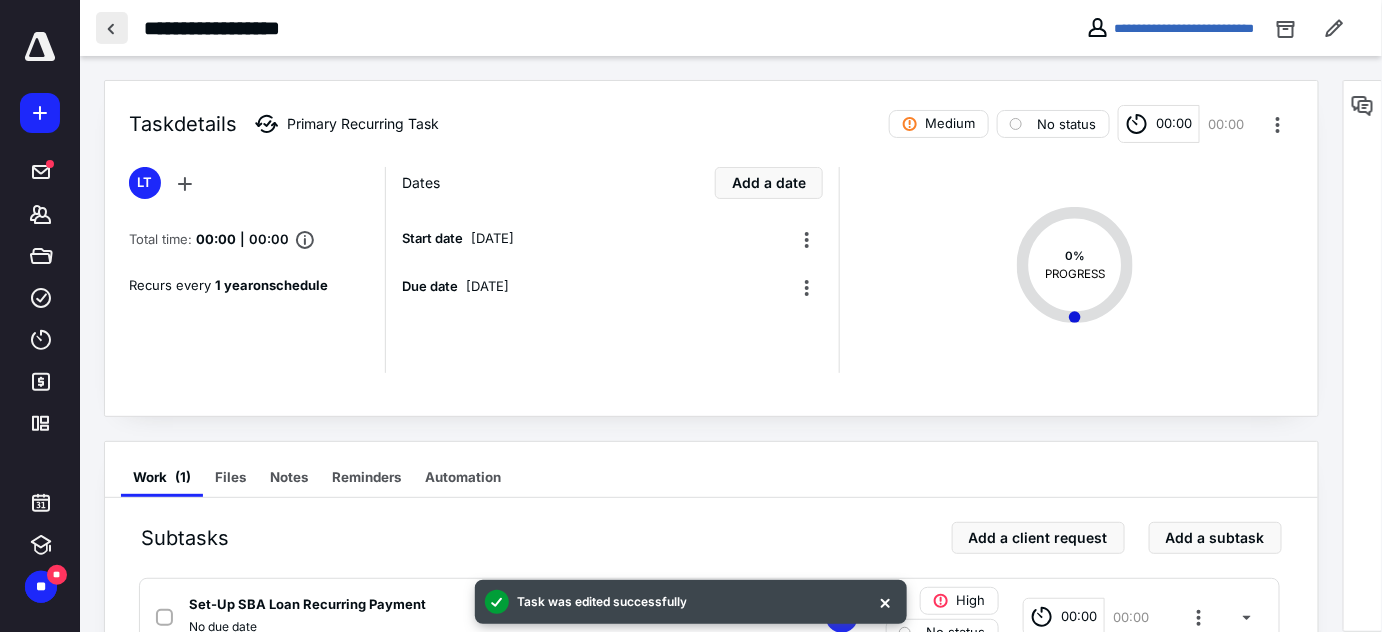 click at bounding box center [112, 28] 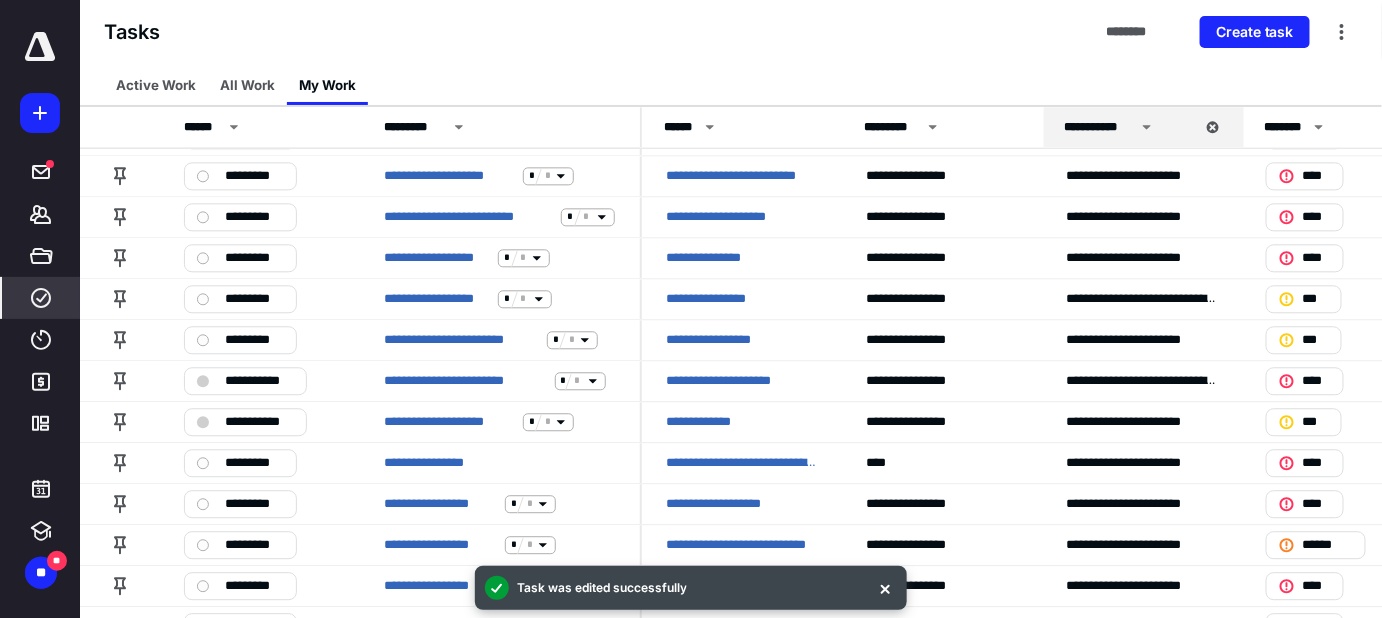 scroll, scrollTop: 1672, scrollLeft: 0, axis: vertical 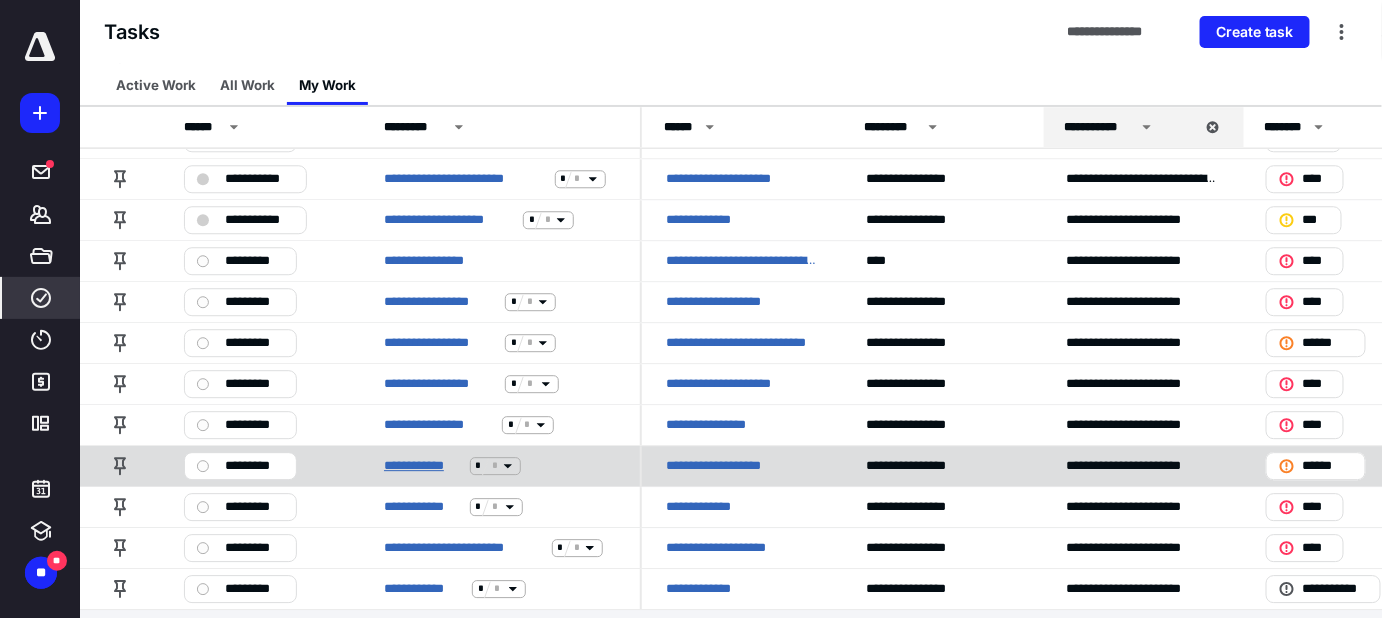 click on "**********" at bounding box center [423, 466] 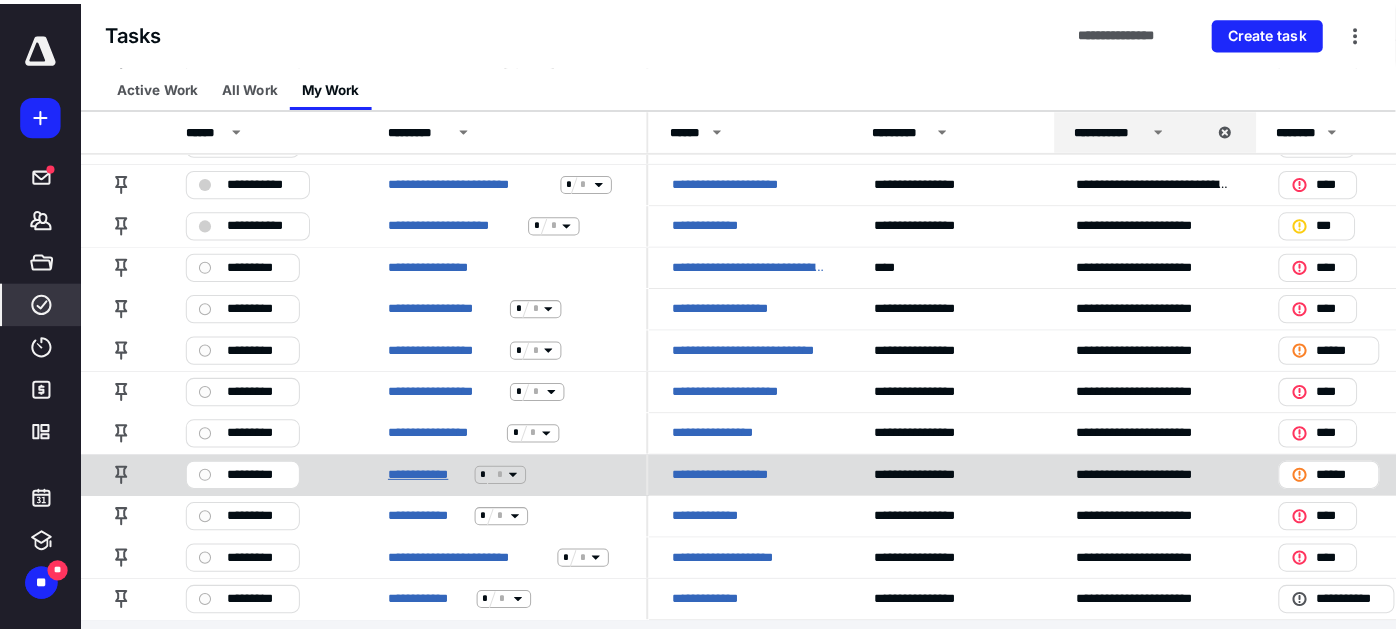 scroll, scrollTop: 0, scrollLeft: 0, axis: both 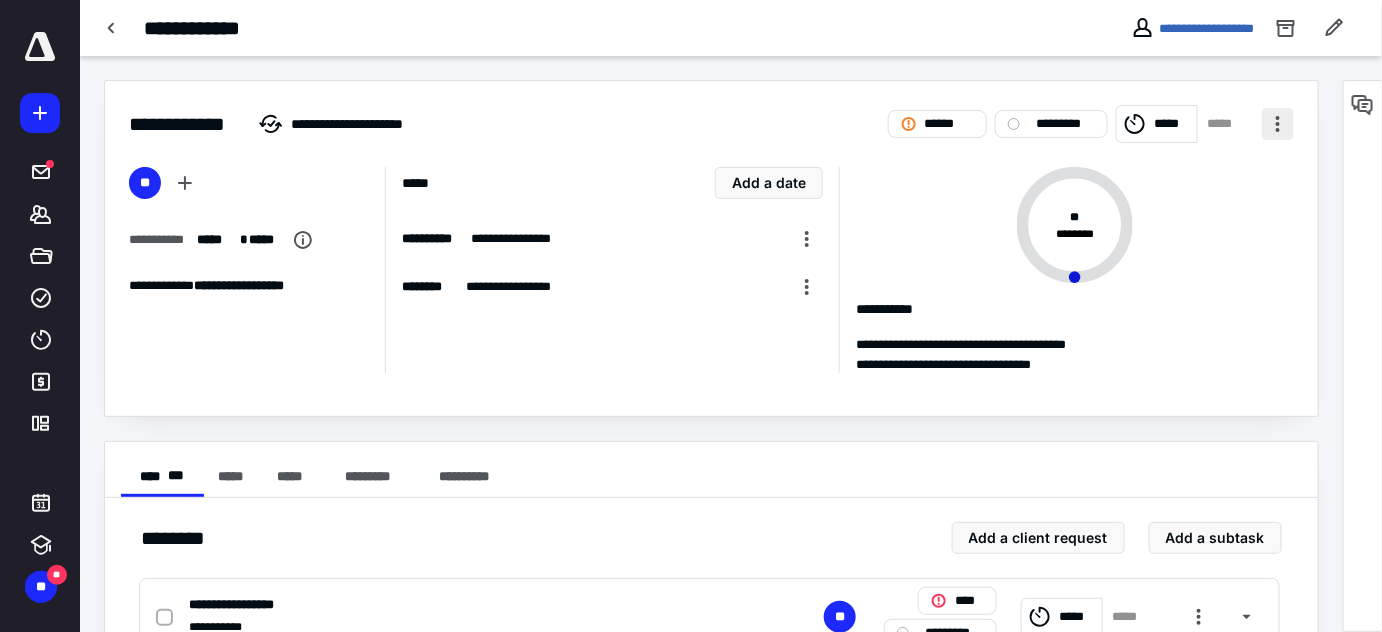 click at bounding box center [1278, 124] 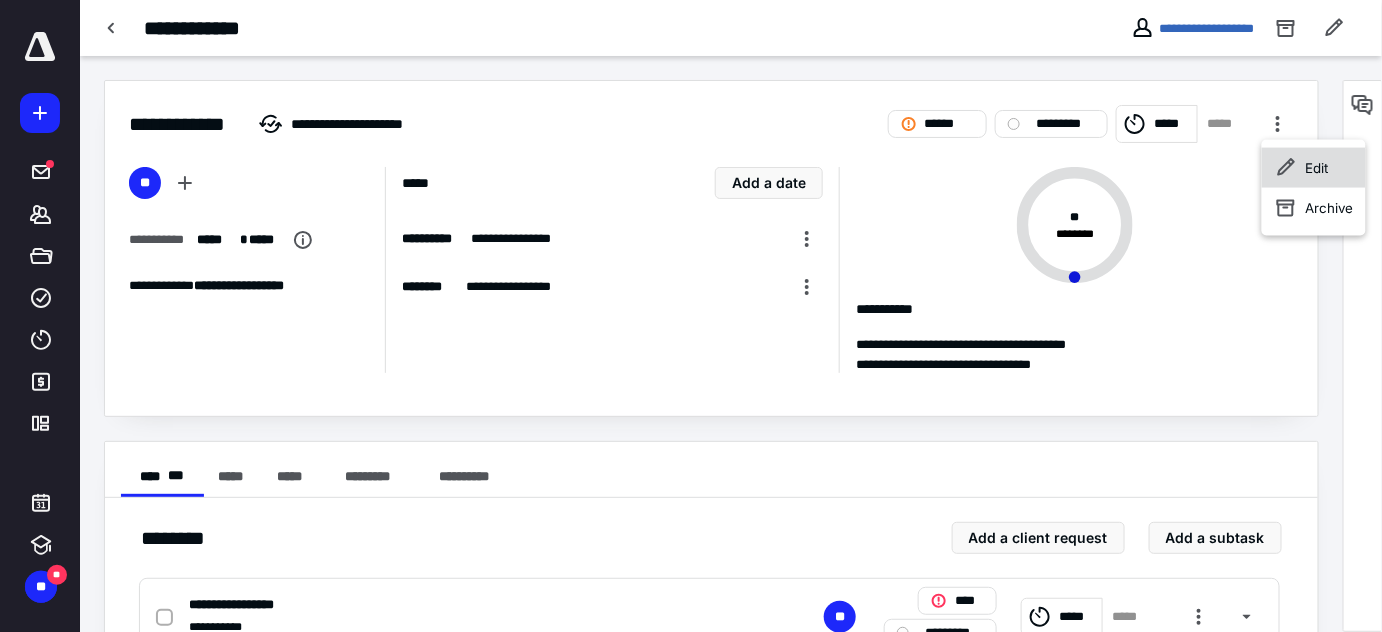 click on "Edit" at bounding box center (1317, 168) 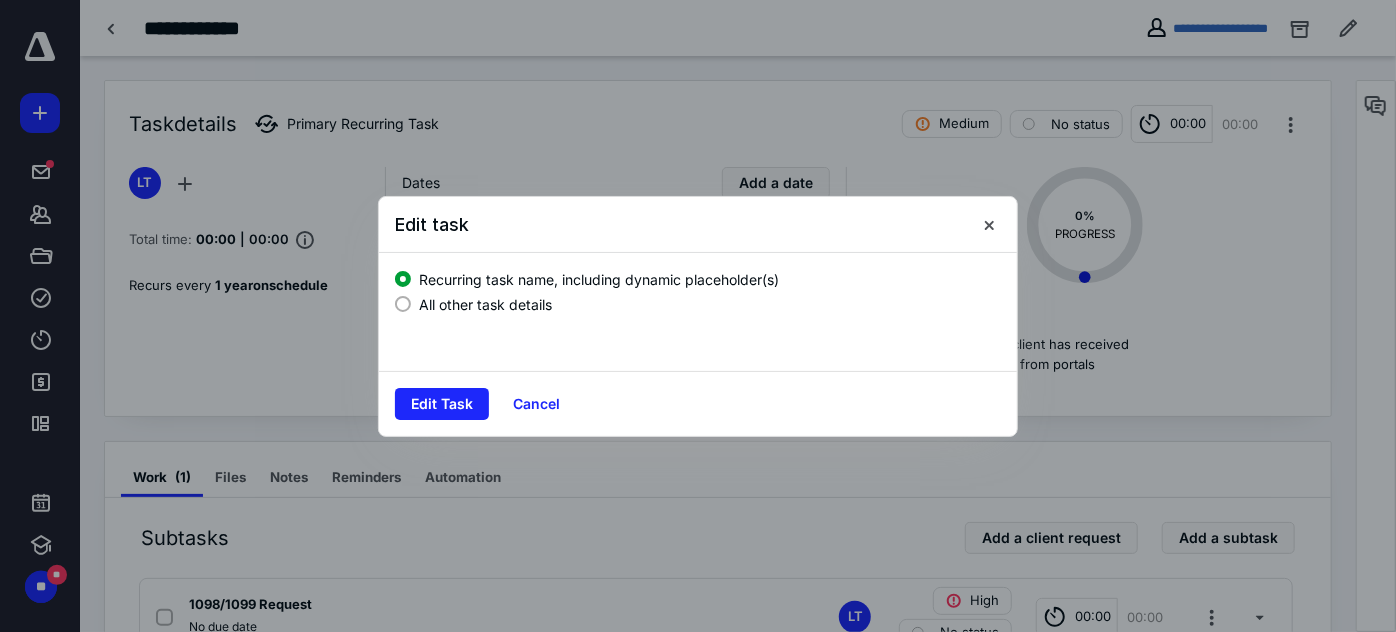 click on "All other task details" at bounding box center [485, 304] 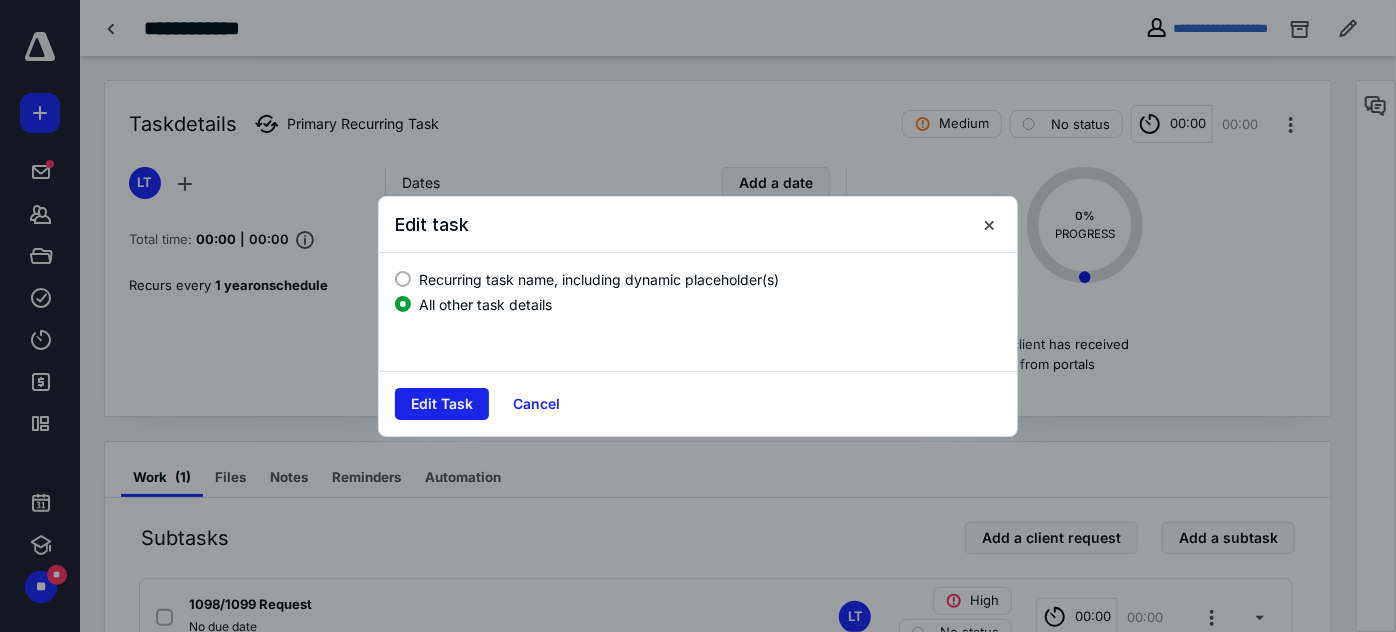 click on "Edit Task" at bounding box center (442, 404) 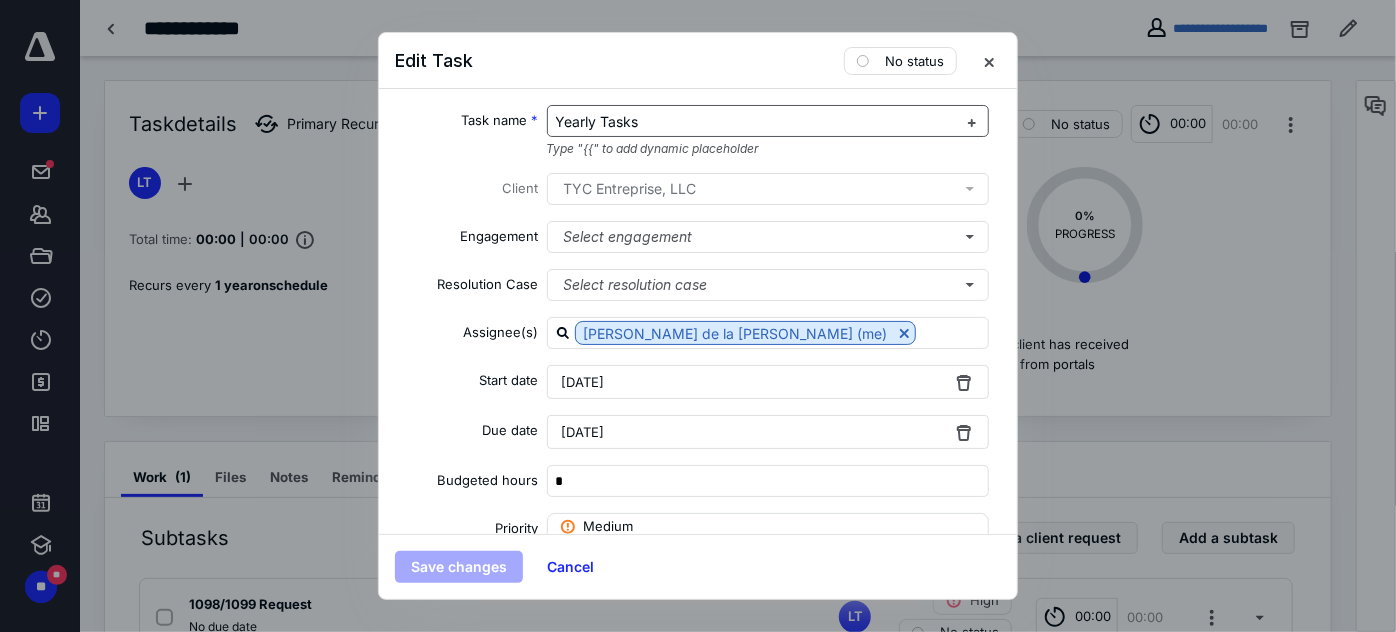 click on "Yearly Tasks" at bounding box center [597, 121] 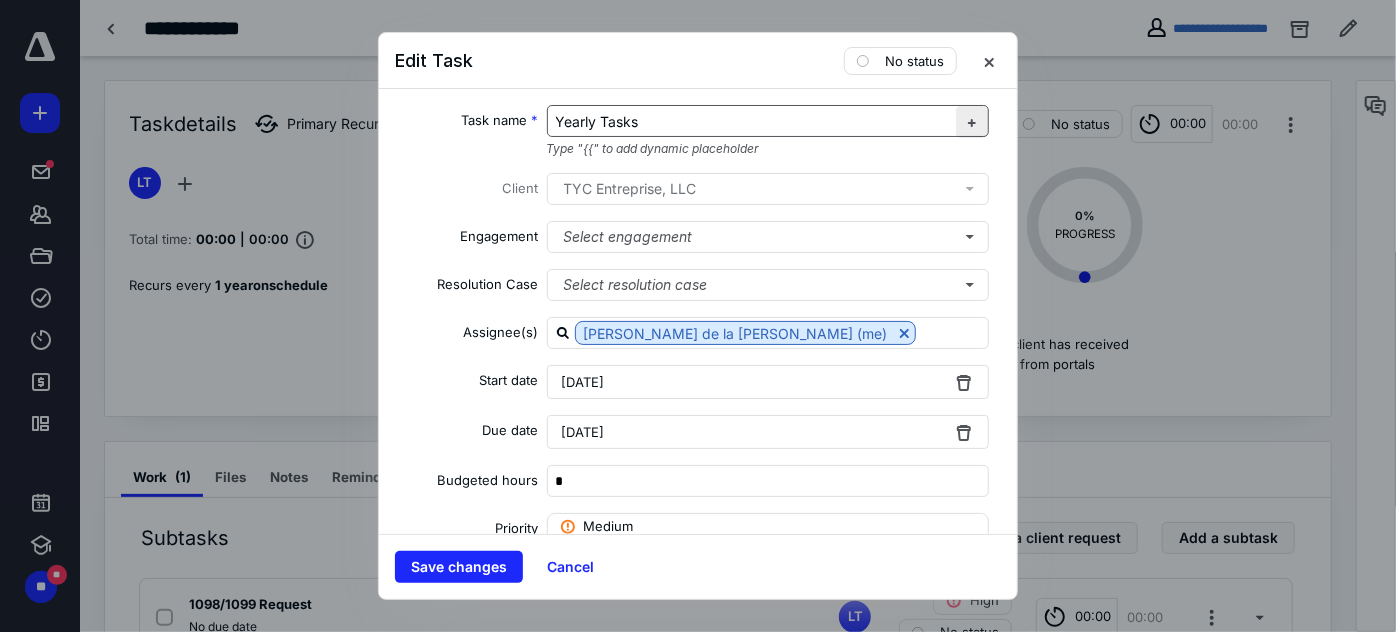 drag, startPoint x: 952, startPoint y: 117, endPoint x: 942, endPoint y: 133, distance: 18.867962 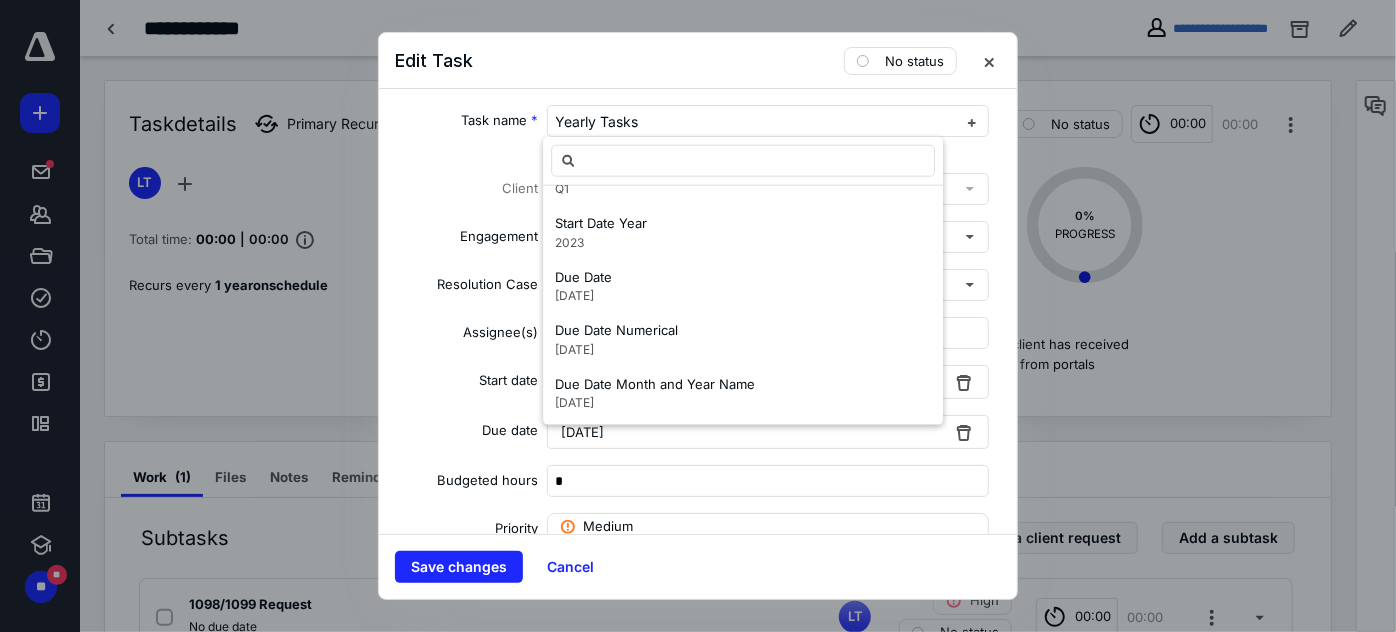 scroll, scrollTop: 1363, scrollLeft: 0, axis: vertical 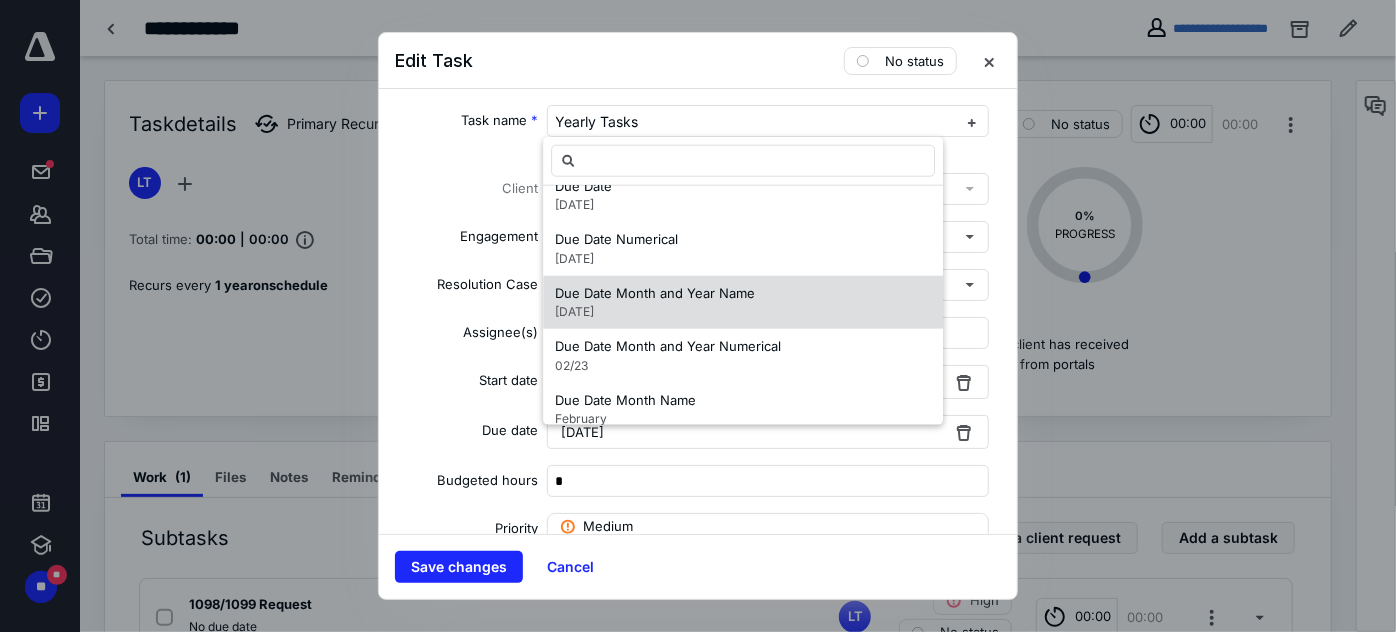 click on "Due Date Month and Year Name" at bounding box center (655, 292) 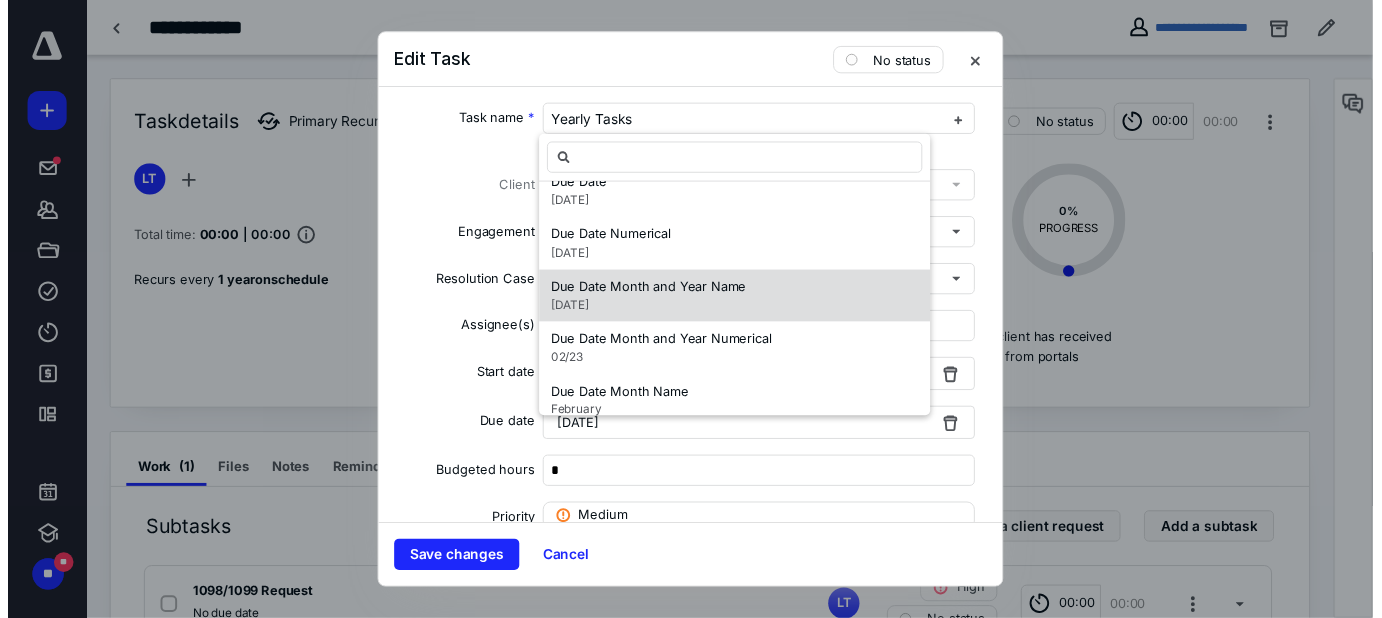 scroll, scrollTop: 0, scrollLeft: 0, axis: both 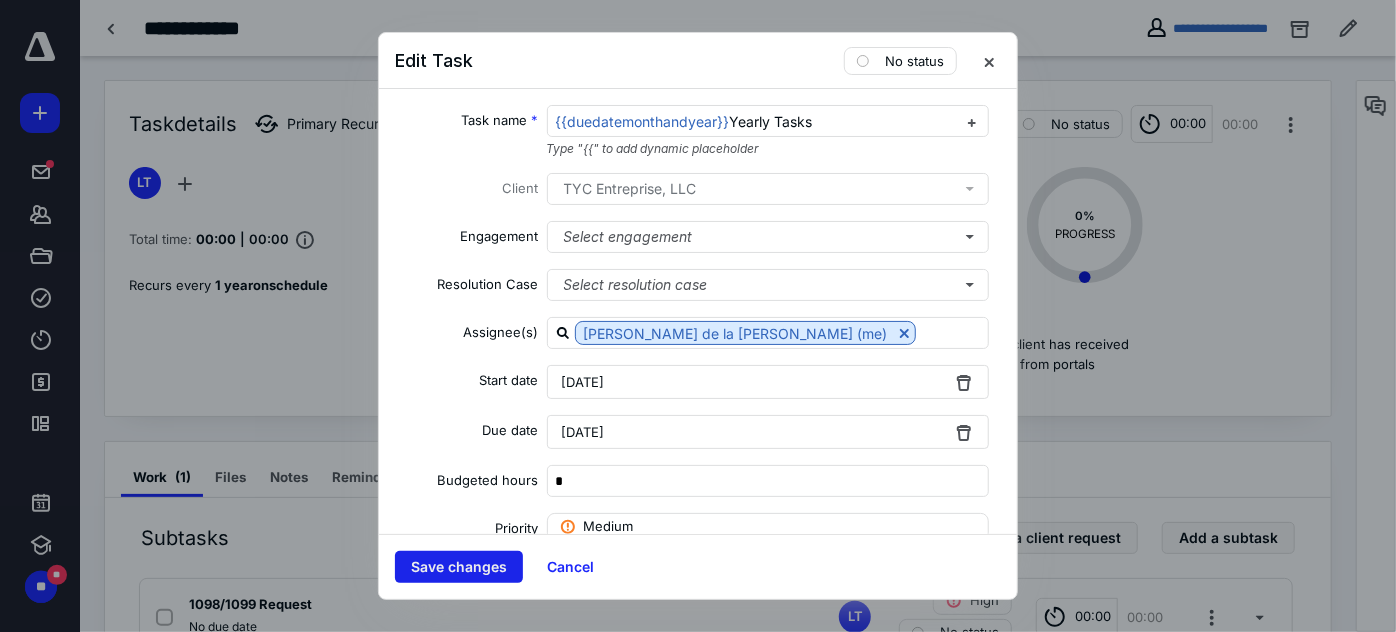 click on "Save changes" at bounding box center (459, 567) 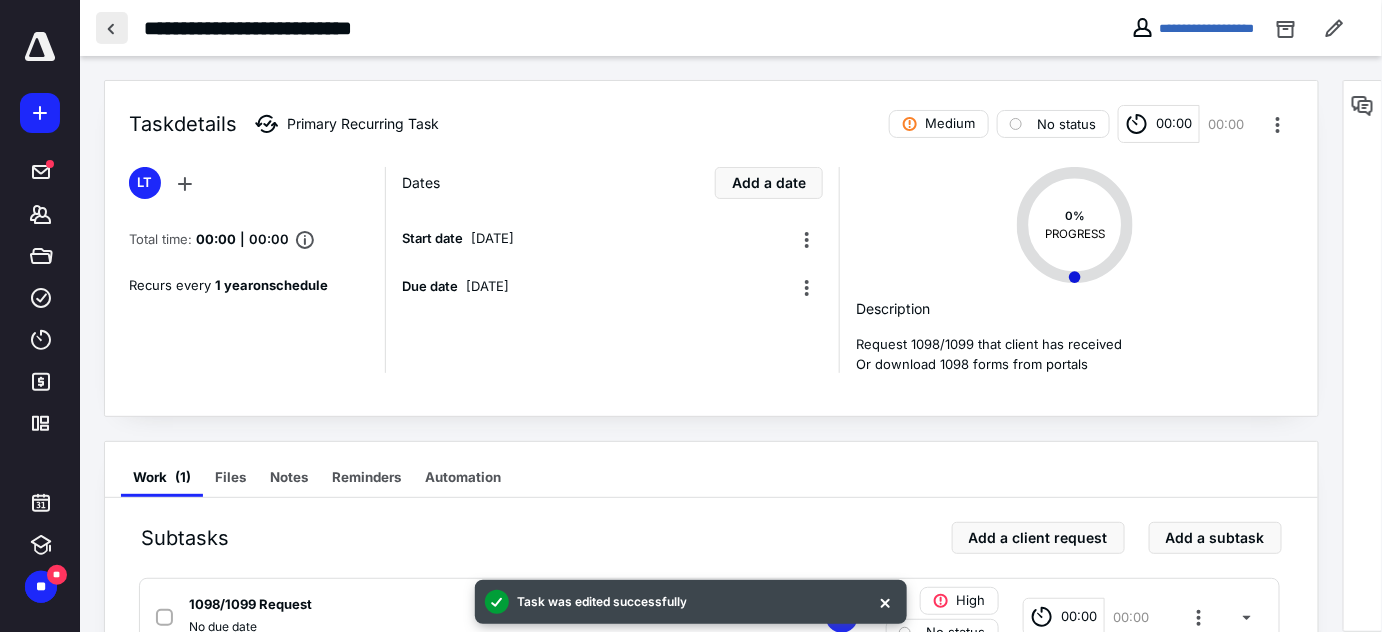 click at bounding box center [112, 28] 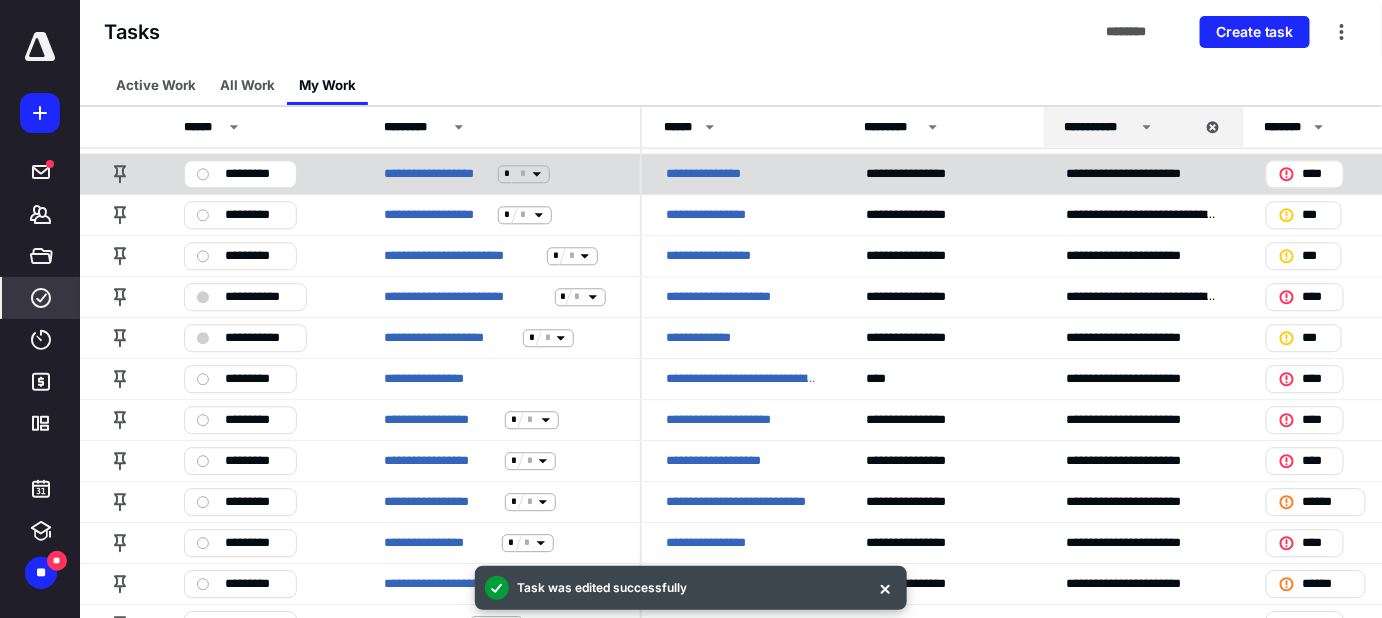 scroll, scrollTop: 1672, scrollLeft: 0, axis: vertical 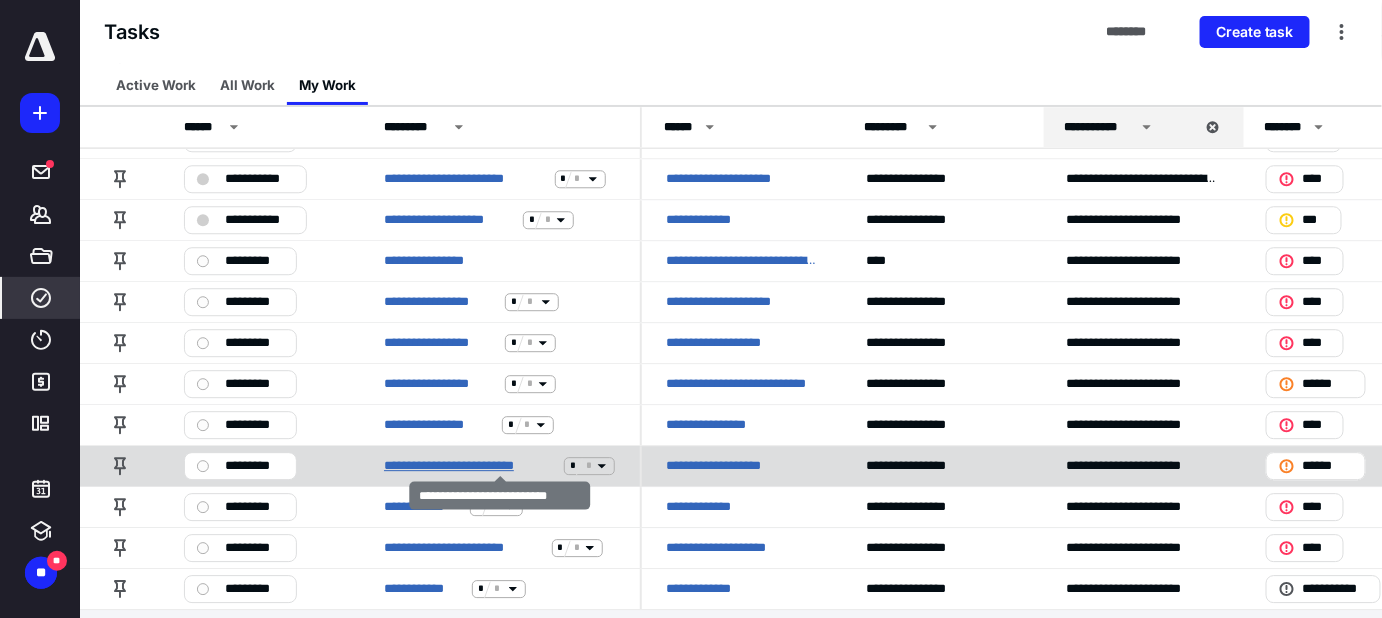 click on "**********" at bounding box center [470, 466] 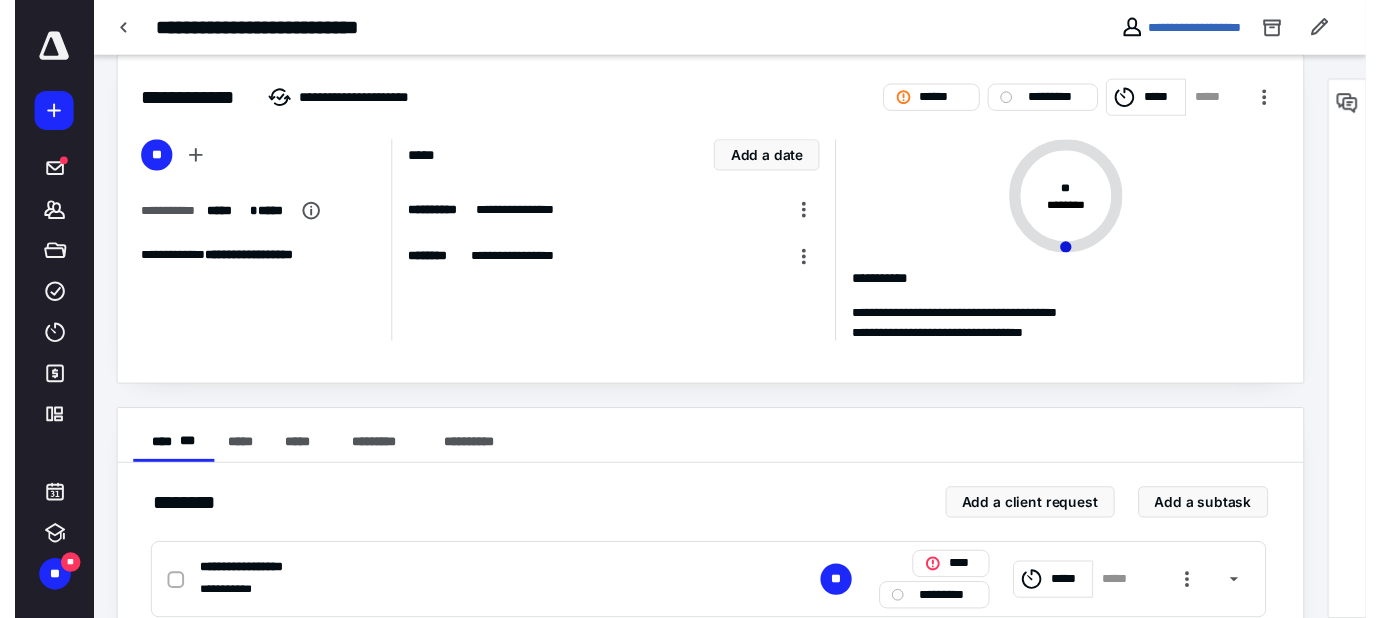 scroll, scrollTop: 0, scrollLeft: 0, axis: both 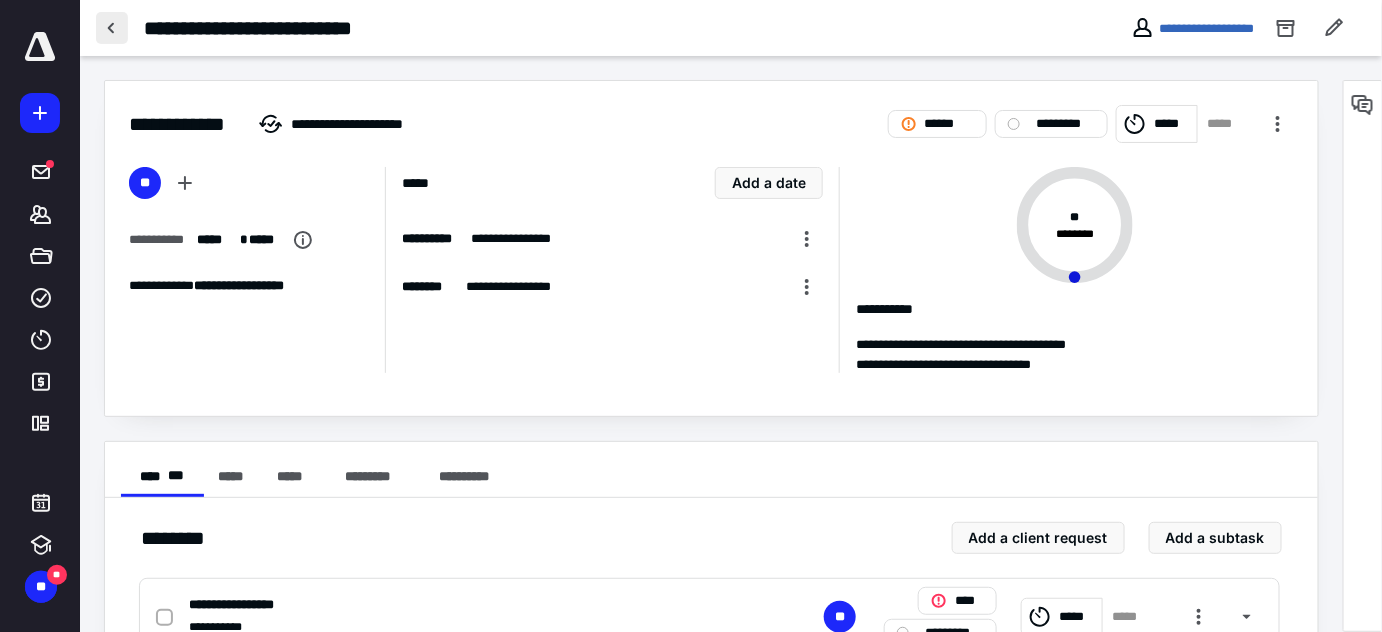 click at bounding box center [112, 28] 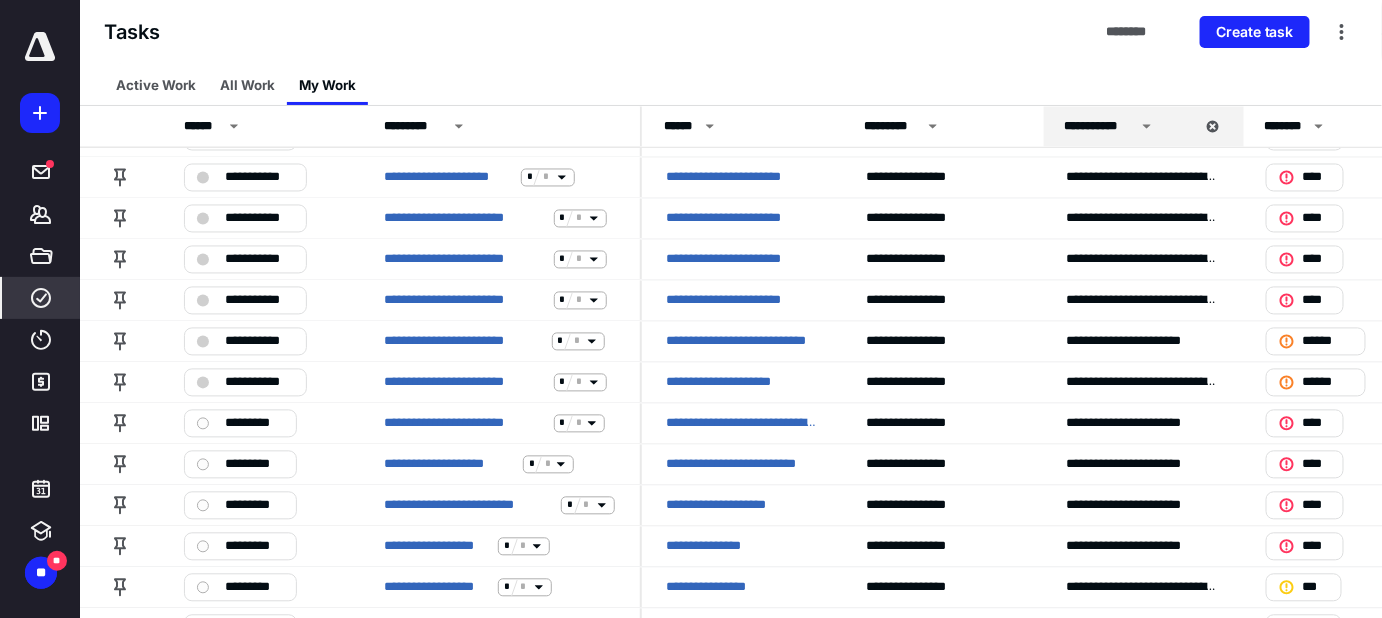 scroll, scrollTop: 1672, scrollLeft: 0, axis: vertical 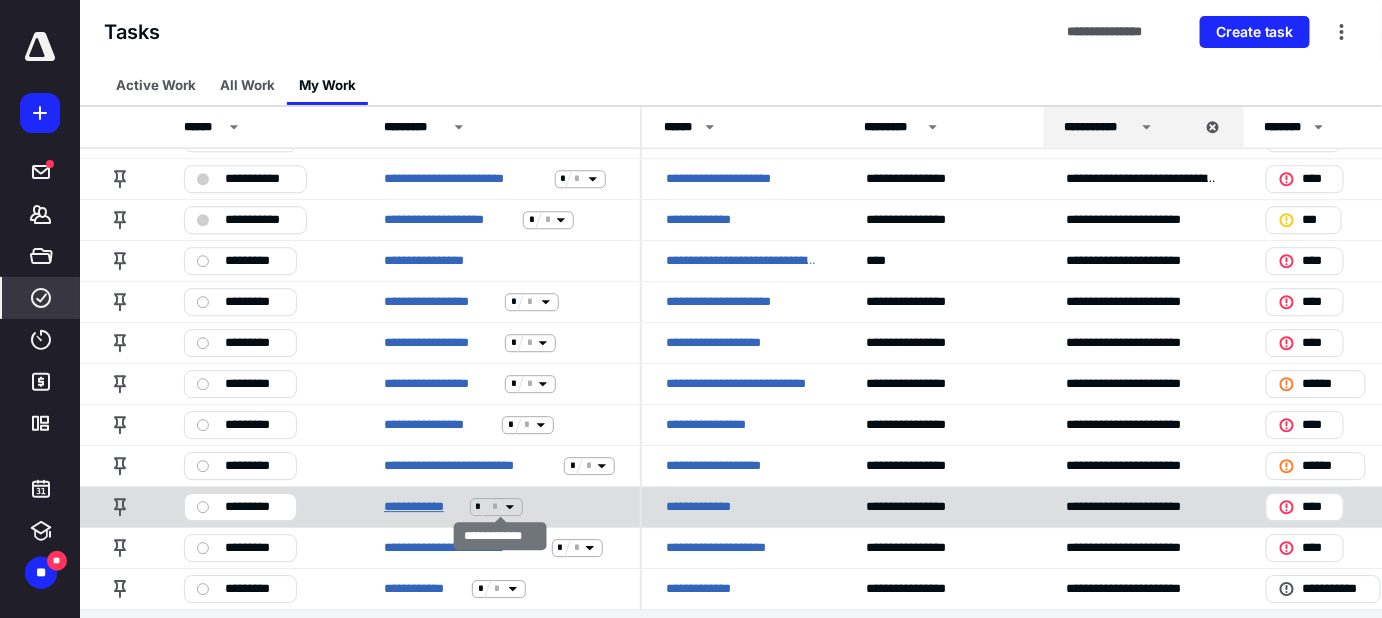 click on "**********" at bounding box center [423, 507] 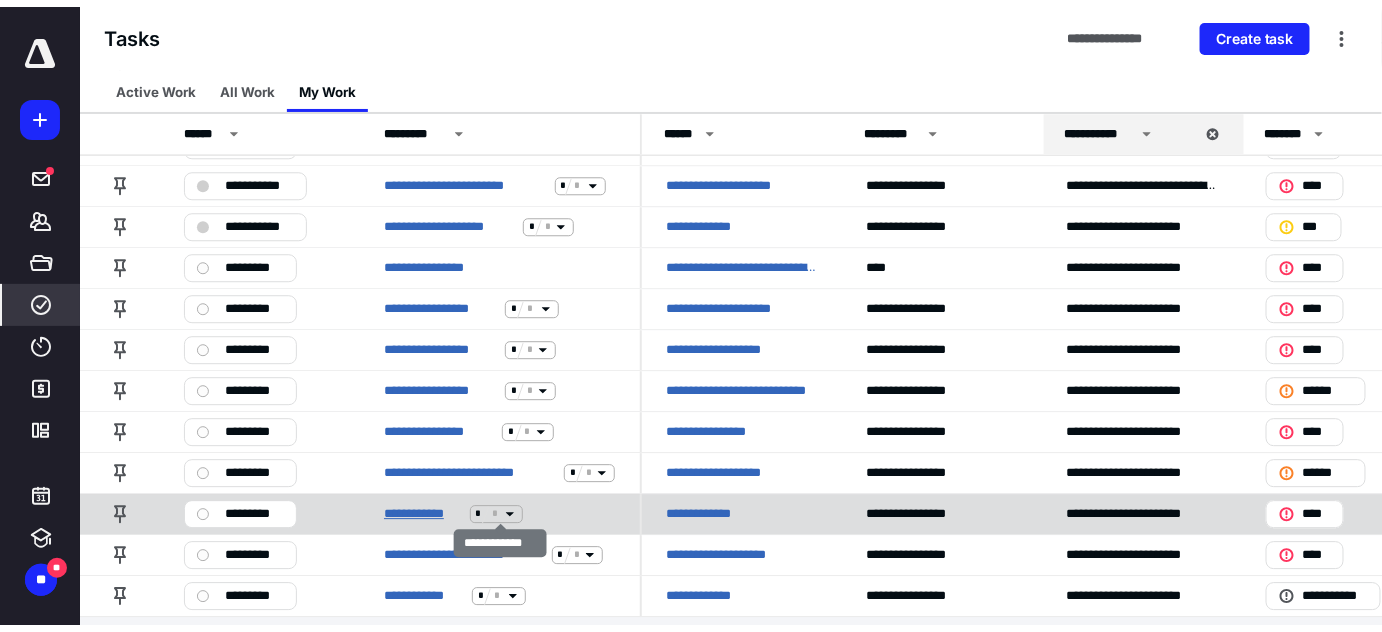 scroll, scrollTop: 0, scrollLeft: 0, axis: both 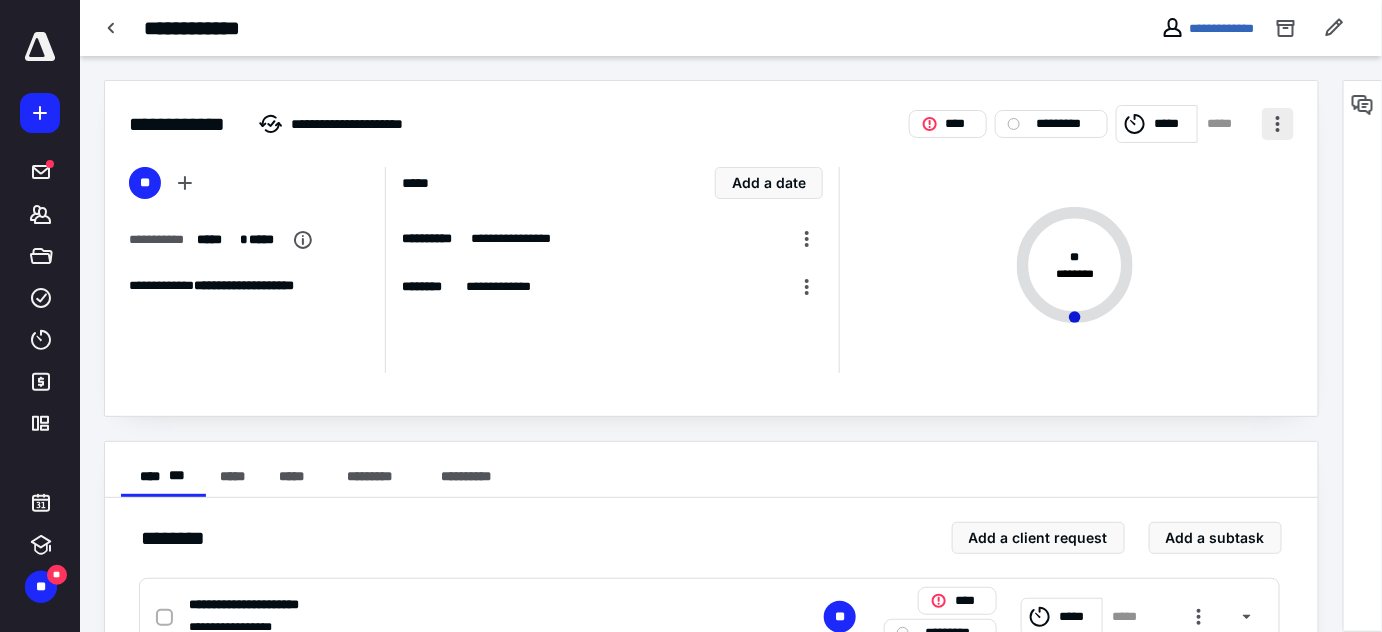click at bounding box center [1278, 124] 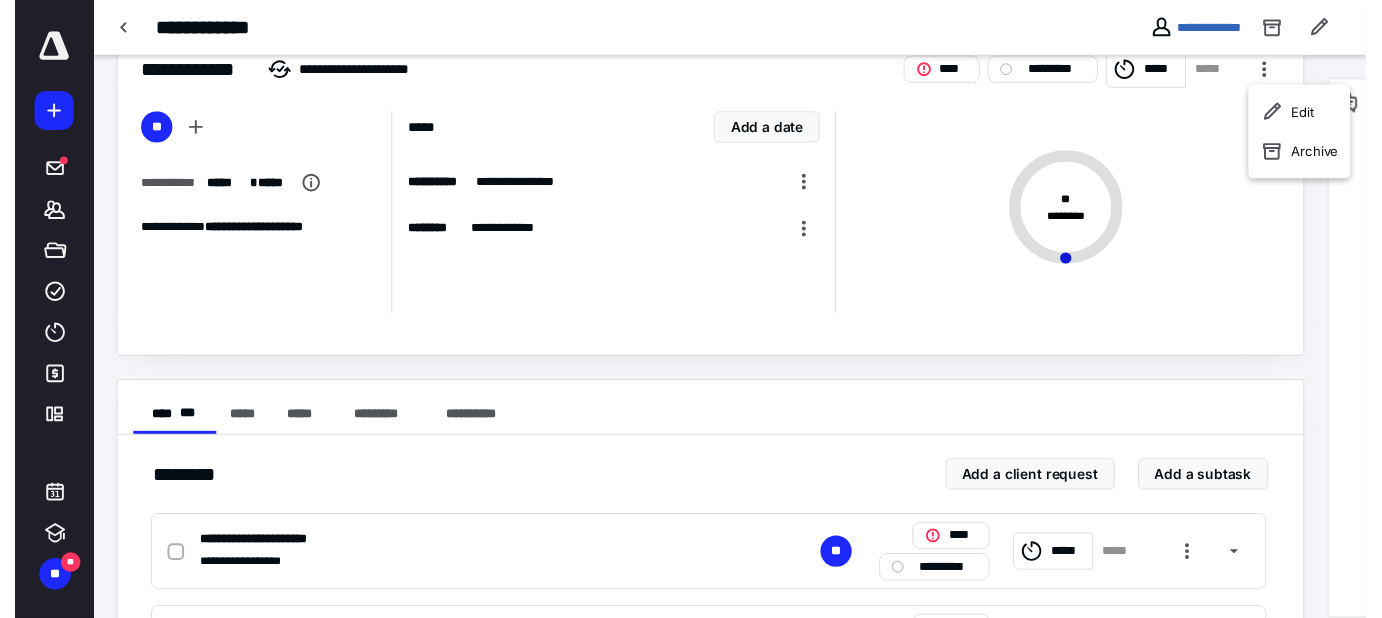 scroll, scrollTop: 0, scrollLeft: 0, axis: both 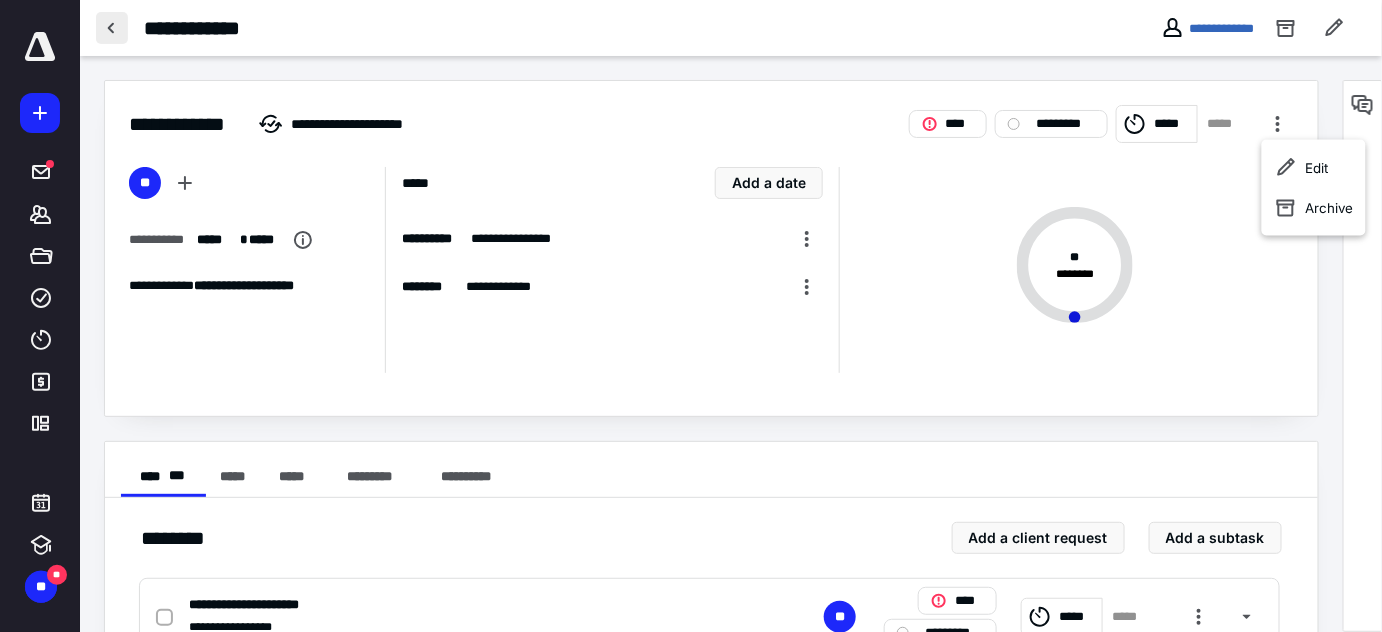 click at bounding box center [112, 28] 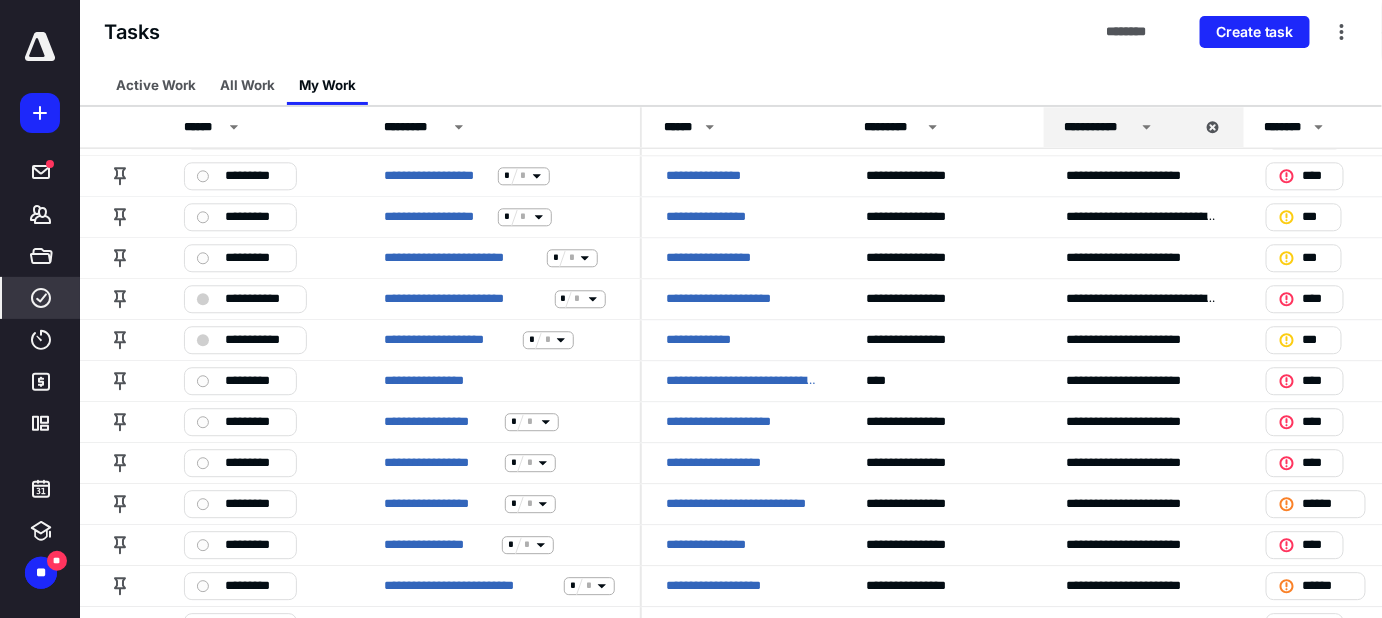 scroll, scrollTop: 1672, scrollLeft: 0, axis: vertical 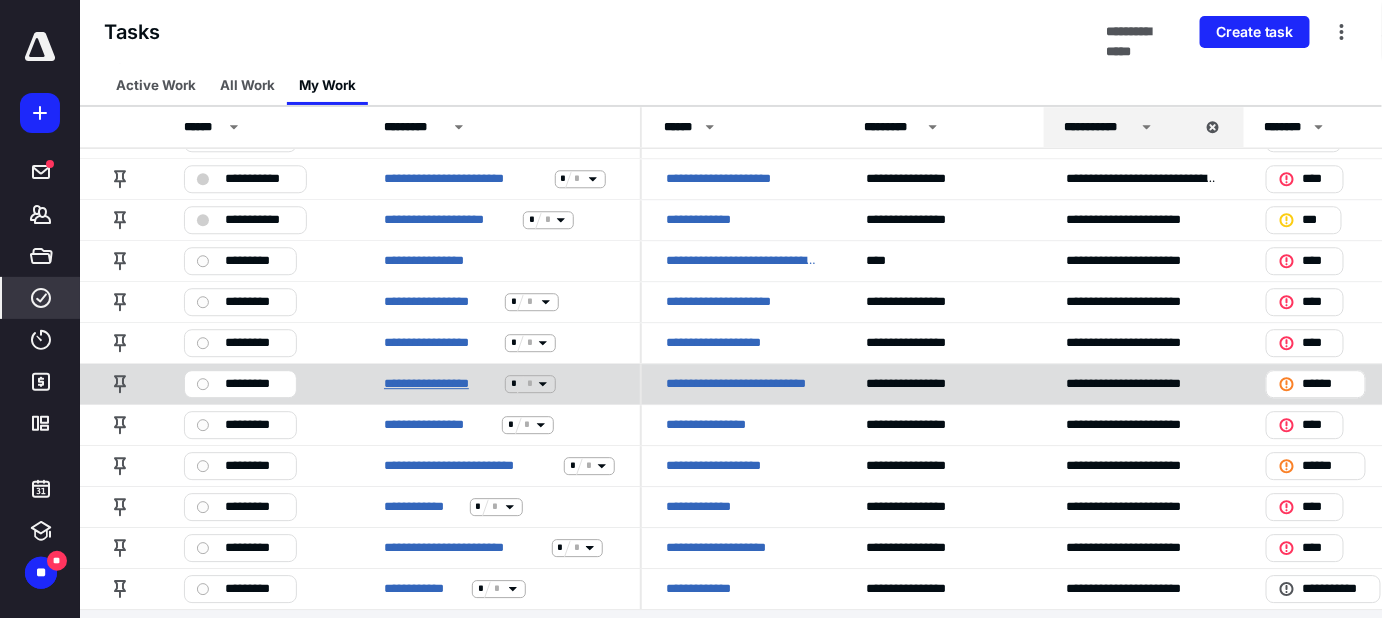 click on "**********" at bounding box center [440, 384] 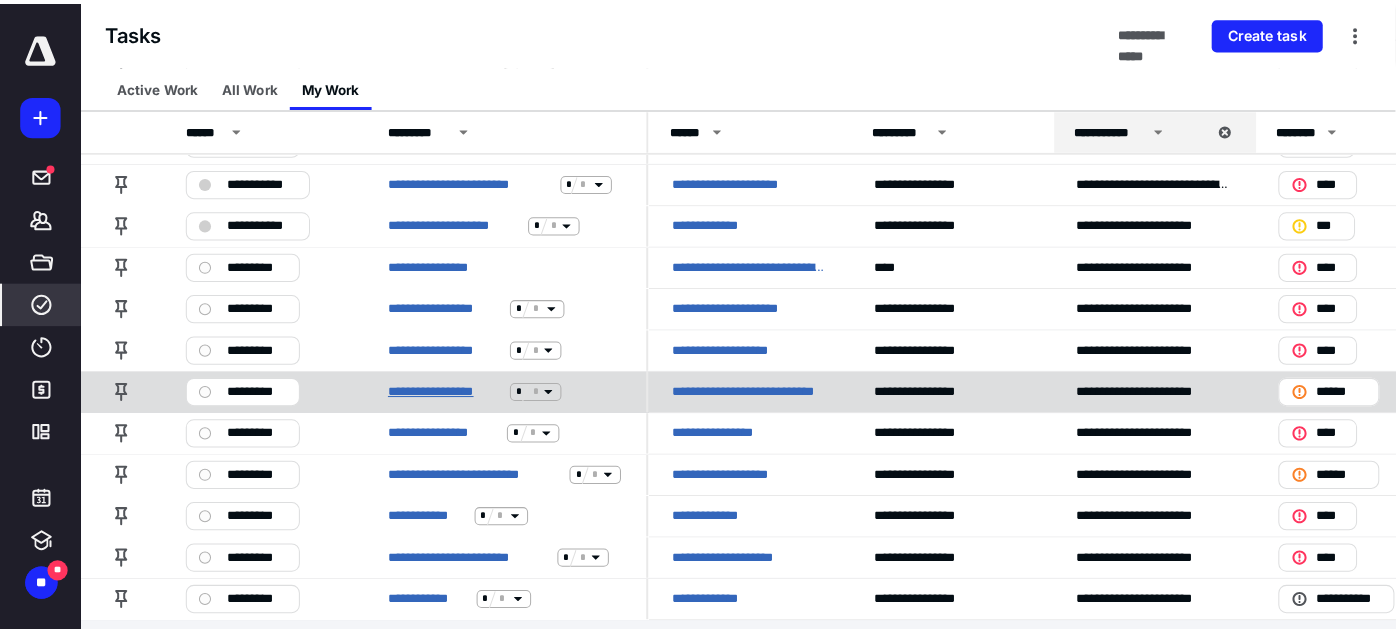 scroll, scrollTop: 0, scrollLeft: 0, axis: both 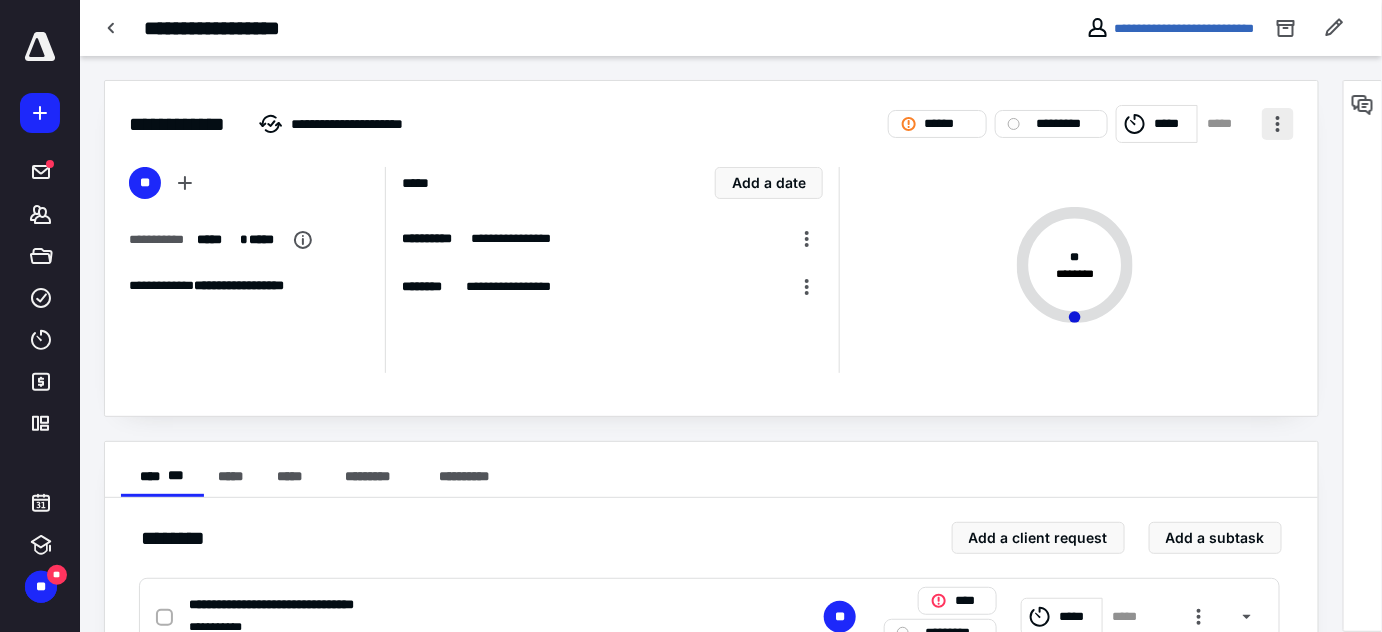 click at bounding box center [1278, 124] 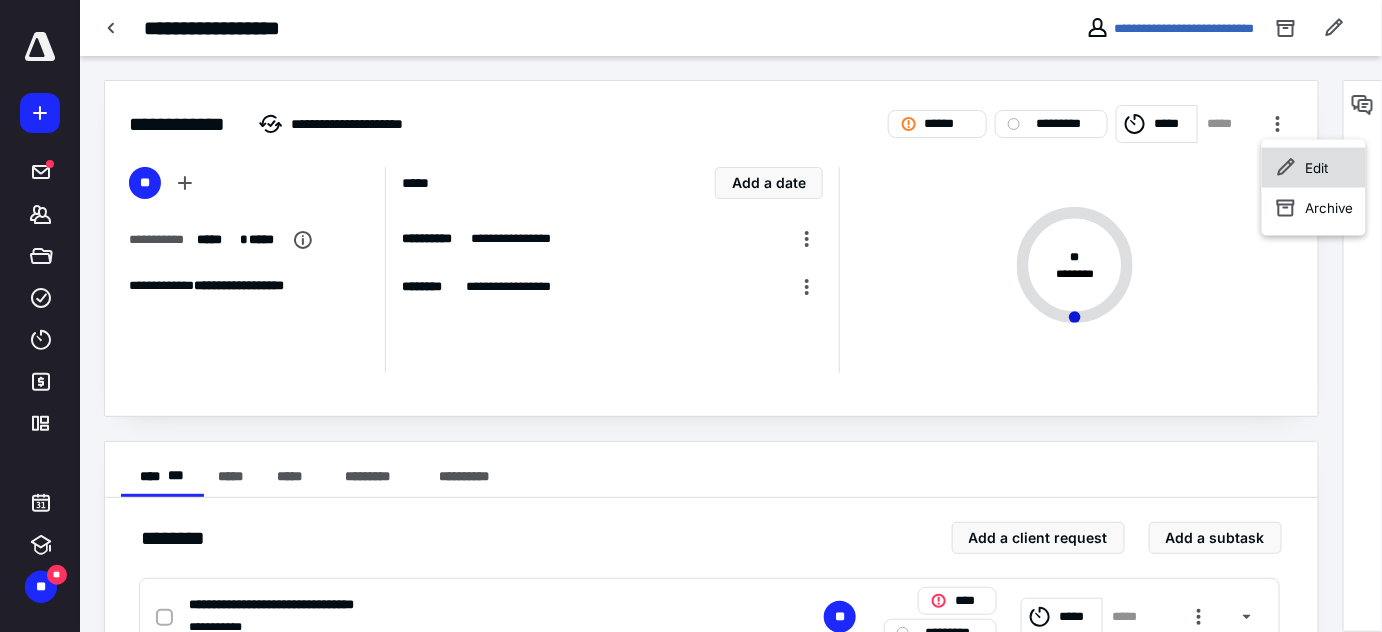 click on "Edit" at bounding box center [1317, 168] 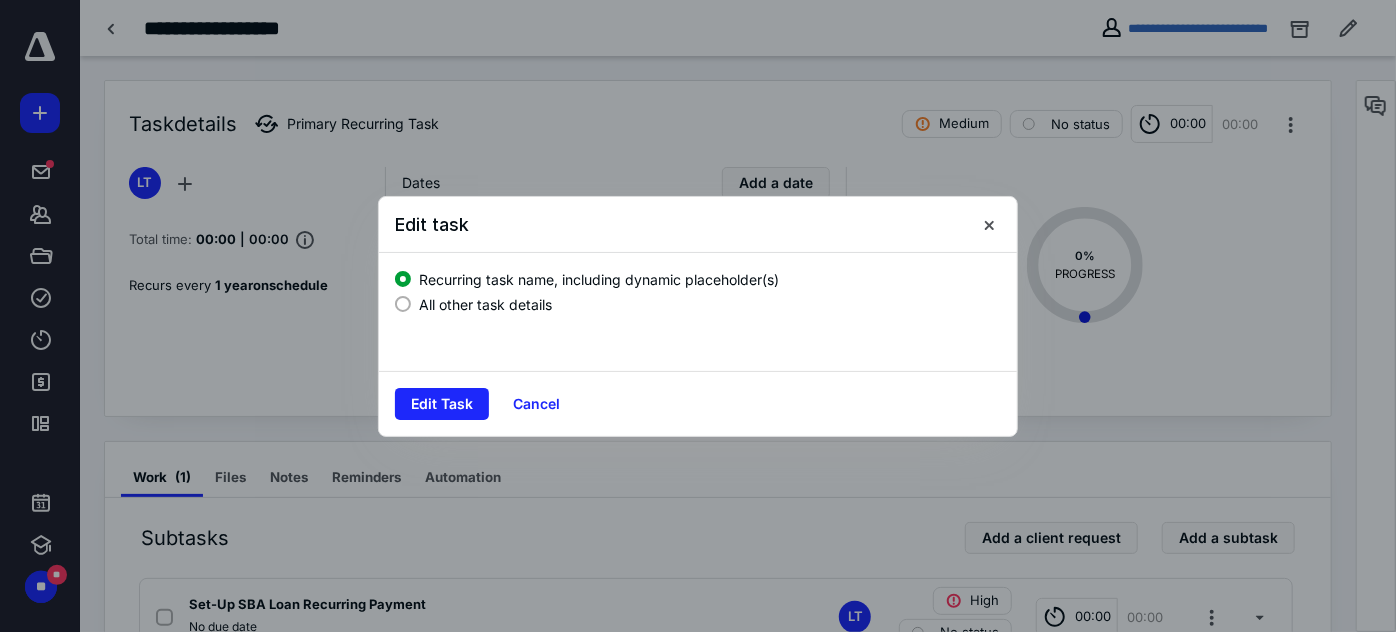 click on "All other task details" at bounding box center (485, 304) 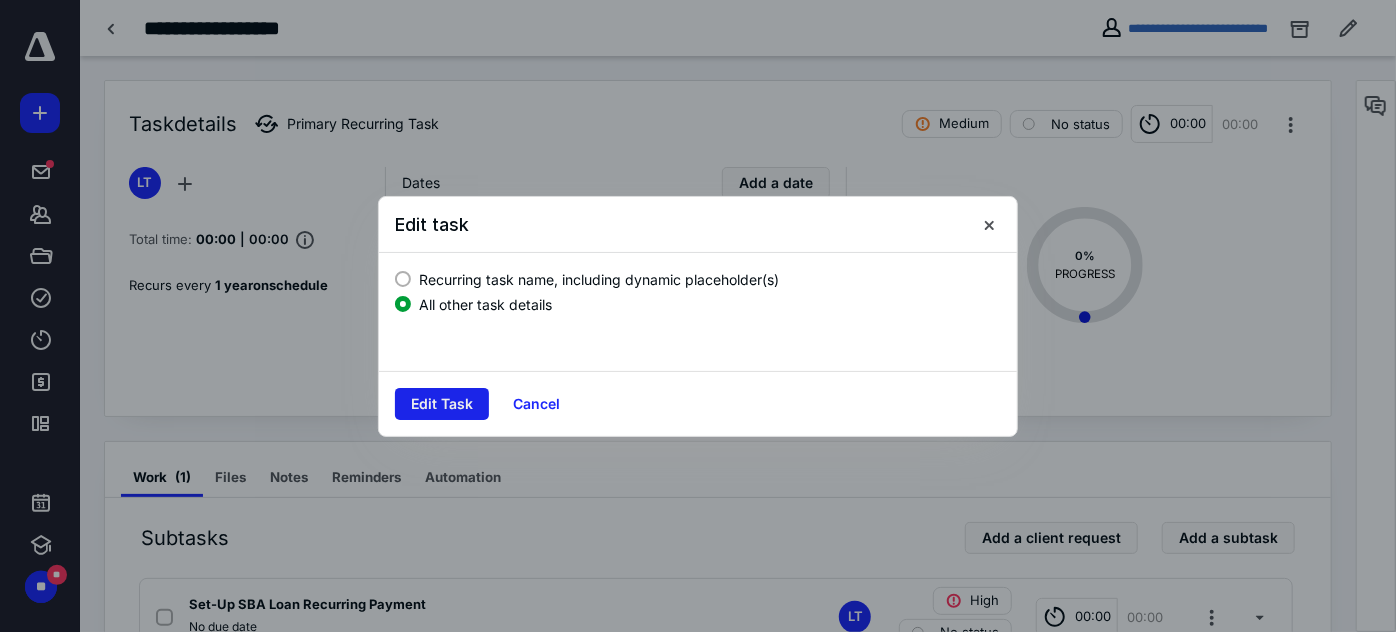 click on "Edit Task" at bounding box center [442, 404] 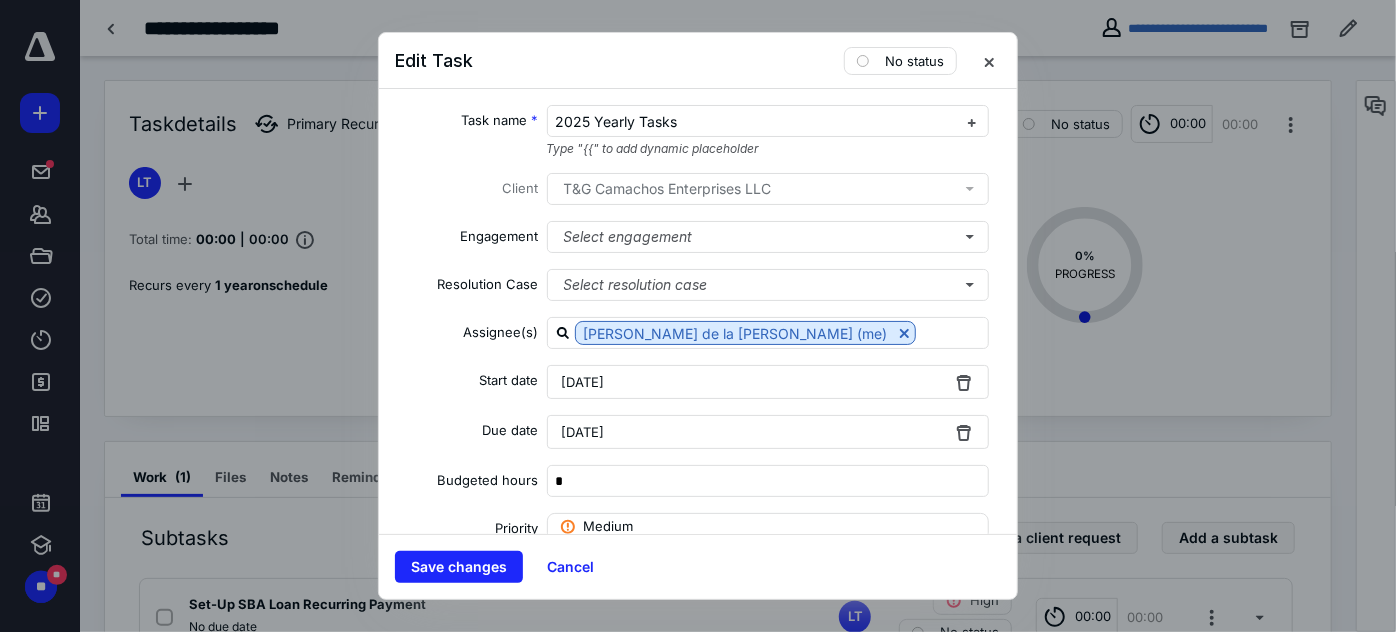 drag, startPoint x: 593, startPoint y: 122, endPoint x: 490, endPoint y: 112, distance: 103.4843 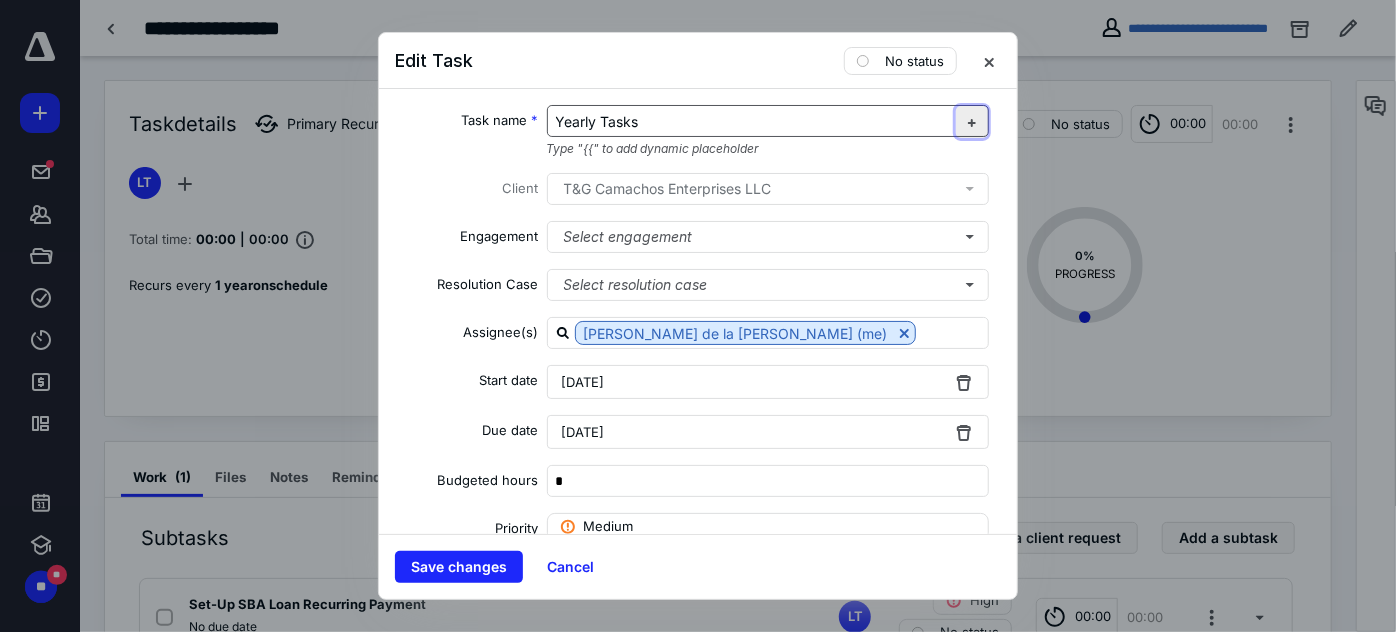 click at bounding box center [972, 122] 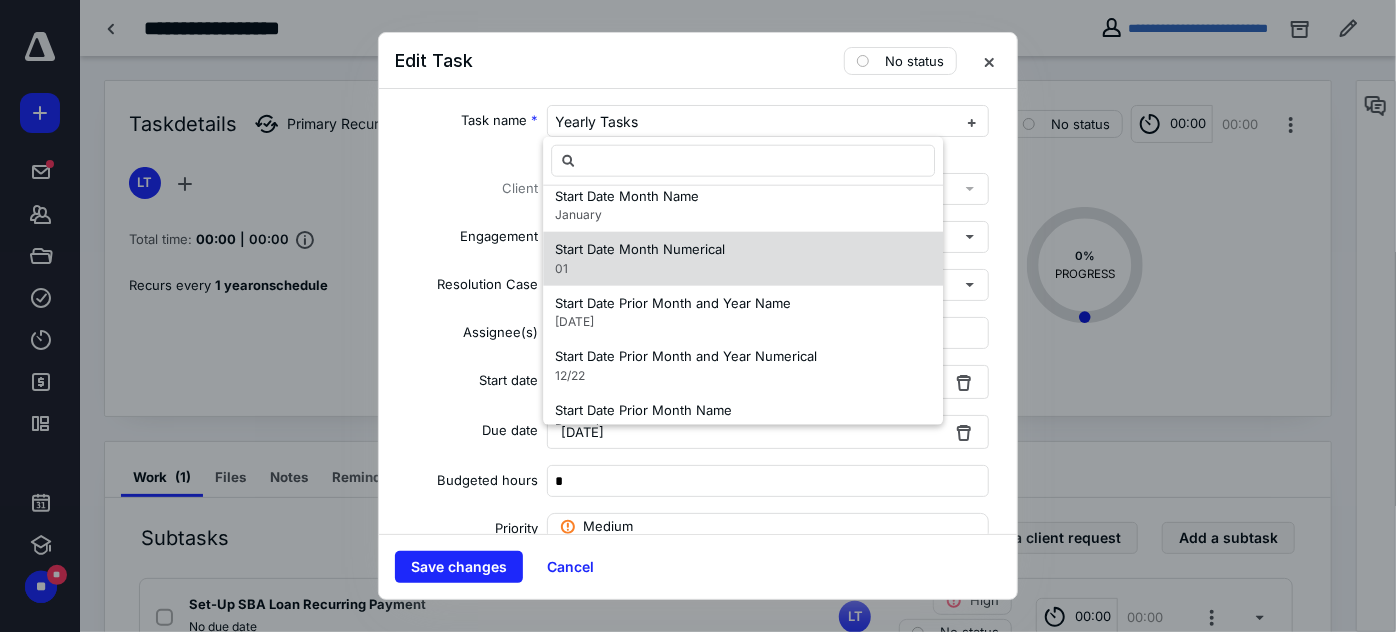 scroll, scrollTop: 727, scrollLeft: 0, axis: vertical 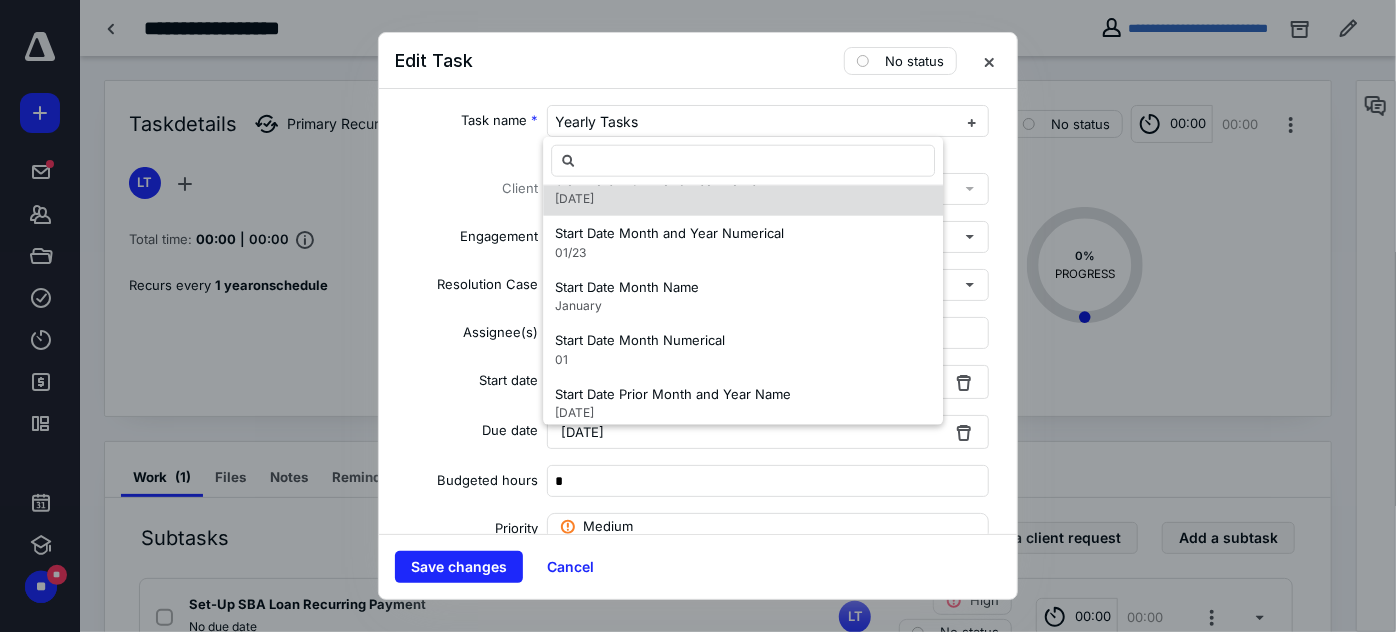 click on "January 2023" at bounding box center [656, 199] 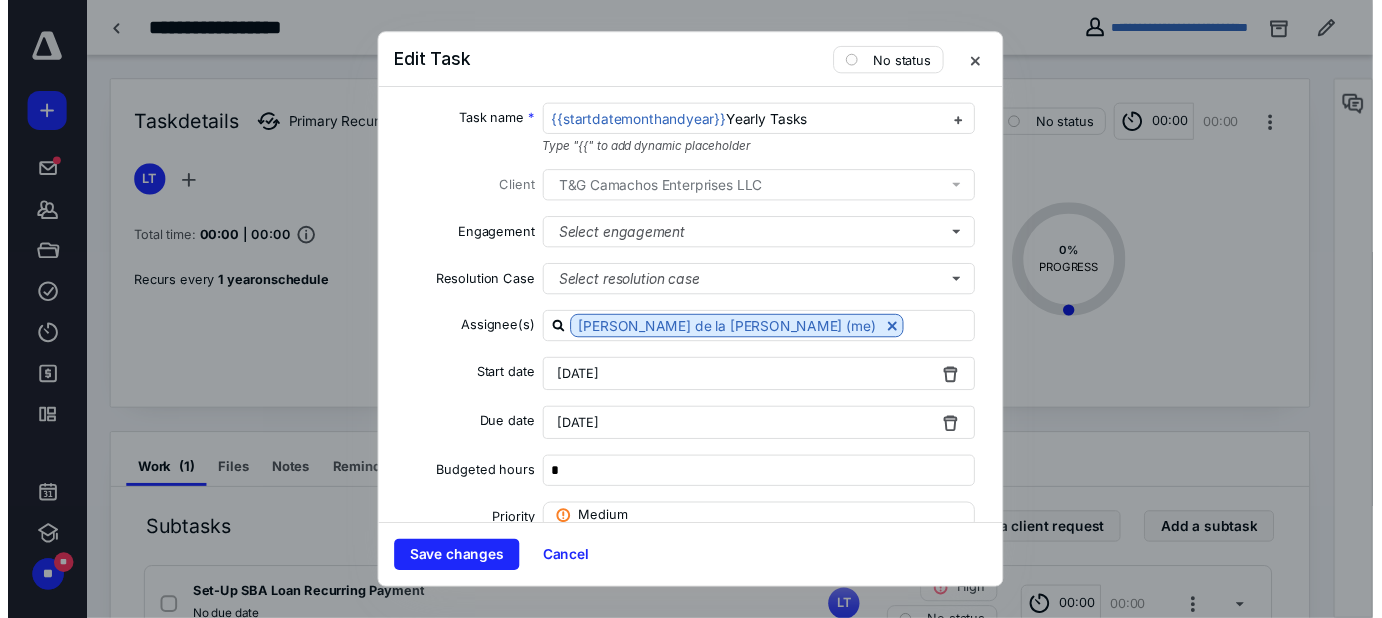 scroll, scrollTop: 0, scrollLeft: 0, axis: both 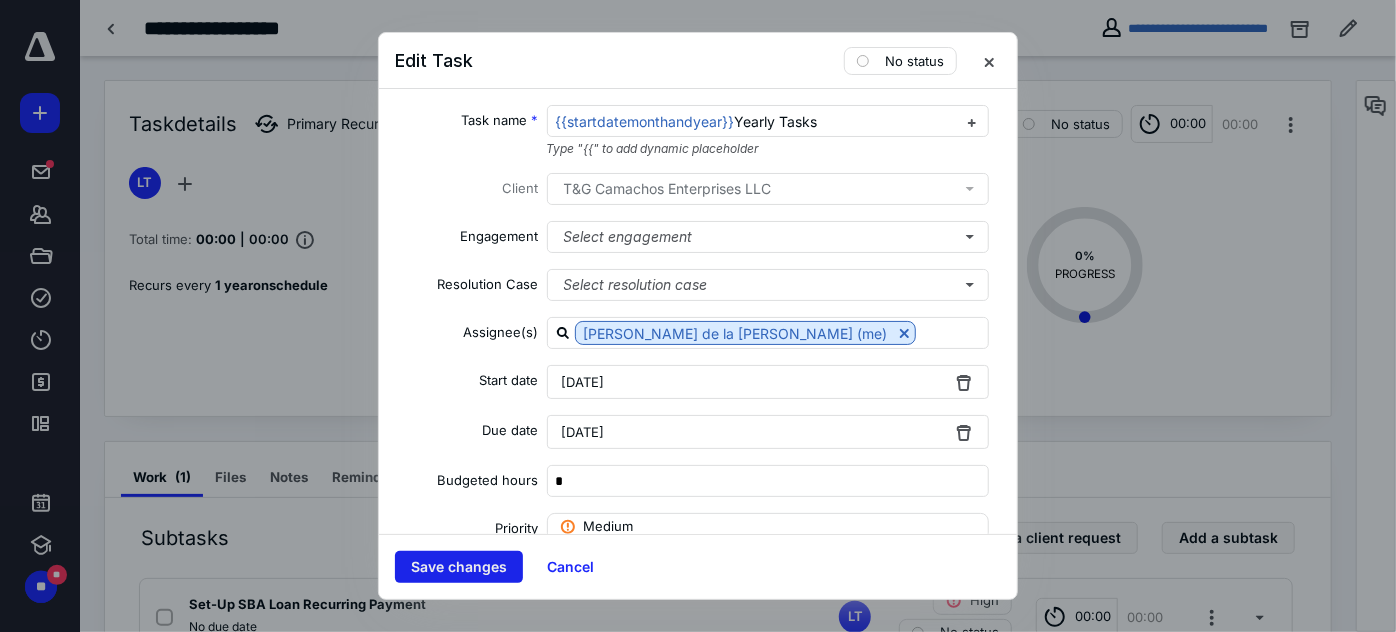 click on "Save changes" at bounding box center (459, 567) 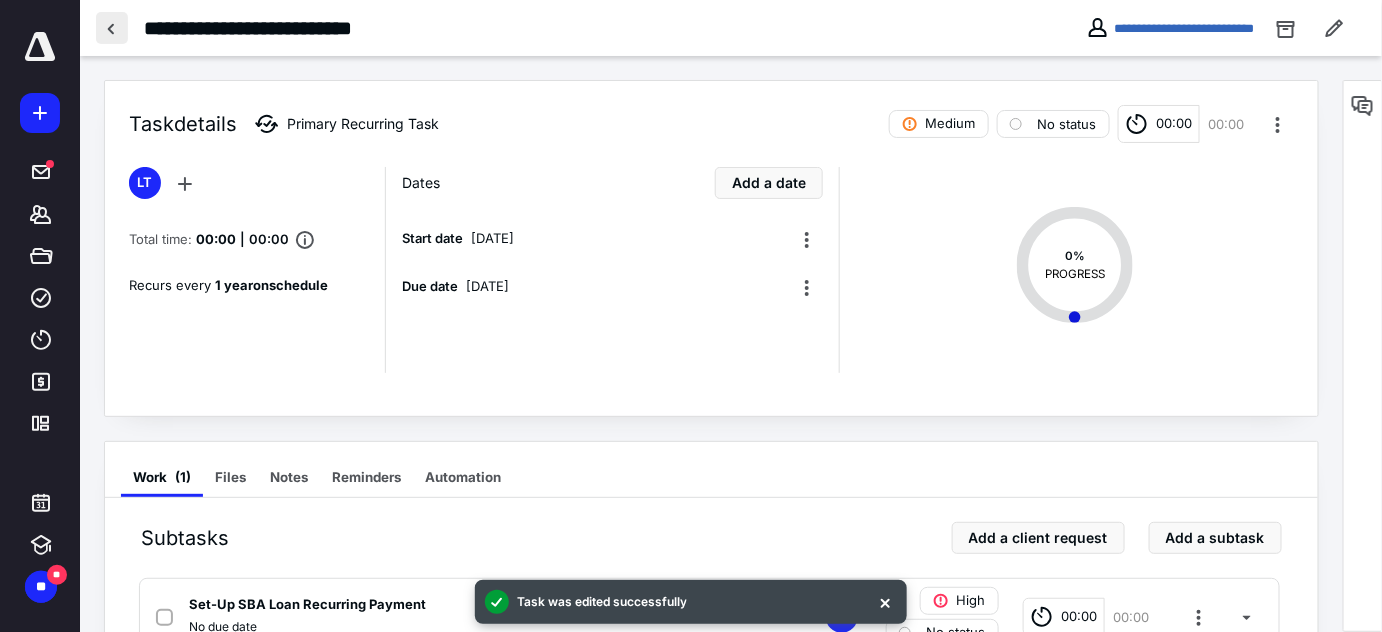 click at bounding box center (112, 28) 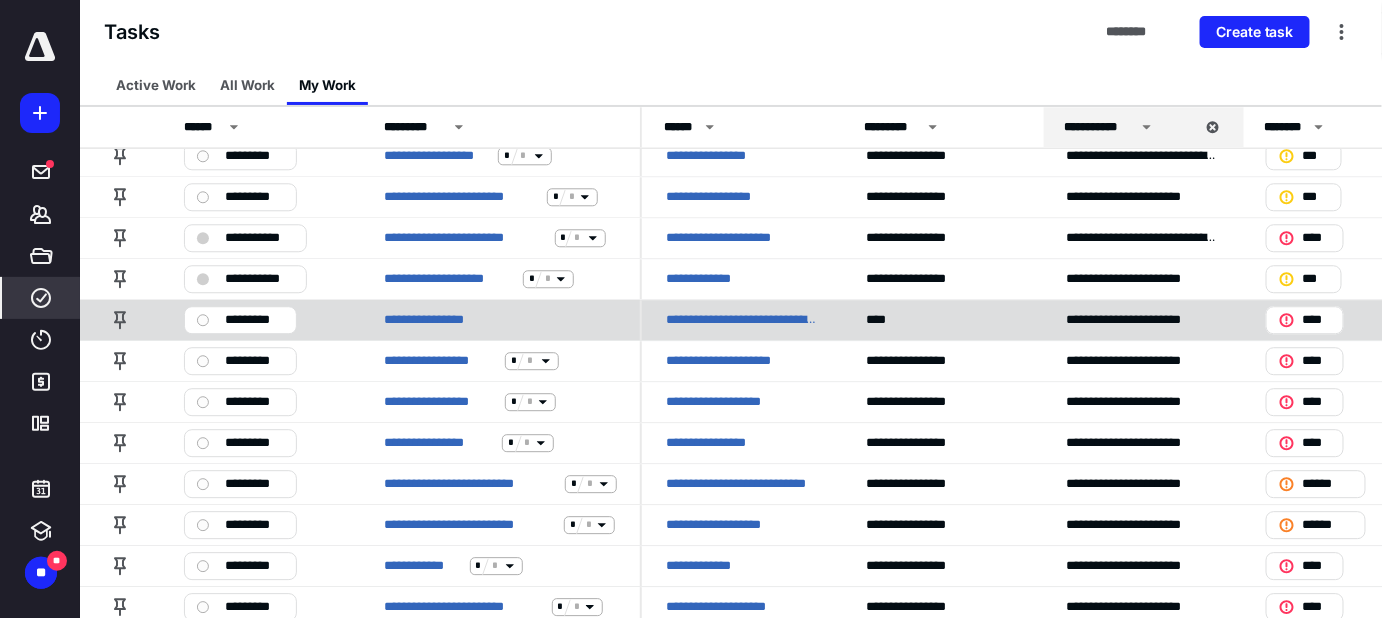 scroll, scrollTop: 1672, scrollLeft: 0, axis: vertical 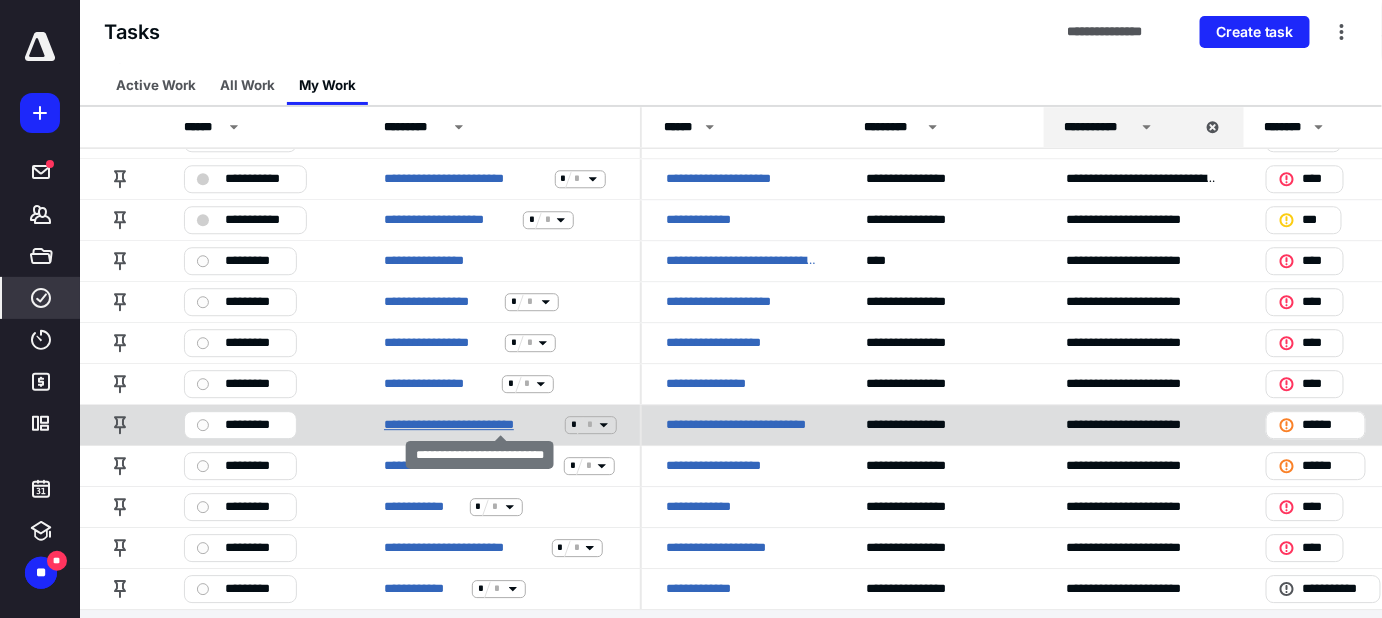click on "**********" at bounding box center [470, 425] 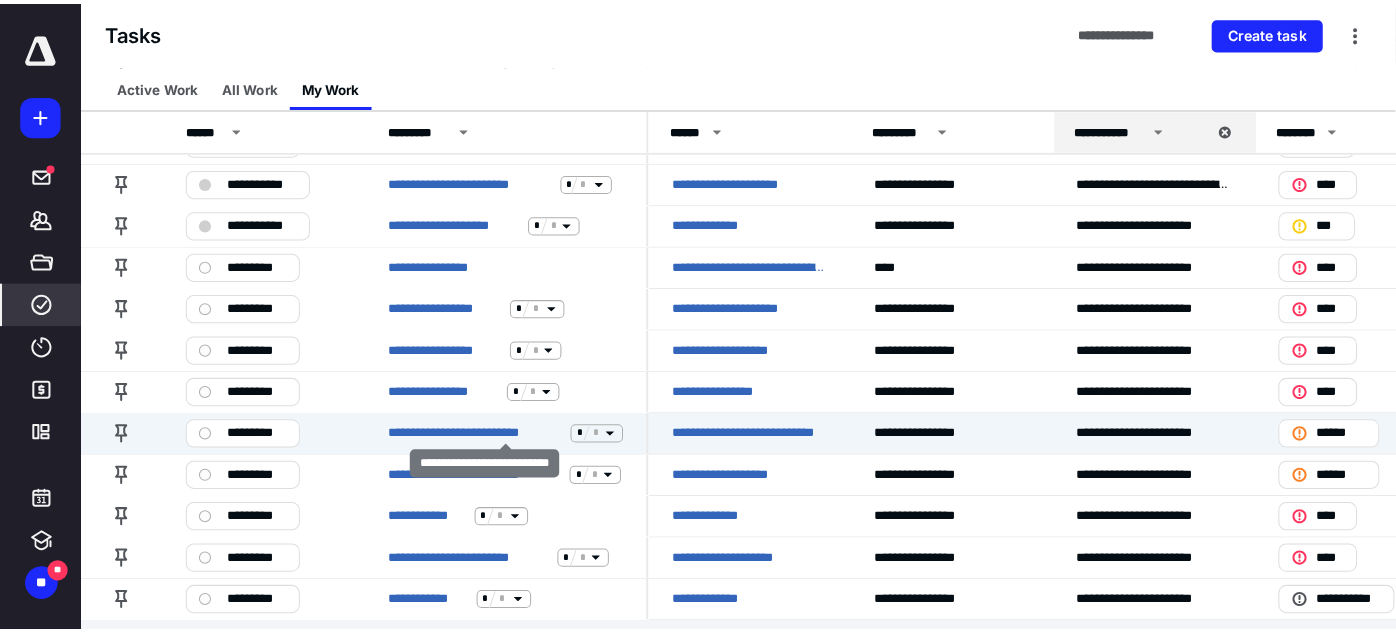 scroll, scrollTop: 0, scrollLeft: 0, axis: both 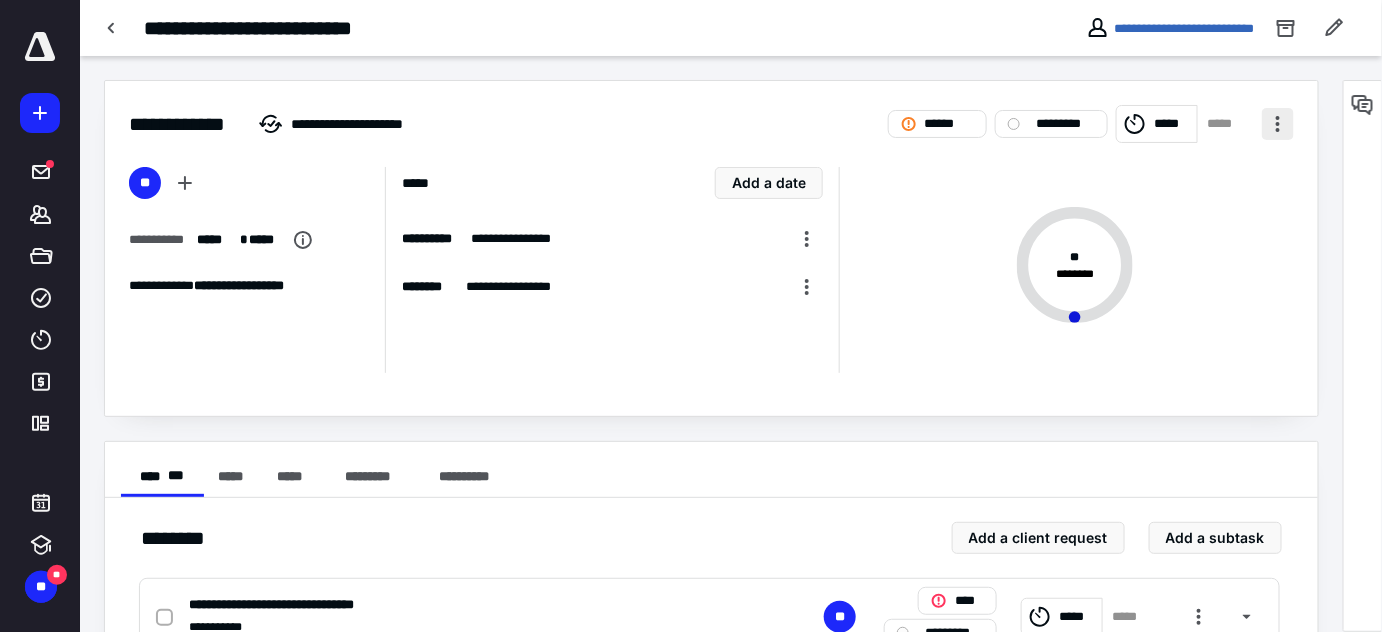 click at bounding box center [1278, 124] 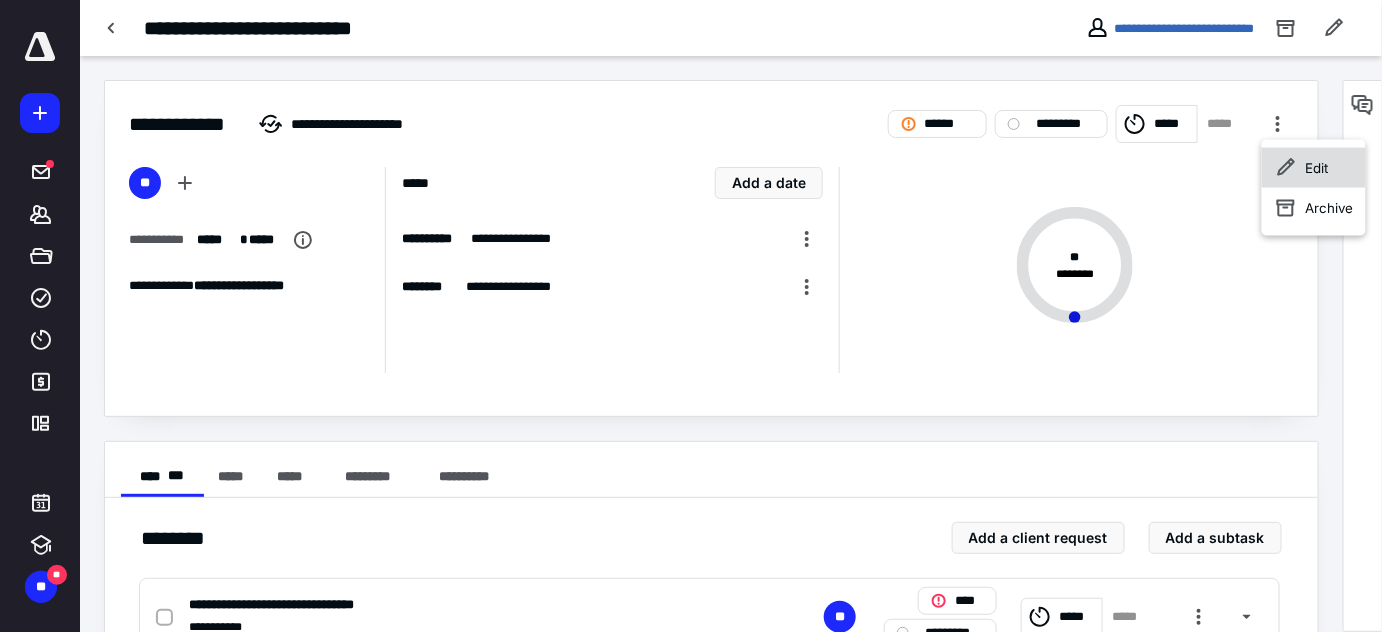 click 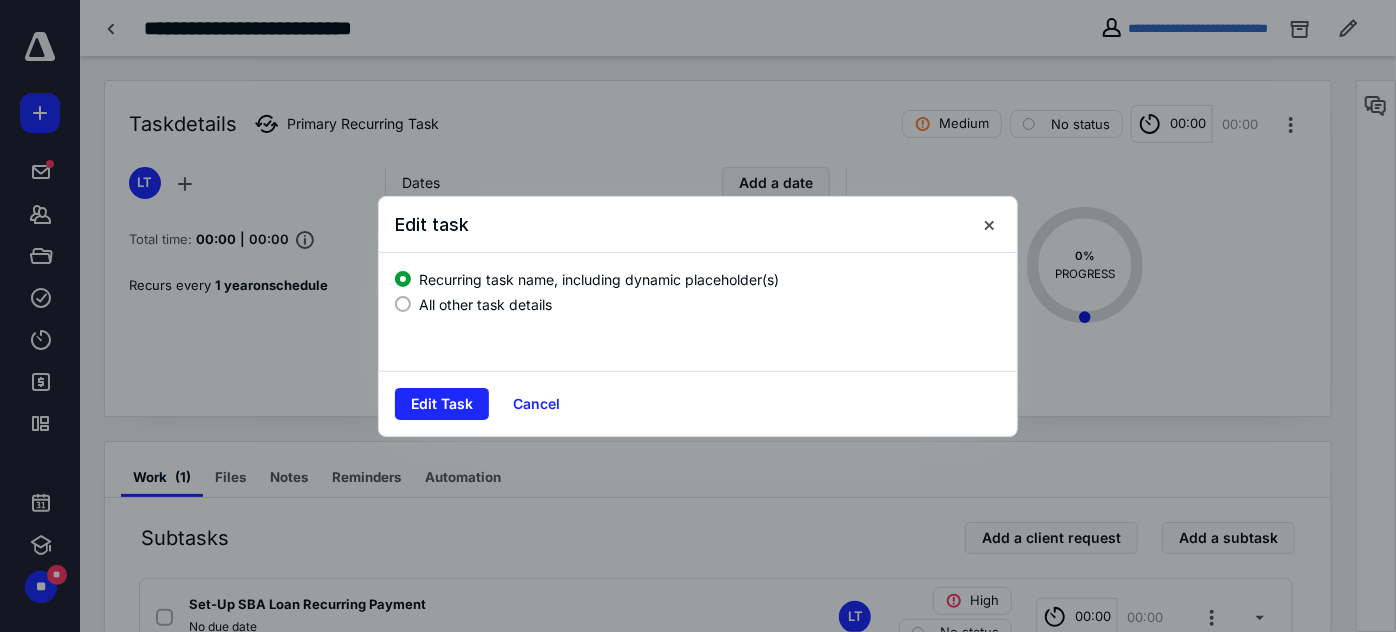 click on "All other task details" at bounding box center (485, 304) 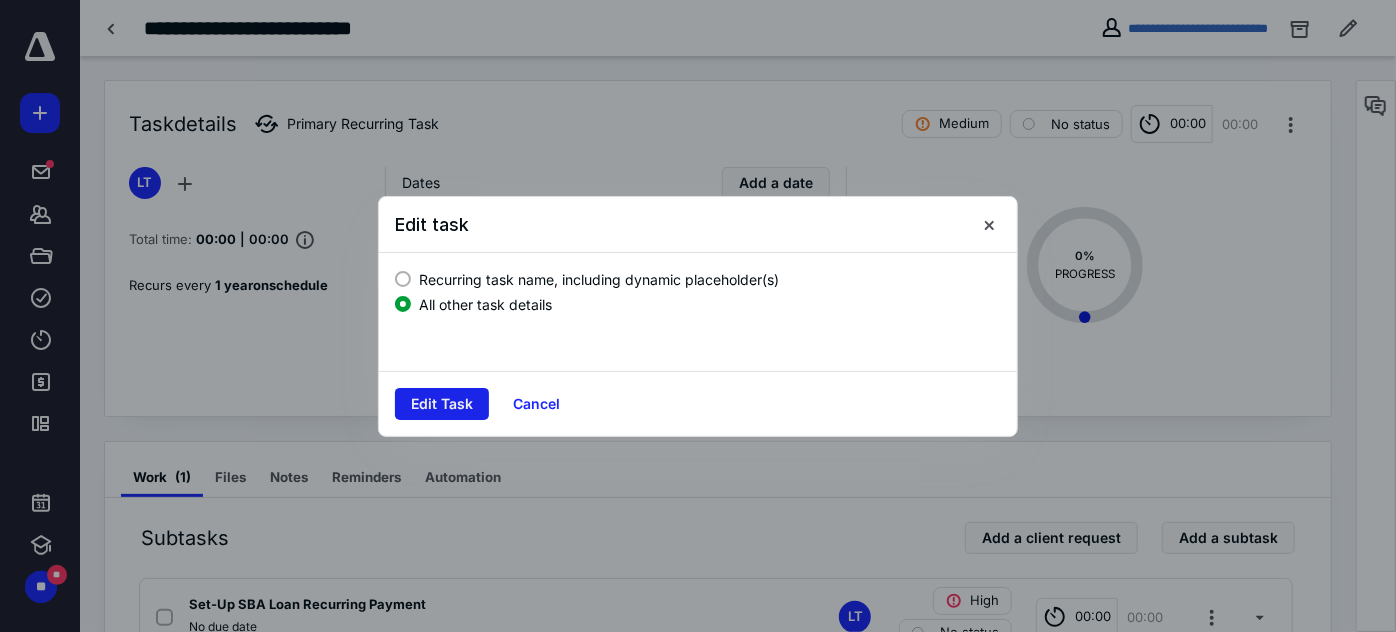 click on "Edit Task" at bounding box center [442, 404] 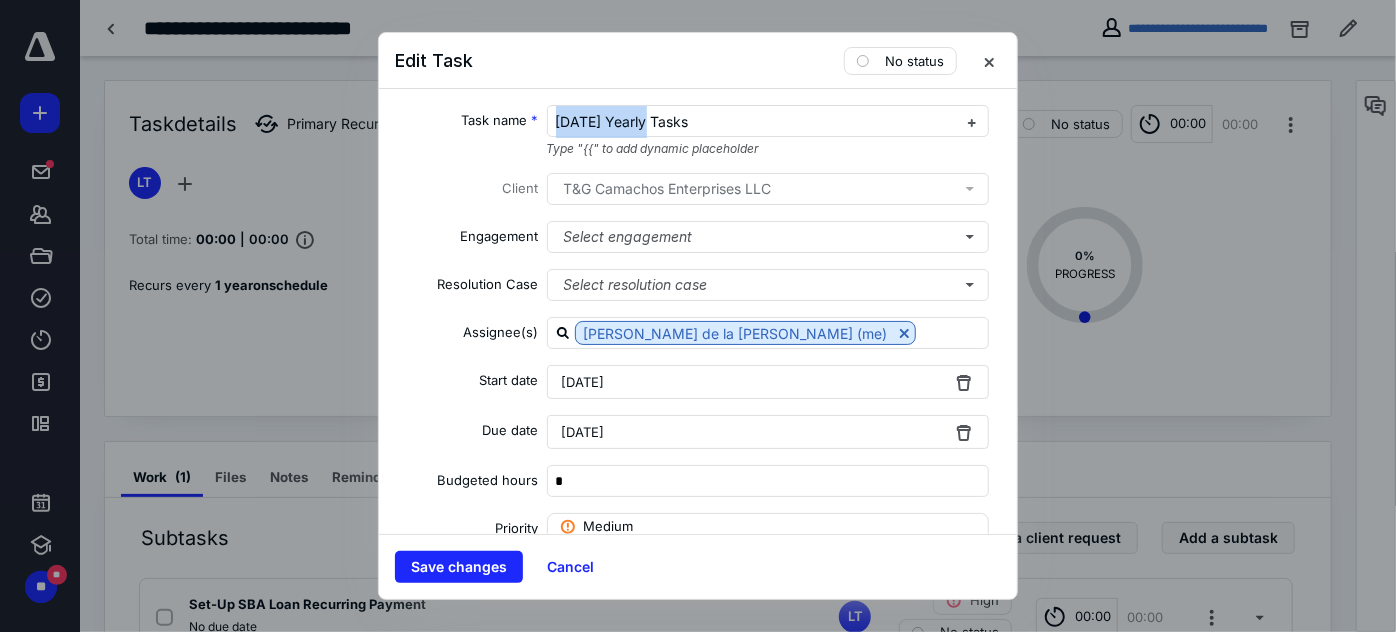 drag, startPoint x: 658, startPoint y: 118, endPoint x: 488, endPoint y: 104, distance: 170.5755 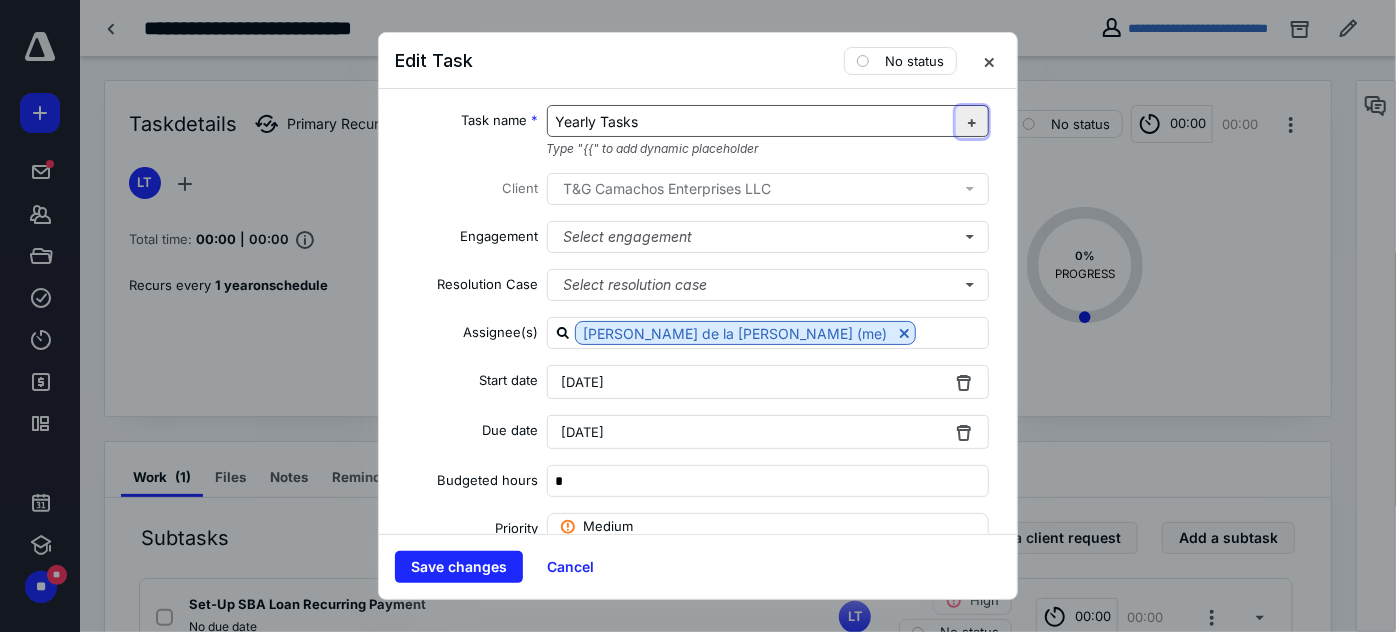 click at bounding box center (972, 122) 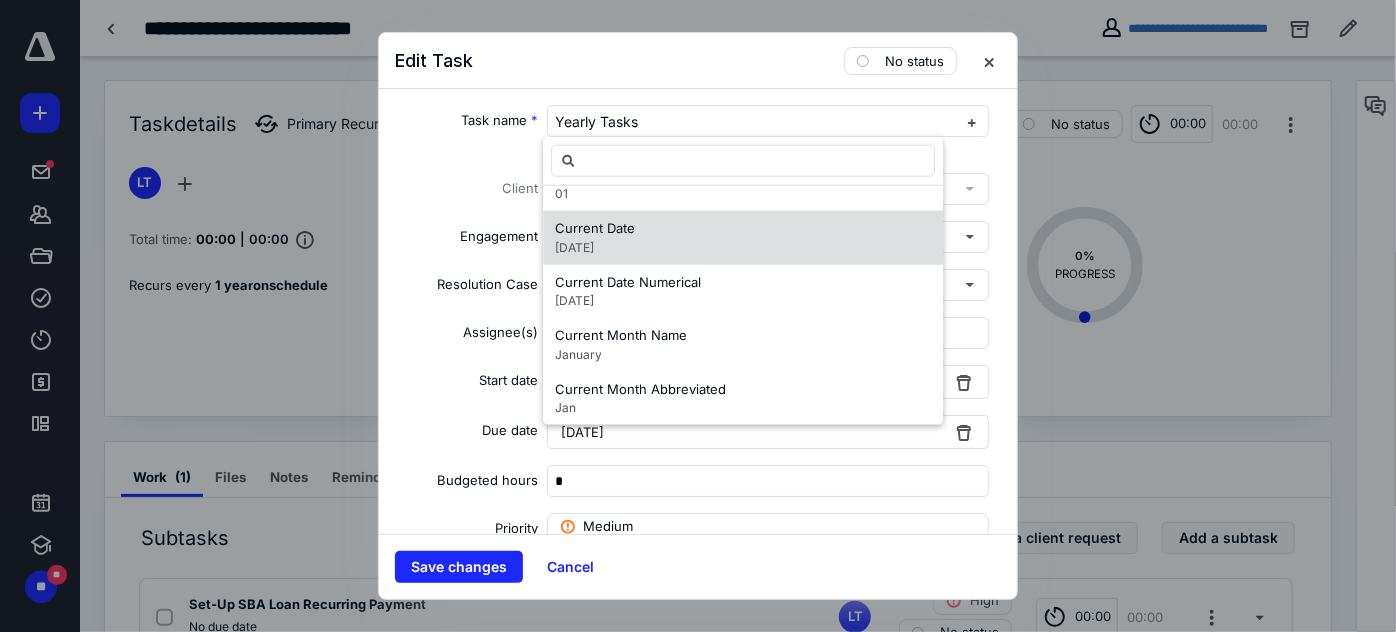 scroll, scrollTop: 181, scrollLeft: 0, axis: vertical 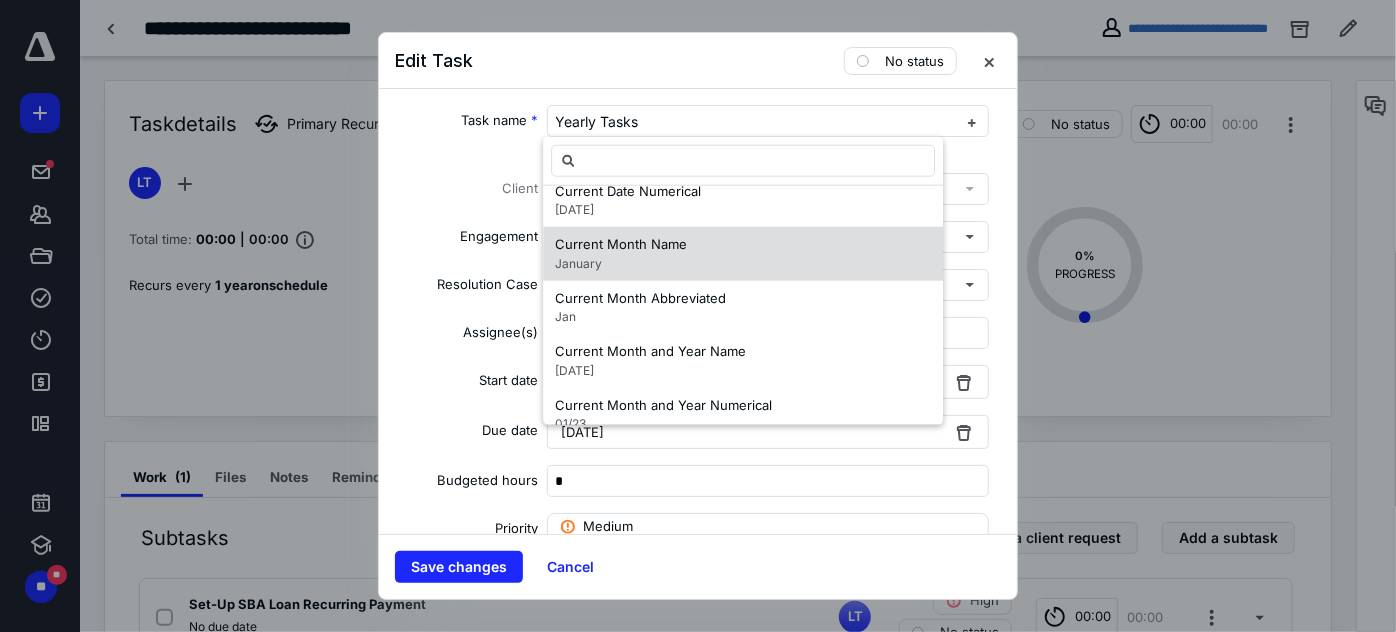 click on "Current Month Name January" at bounding box center [743, 253] 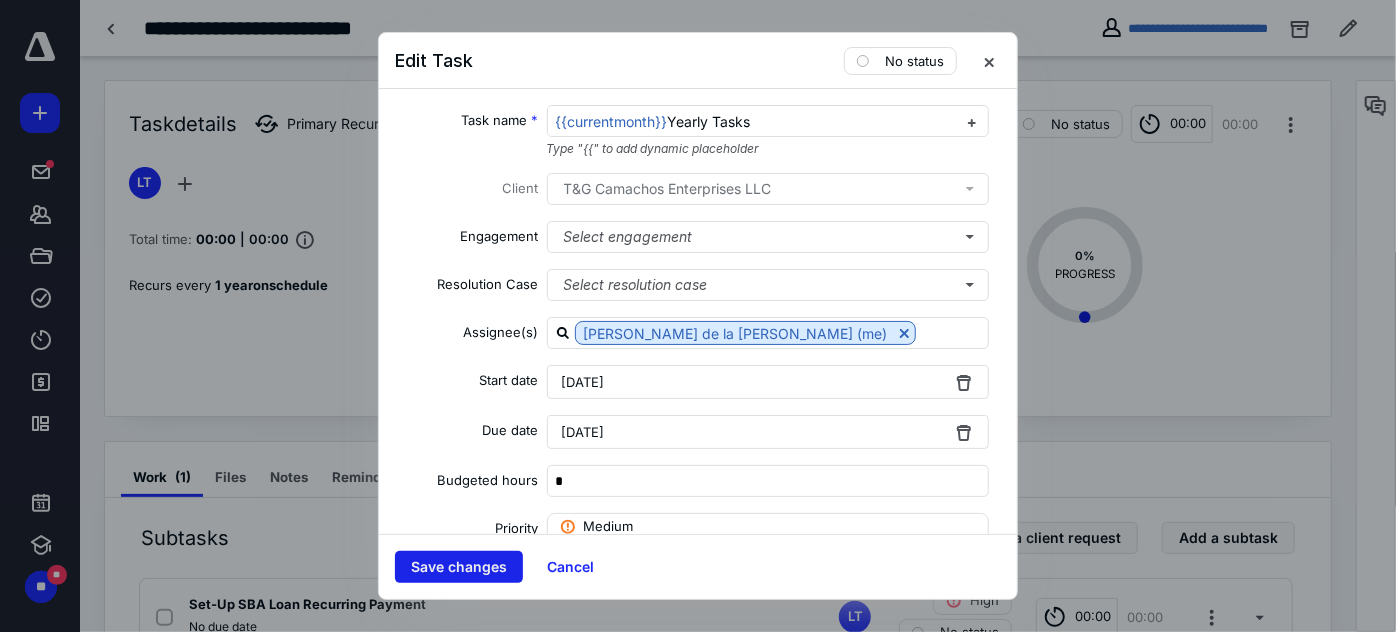 click on "Save changes" at bounding box center (459, 567) 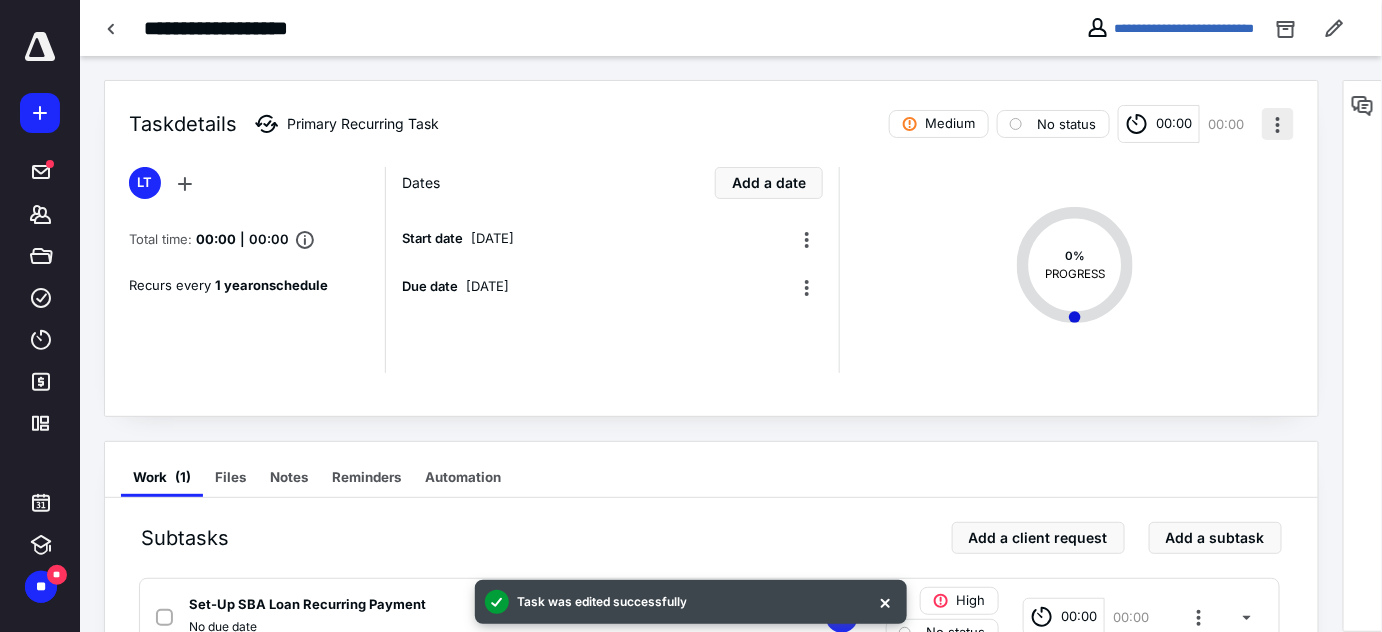 click at bounding box center (1278, 124) 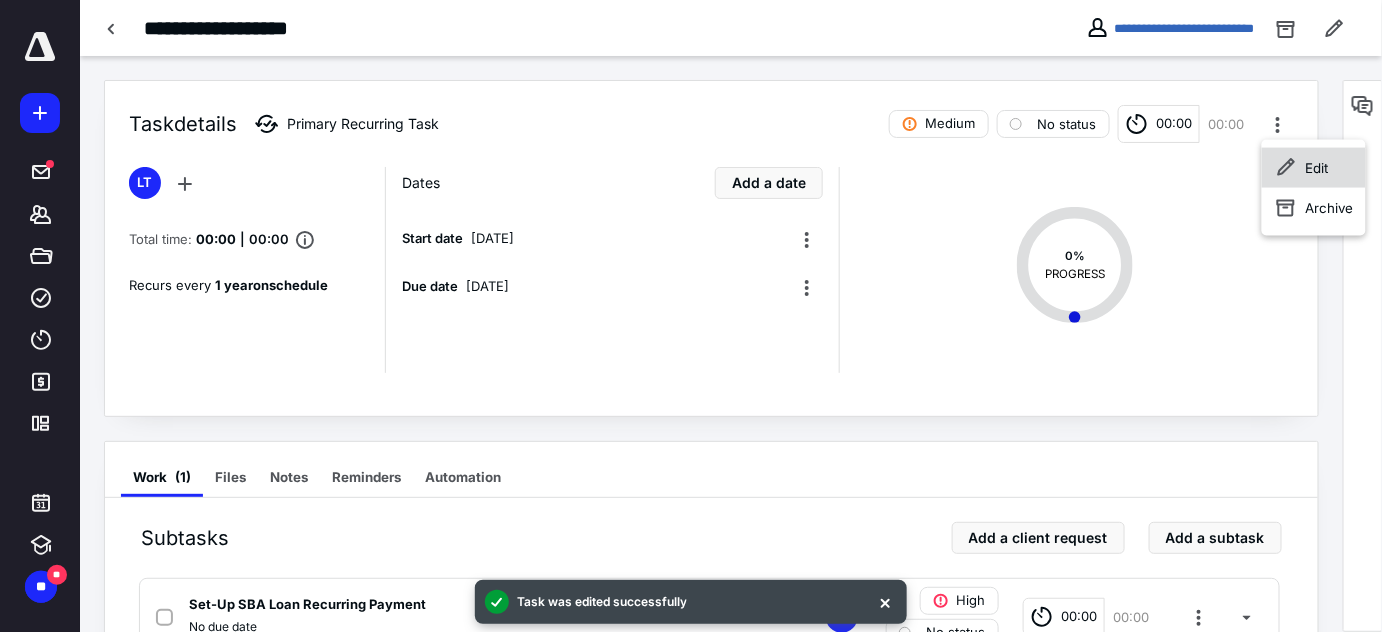 click on "Edit" at bounding box center (1317, 168) 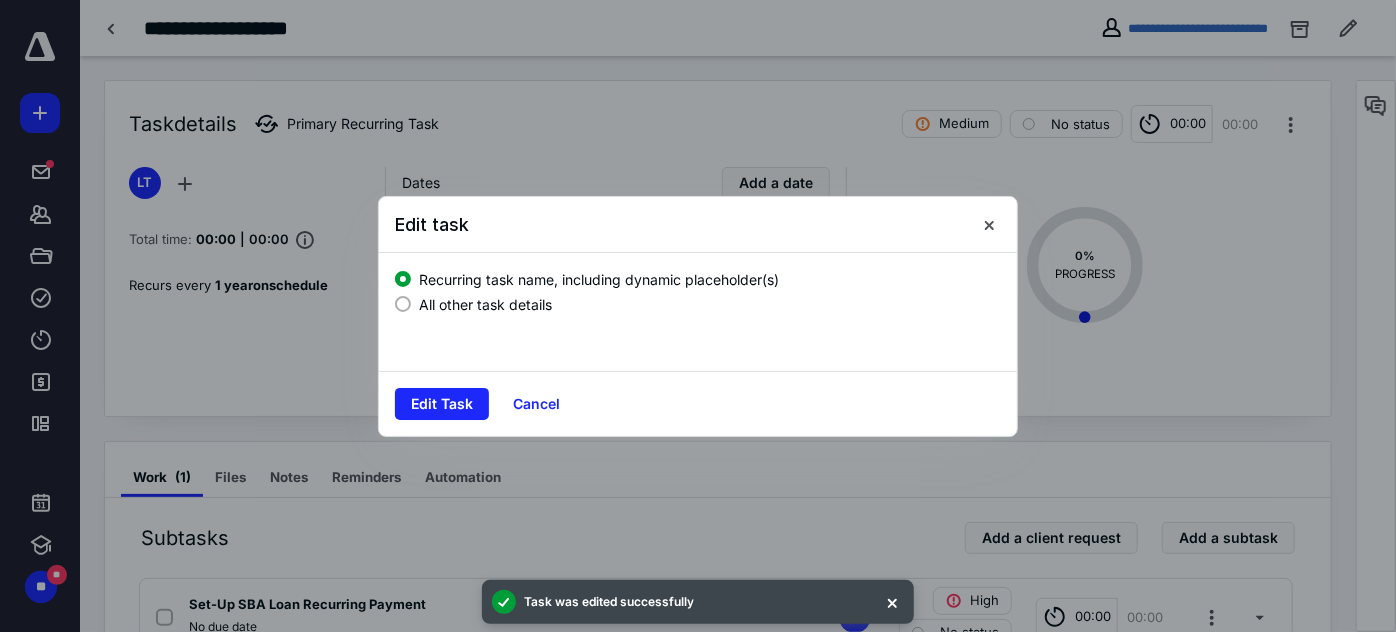 click on "All other task details" at bounding box center [485, 304] 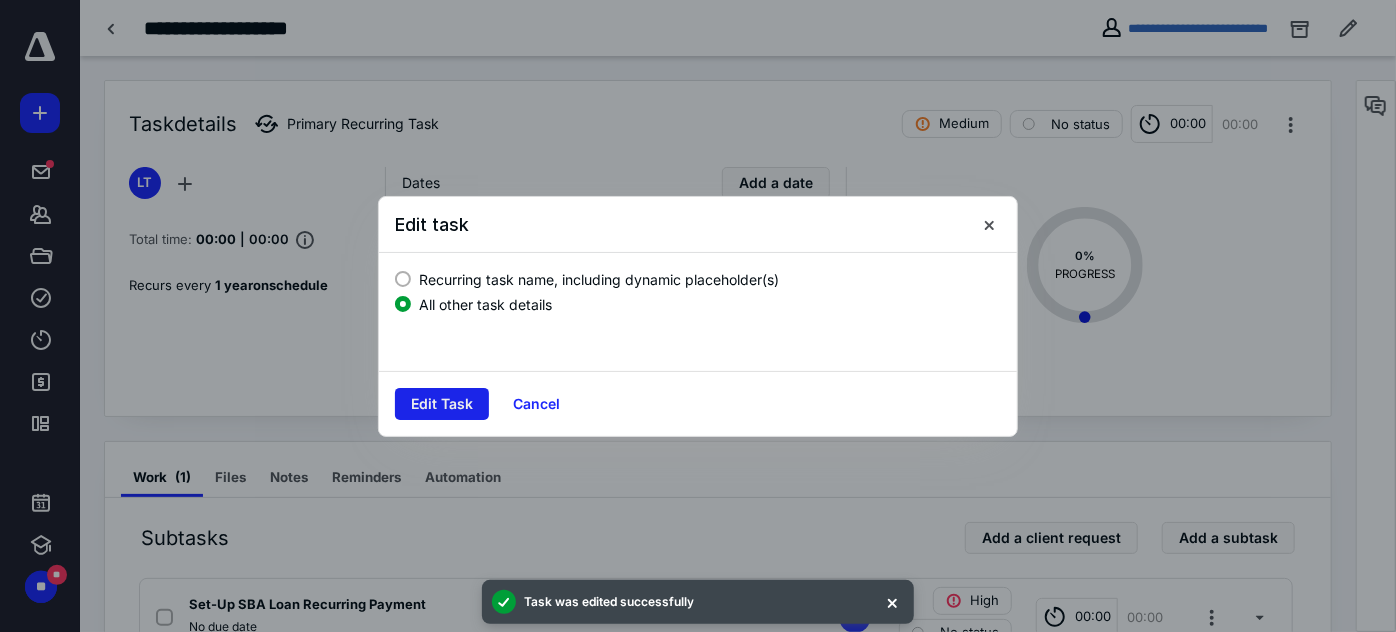 click on "Edit Task" at bounding box center (442, 404) 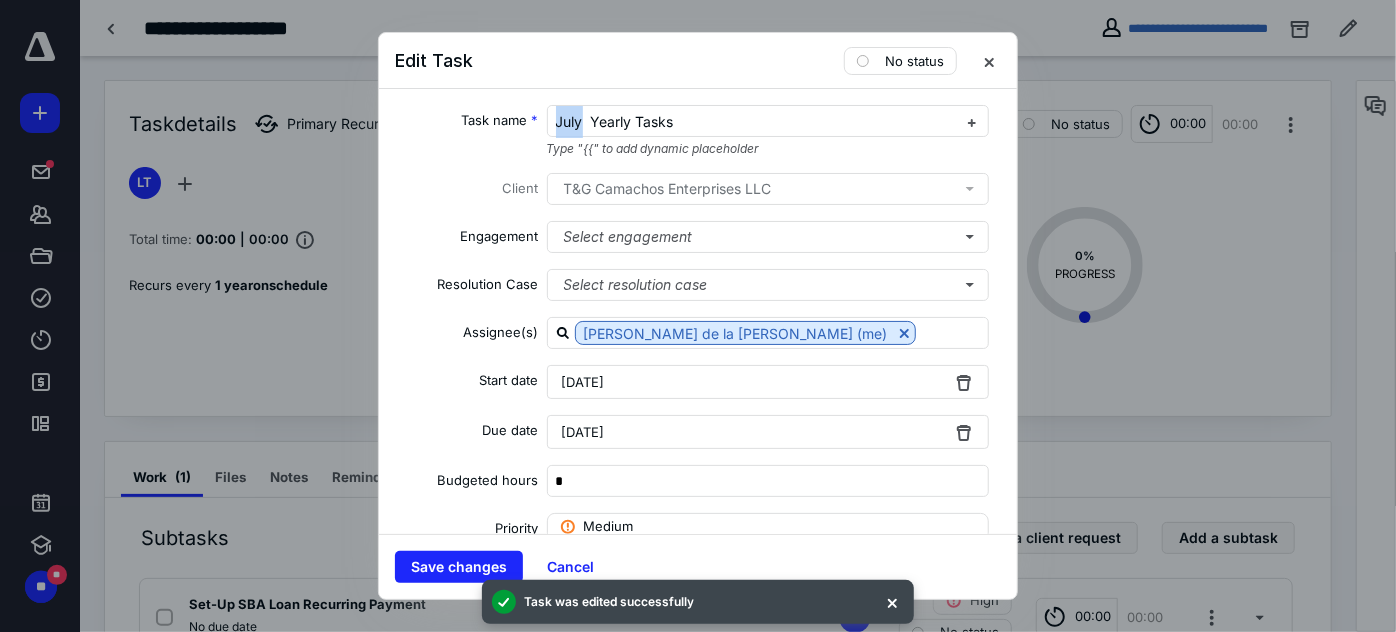 drag, startPoint x: 581, startPoint y: 124, endPoint x: 478, endPoint y: 111, distance: 103.81715 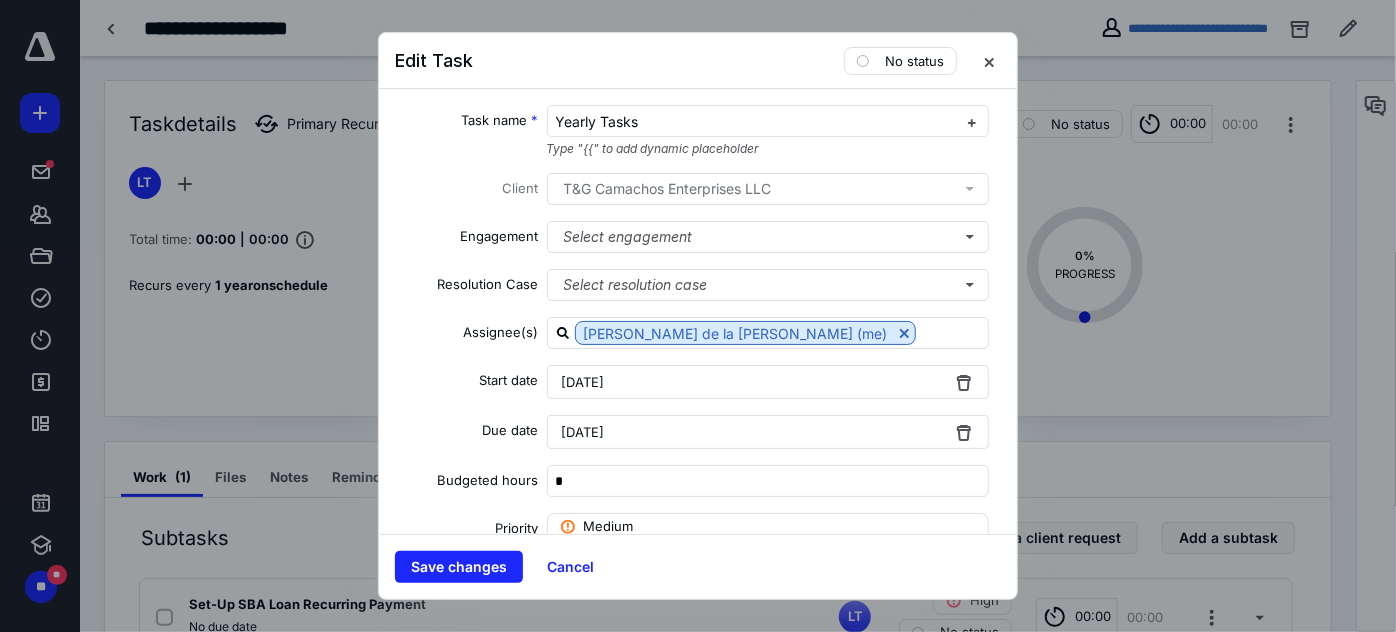 type 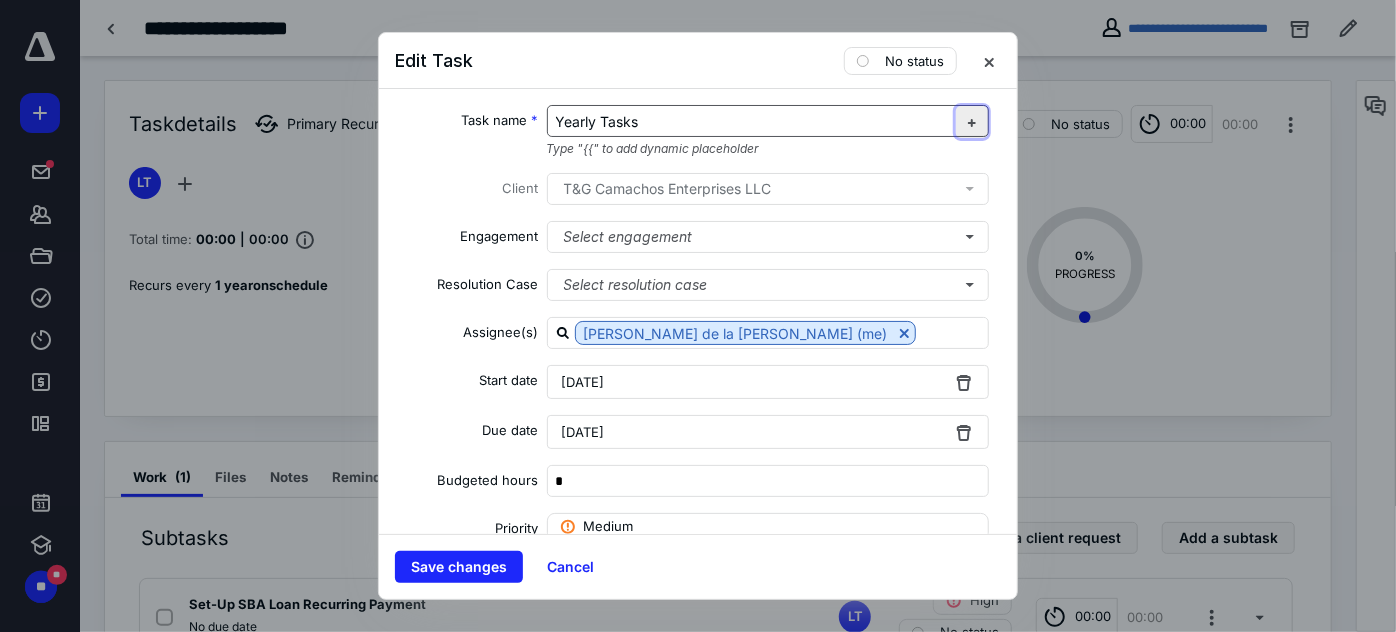 click at bounding box center (972, 122) 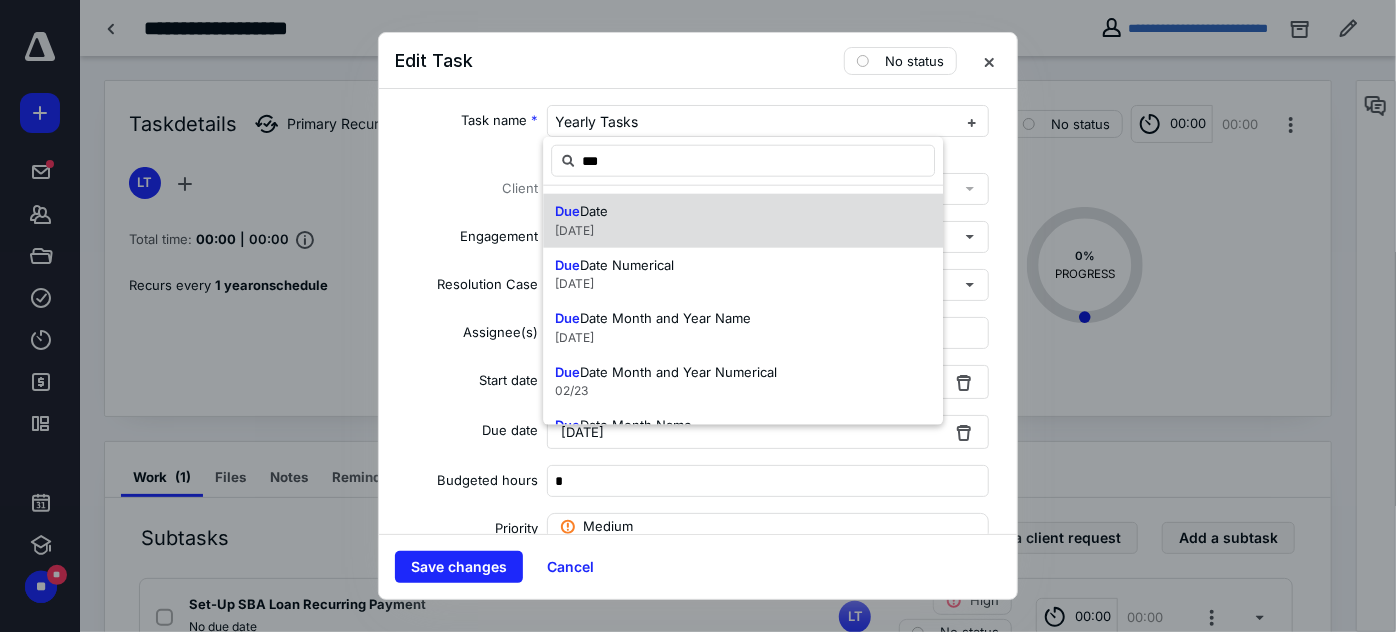 scroll, scrollTop: 90, scrollLeft: 0, axis: vertical 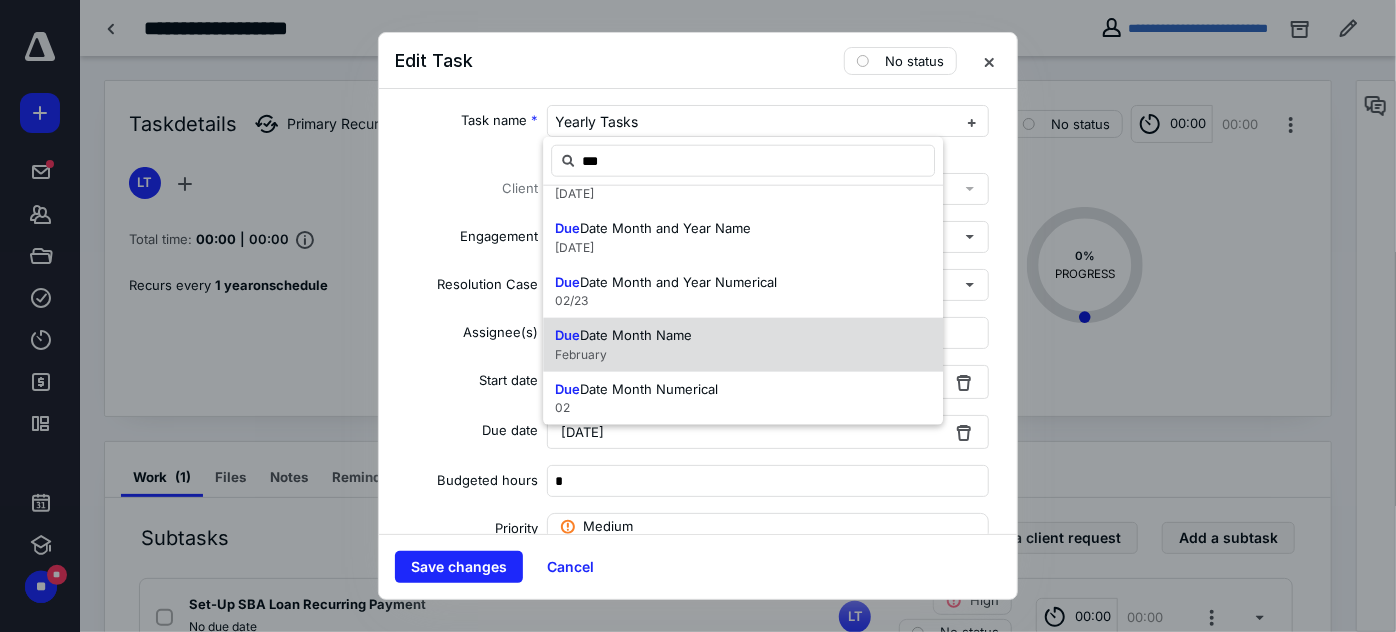 click on "Due  Date Month Name February" at bounding box center [743, 345] 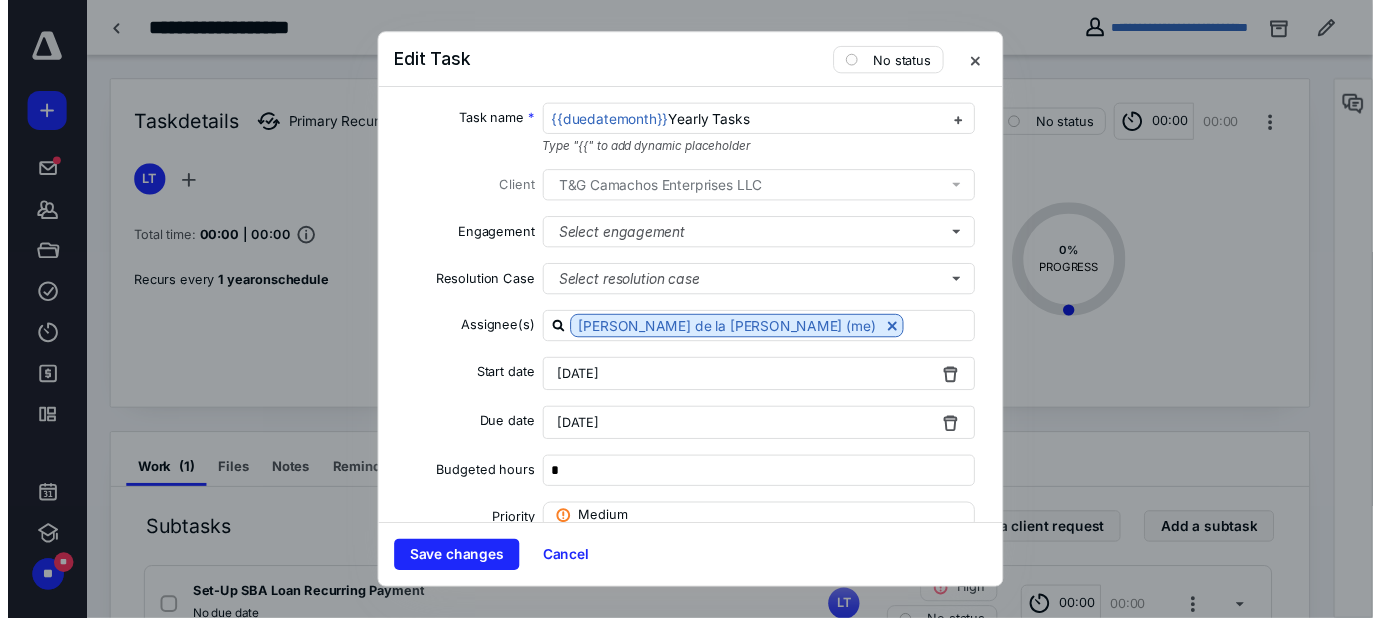 scroll, scrollTop: 0, scrollLeft: 0, axis: both 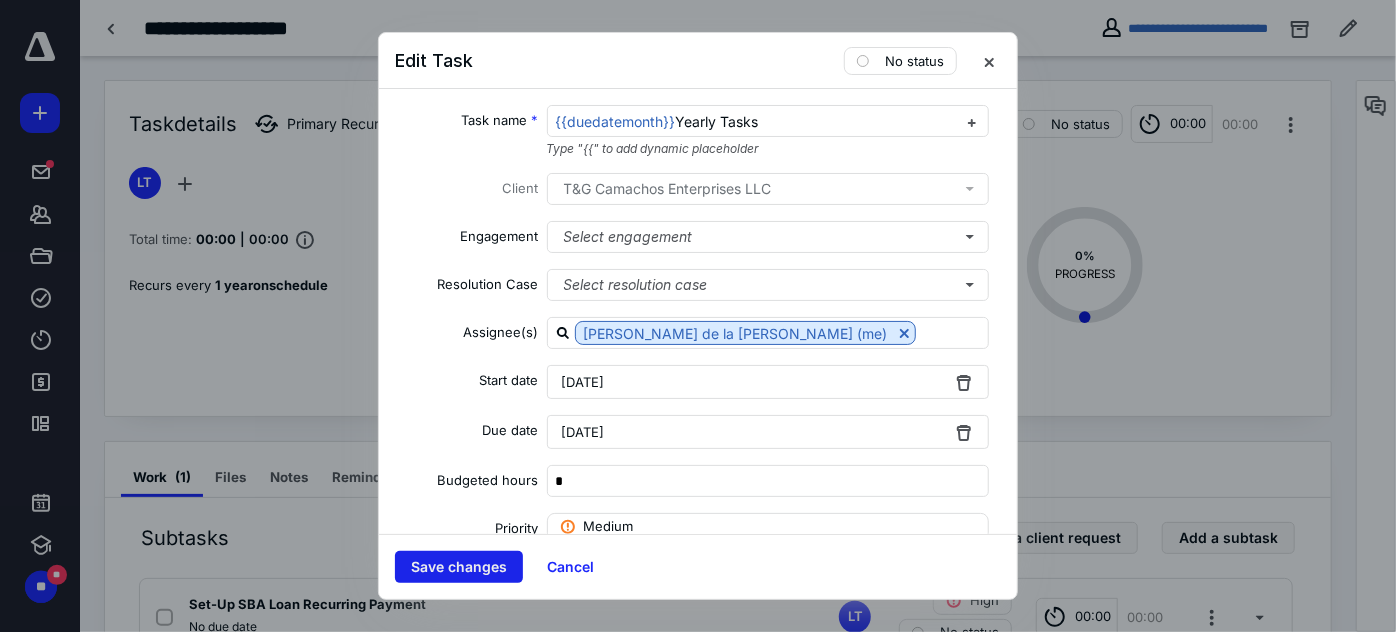 click on "Save changes" at bounding box center (459, 567) 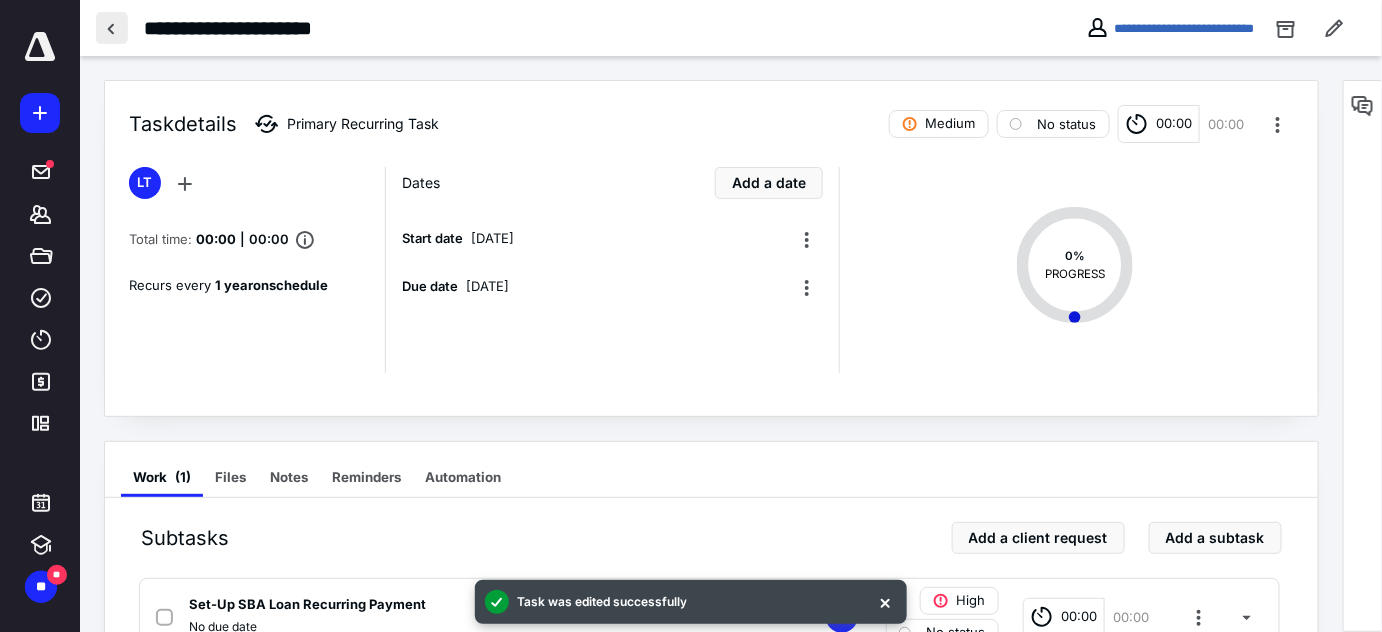 click at bounding box center (112, 28) 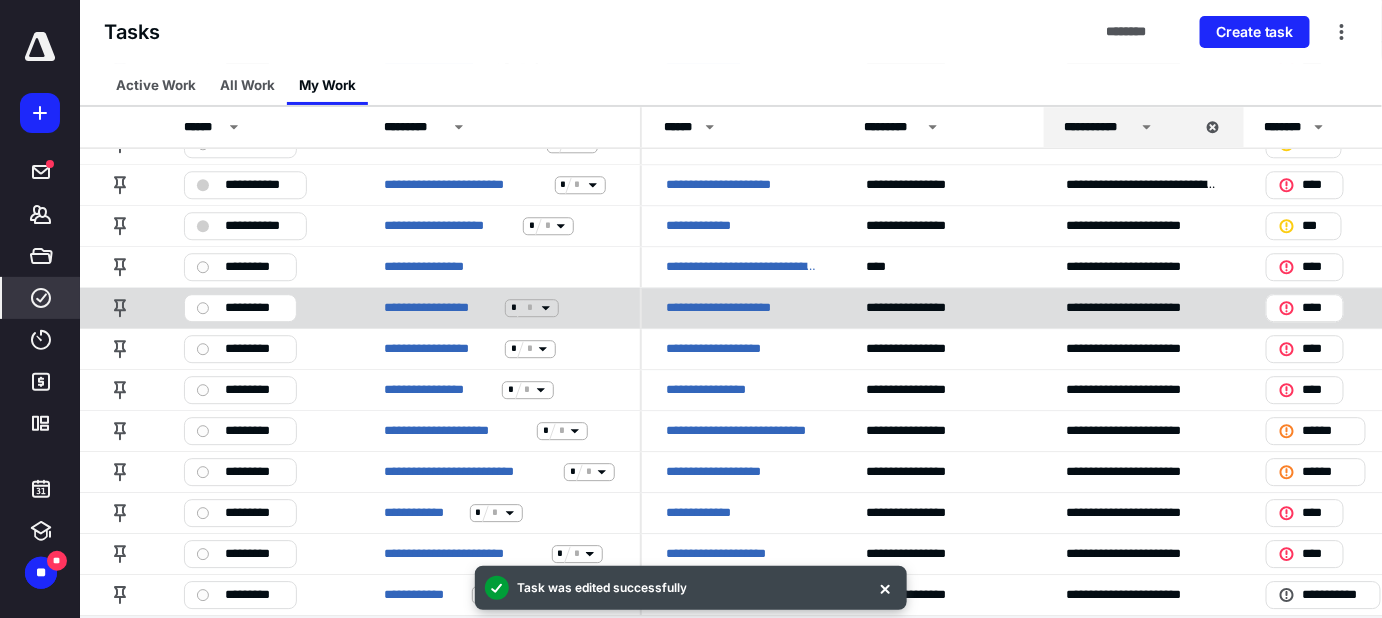 scroll, scrollTop: 1672, scrollLeft: 0, axis: vertical 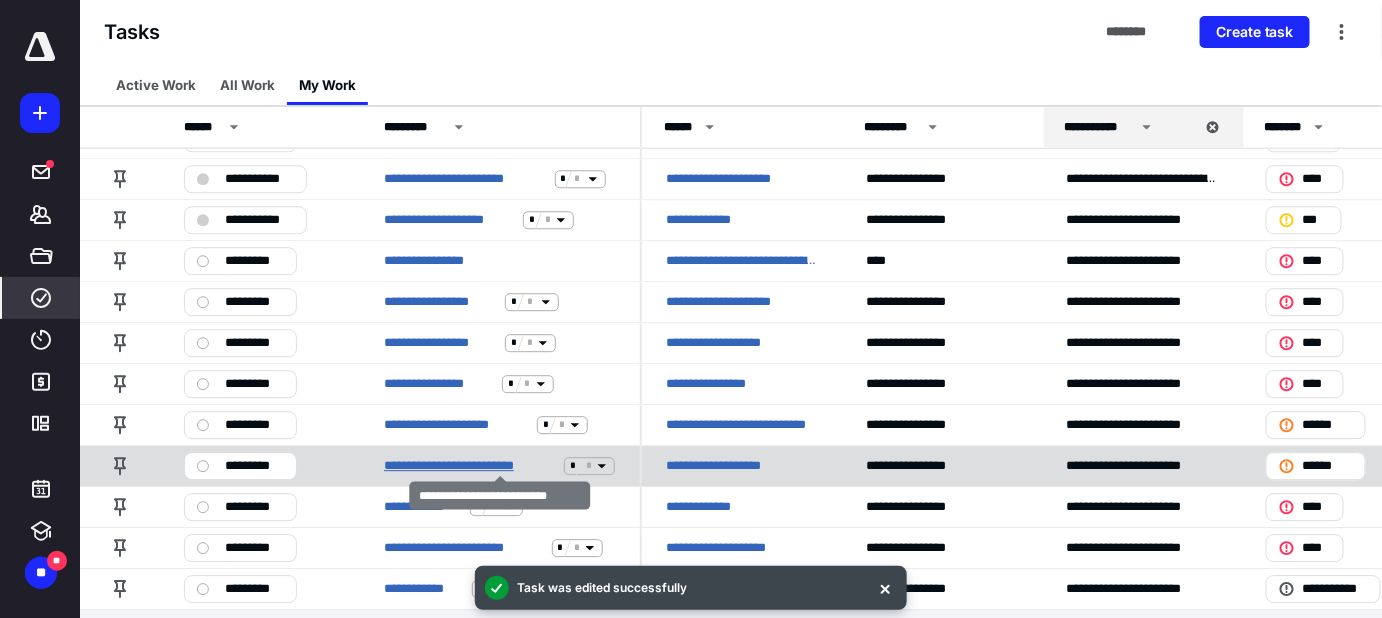 click on "**********" at bounding box center (470, 466) 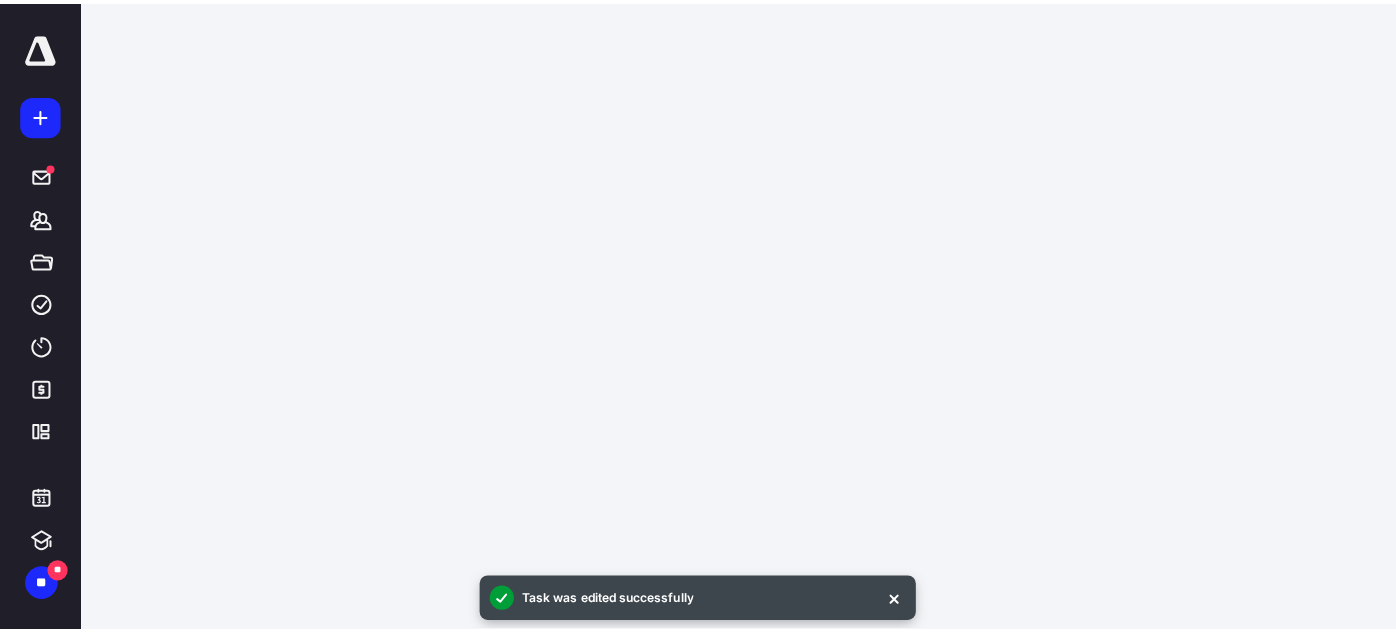 scroll, scrollTop: 0, scrollLeft: 0, axis: both 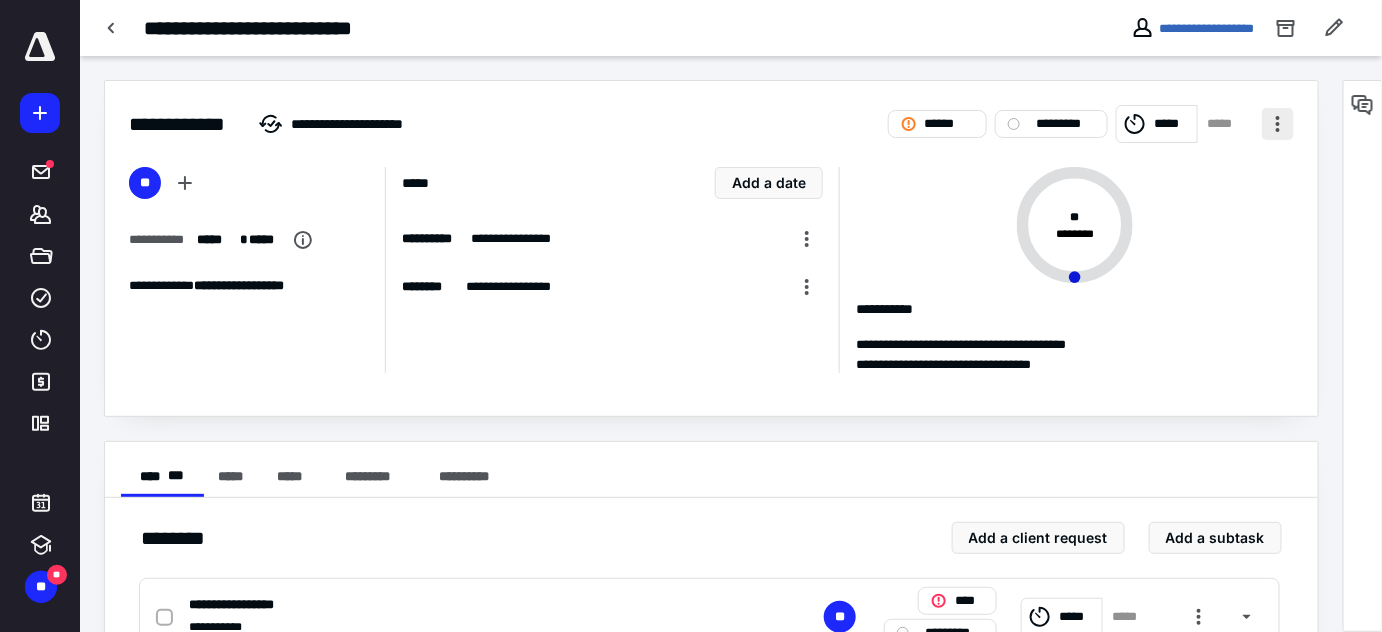 click at bounding box center [1278, 124] 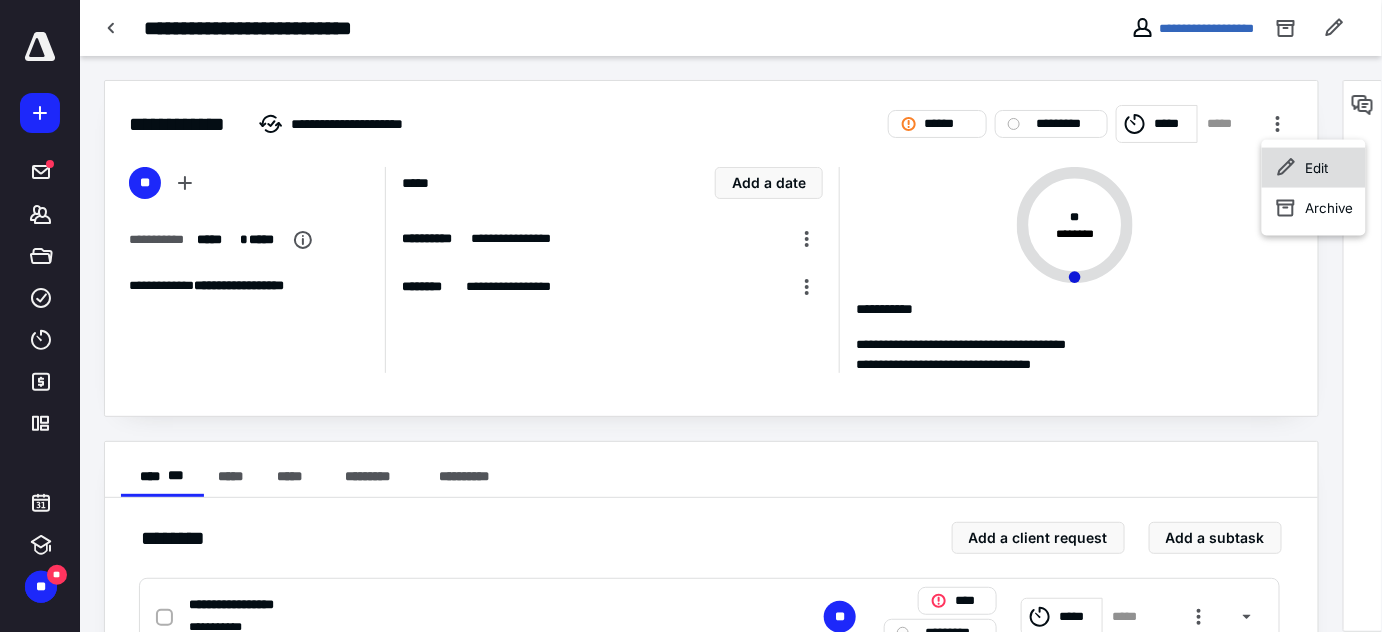 click on "Edit" at bounding box center (1314, 168) 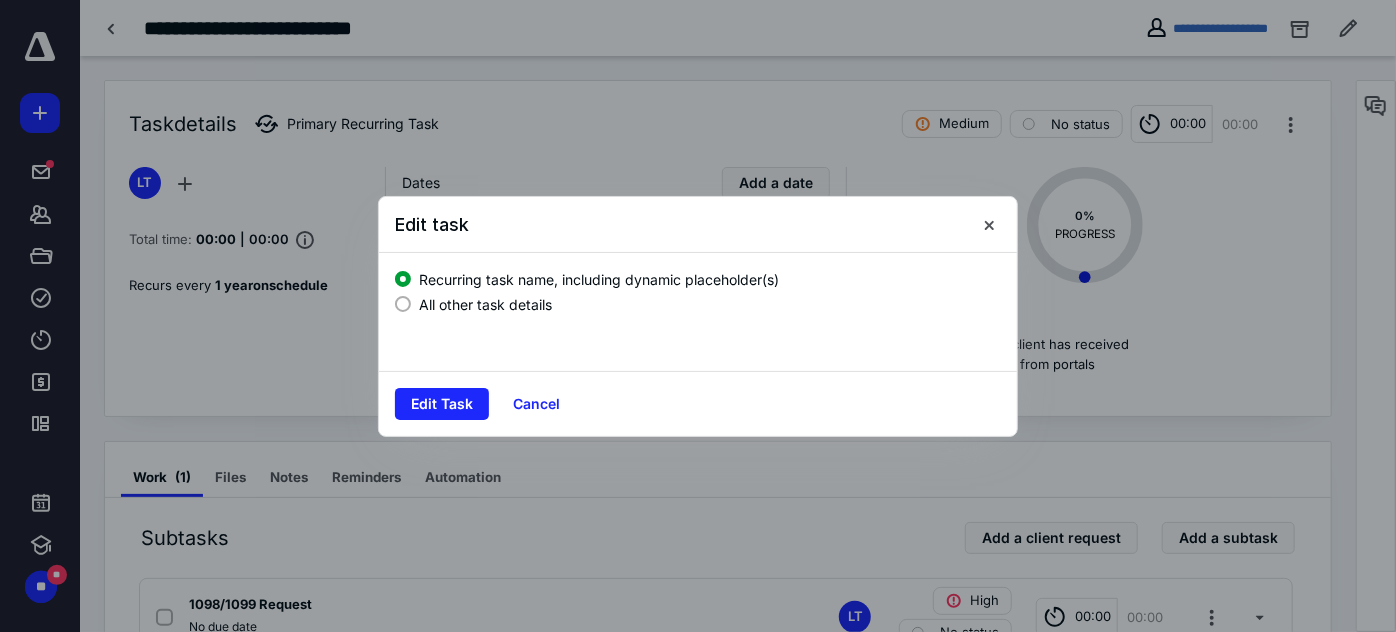 click on "All other task details" at bounding box center (485, 304) 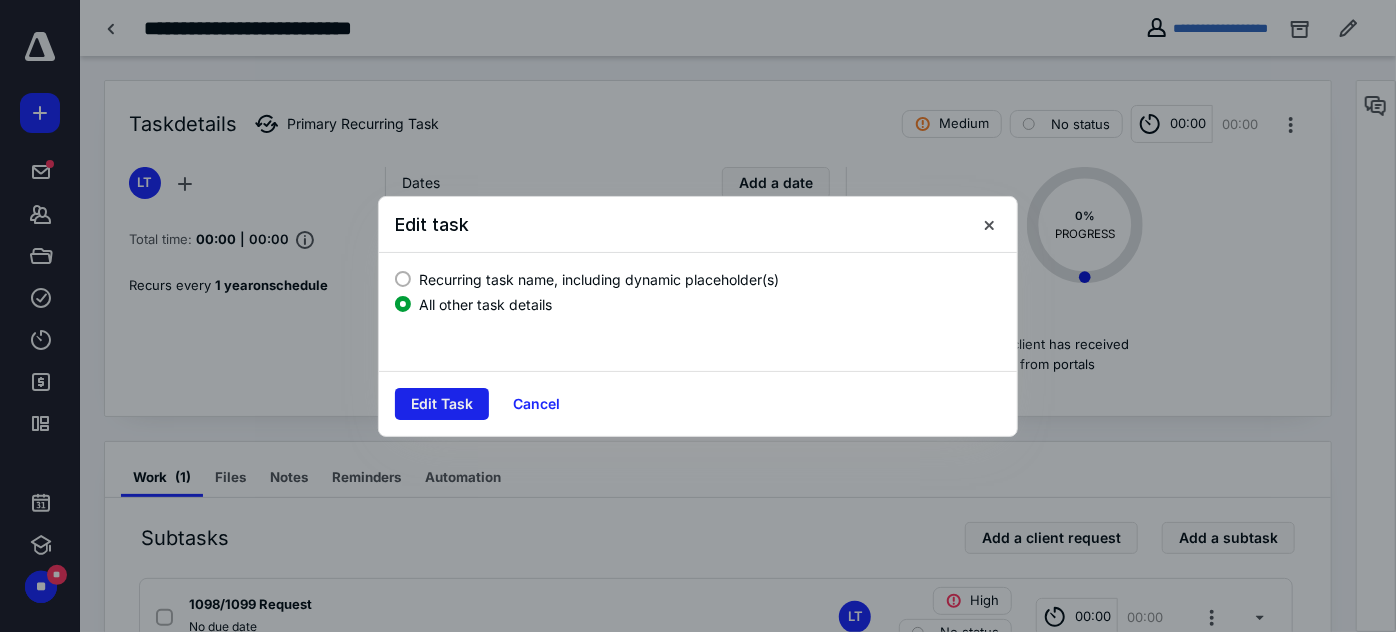 click on "Edit Task" at bounding box center [442, 404] 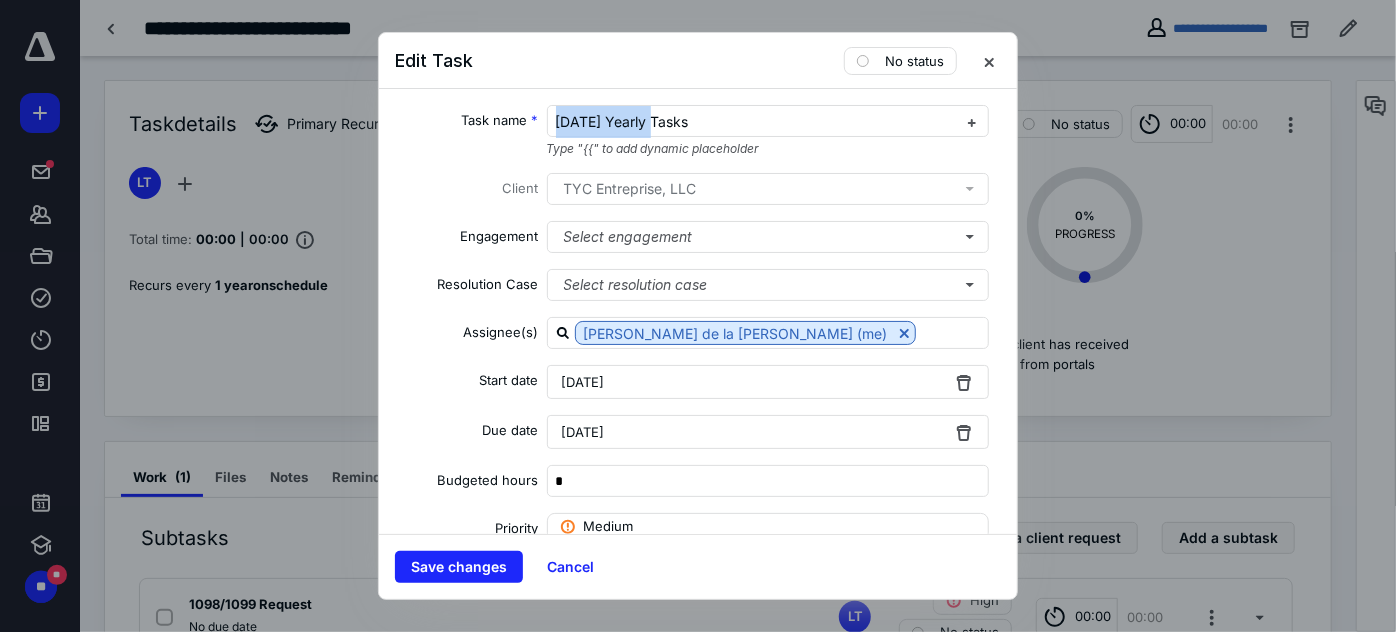 drag, startPoint x: 653, startPoint y: 119, endPoint x: 493, endPoint y: 106, distance: 160.52725 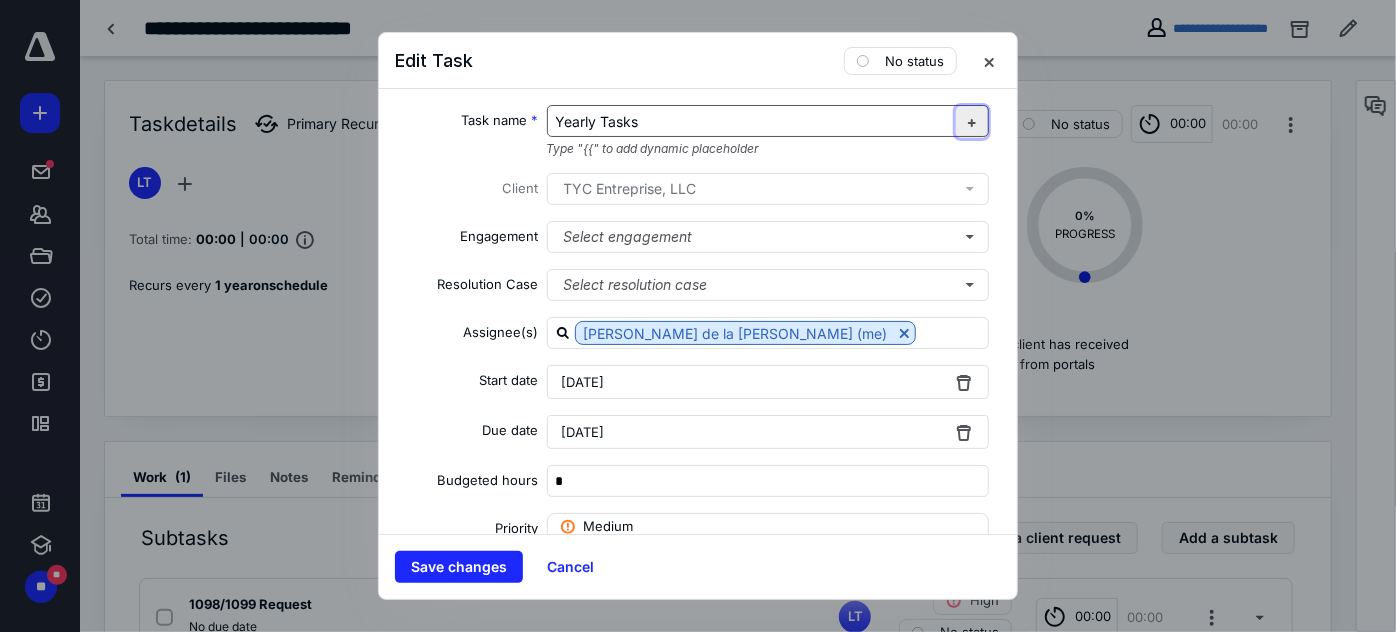 click at bounding box center [972, 122] 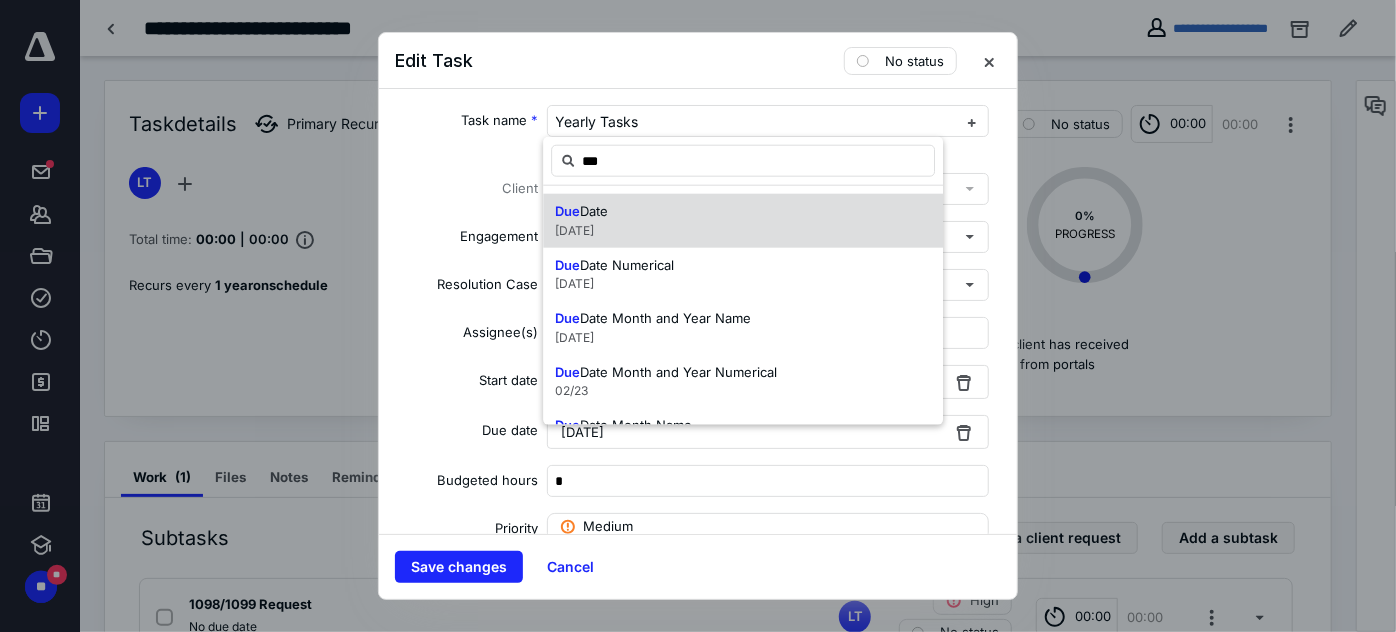 scroll, scrollTop: 90, scrollLeft: 0, axis: vertical 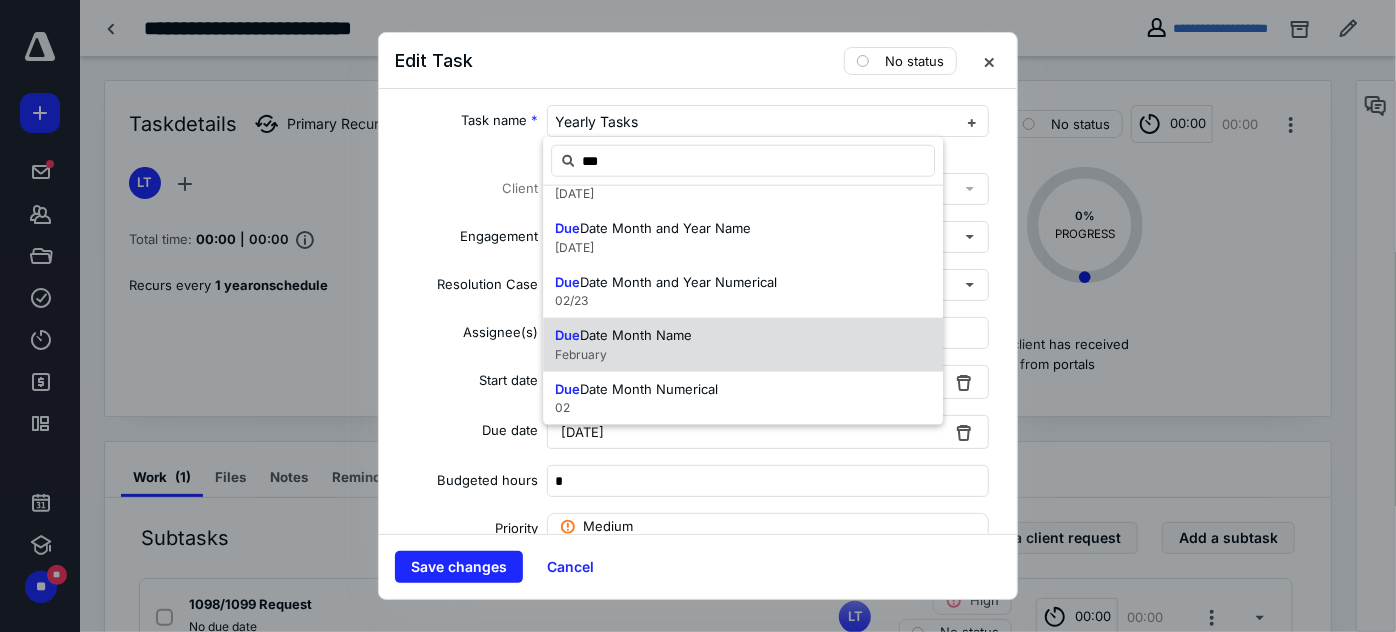 click on "Due  Date Month Name February" at bounding box center (743, 345) 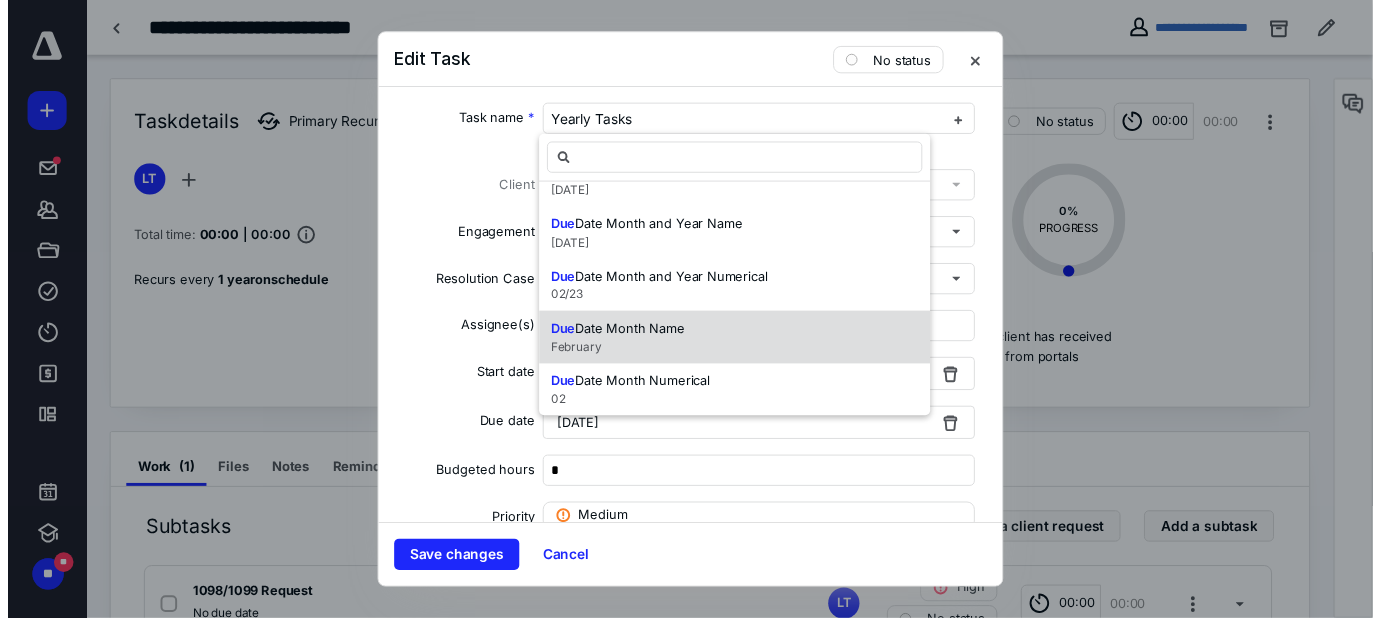 scroll, scrollTop: 0, scrollLeft: 0, axis: both 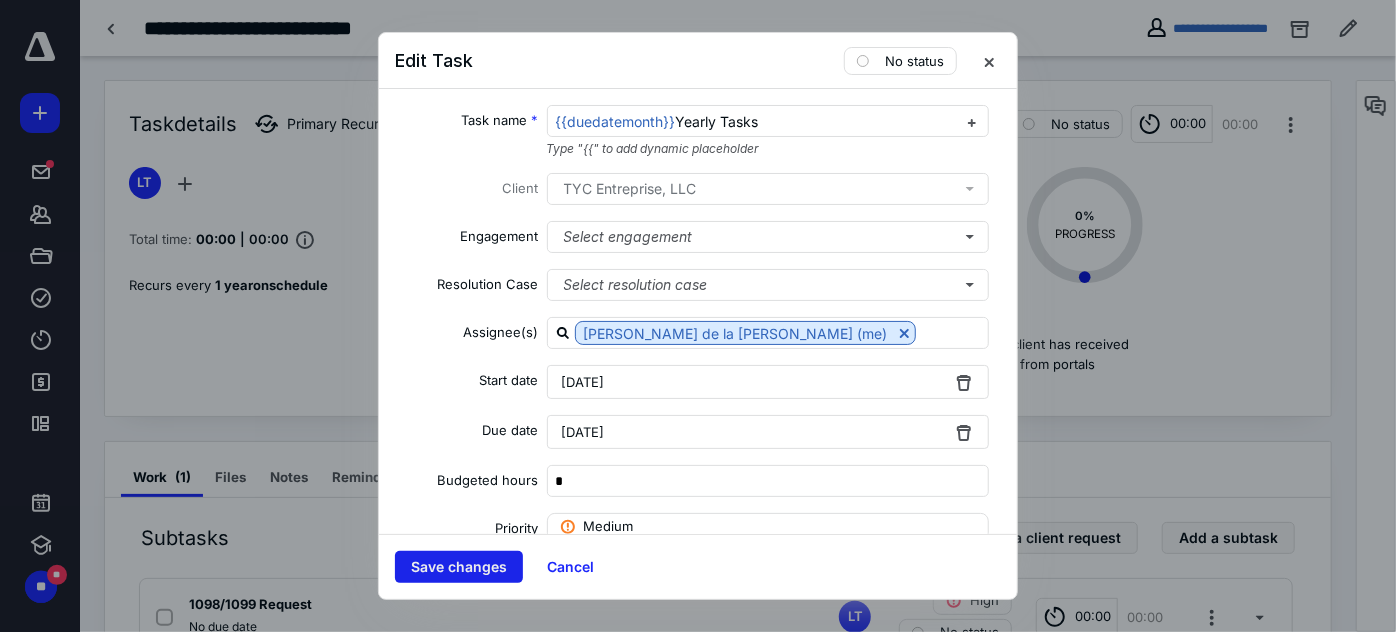 click on "Save changes" at bounding box center [459, 567] 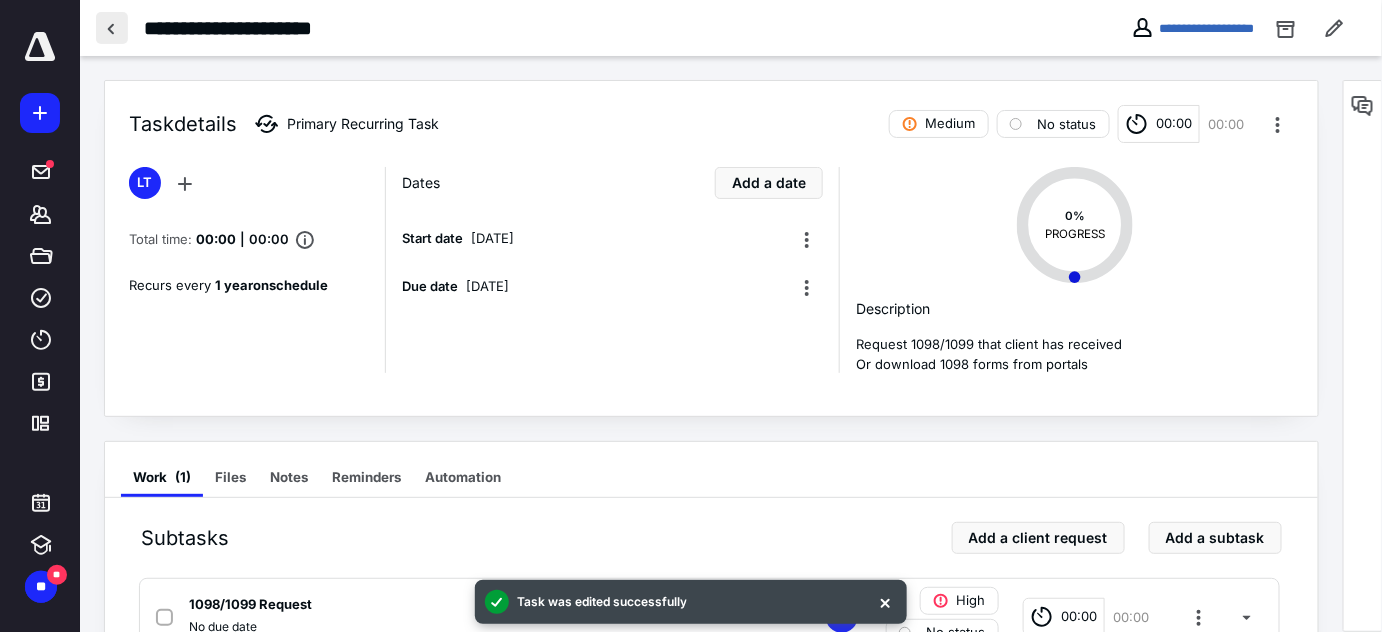 click at bounding box center [112, 28] 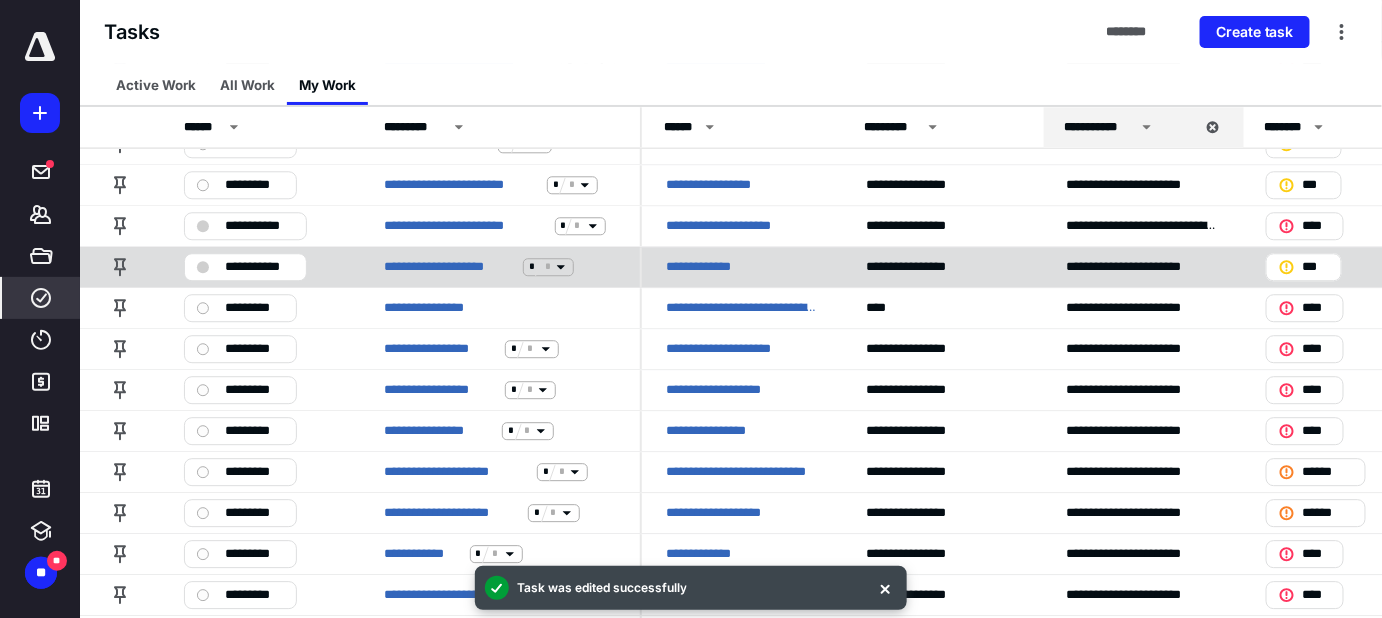scroll, scrollTop: 1672, scrollLeft: 0, axis: vertical 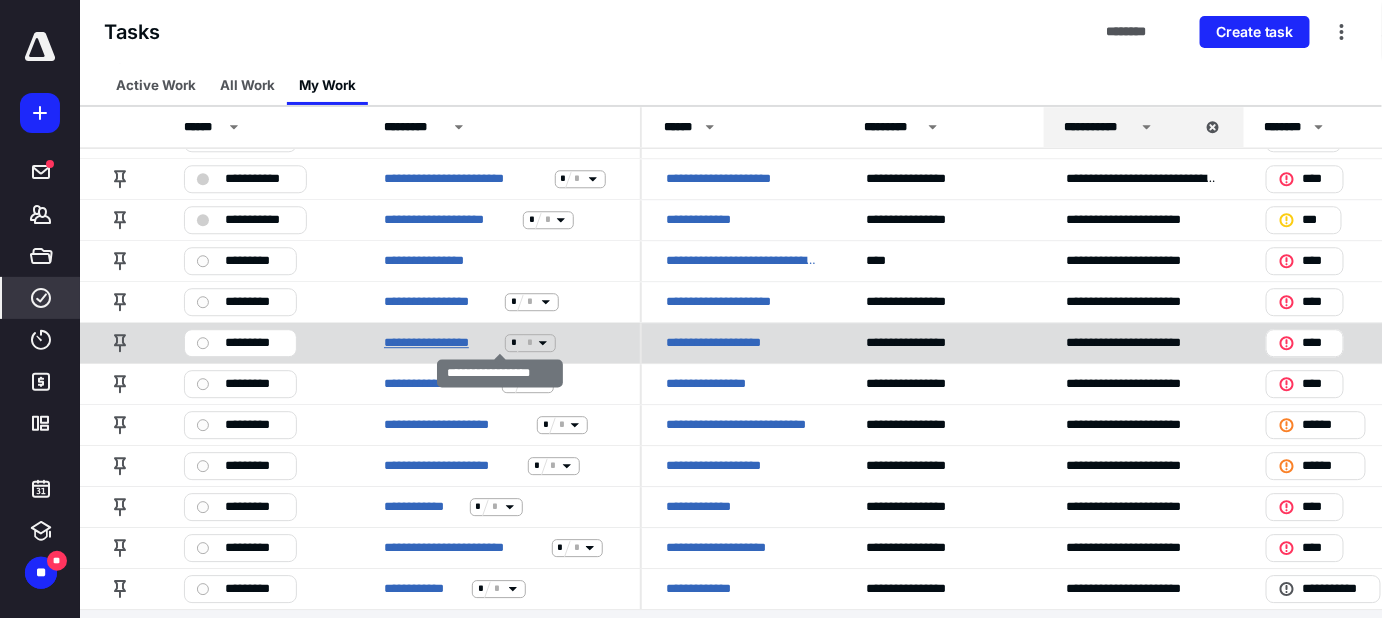 click on "**********" at bounding box center [440, 343] 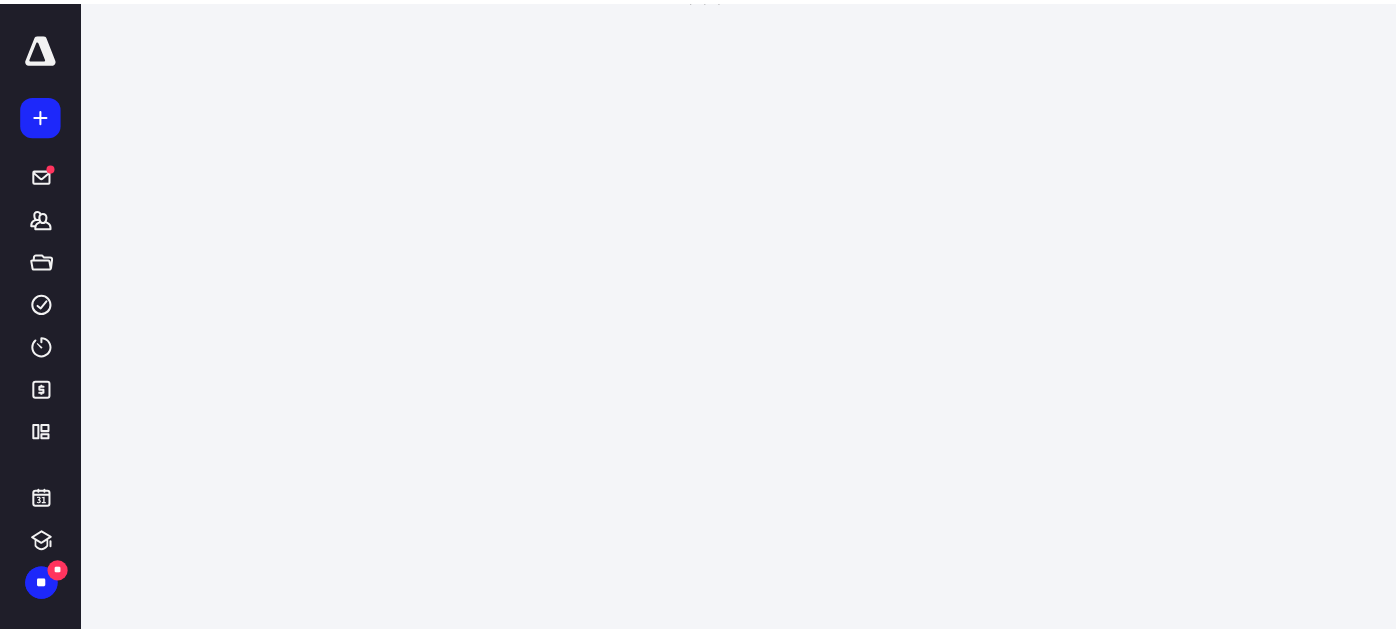 scroll, scrollTop: 0, scrollLeft: 0, axis: both 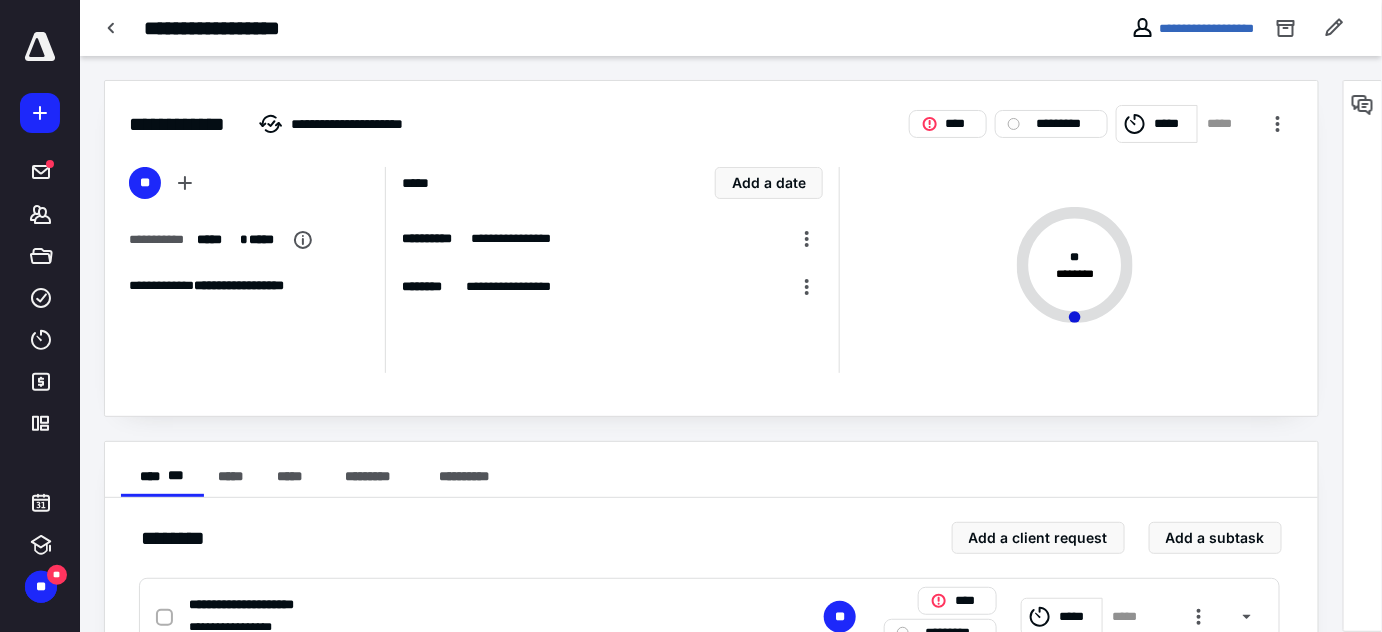 click on "**********" at bounding box center [711, 112] 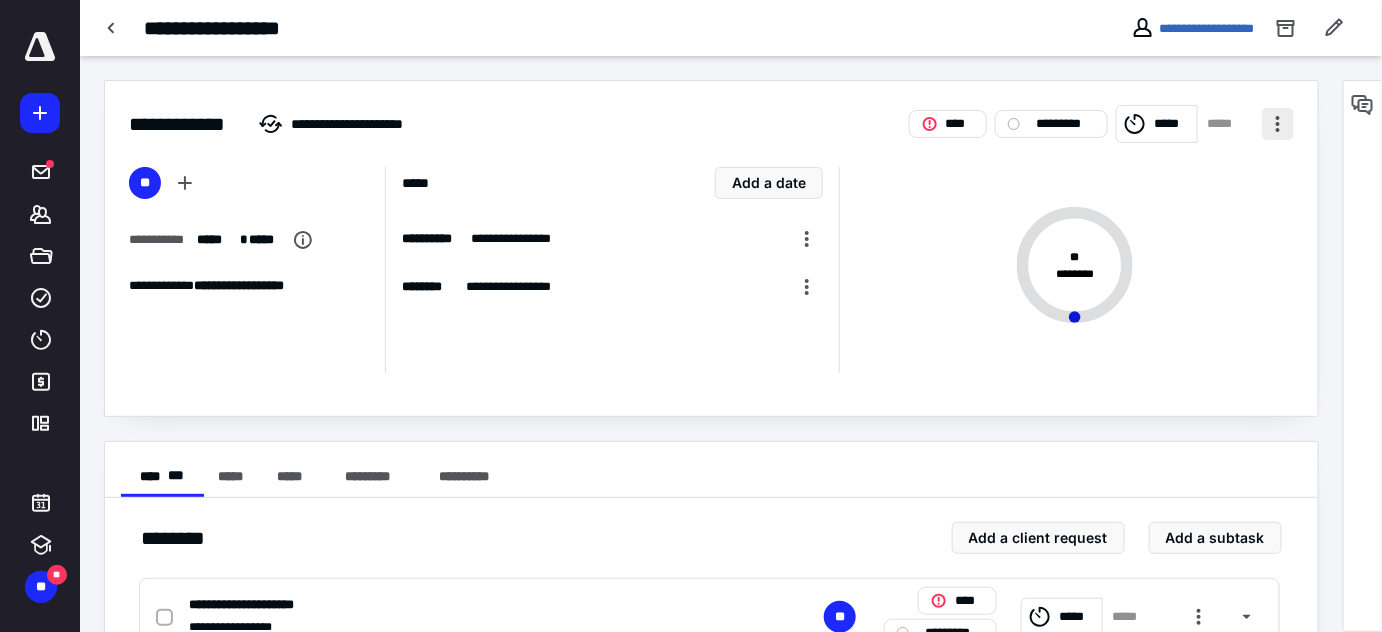 click at bounding box center [1278, 124] 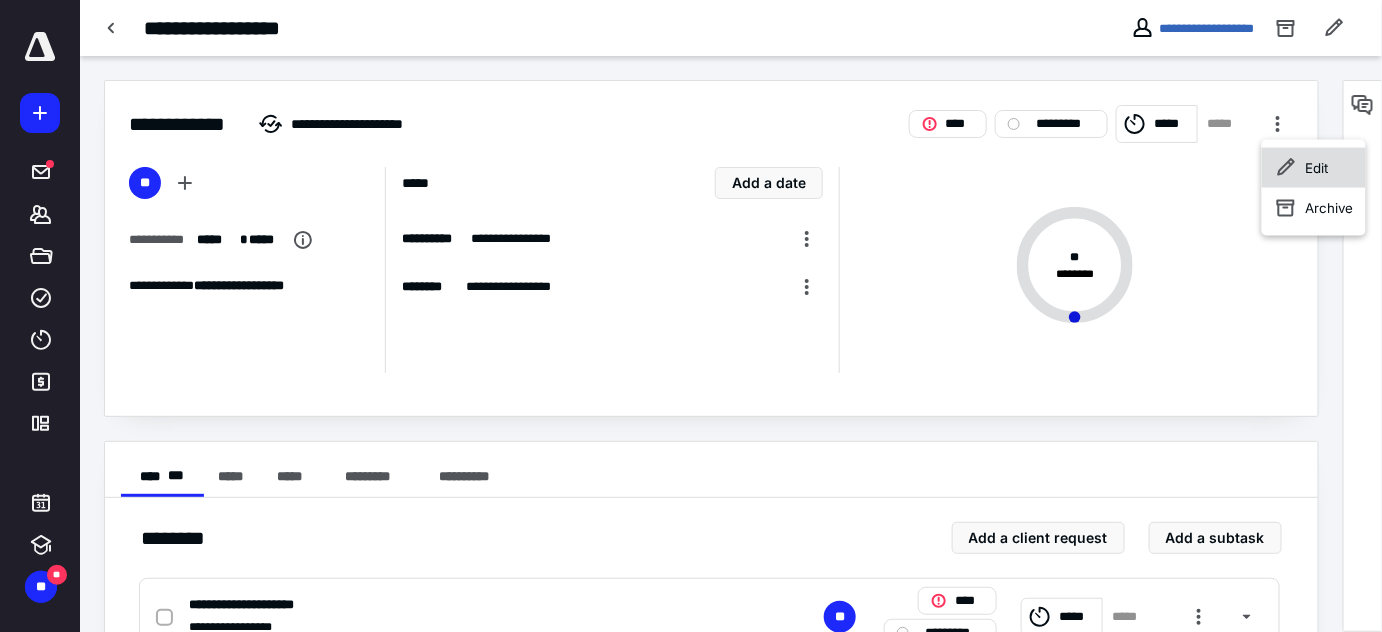 click on "Edit" at bounding box center (1317, 168) 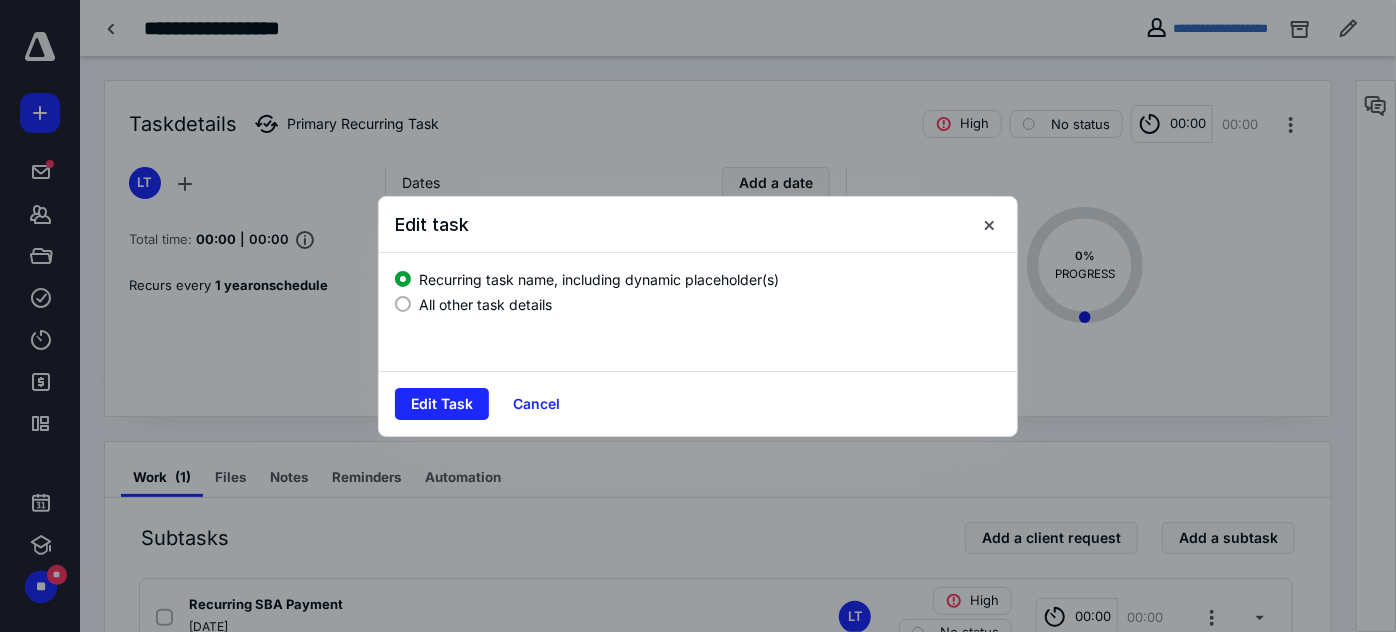 click on "All other task details" at bounding box center (485, 304) 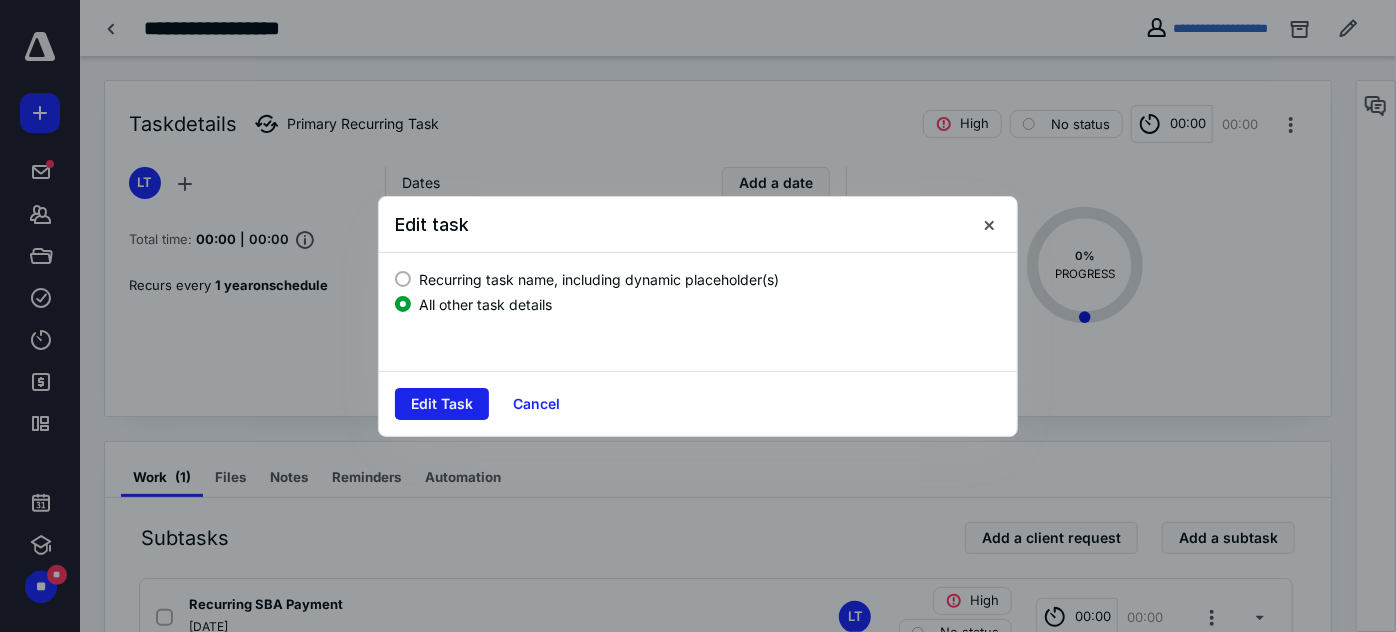 click on "Edit Task" at bounding box center (442, 404) 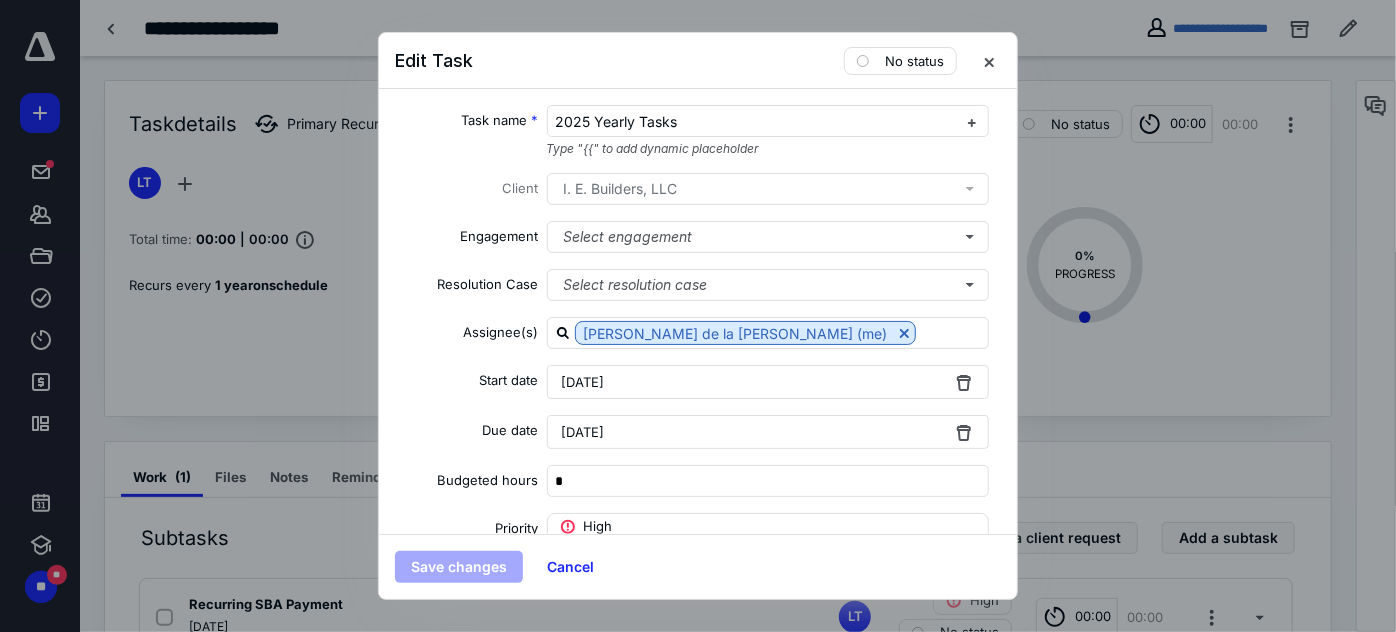 drag, startPoint x: 589, startPoint y: 124, endPoint x: 426, endPoint y: 96, distance: 165.38742 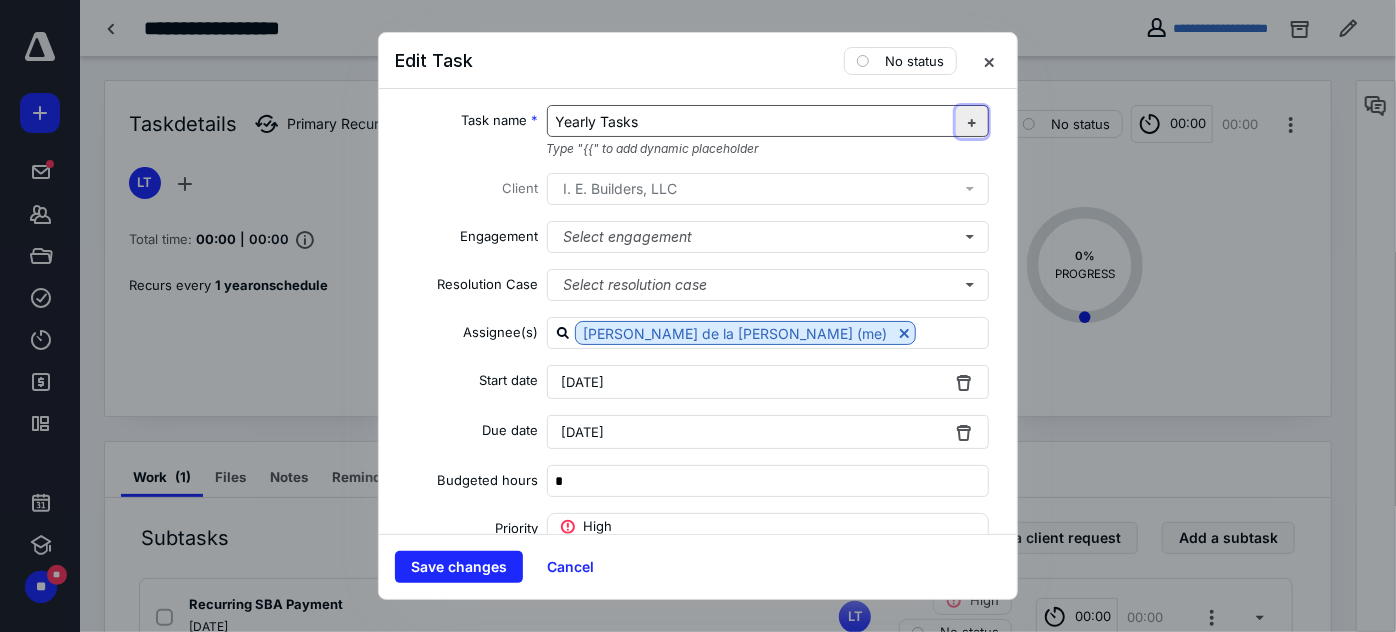 click at bounding box center [972, 122] 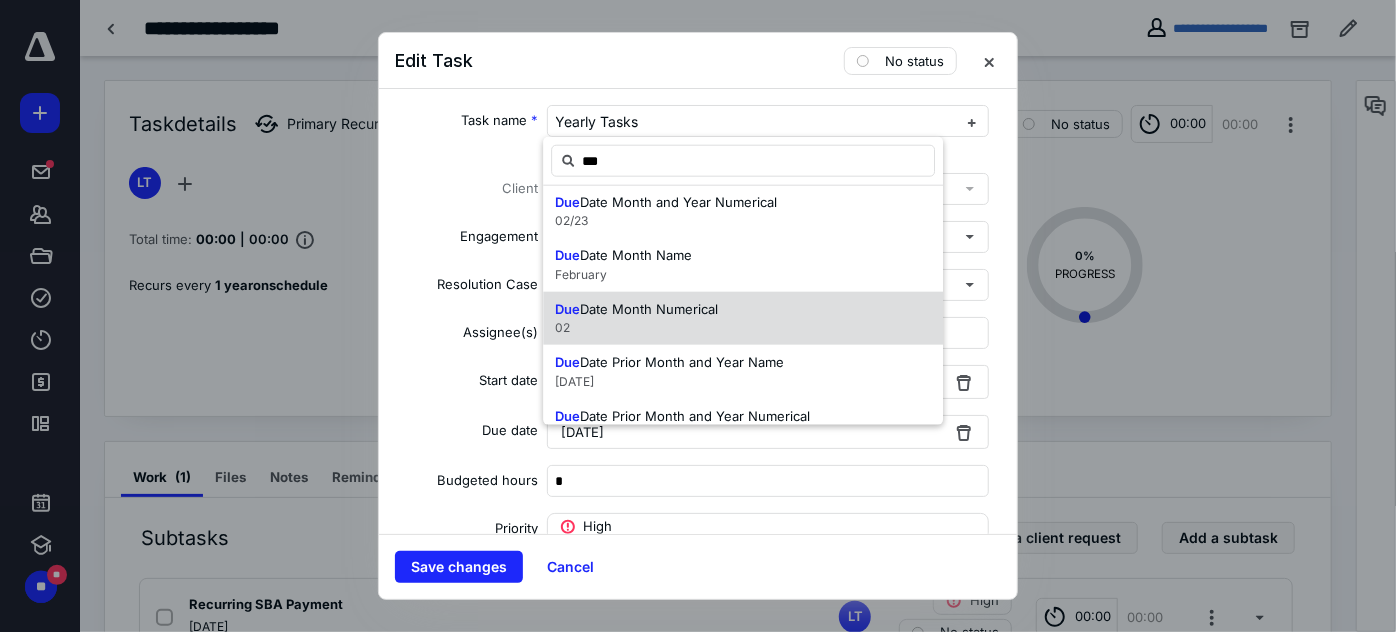 scroll, scrollTop: 181, scrollLeft: 0, axis: vertical 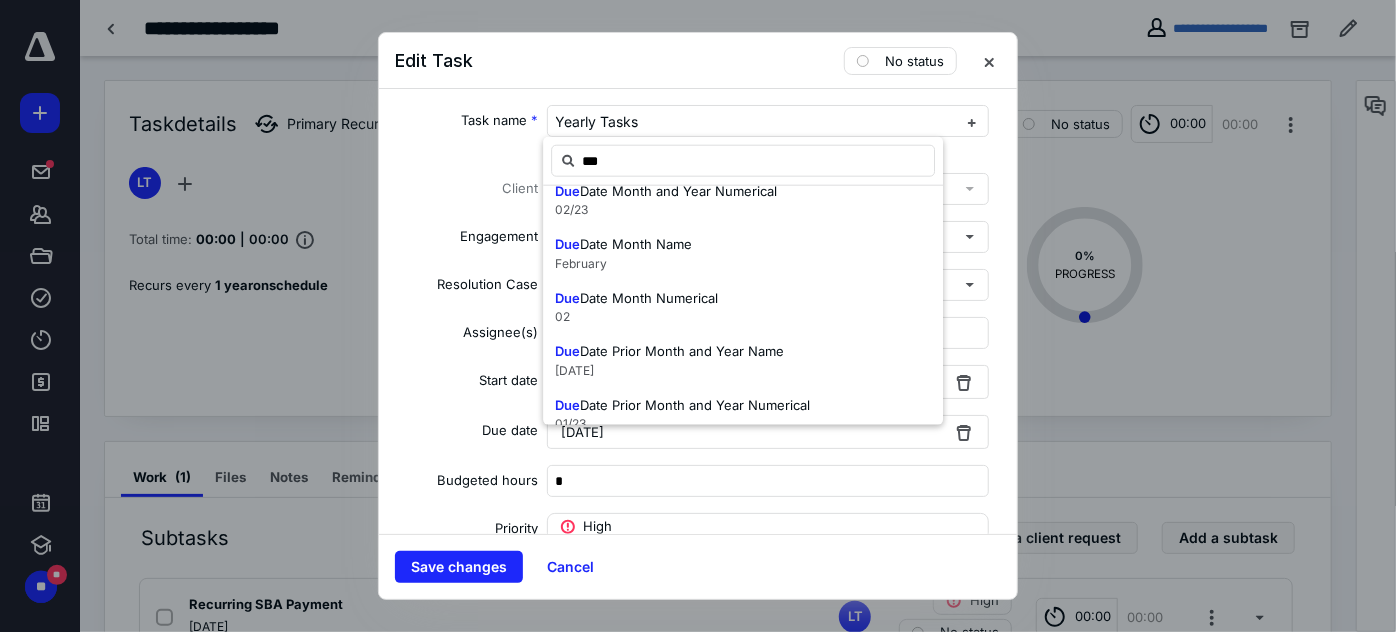 click on "Due  Date Month Name February" at bounding box center [743, 253] 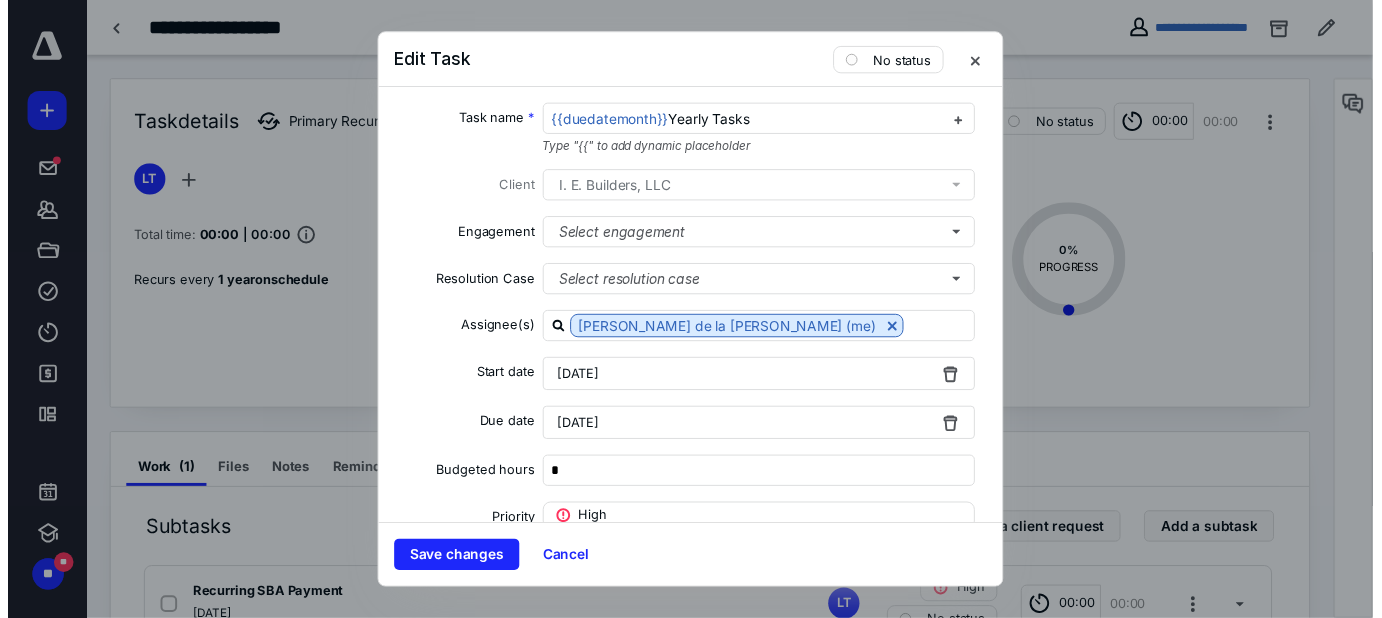 scroll, scrollTop: 0, scrollLeft: 0, axis: both 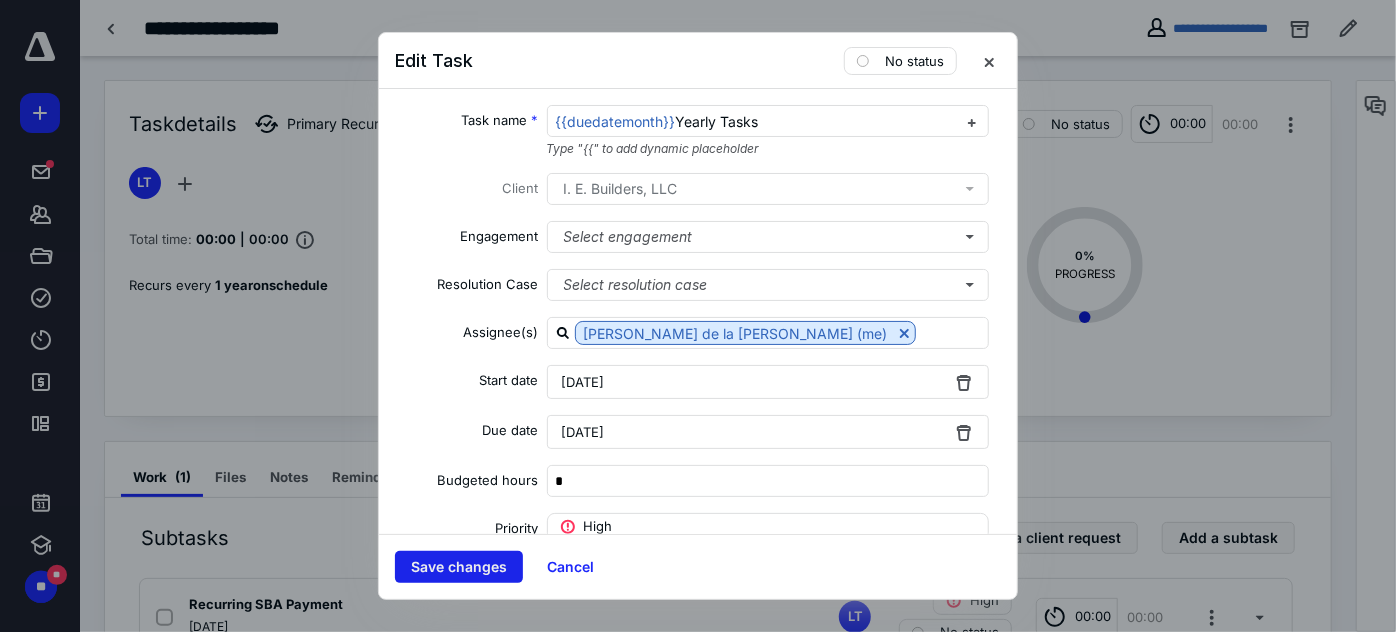 click on "Save changes" at bounding box center [459, 567] 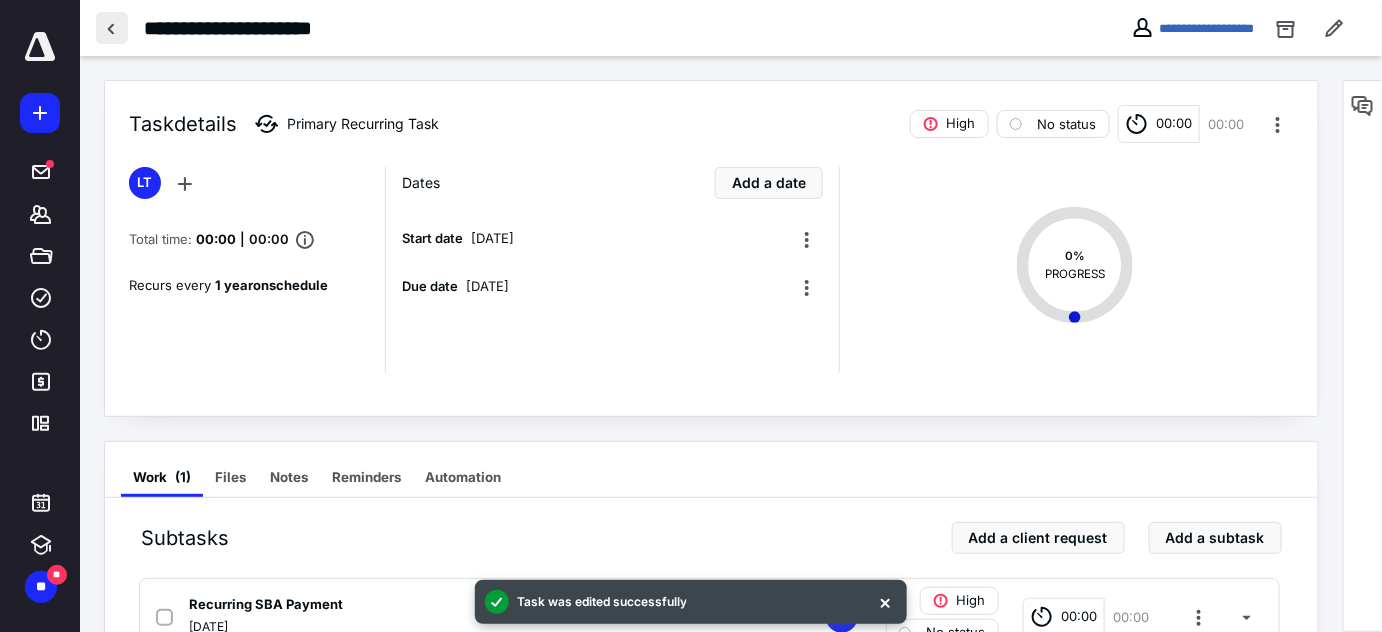 click at bounding box center [112, 28] 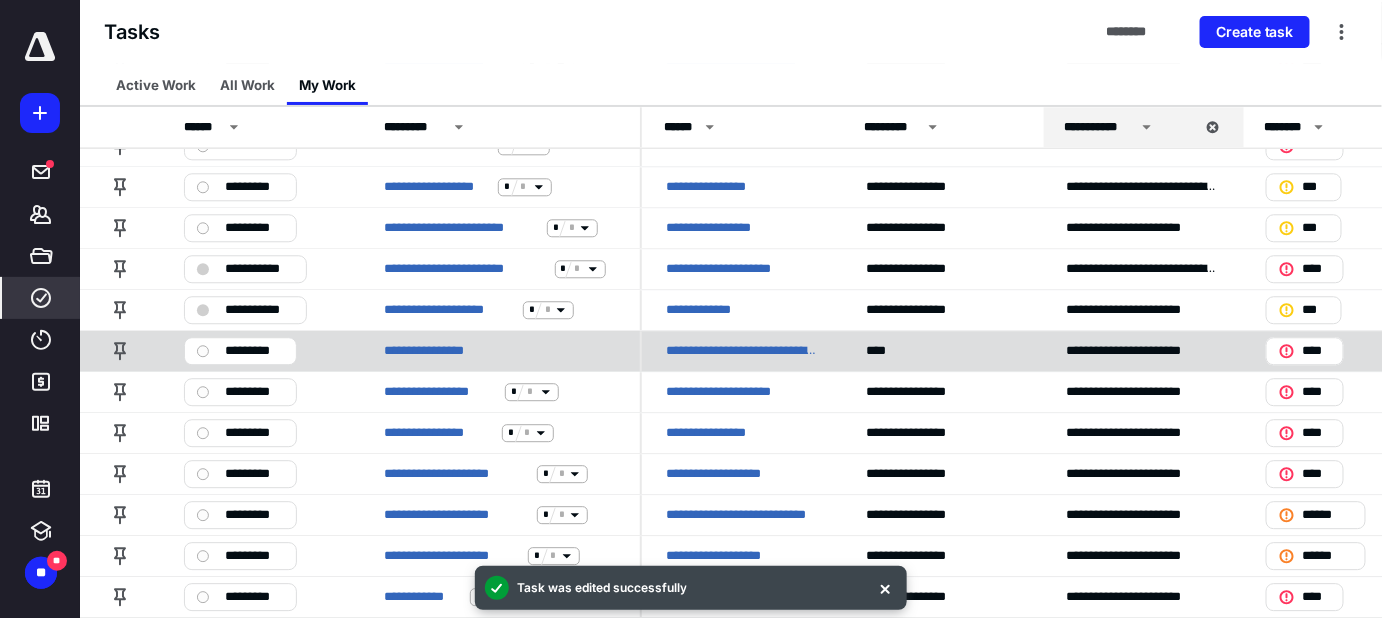 scroll, scrollTop: 1672, scrollLeft: 0, axis: vertical 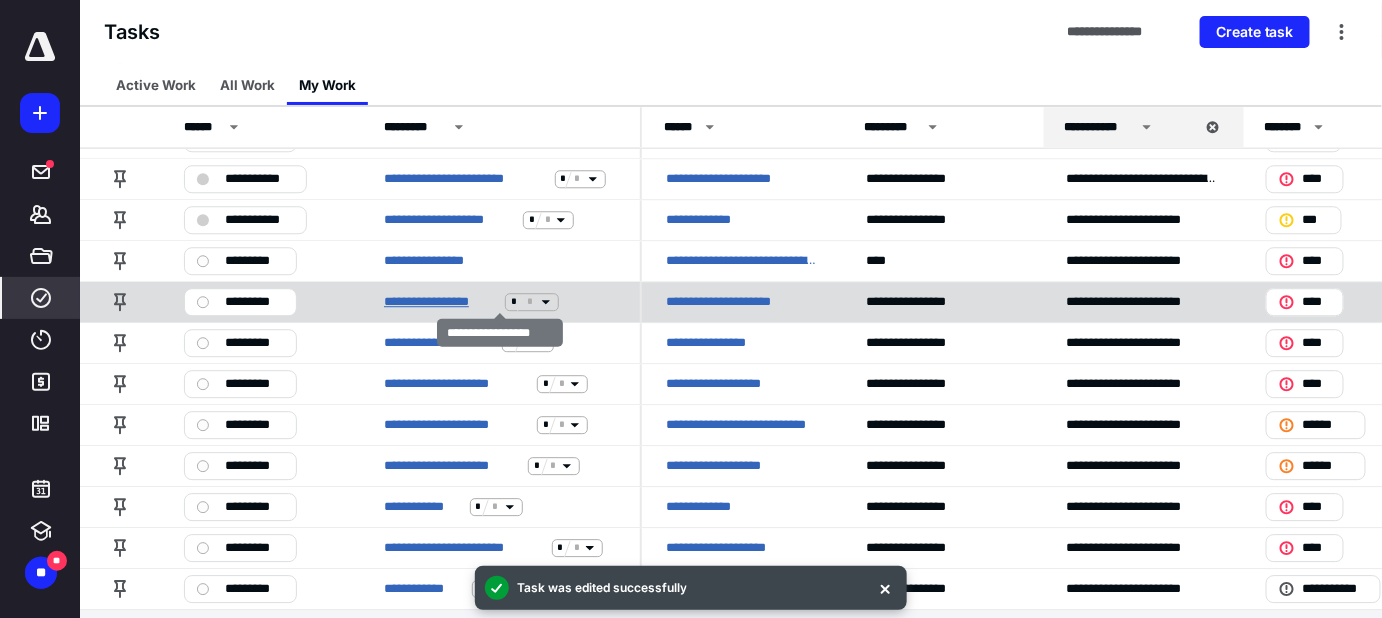 click on "**********" at bounding box center [440, 302] 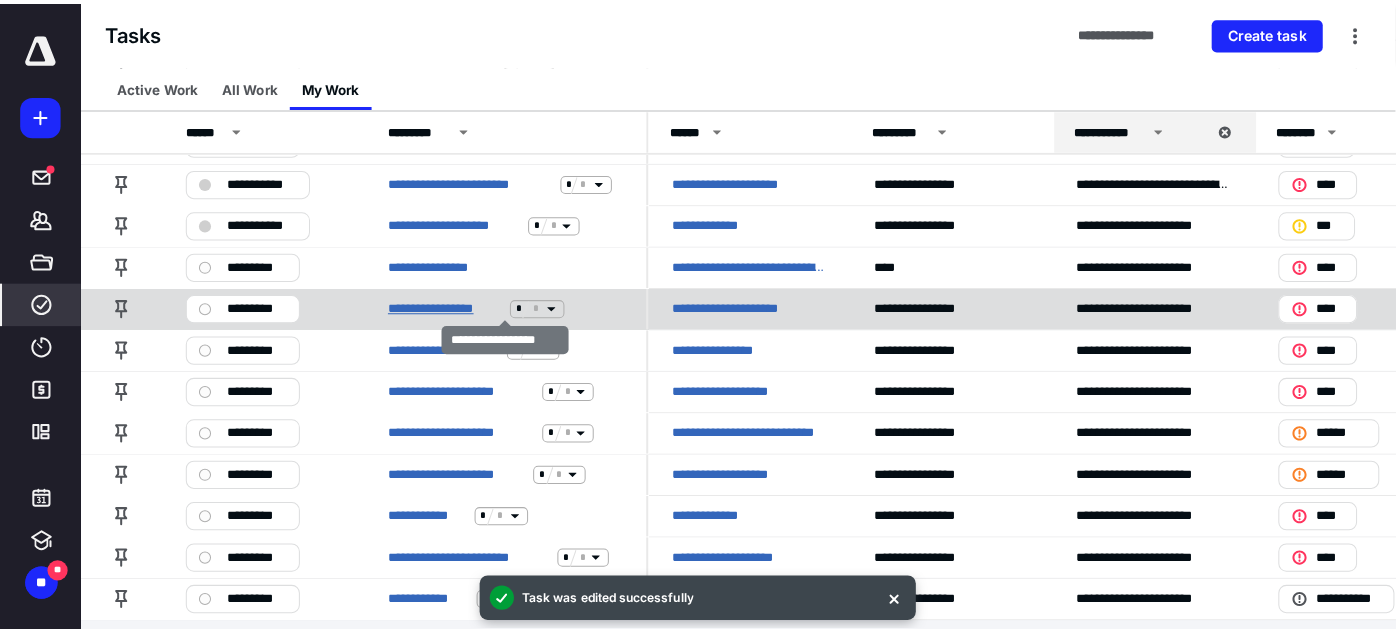 scroll, scrollTop: 0, scrollLeft: 0, axis: both 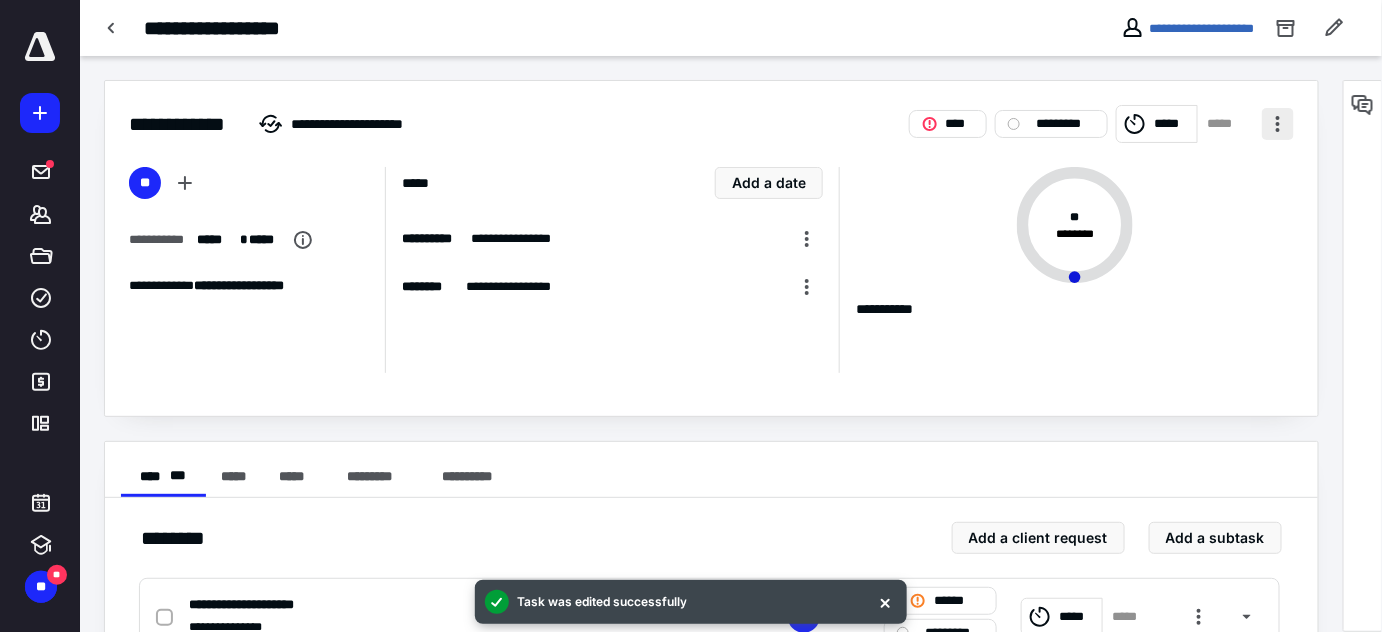 click at bounding box center (1278, 124) 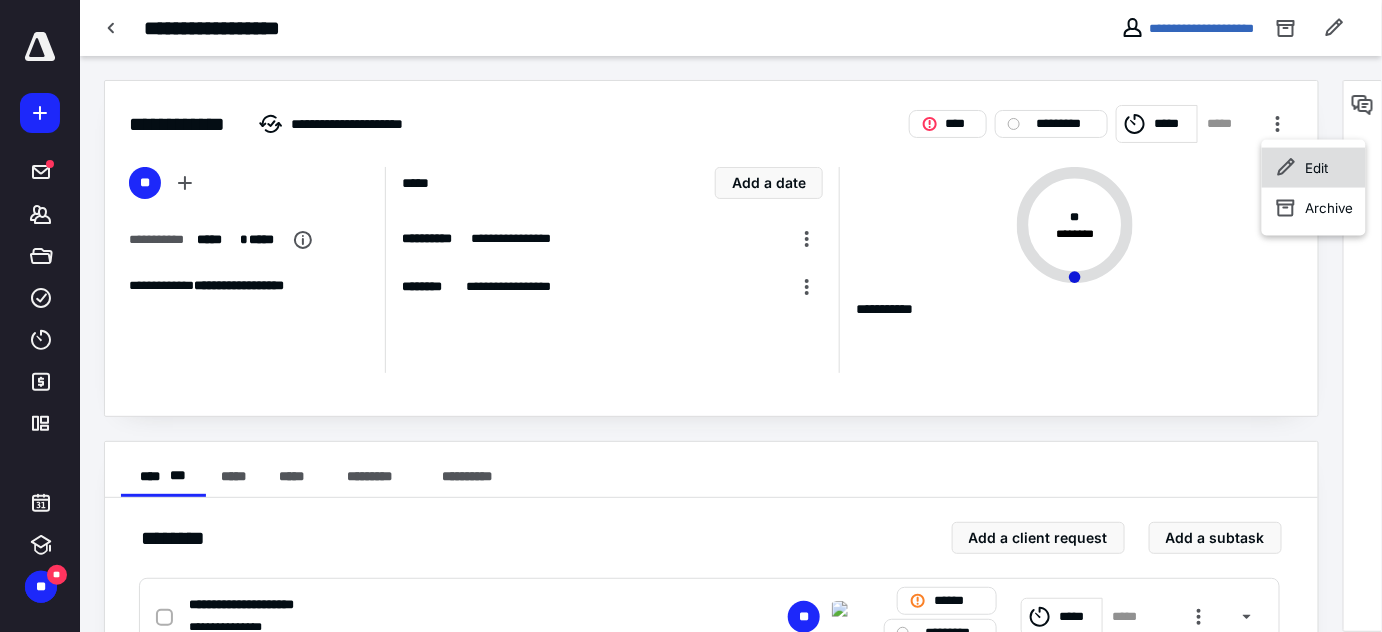click on "Edit" at bounding box center (1314, 168) 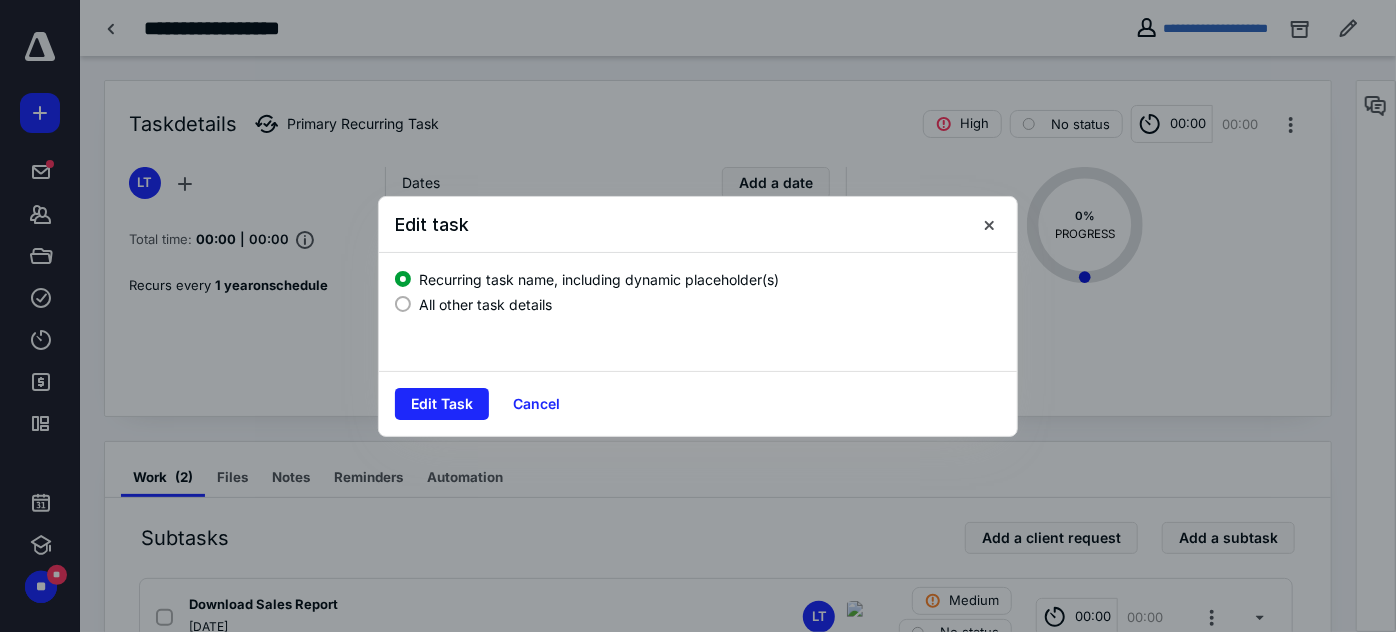 click on "All other task details" at bounding box center [485, 304] 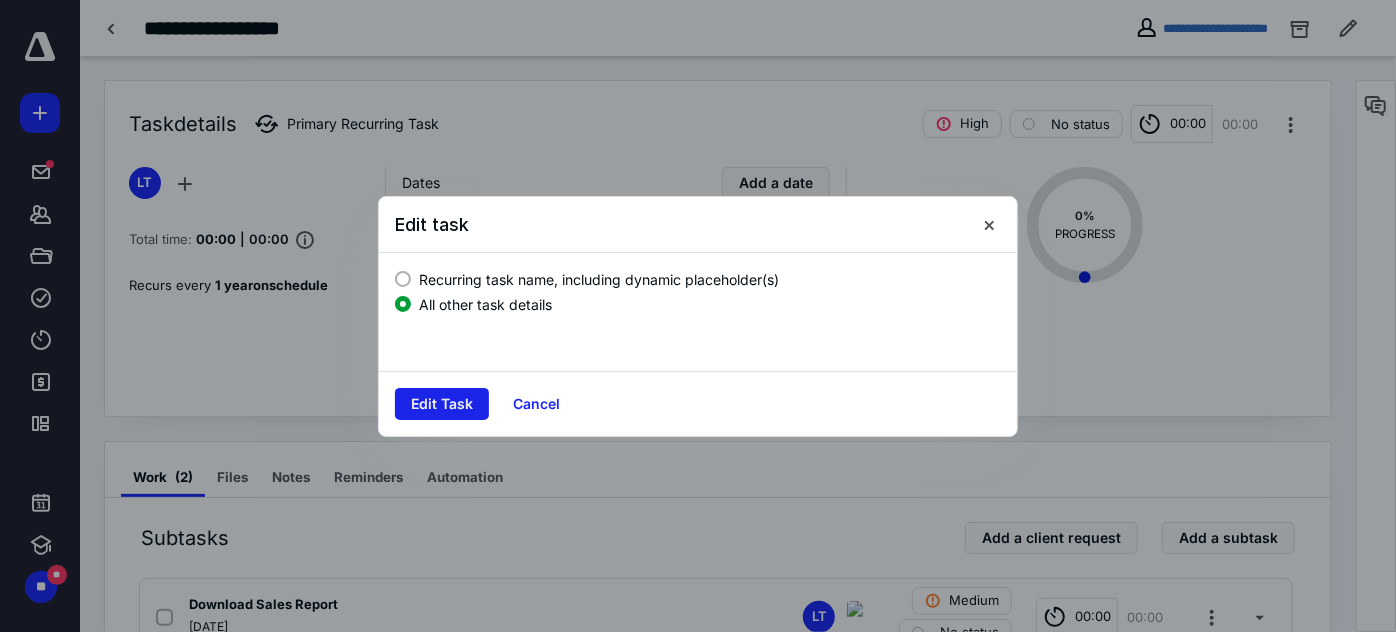 click on "Edit Task" at bounding box center (442, 404) 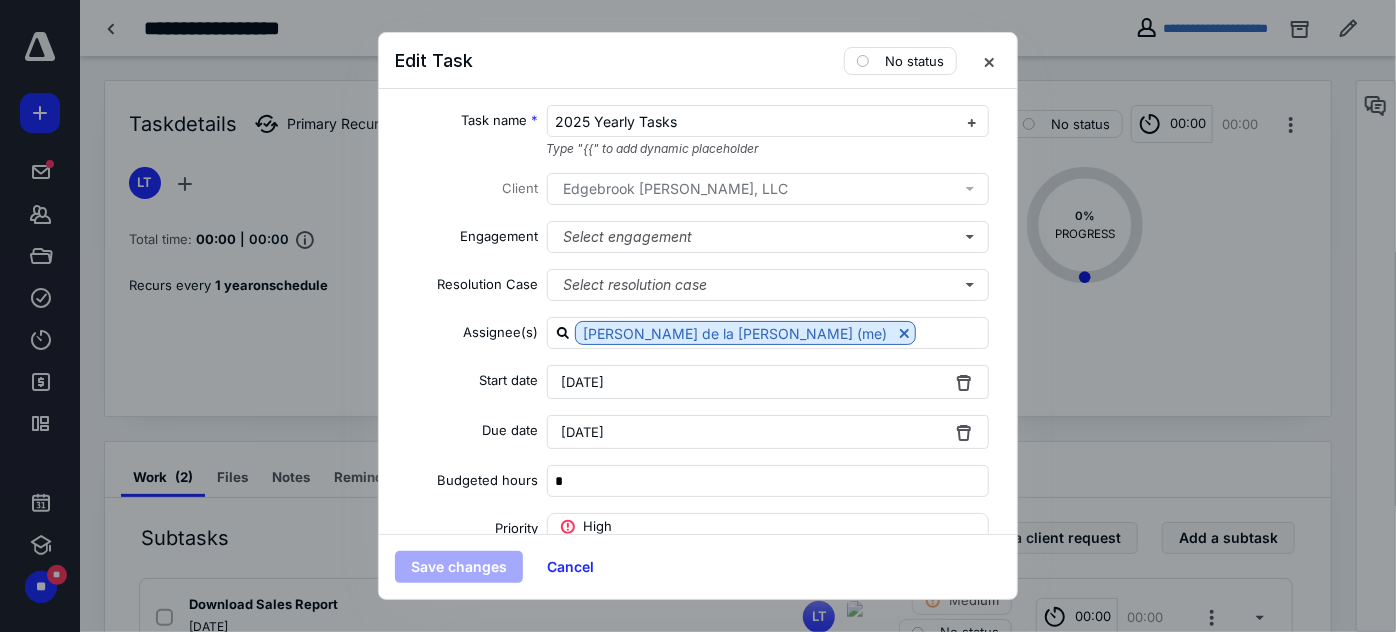 drag, startPoint x: 593, startPoint y: 127, endPoint x: 253, endPoint y: 78, distance: 343.51273 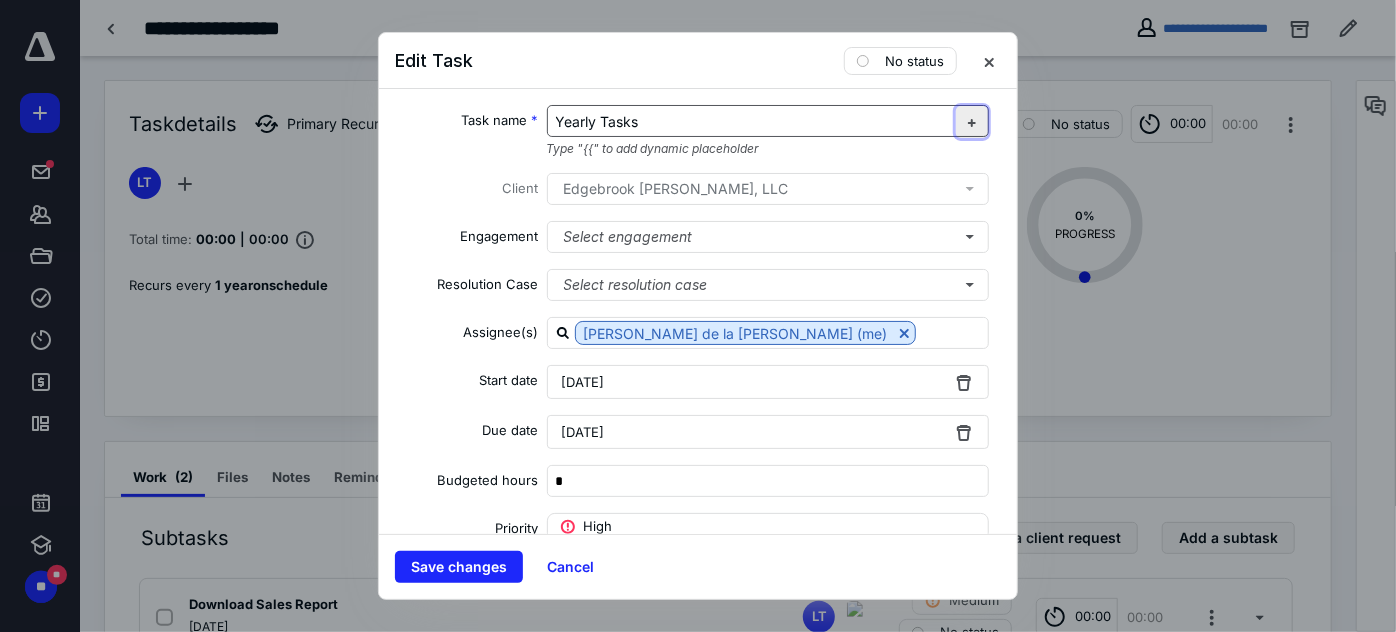 click at bounding box center (972, 122) 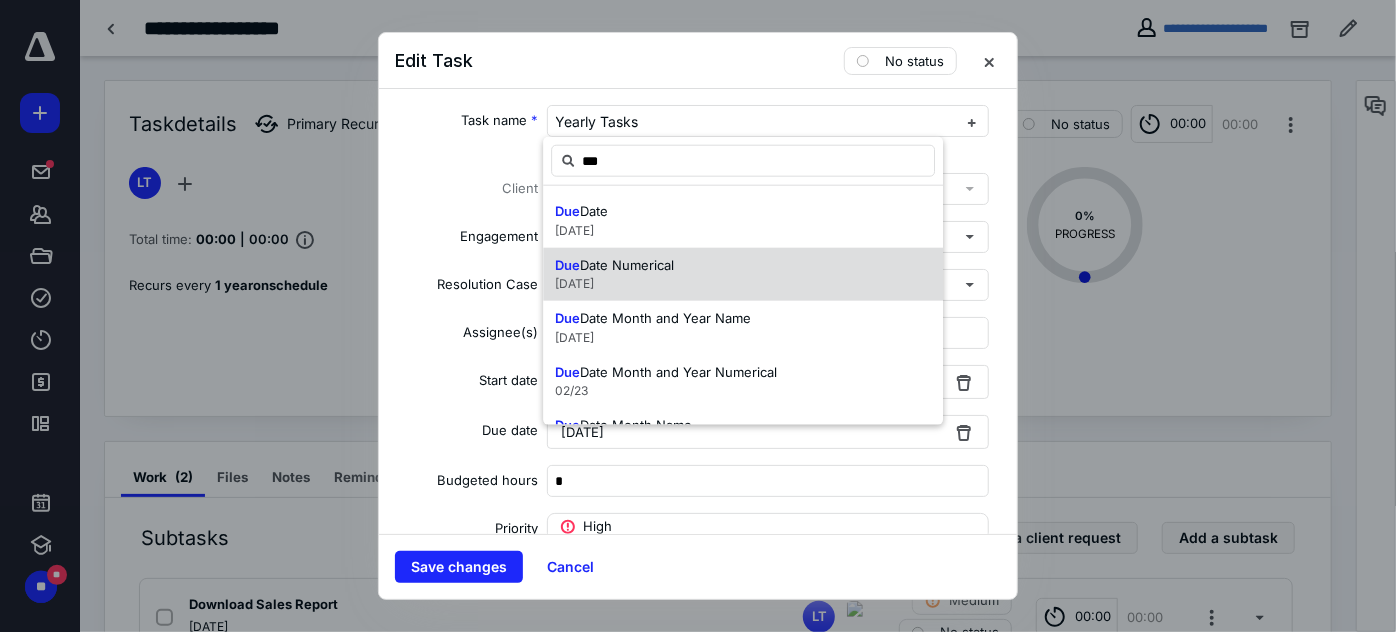 scroll, scrollTop: 90, scrollLeft: 0, axis: vertical 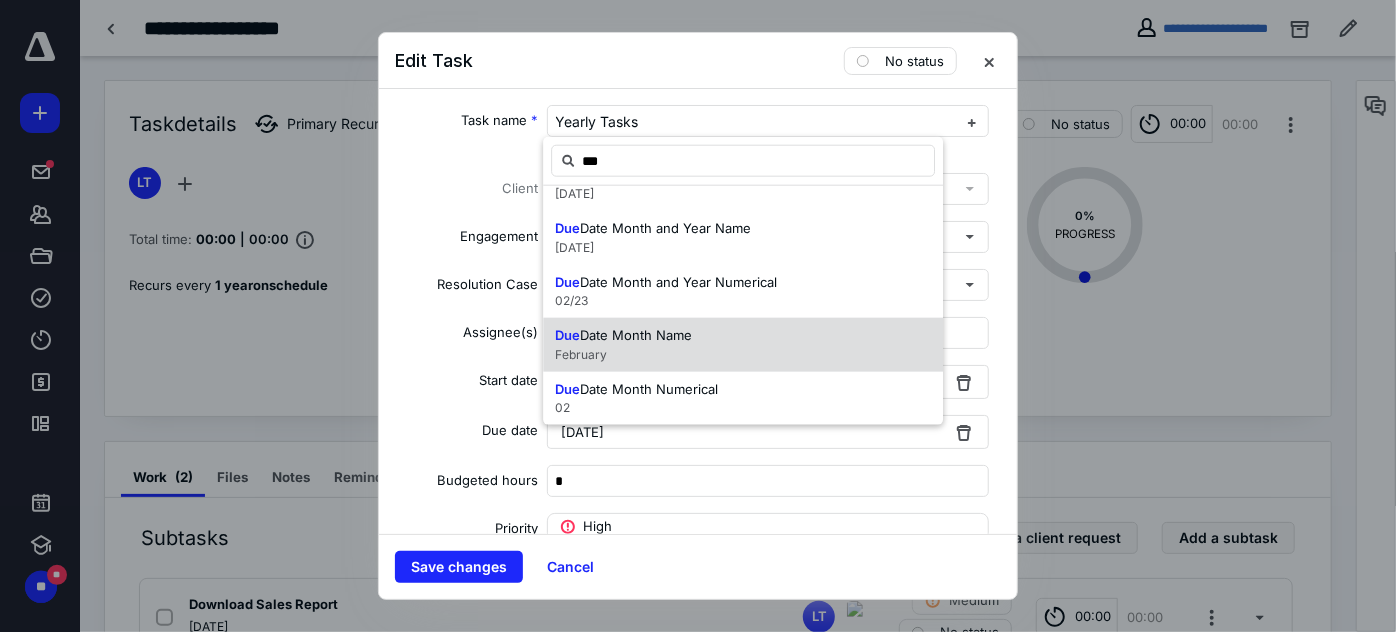 click on "Due  Date Month Name February" at bounding box center [743, 345] 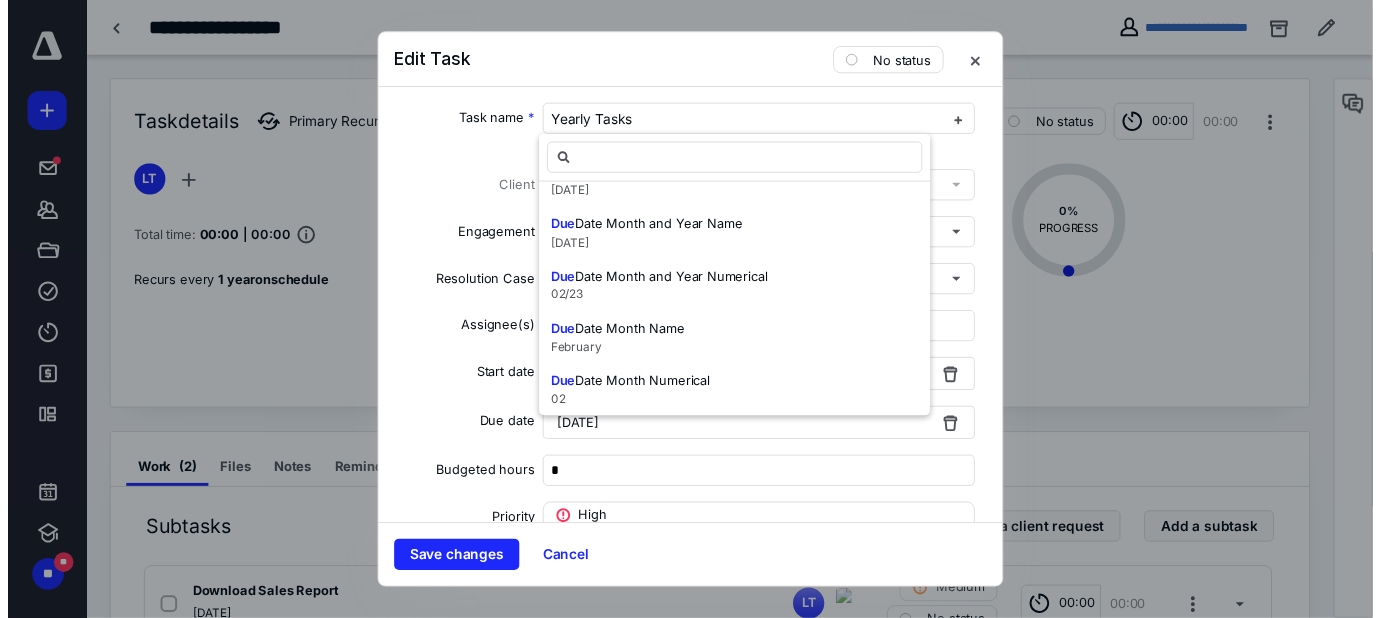 scroll, scrollTop: 0, scrollLeft: 0, axis: both 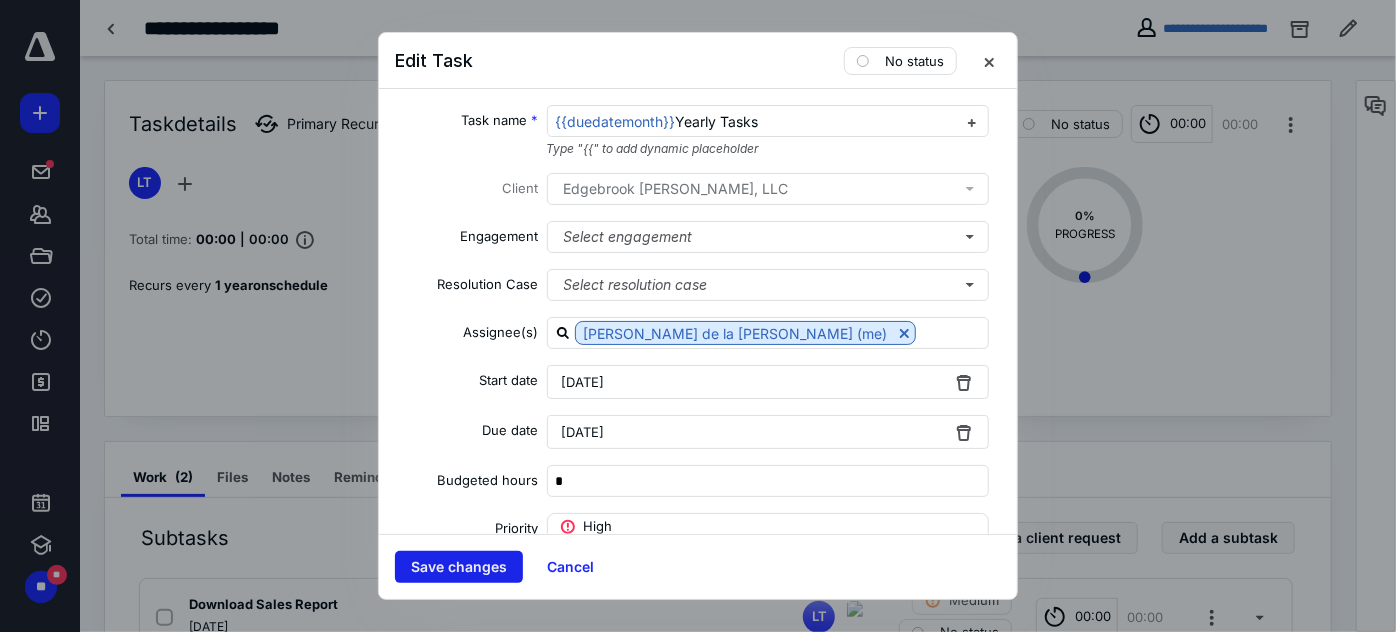click on "Save changes" at bounding box center [459, 567] 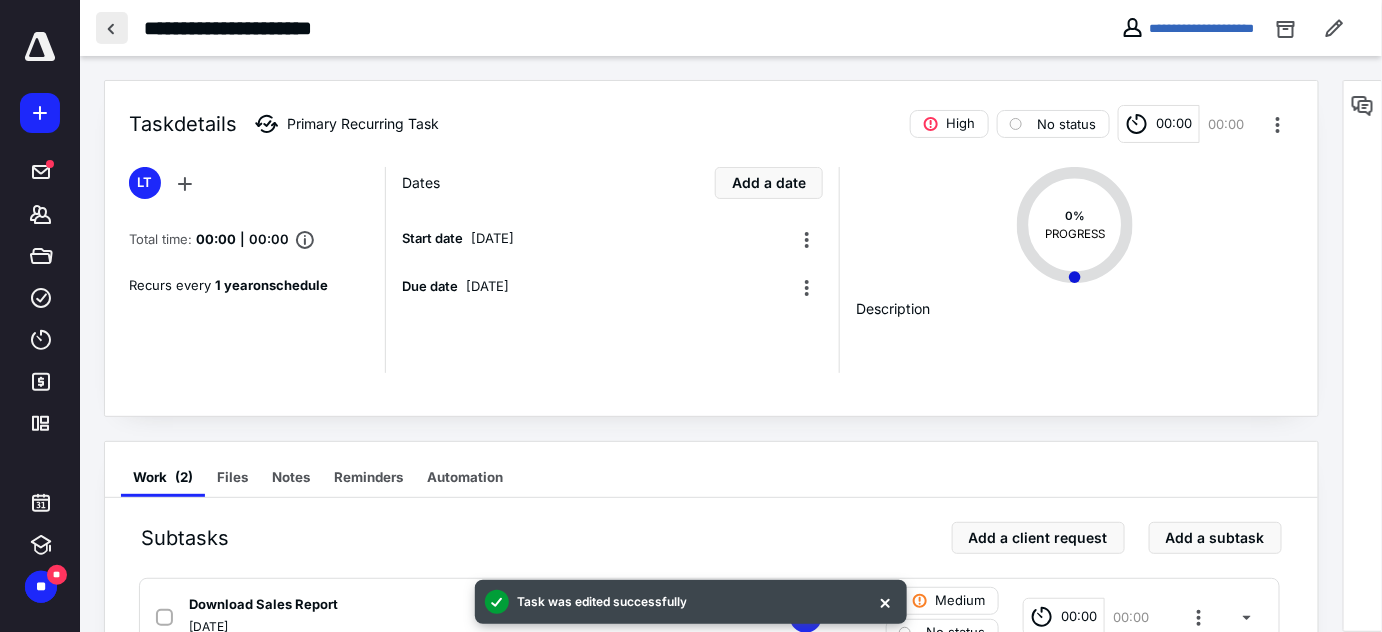 click at bounding box center (112, 28) 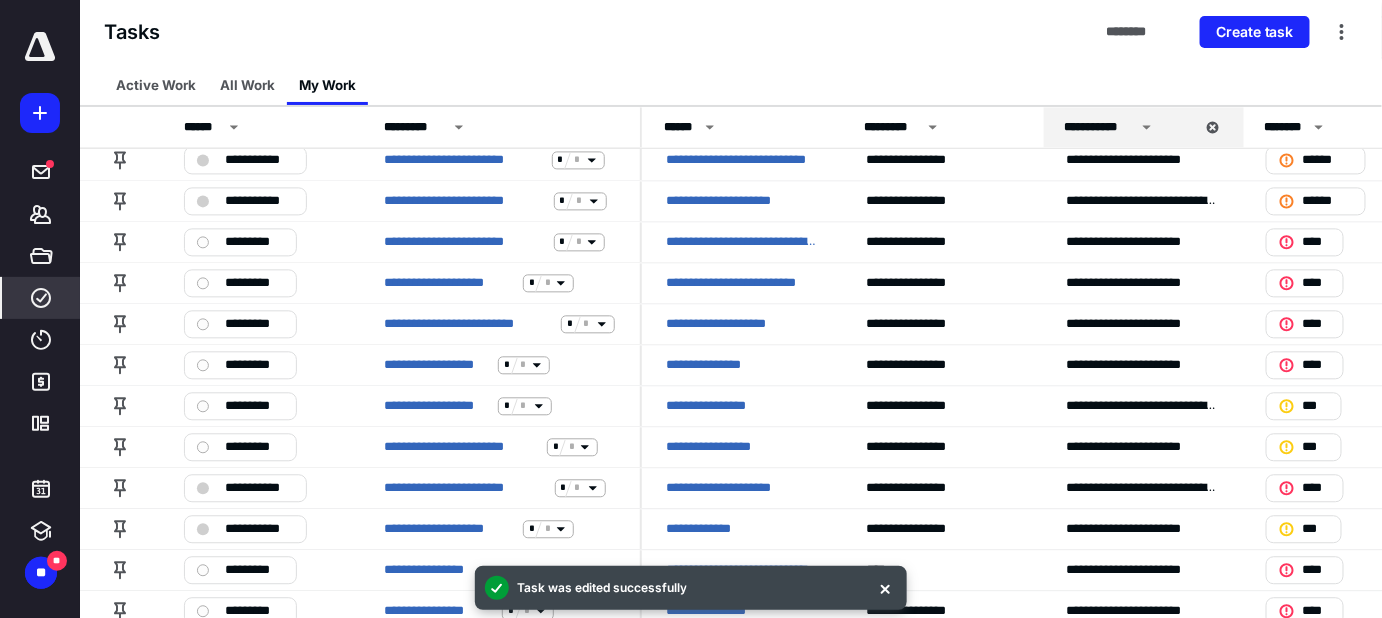 scroll, scrollTop: 1672, scrollLeft: 0, axis: vertical 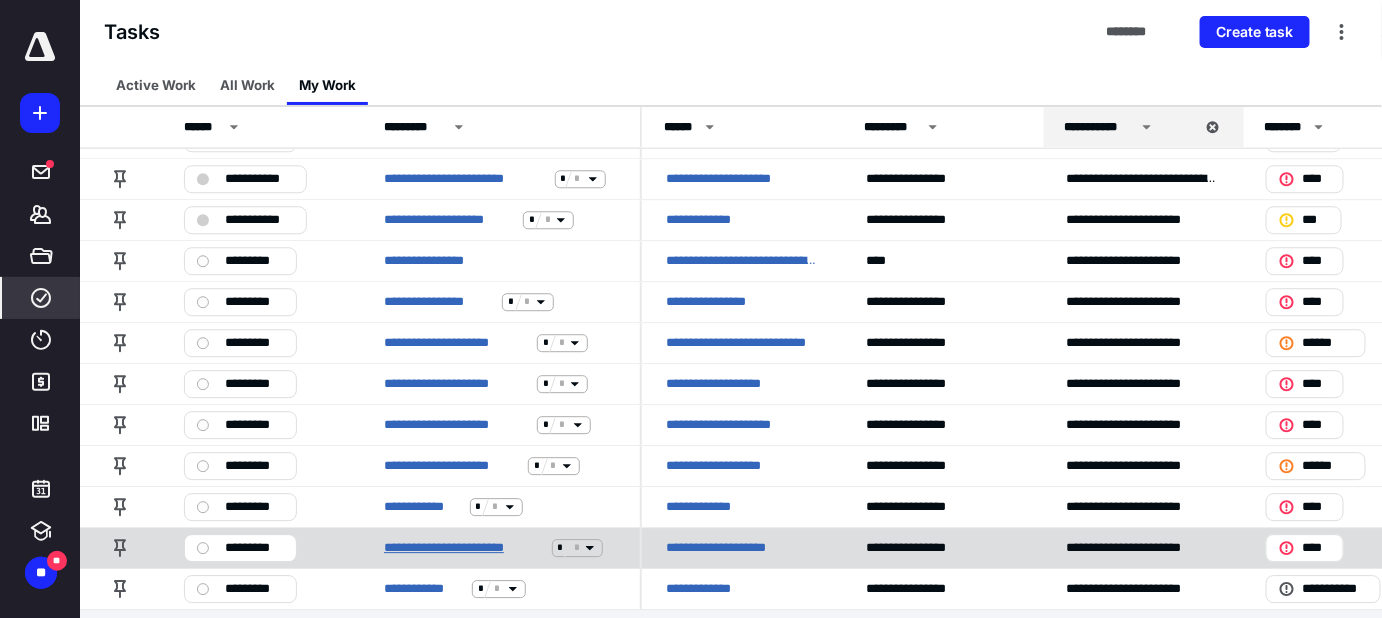 click on "**********" at bounding box center (464, 548) 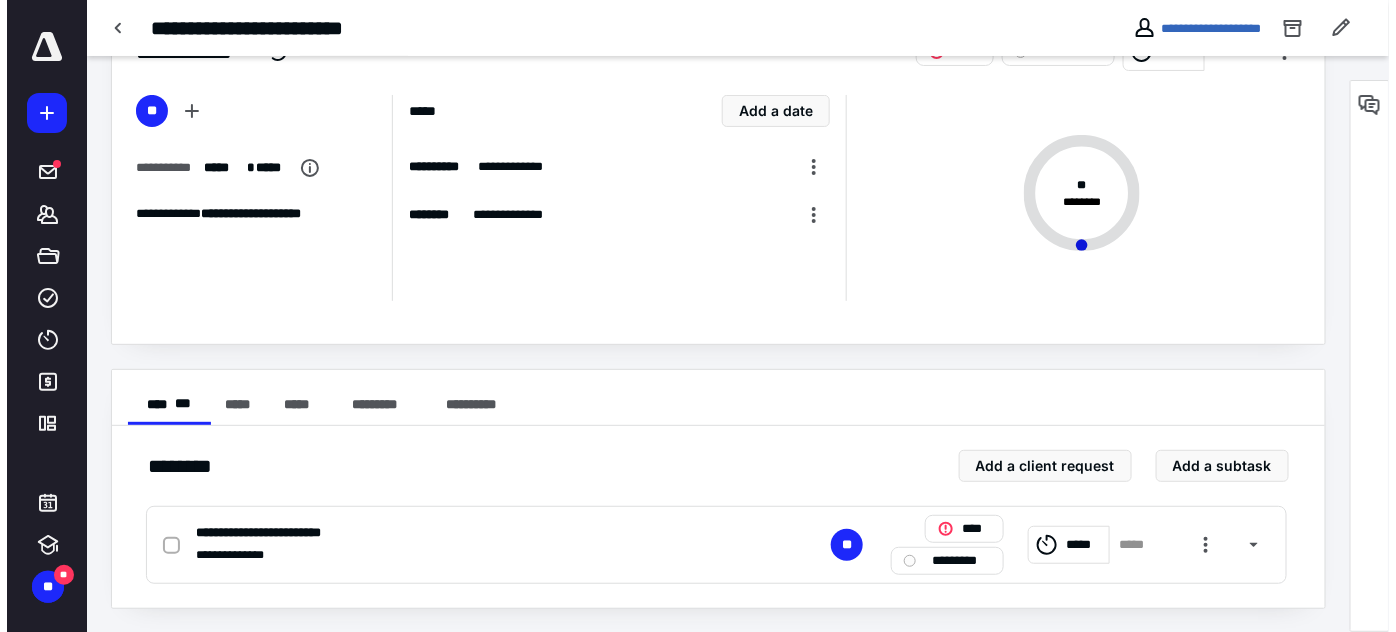 scroll, scrollTop: 0, scrollLeft: 0, axis: both 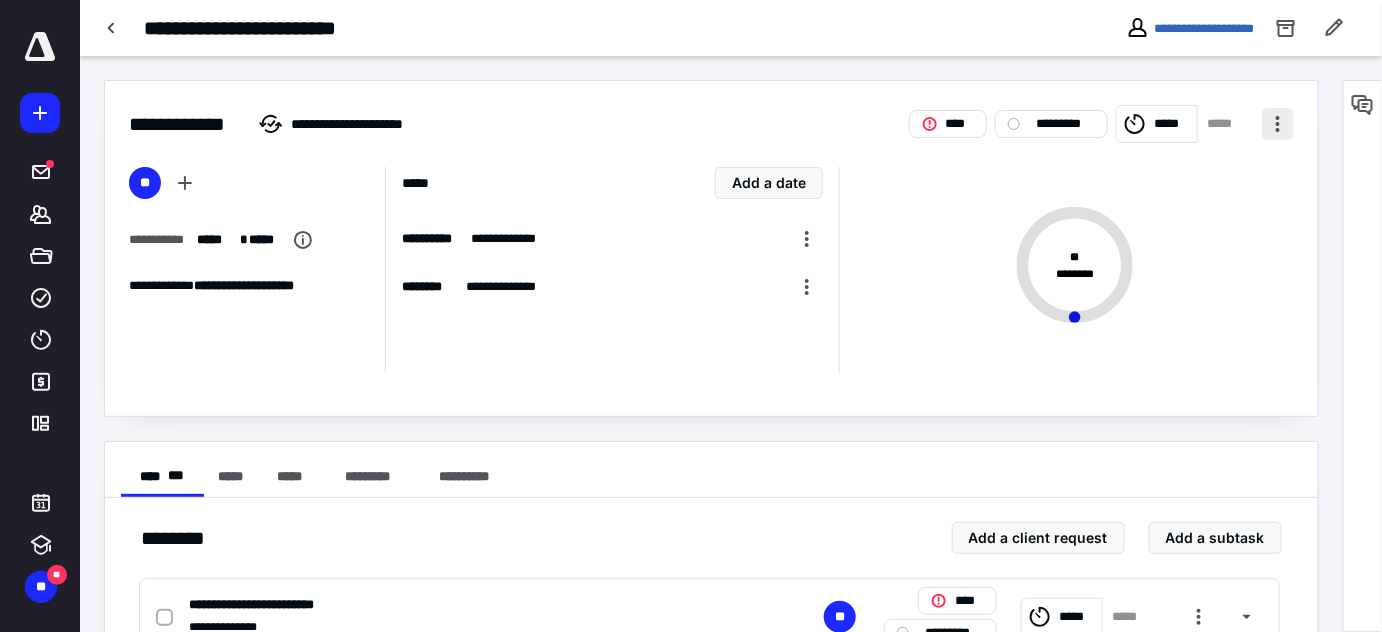 click at bounding box center (1278, 124) 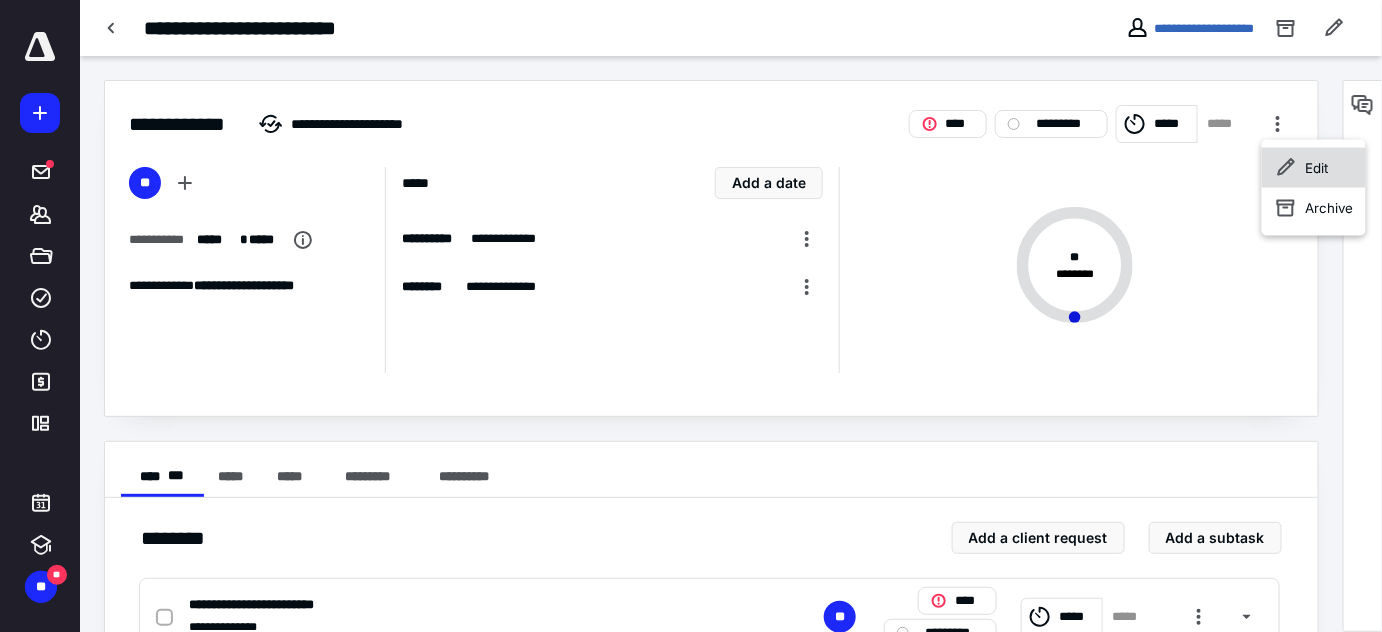 click on "Edit" at bounding box center [1314, 168] 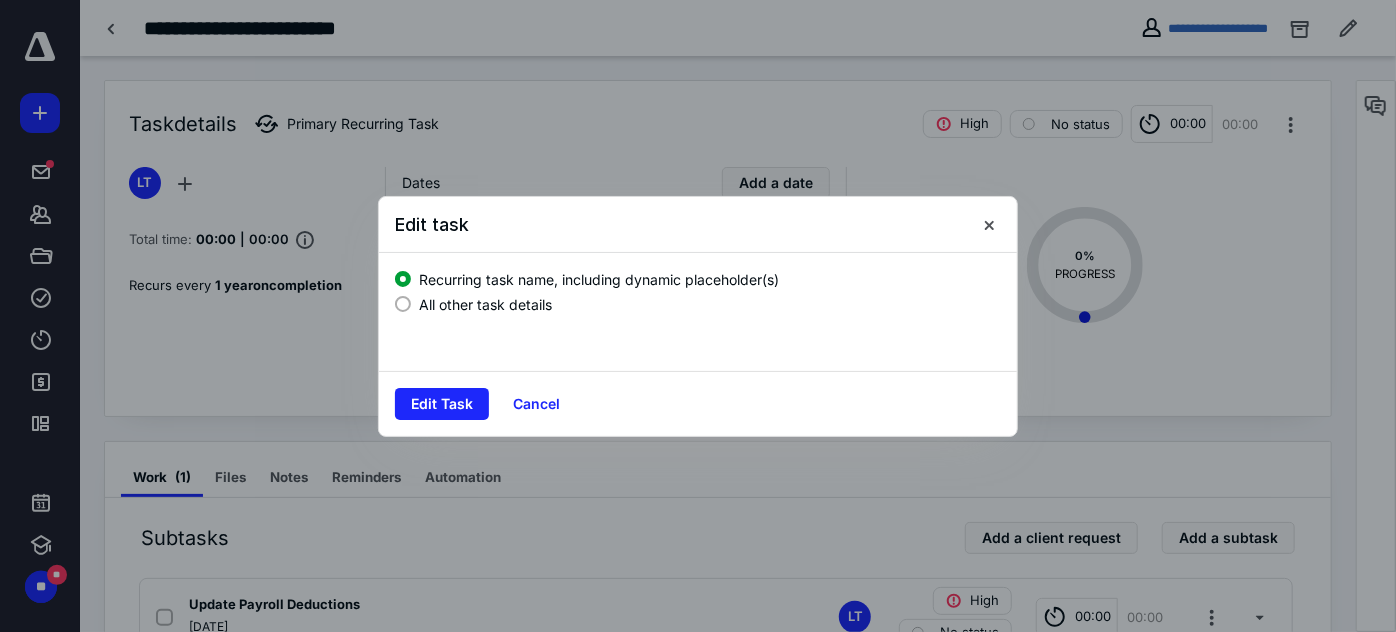 click on "All other task details" at bounding box center [698, 302] 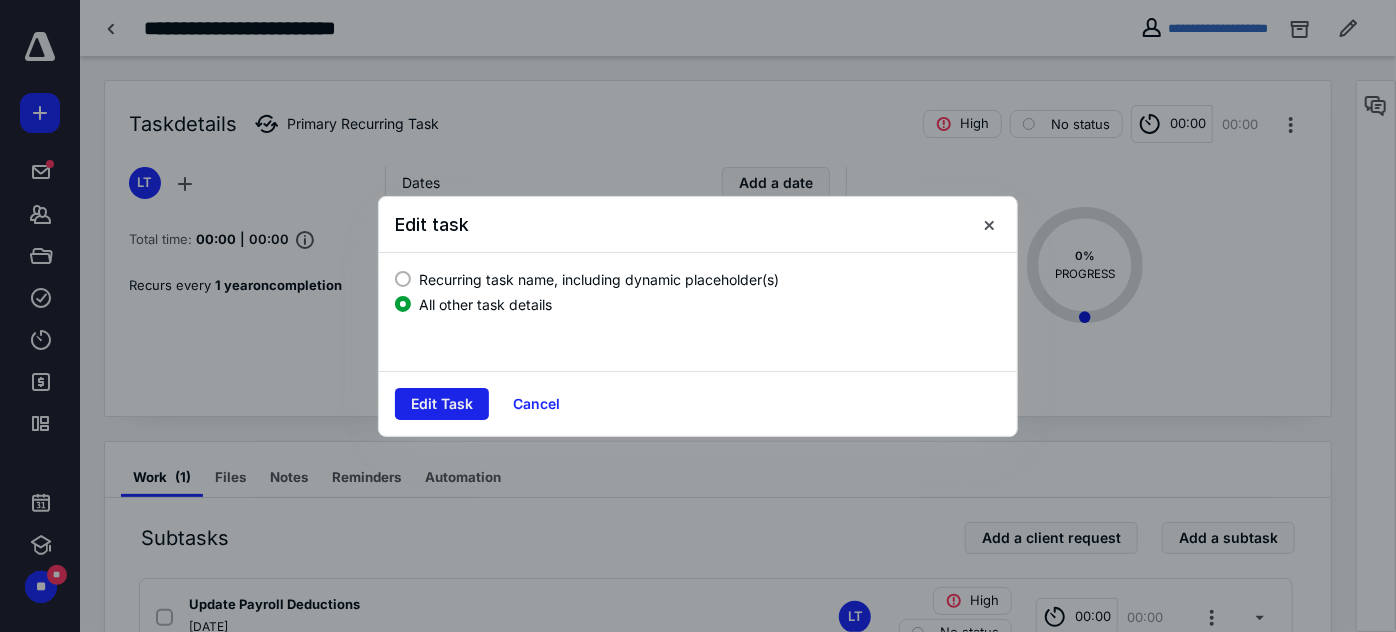click on "Edit Task" at bounding box center (442, 404) 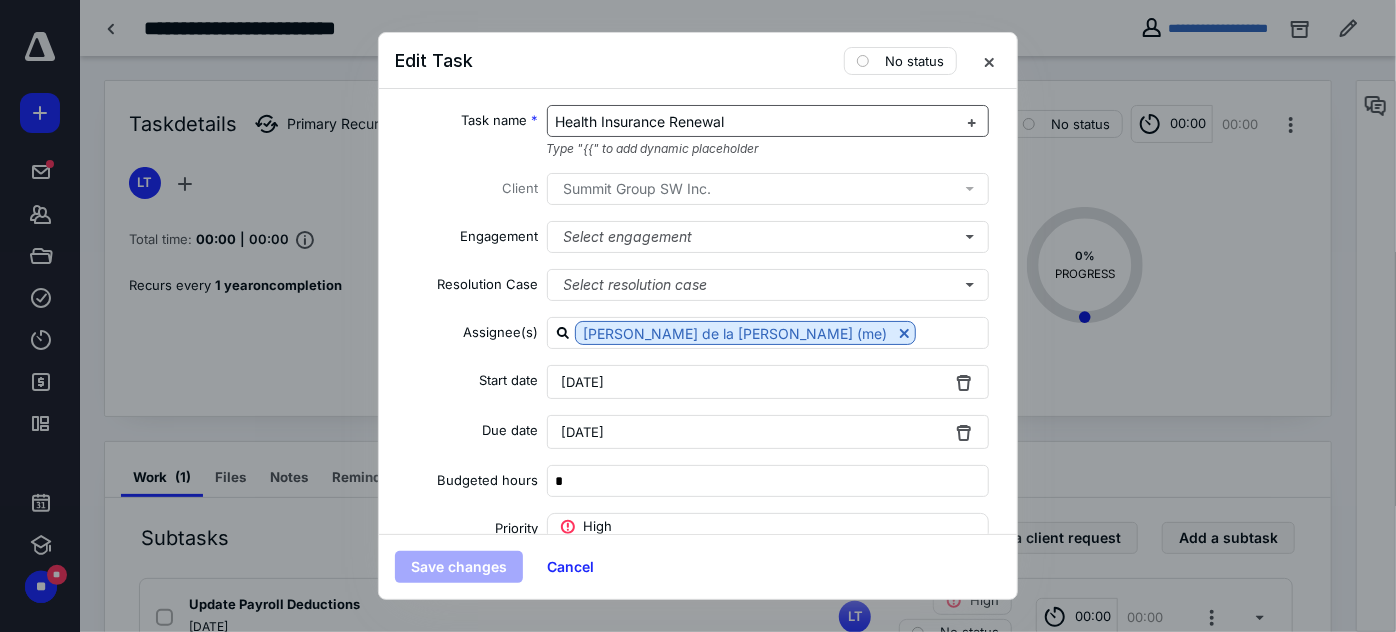 click on "Health Insurance Renewal" at bounding box center (640, 121) 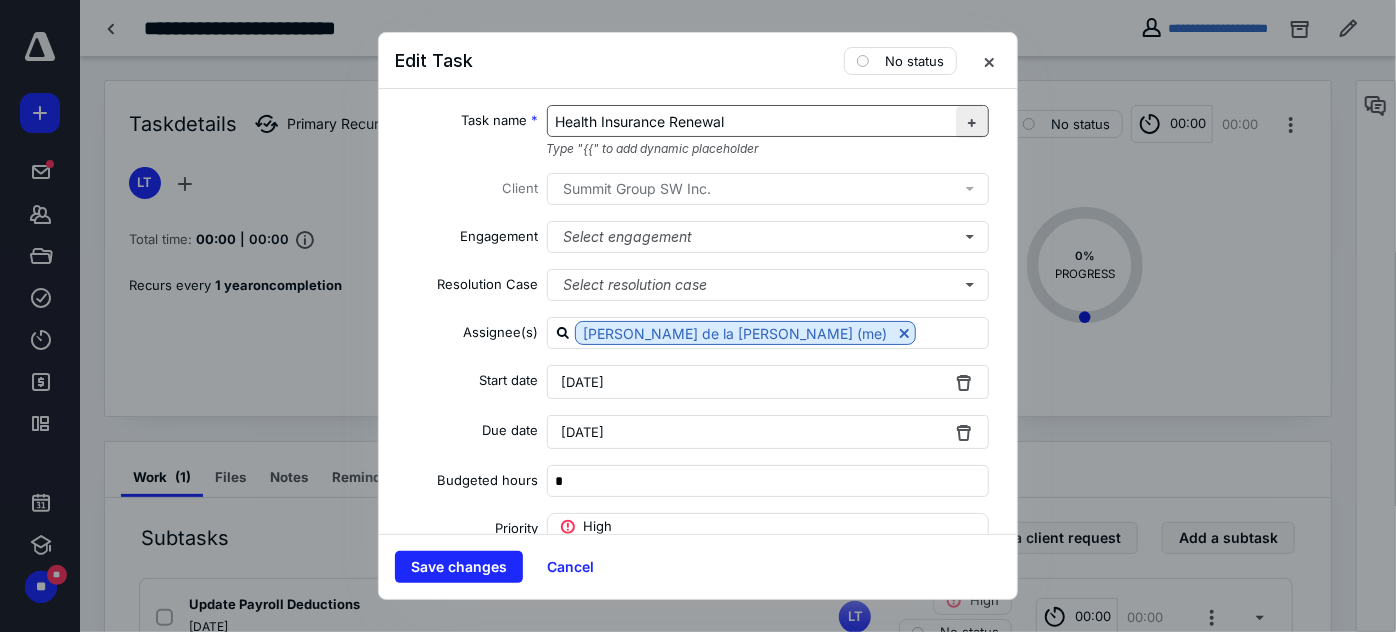 click at bounding box center [972, 122] 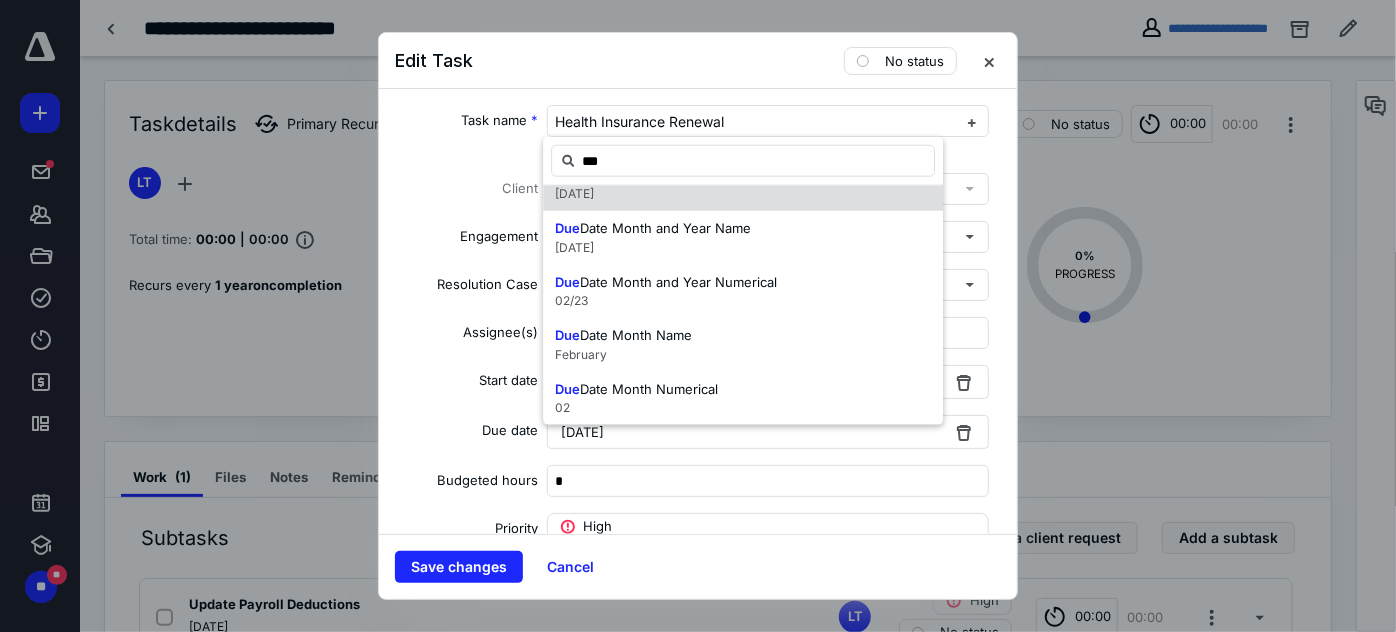 scroll, scrollTop: 181, scrollLeft: 0, axis: vertical 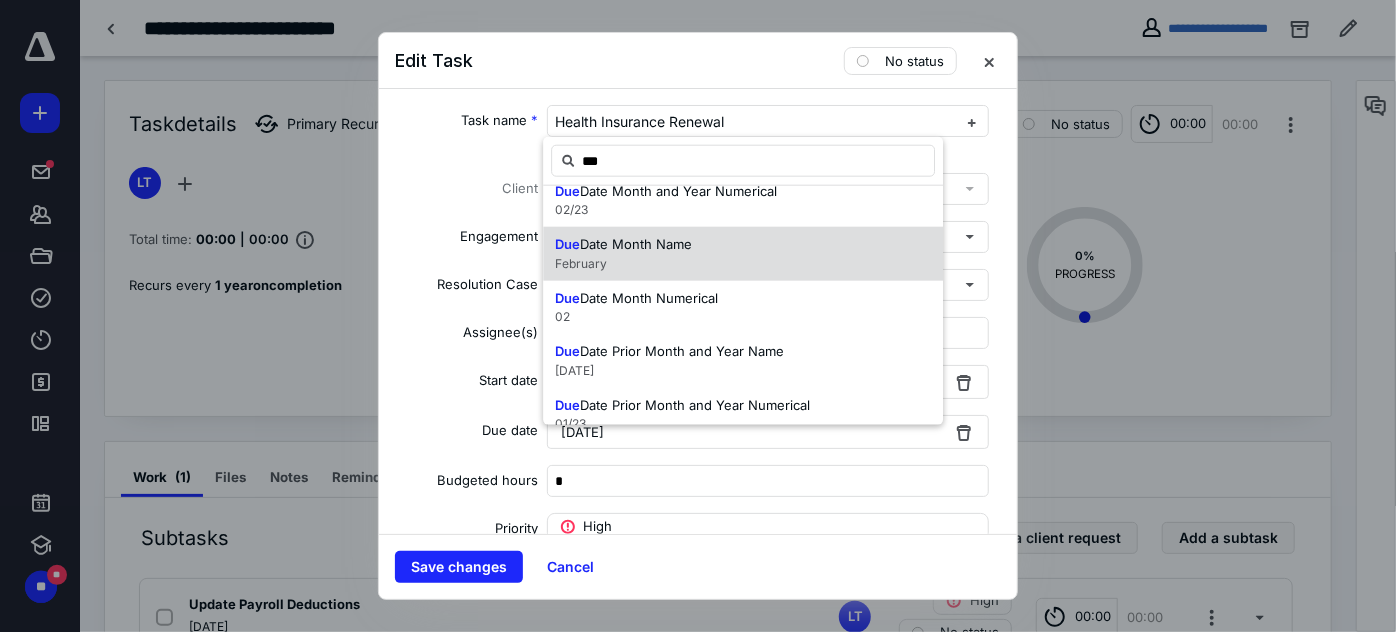 click on "Due  Date Month Name February" at bounding box center (743, 253) 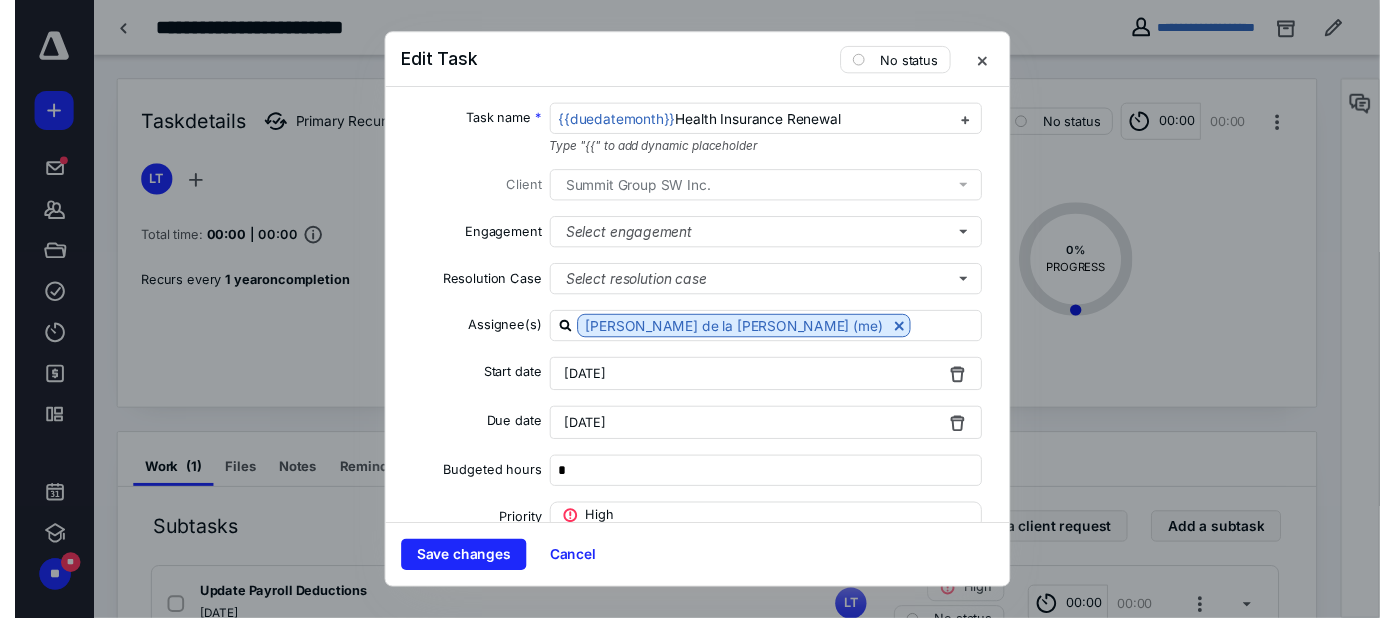 scroll, scrollTop: 0, scrollLeft: 0, axis: both 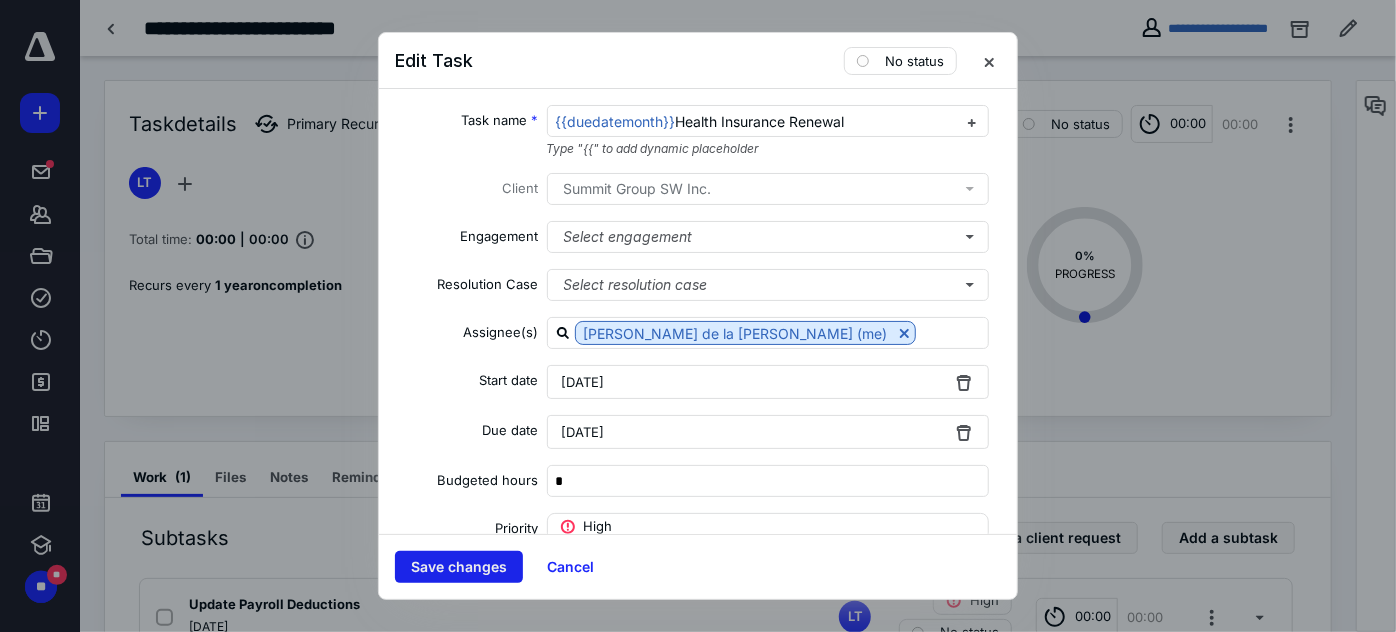 click on "Save changes" at bounding box center [459, 567] 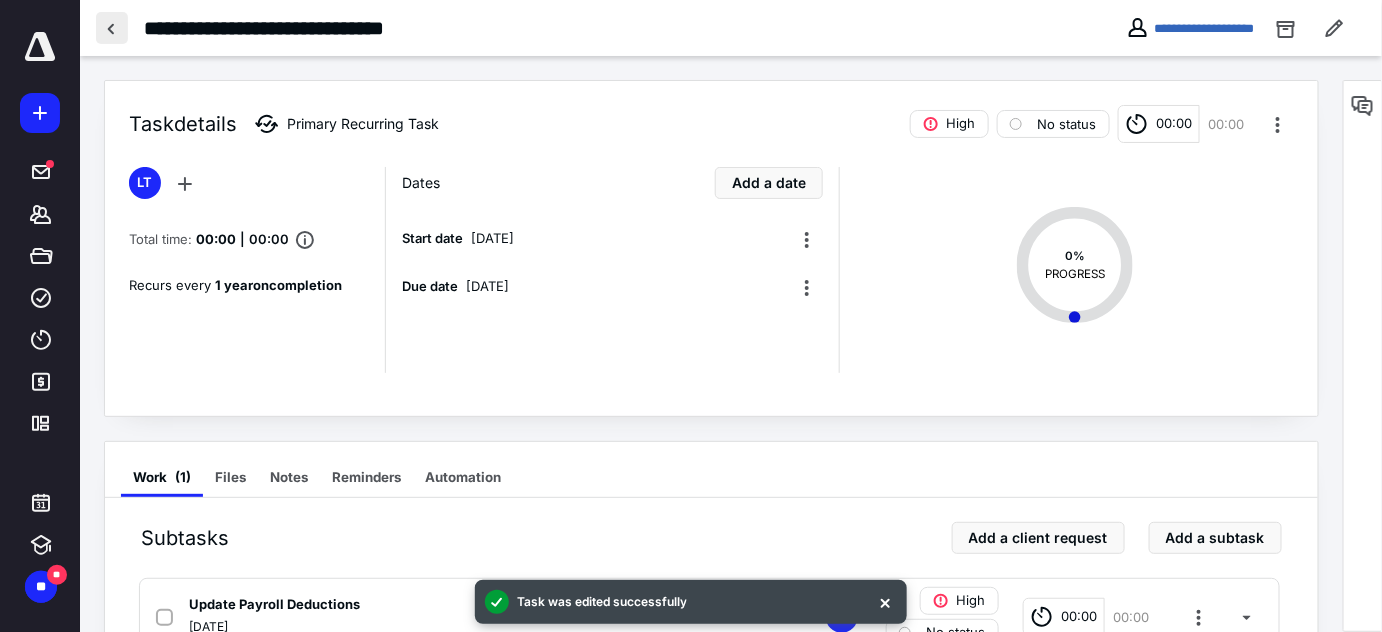 click at bounding box center [112, 28] 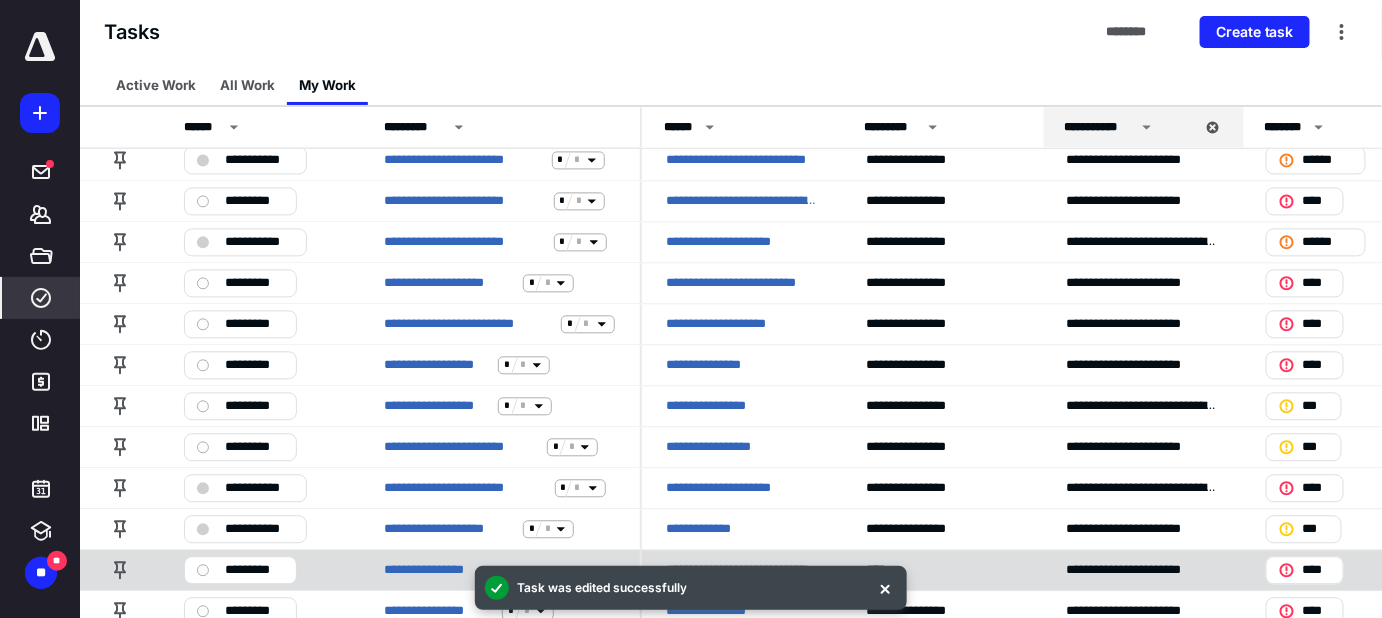 scroll, scrollTop: 1672, scrollLeft: 0, axis: vertical 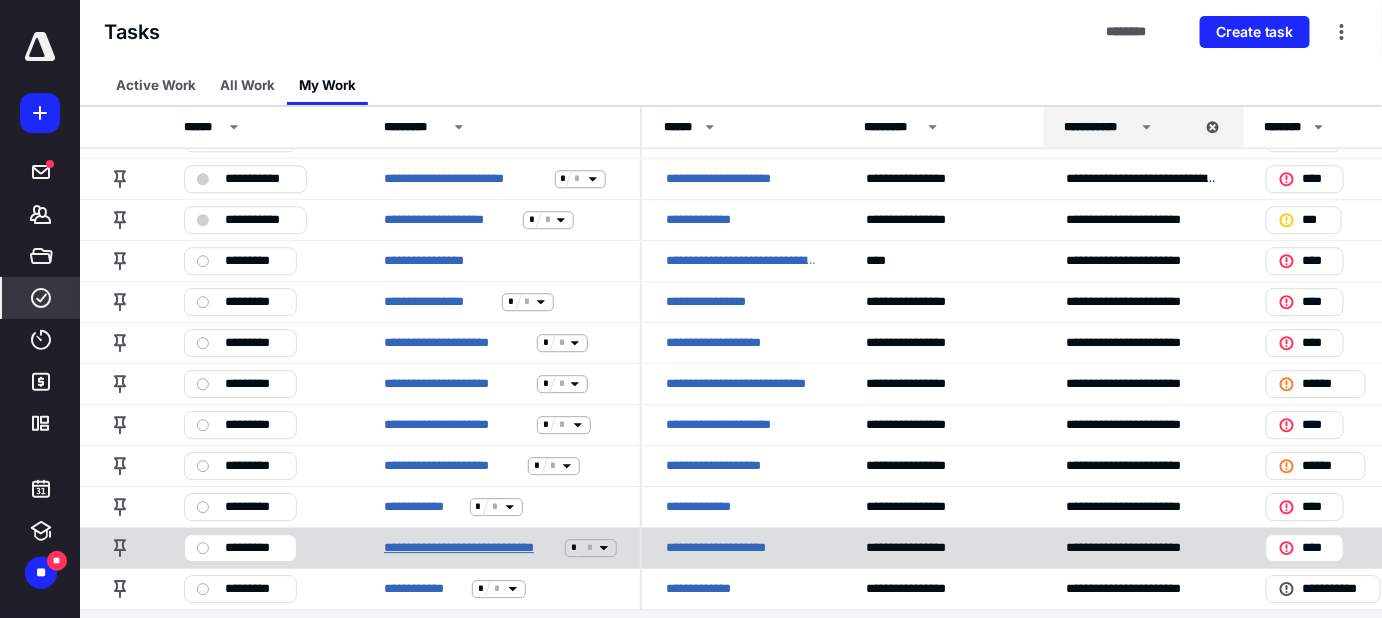 click on "**********" at bounding box center (470, 548) 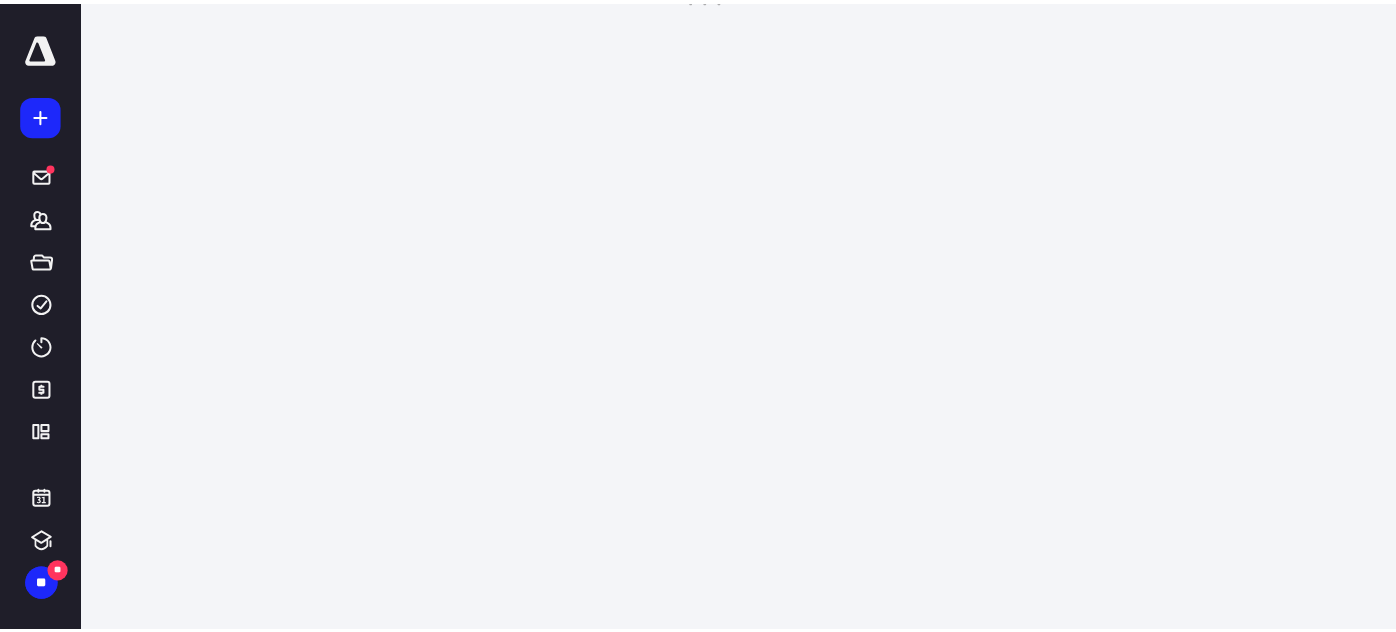 scroll, scrollTop: 0, scrollLeft: 0, axis: both 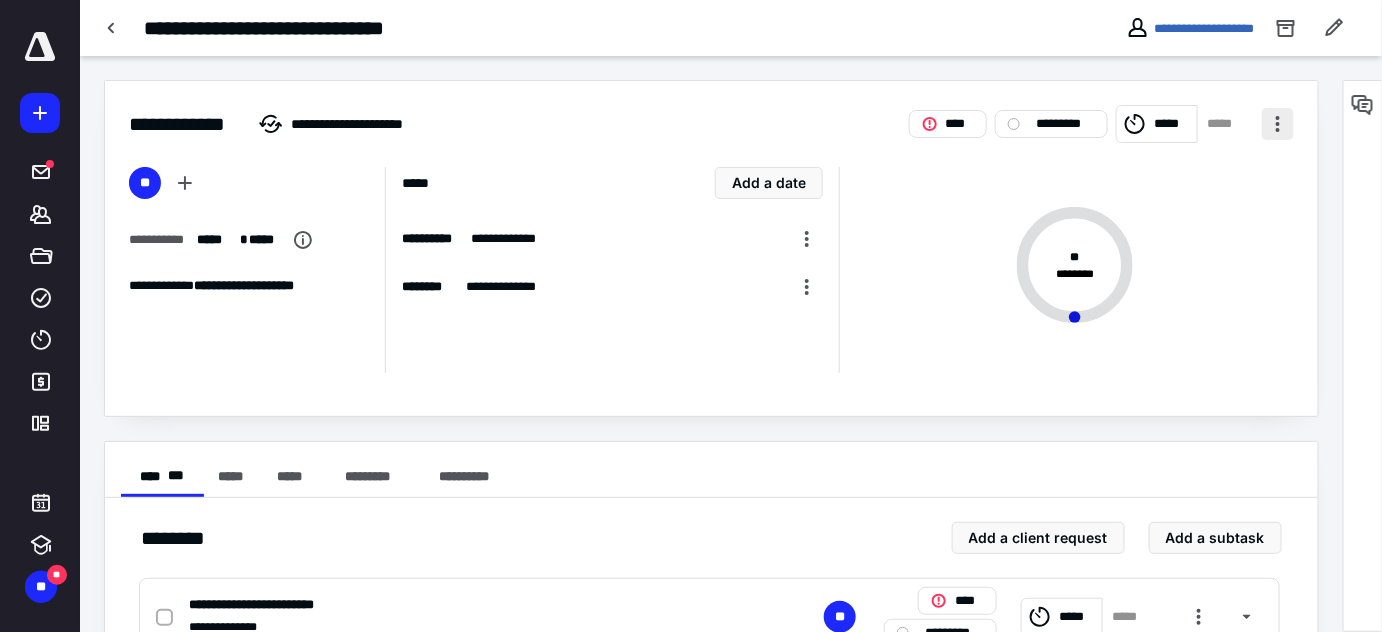 click at bounding box center (1278, 124) 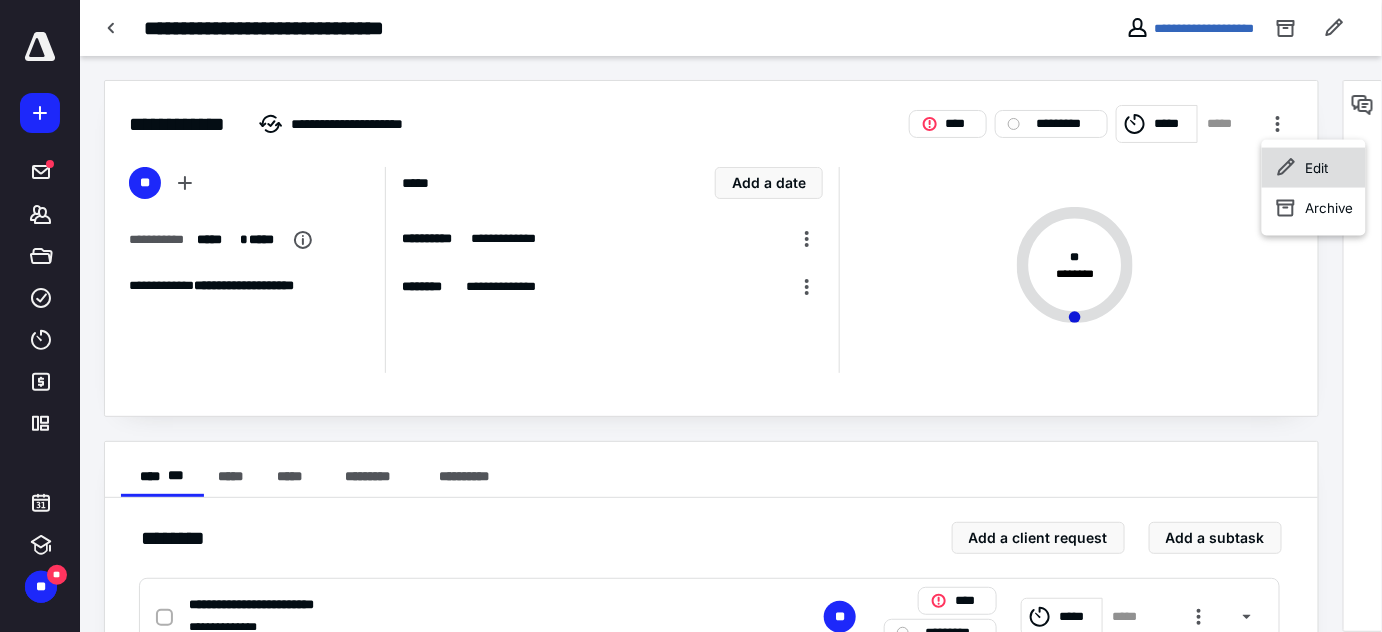 click on "Edit" at bounding box center (1317, 168) 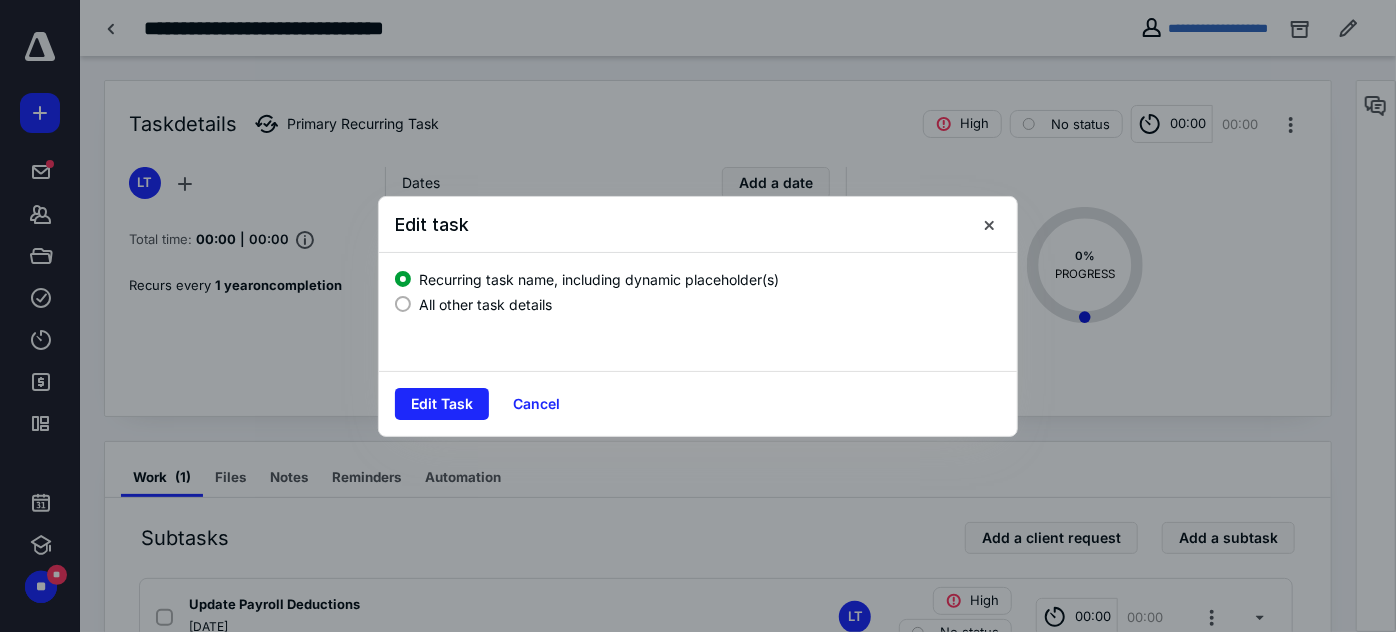 click on "All other task details" at bounding box center [485, 304] 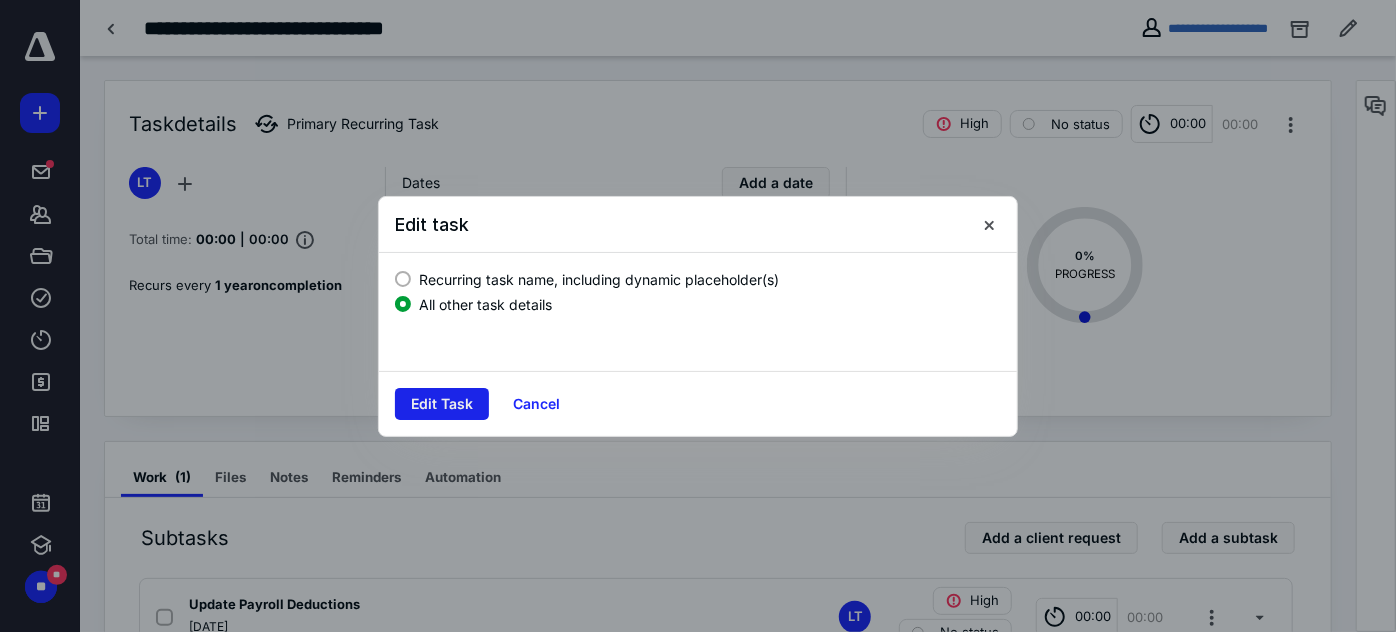 click on "Edit Task" at bounding box center [442, 404] 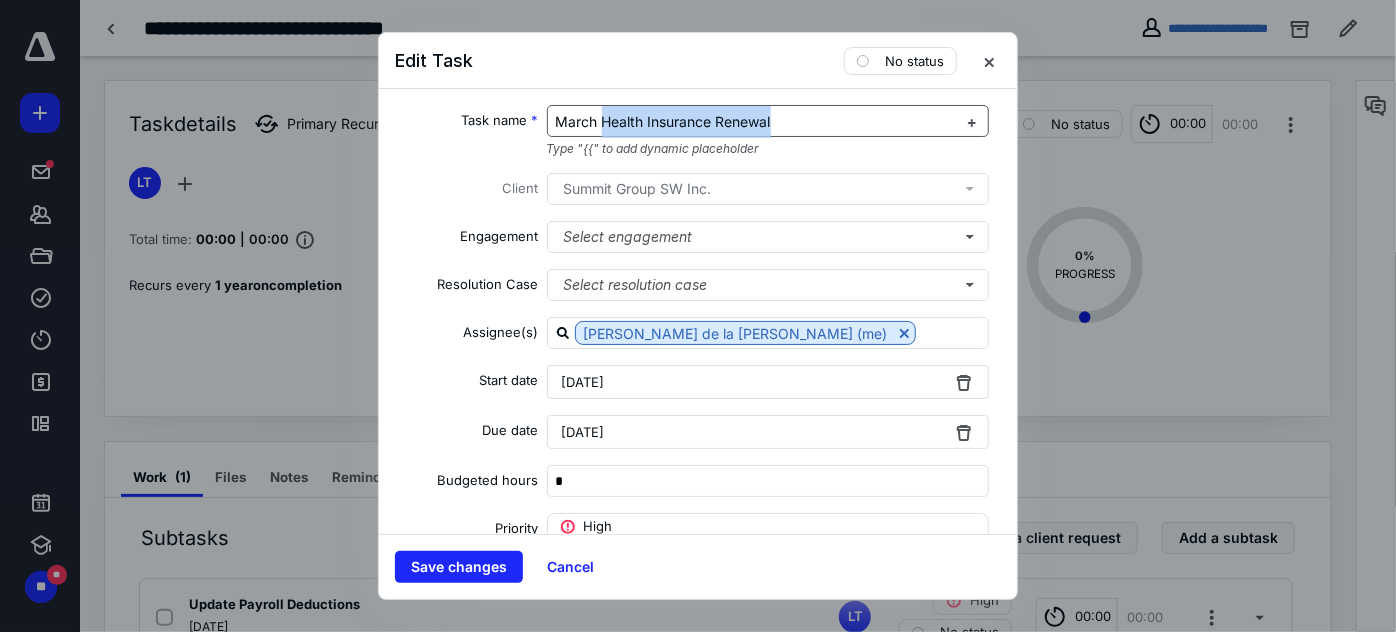 drag, startPoint x: 791, startPoint y: 123, endPoint x: 595, endPoint y: 128, distance: 196.06377 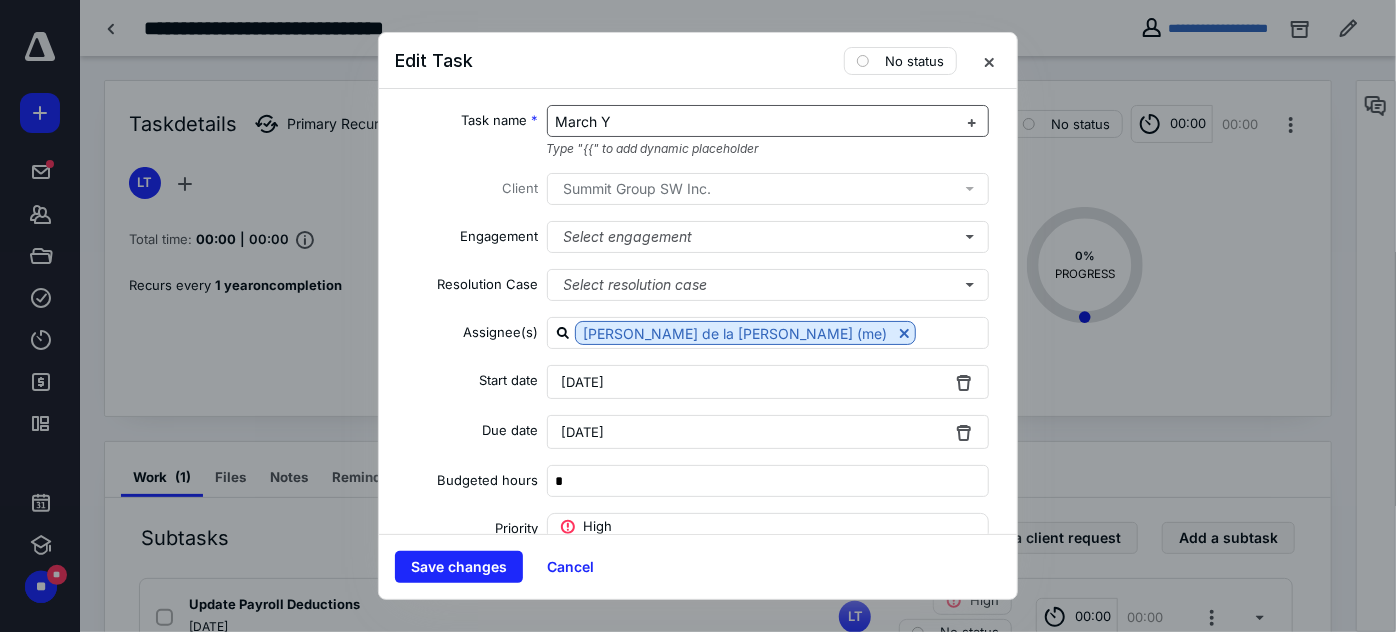 type 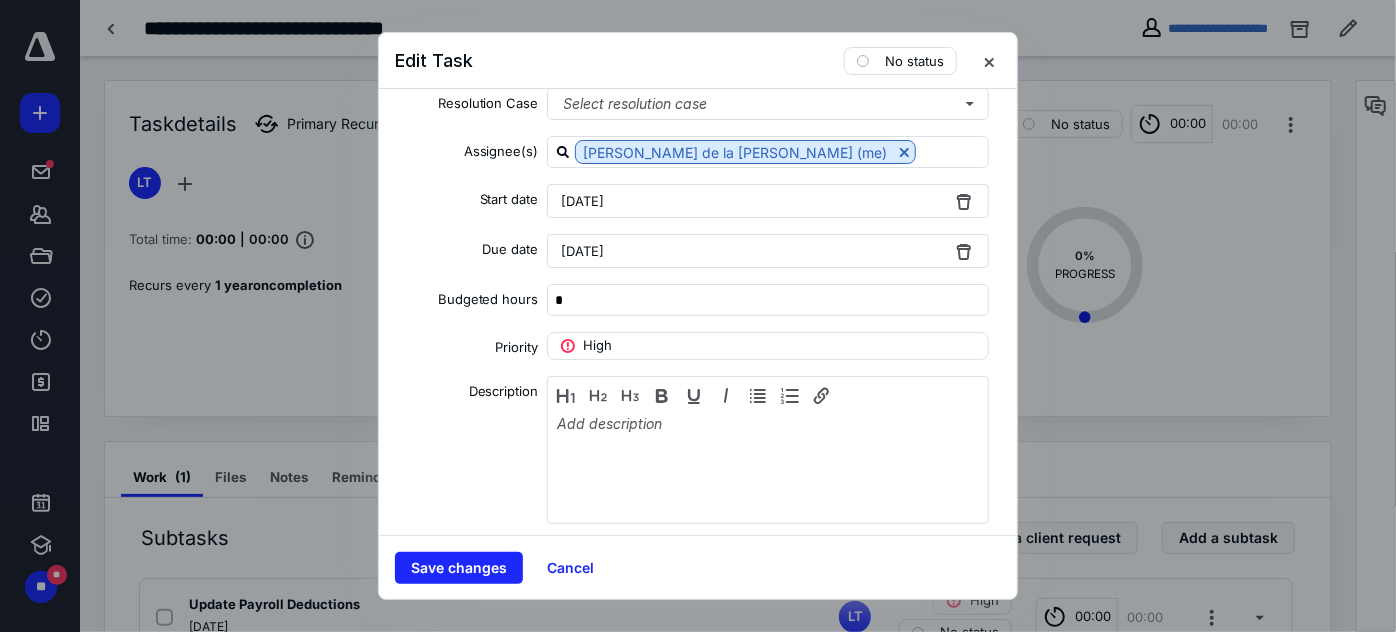 scroll, scrollTop: 363, scrollLeft: 0, axis: vertical 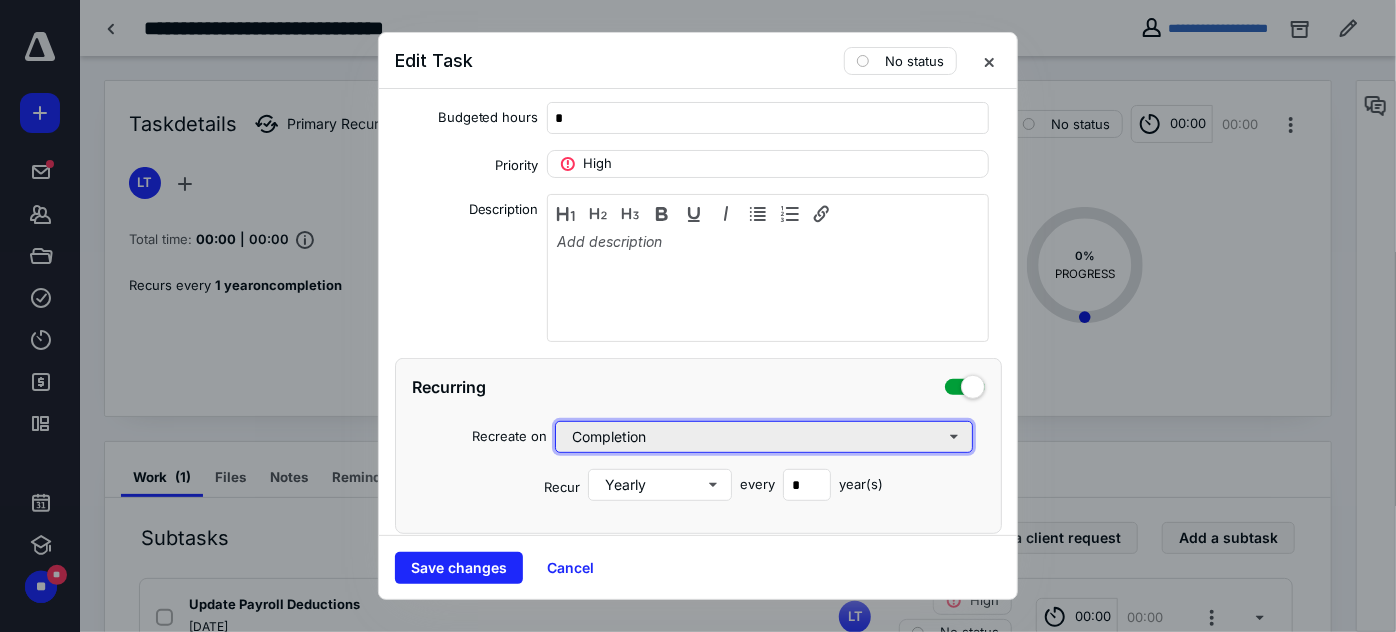 click on "Completion" at bounding box center (764, 437) 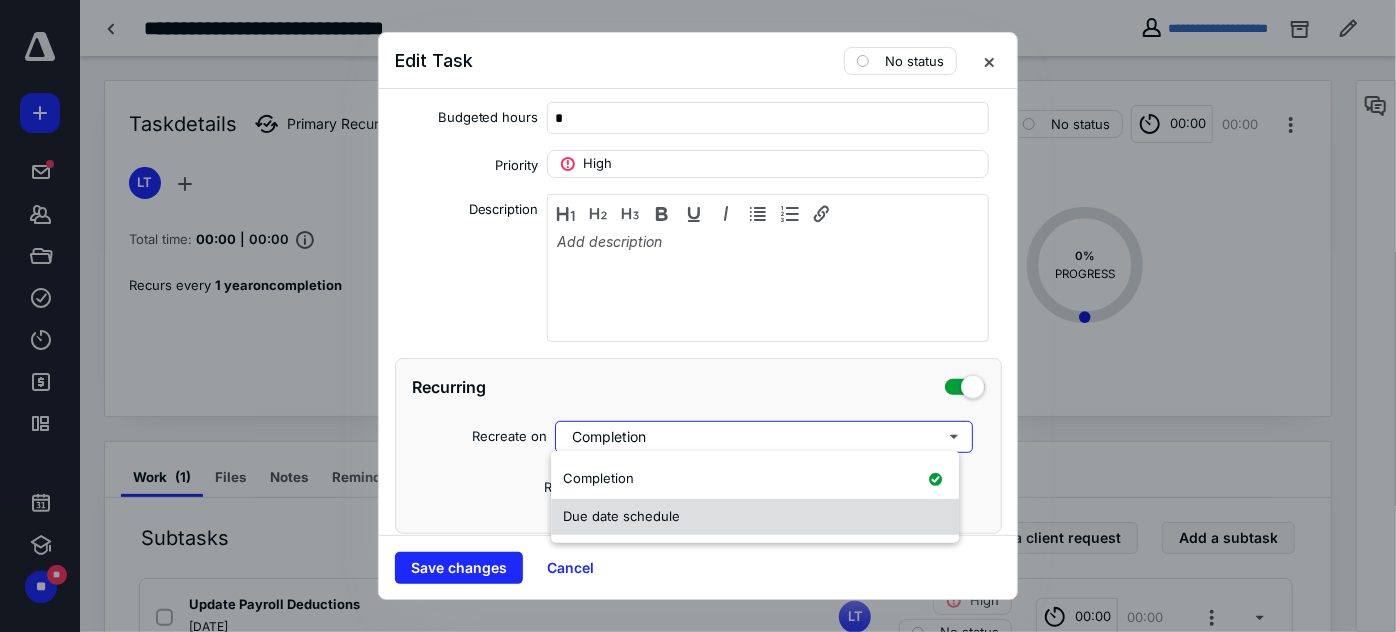 click on "Due date schedule" at bounding box center (621, 516) 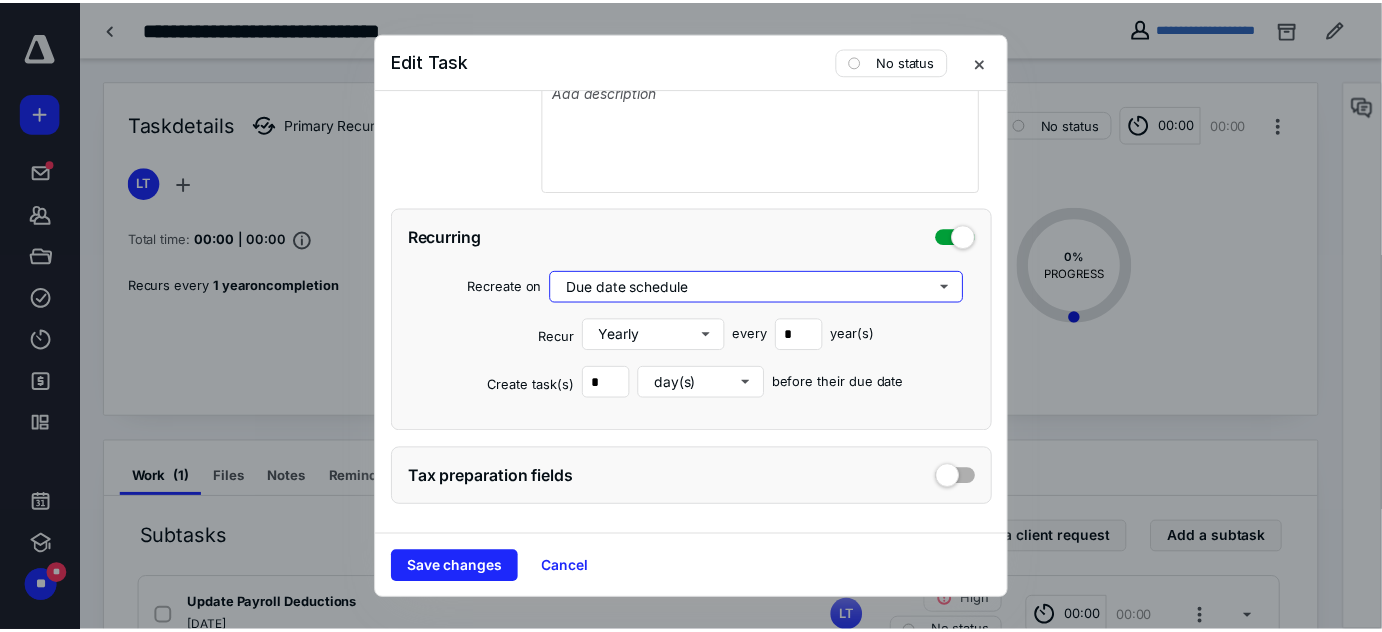scroll, scrollTop: 514, scrollLeft: 0, axis: vertical 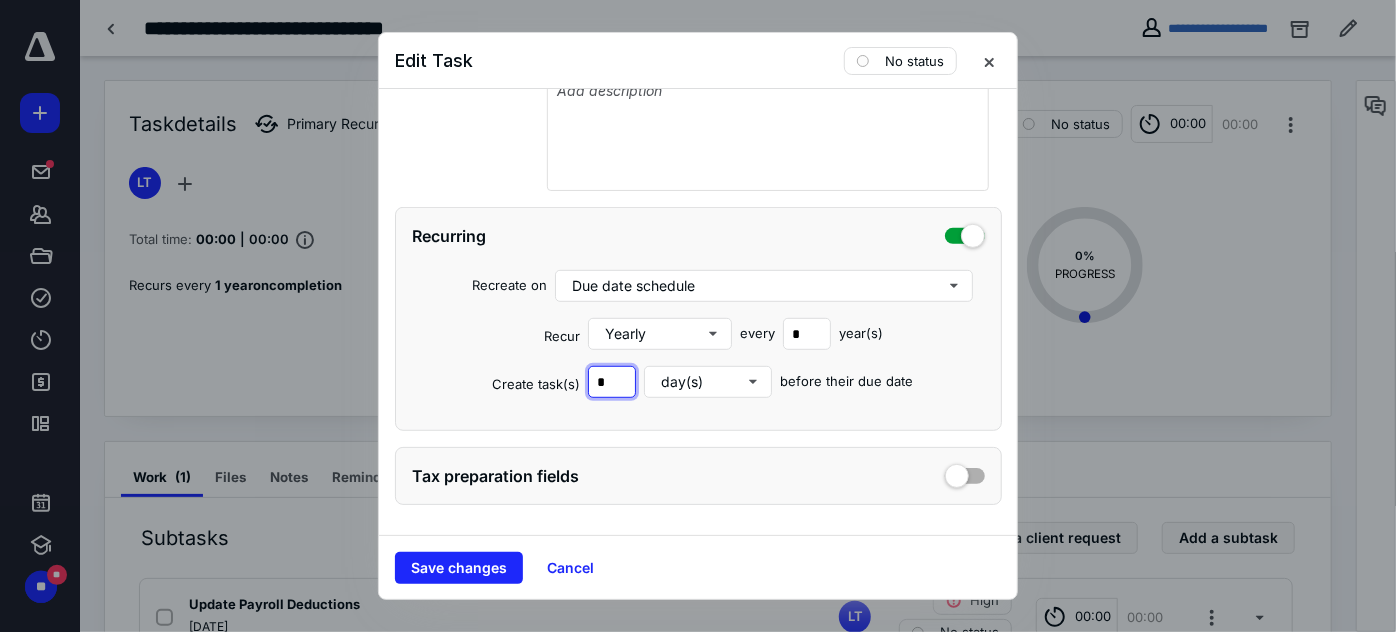 click on "*" at bounding box center (612, 382) 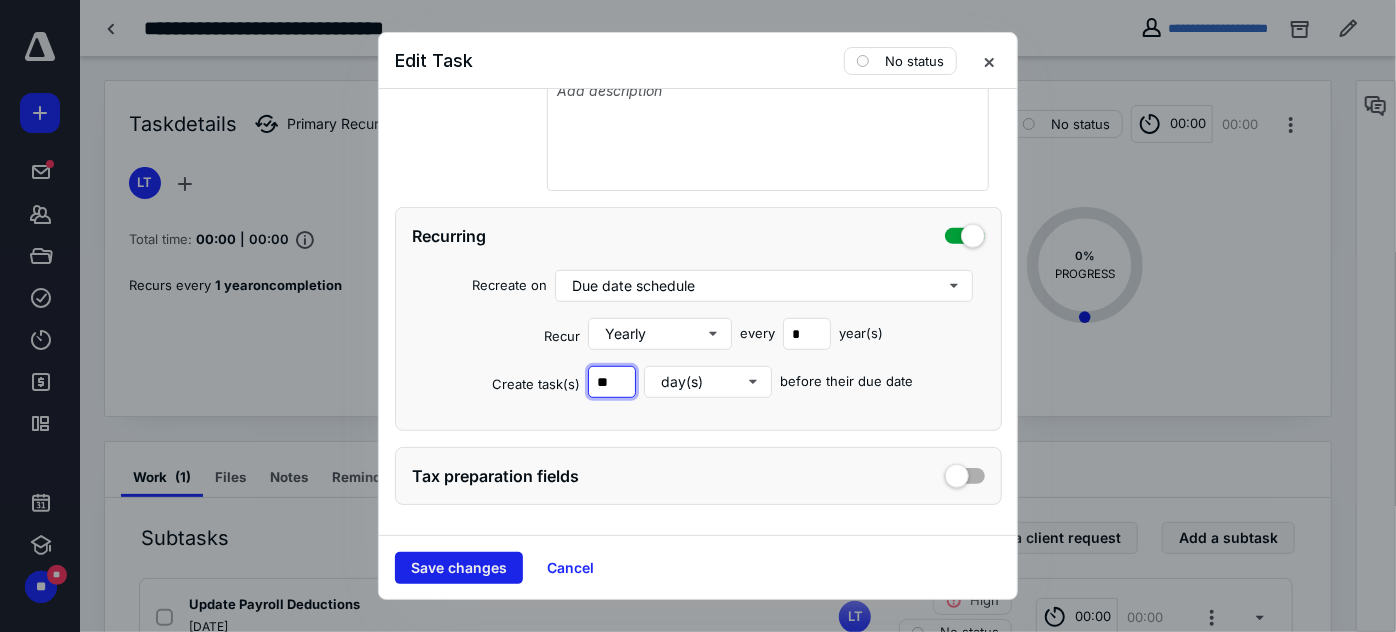 type on "**" 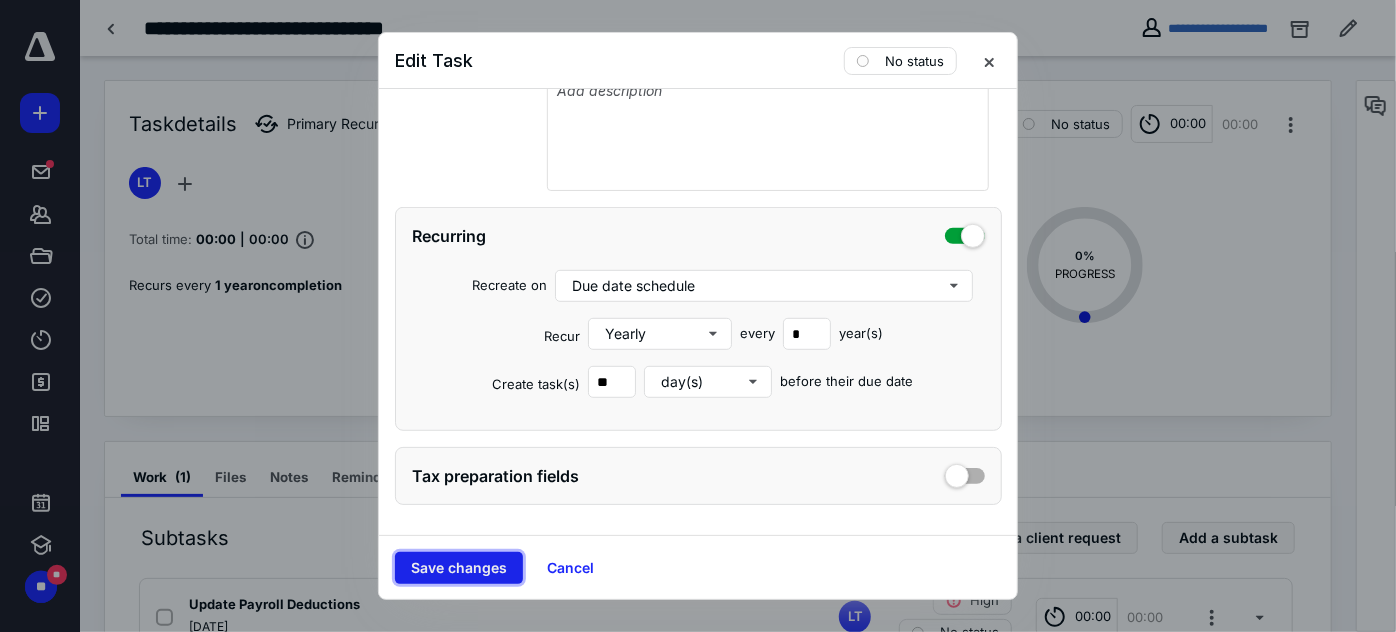 click on "Save changes" at bounding box center (459, 568) 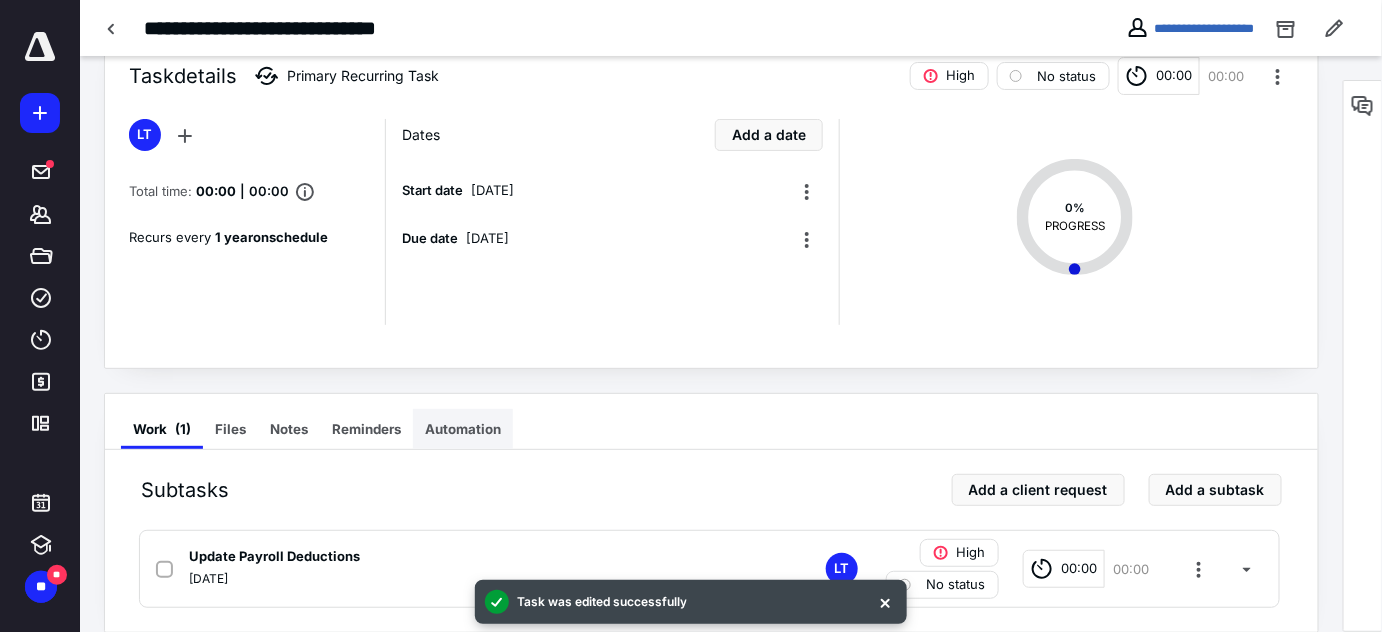 scroll, scrollTop: 72, scrollLeft: 0, axis: vertical 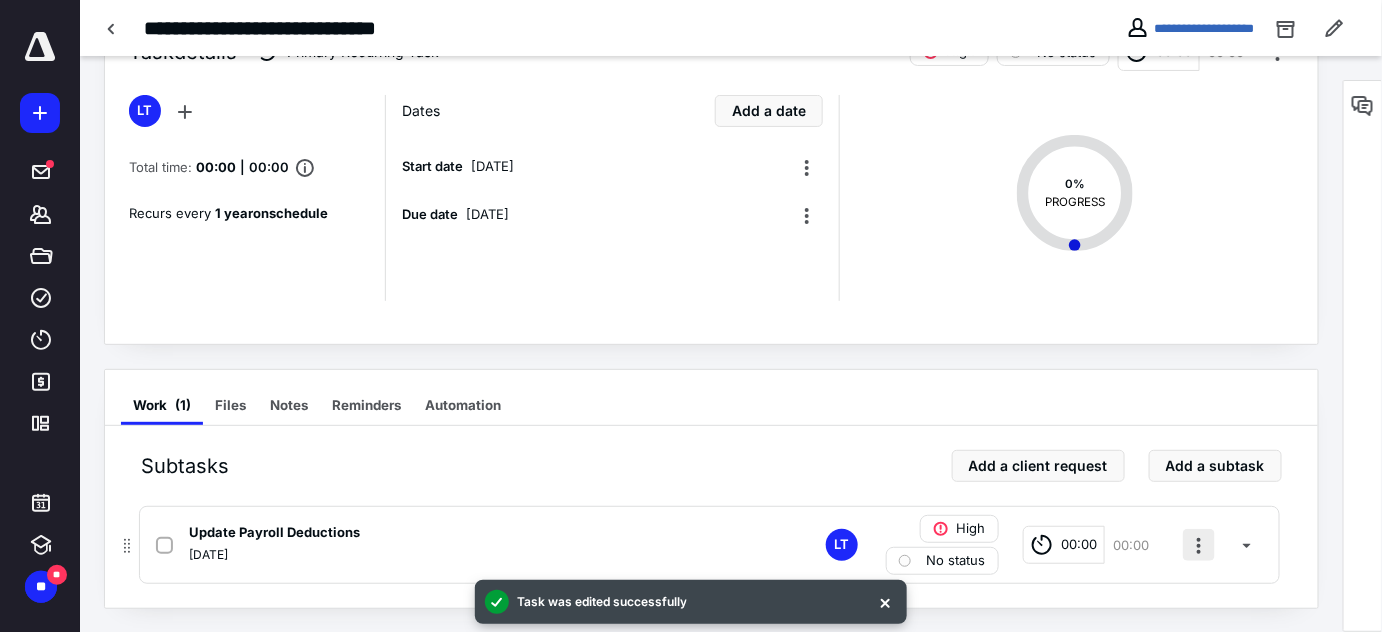 click at bounding box center [1199, 545] 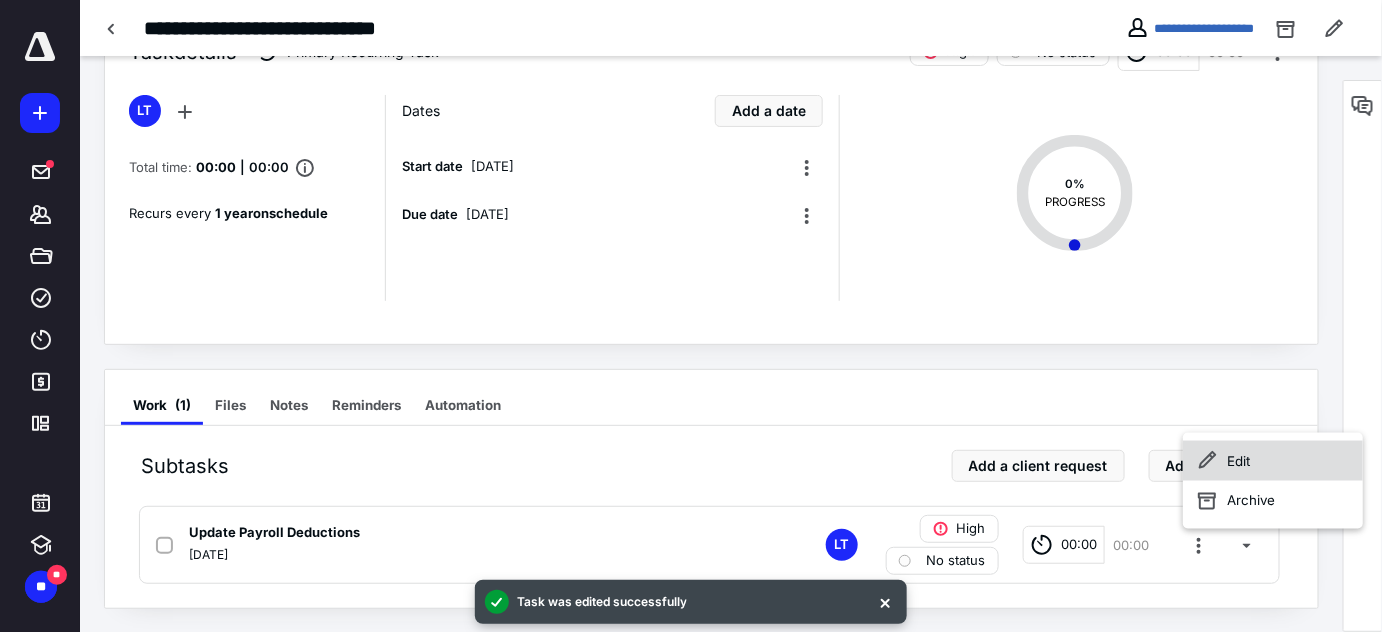 click on "Edit" at bounding box center [1273, 461] 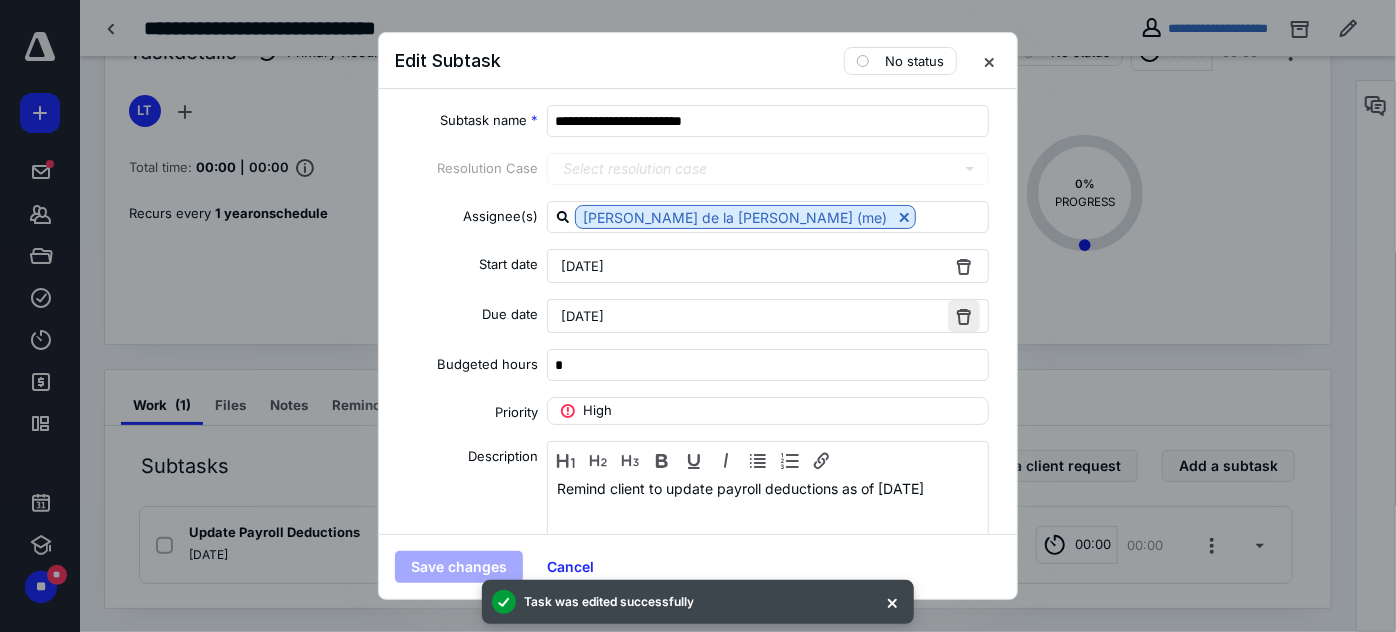 click at bounding box center (964, 316) 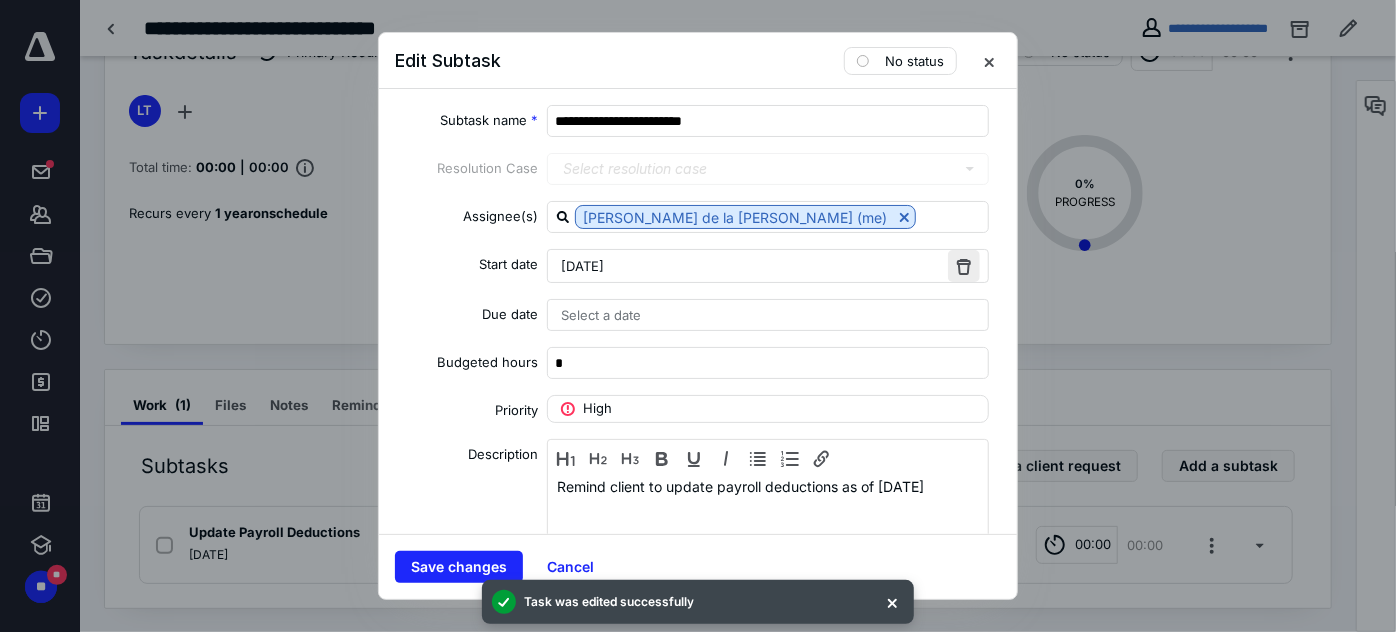 click at bounding box center [964, 266] 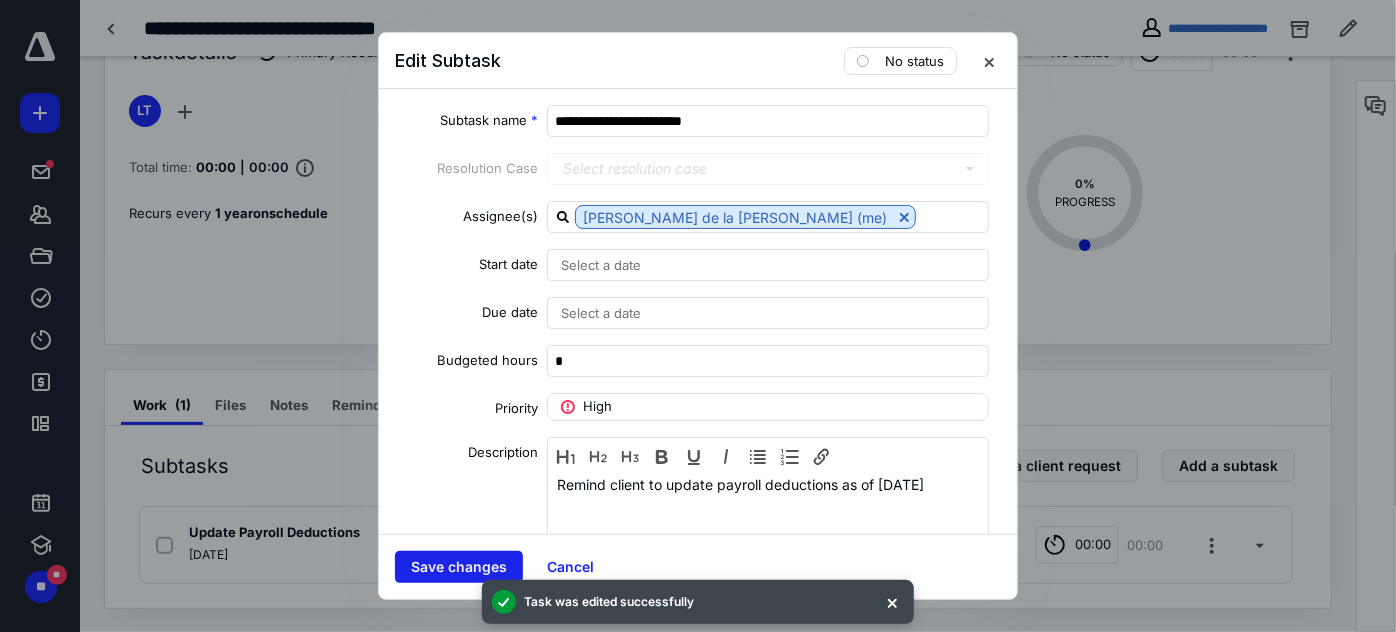 click on "Save changes" at bounding box center (459, 567) 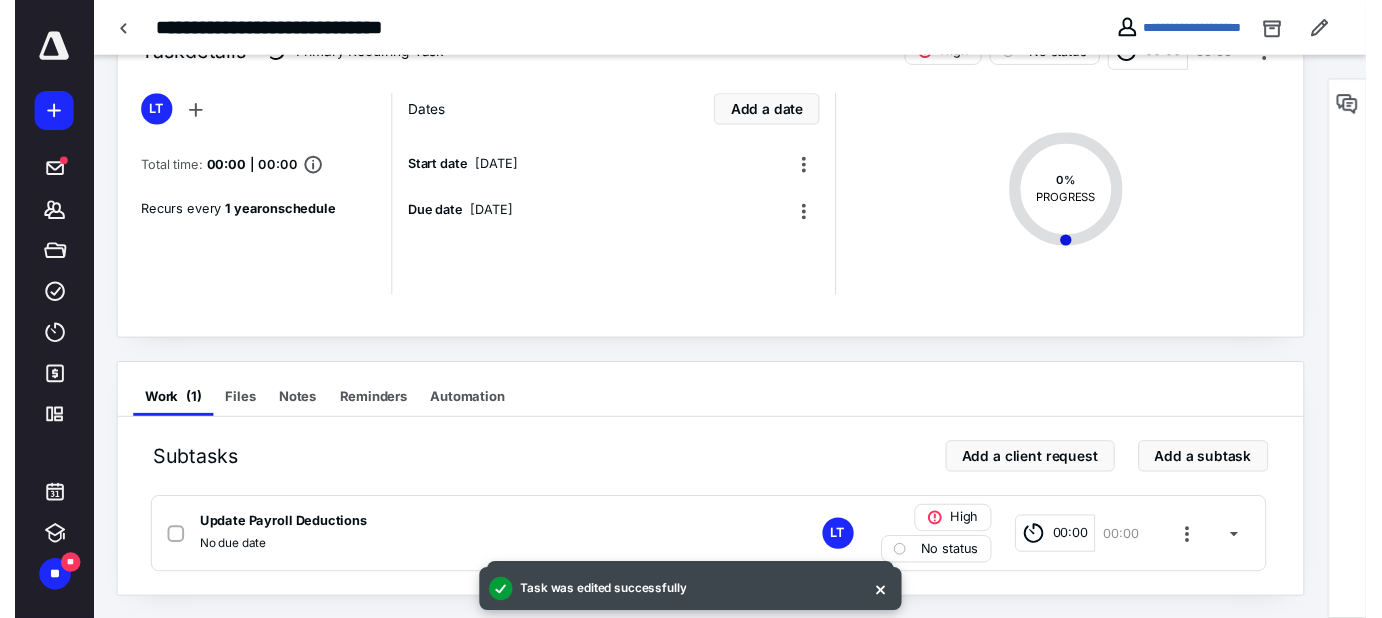 scroll, scrollTop: 0, scrollLeft: 0, axis: both 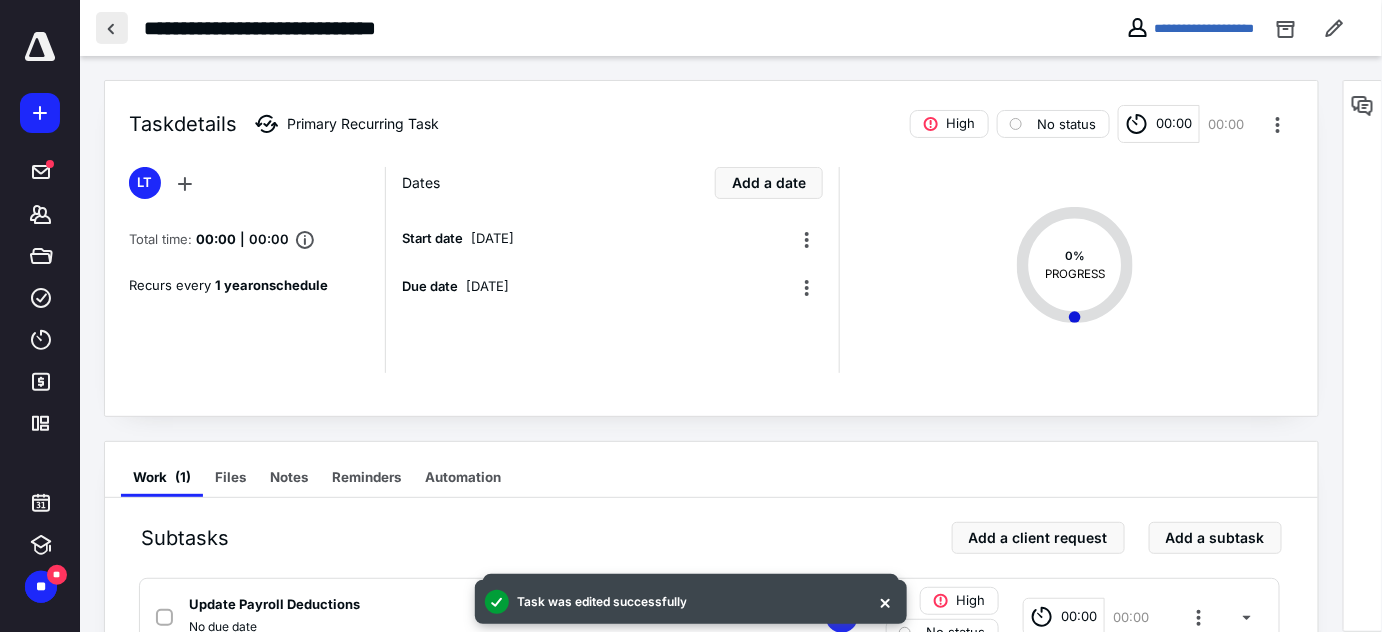 click at bounding box center [112, 28] 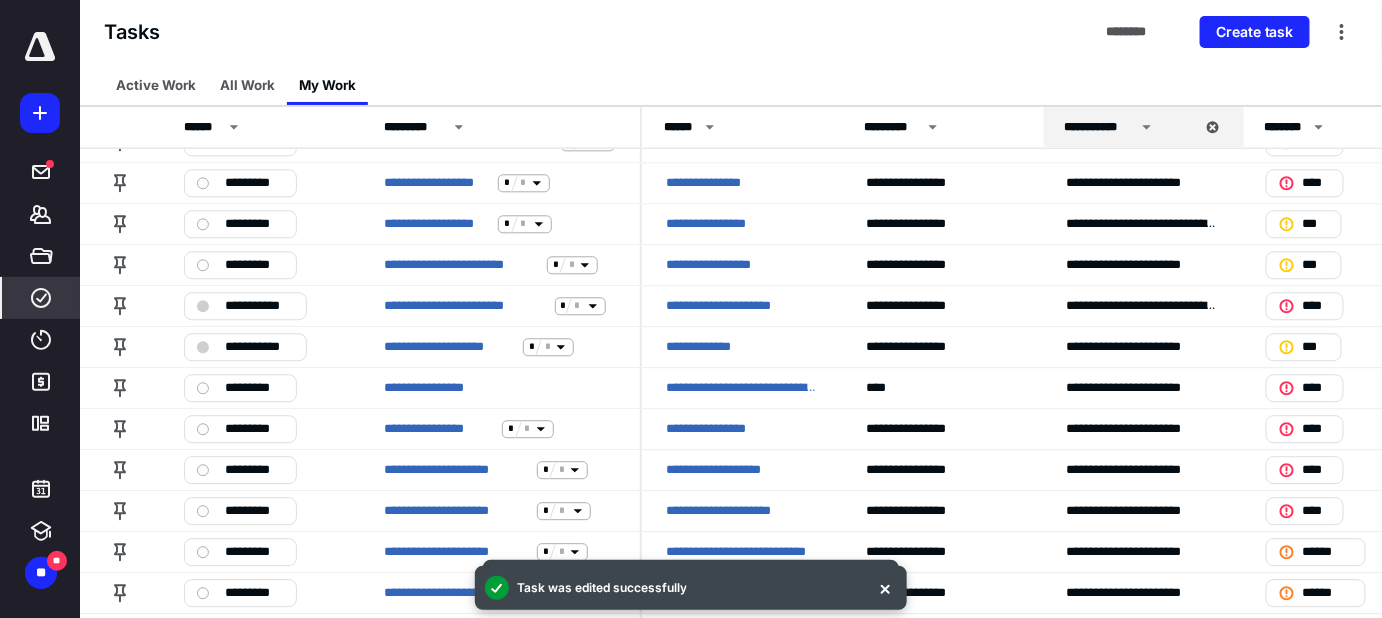 scroll, scrollTop: 1672, scrollLeft: 0, axis: vertical 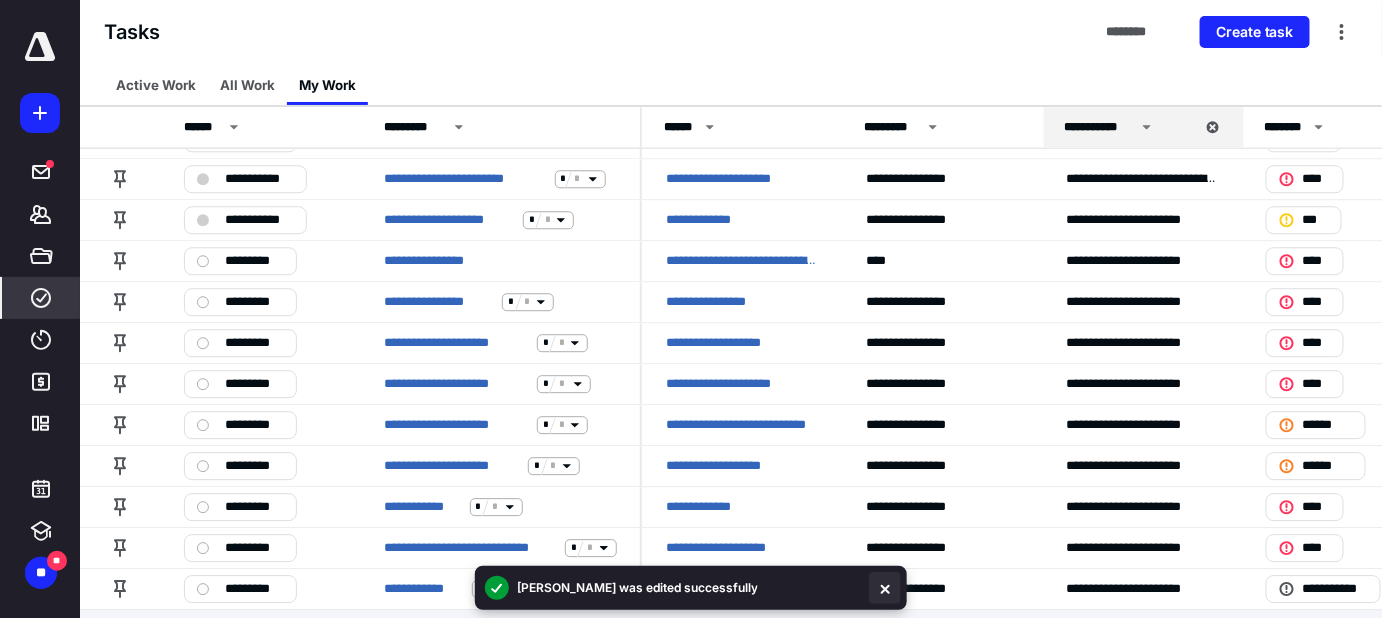 click at bounding box center (885, 588) 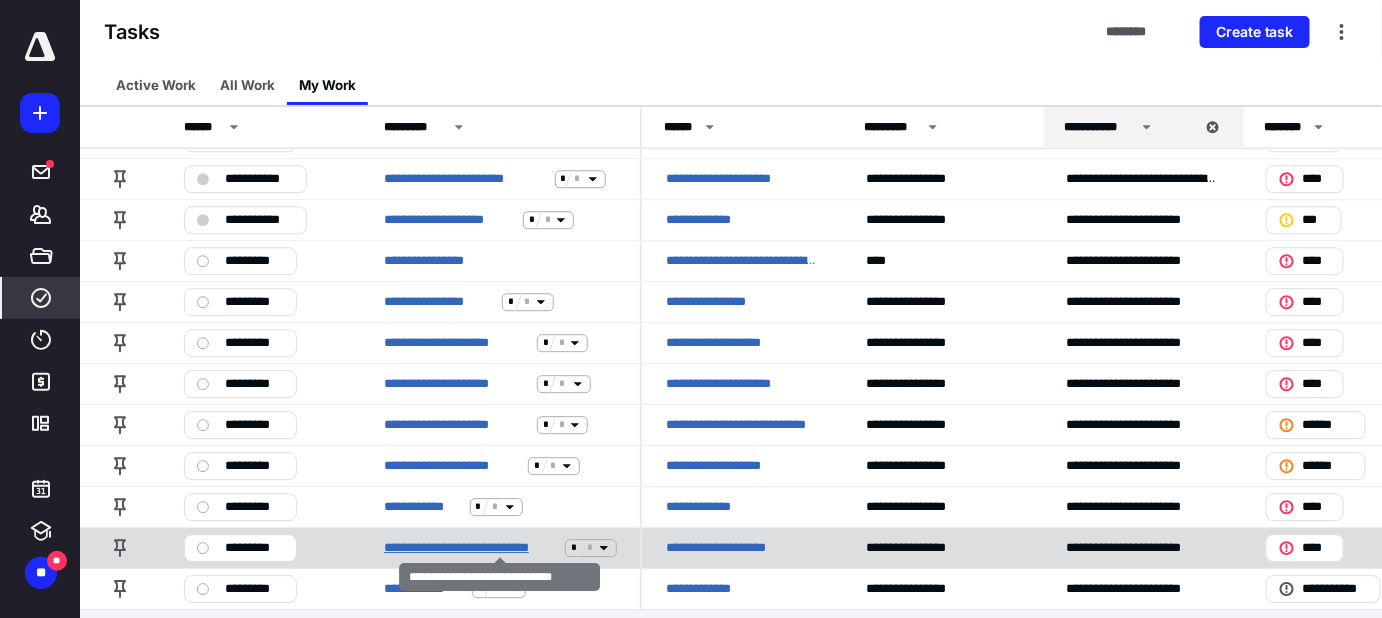 click on "**********" at bounding box center (470, 548) 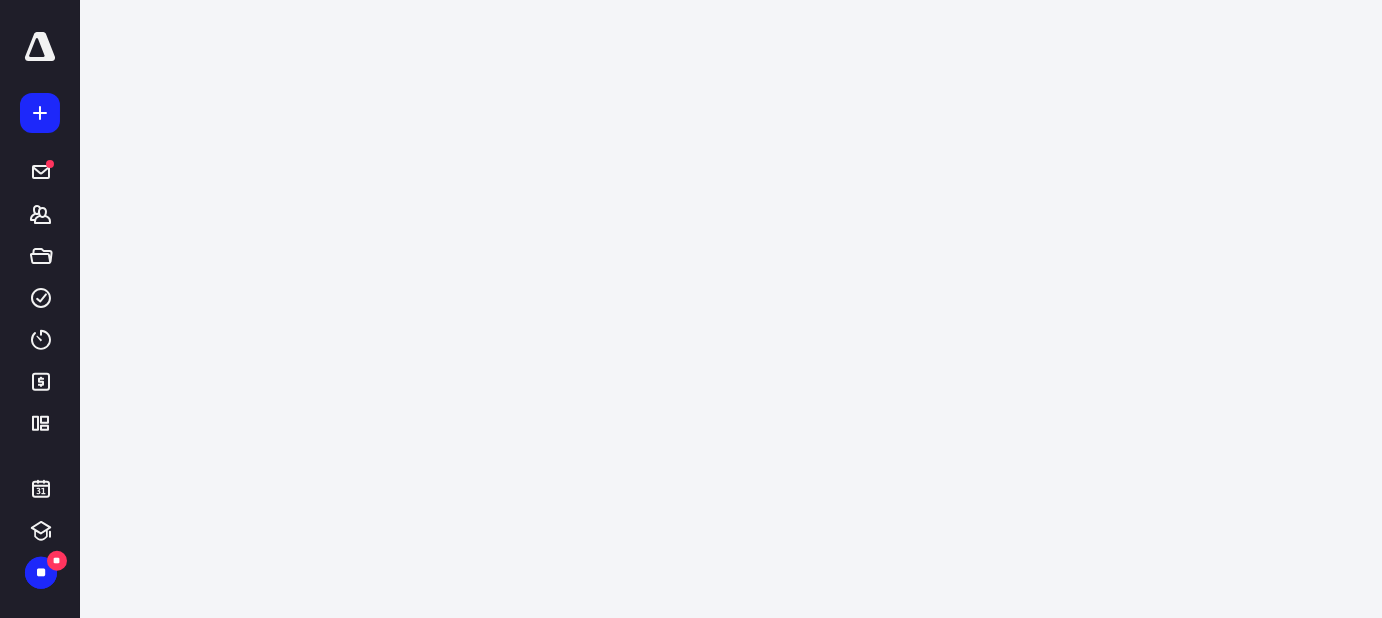 scroll, scrollTop: 0, scrollLeft: 0, axis: both 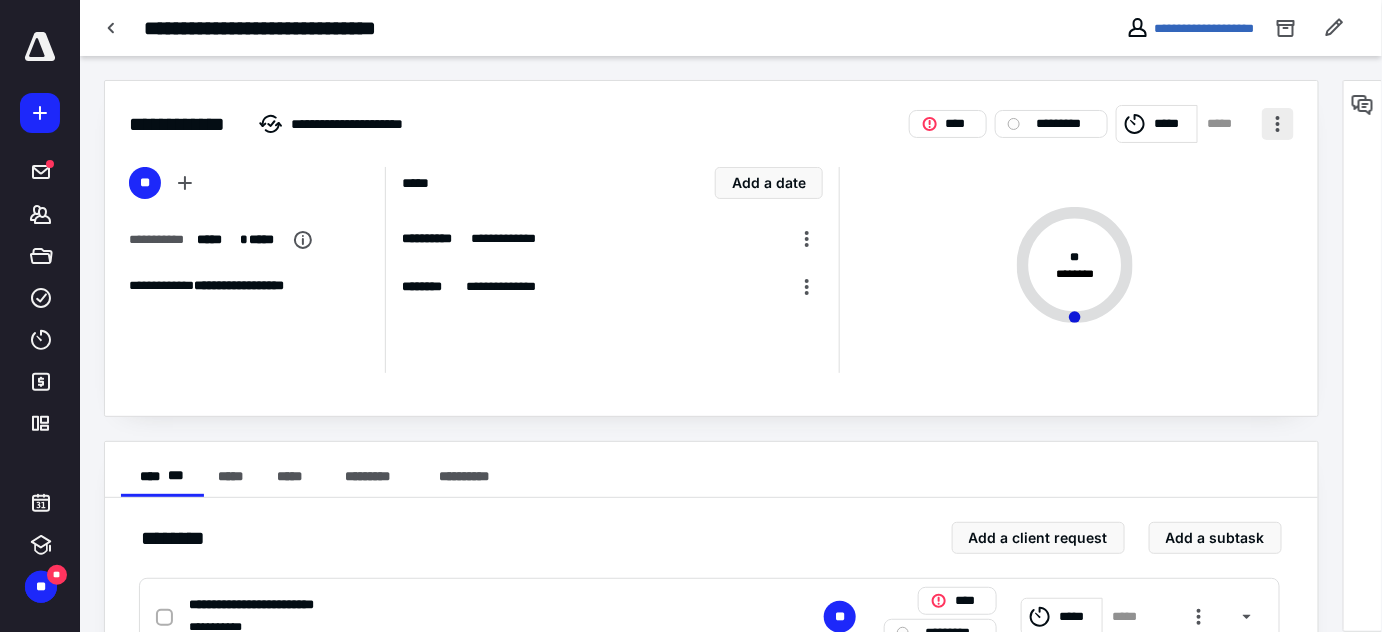 click at bounding box center [1278, 124] 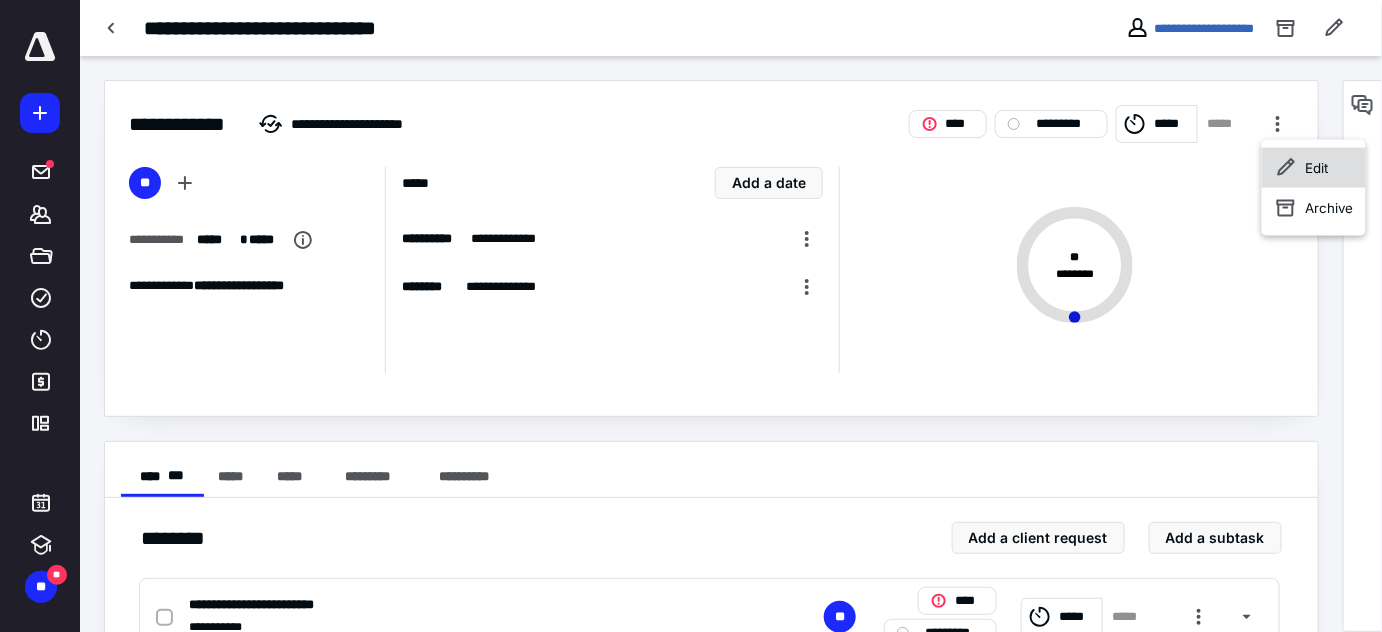 click on "Edit" at bounding box center (1317, 168) 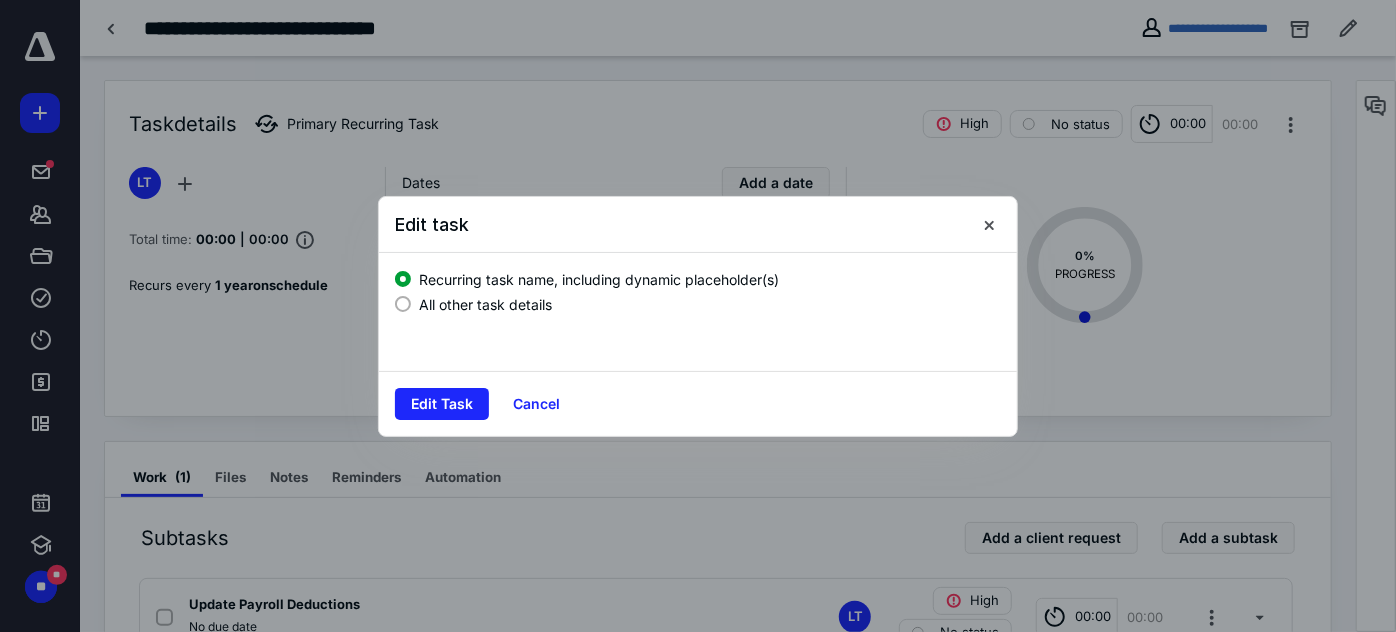 click on "All other task details" at bounding box center [698, 302] 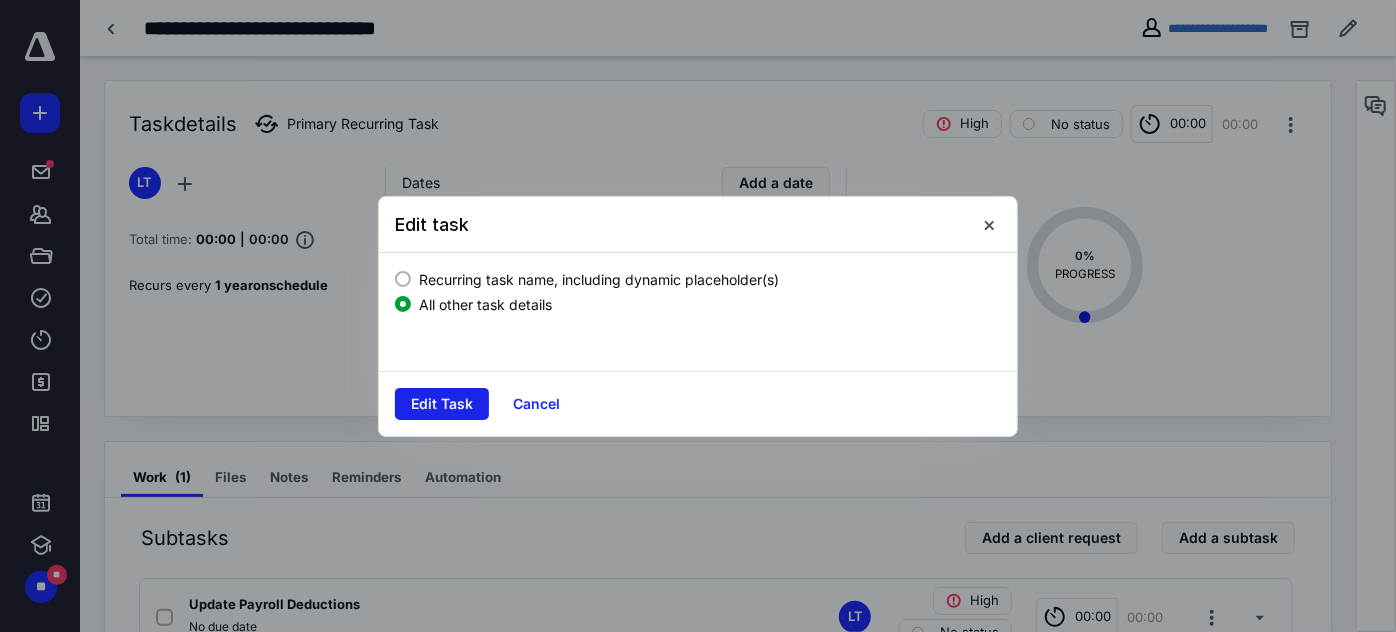 click on "Edit Task" at bounding box center [442, 404] 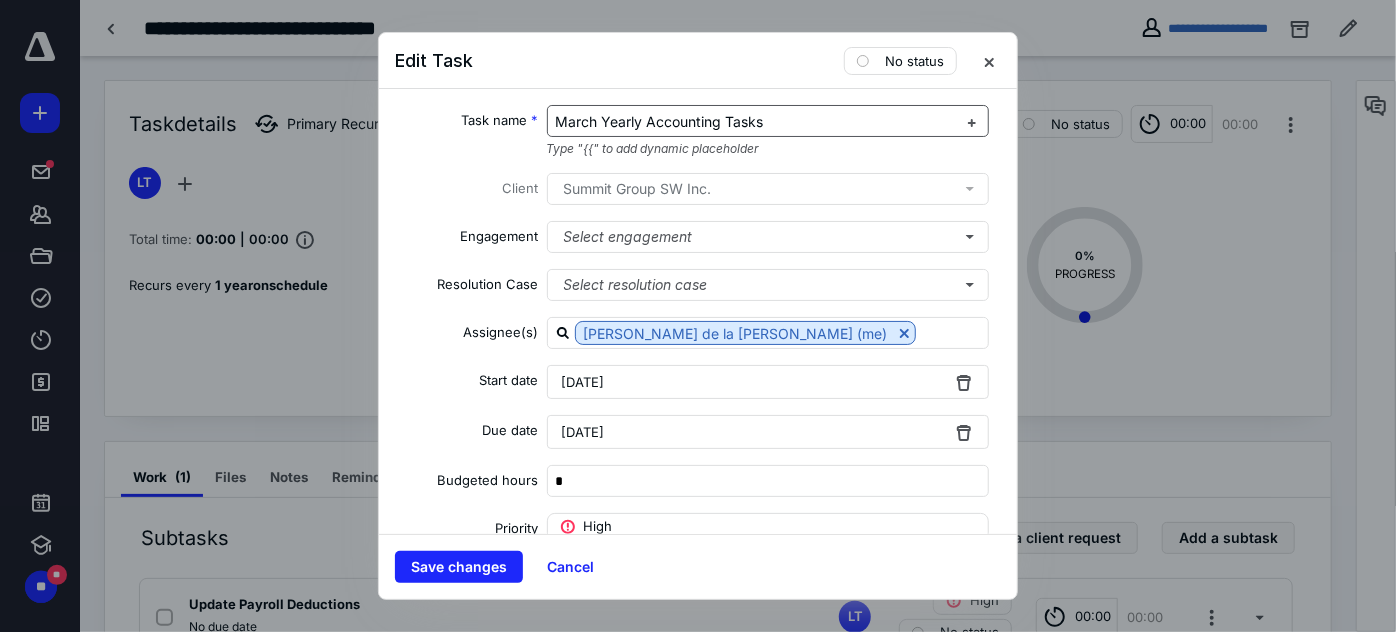 click on "March Yearly Accounting Tasks" at bounding box center [660, 121] 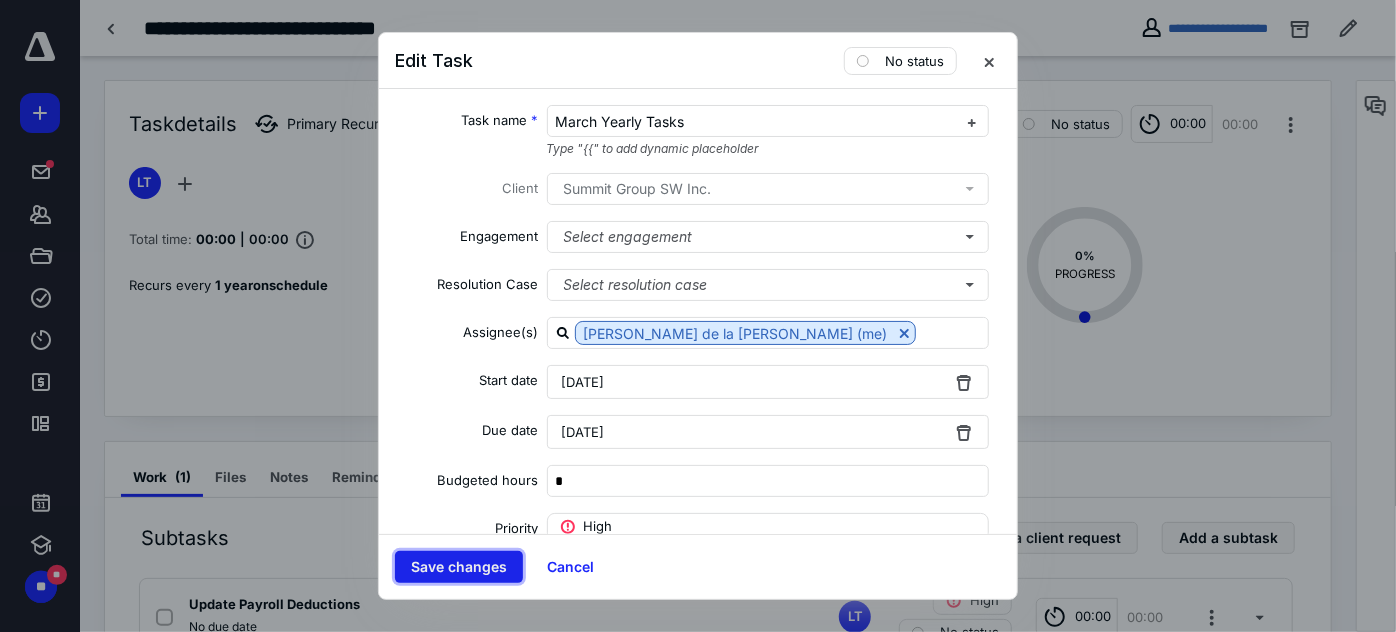click on "Save changes" at bounding box center [459, 567] 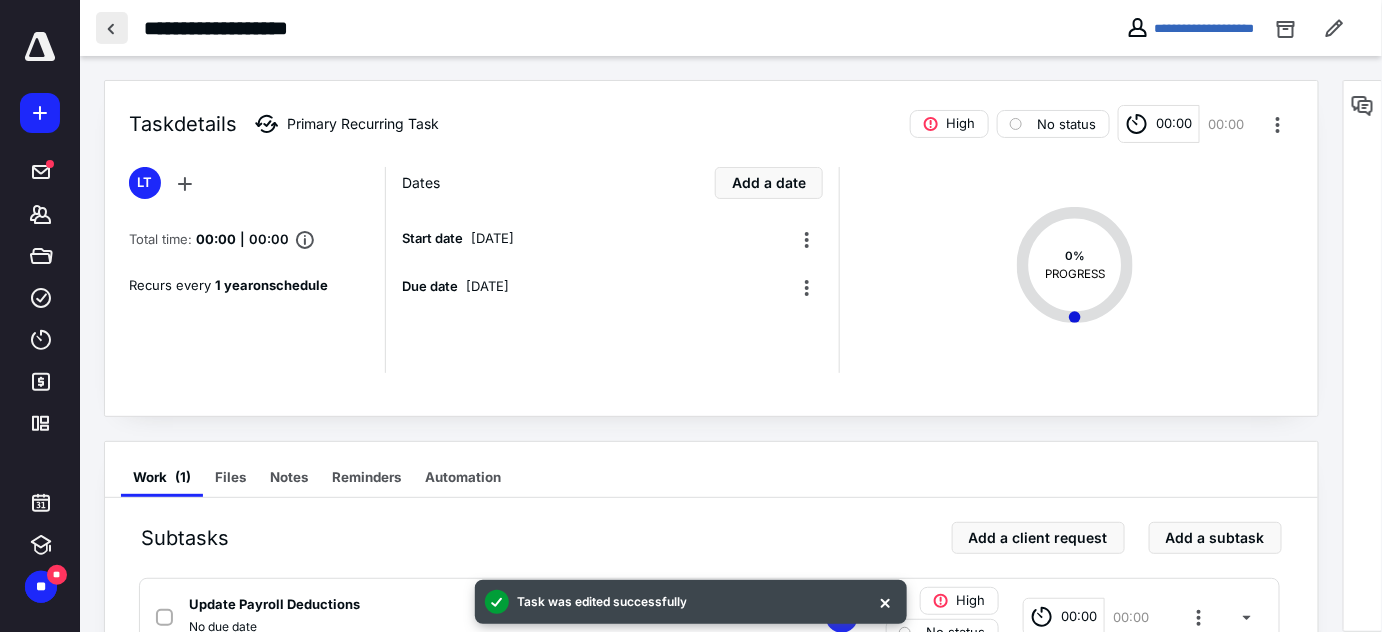 click at bounding box center (112, 28) 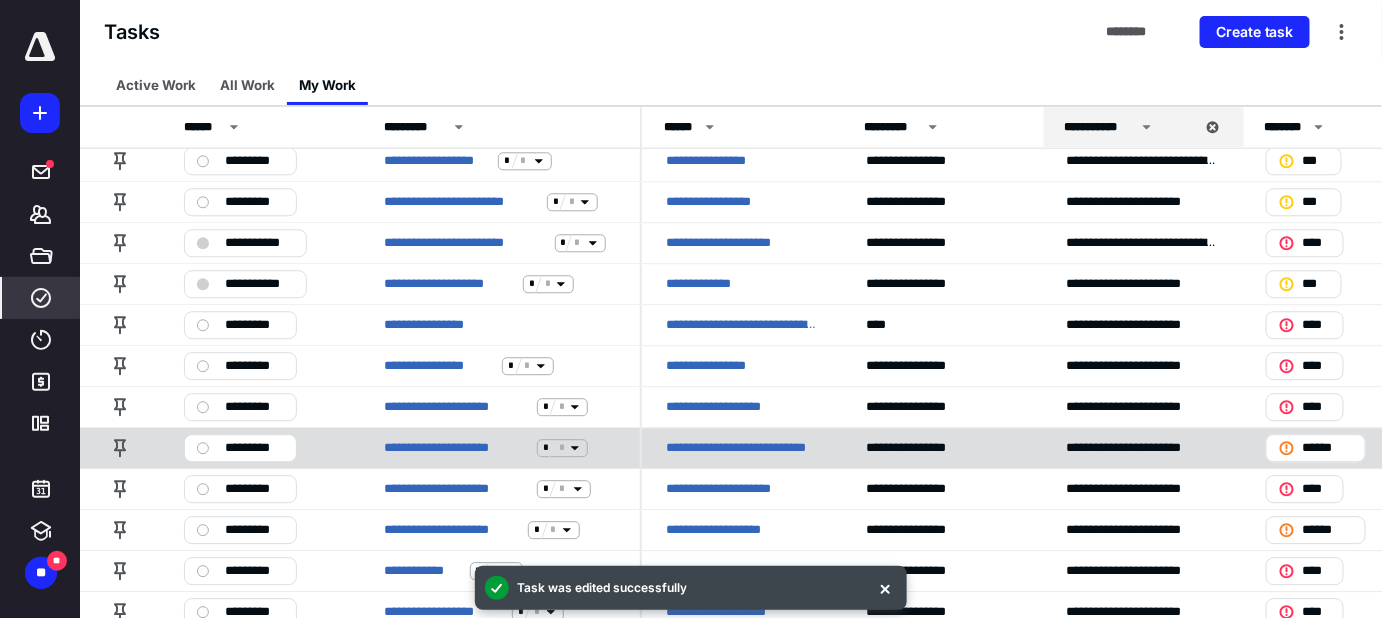scroll, scrollTop: 1672, scrollLeft: 0, axis: vertical 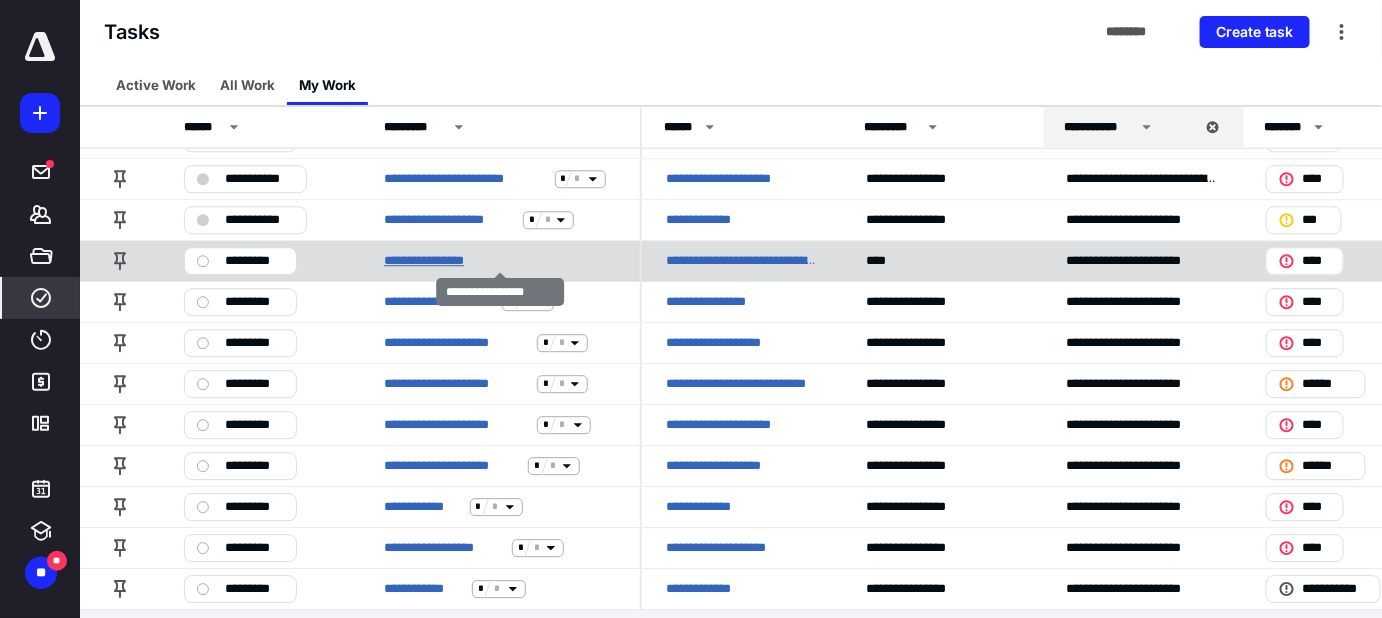 click on "**********" at bounding box center (441, 261) 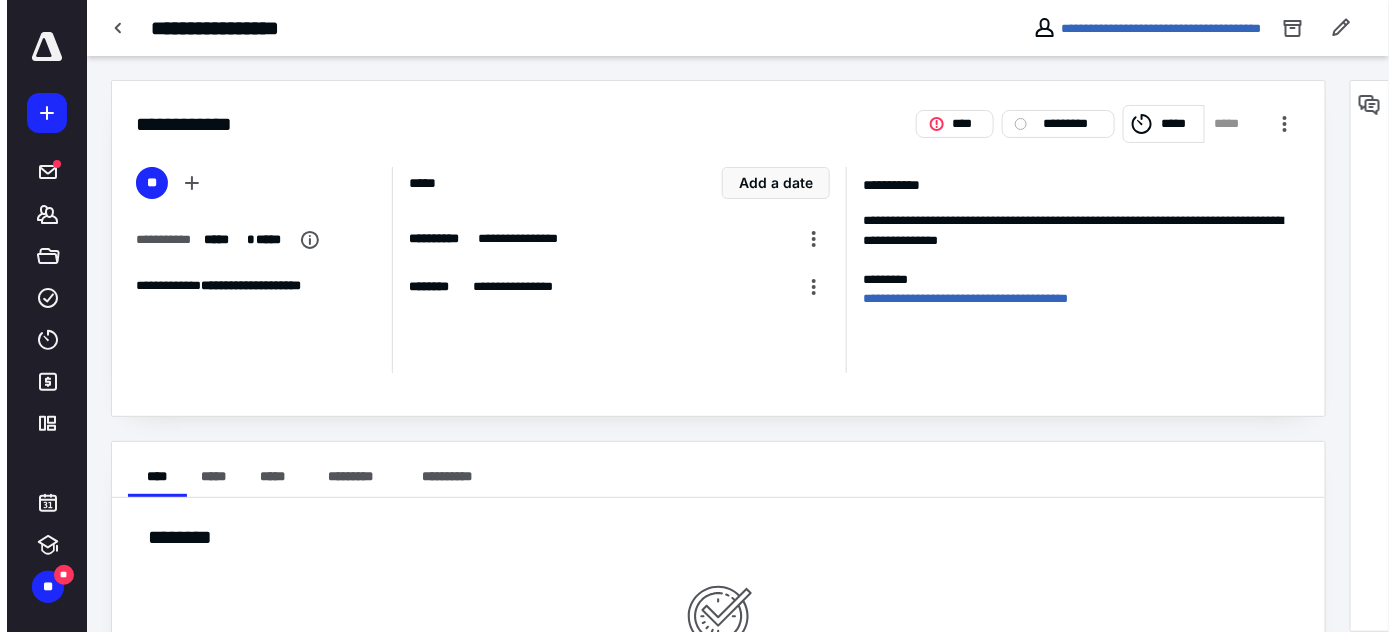 scroll, scrollTop: 0, scrollLeft: 0, axis: both 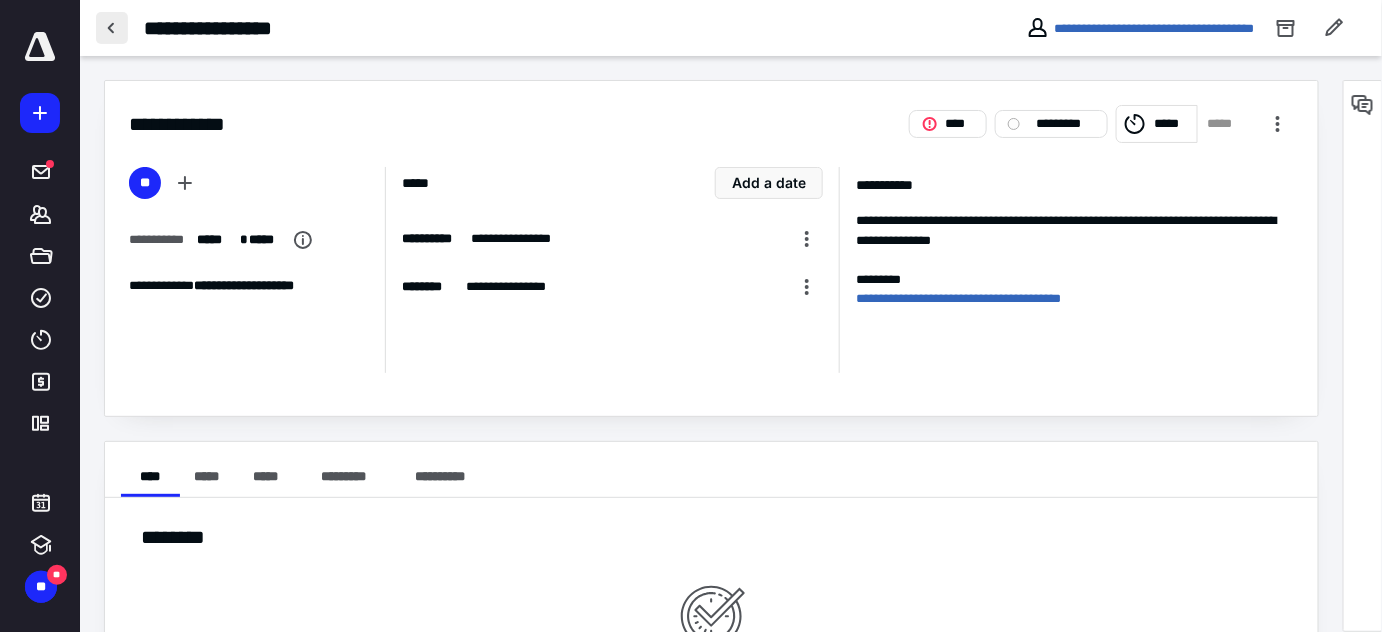 click at bounding box center (112, 28) 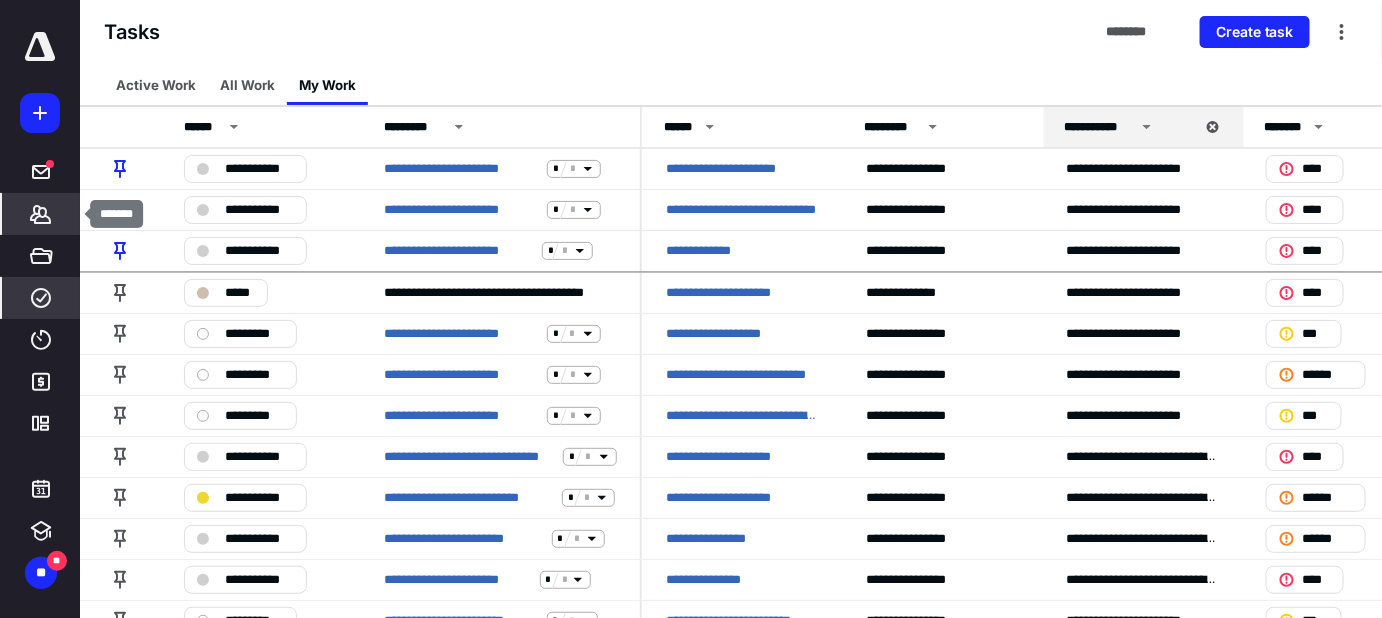 click 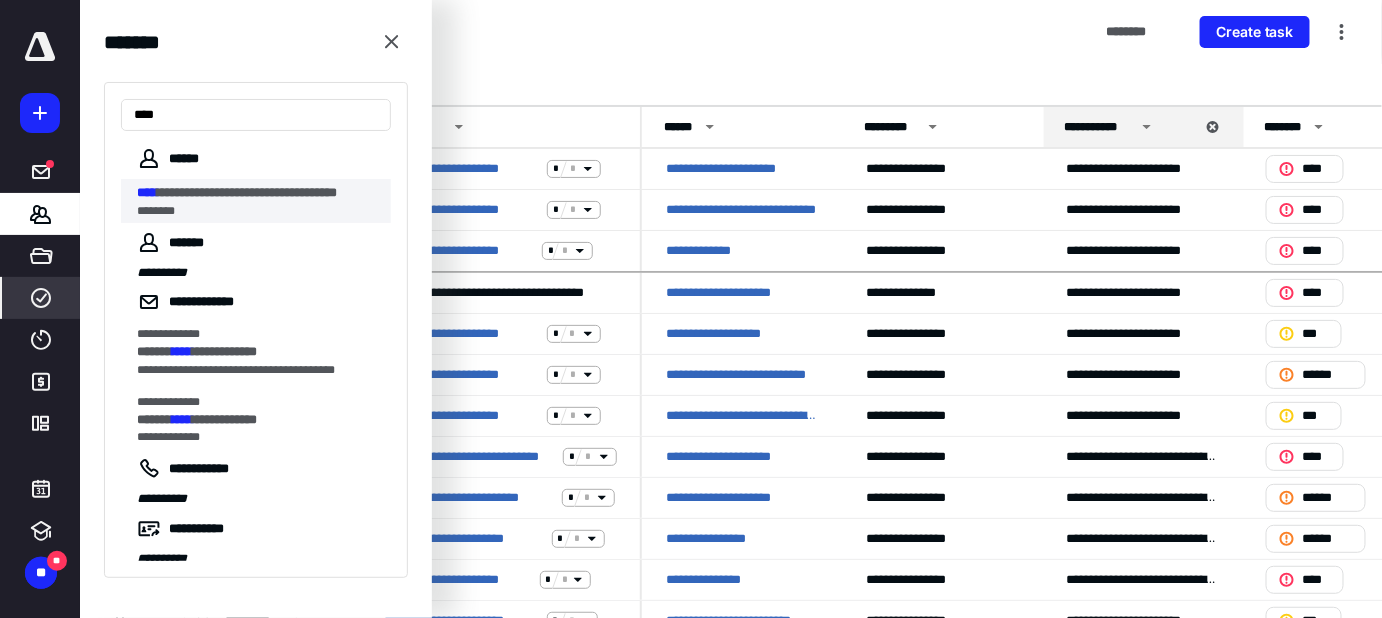 type on "****" 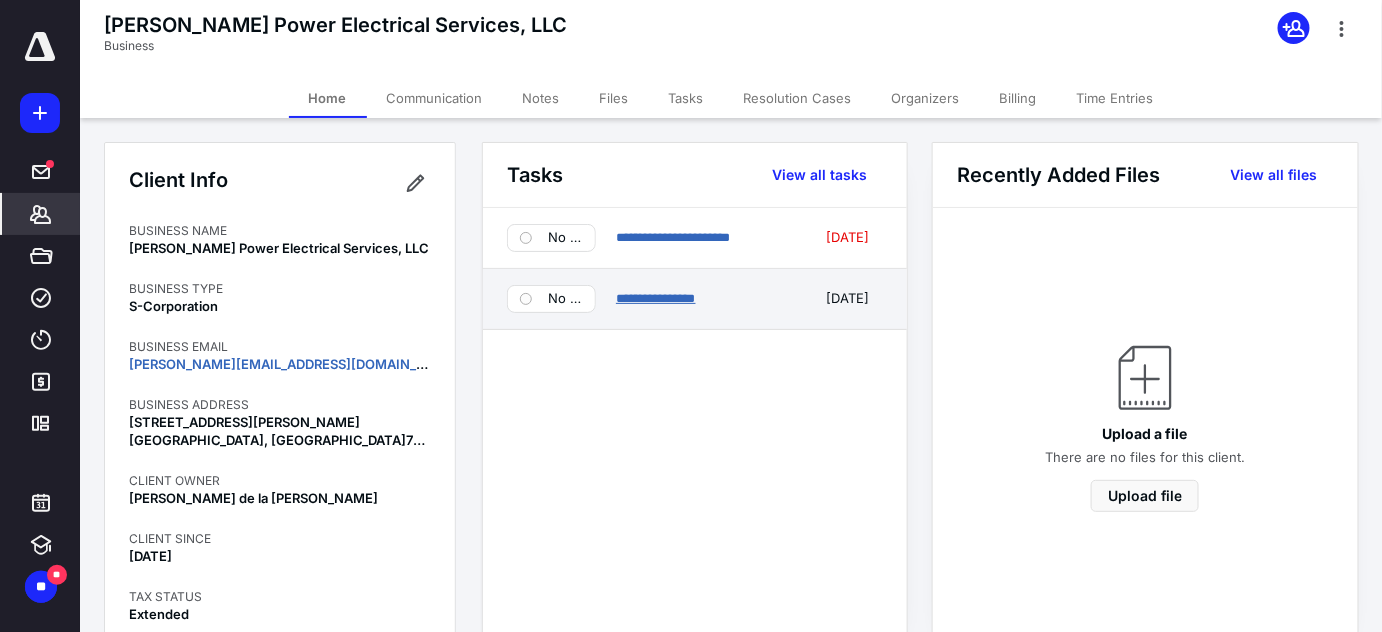click on "**********" at bounding box center [656, 298] 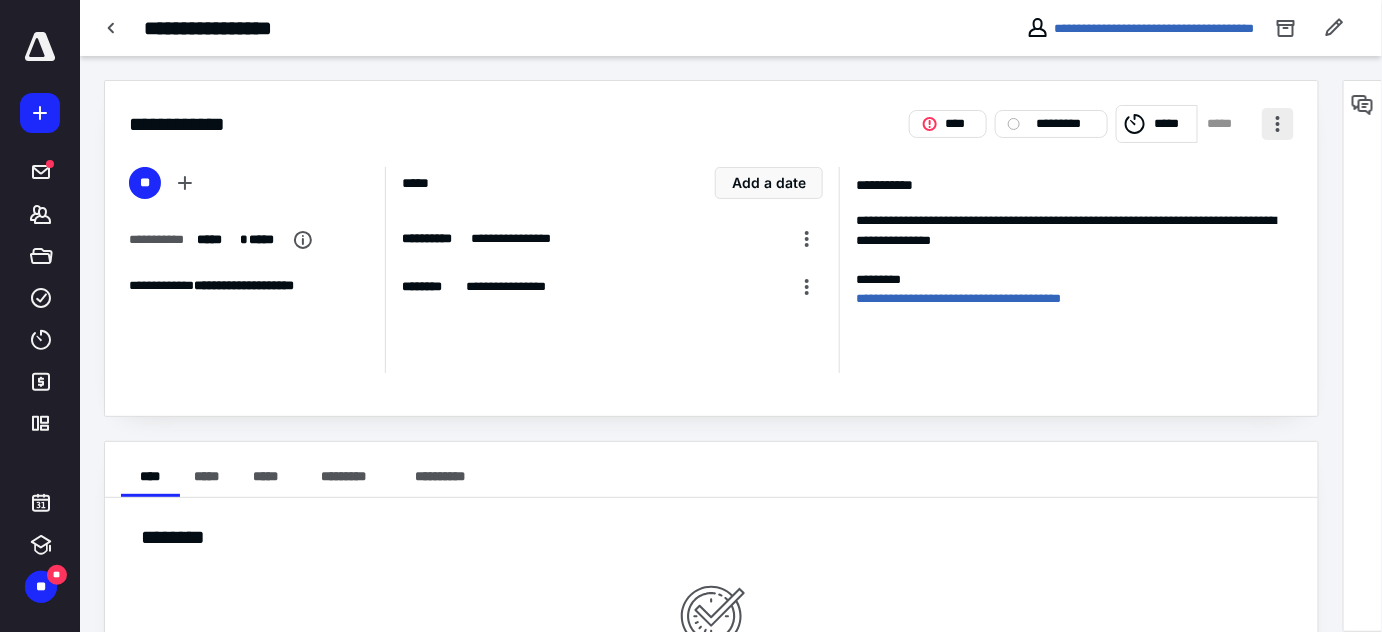 click at bounding box center [1278, 124] 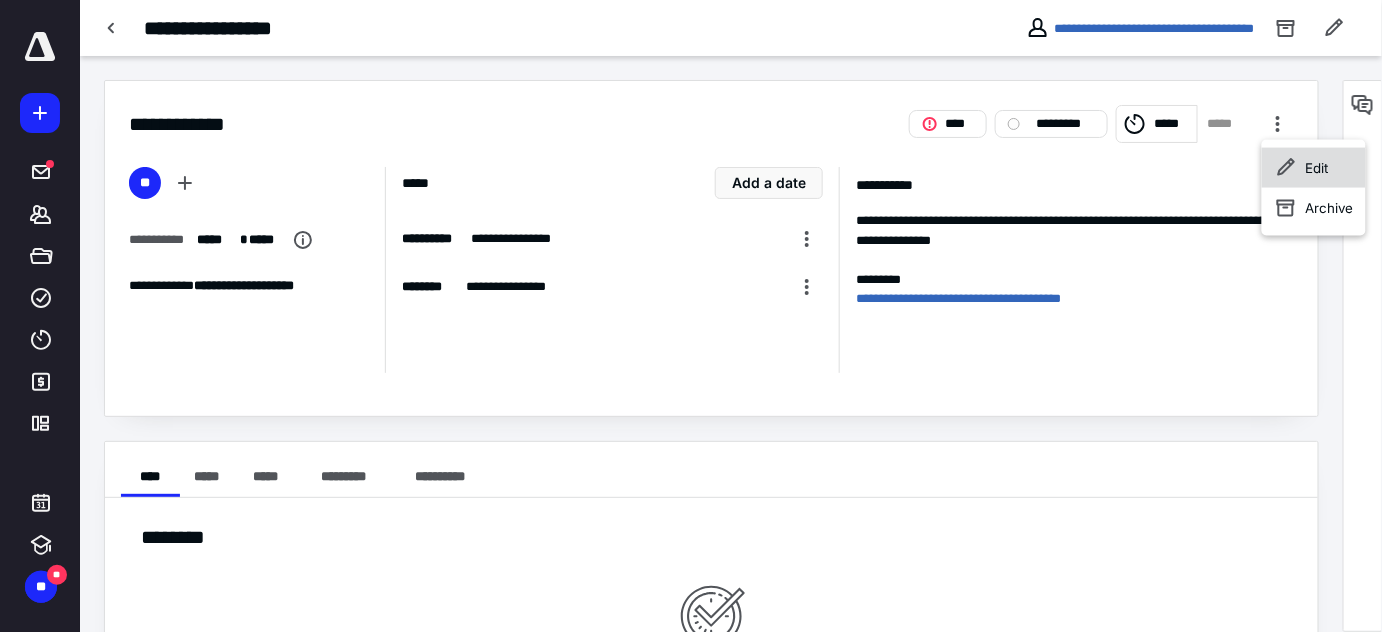 click on "Edit" at bounding box center [1314, 168] 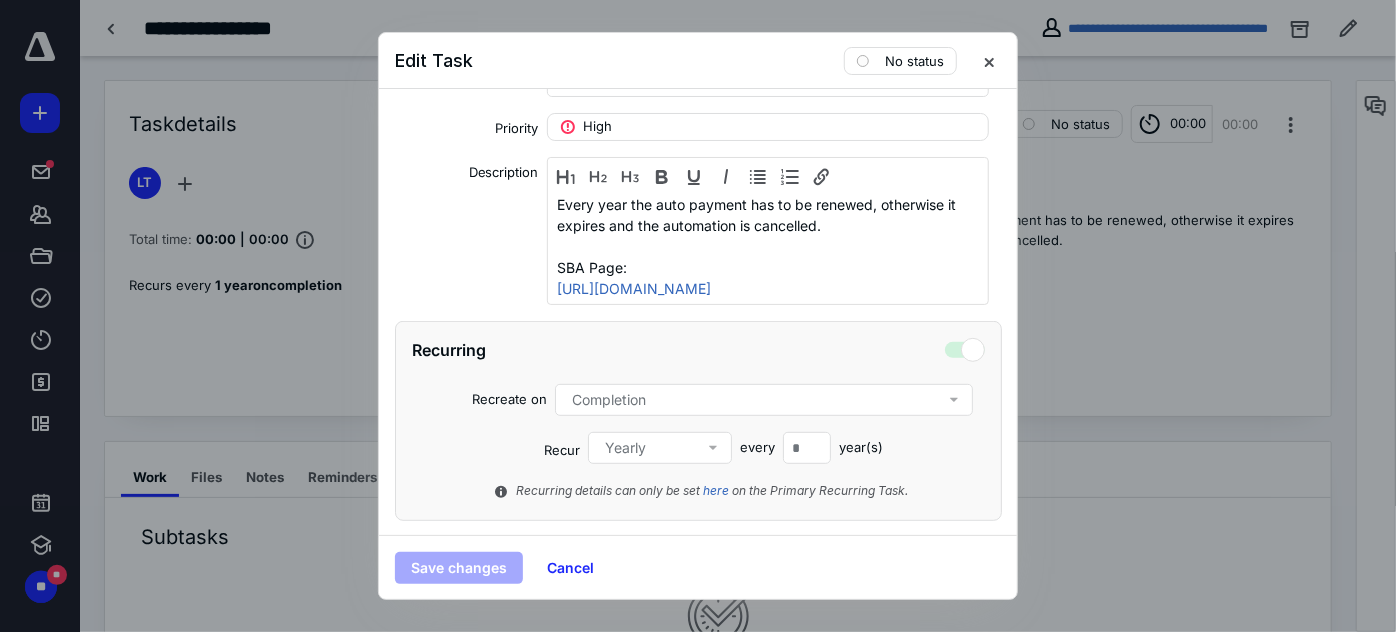scroll, scrollTop: 308, scrollLeft: 0, axis: vertical 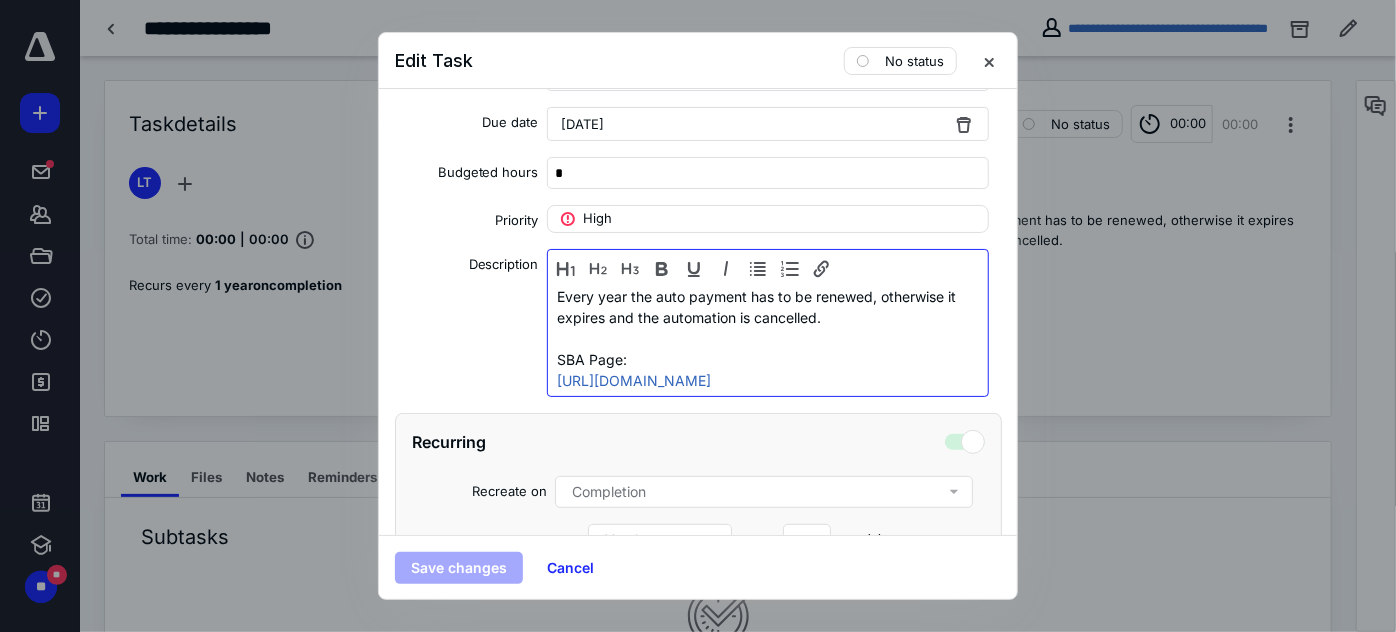 drag, startPoint x: 874, startPoint y: 359, endPoint x: 540, endPoint y: 252, distance: 350.72067 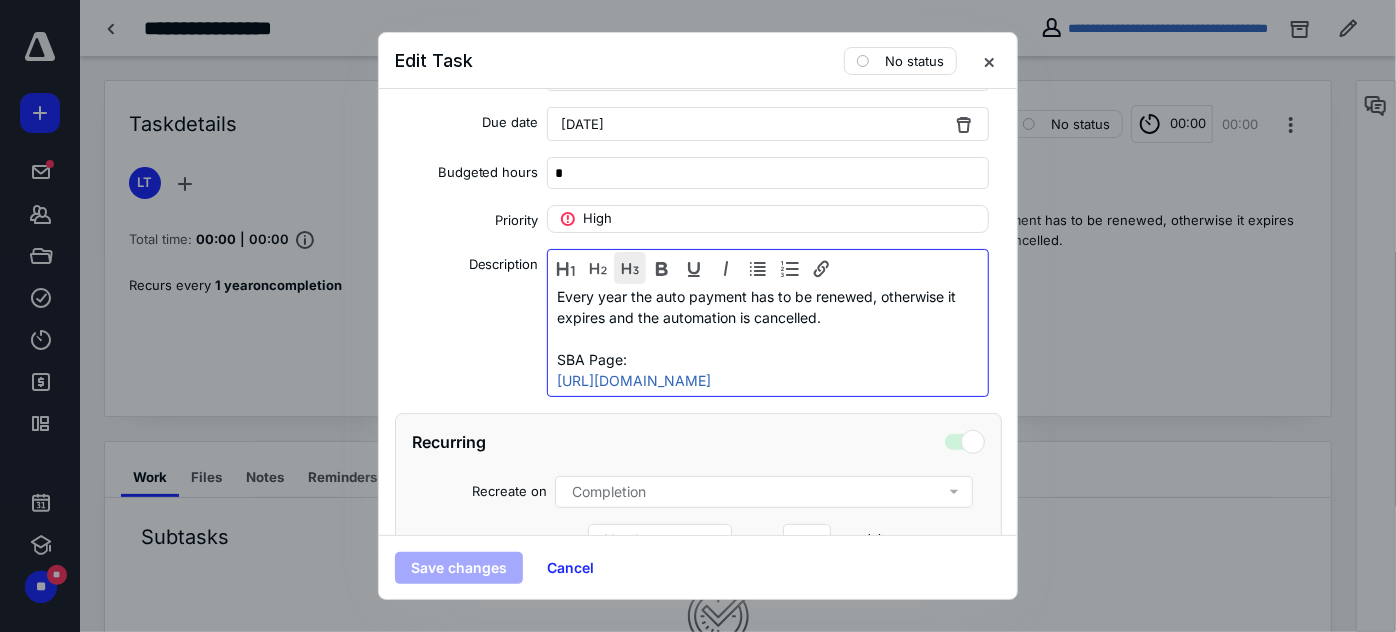 type 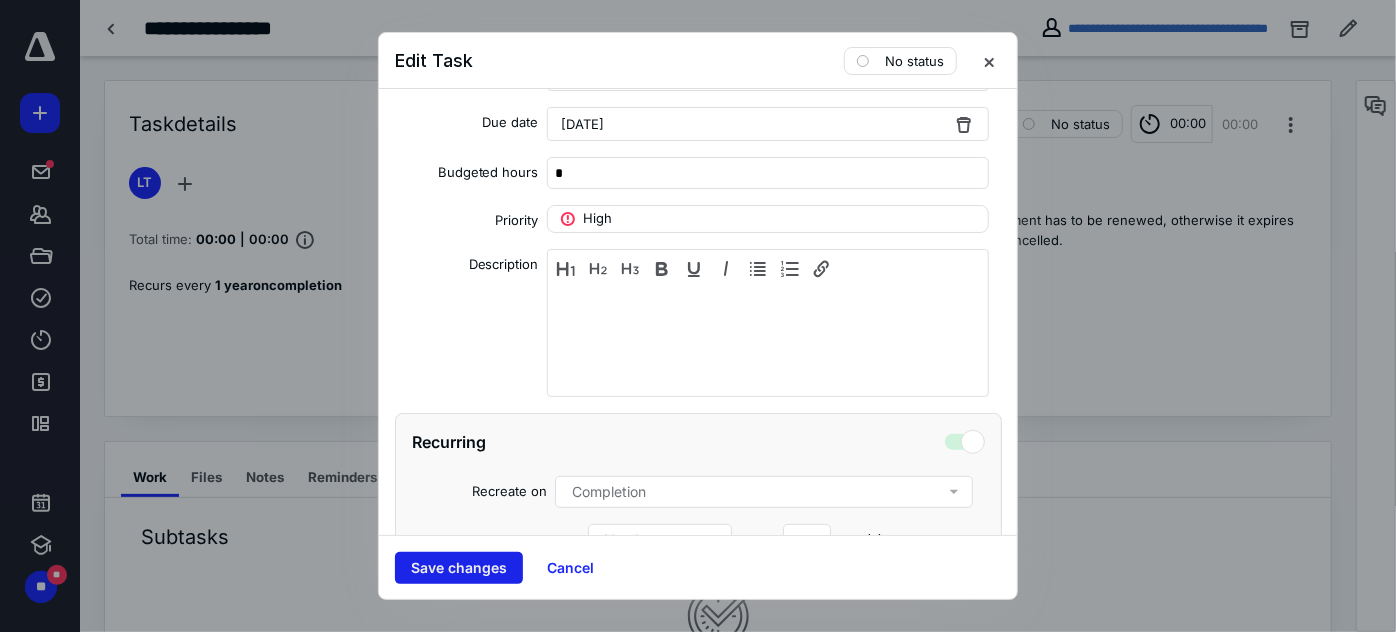 click on "Save changes" at bounding box center (459, 568) 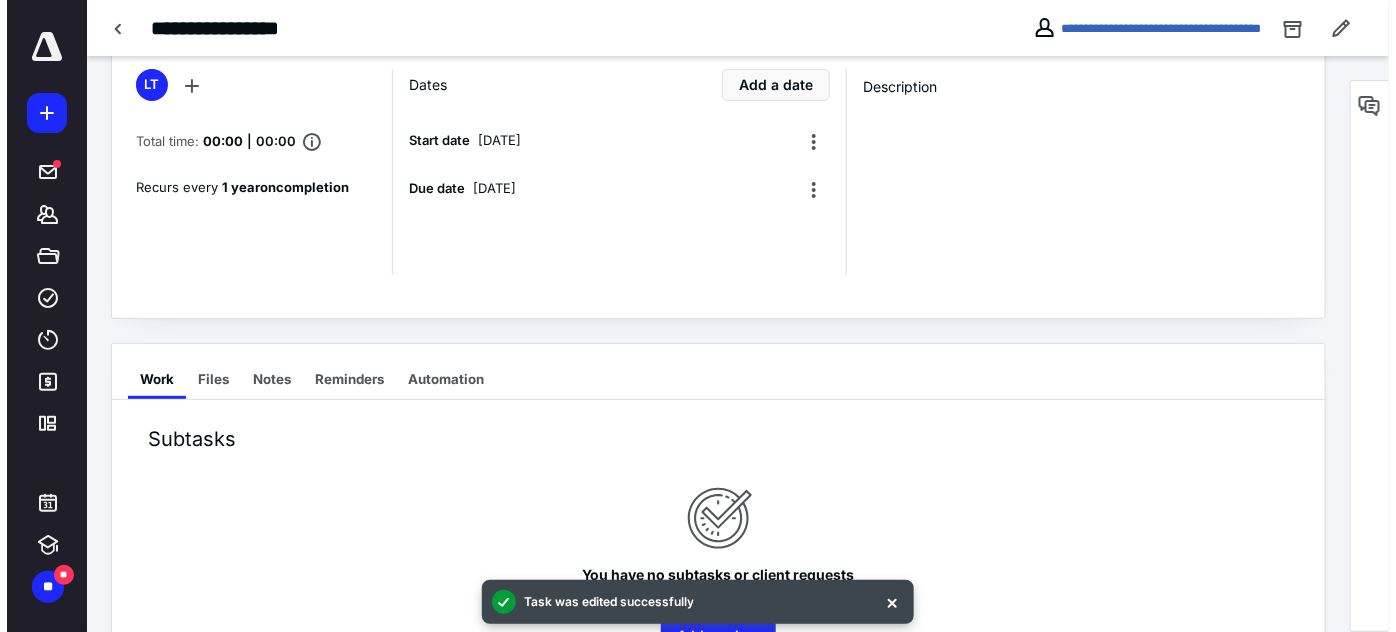 scroll, scrollTop: 166, scrollLeft: 0, axis: vertical 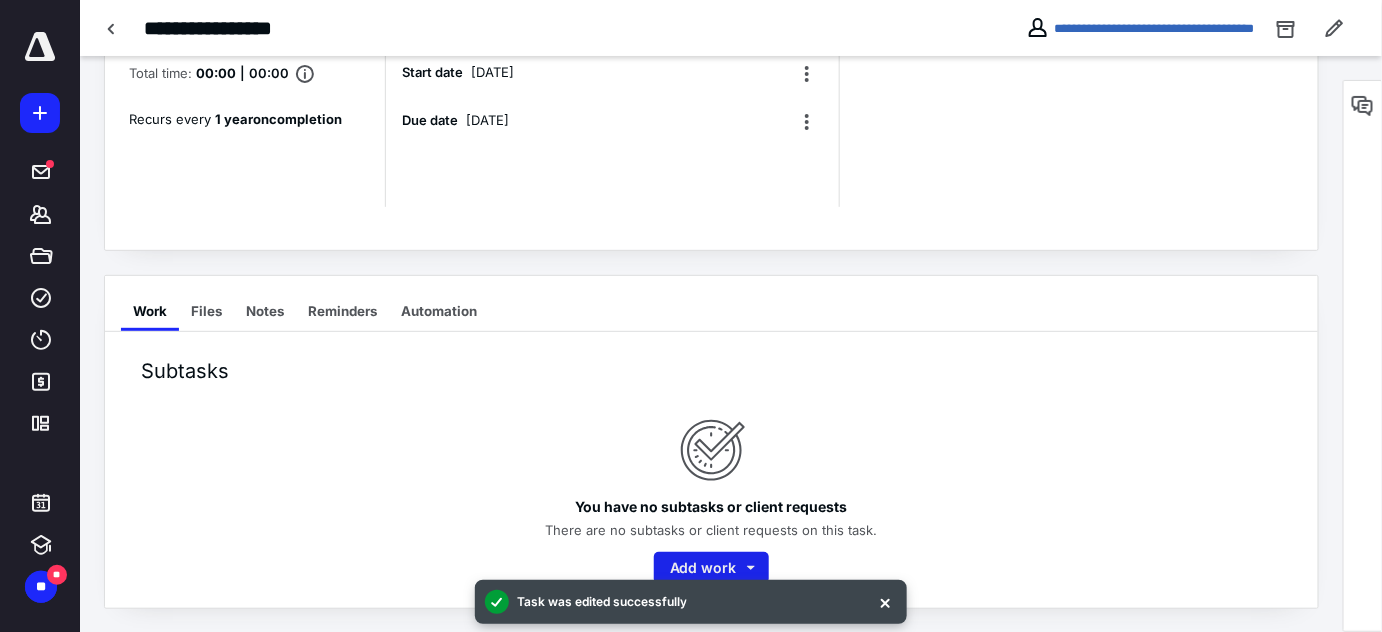 click on "Add work" at bounding box center [711, 568] 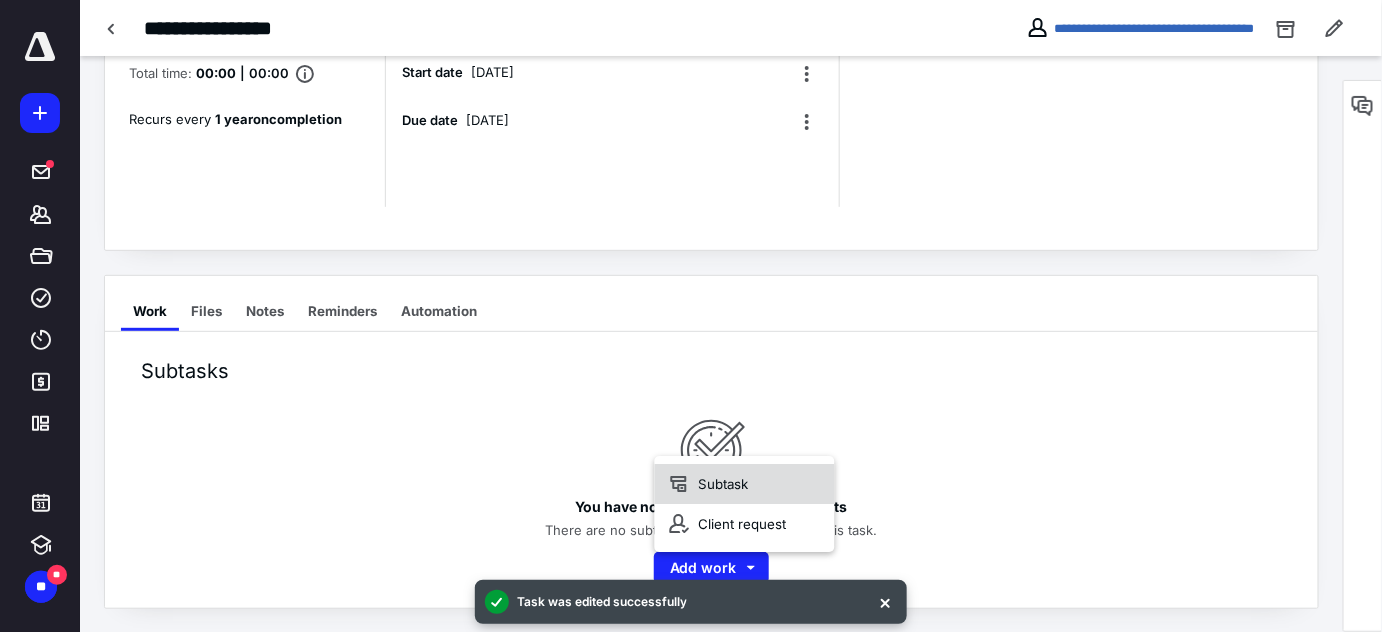 click on "Subtask" at bounding box center (745, 484) 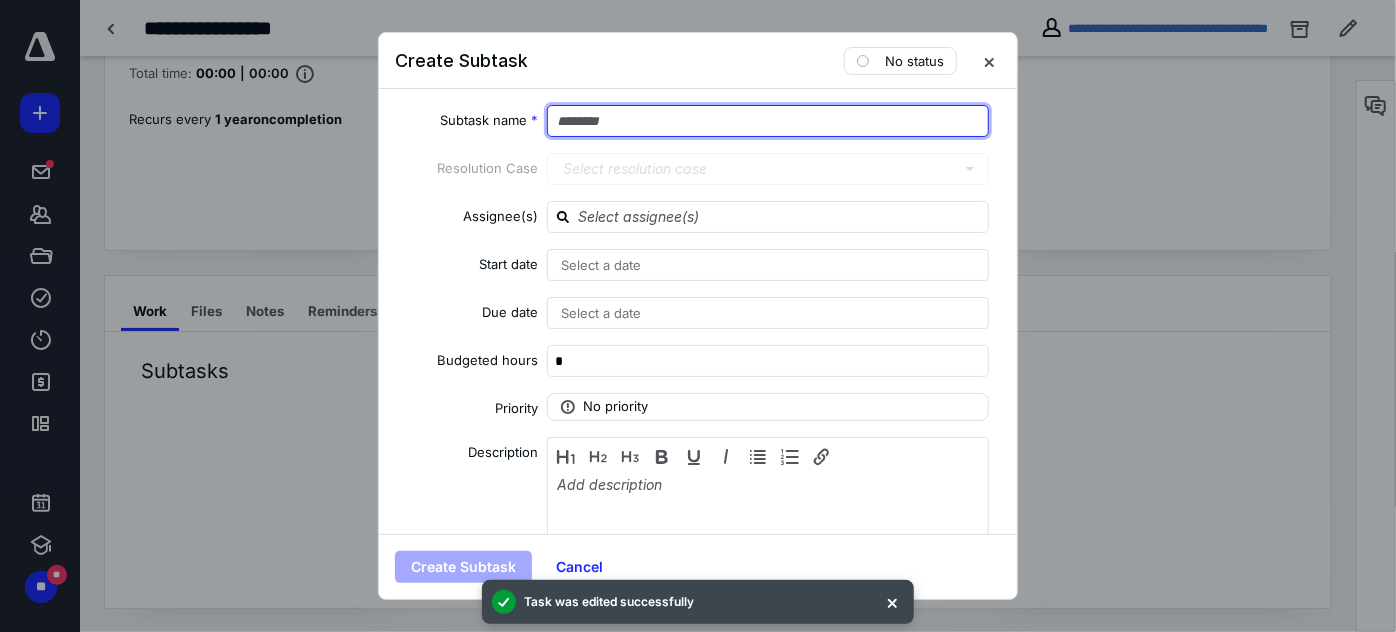 click at bounding box center [768, 121] 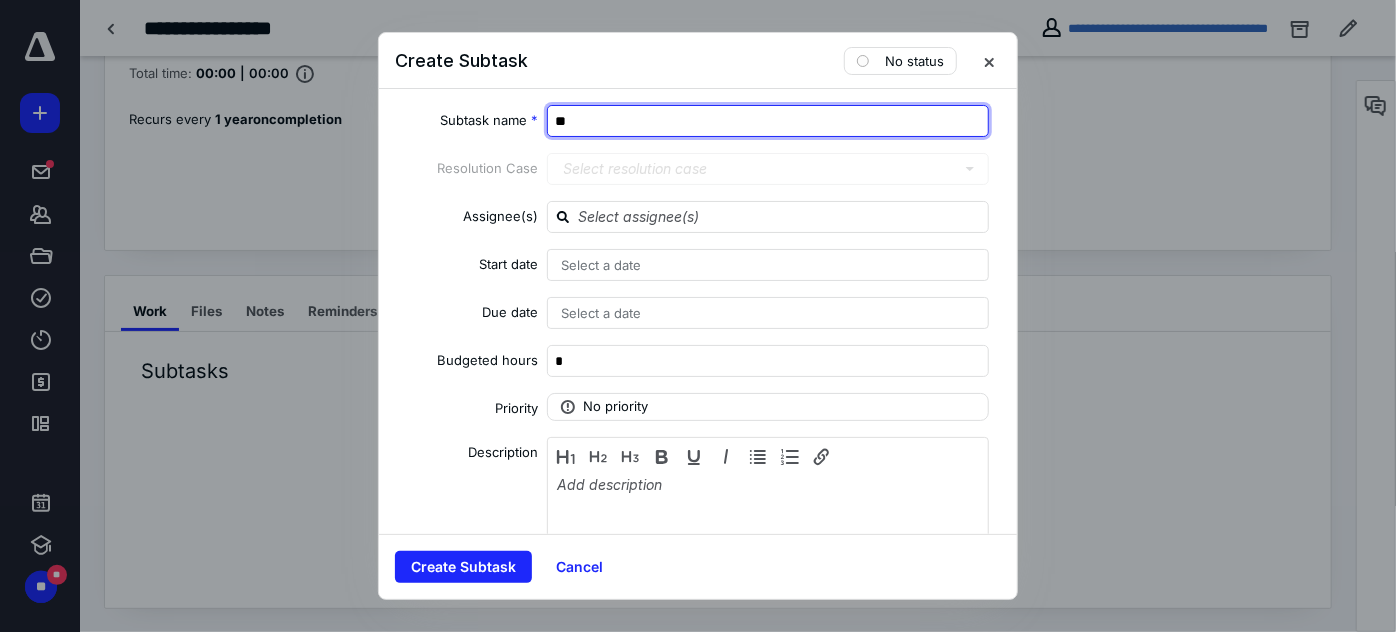 type on "*" 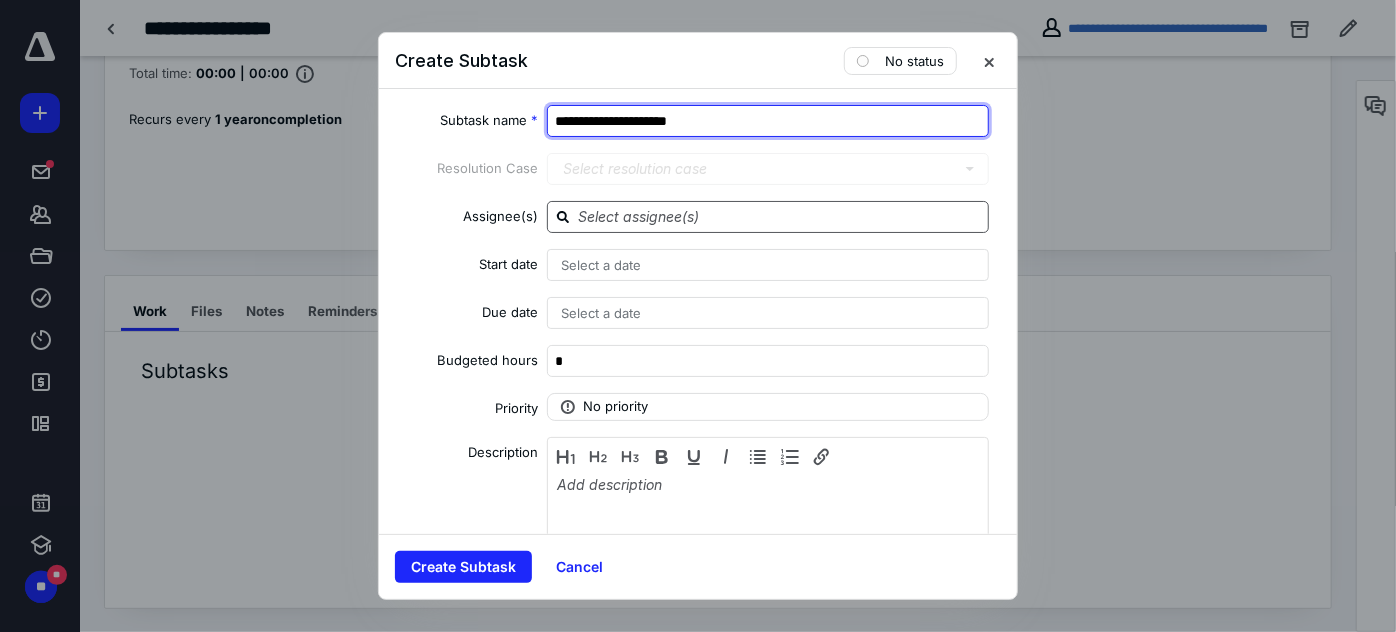 type on "**********" 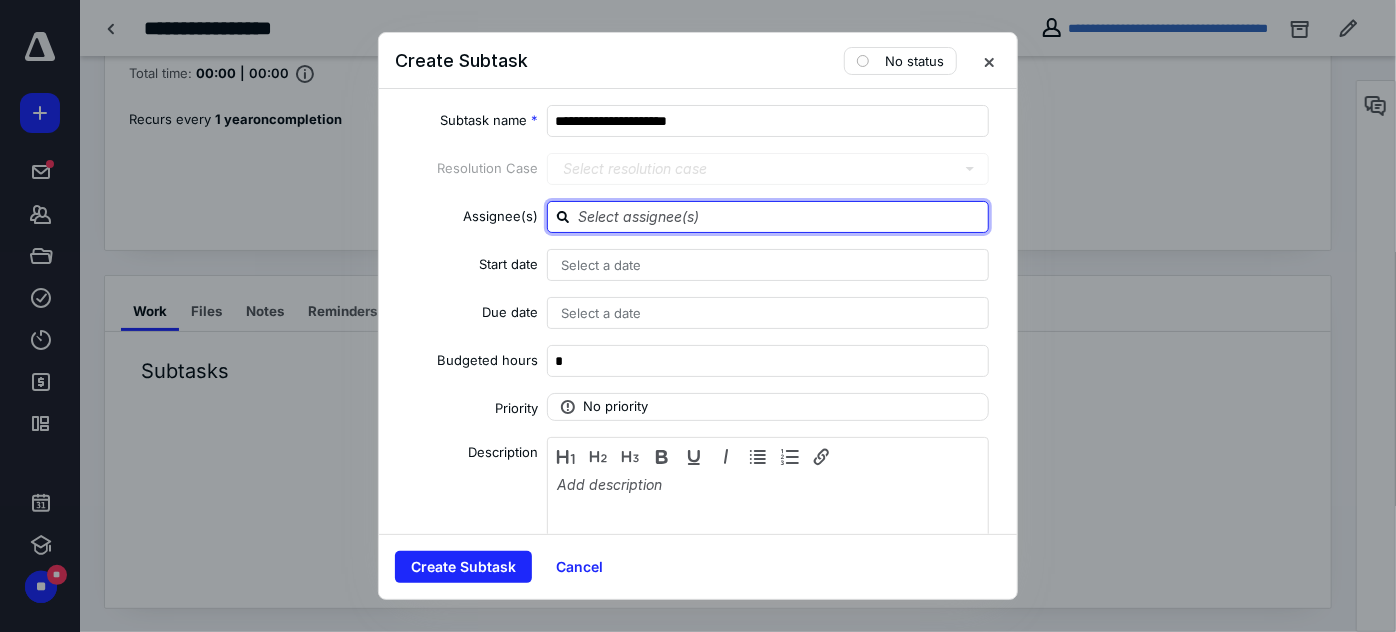 click at bounding box center [780, 216] 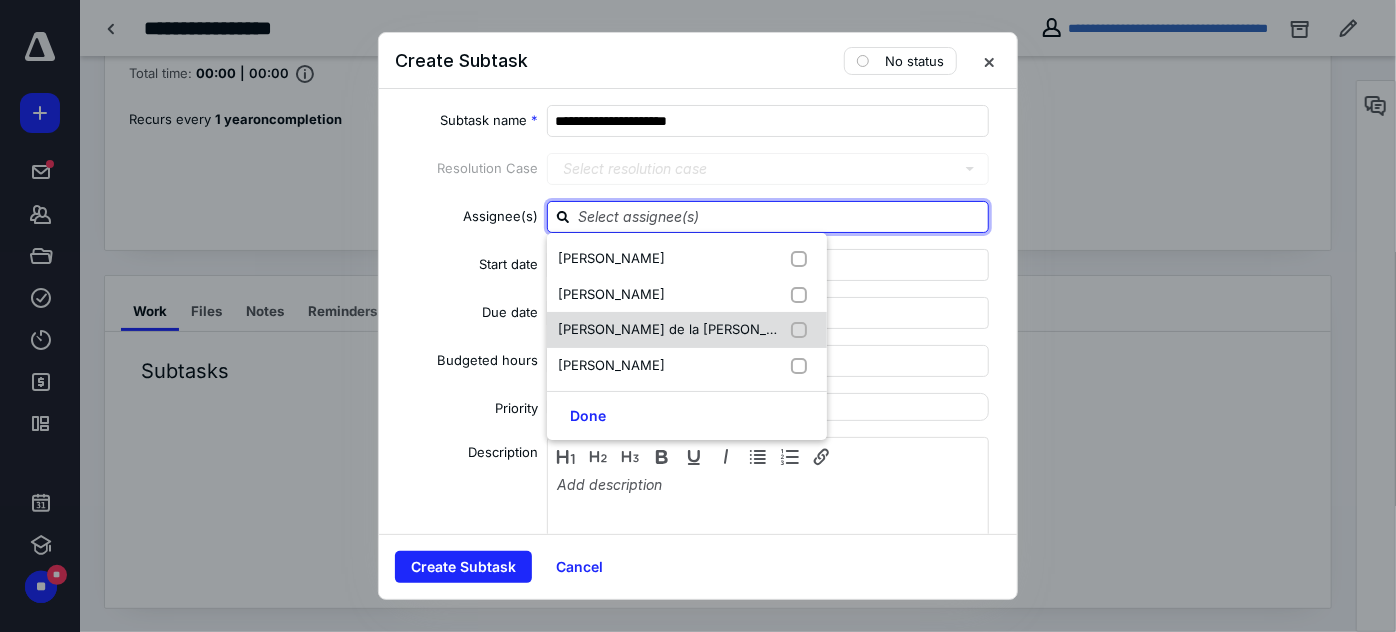 click on "Lorena de la Torre (me)" at bounding box center [687, 330] 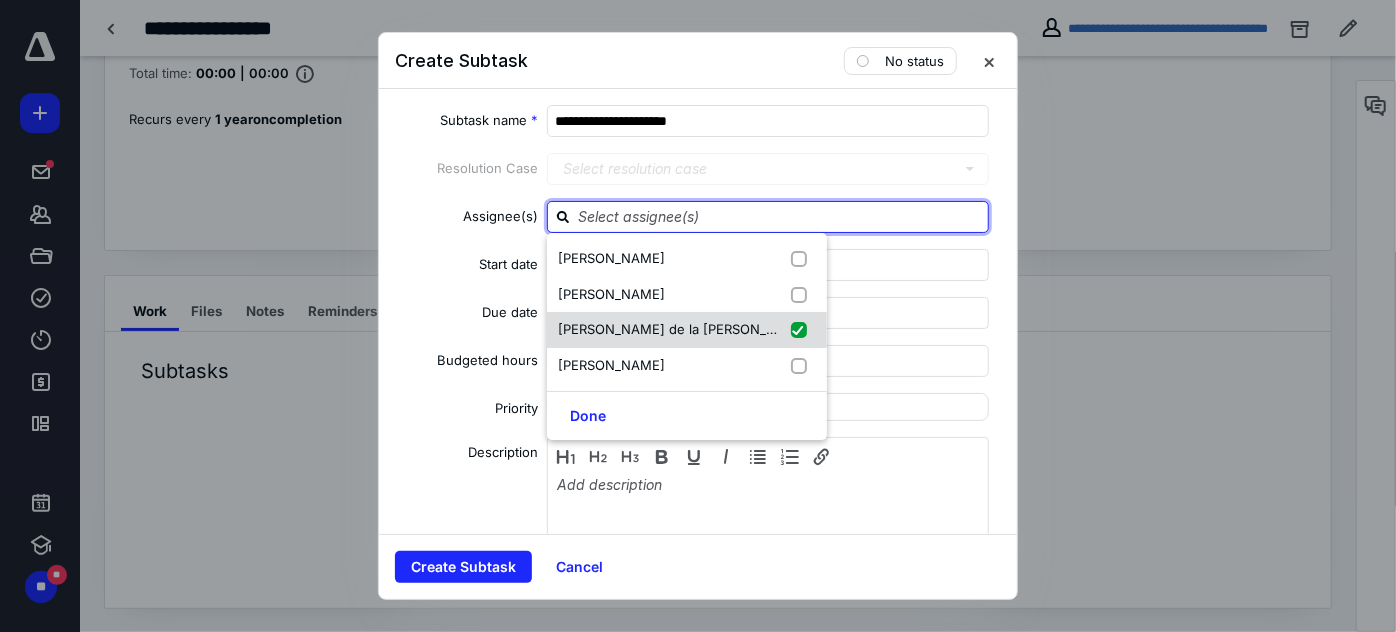 checkbox on "true" 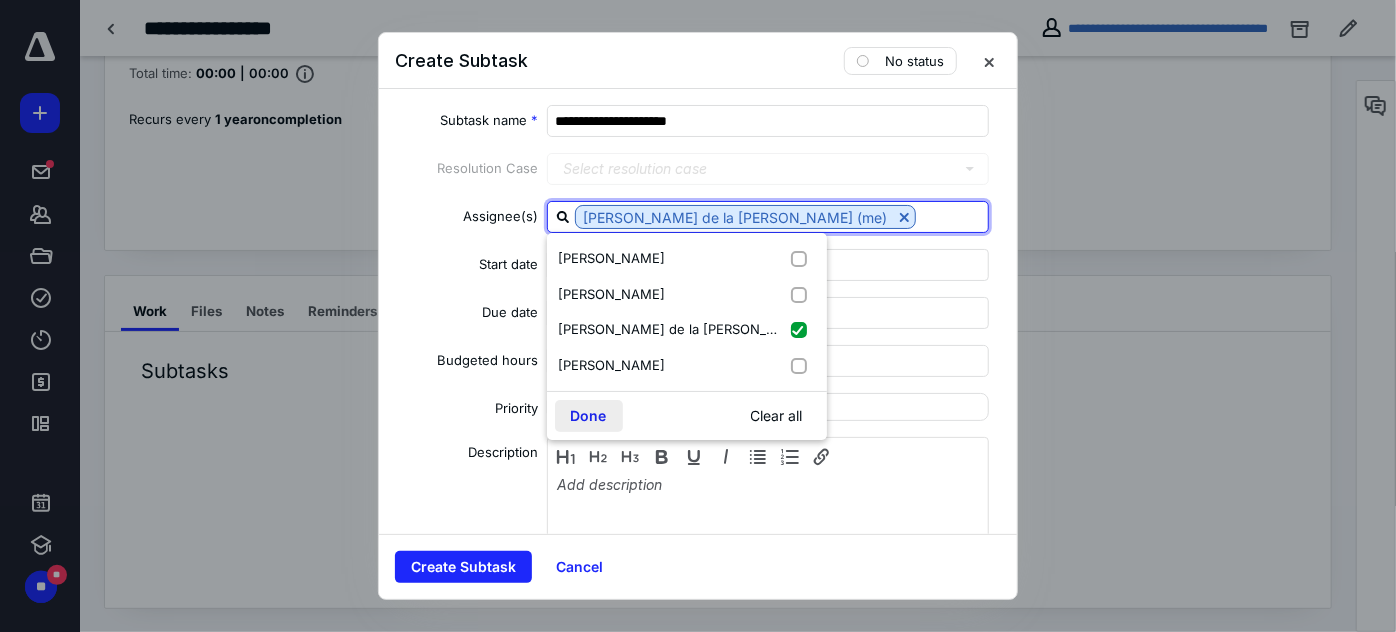 click on "Done" at bounding box center [589, 416] 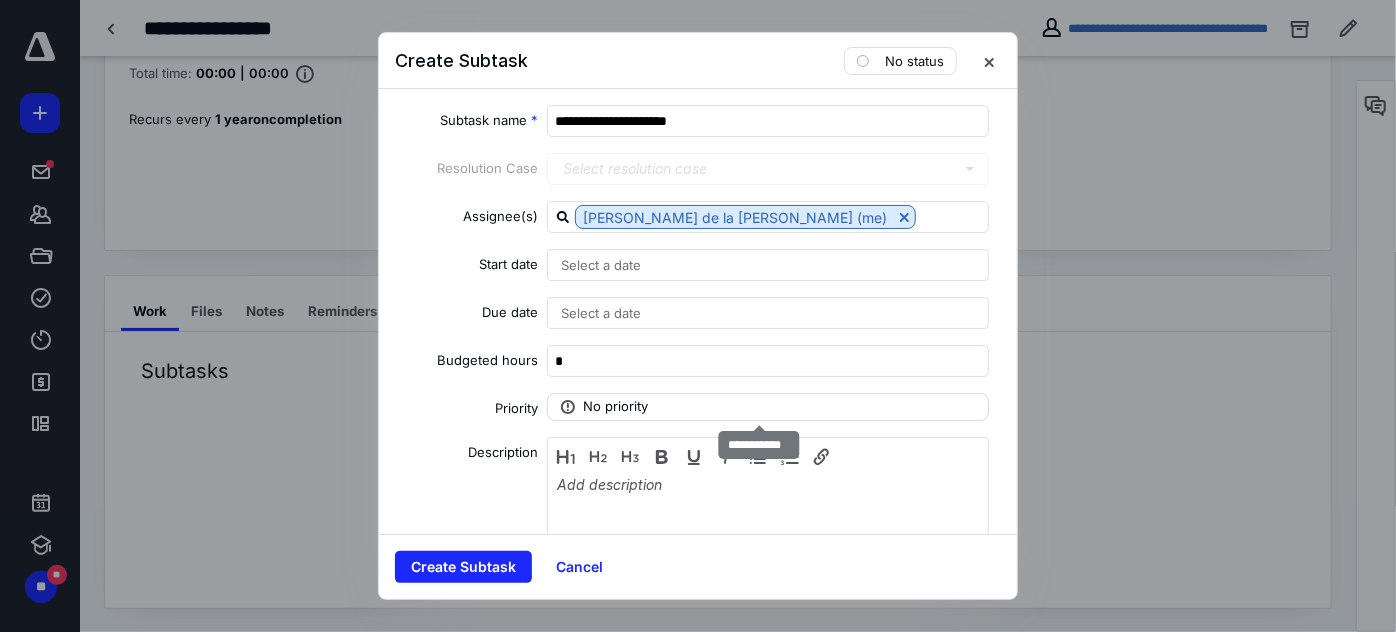 click on "No priority" at bounding box center [616, 407] 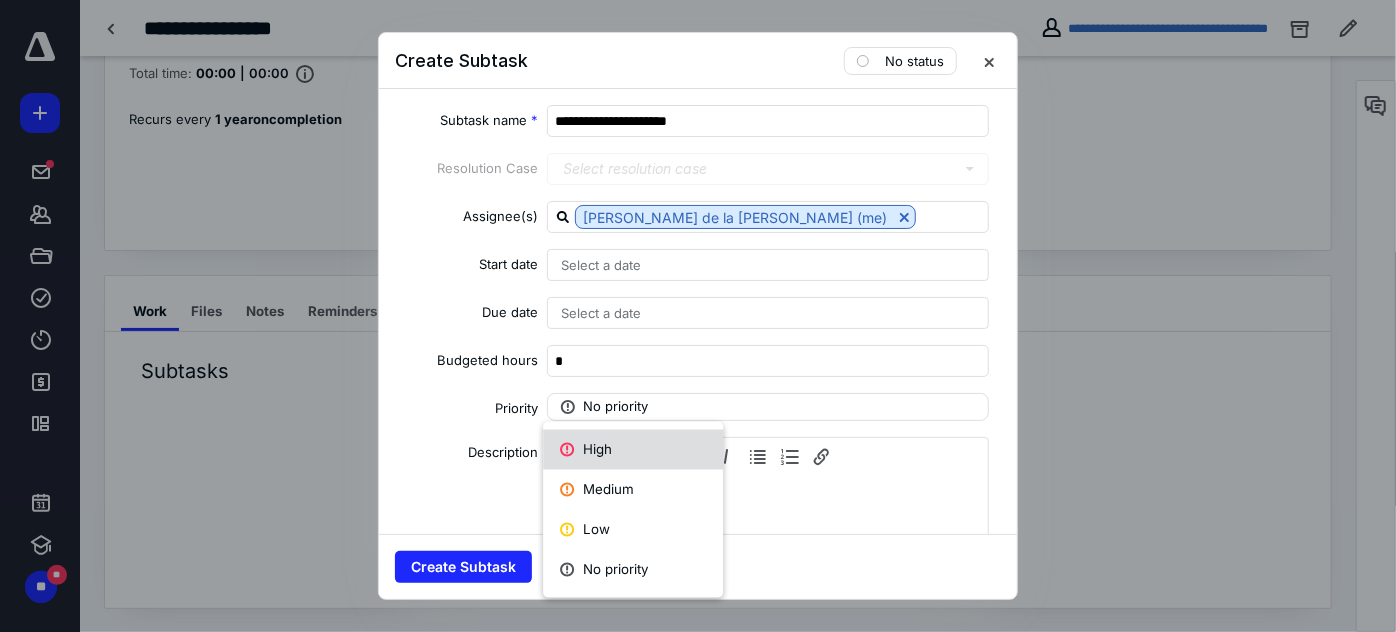 click on "High" at bounding box center [633, 450] 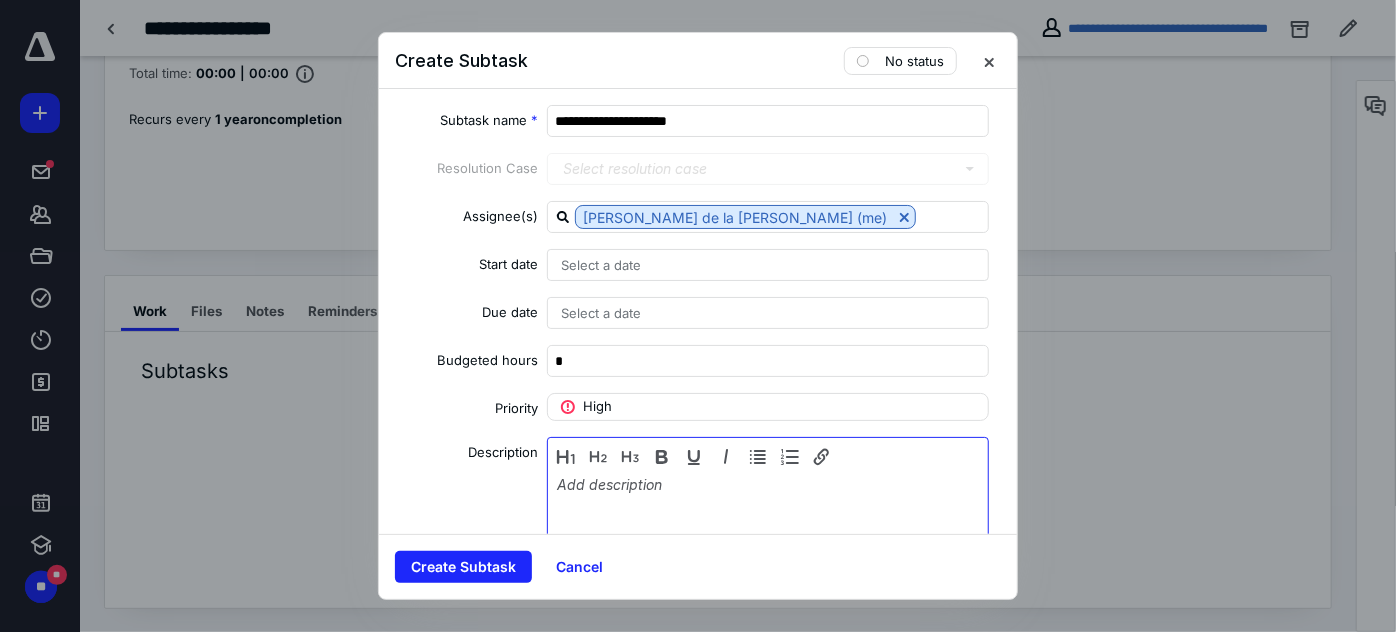 click at bounding box center (768, 526) 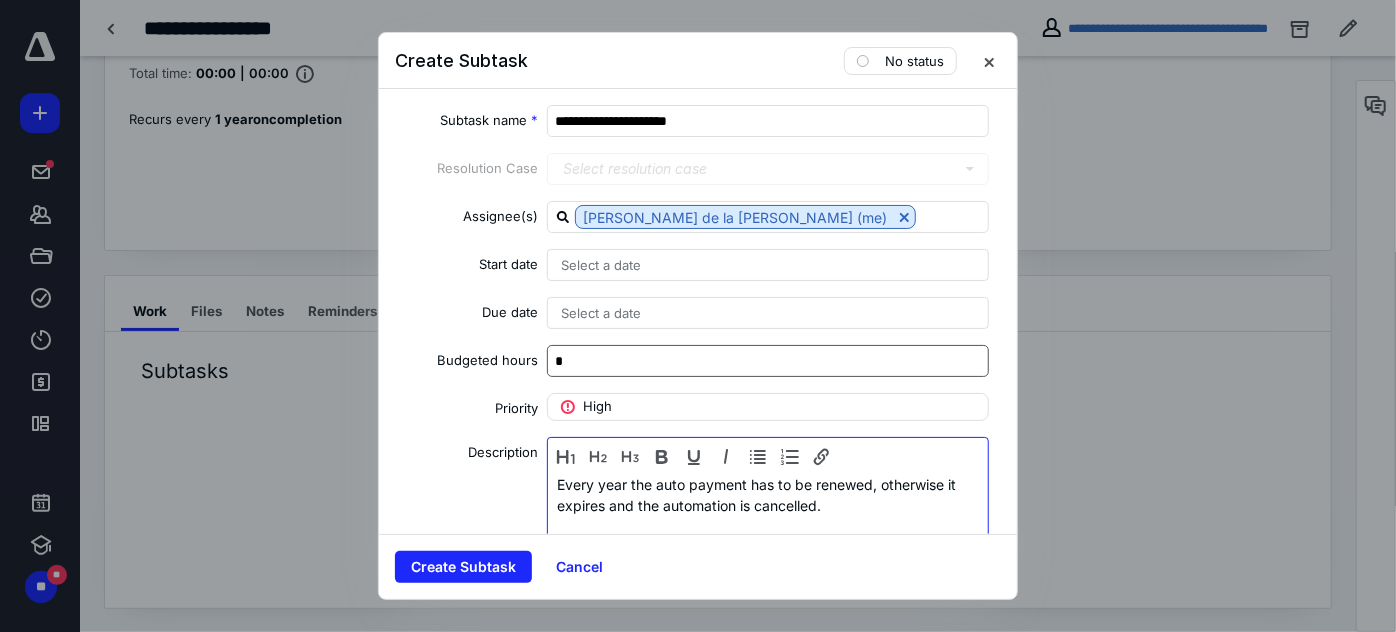 scroll, scrollTop: 82, scrollLeft: 0, axis: vertical 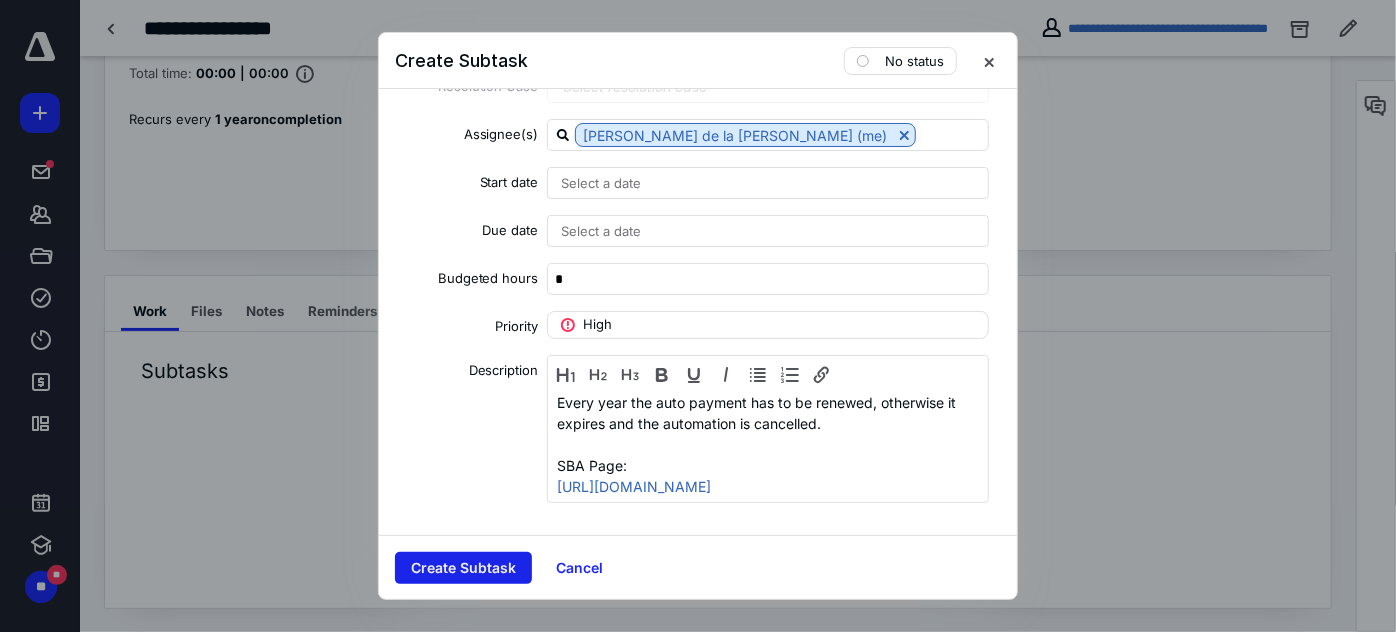 click on "Create Subtask" at bounding box center (463, 568) 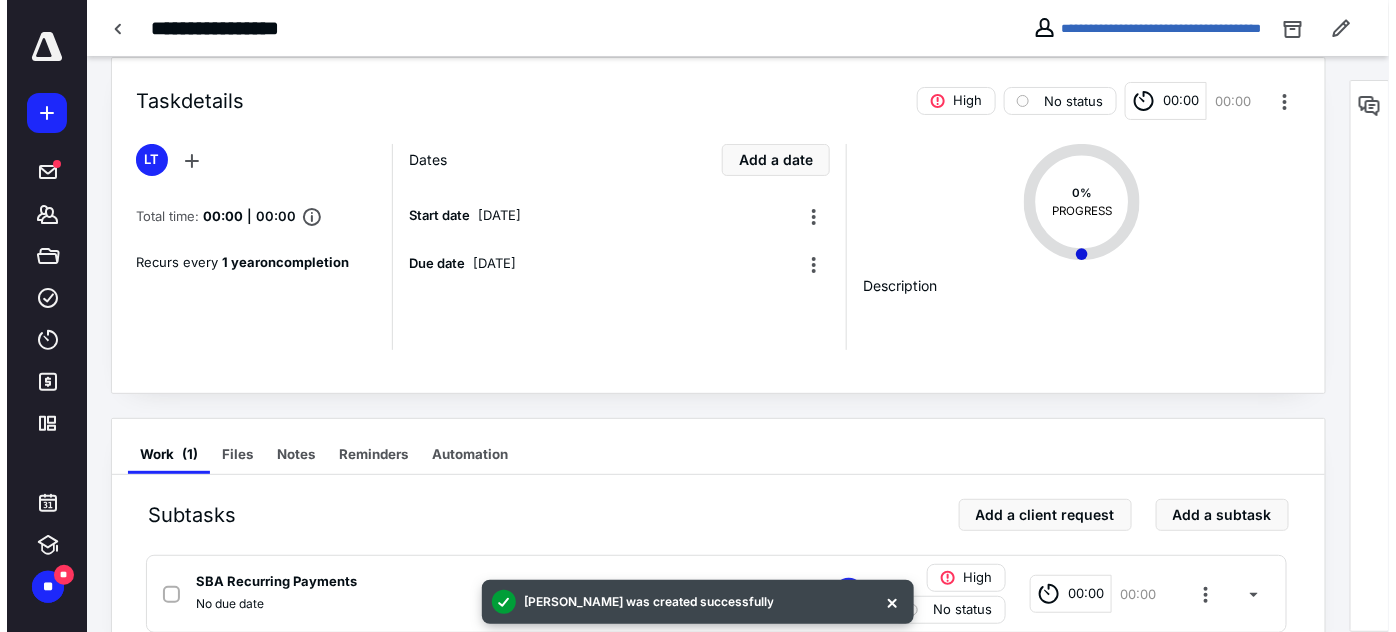 scroll, scrollTop: 0, scrollLeft: 0, axis: both 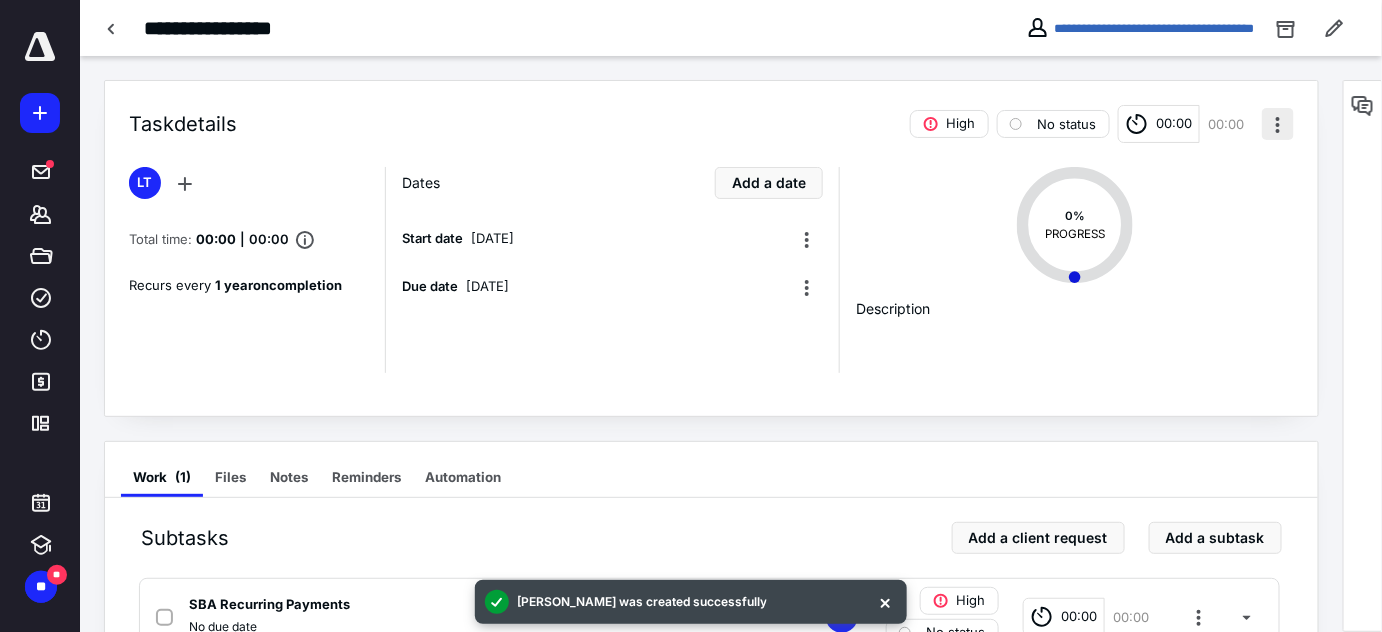 click at bounding box center [1278, 124] 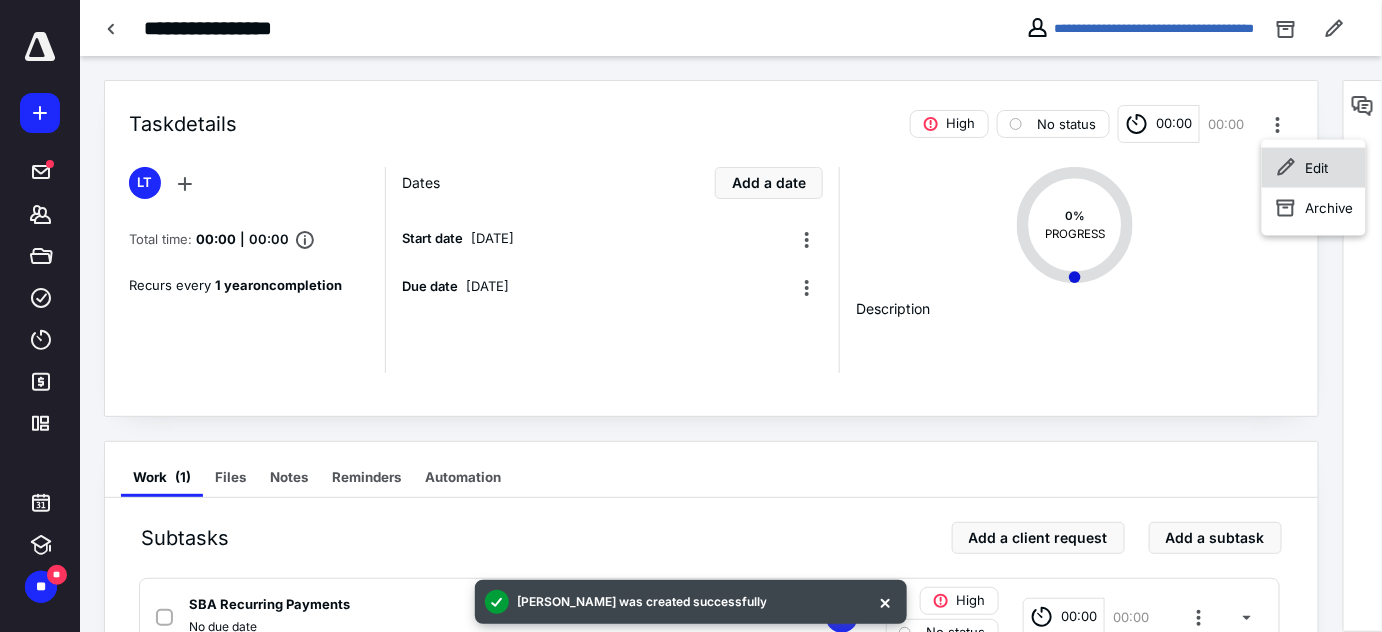 click on "Edit" at bounding box center [1314, 168] 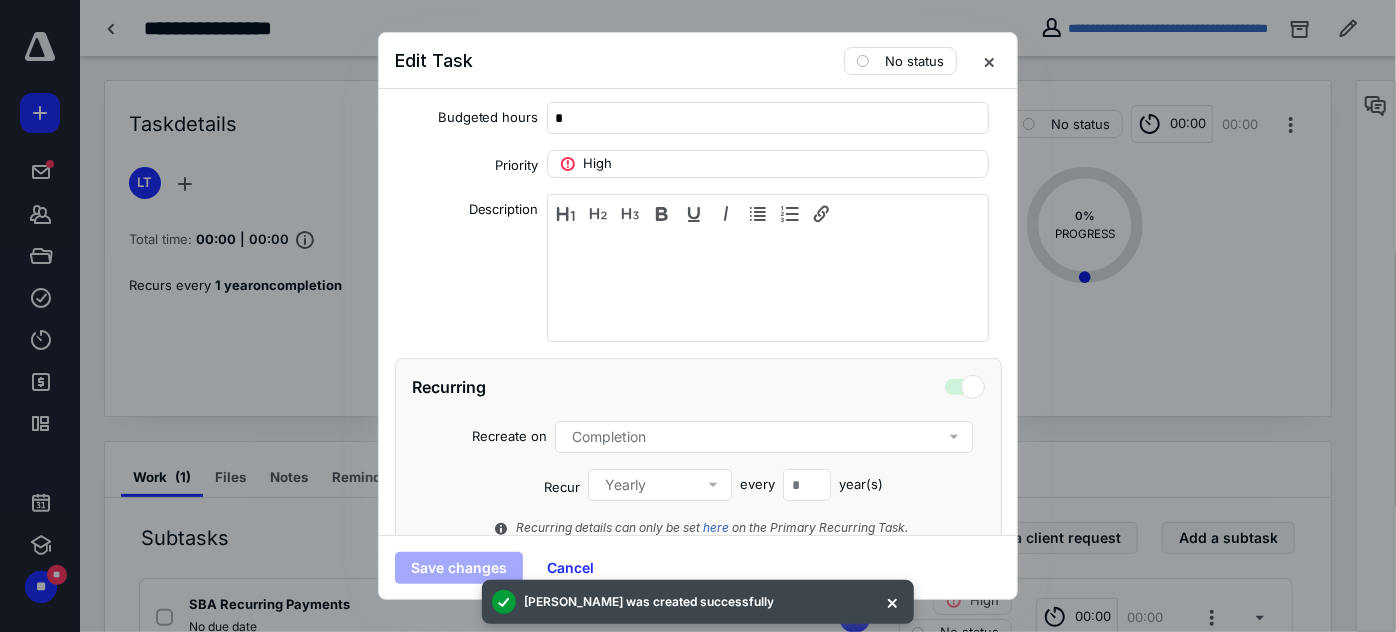 scroll, scrollTop: 0, scrollLeft: 0, axis: both 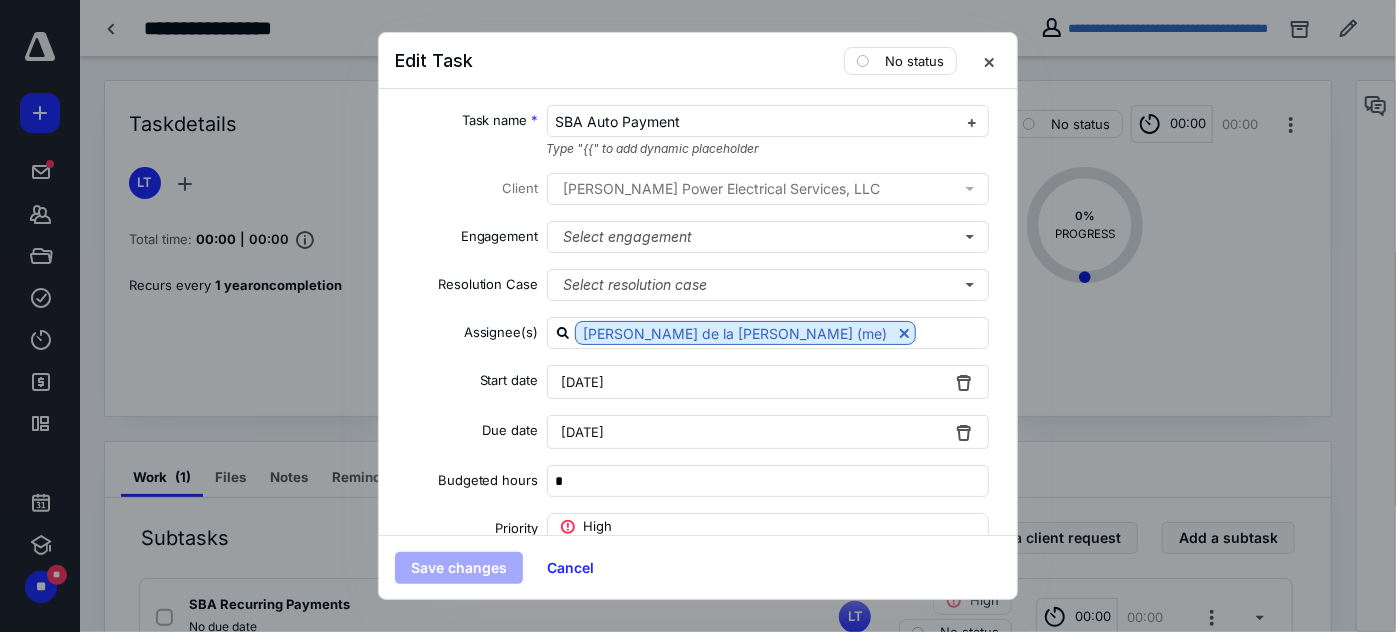 click on "December 1, 2025" at bounding box center [768, 432] 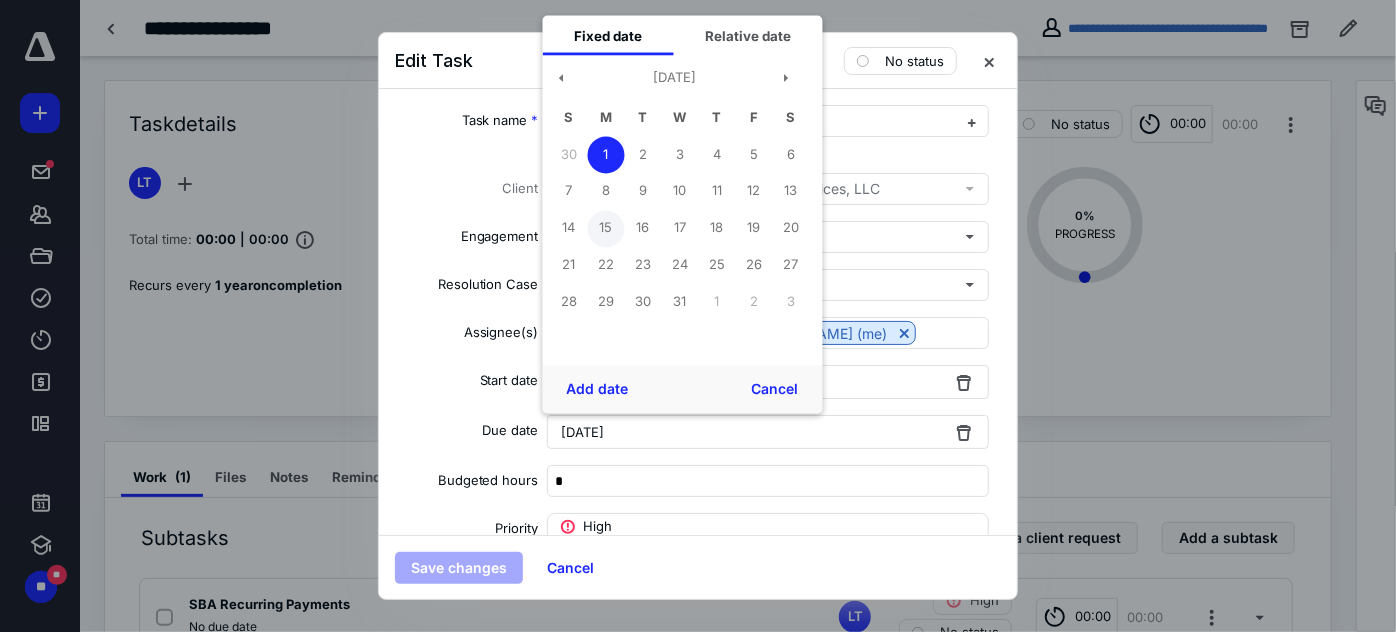 click on "15" at bounding box center [606, 228] 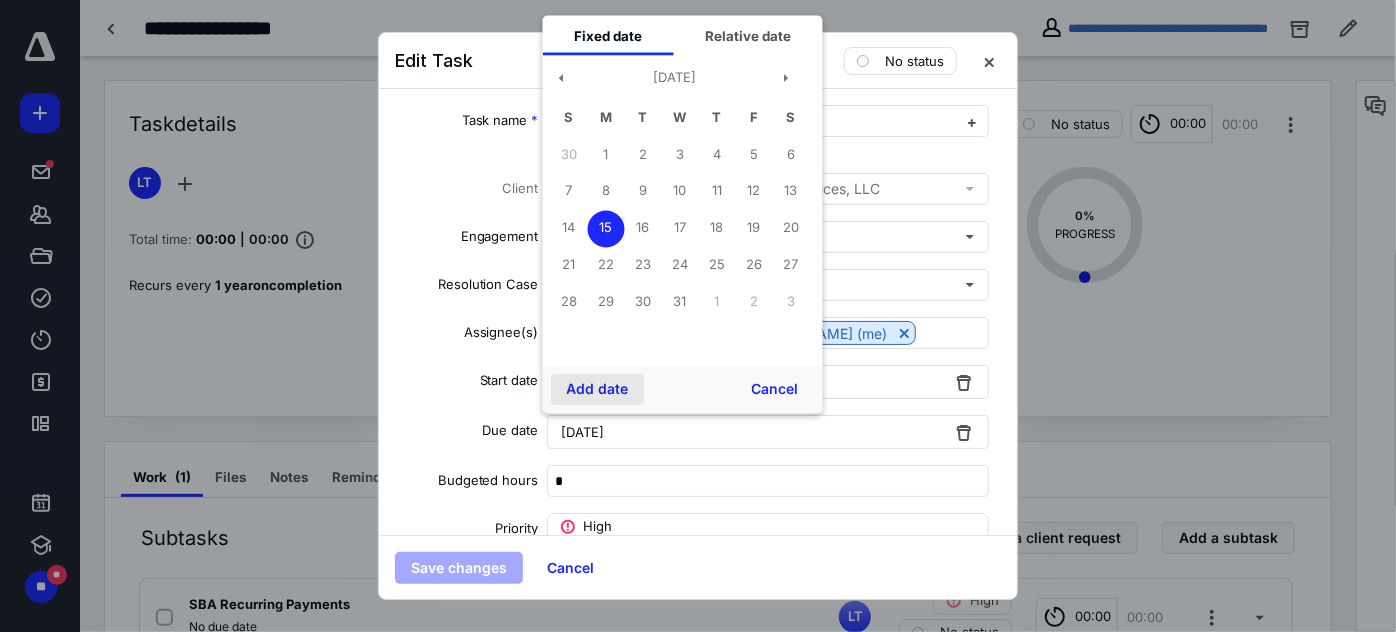 click on "Add date" at bounding box center (598, 390) 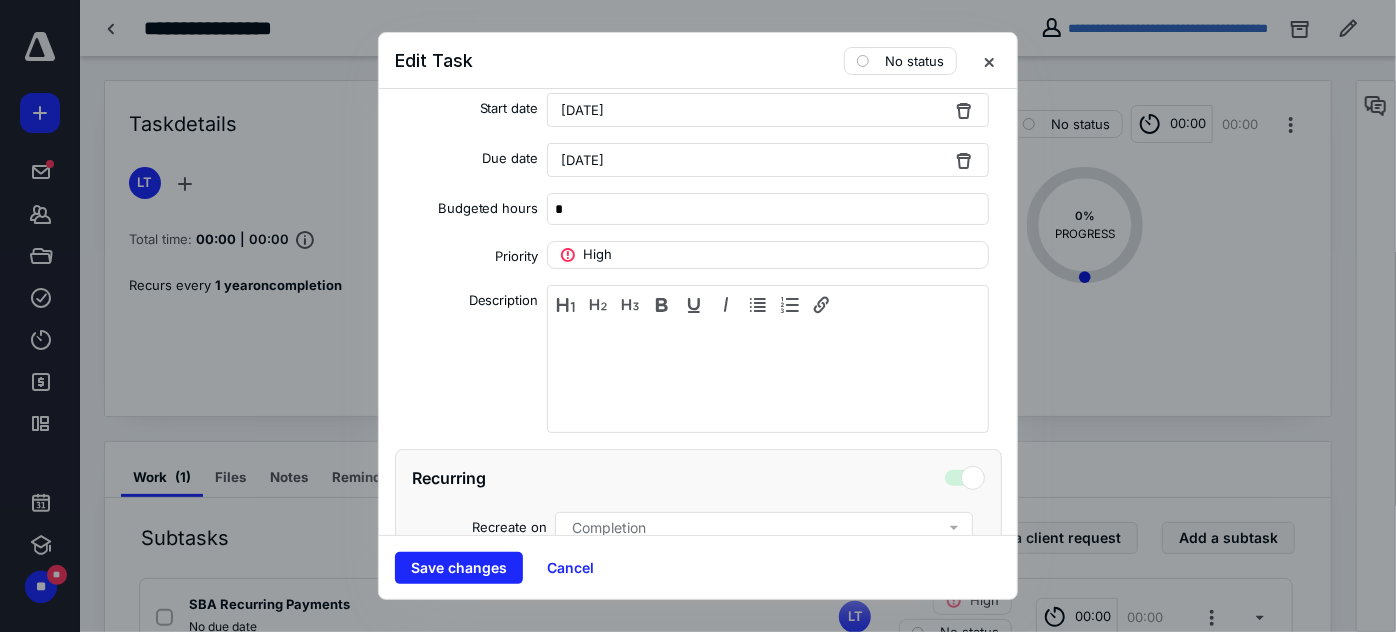 scroll, scrollTop: 454, scrollLeft: 0, axis: vertical 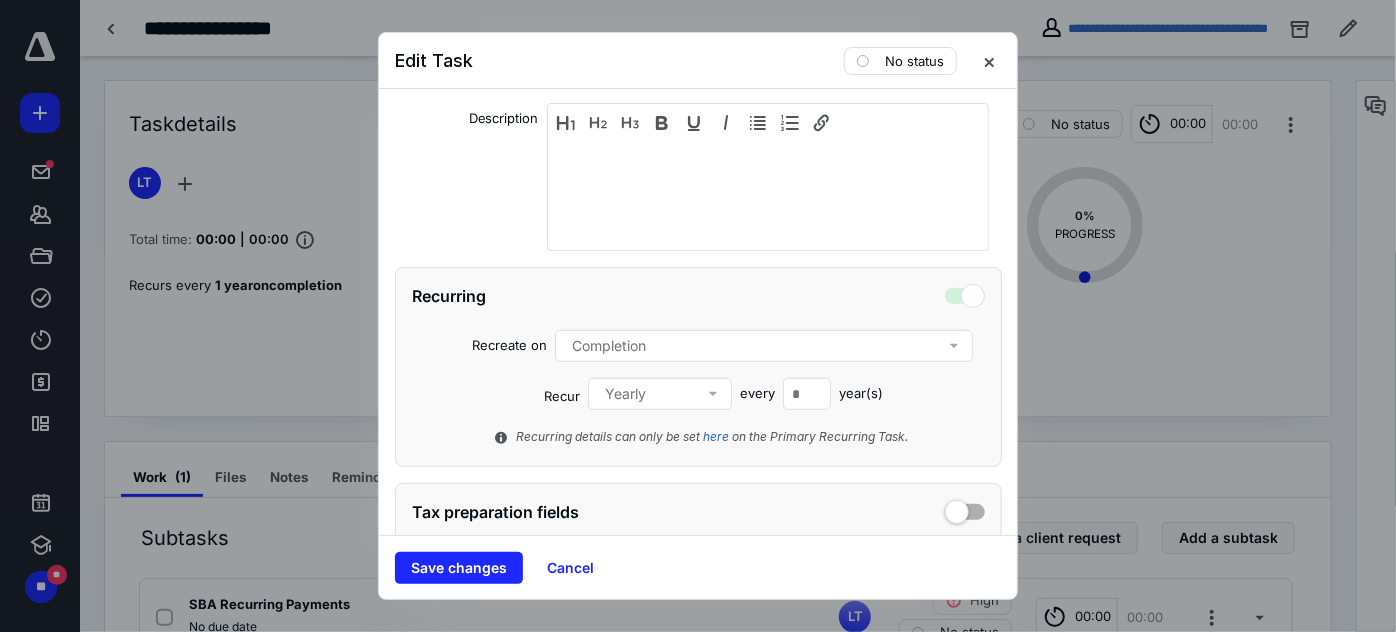 click on "Yearly" at bounding box center [664, 394] 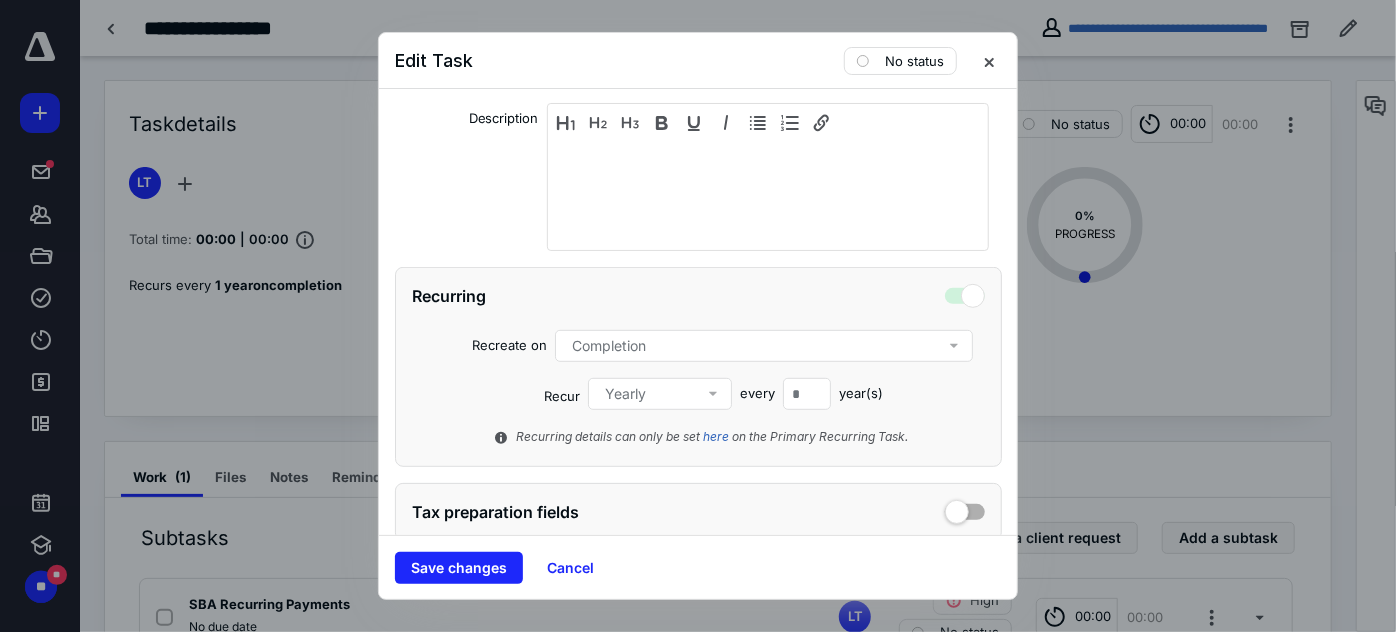 click on "Completion" at bounding box center [768, 346] 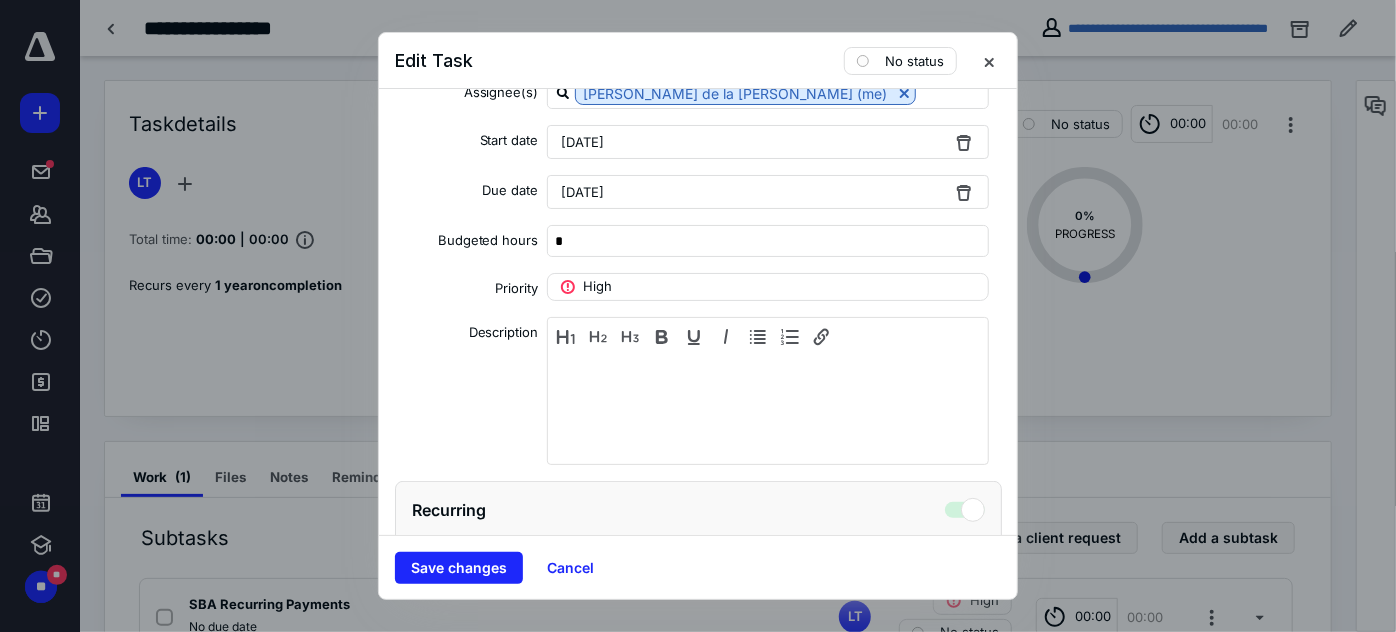 scroll, scrollTop: 0, scrollLeft: 0, axis: both 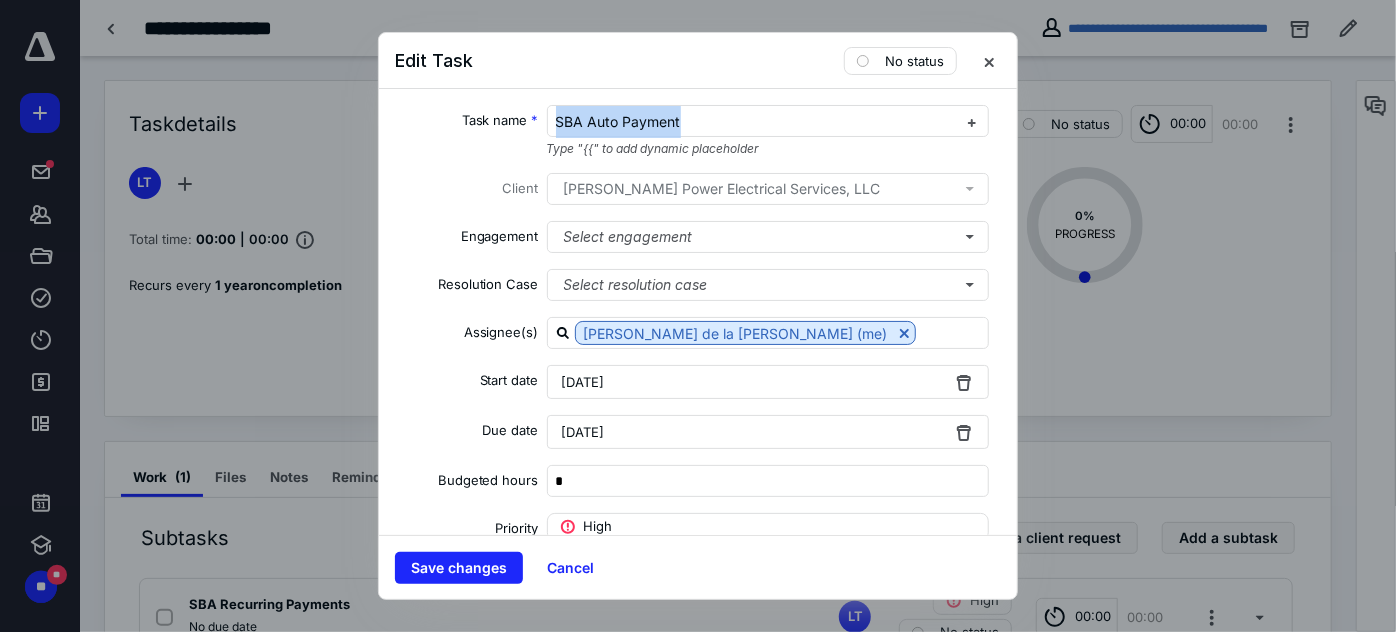 drag, startPoint x: 715, startPoint y: 124, endPoint x: 493, endPoint y: 122, distance: 222.009 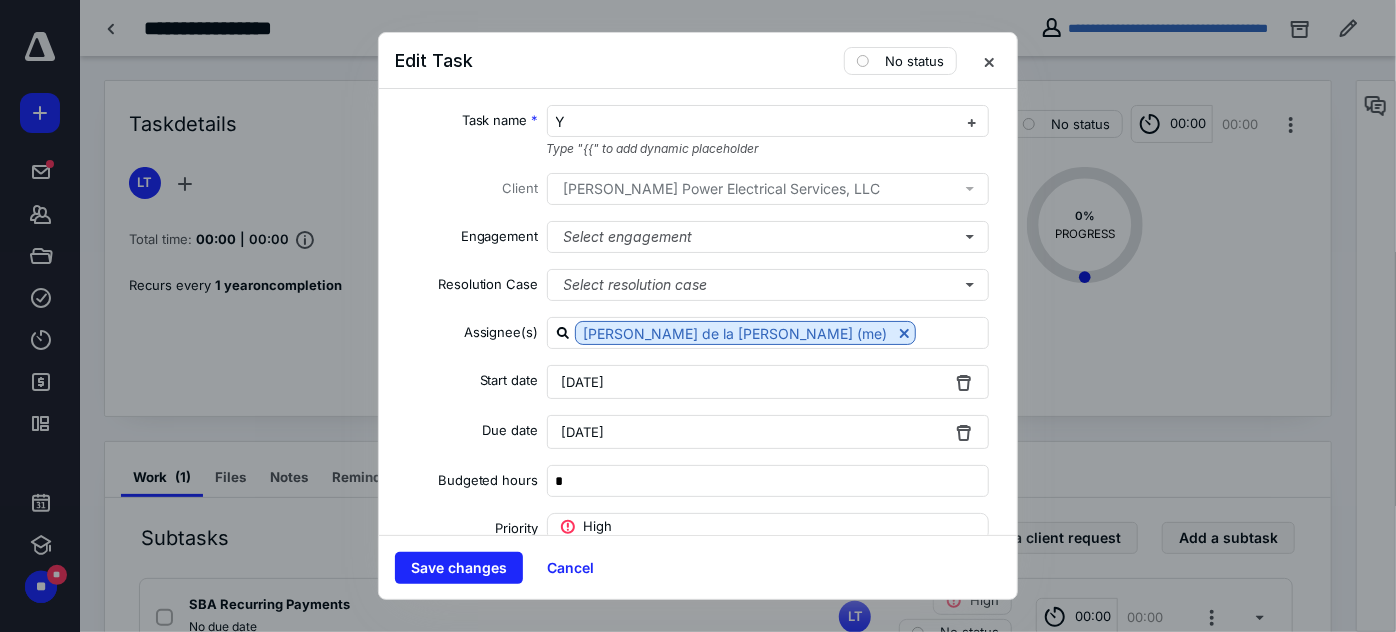 type 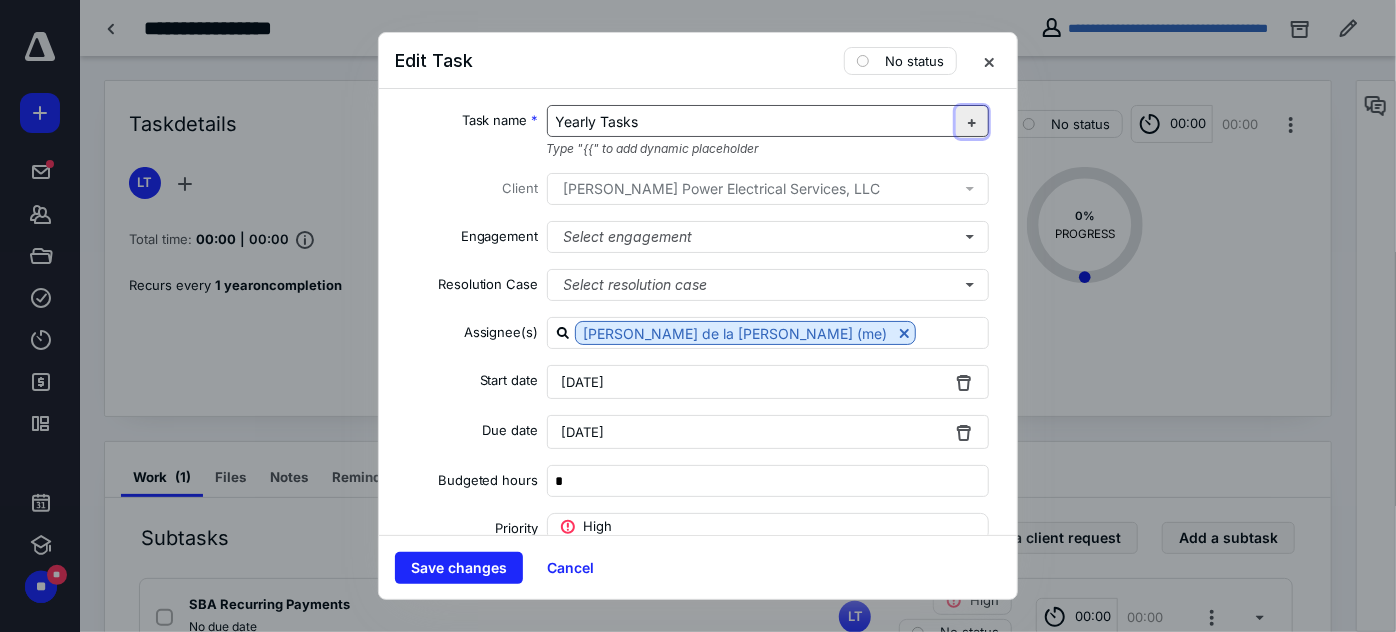click at bounding box center (972, 122) 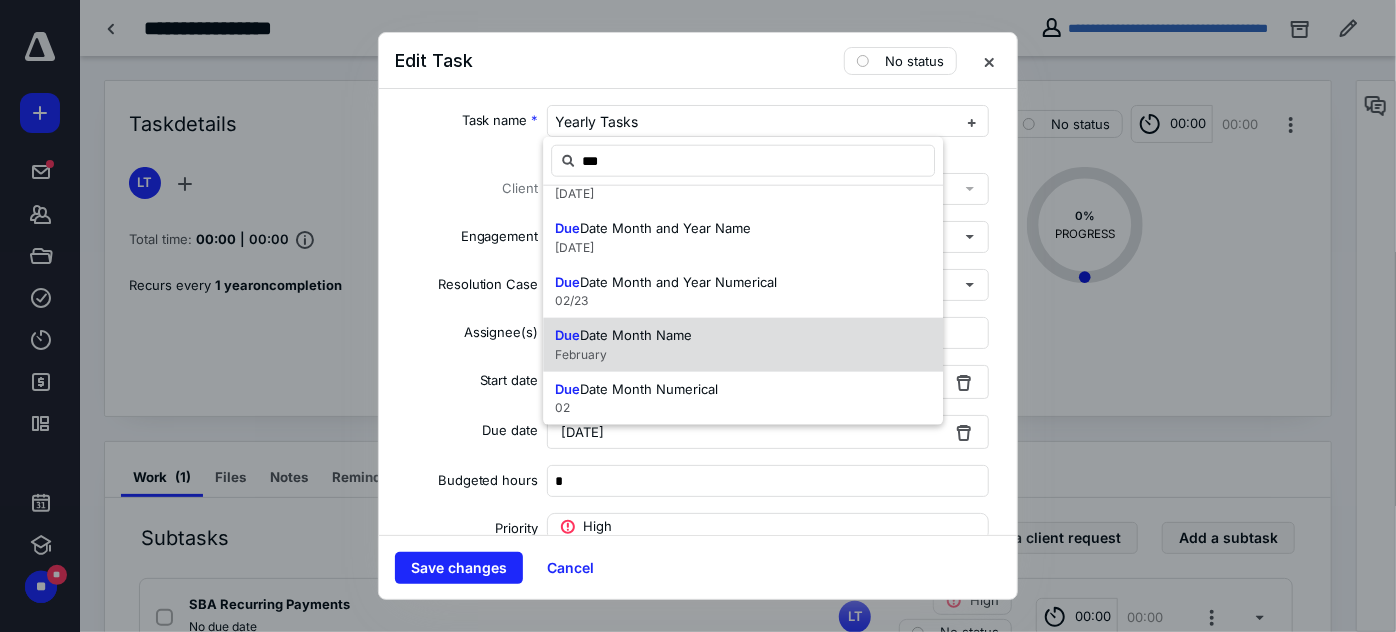 scroll, scrollTop: 181, scrollLeft: 0, axis: vertical 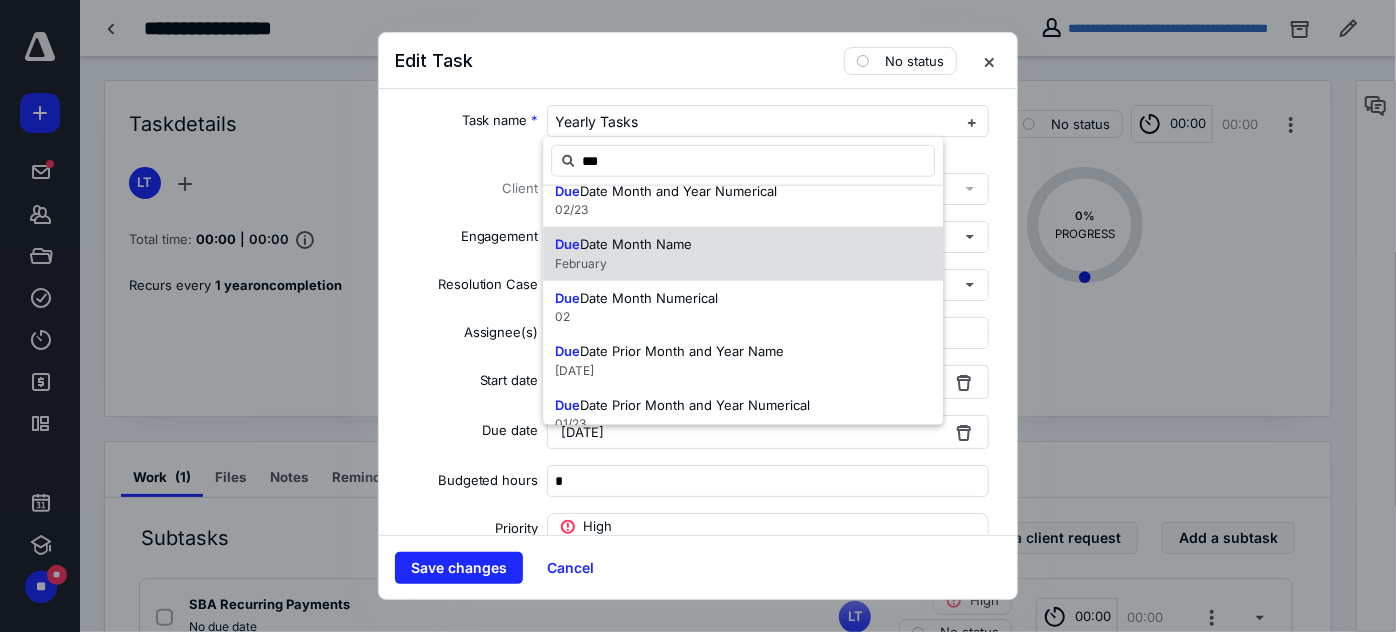 click on "Due  Date Month Name February" at bounding box center [743, 253] 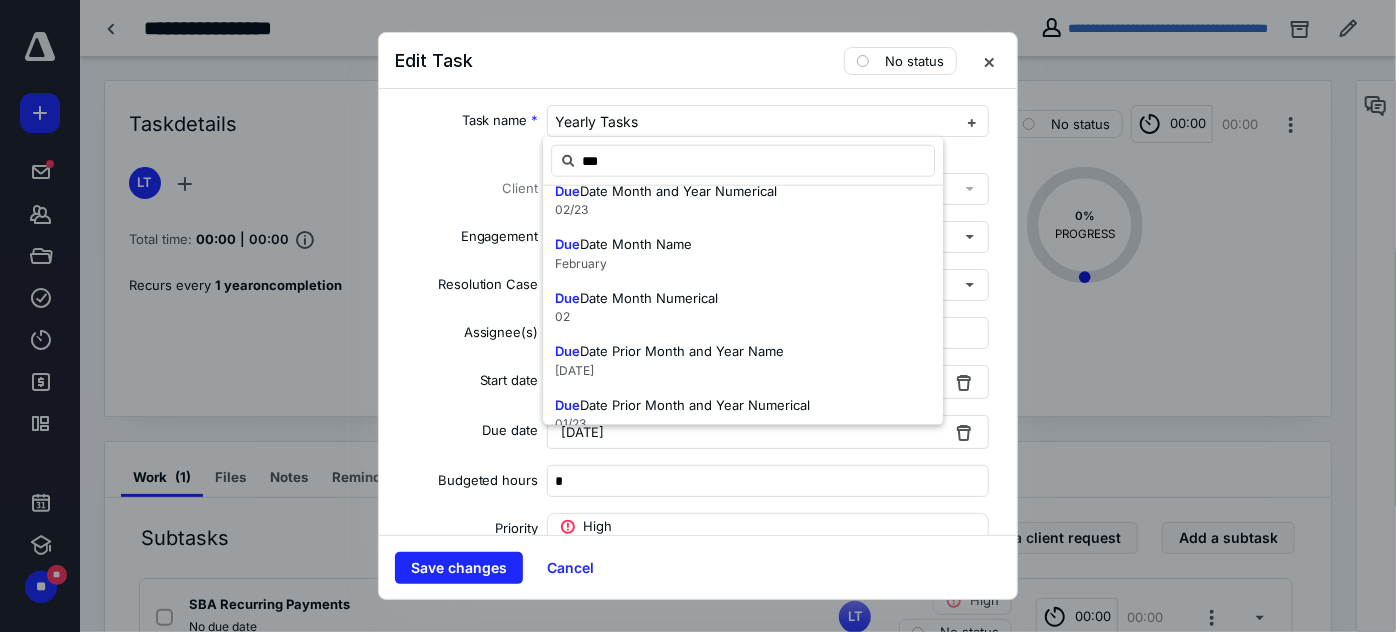 type 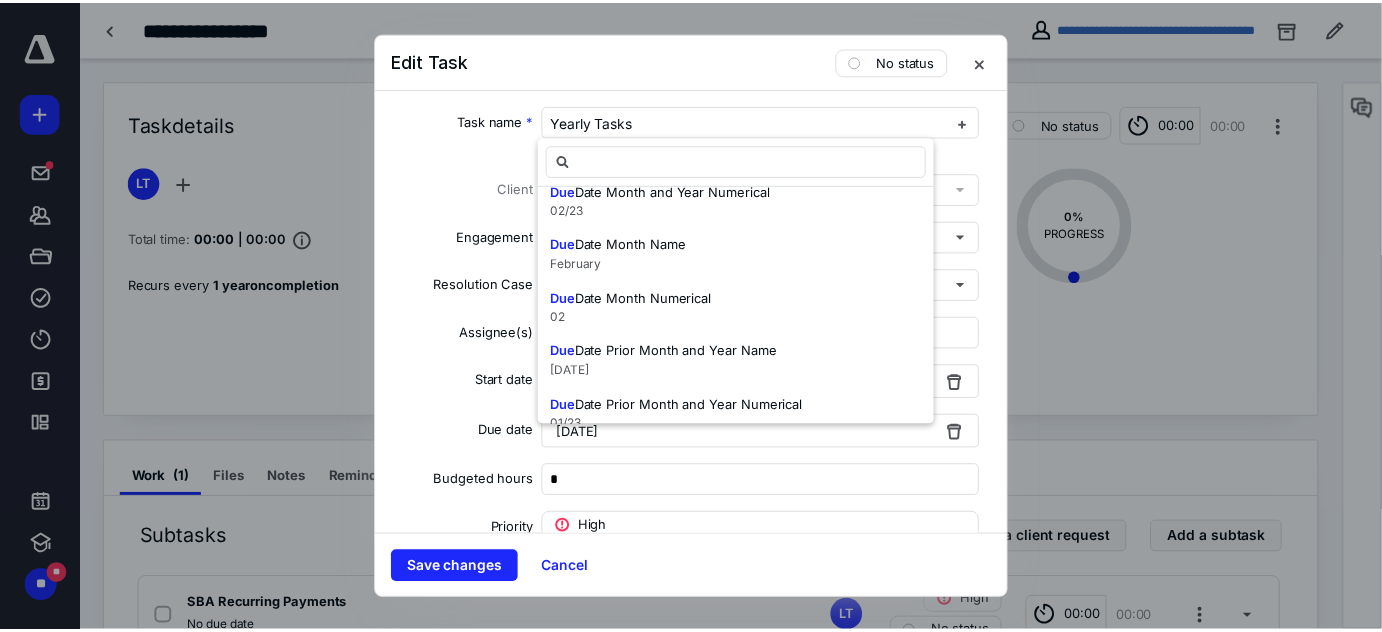 scroll, scrollTop: 0, scrollLeft: 0, axis: both 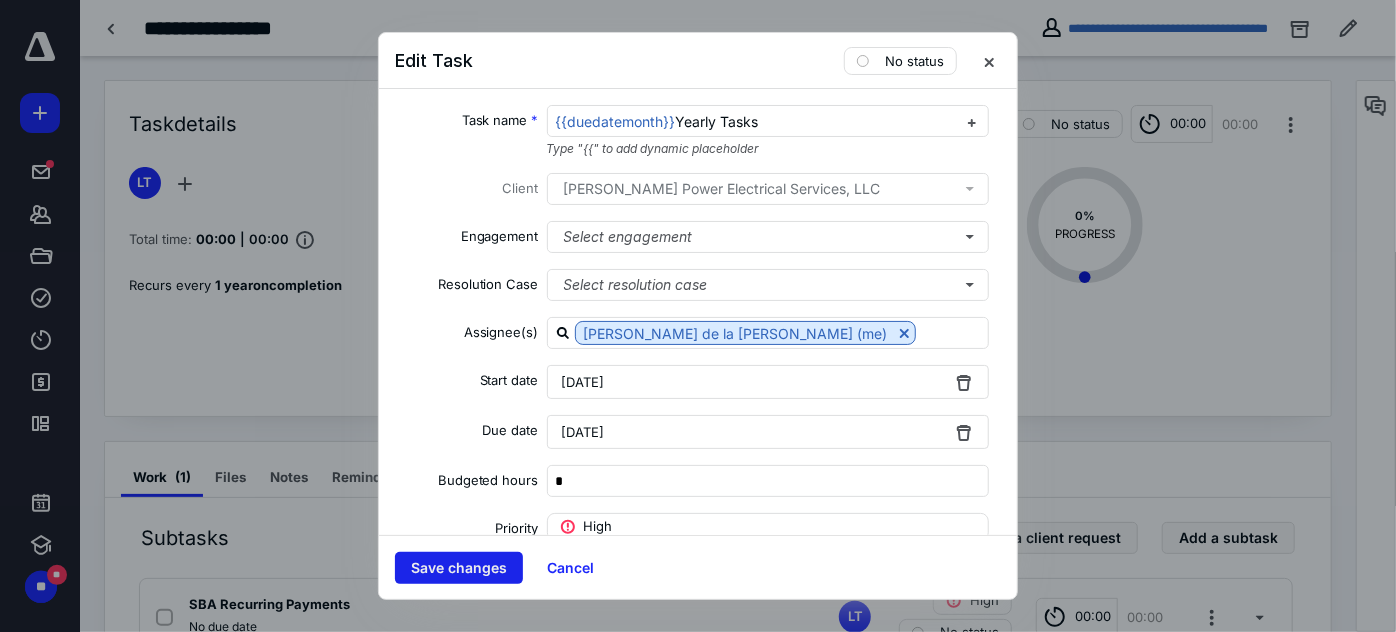 click on "Save changes" at bounding box center (459, 568) 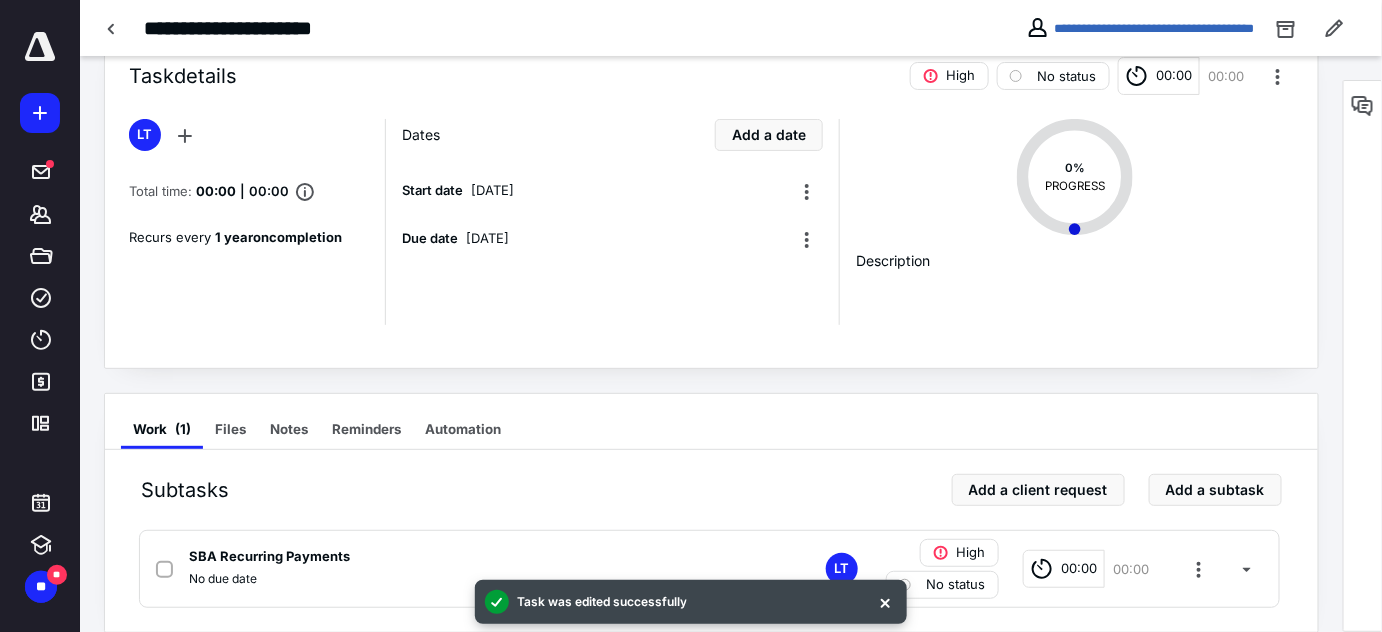 scroll, scrollTop: 72, scrollLeft: 0, axis: vertical 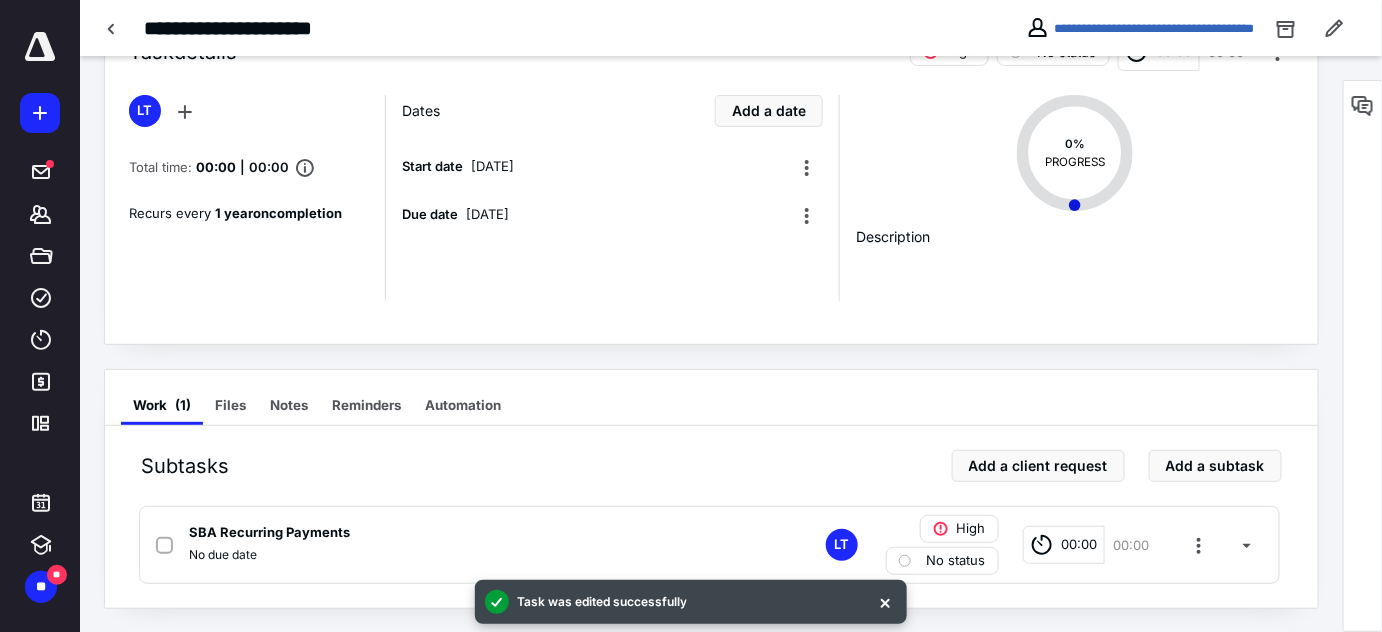 click at bounding box center [112, 28] 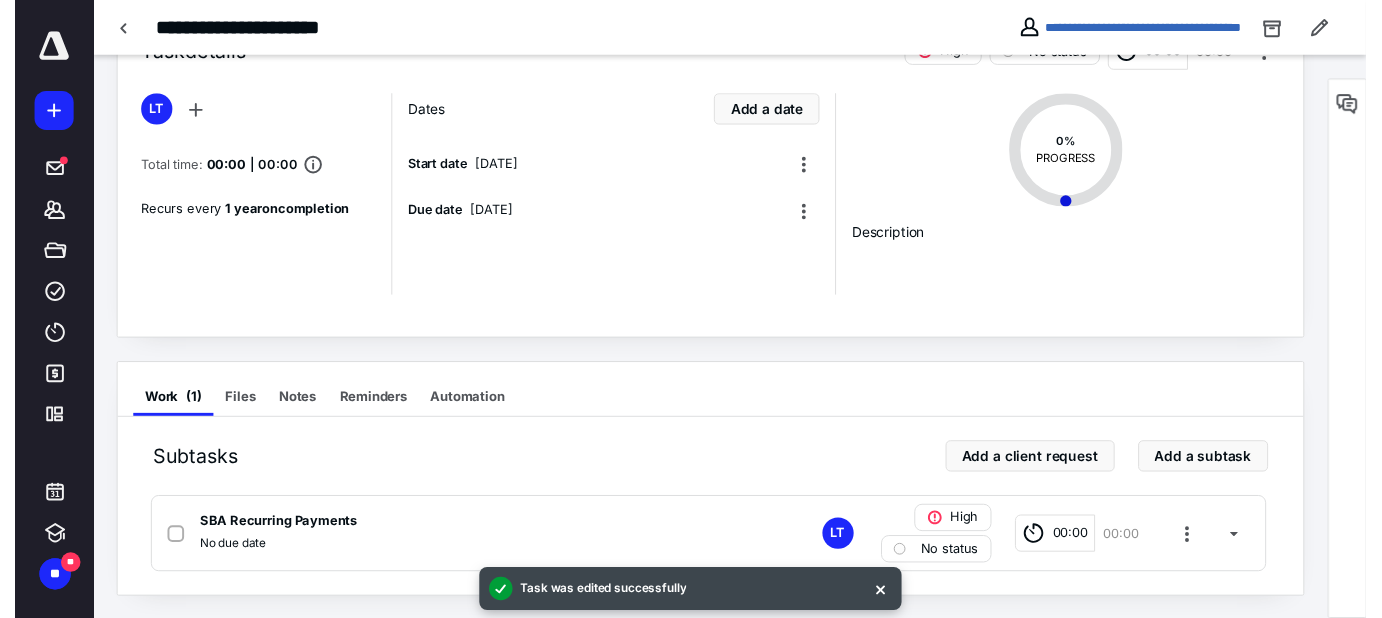 scroll, scrollTop: 0, scrollLeft: 0, axis: both 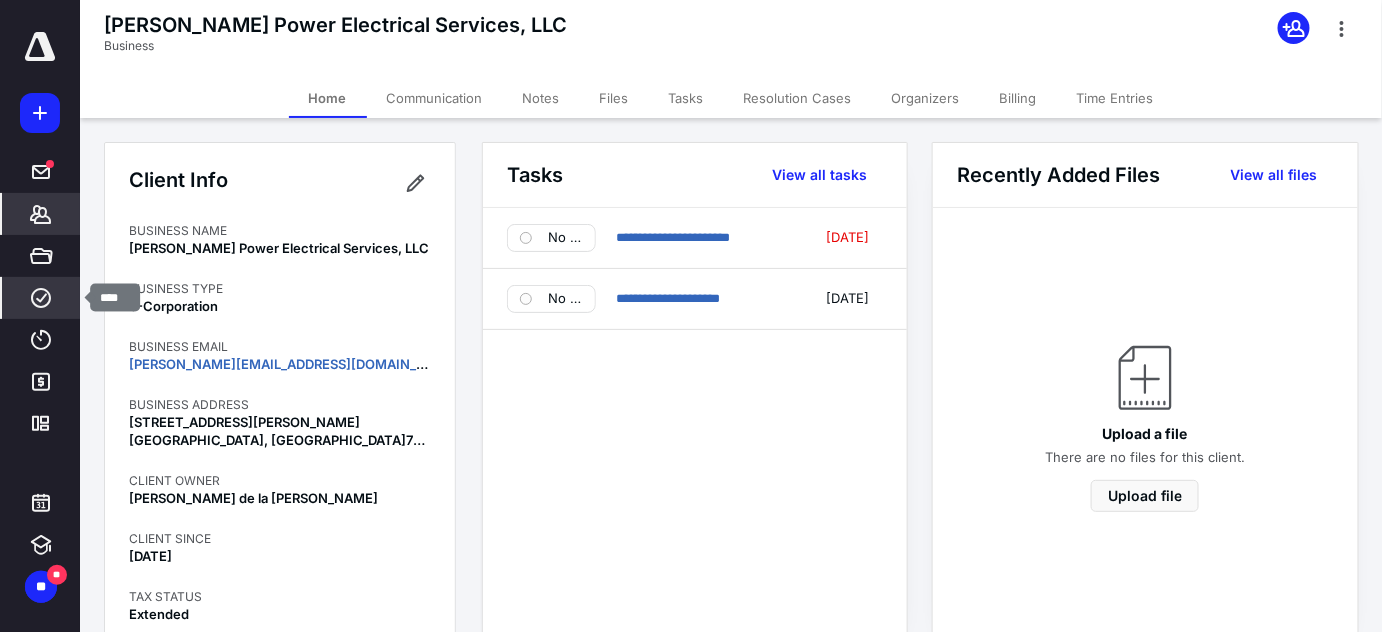 click 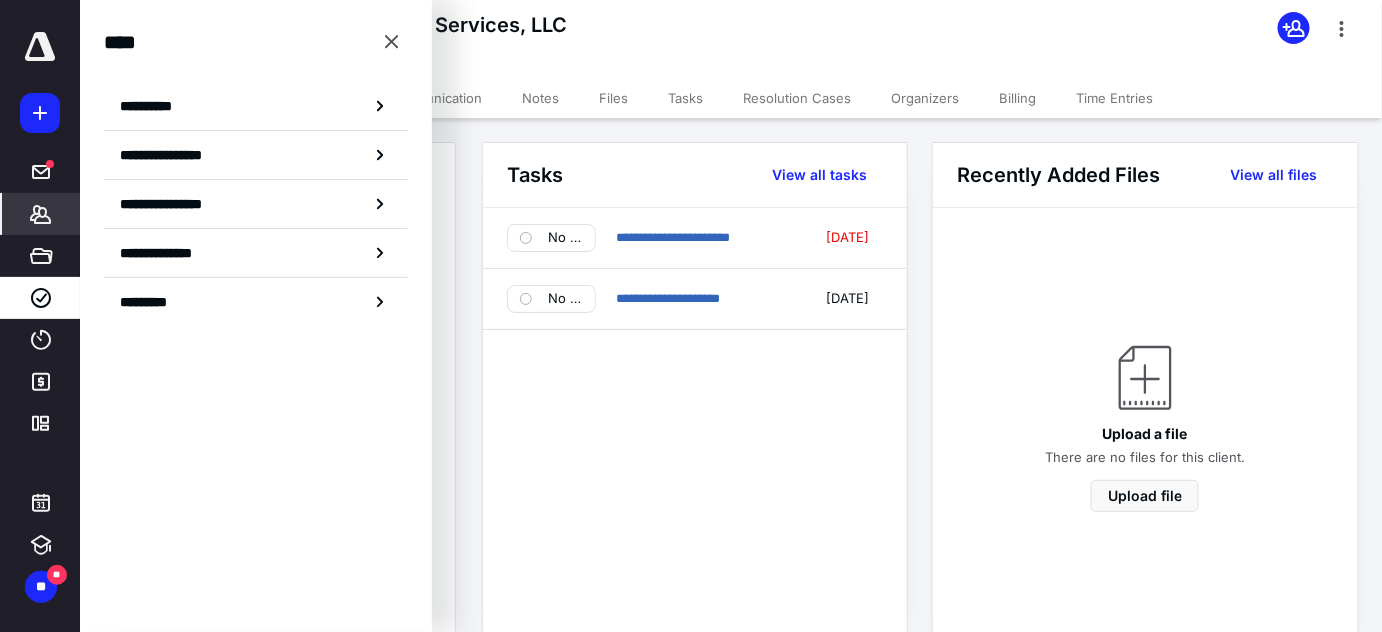 click on "**********" at bounding box center [256, 106] 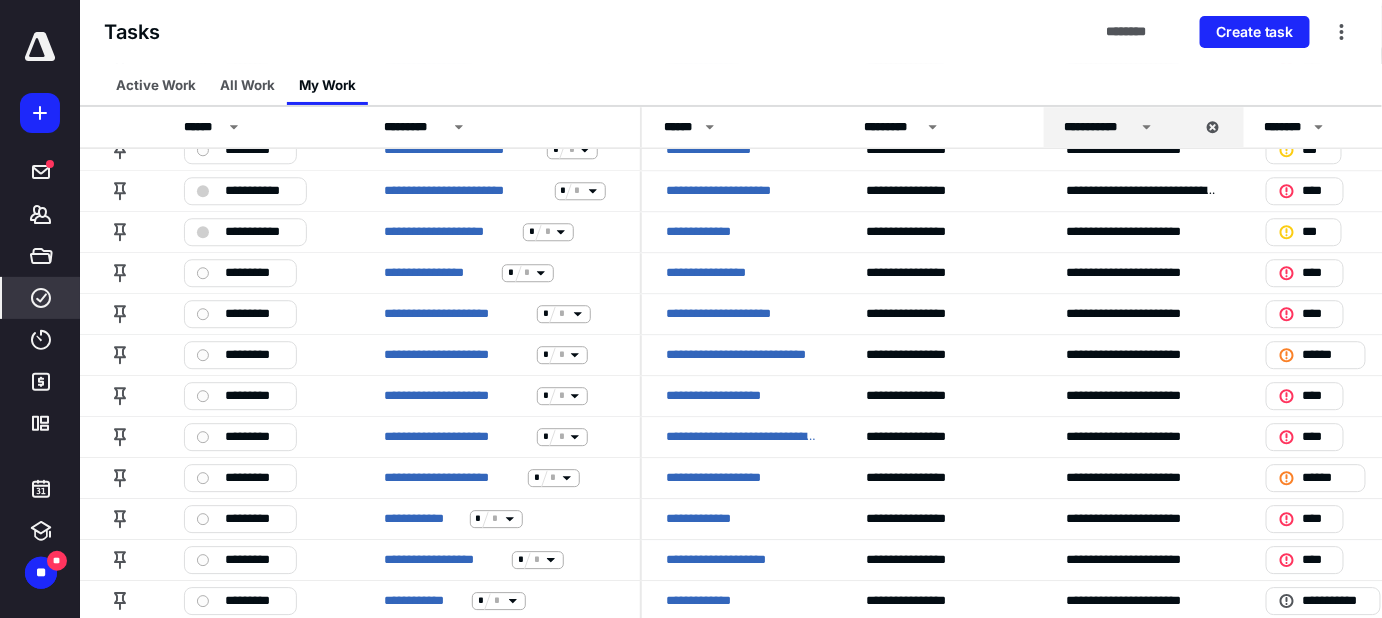 scroll, scrollTop: 1672, scrollLeft: 0, axis: vertical 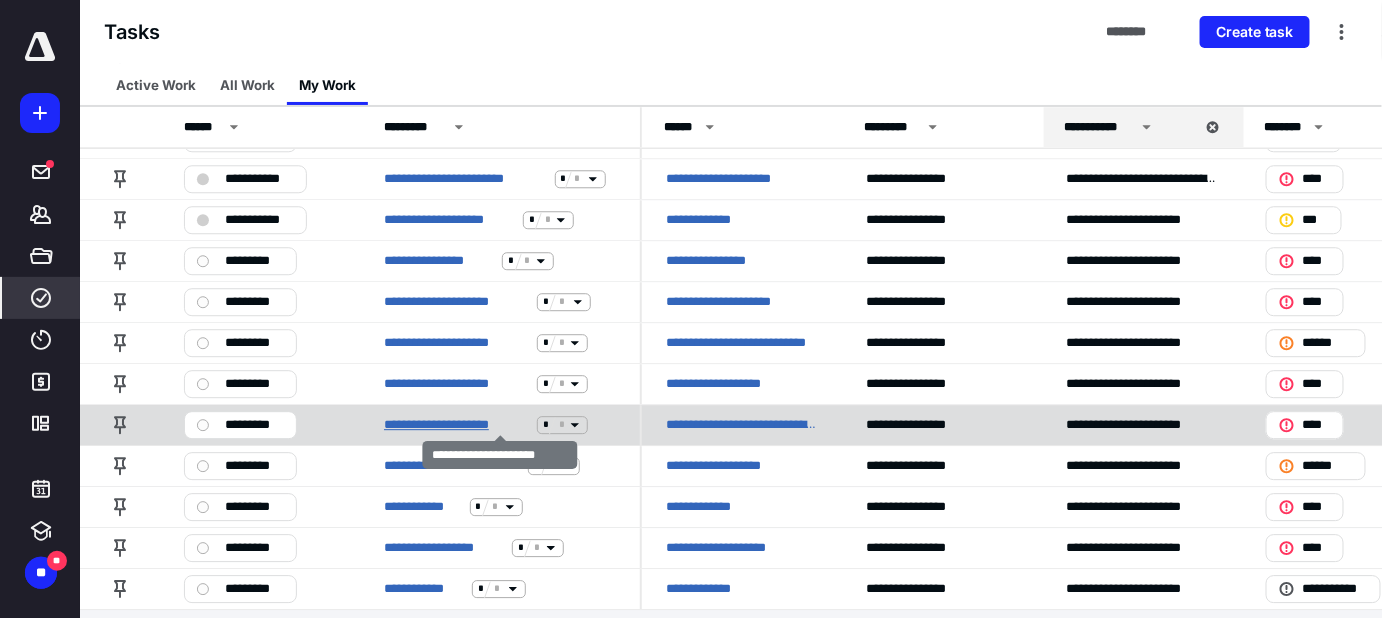 click on "**********" at bounding box center (456, 425) 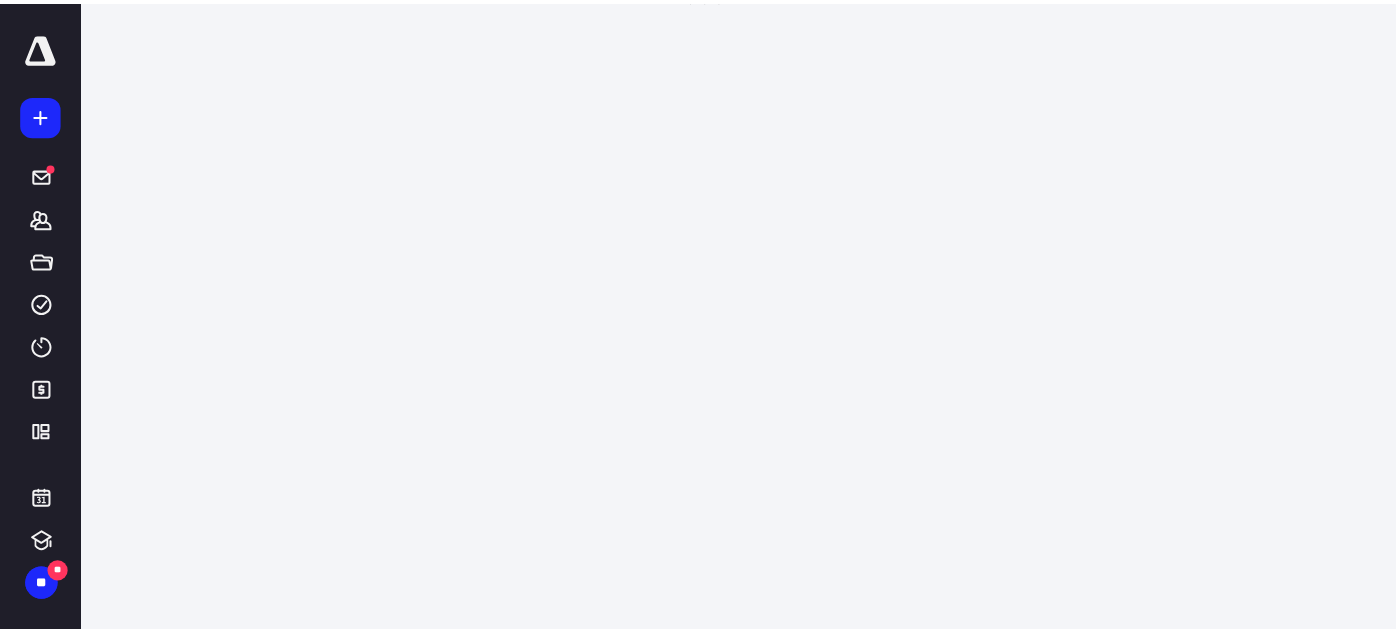 scroll, scrollTop: 0, scrollLeft: 0, axis: both 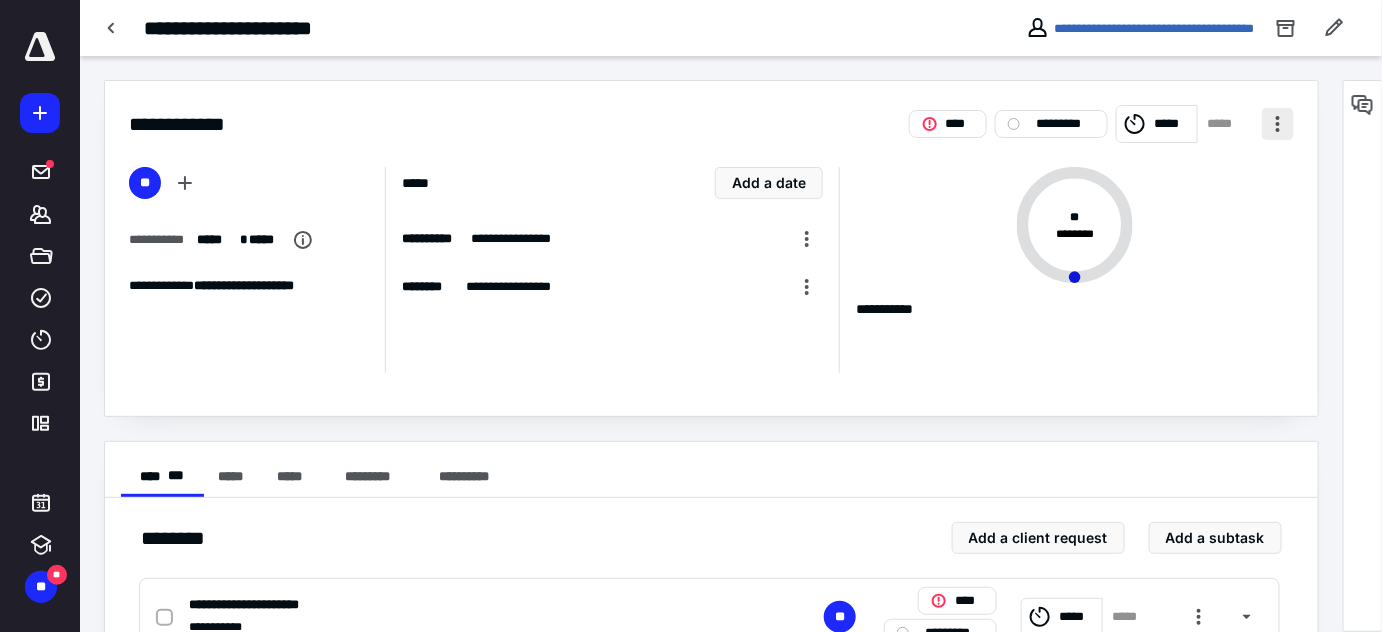 click at bounding box center (1278, 124) 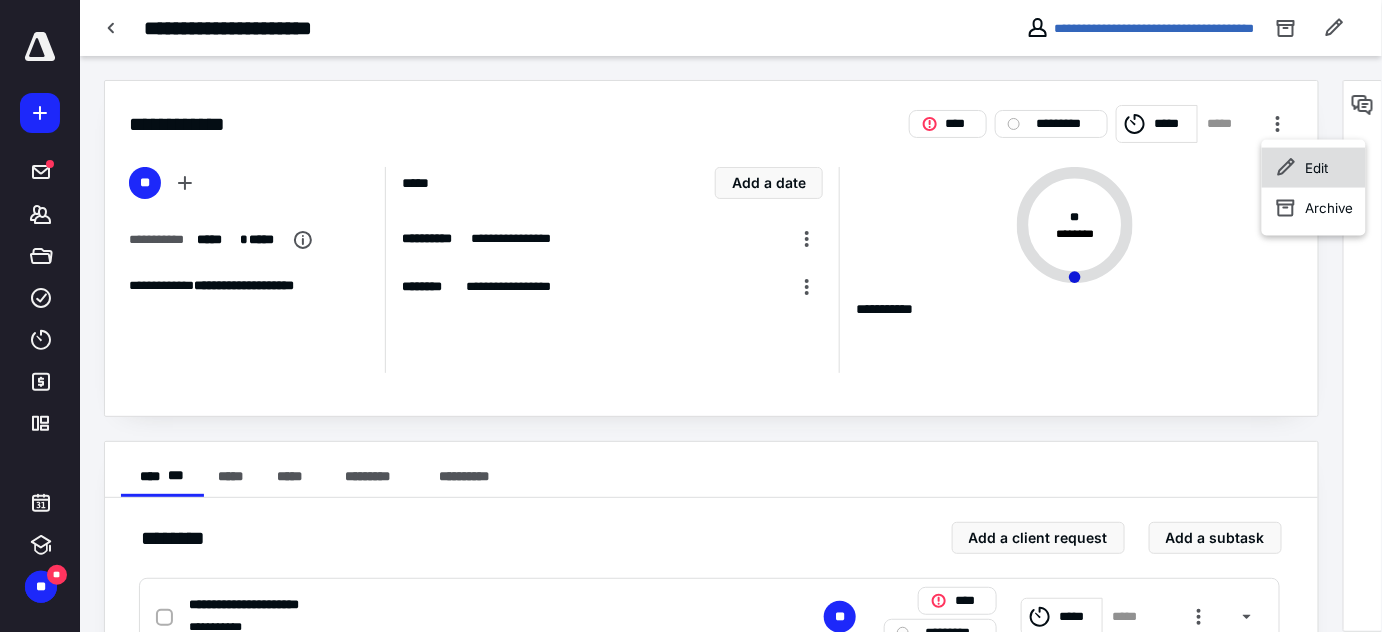 click 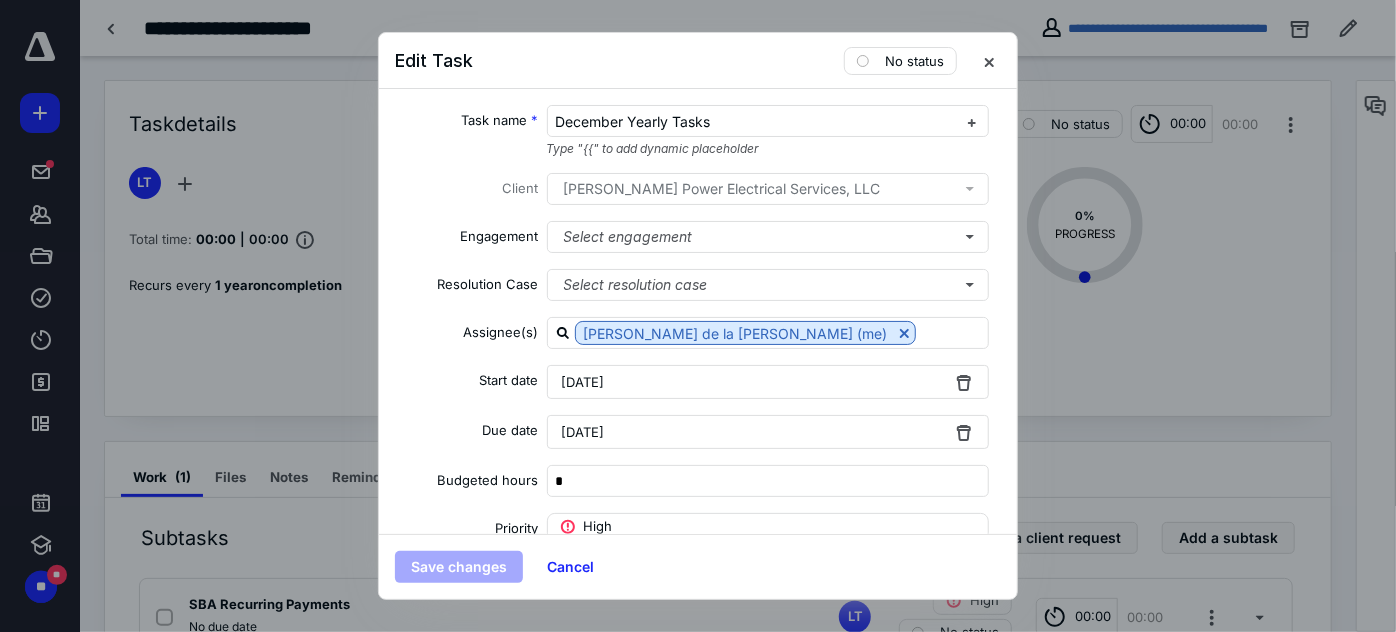 scroll, scrollTop: 454, scrollLeft: 0, axis: vertical 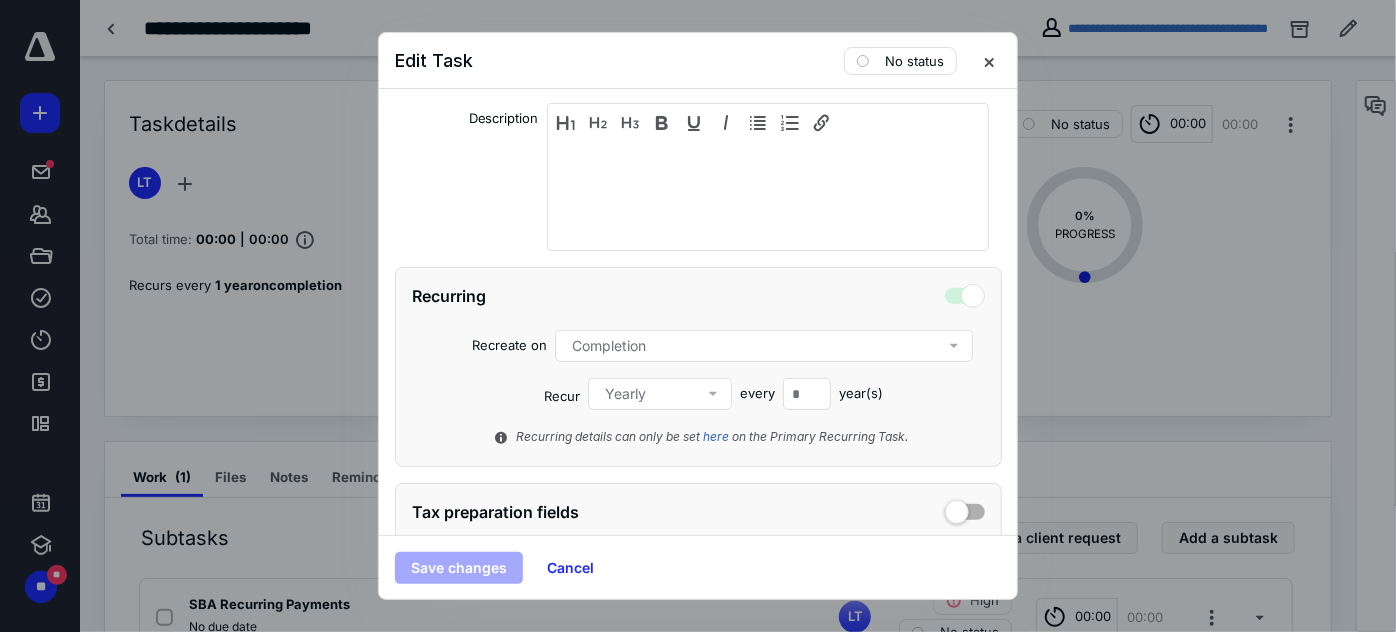 click on "Completion" at bounding box center [768, 346] 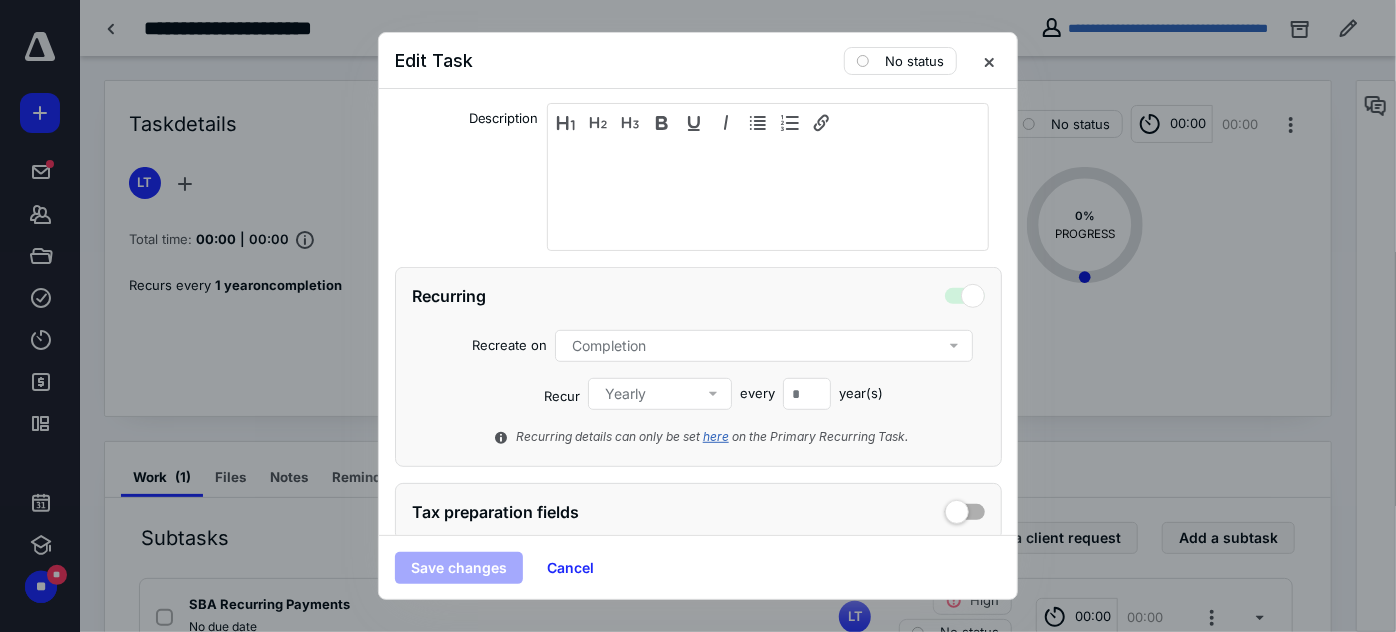 click on "here" at bounding box center (716, 436) 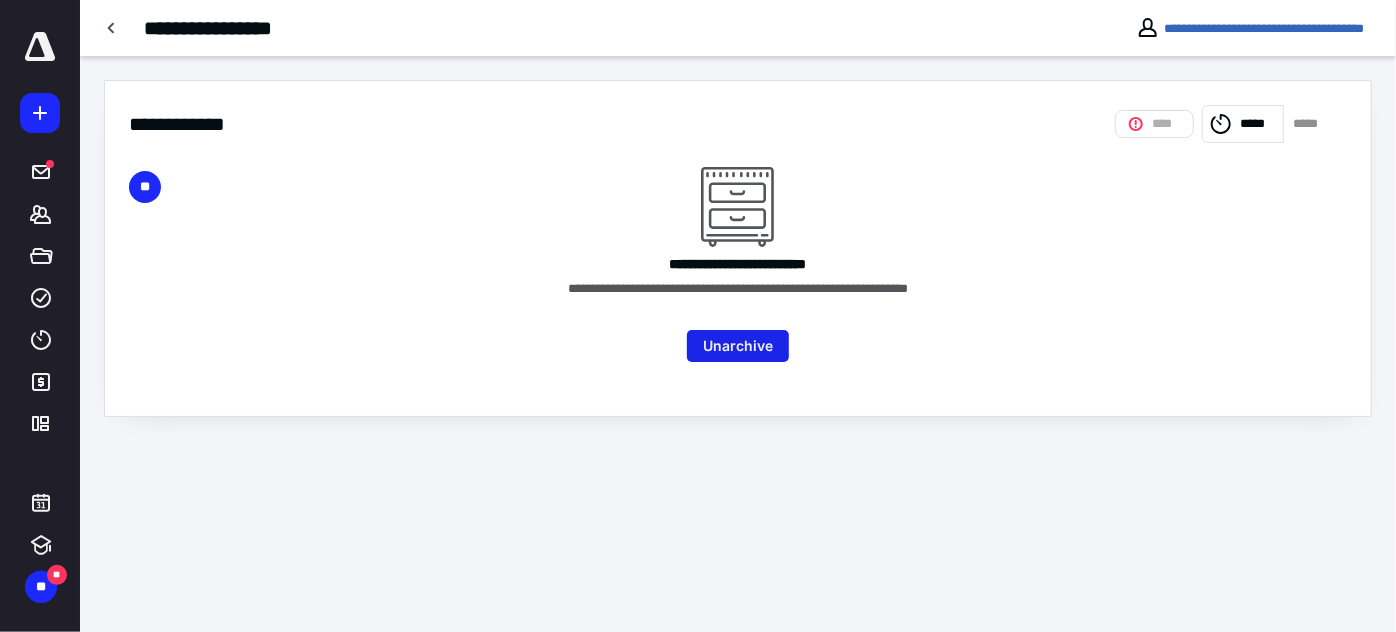 click on "Unarchive" at bounding box center (738, 346) 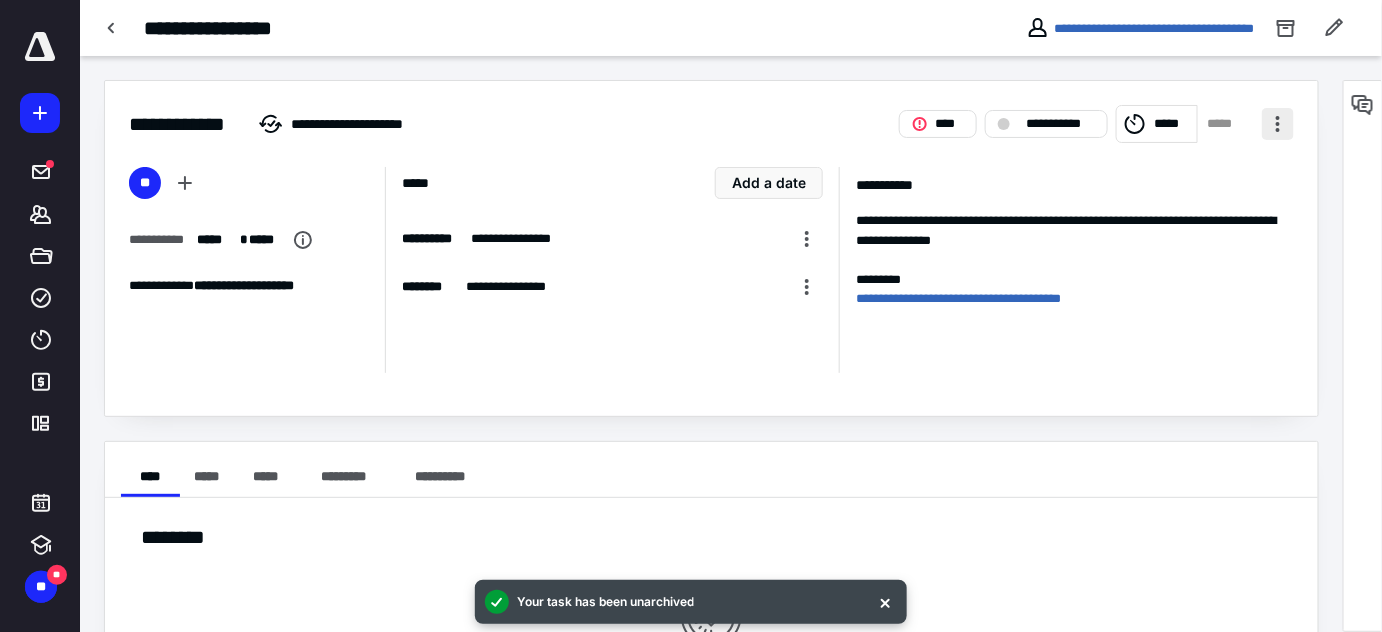 click at bounding box center [1278, 124] 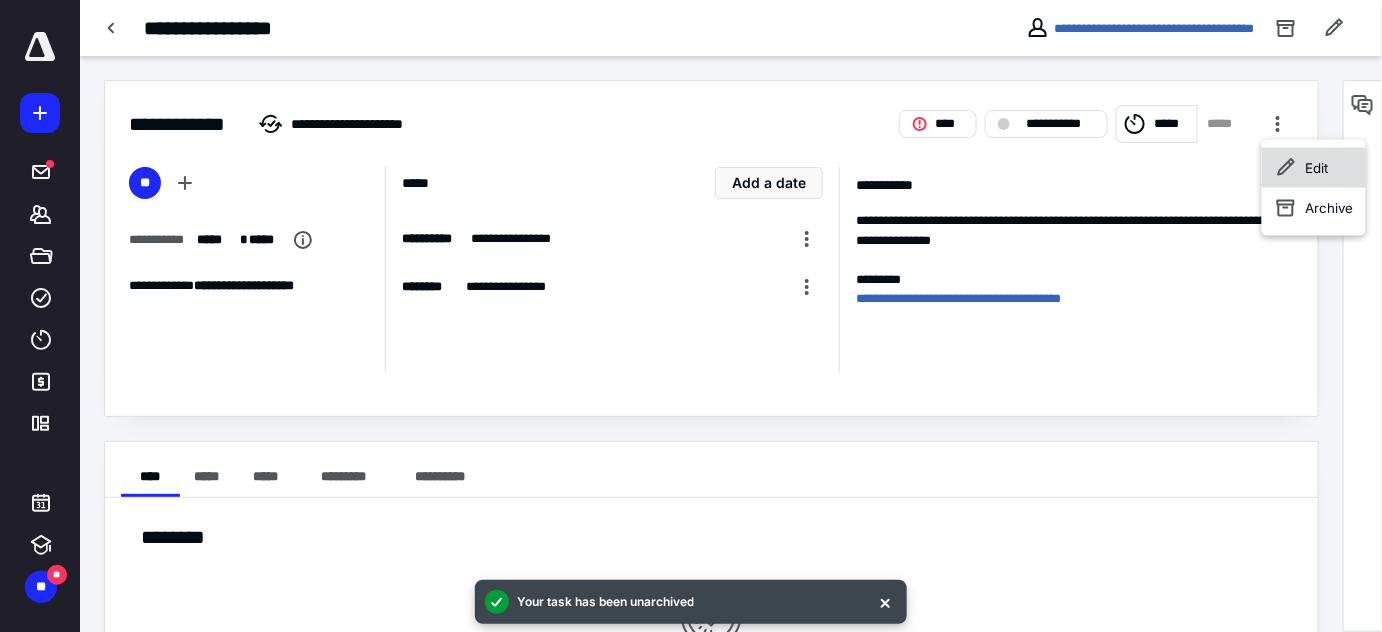 click 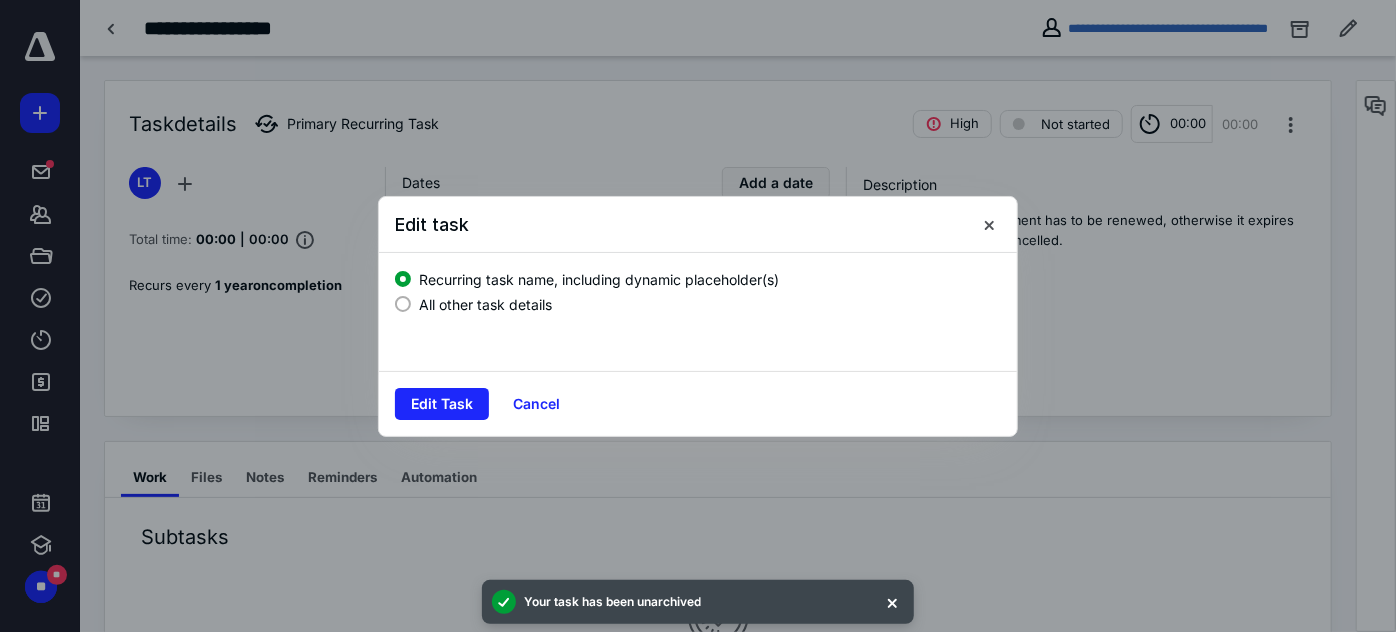 click on "All other task details" at bounding box center (485, 304) 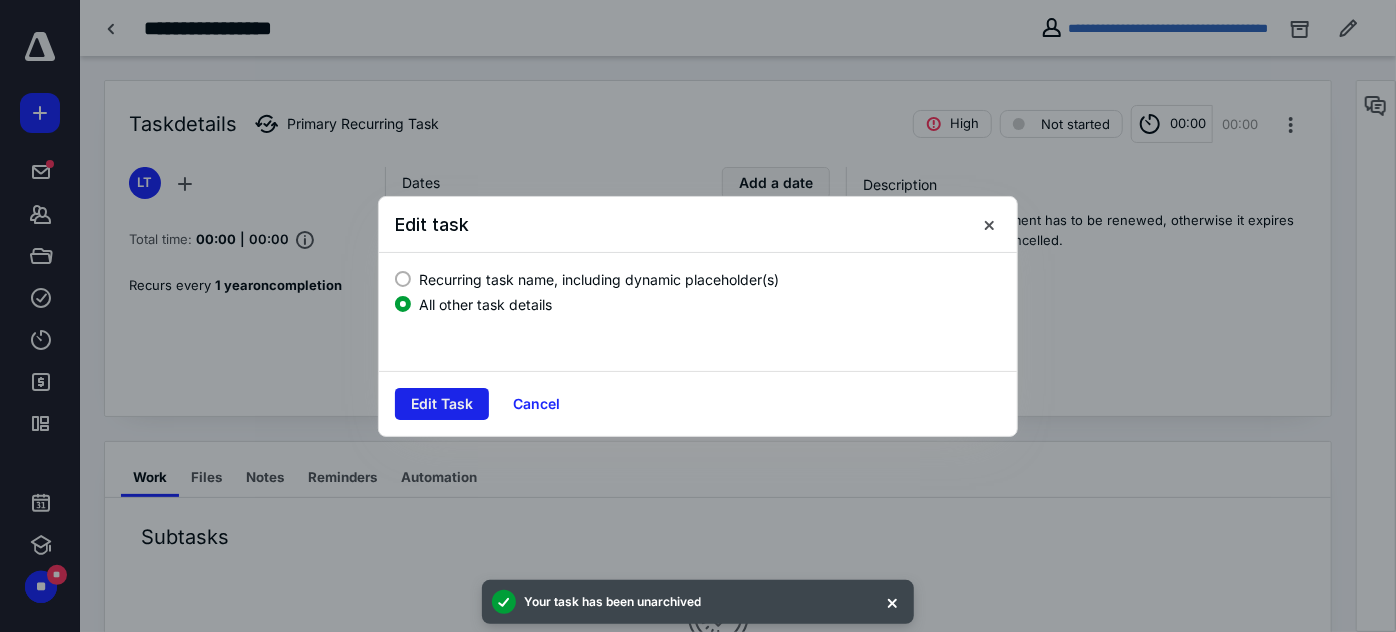 click on "Edit Task" at bounding box center (442, 404) 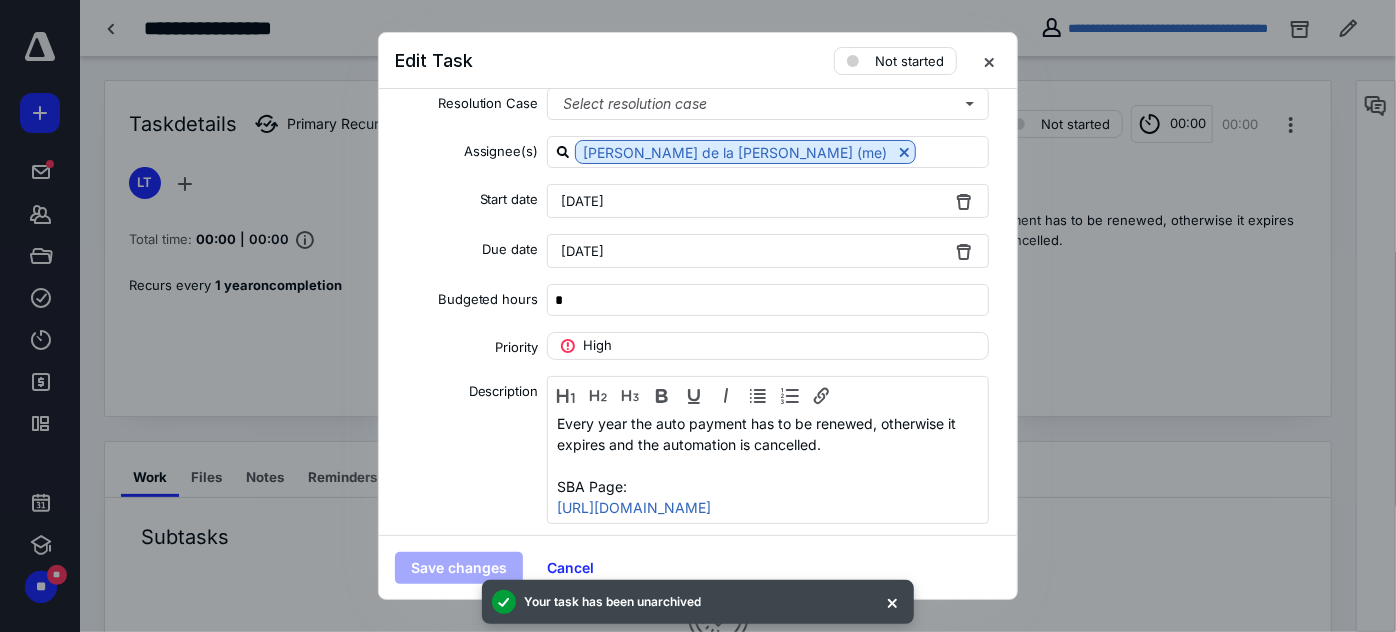 scroll, scrollTop: 454, scrollLeft: 0, axis: vertical 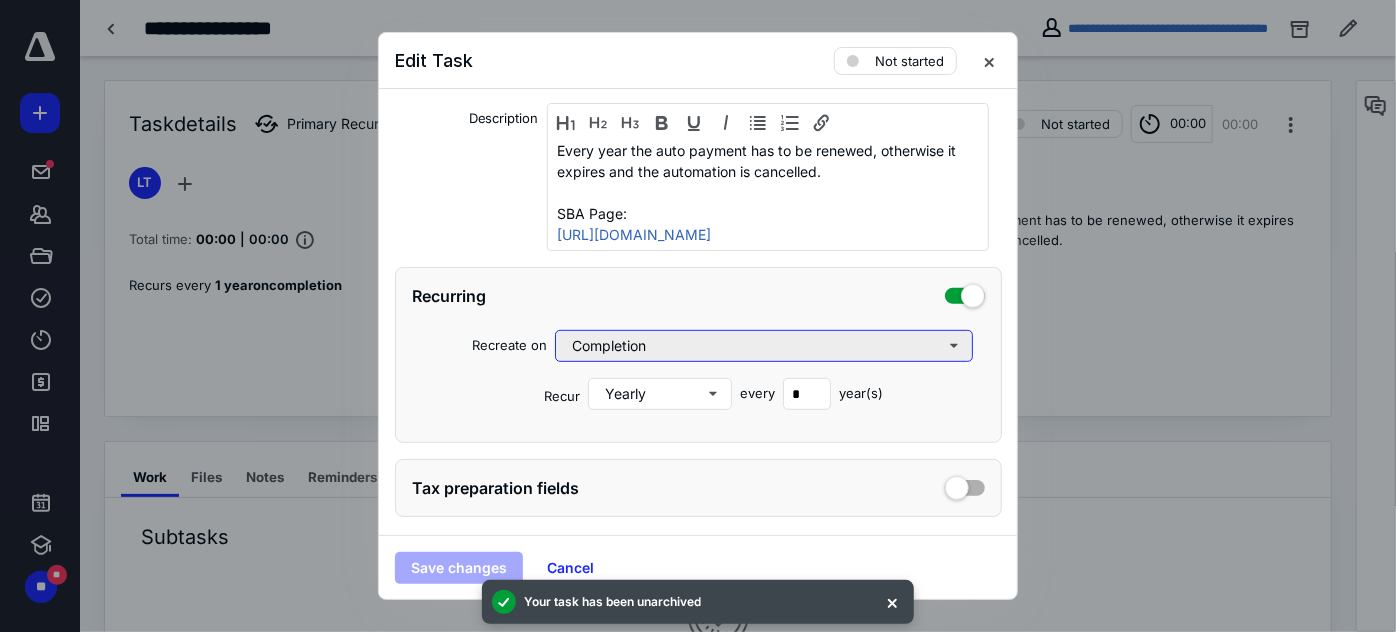 click on "Completion" at bounding box center [764, 346] 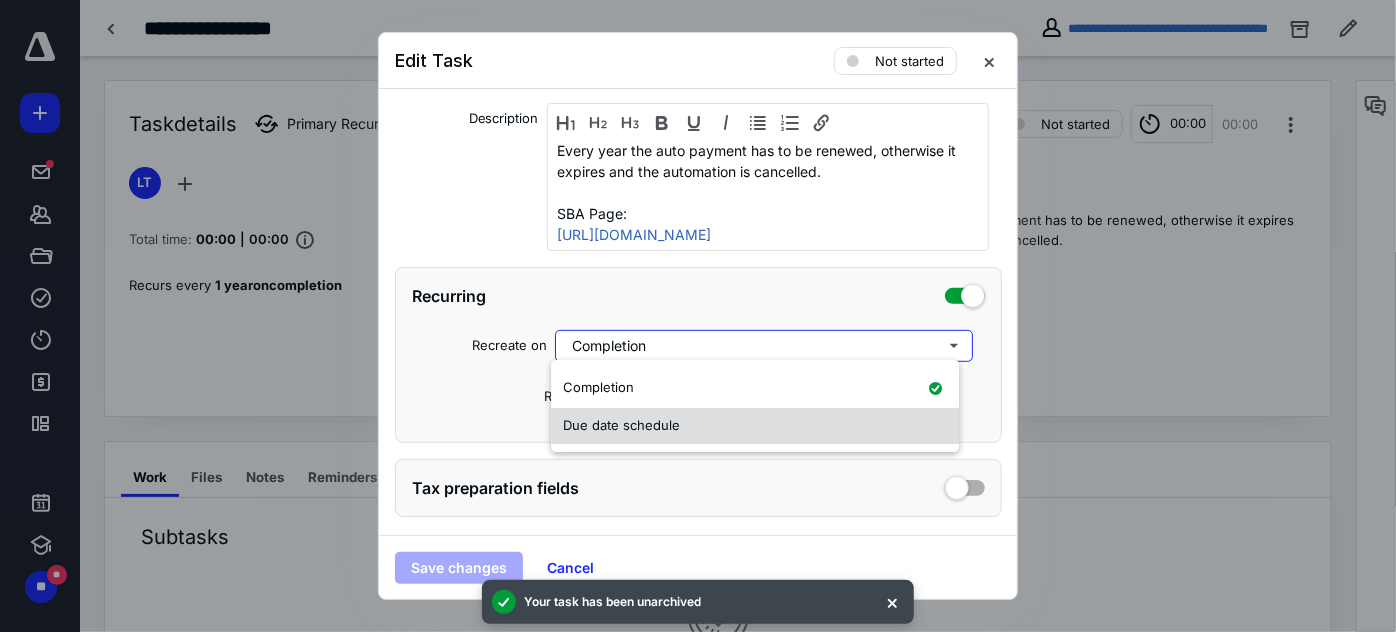 click on "Due date schedule" at bounding box center (755, 426) 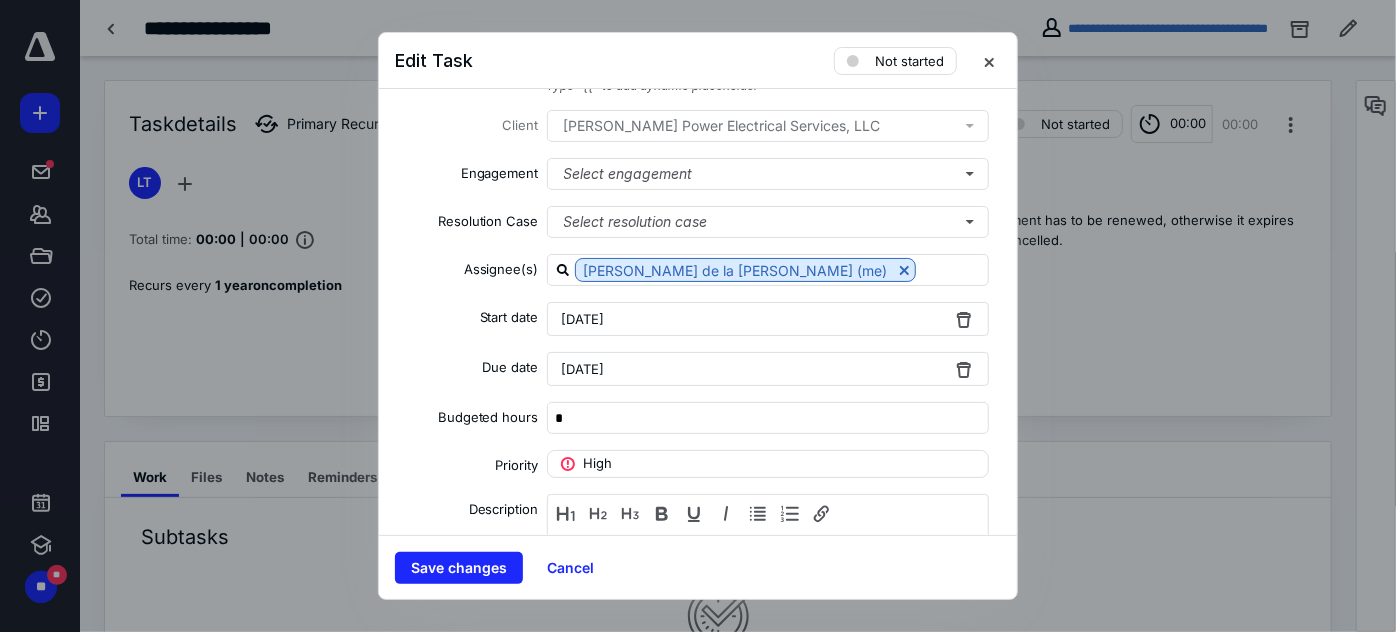 scroll, scrollTop: 181, scrollLeft: 0, axis: vertical 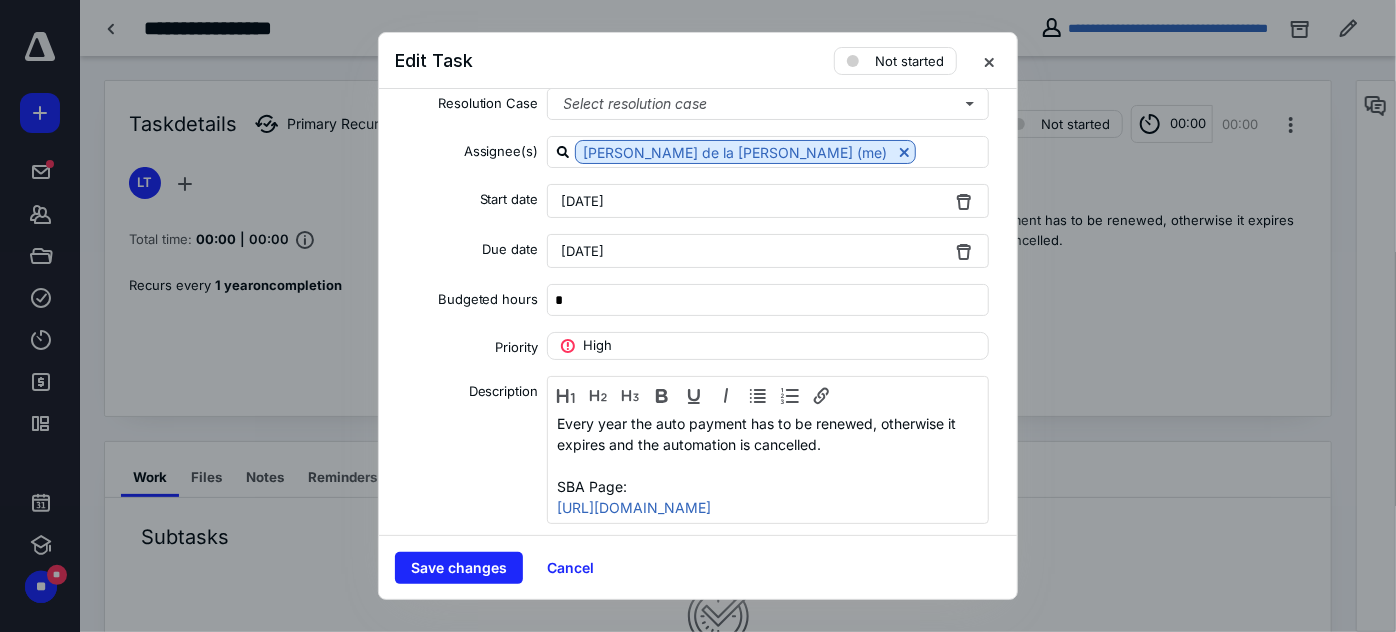 click on "December 1, 2026" at bounding box center [768, 251] 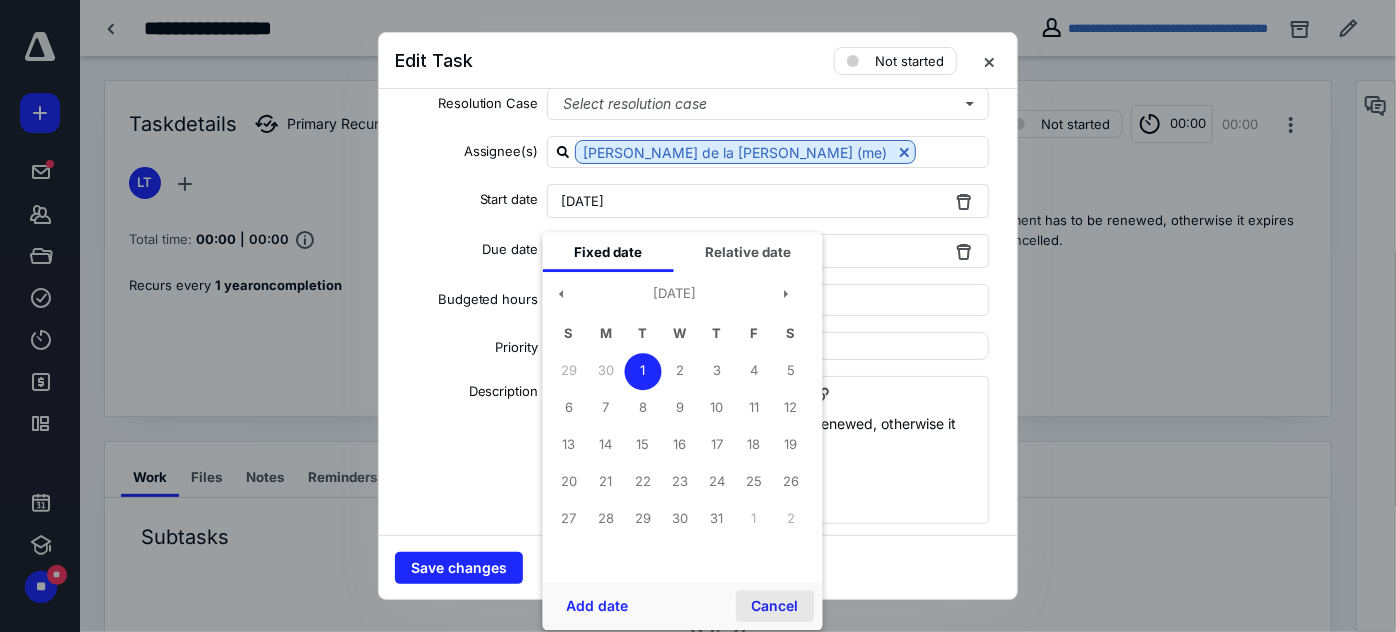 click on "Cancel" at bounding box center [775, 606] 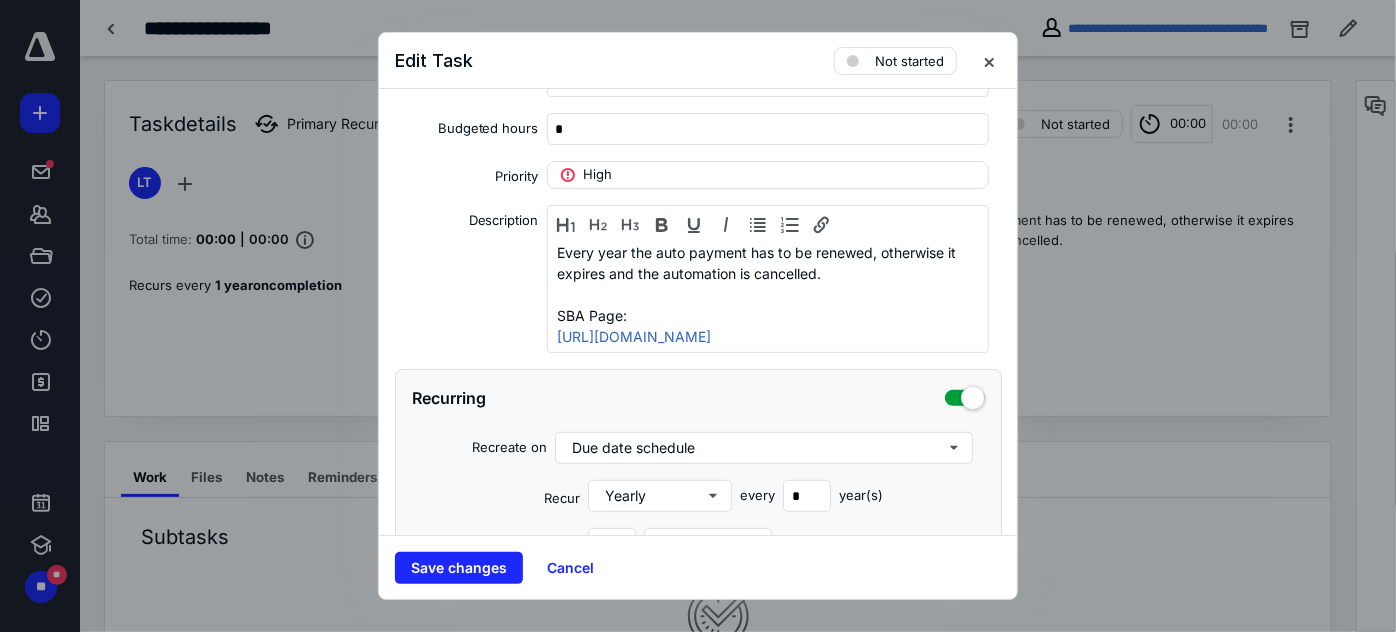 scroll, scrollTop: 363, scrollLeft: 0, axis: vertical 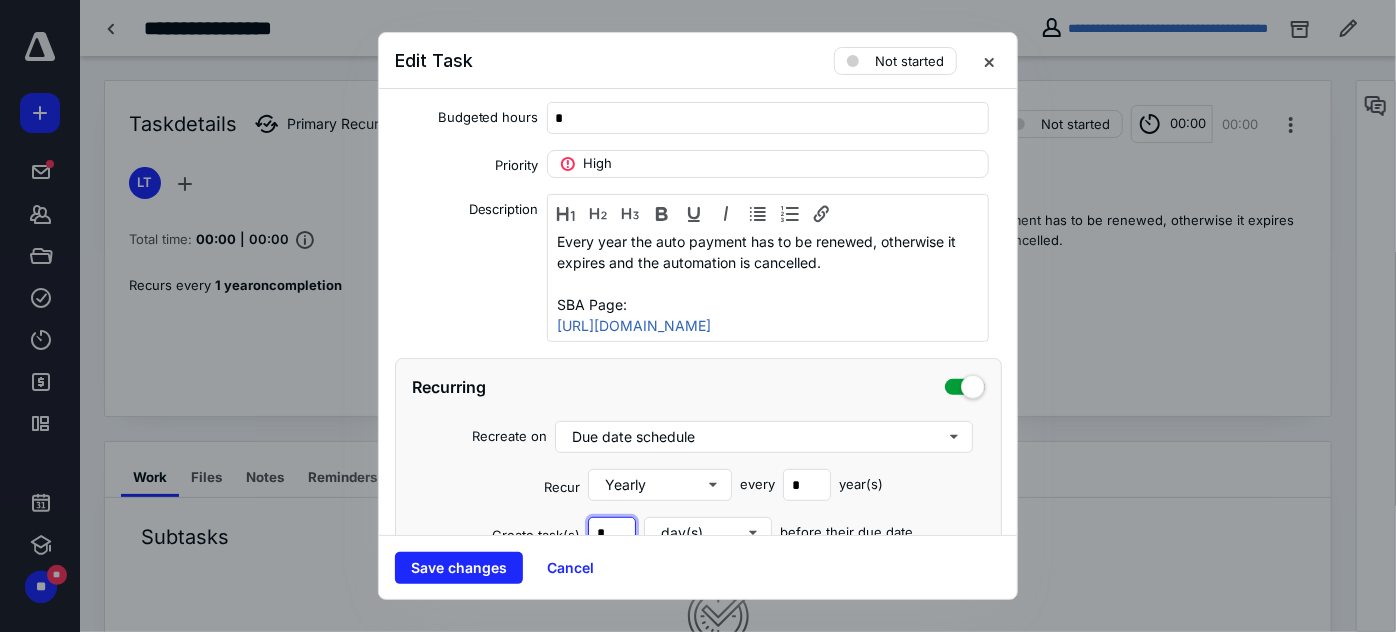 click on "*" at bounding box center [612, 533] 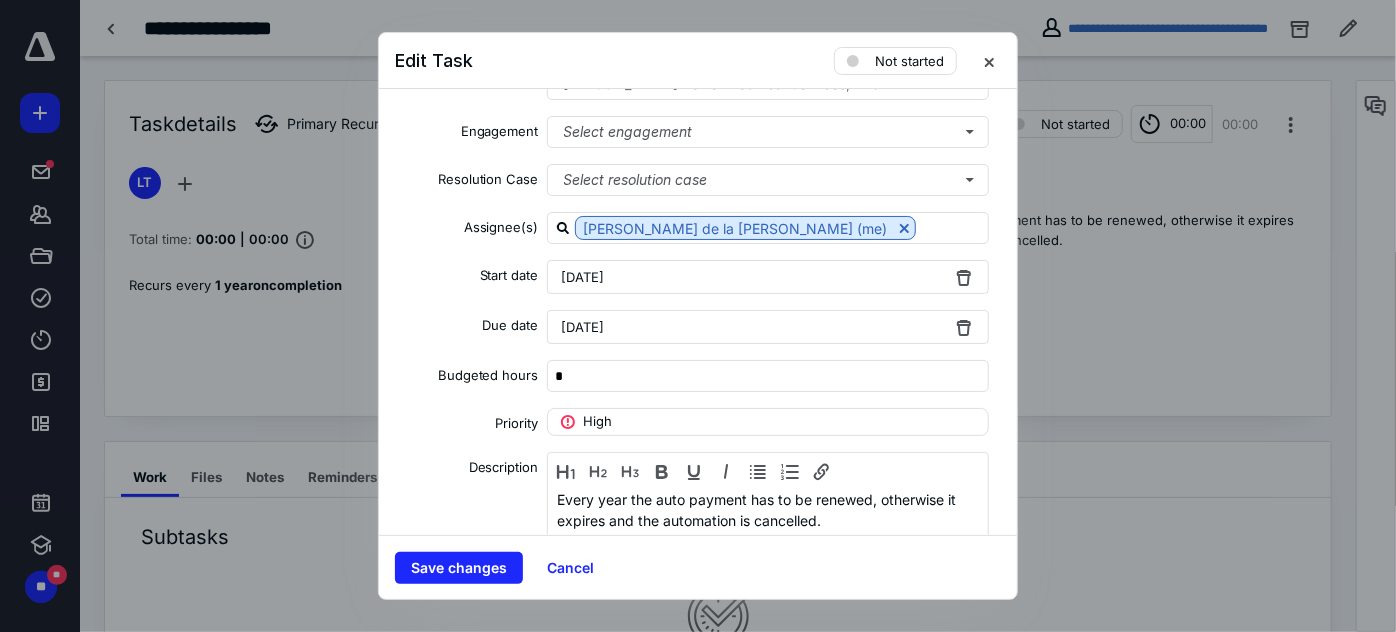 scroll, scrollTop: 0, scrollLeft: 0, axis: both 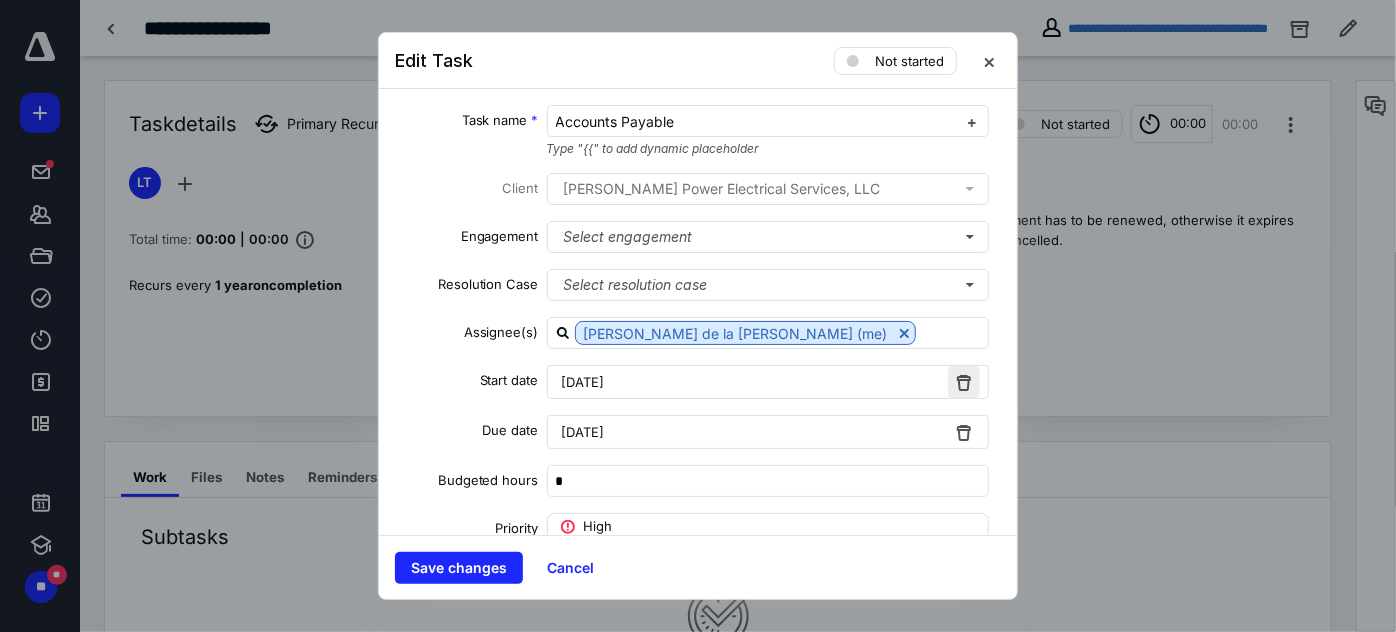 type on "**" 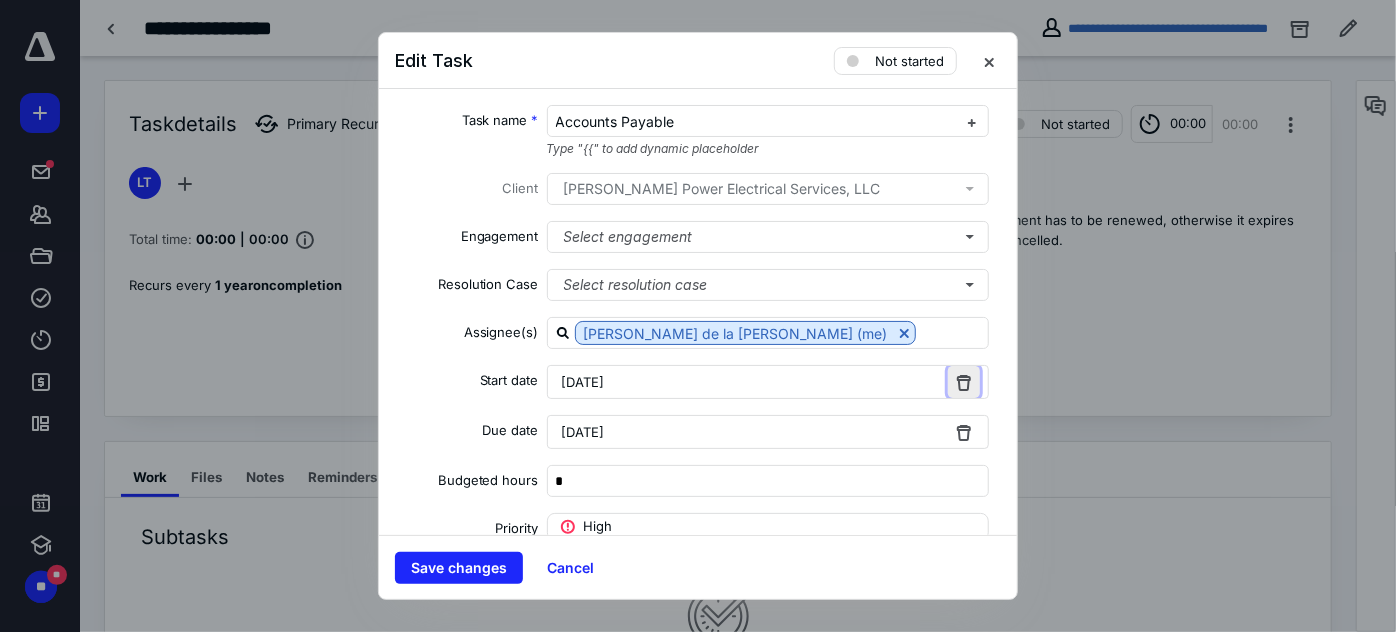 click at bounding box center [964, 382] 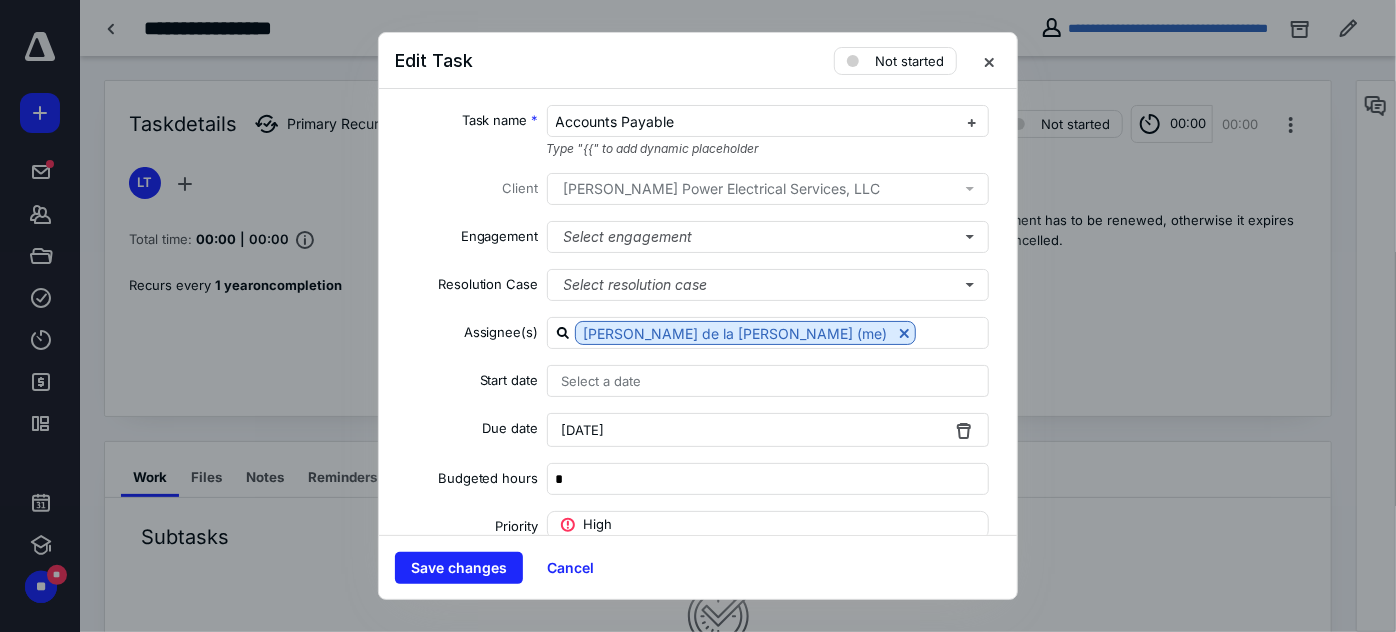 click on "December 1, 2026" at bounding box center [768, 430] 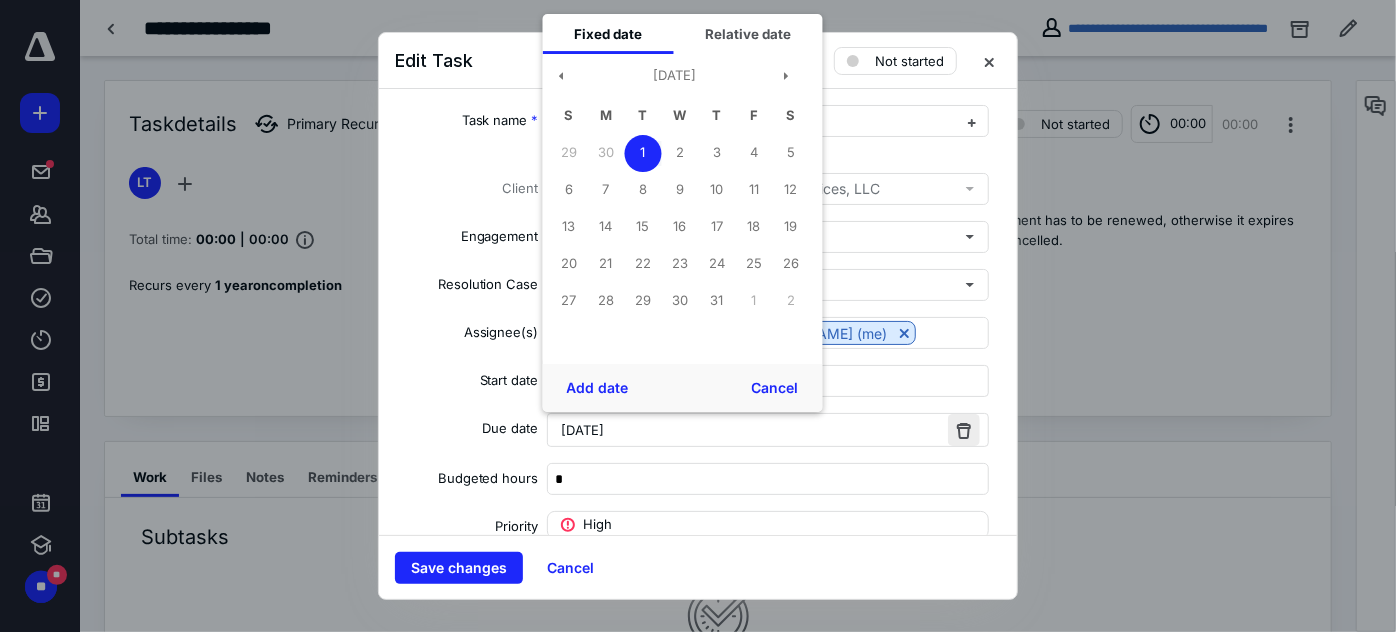 click at bounding box center [964, 430] 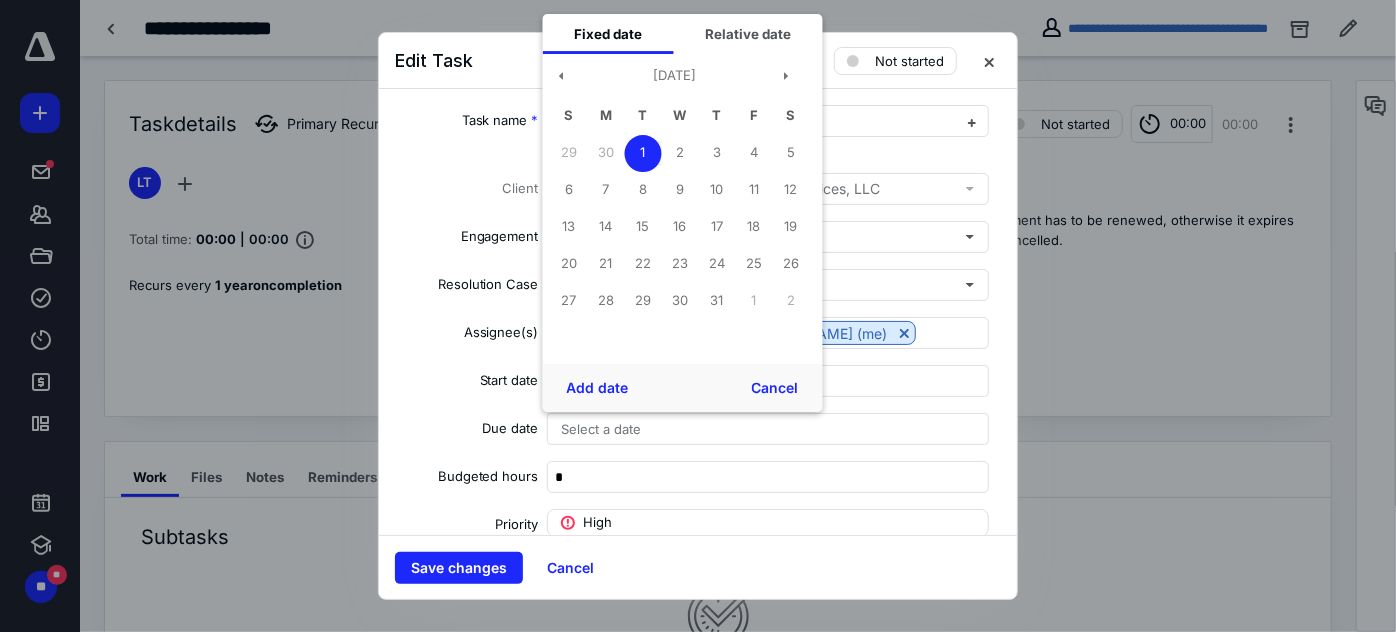 click on "Select a date" at bounding box center [768, 381] 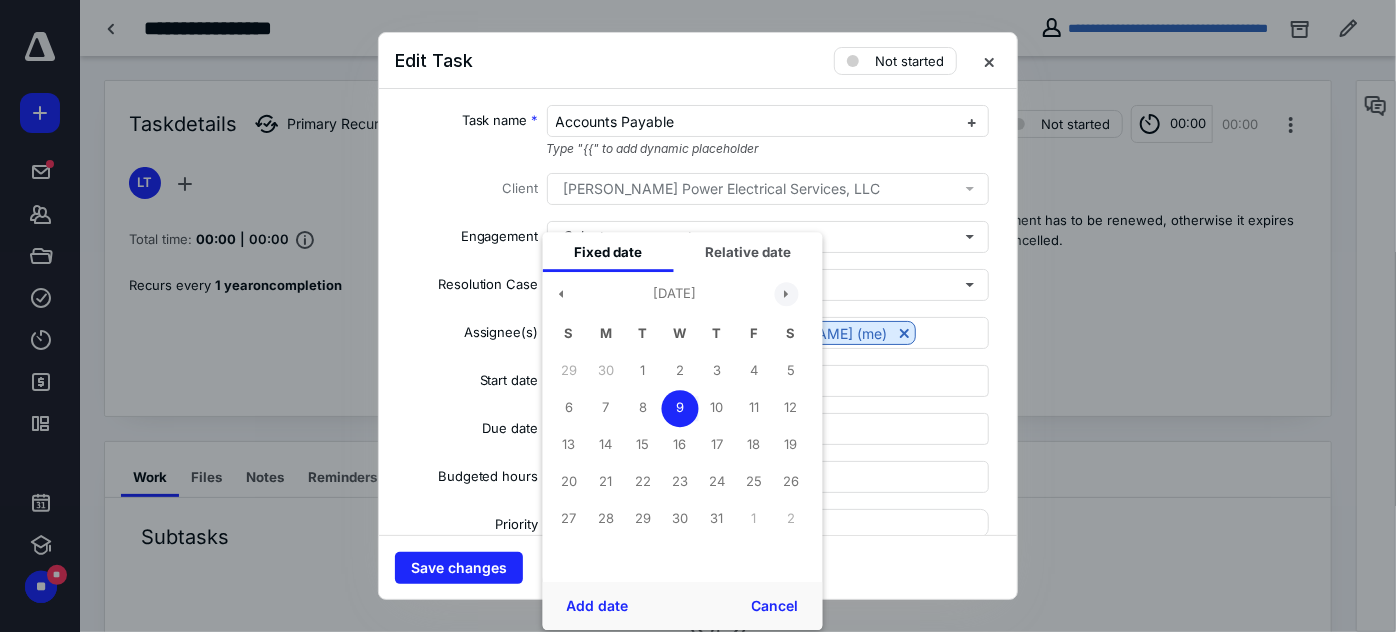 click at bounding box center (787, 294) 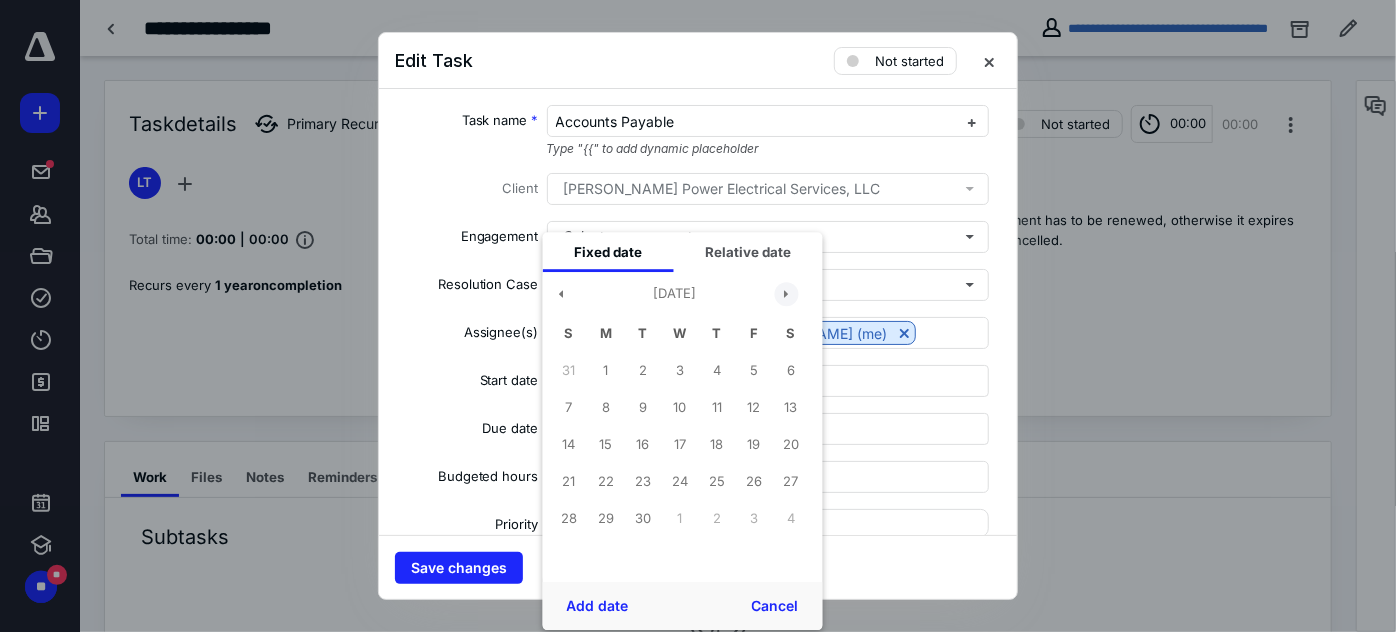 click at bounding box center (787, 294) 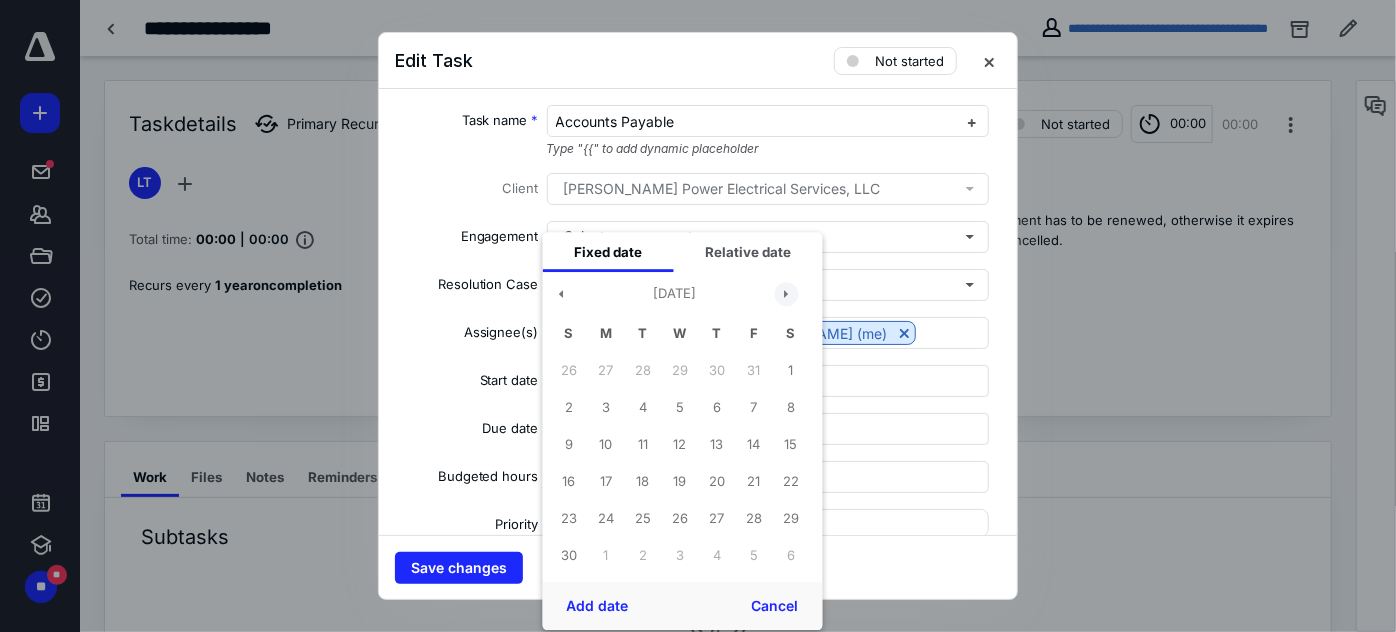 click at bounding box center [787, 294] 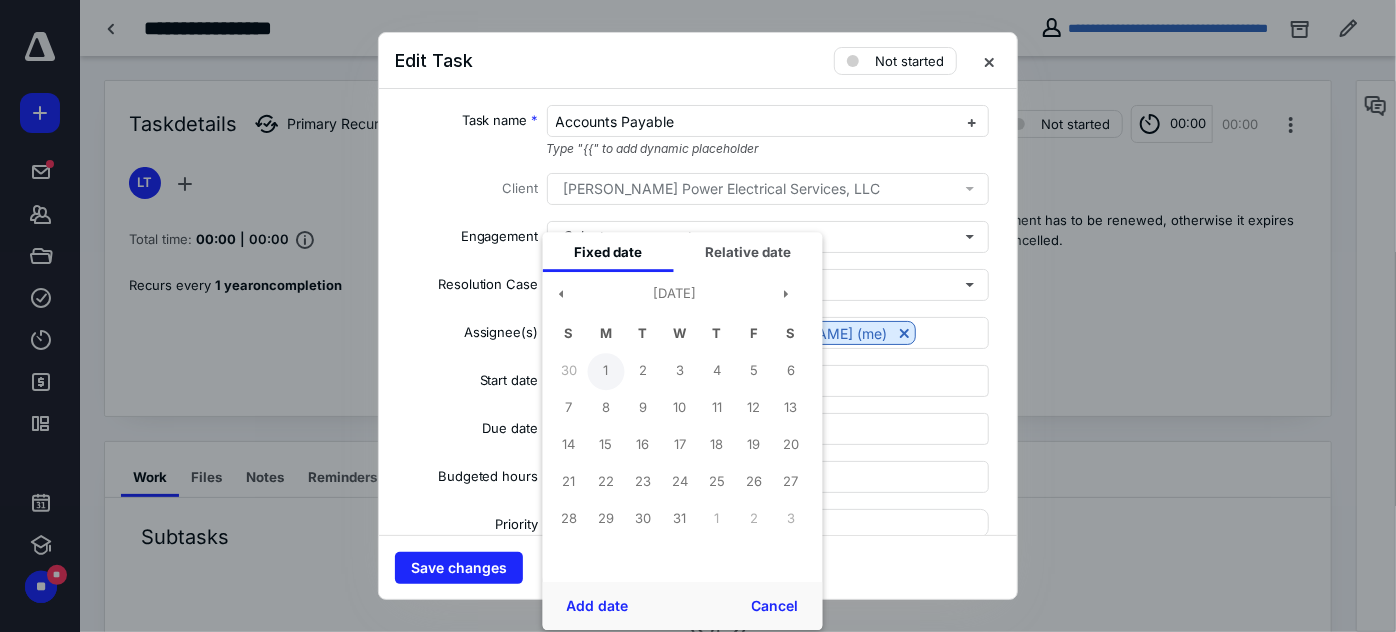 click on "1" at bounding box center (606, 371) 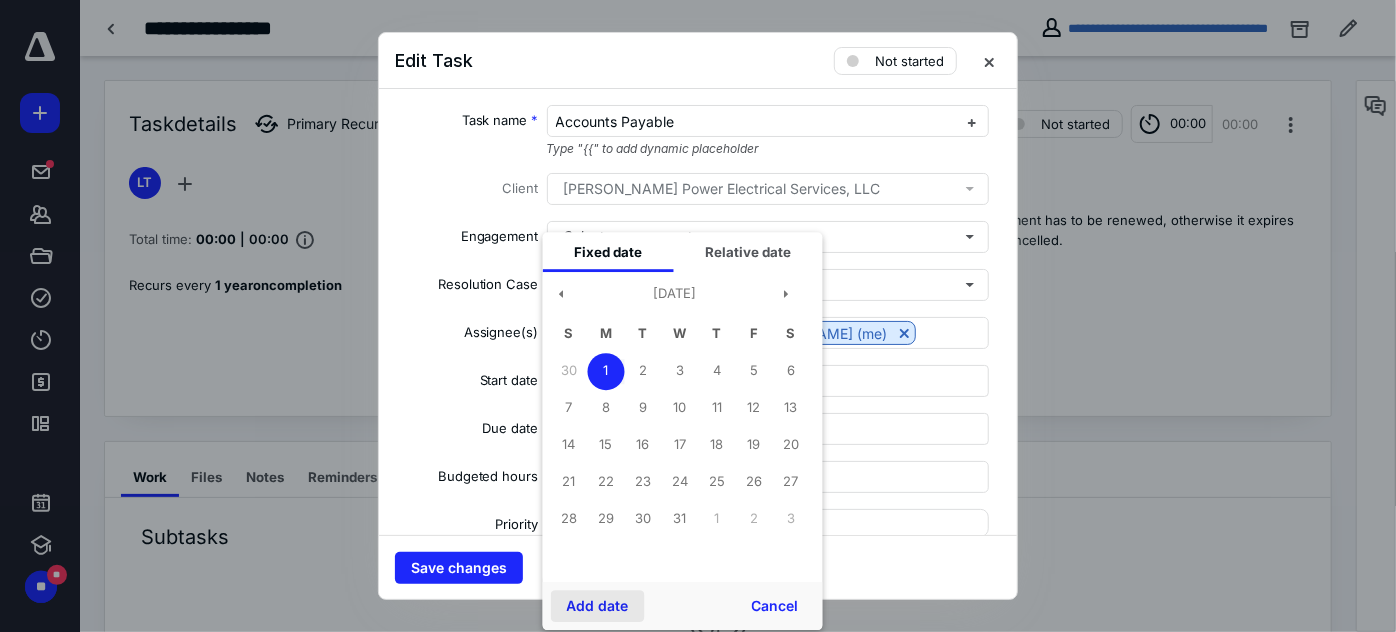 click on "Add date" at bounding box center [598, 606] 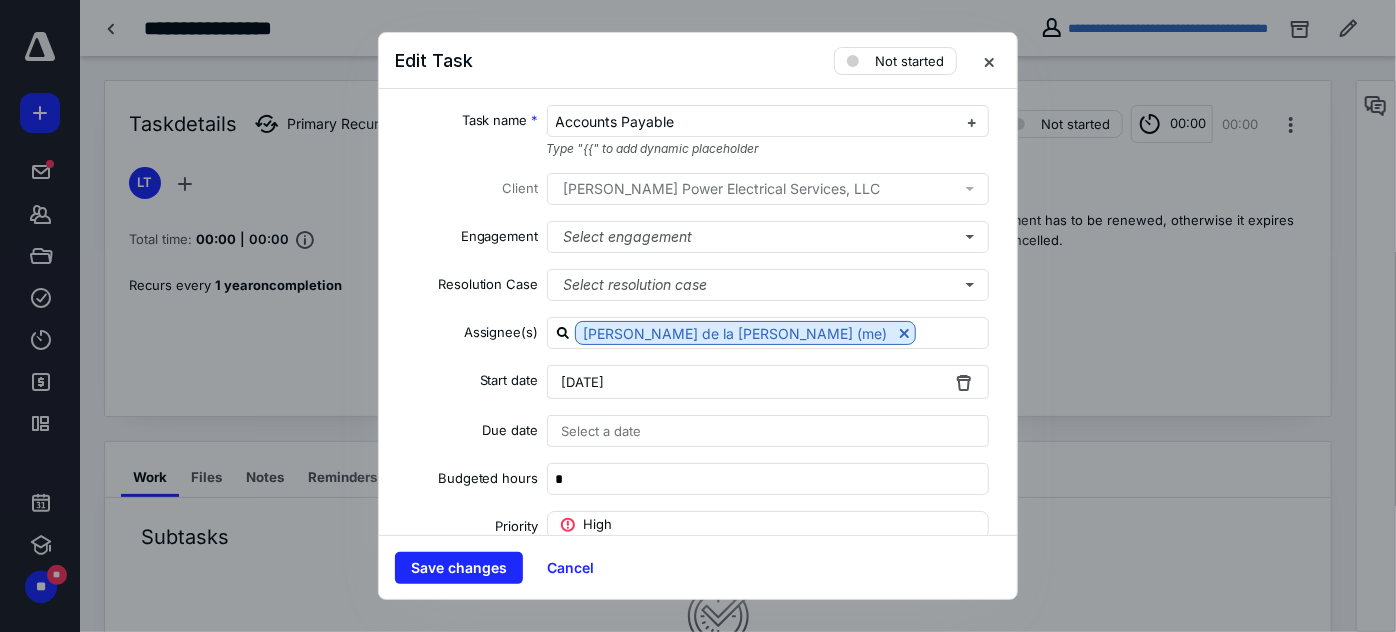 click on "Select a date" at bounding box center [768, 431] 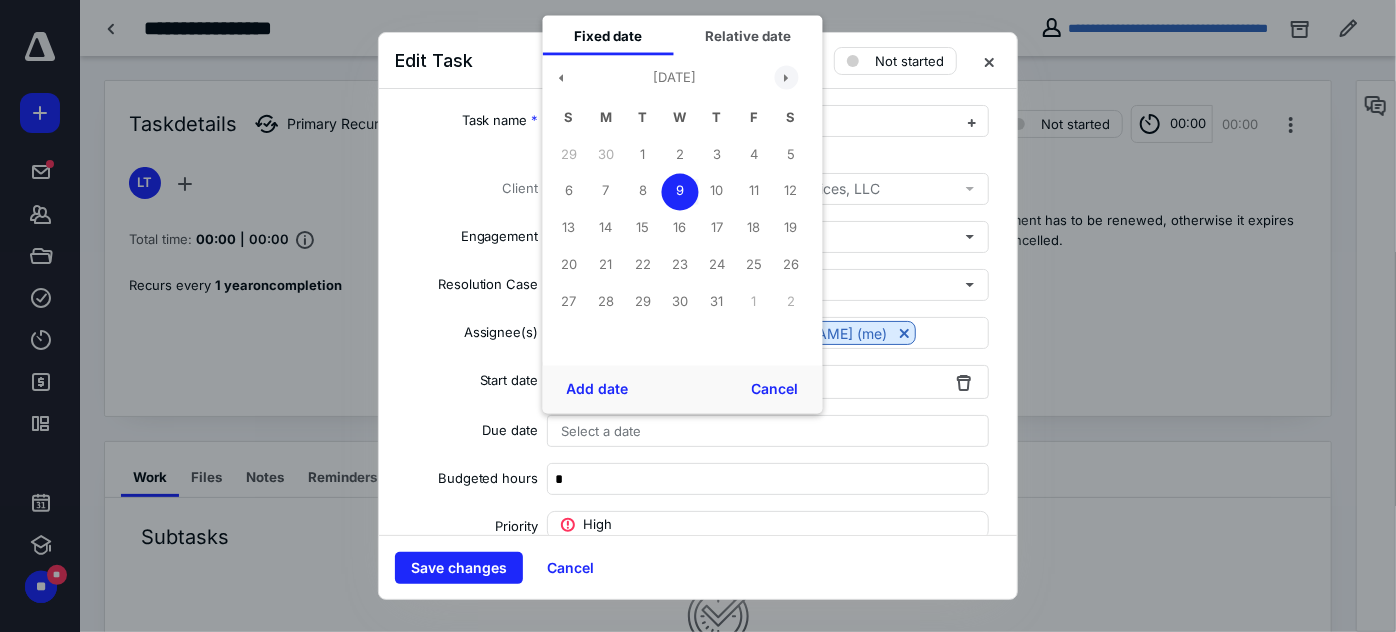 click at bounding box center [787, 77] 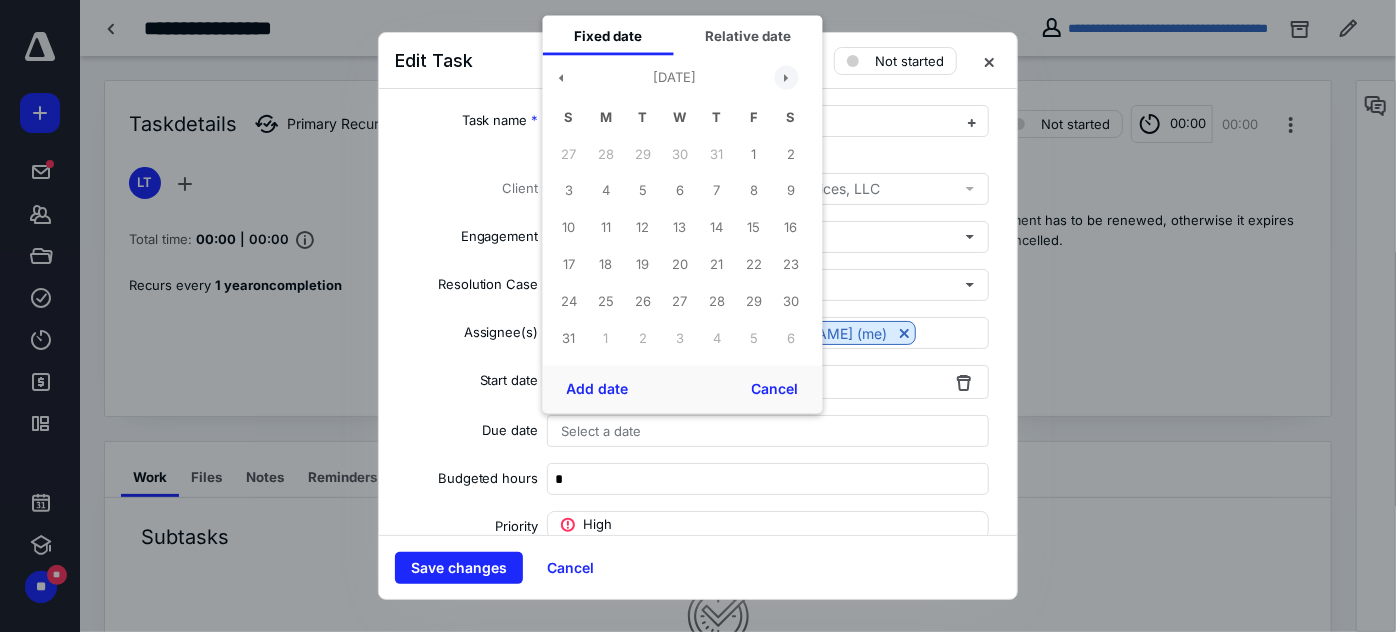 click at bounding box center [787, 77] 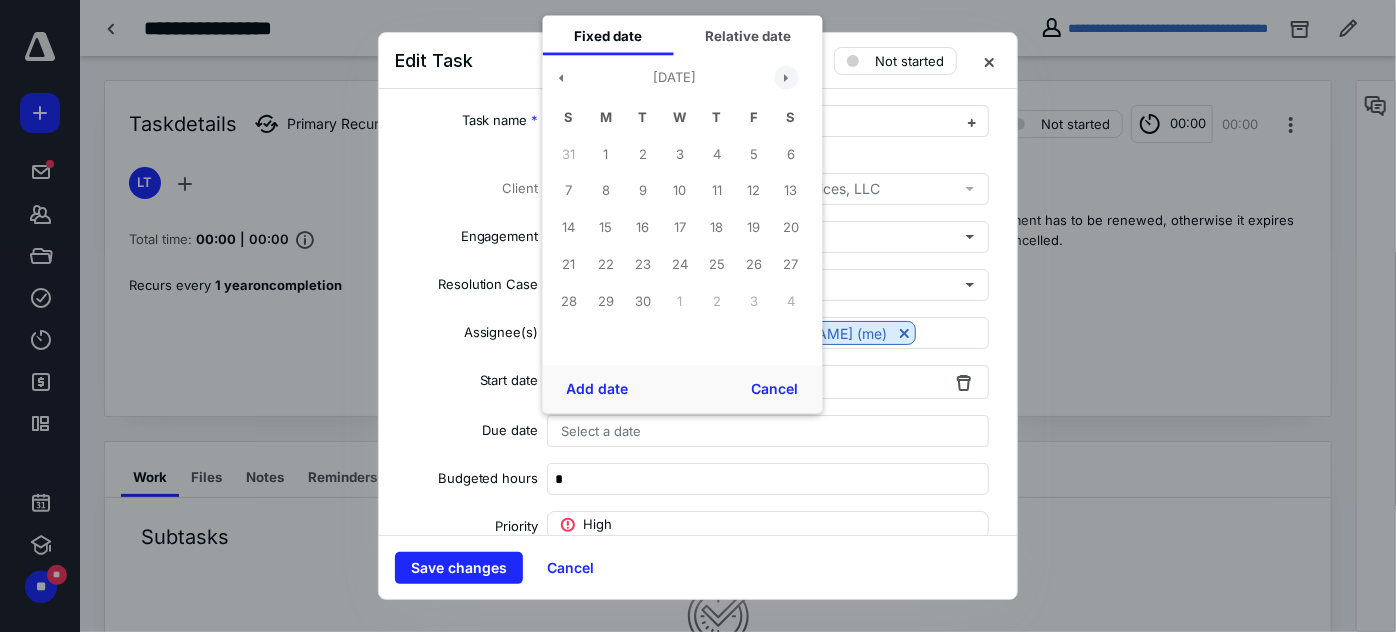 click at bounding box center (787, 77) 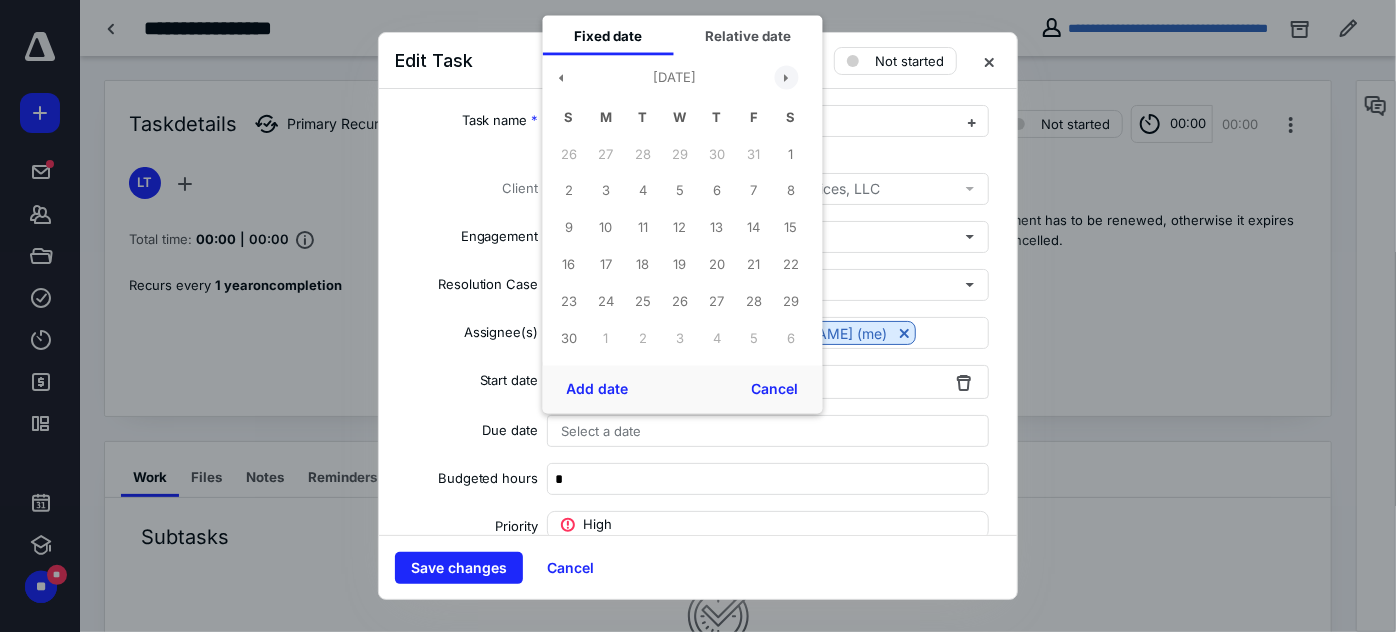 click at bounding box center [787, 77] 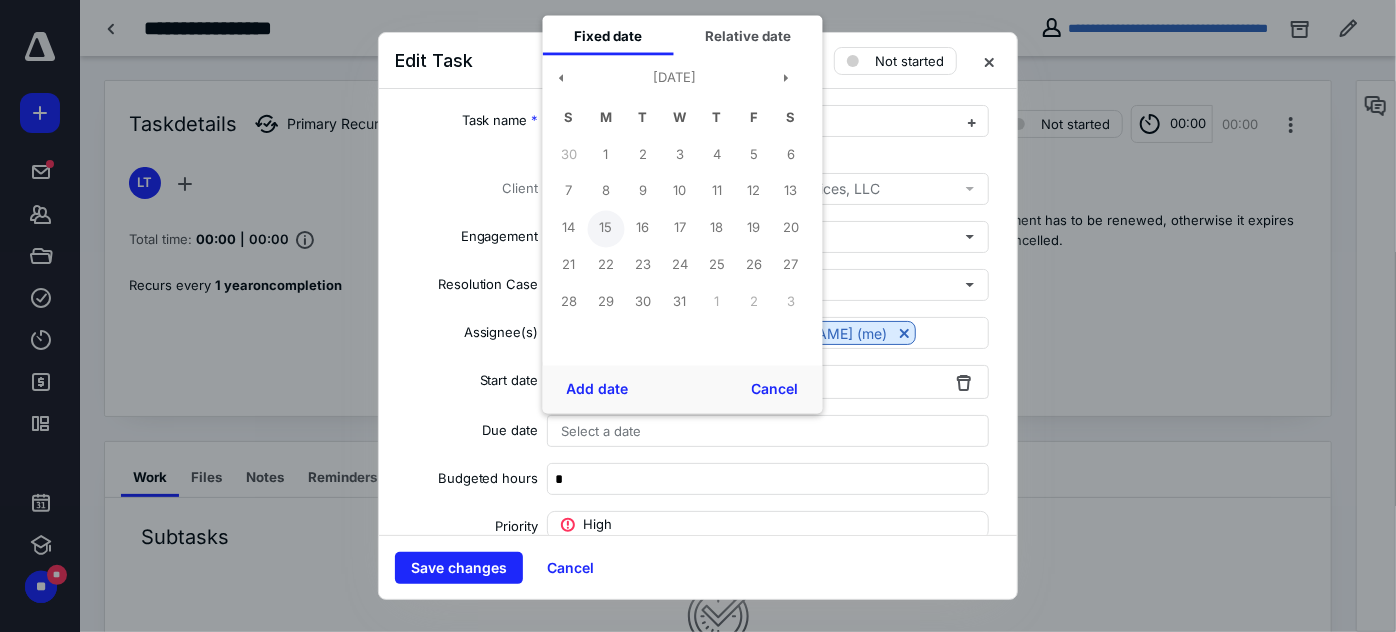 click on "15" at bounding box center (606, 228) 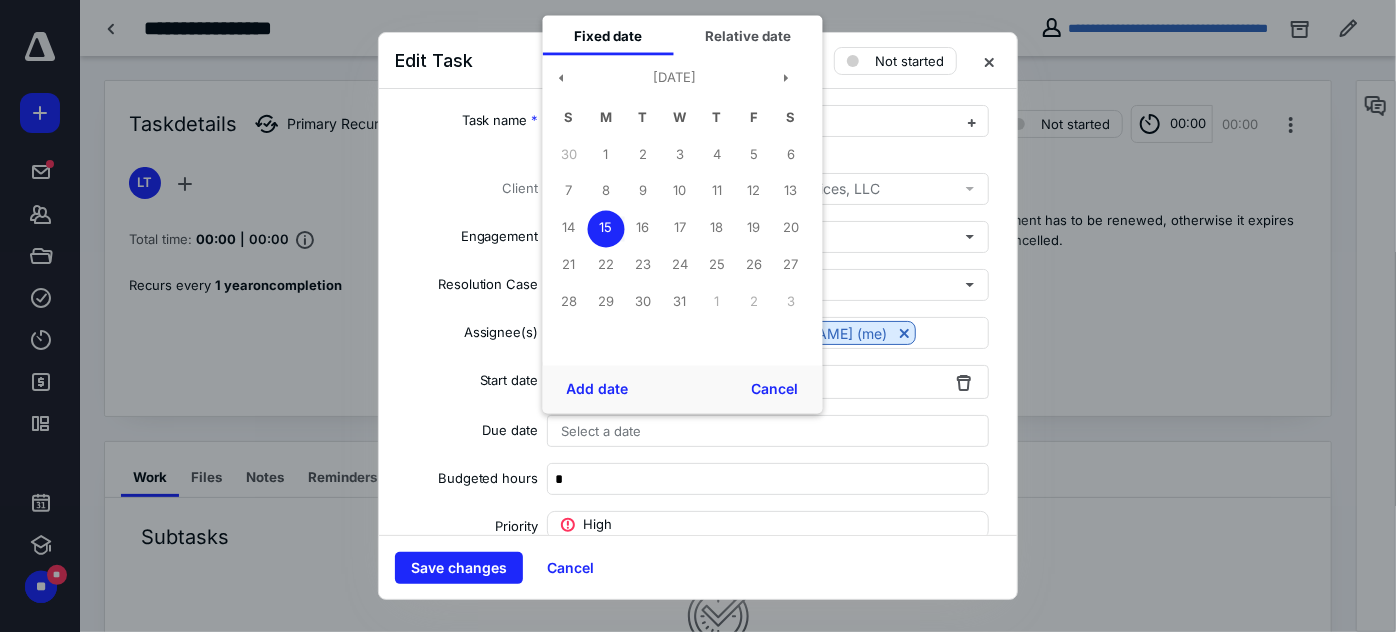 click on "Add date" at bounding box center [598, 390] 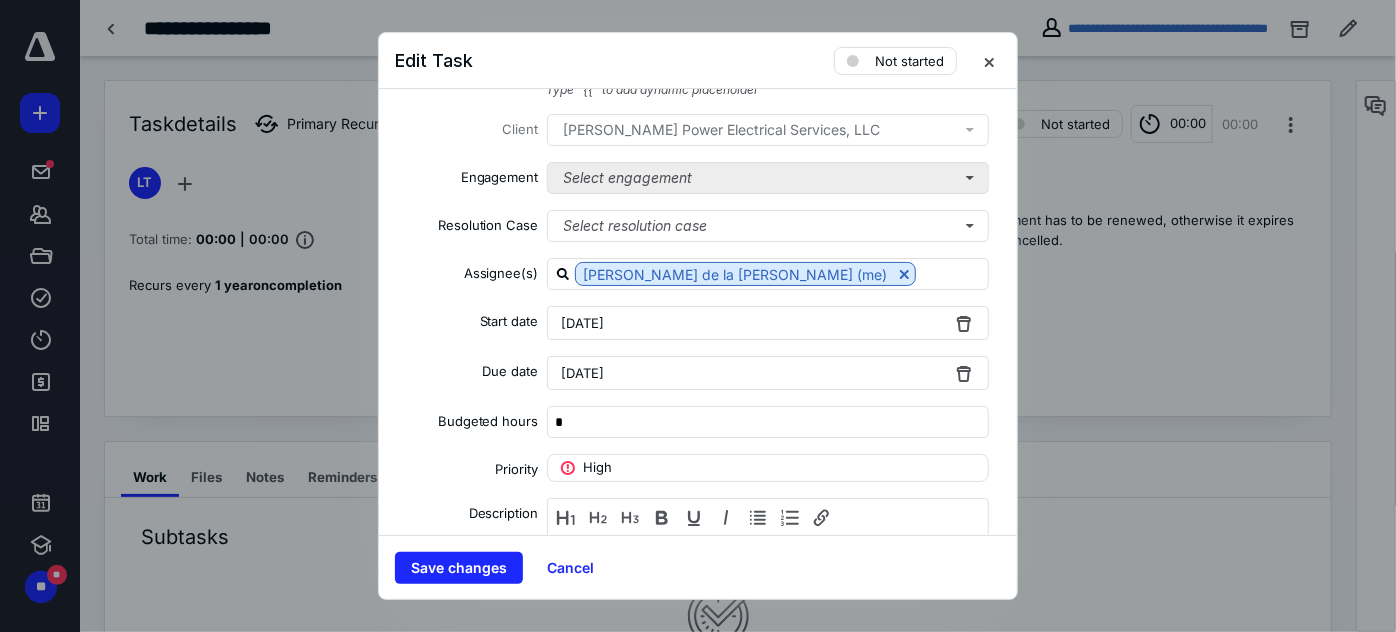 scroll, scrollTop: 0, scrollLeft: 0, axis: both 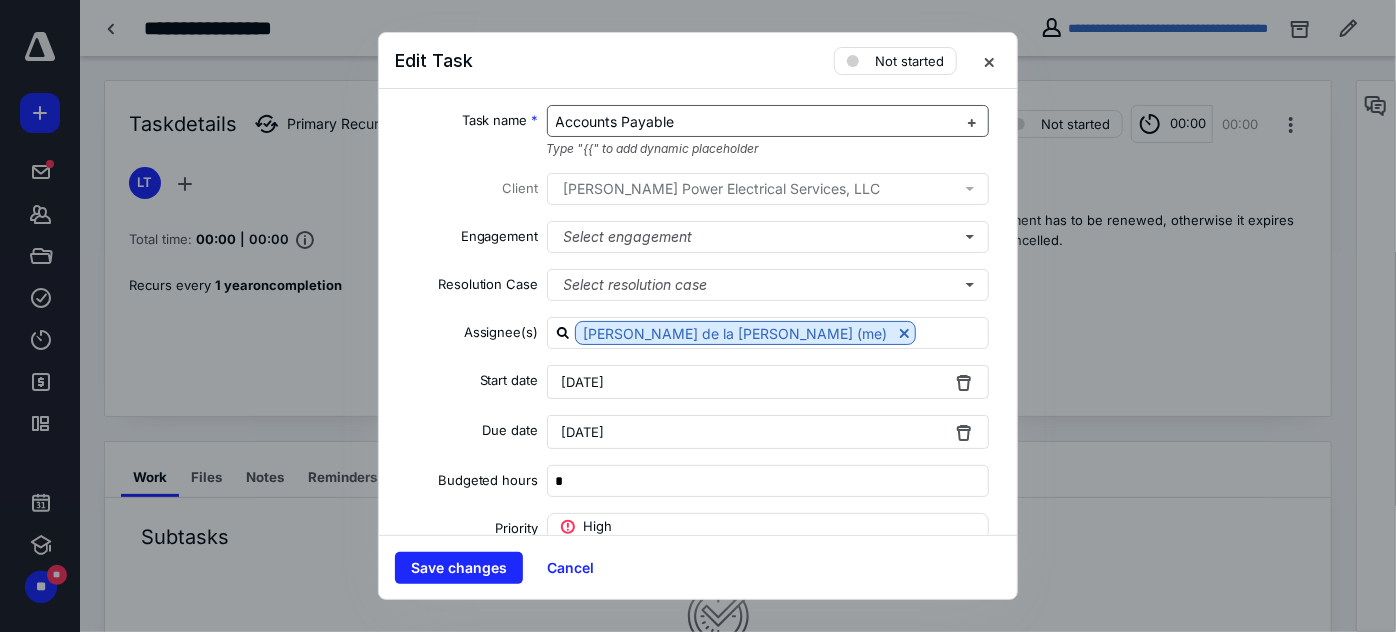 click on "Accounts Payable" at bounding box center [615, 121] 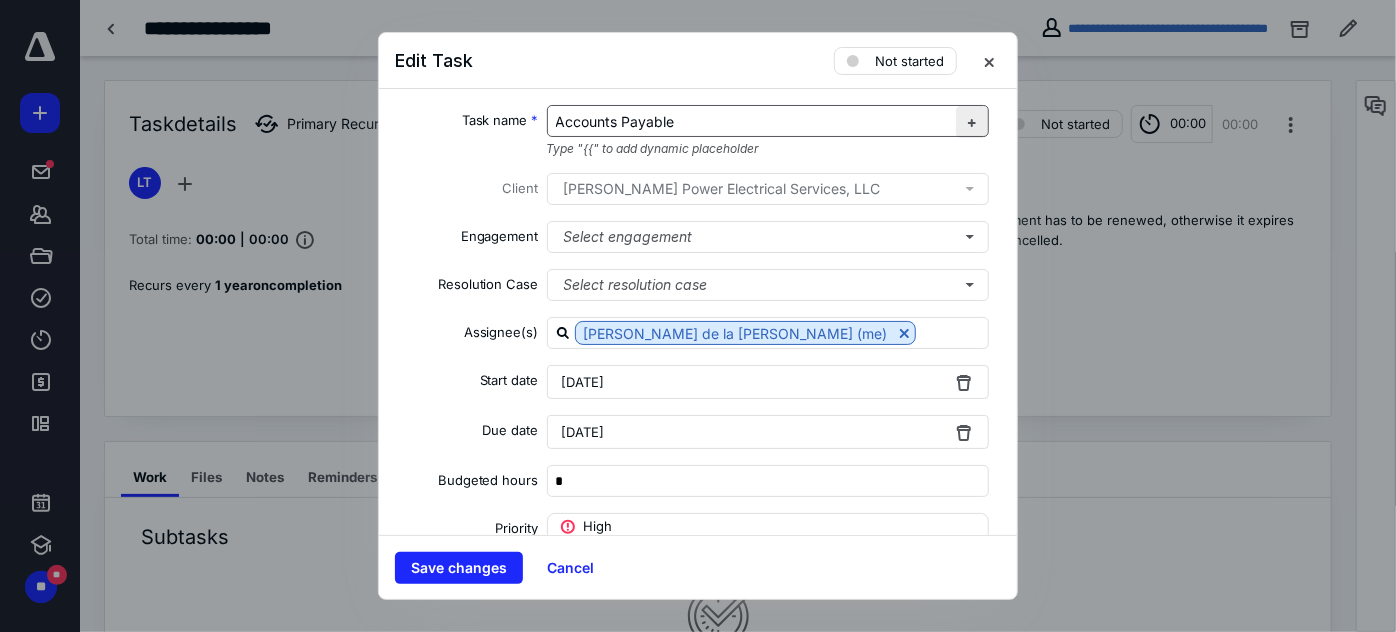 click at bounding box center [972, 122] 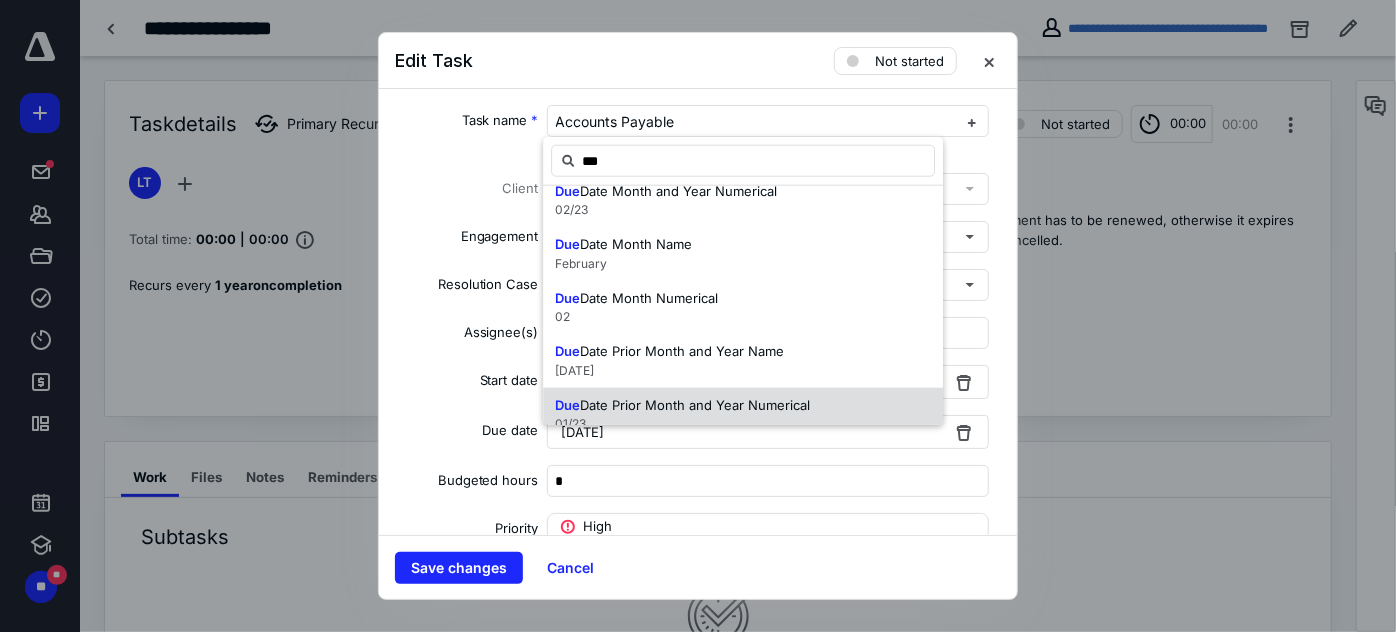 scroll, scrollTop: 90, scrollLeft: 0, axis: vertical 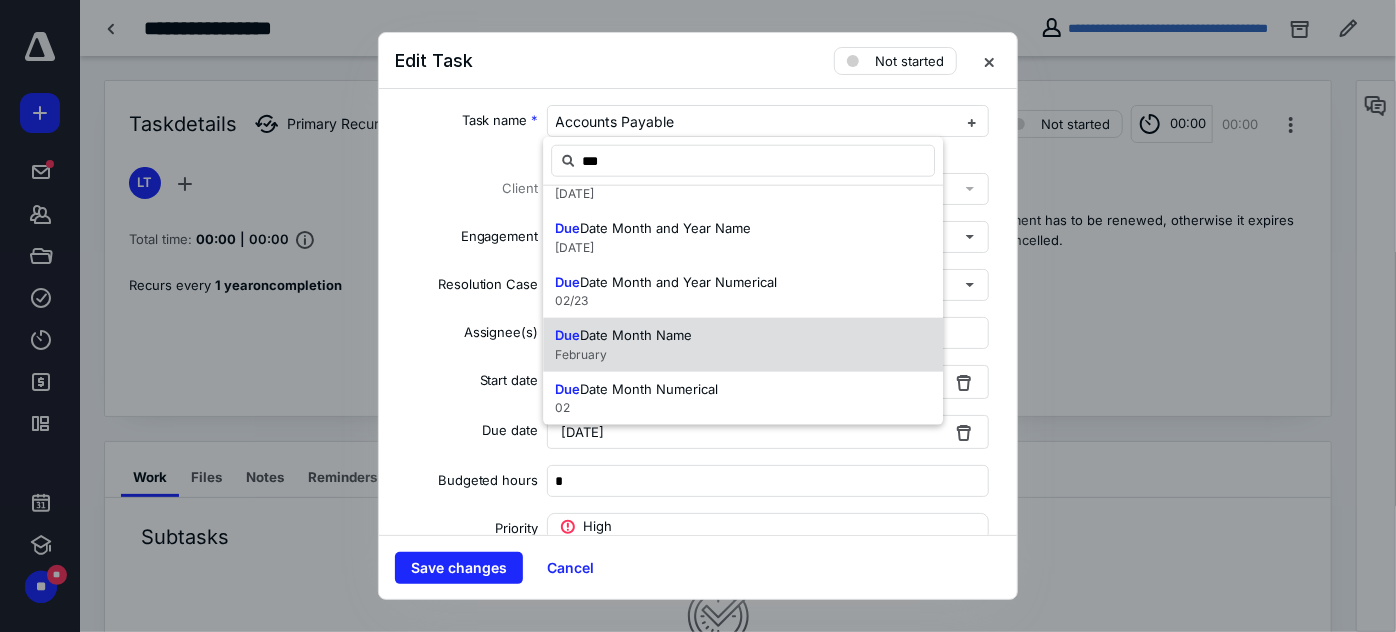 click on "Due  Date Month Name February" at bounding box center (743, 345) 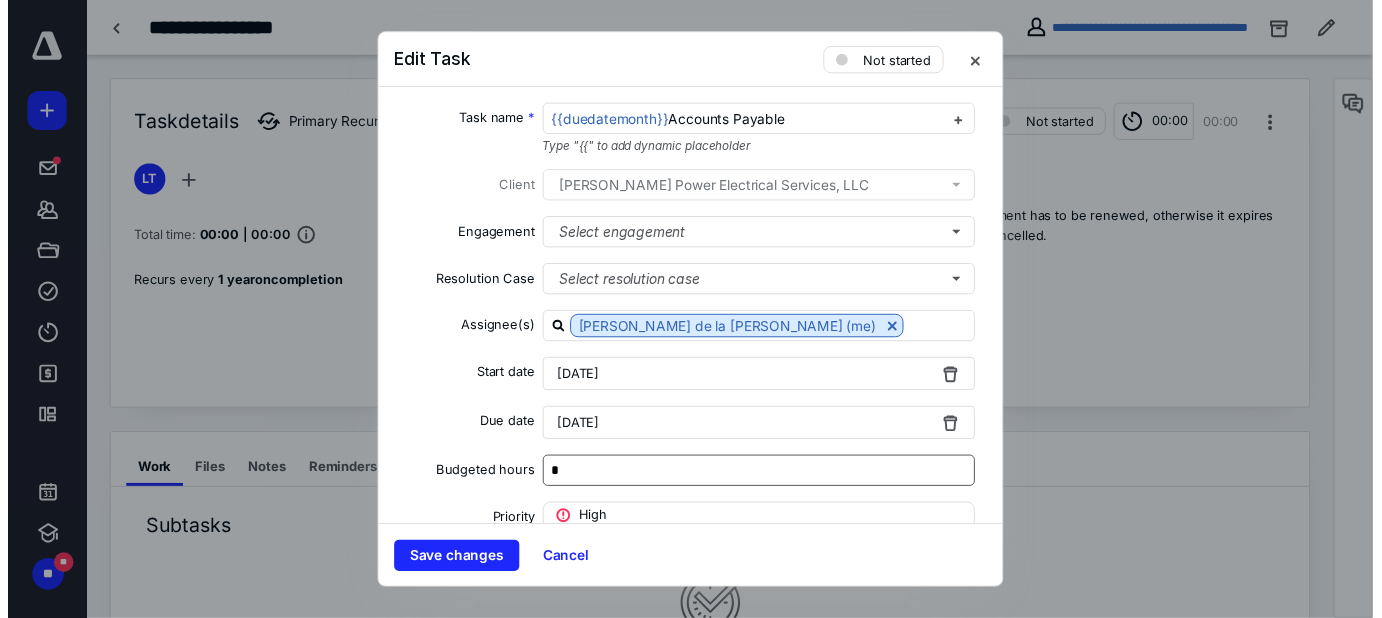 scroll, scrollTop: 0, scrollLeft: 0, axis: both 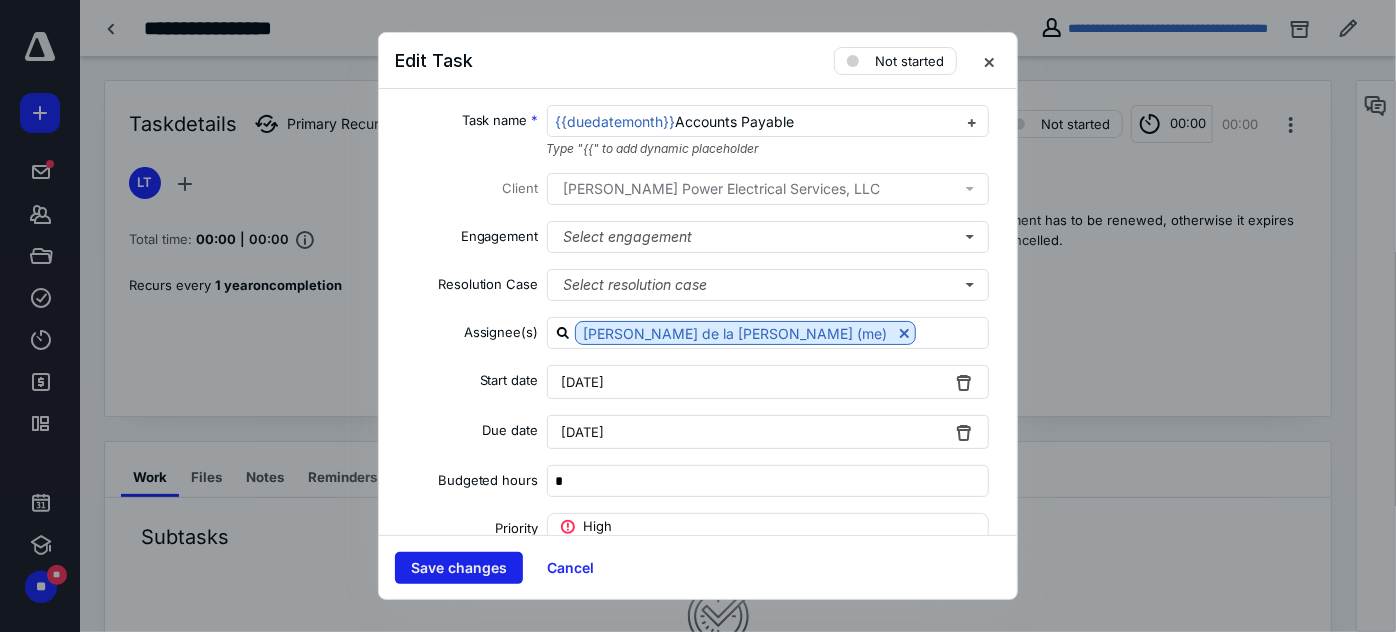 click on "Save changes" at bounding box center [459, 568] 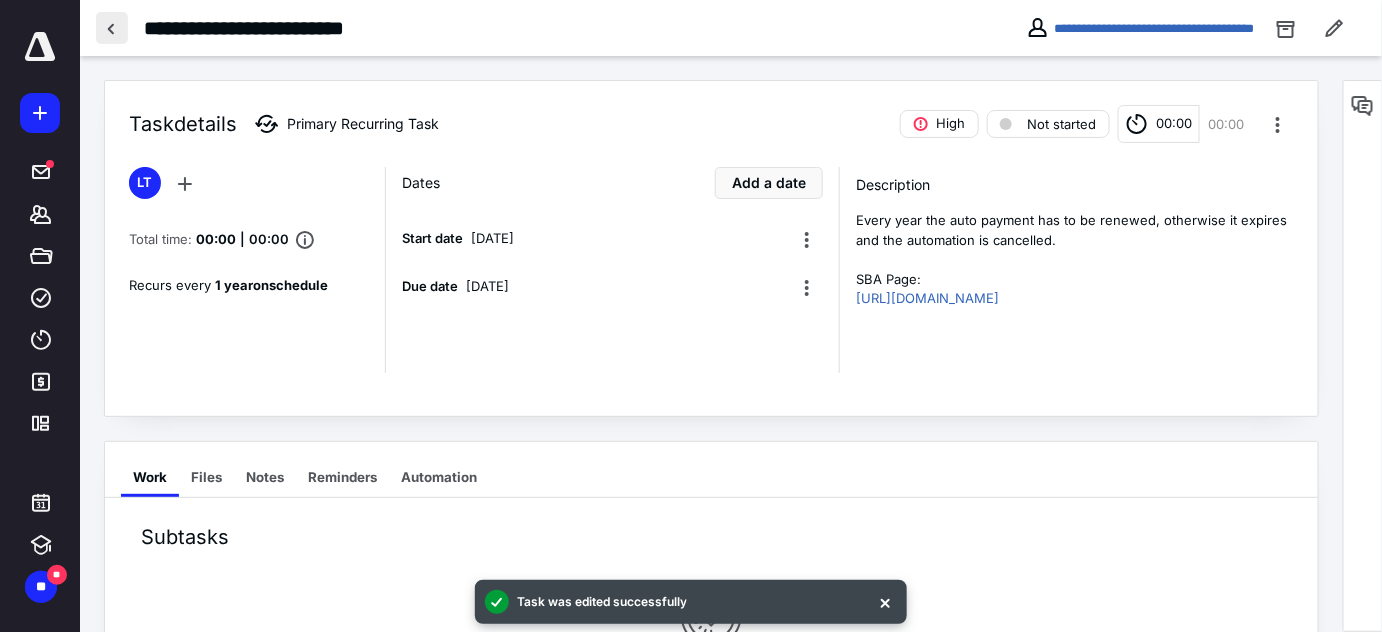 click at bounding box center (112, 28) 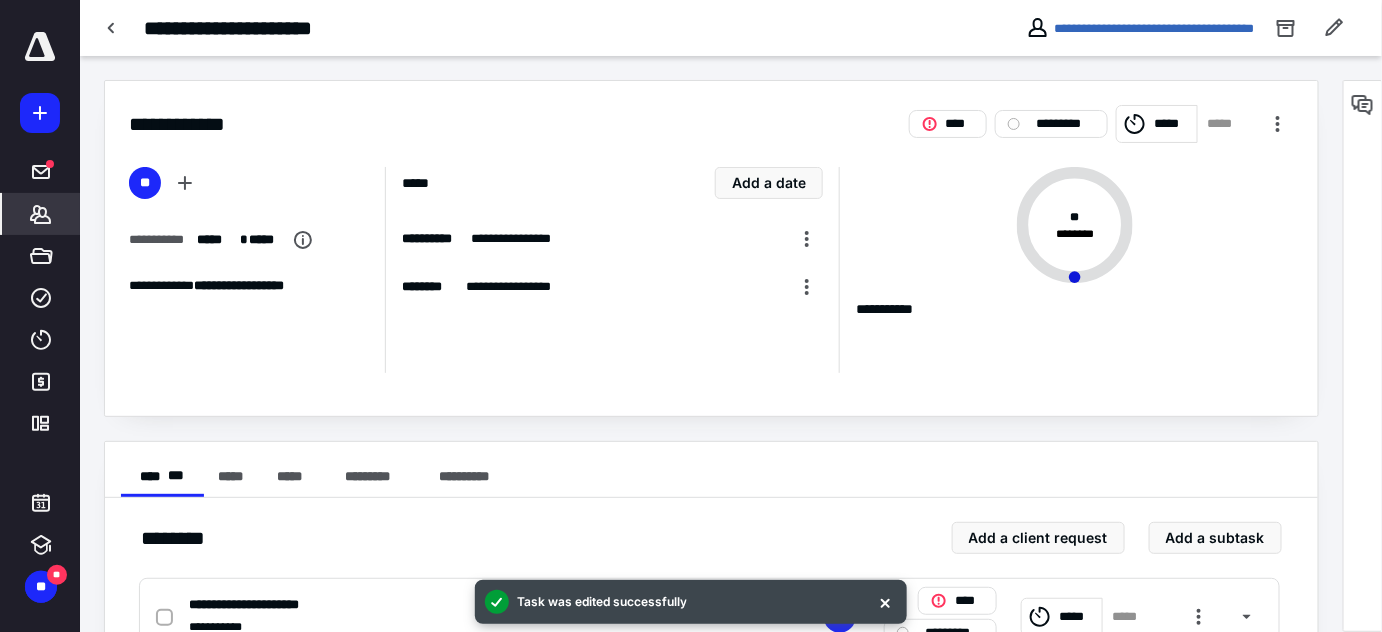 click 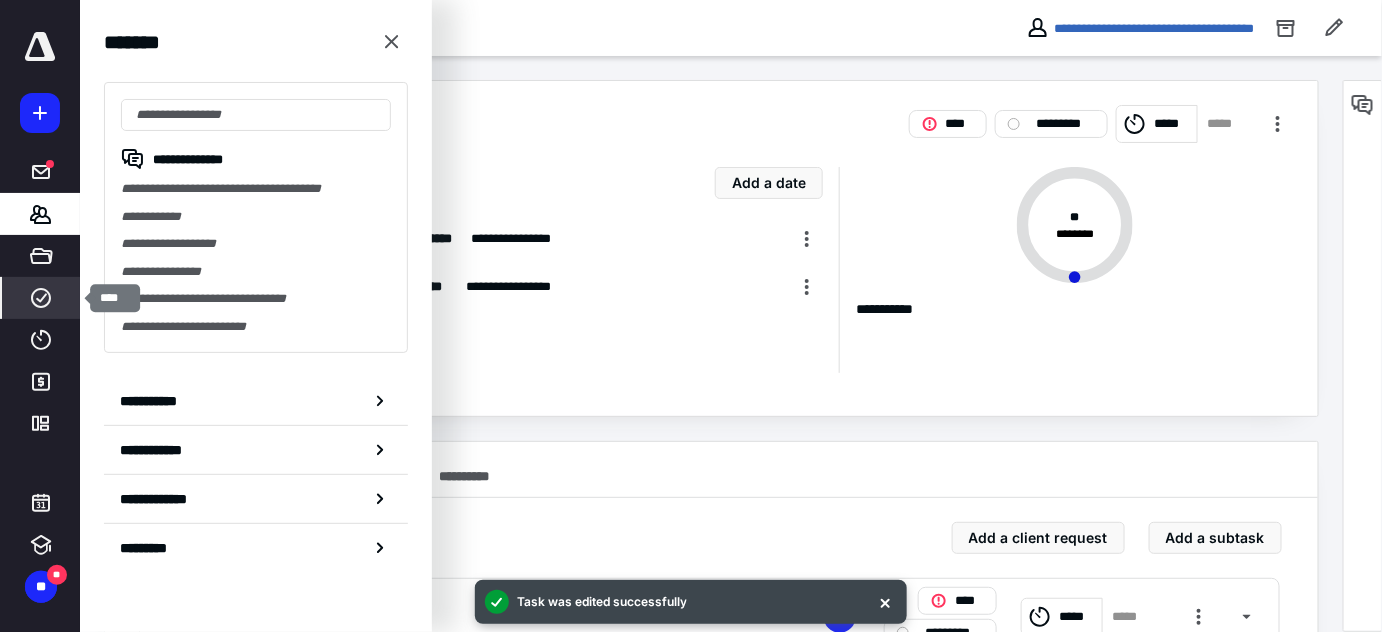 click 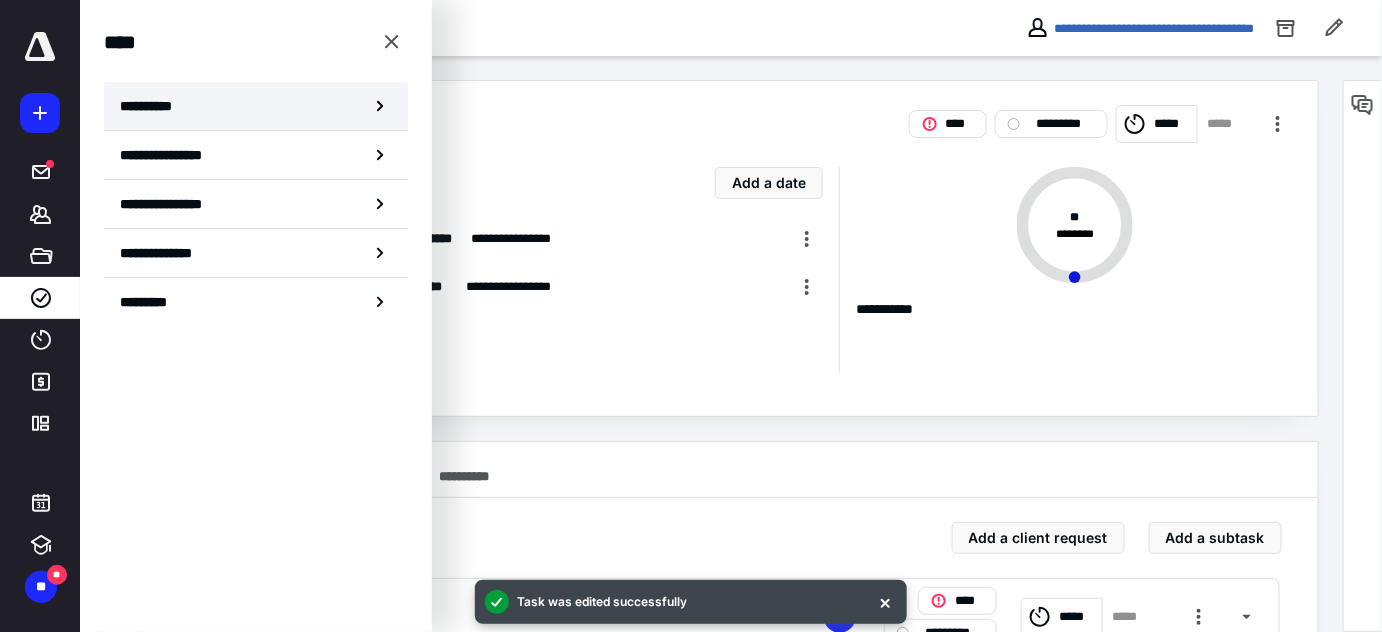click on "**********" at bounding box center (153, 106) 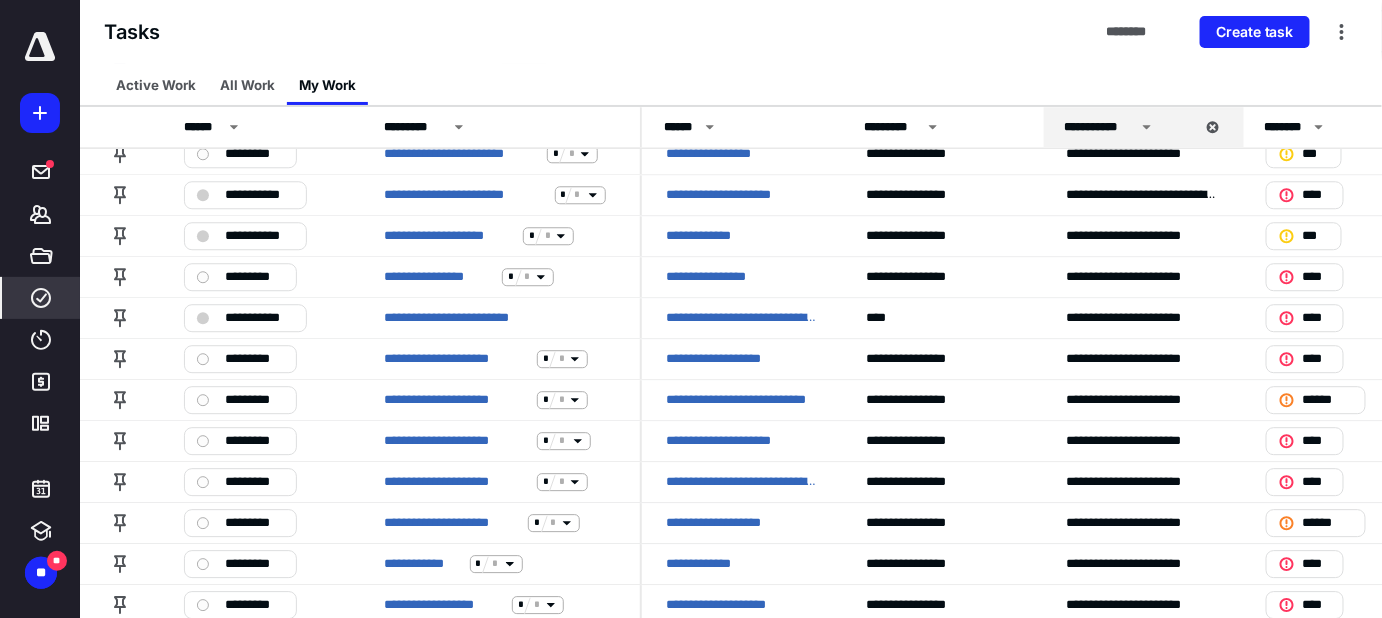 scroll, scrollTop: 1713, scrollLeft: 0, axis: vertical 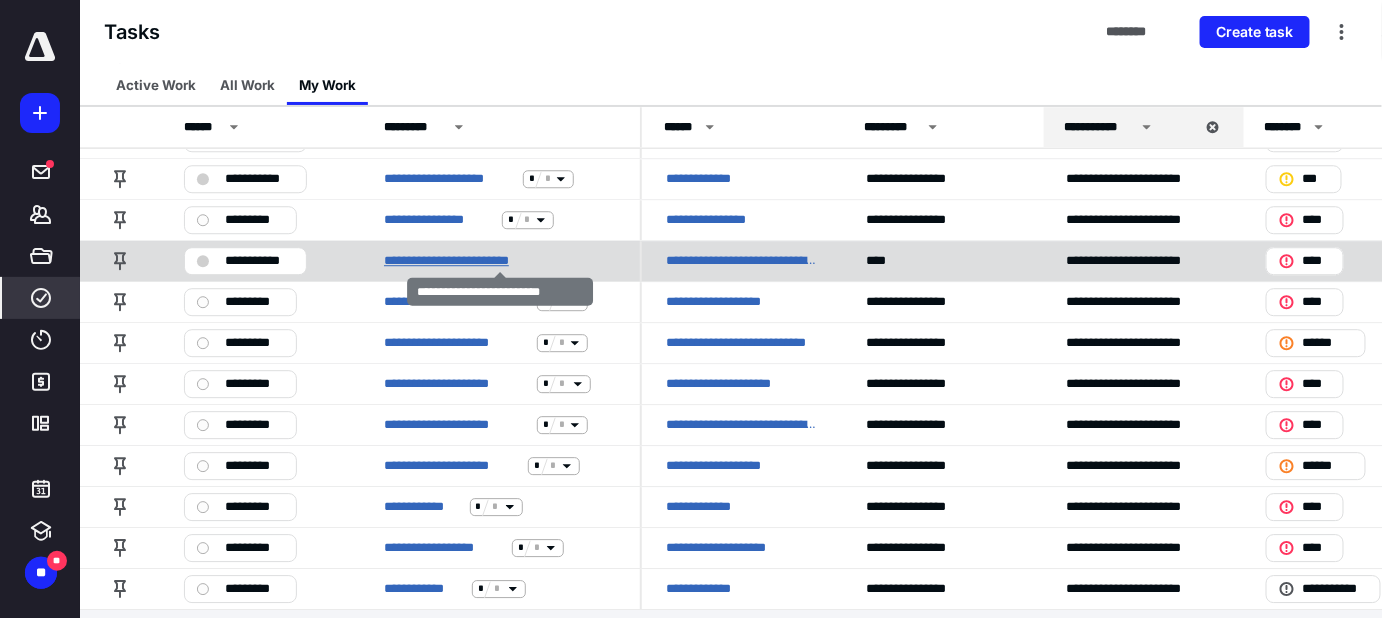 click on "**********" at bounding box center [473, 261] 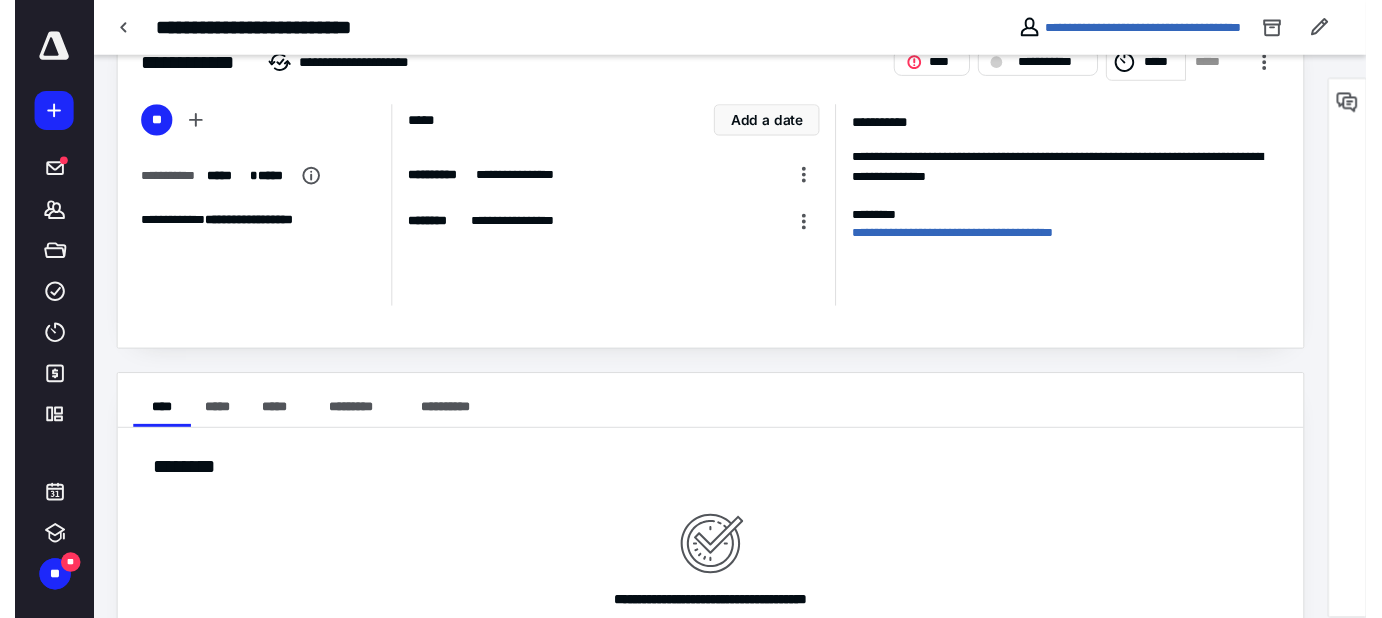 scroll, scrollTop: 0, scrollLeft: 0, axis: both 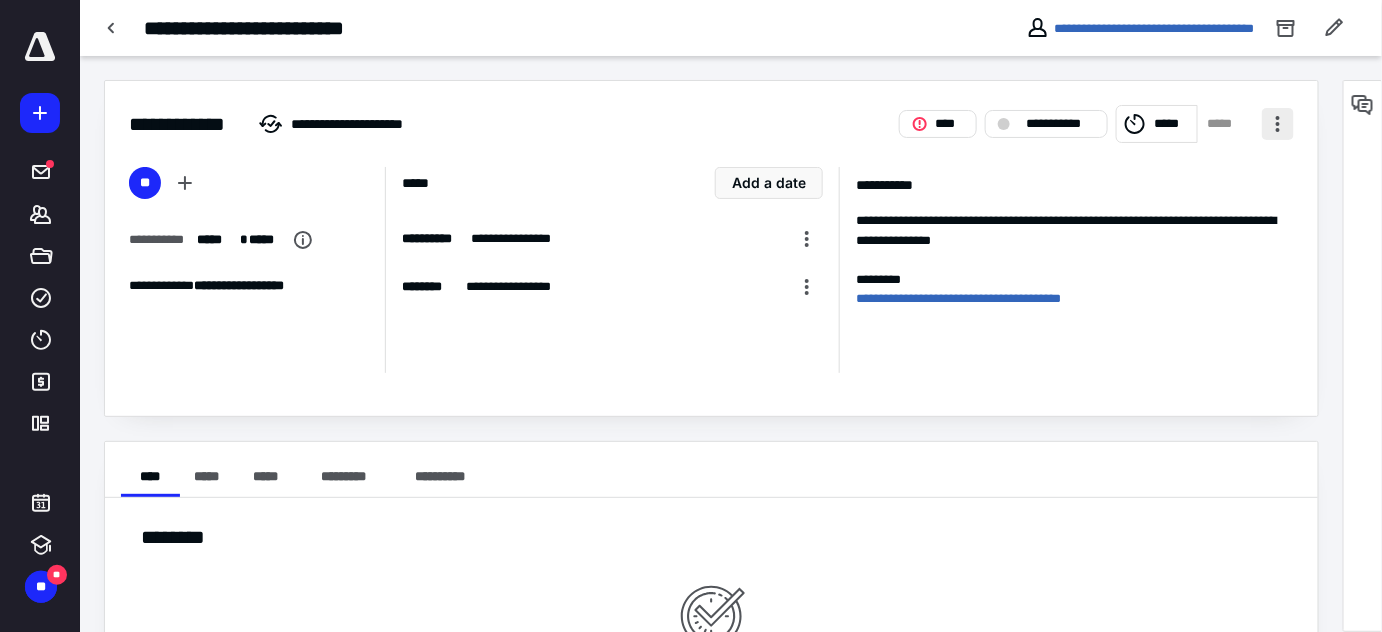 click at bounding box center (1278, 124) 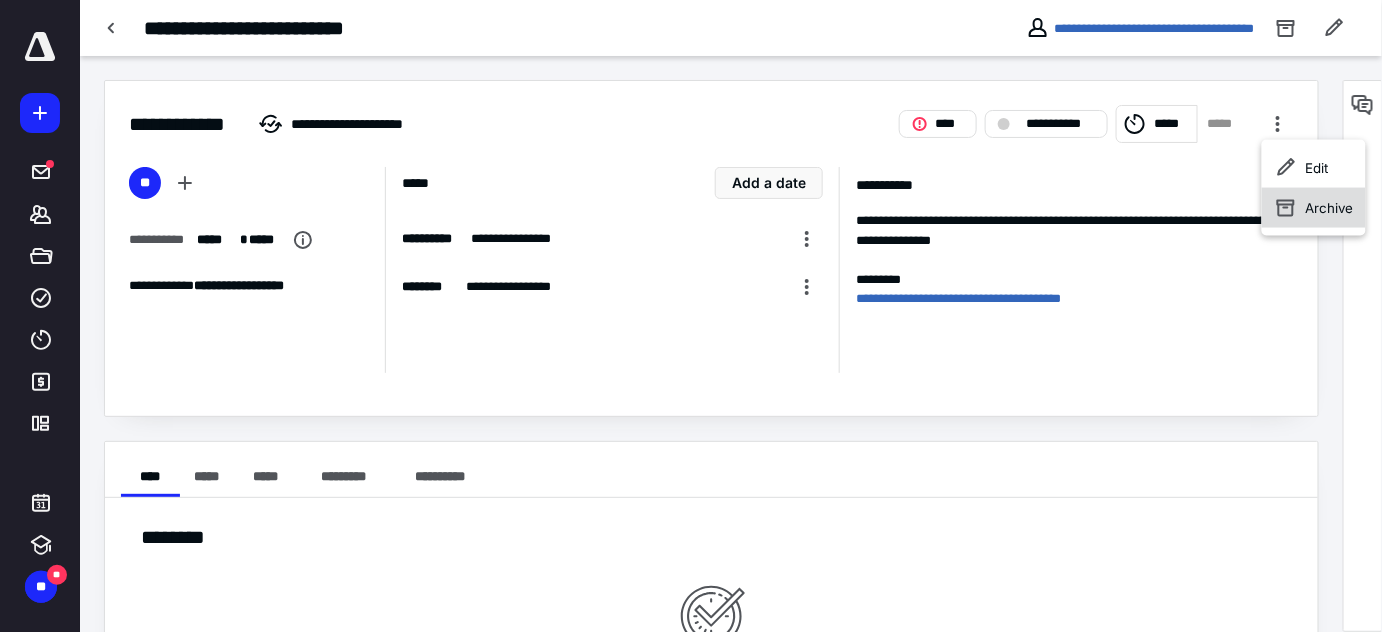 click on "Archive" at bounding box center [1330, 208] 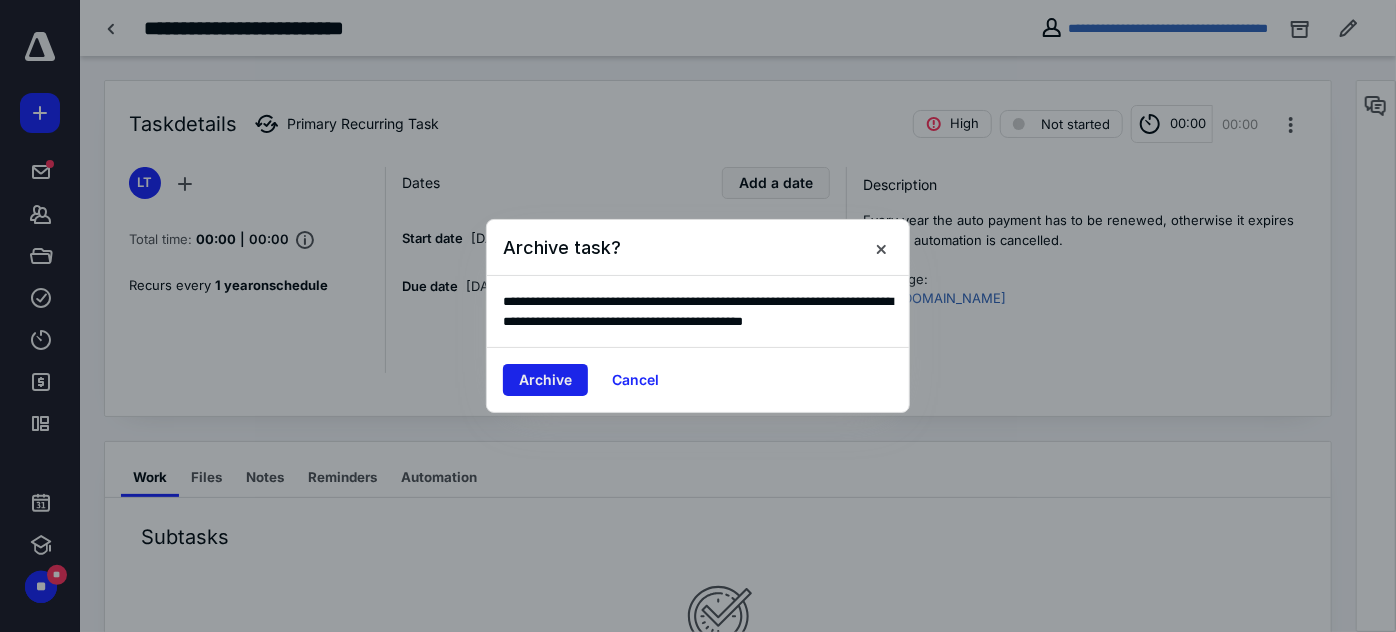 click on "Archive" at bounding box center [545, 380] 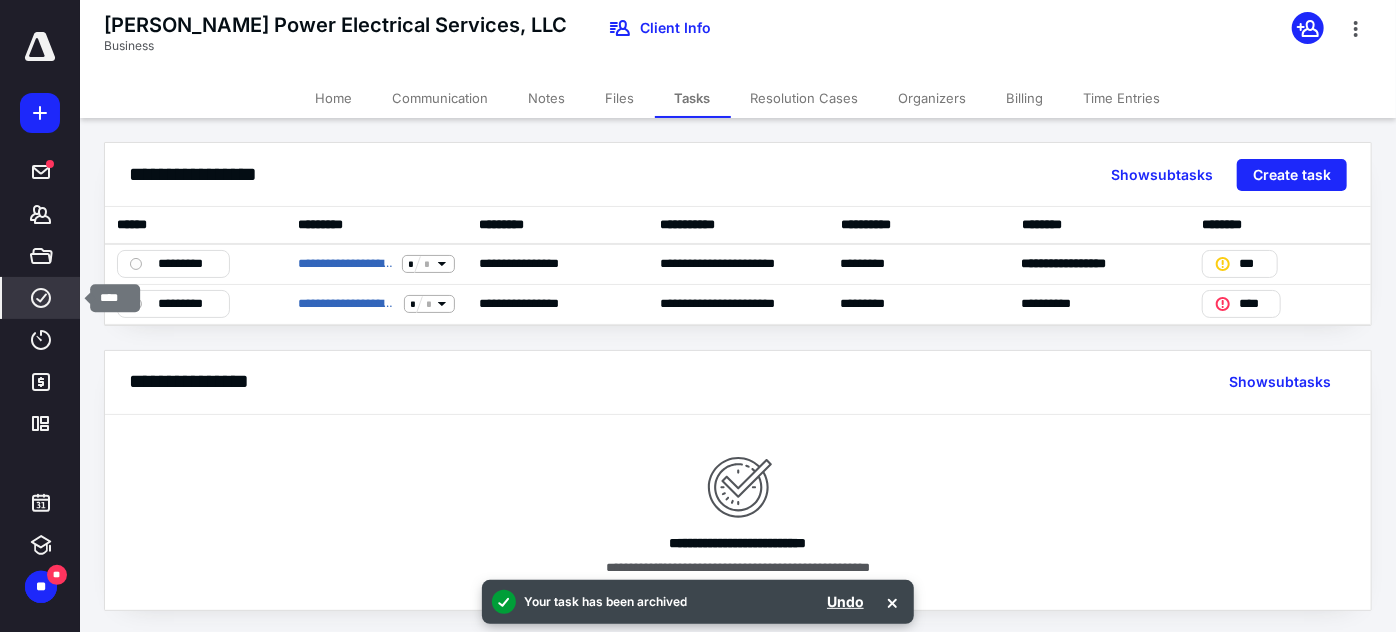 click 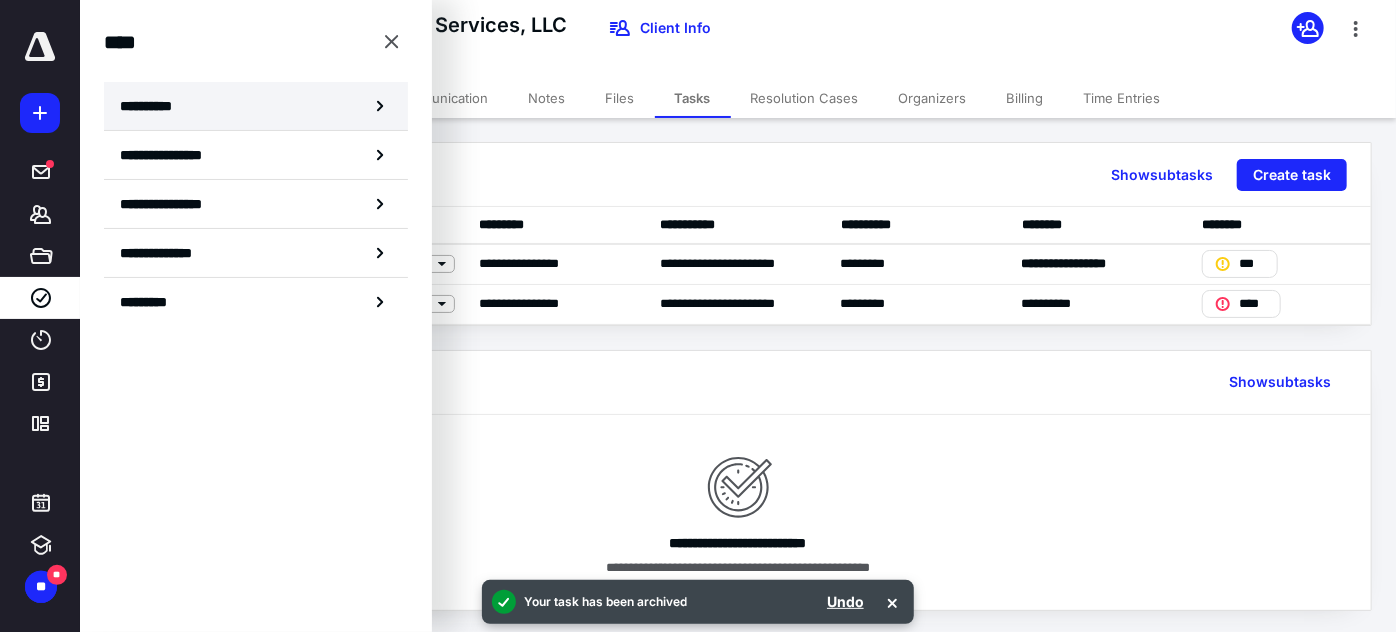 click on "**********" at bounding box center (153, 106) 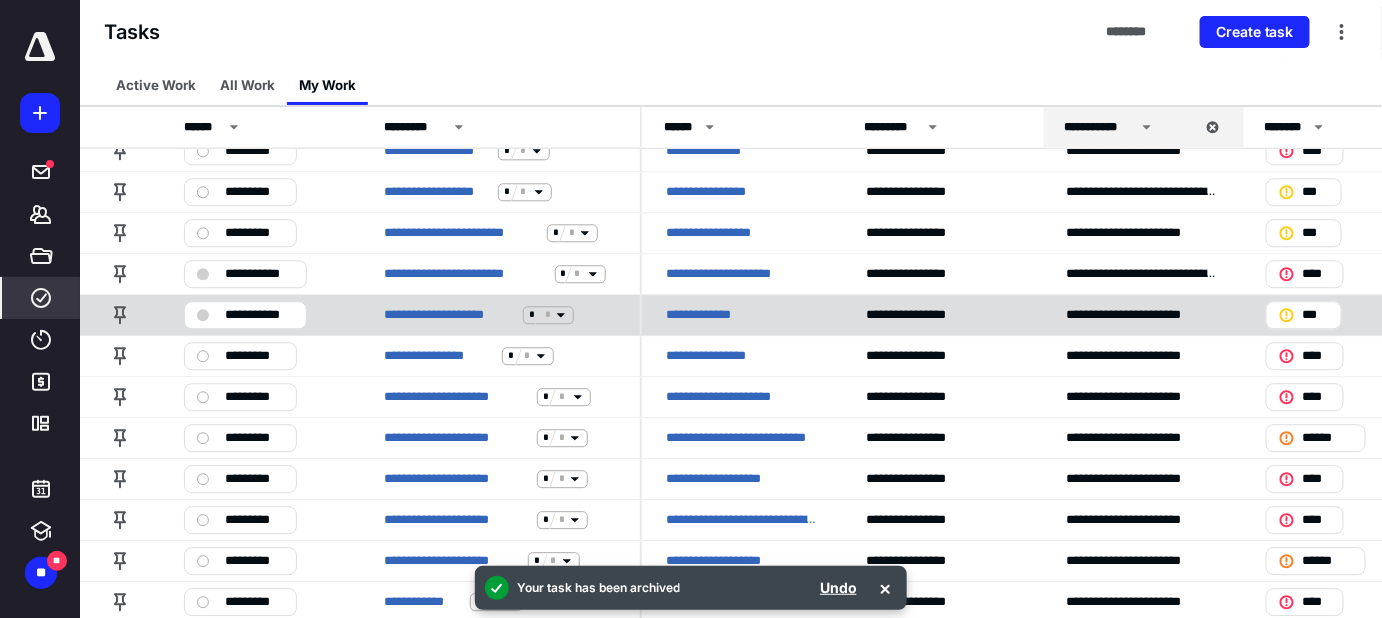 scroll, scrollTop: 1672, scrollLeft: 0, axis: vertical 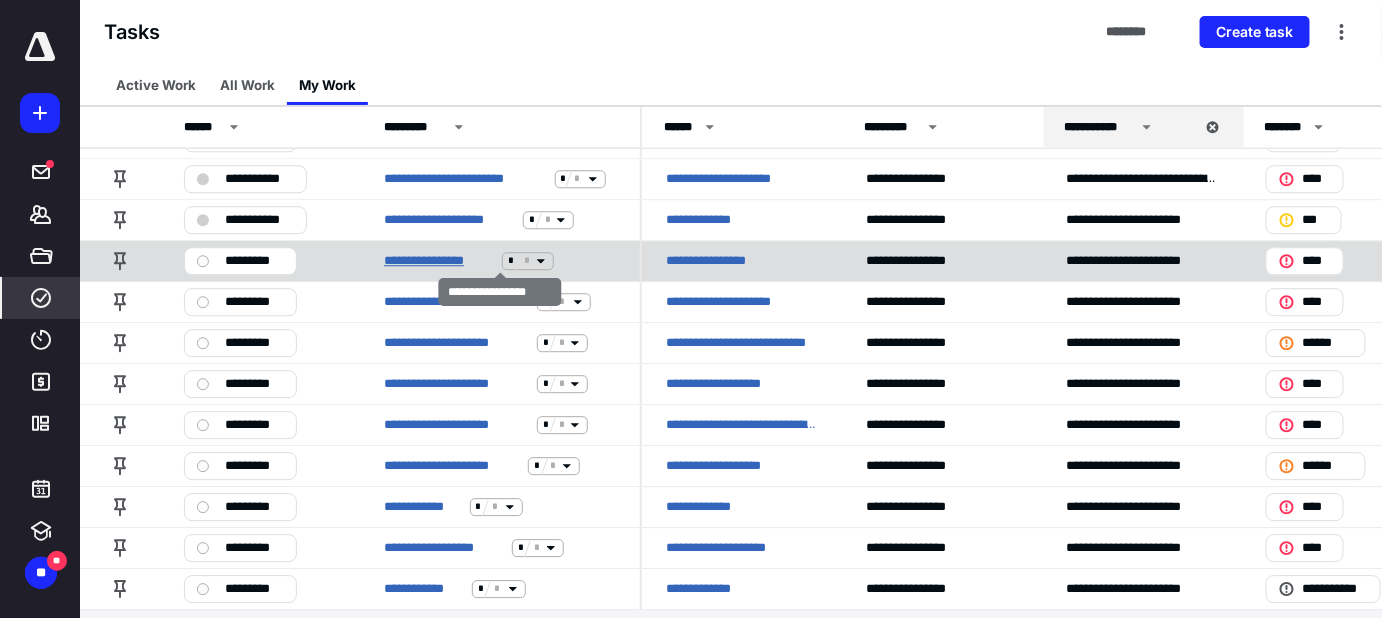click on "**********" at bounding box center (439, 261) 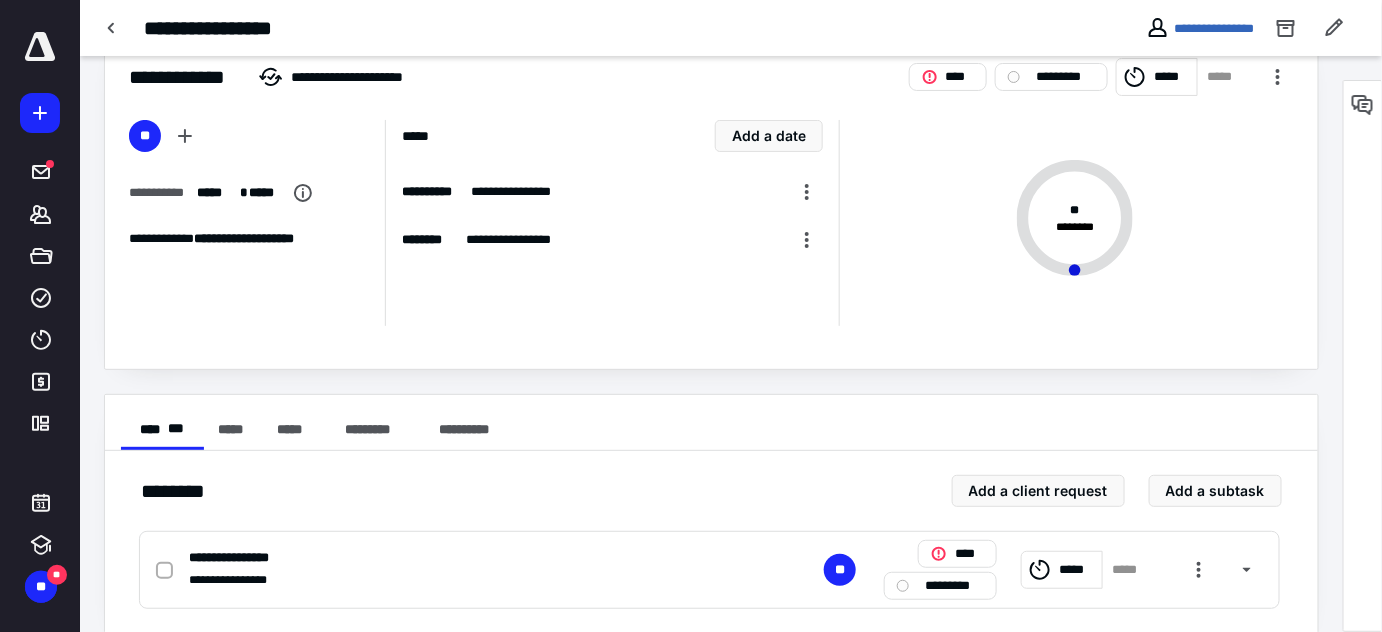 scroll, scrollTop: 72, scrollLeft: 0, axis: vertical 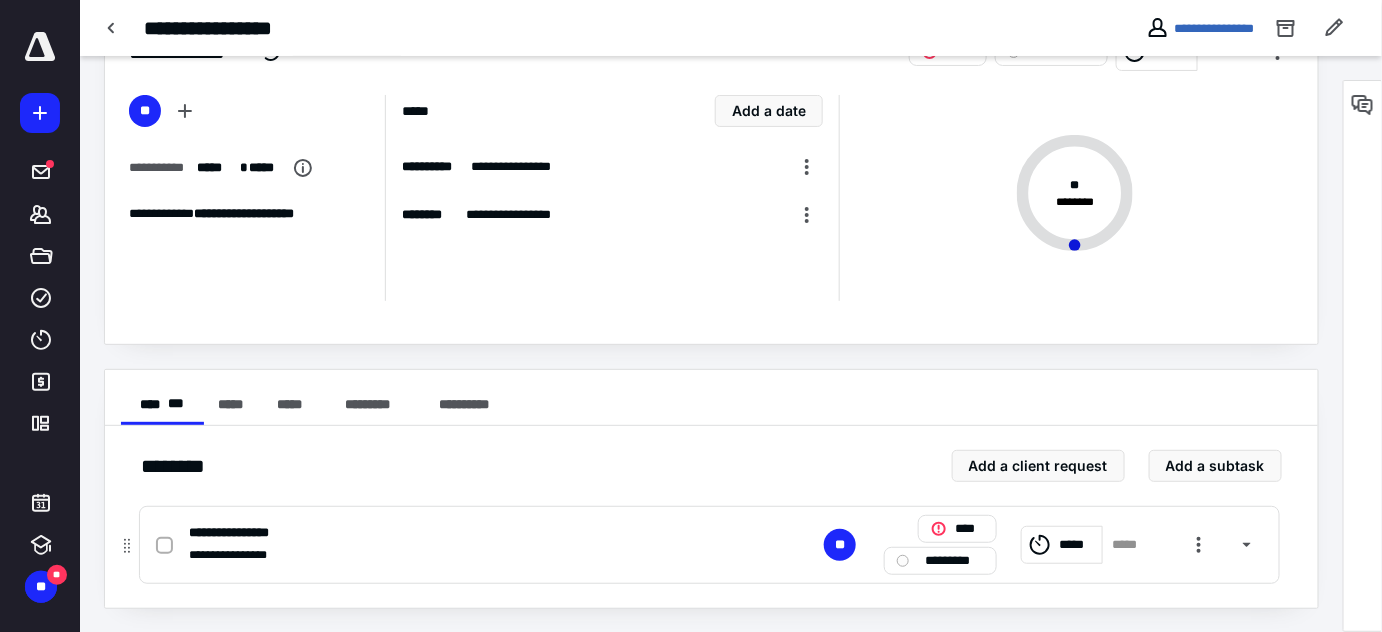 click on "**********" at bounding box center (447, 533) 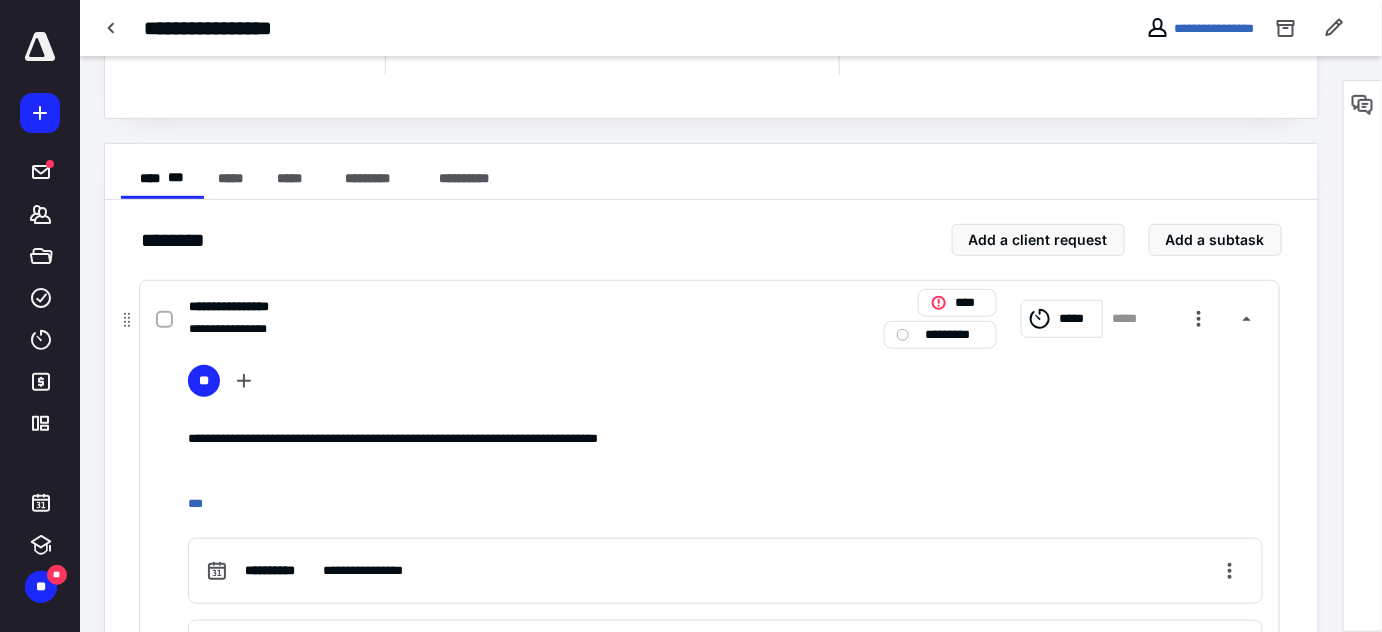 scroll, scrollTop: 289, scrollLeft: 0, axis: vertical 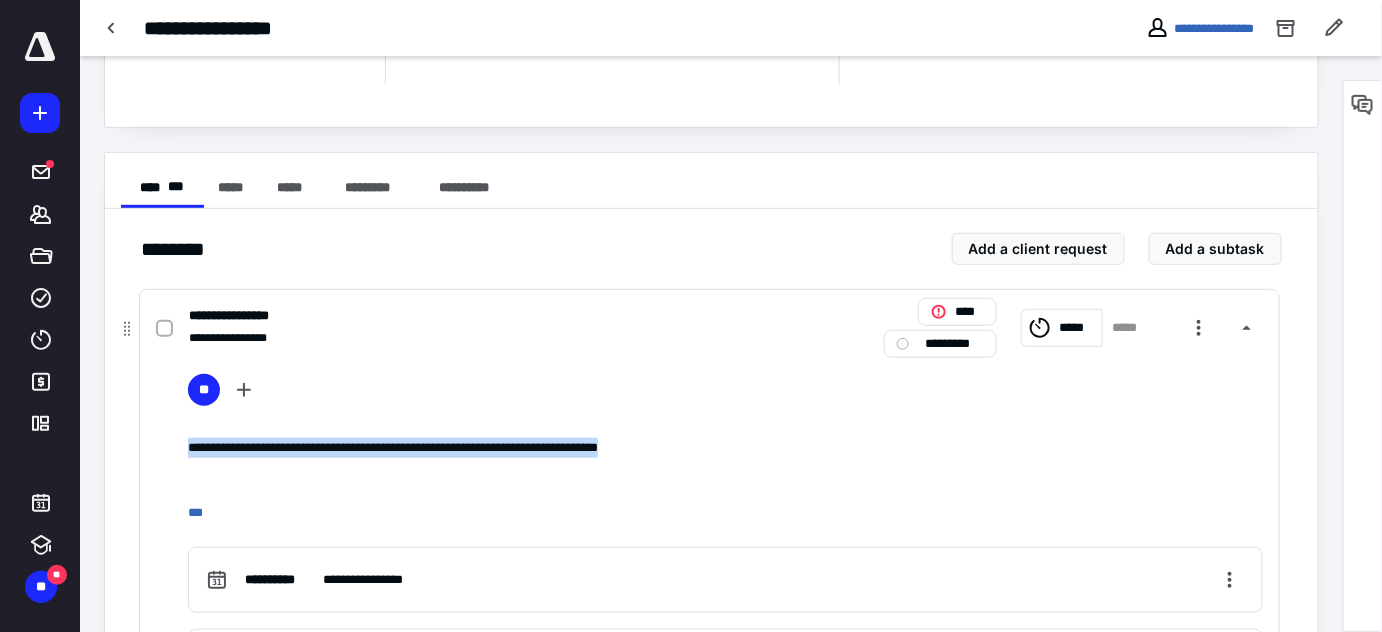 drag, startPoint x: 743, startPoint y: 444, endPoint x: 172, endPoint y: 450, distance: 571.0315 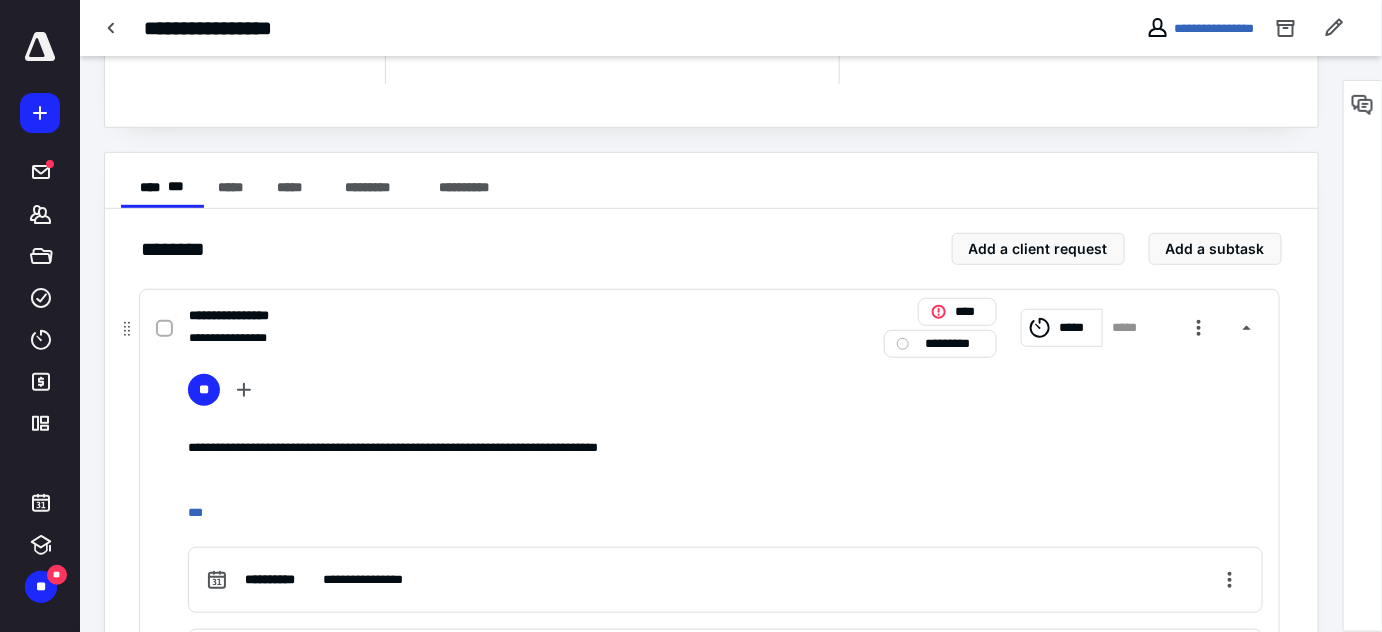 drag, startPoint x: 215, startPoint y: 446, endPoint x: 748, endPoint y: 472, distance: 533.6338 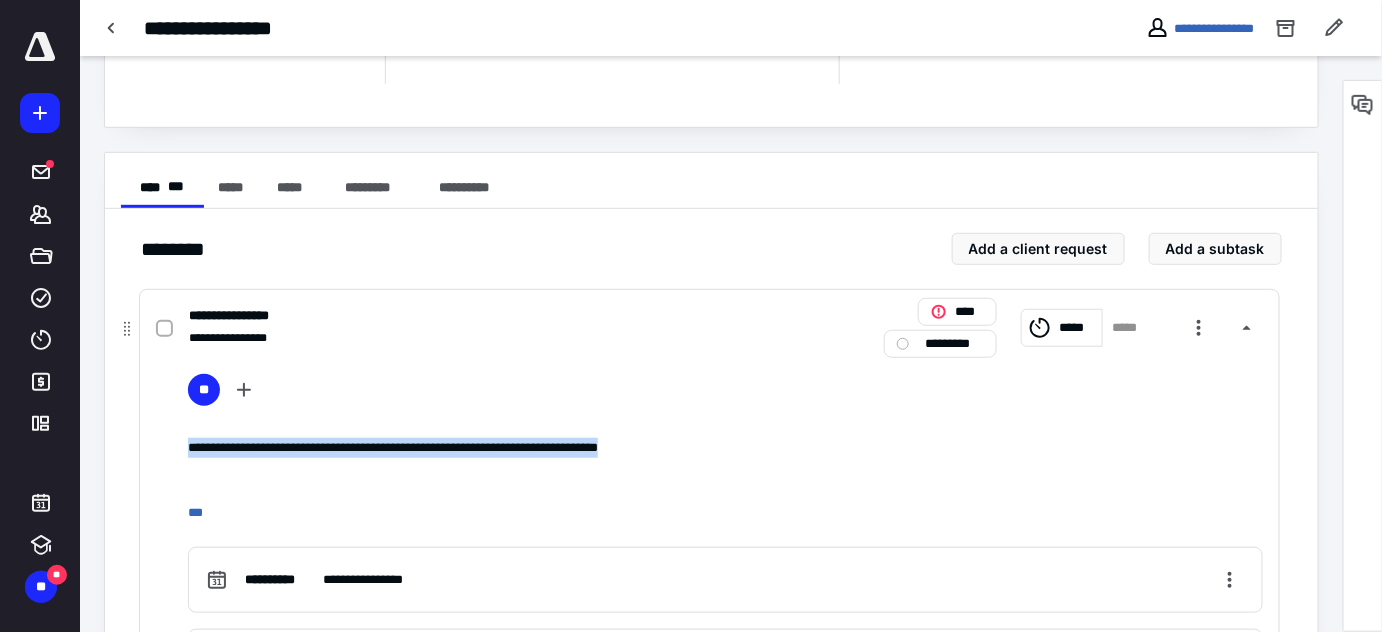 drag, startPoint x: 712, startPoint y: 450, endPoint x: 203, endPoint y: 440, distance: 509.09824 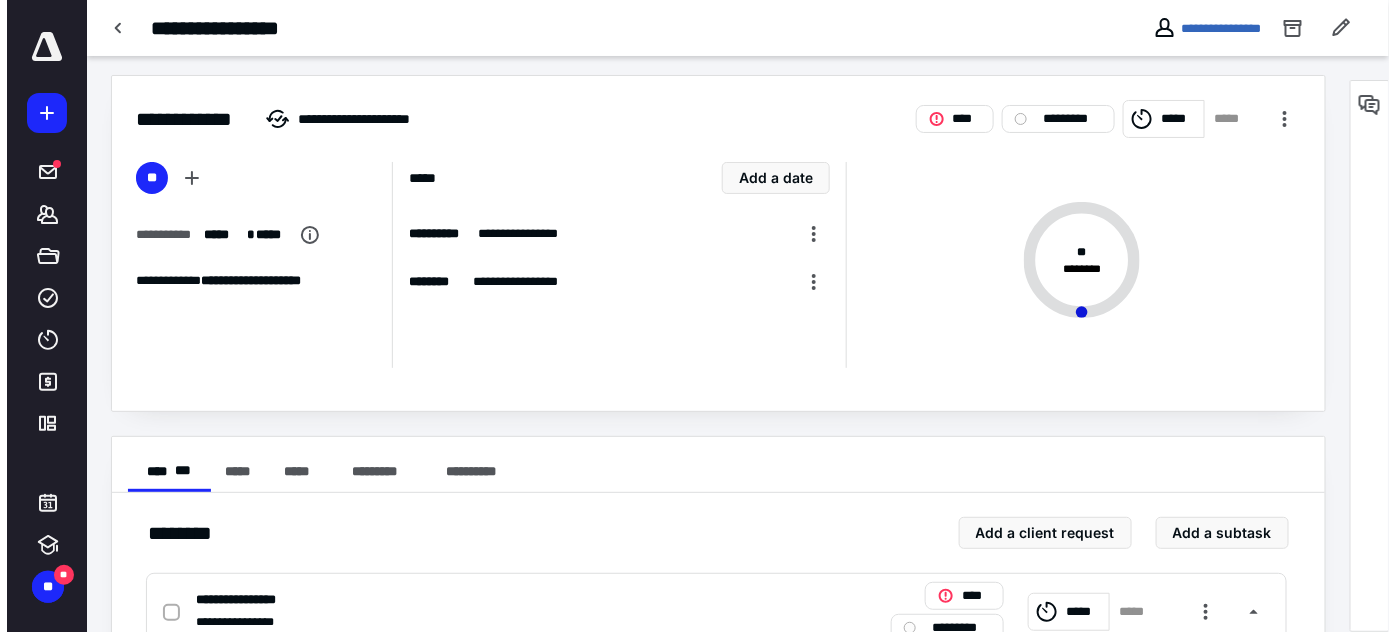 scroll, scrollTop: 0, scrollLeft: 0, axis: both 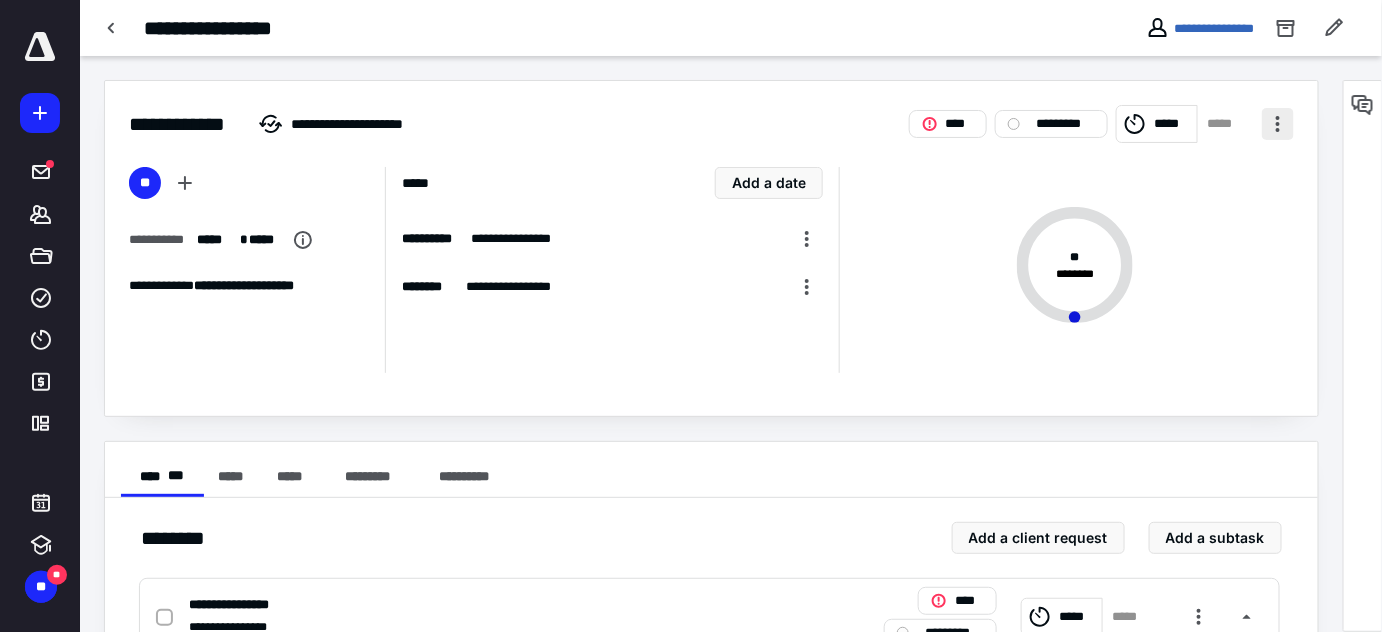 click at bounding box center [1278, 124] 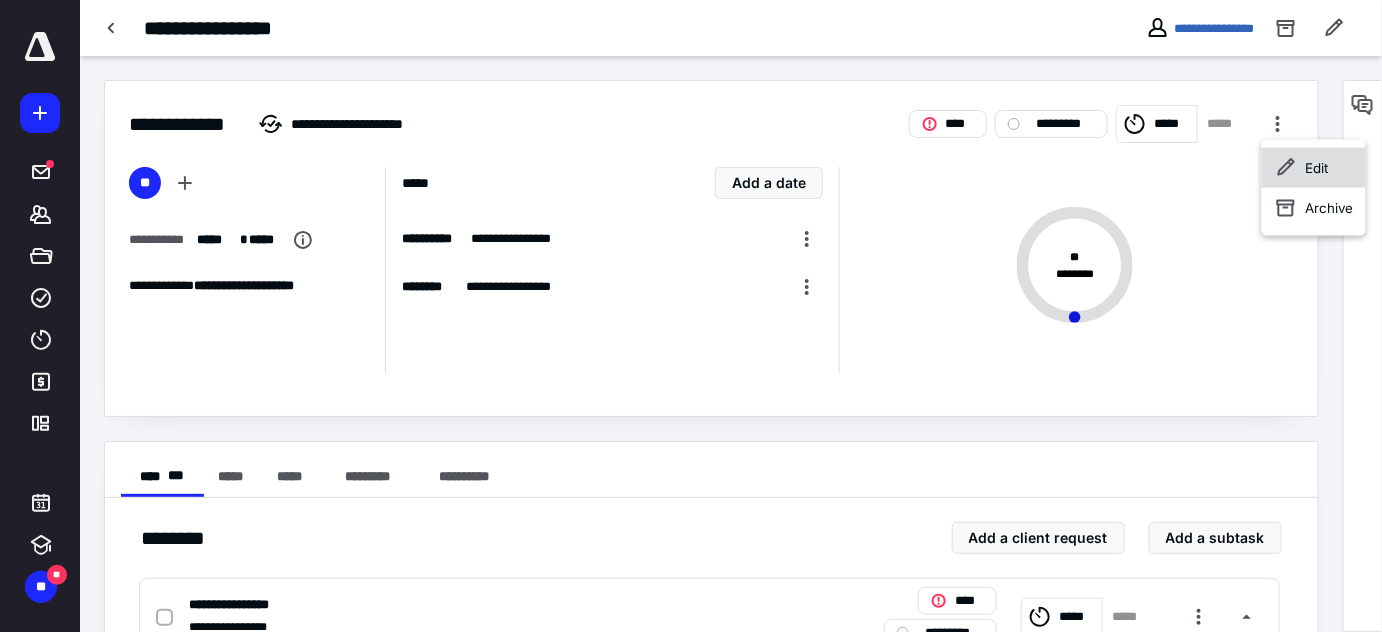 click on "Edit" at bounding box center (1317, 168) 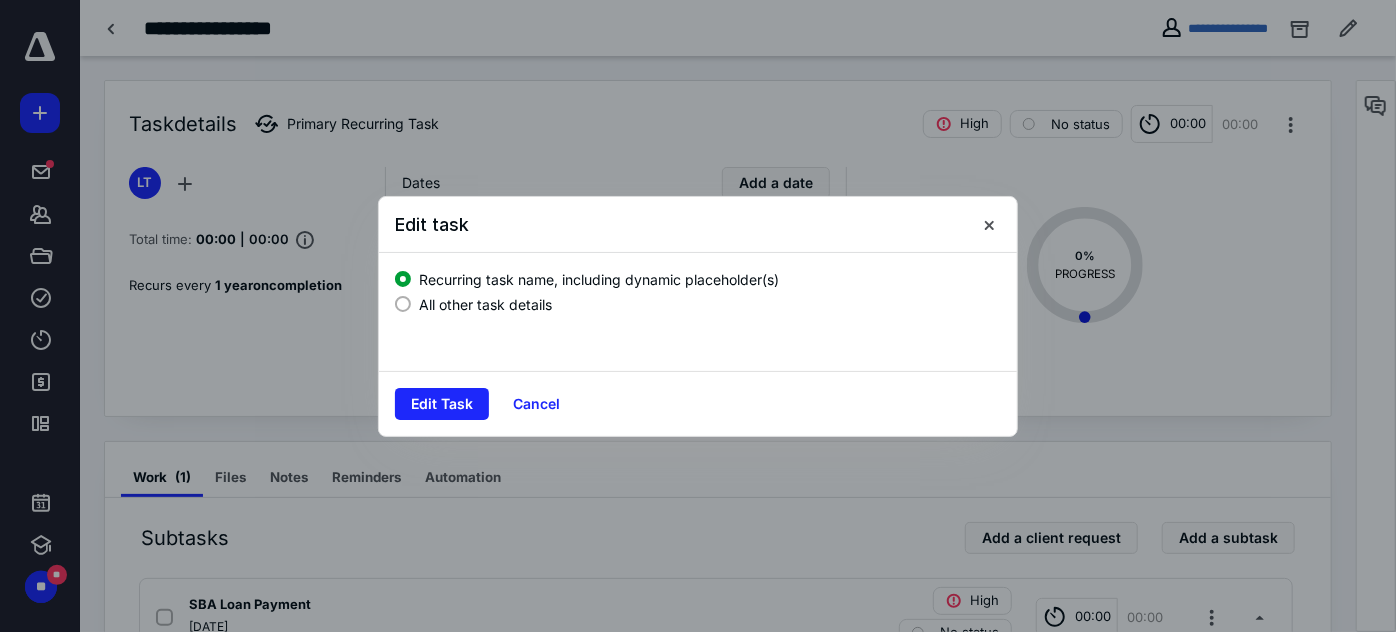 click on "All other task details" at bounding box center (485, 304) 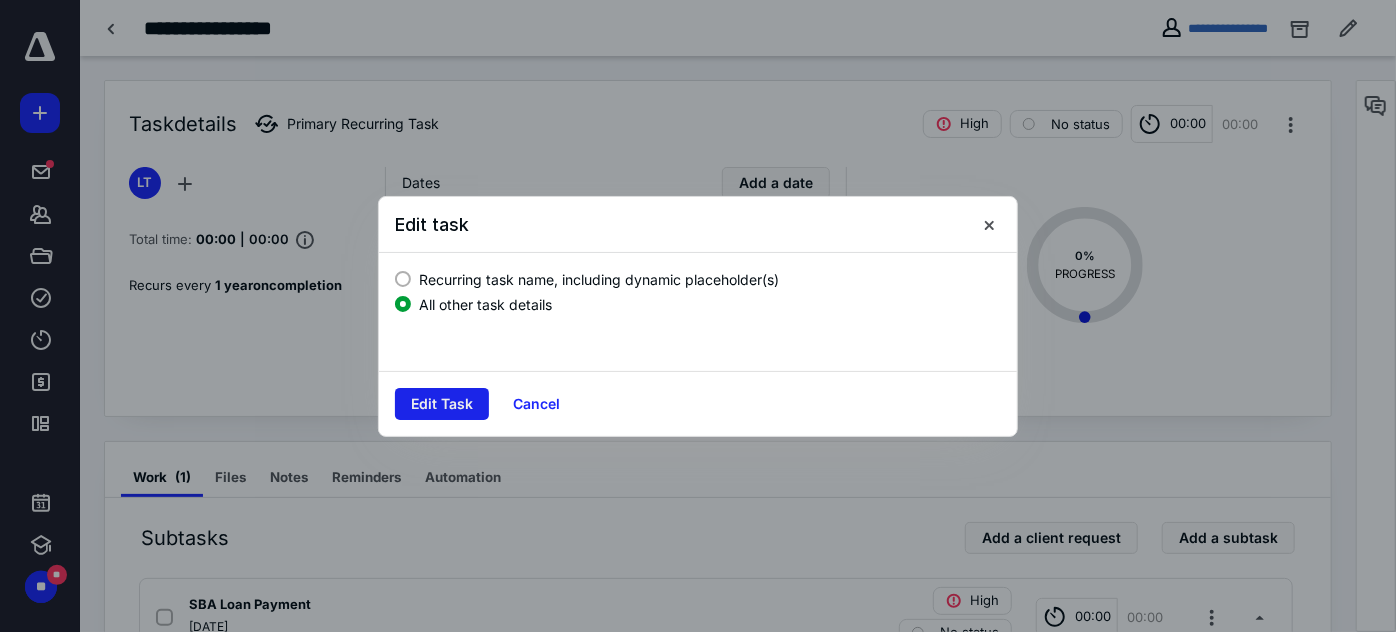 click on "Edit Task" at bounding box center [442, 404] 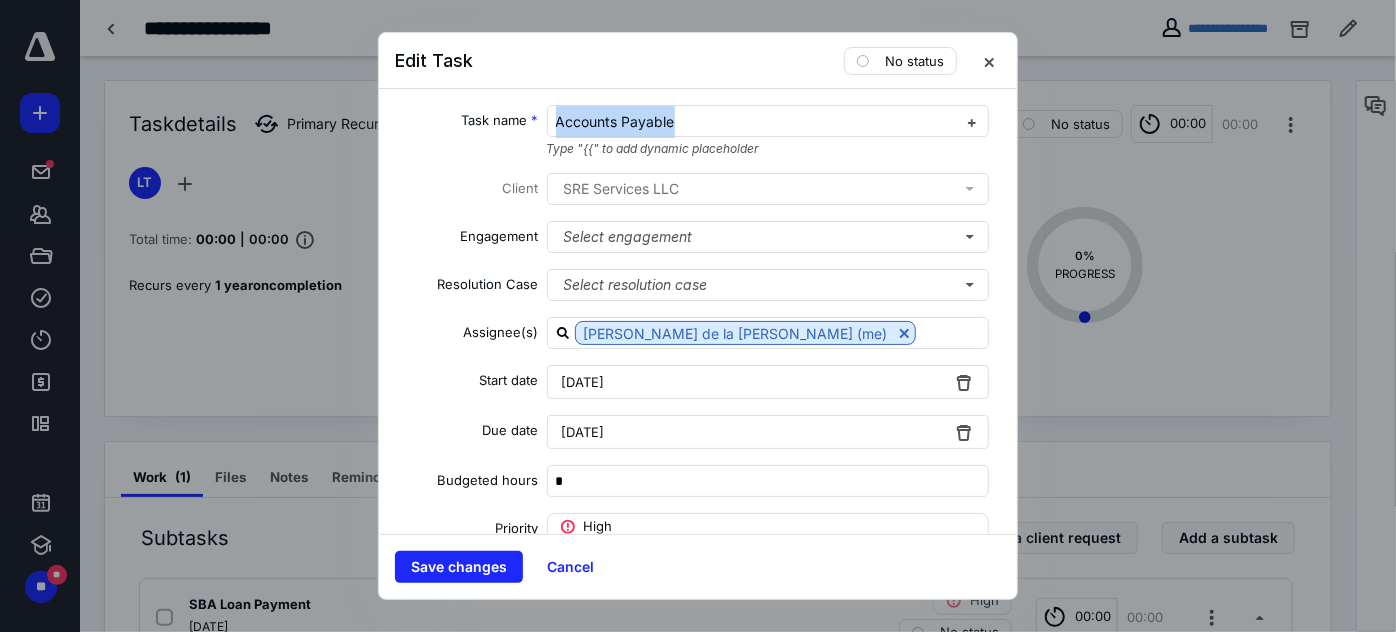 drag, startPoint x: 694, startPoint y: 122, endPoint x: 526, endPoint y: 108, distance: 168.58232 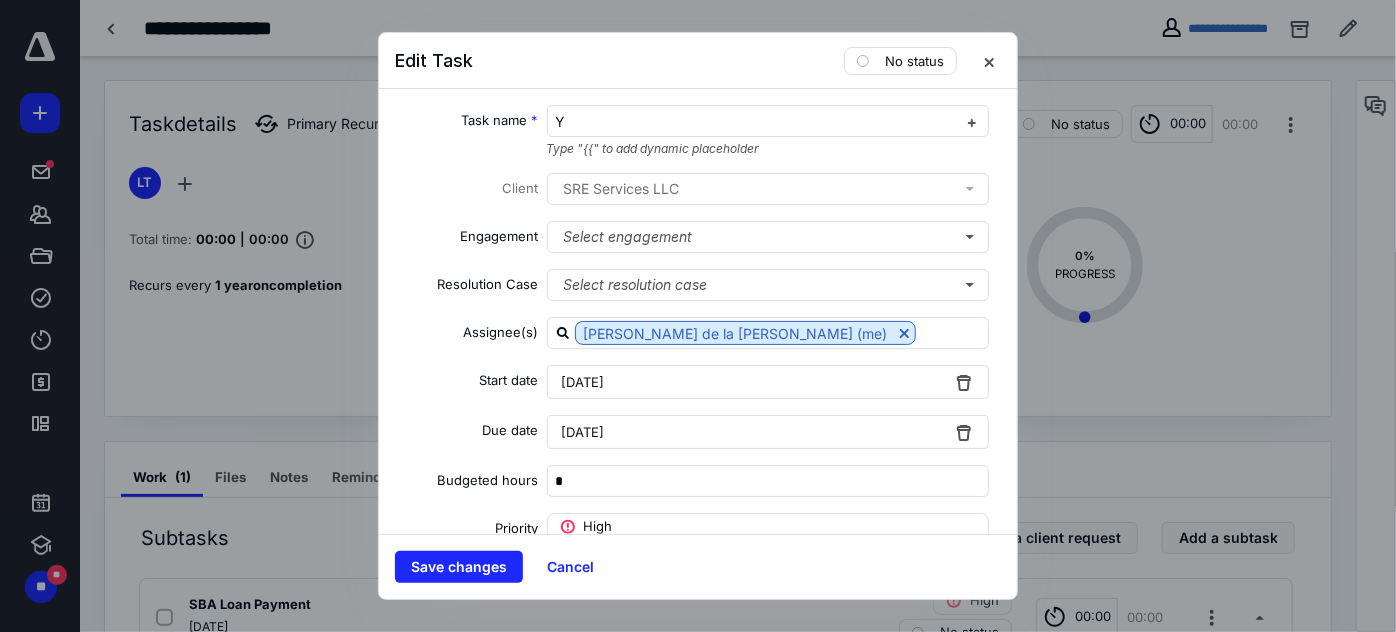 type 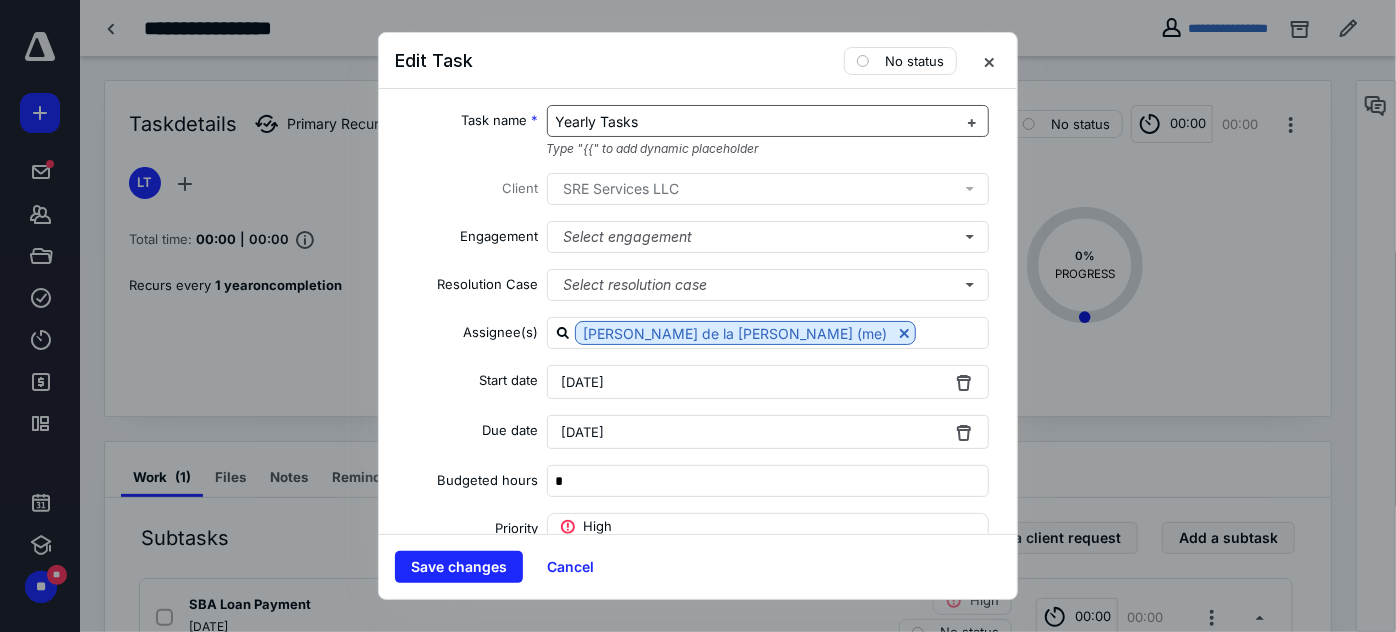 click on "Yearly Tasks" at bounding box center (597, 121) 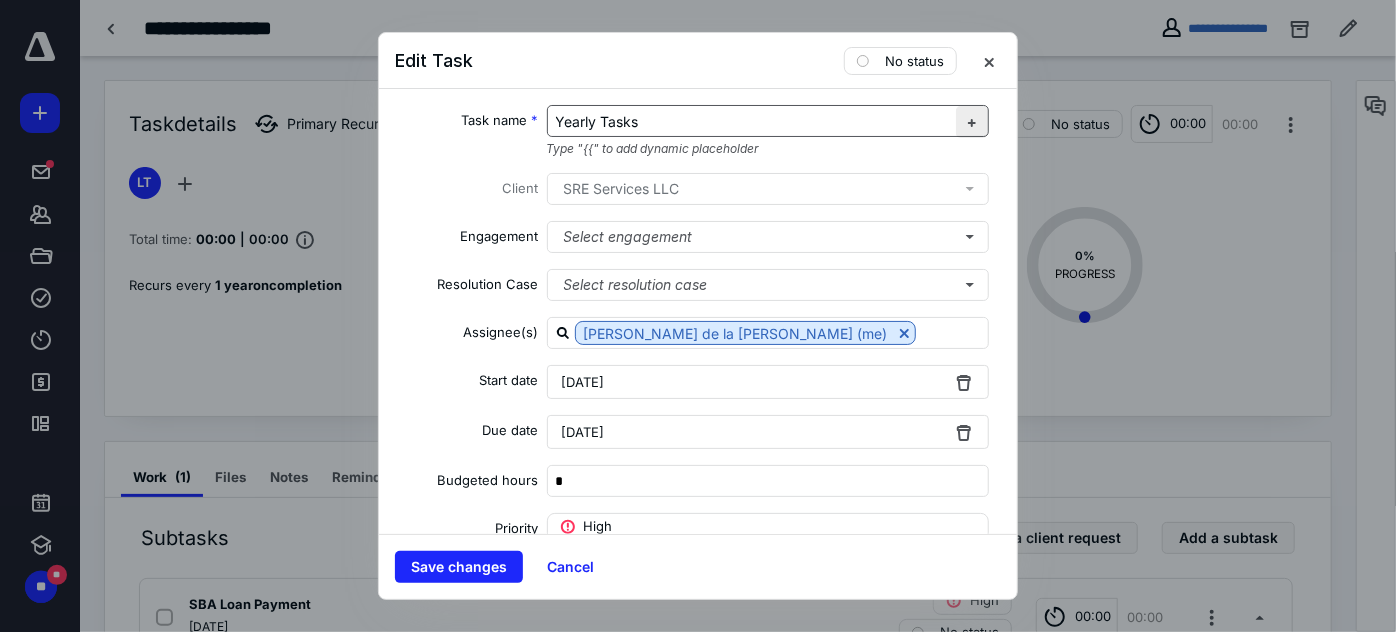 click at bounding box center [972, 122] 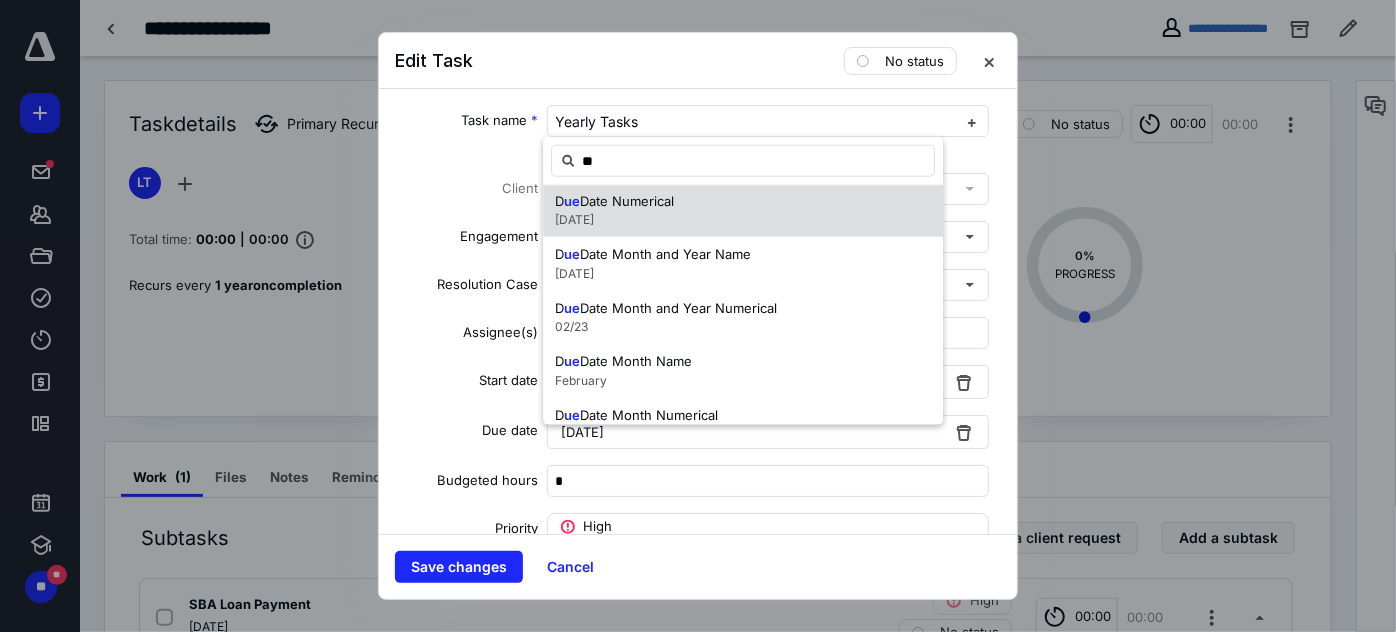 scroll, scrollTop: 90, scrollLeft: 0, axis: vertical 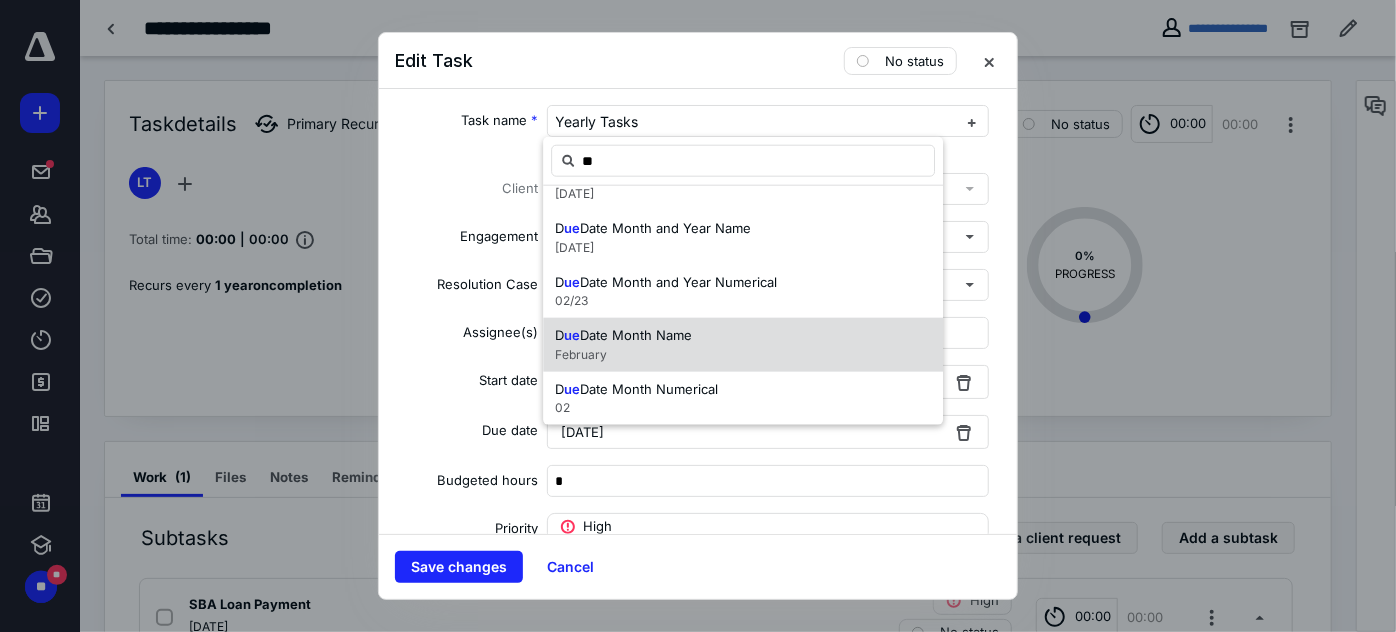 click on "D ue  Date Month Name February" at bounding box center [743, 345] 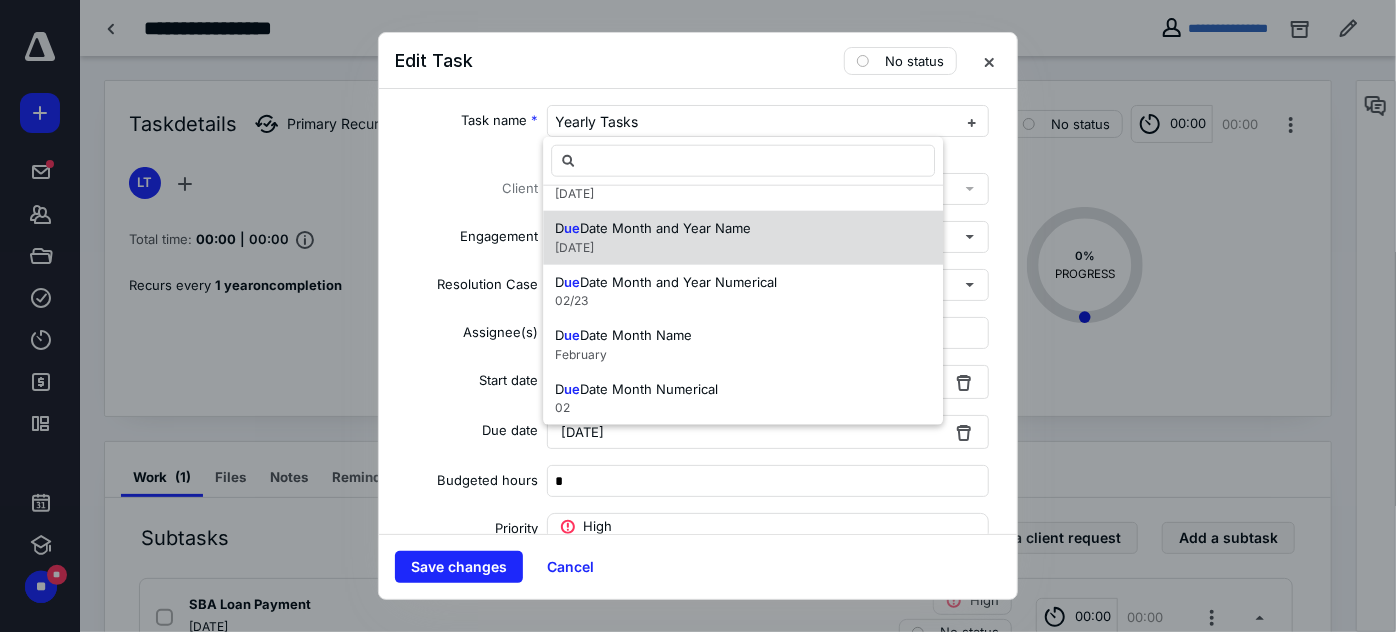 scroll, scrollTop: 0, scrollLeft: 0, axis: both 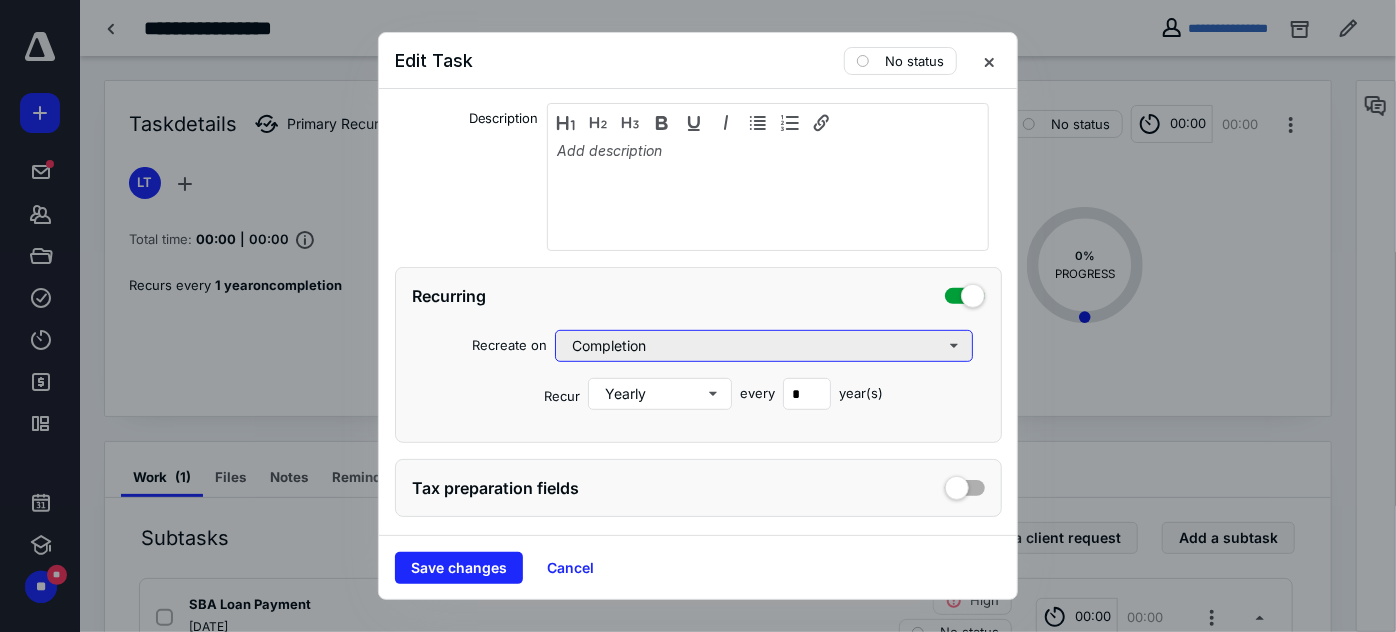 click on "Completion" at bounding box center (764, 346) 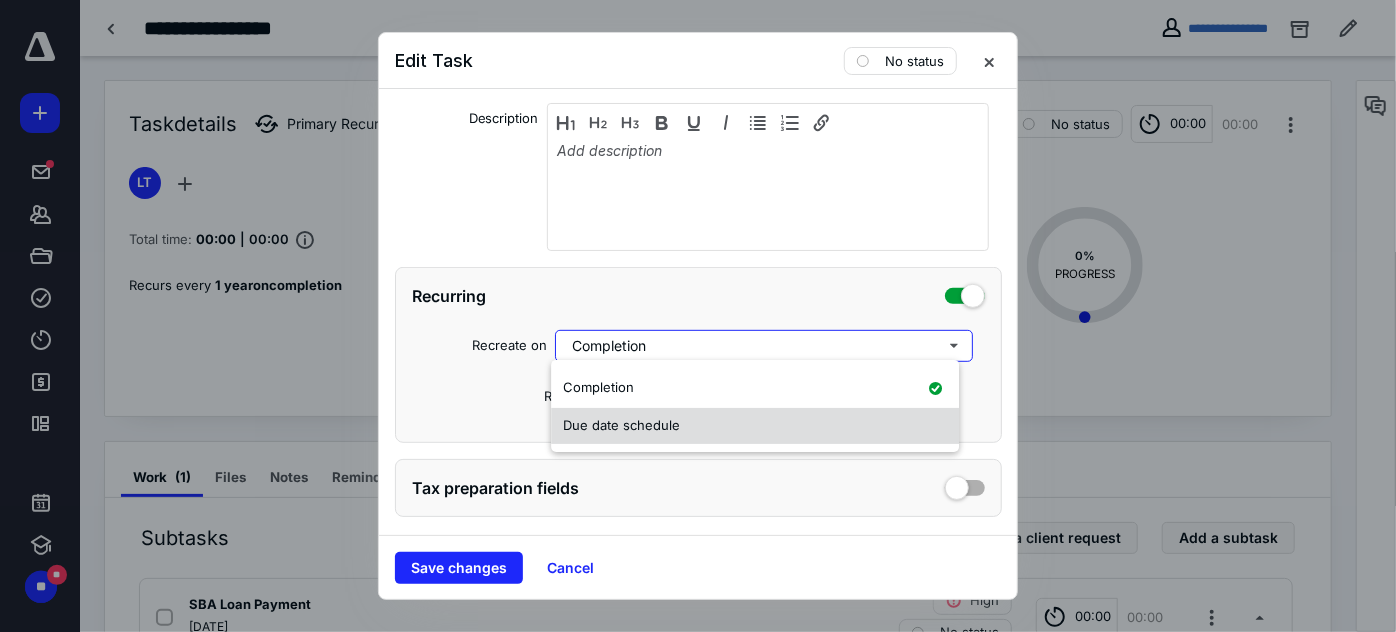 click on "Due date schedule" at bounding box center [755, 426] 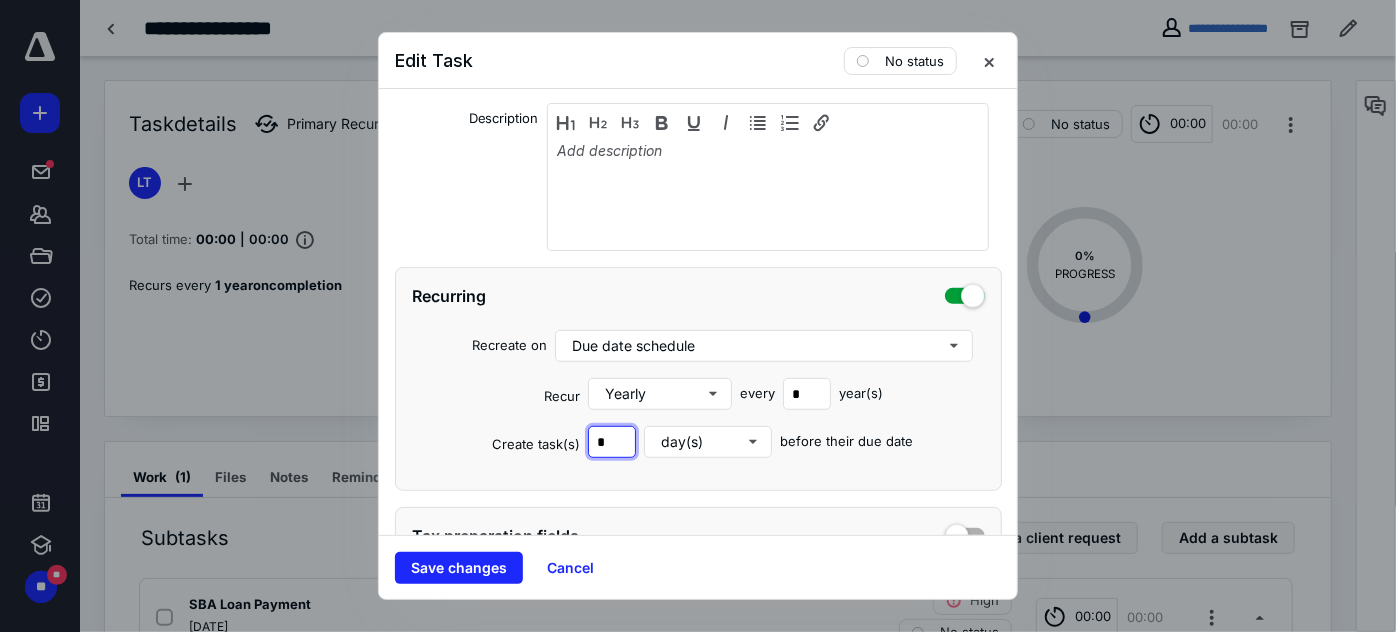 click on "*" at bounding box center (612, 442) 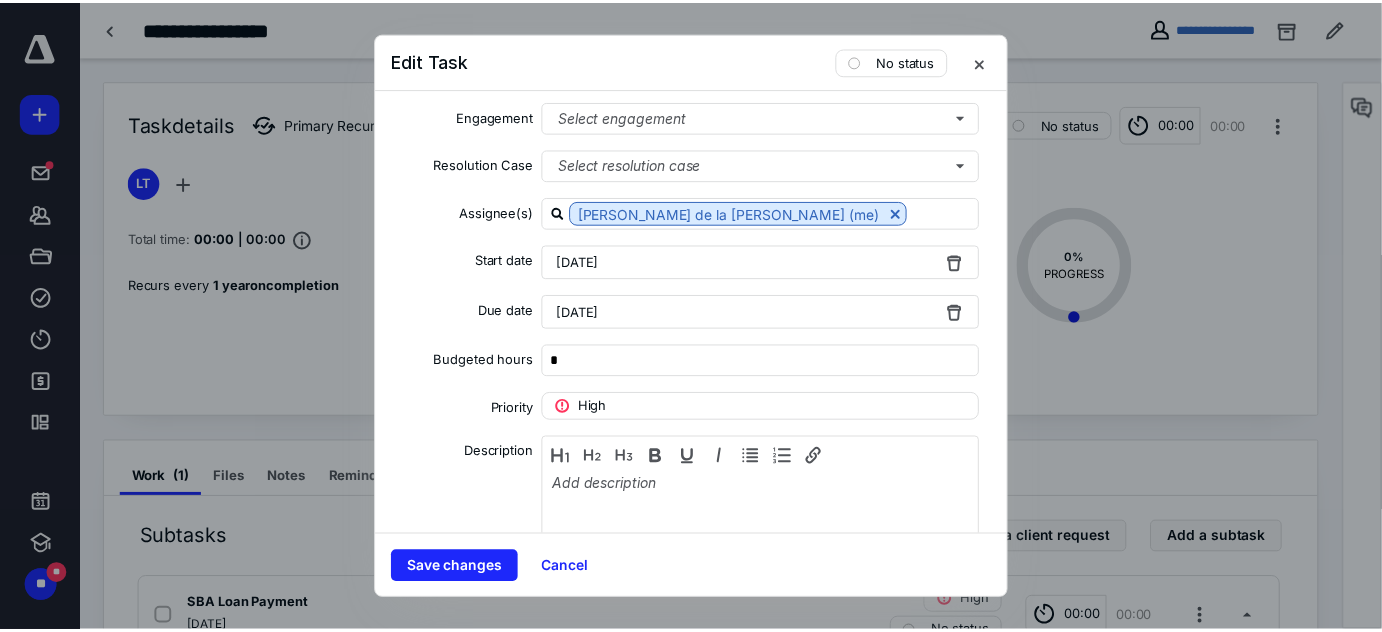 scroll, scrollTop: 272, scrollLeft: 0, axis: vertical 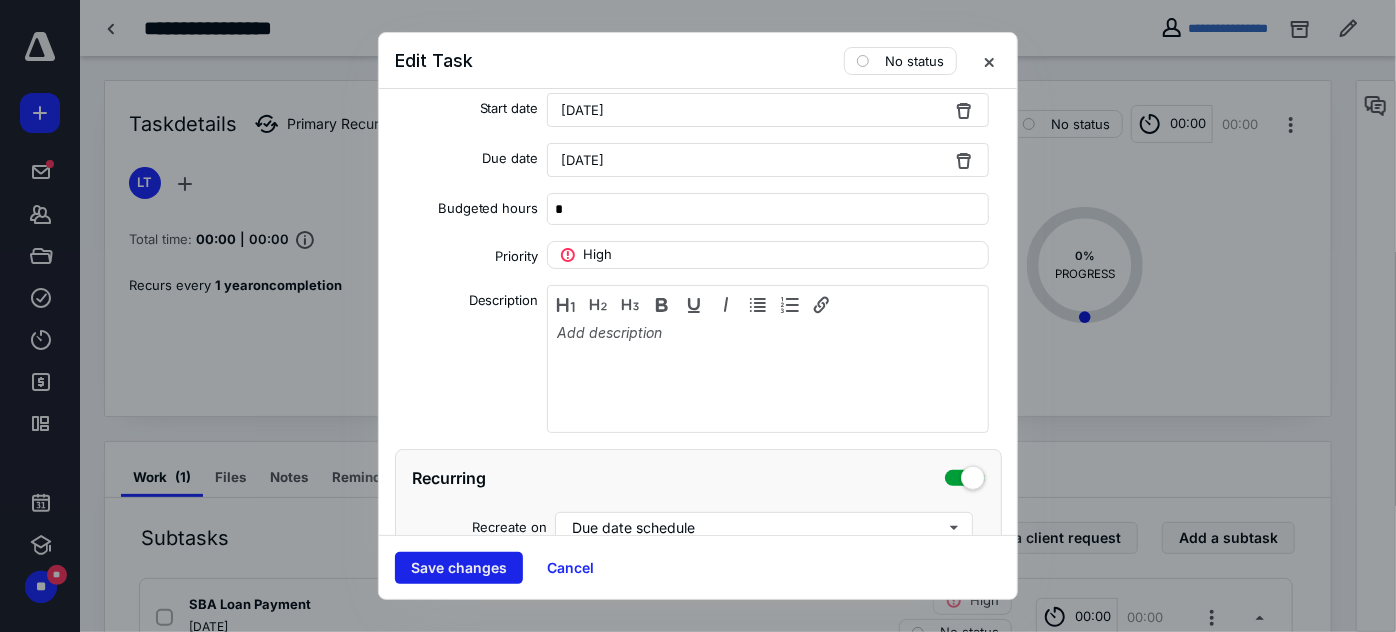 type on "**" 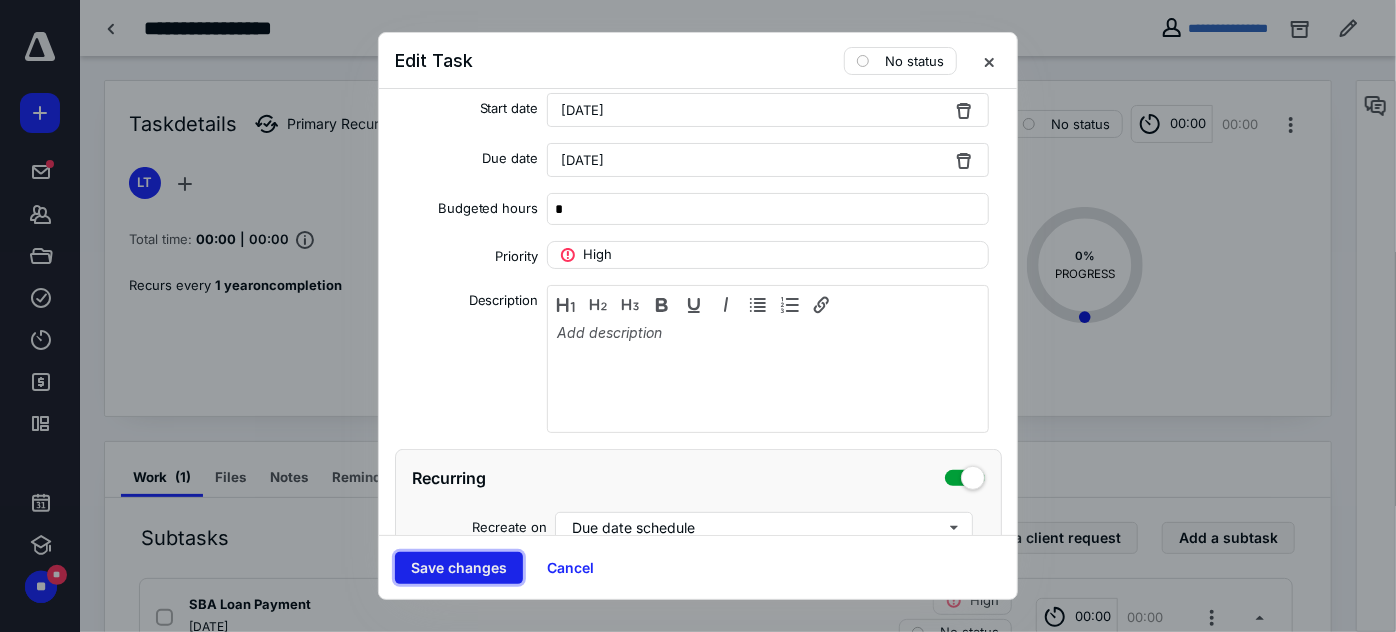 click on "Save changes" at bounding box center (459, 568) 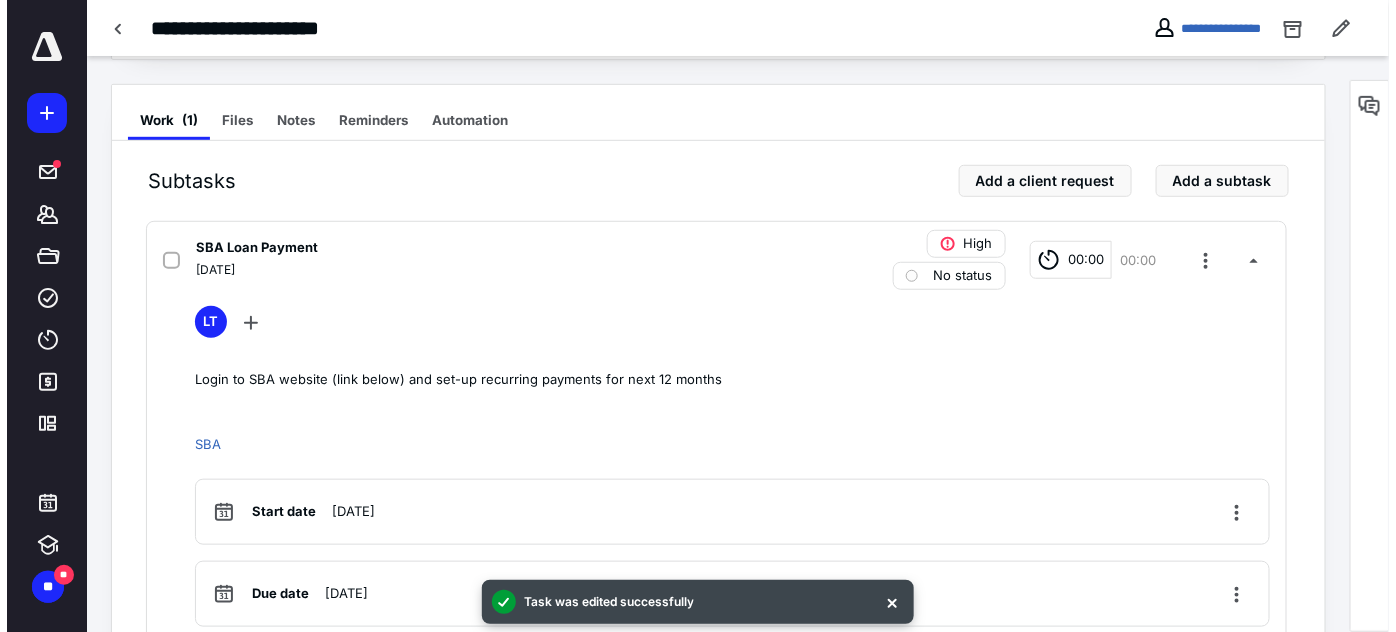 scroll, scrollTop: 363, scrollLeft: 0, axis: vertical 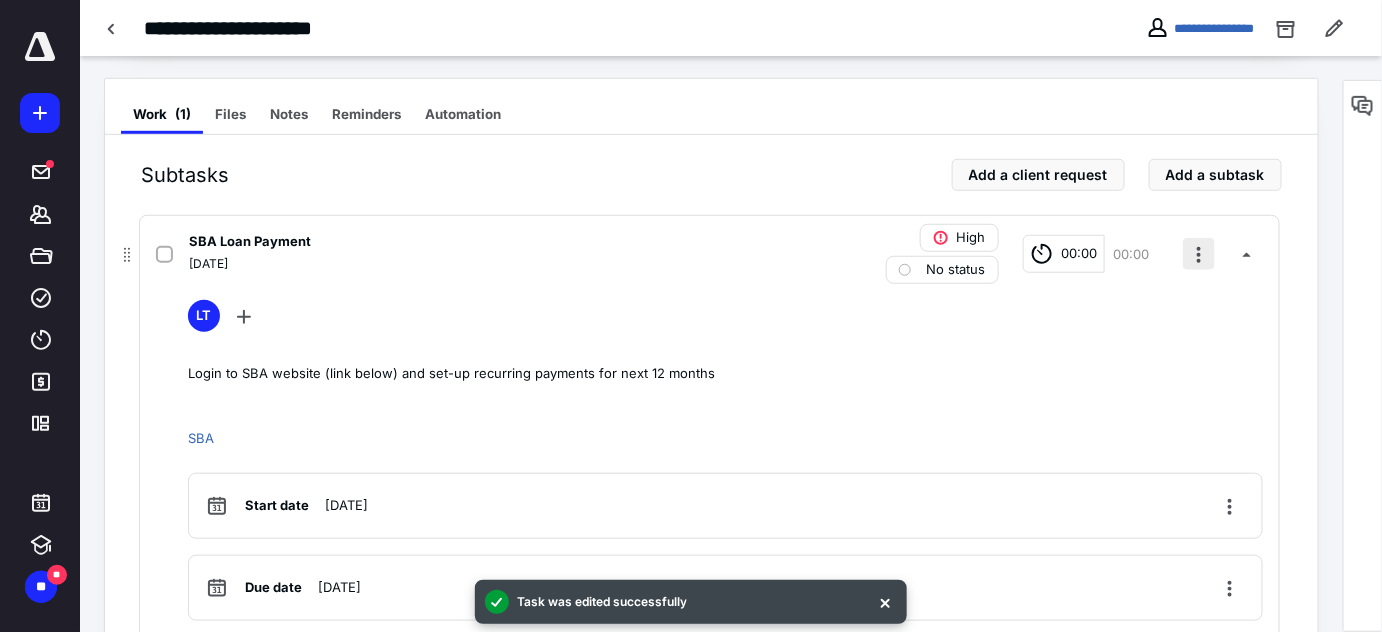 click at bounding box center [1199, 254] 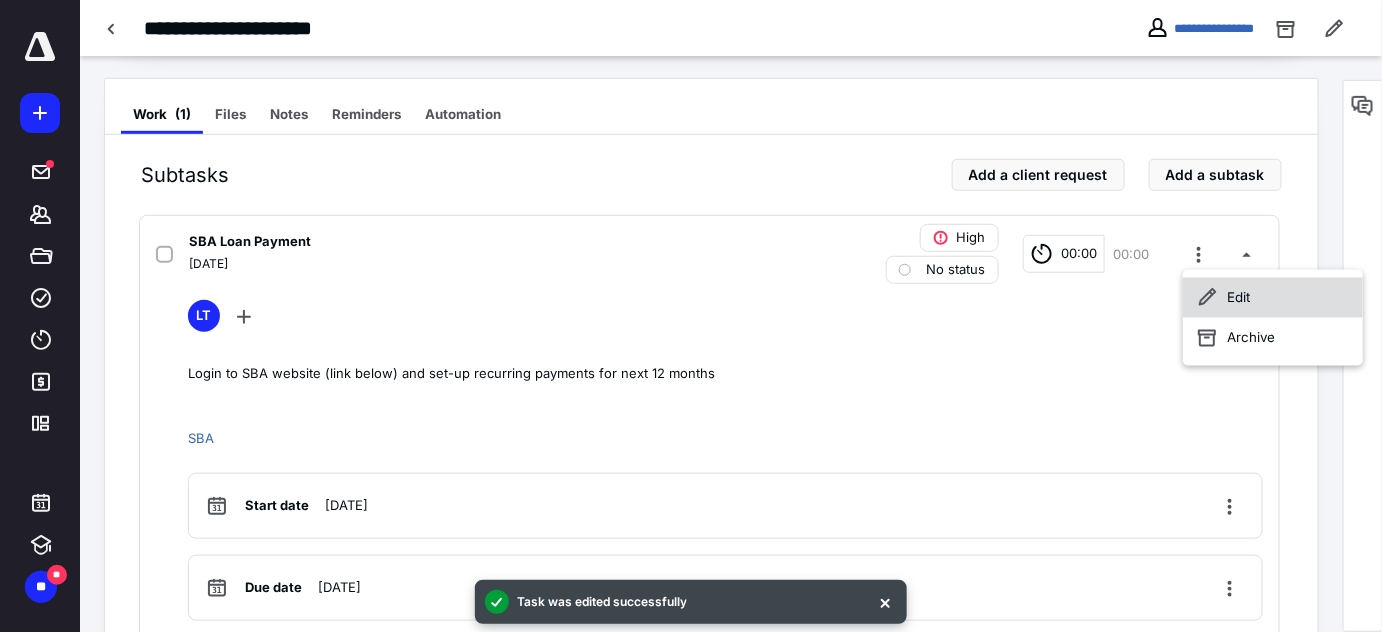click on "Edit" at bounding box center (1273, 298) 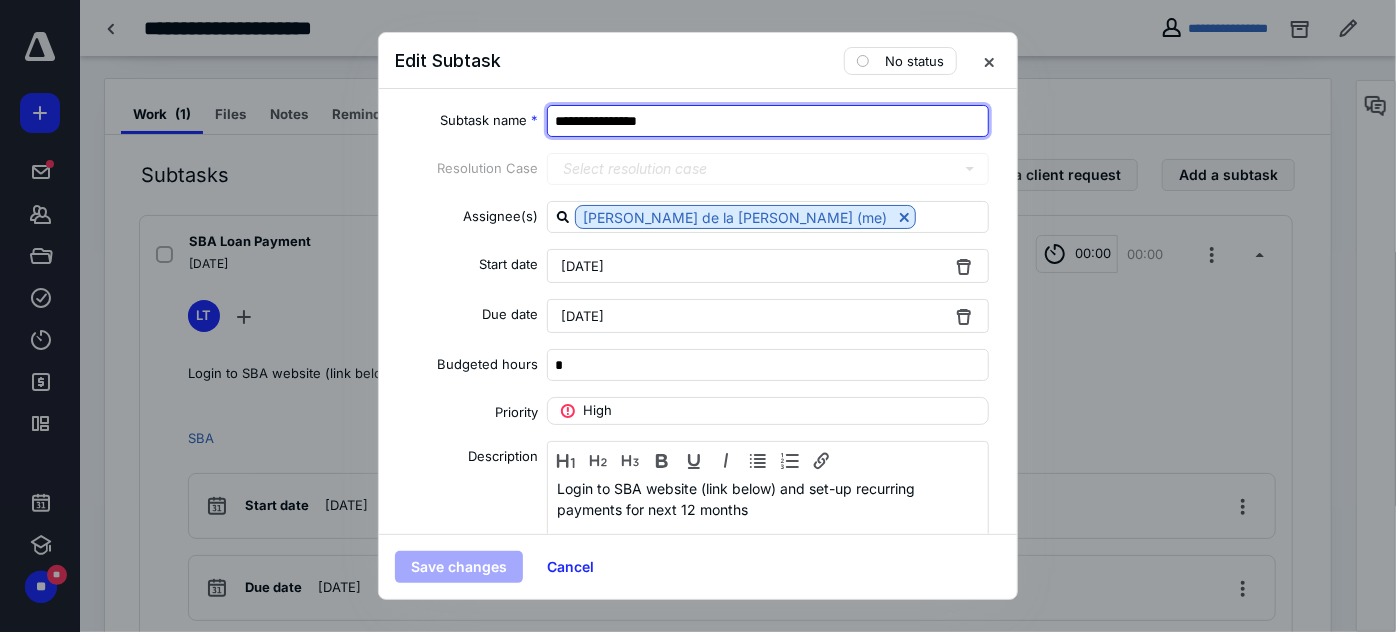 drag, startPoint x: 688, startPoint y: 125, endPoint x: 338, endPoint y: 107, distance: 350.46255 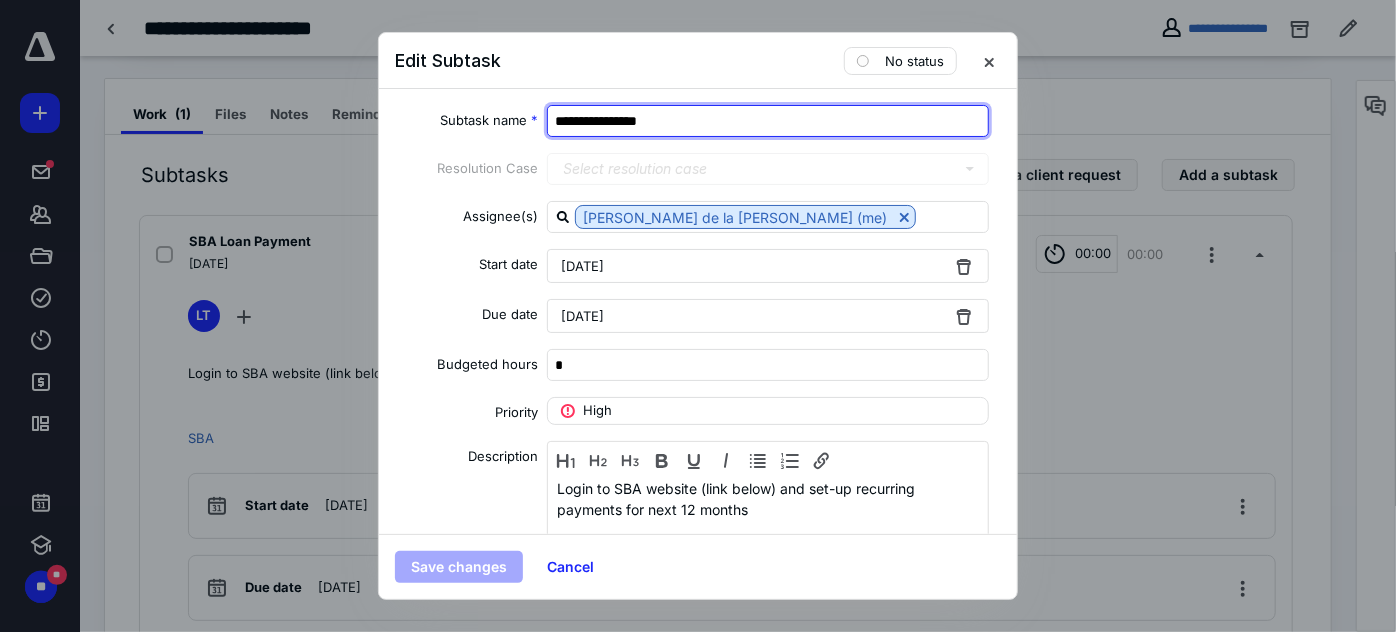 click on "**********" at bounding box center [698, 316] 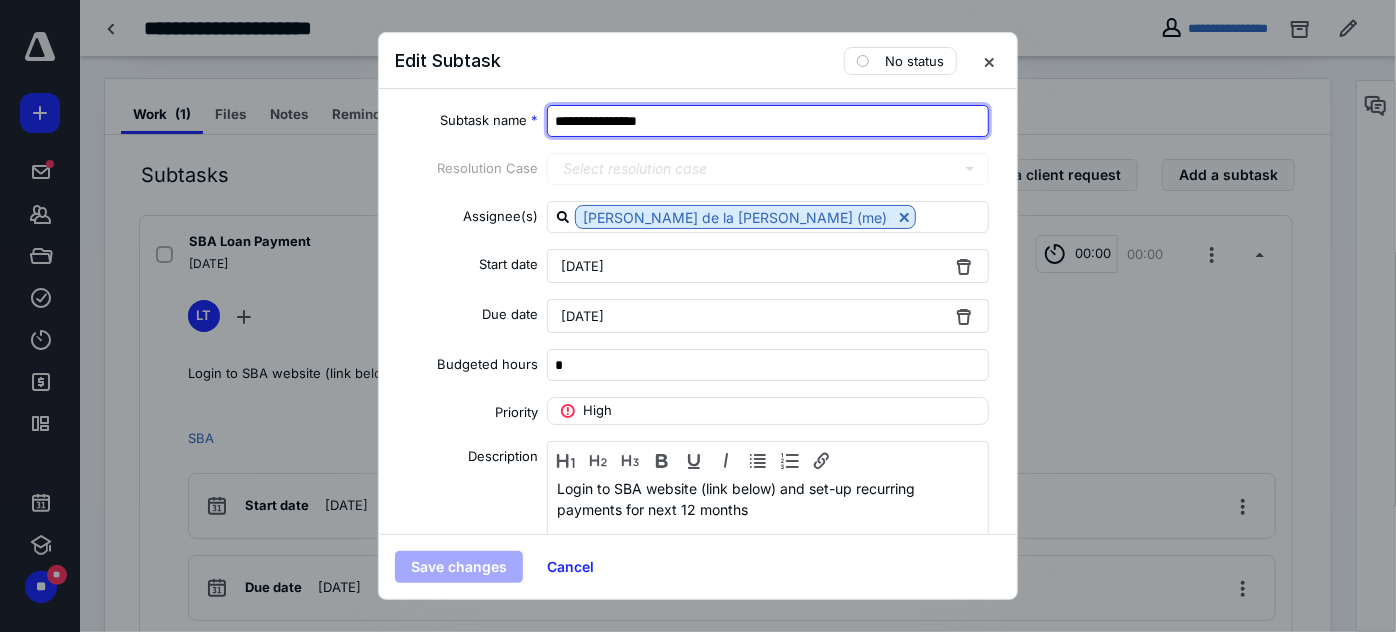 click on "**********" at bounding box center (768, 121) 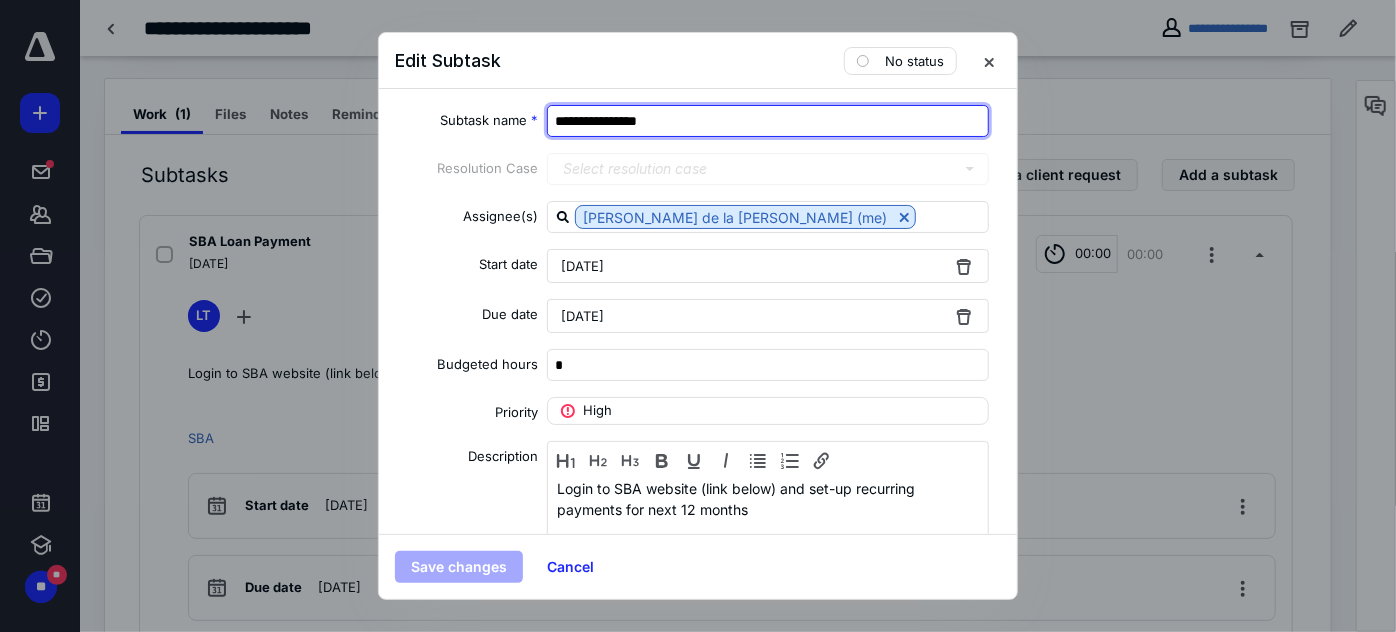 click on "**********" at bounding box center (768, 121) 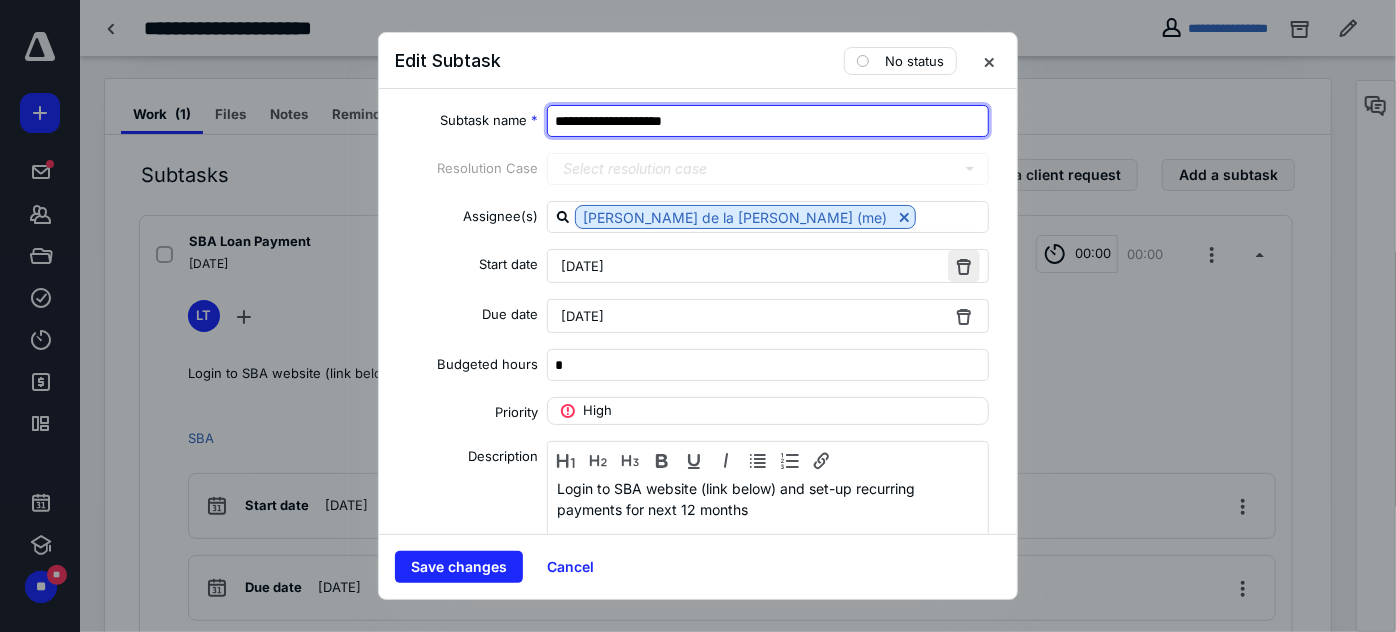 type on "**********" 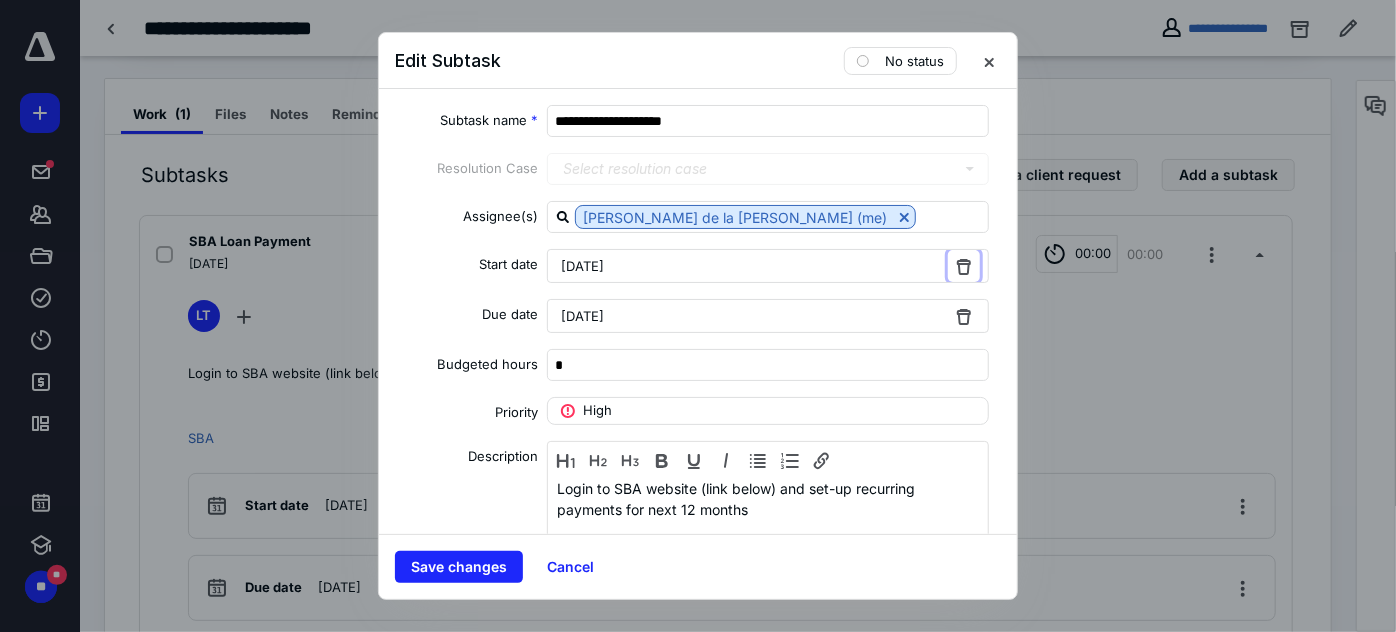click at bounding box center [964, 266] 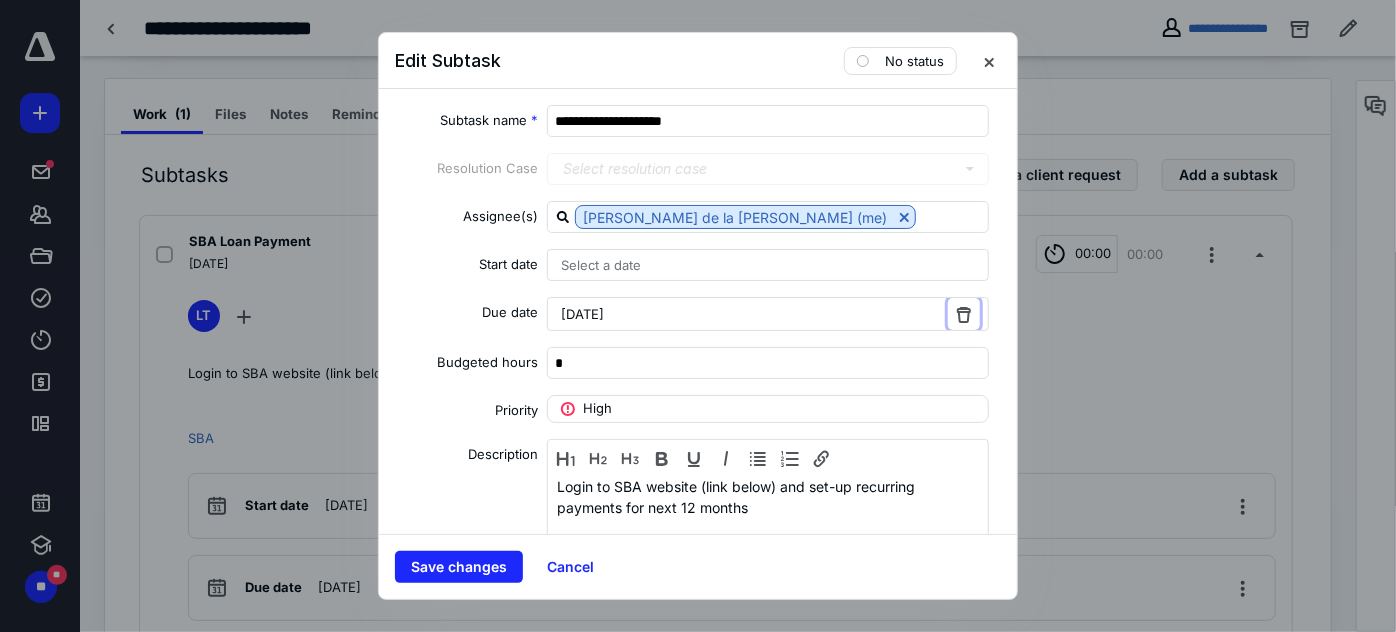 click at bounding box center [964, 314] 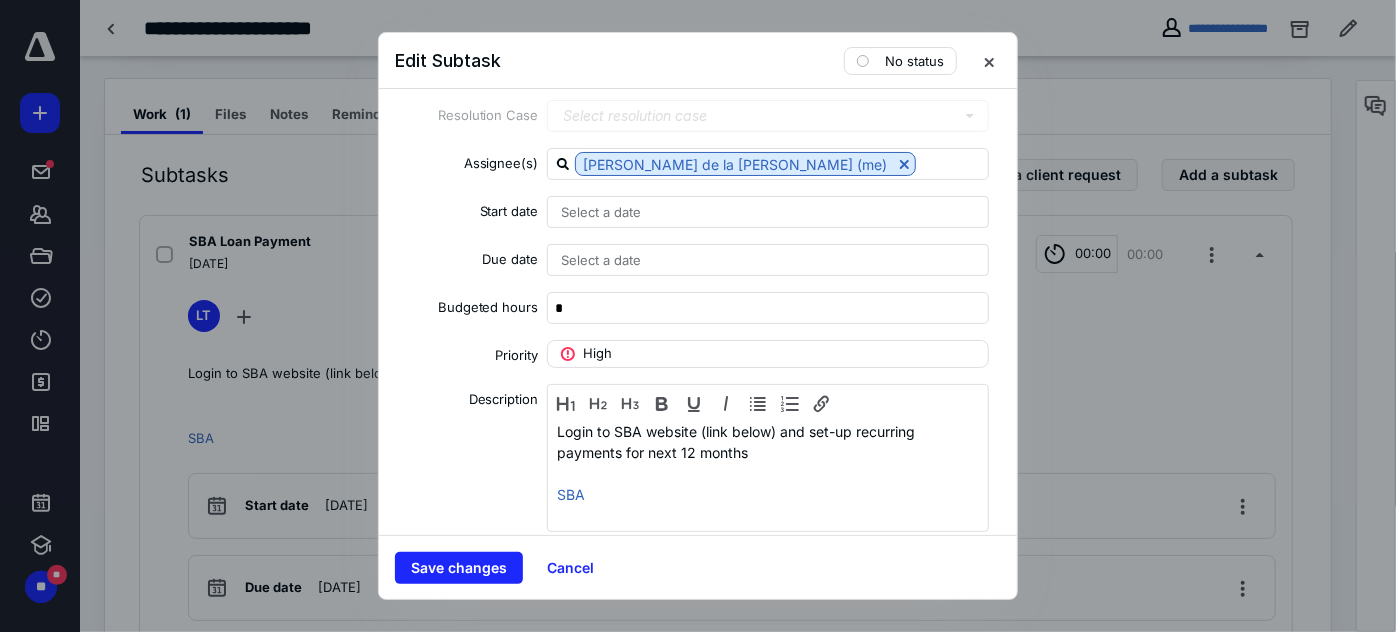 scroll, scrollTop: 82, scrollLeft: 0, axis: vertical 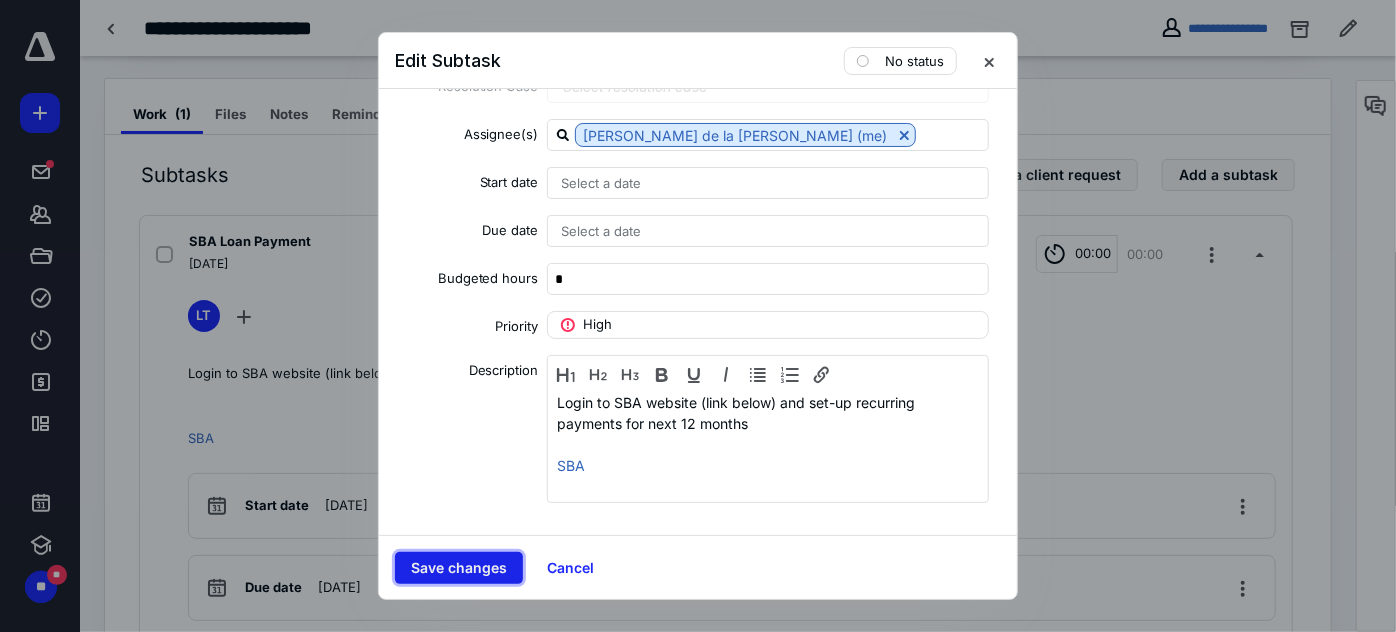 click on "Save changes" at bounding box center [459, 568] 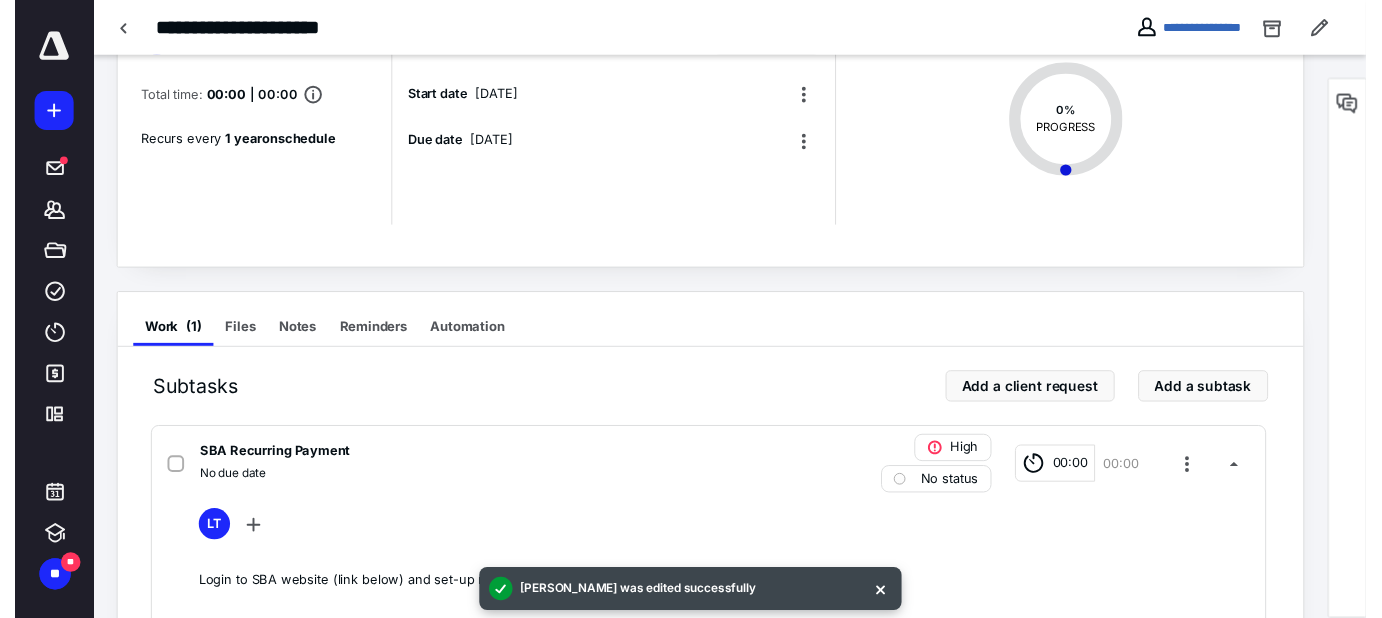 scroll, scrollTop: 0, scrollLeft: 0, axis: both 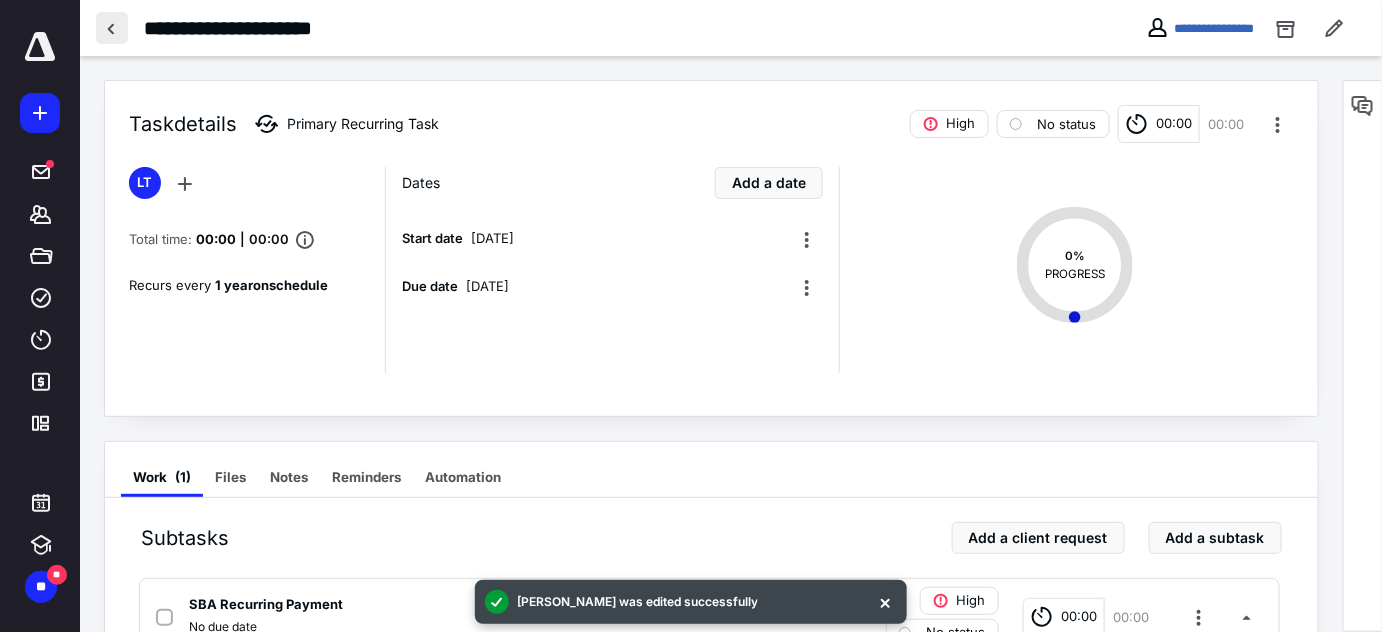 click at bounding box center [112, 28] 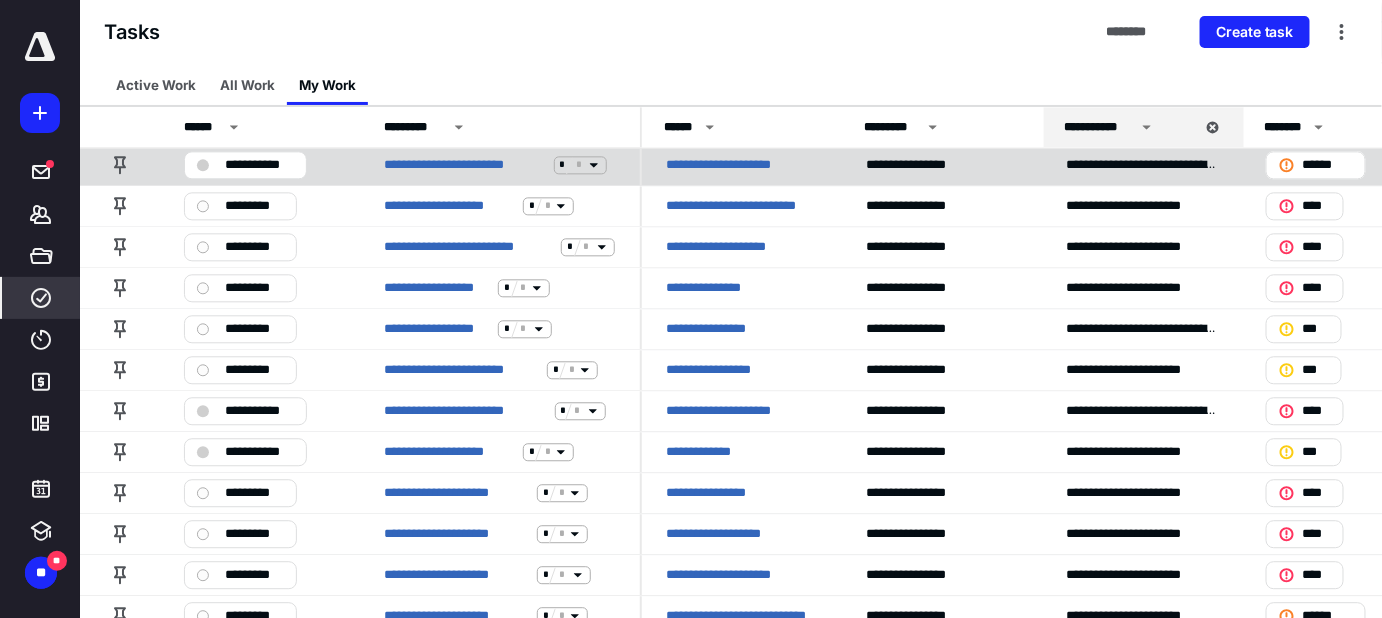 scroll, scrollTop: 1672, scrollLeft: 0, axis: vertical 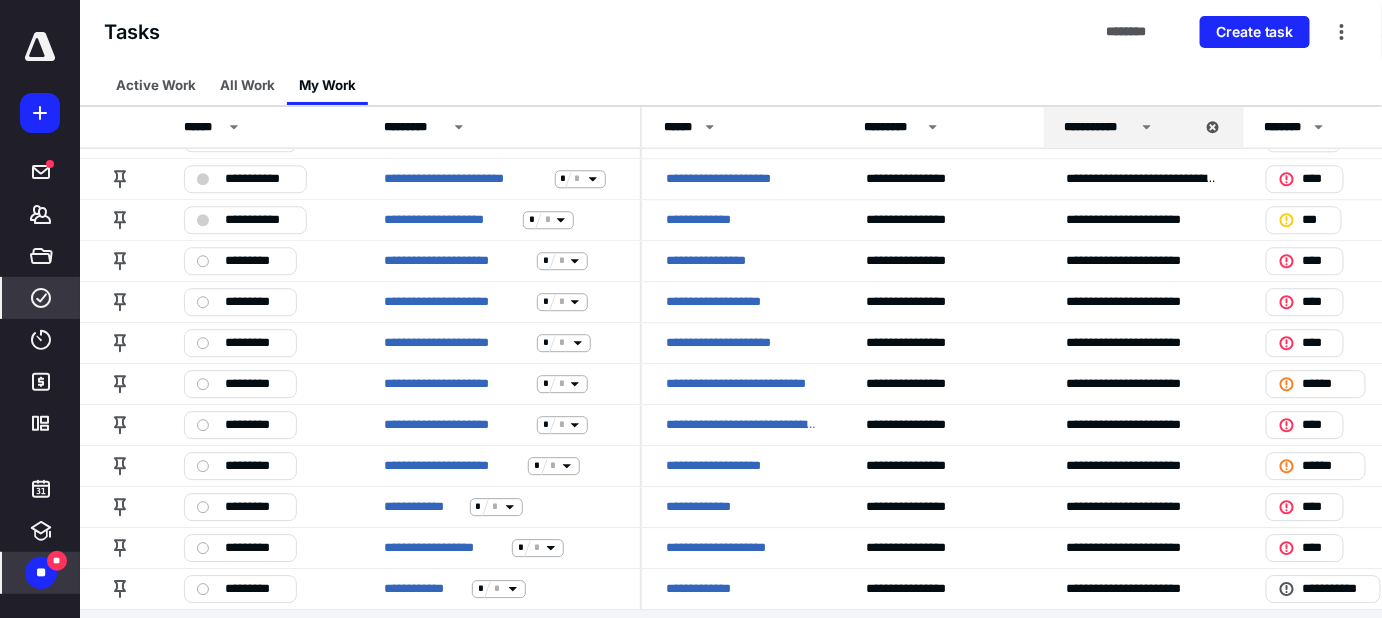 click on "**" at bounding box center [41, 573] 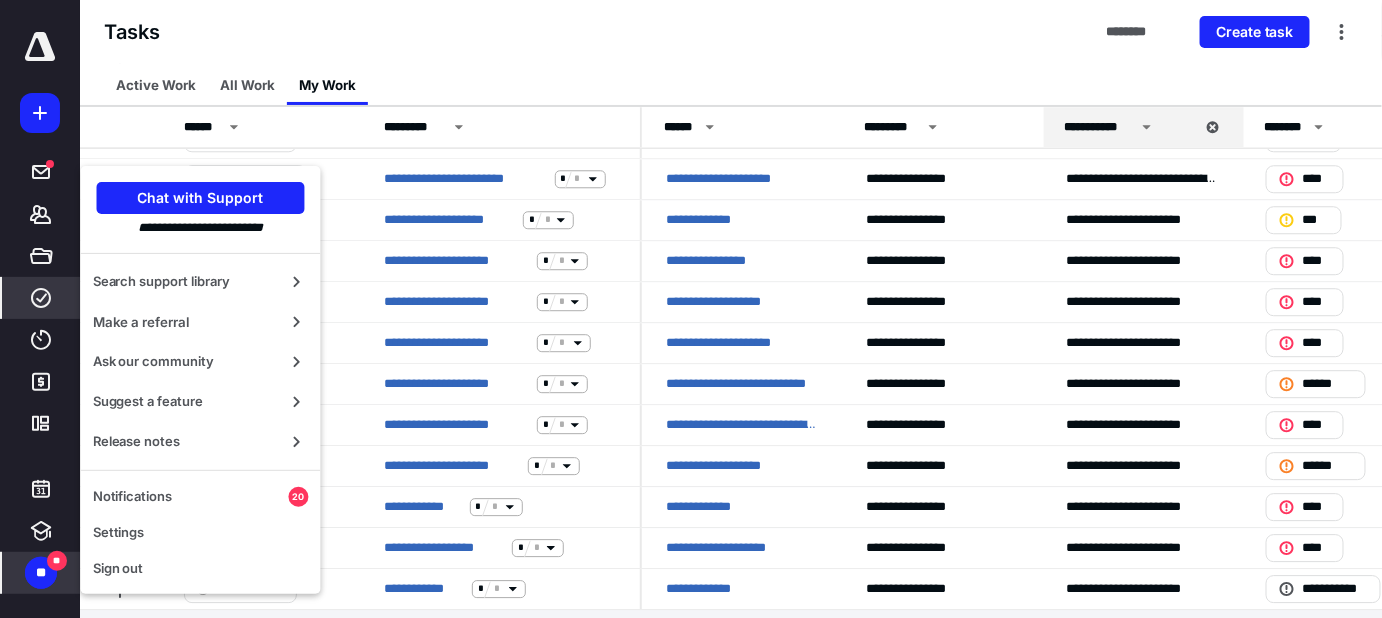 drag, startPoint x: 193, startPoint y: 505, endPoint x: 229, endPoint y: 487, distance: 40.24922 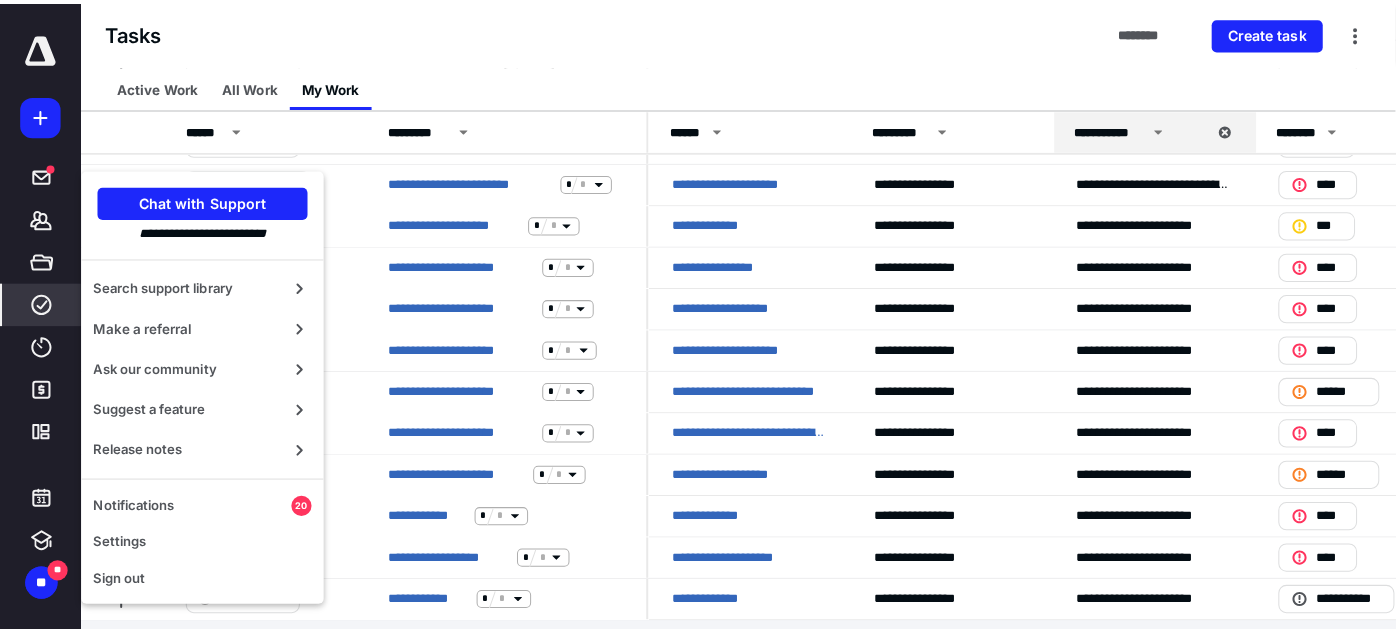 scroll, scrollTop: 0, scrollLeft: 0, axis: both 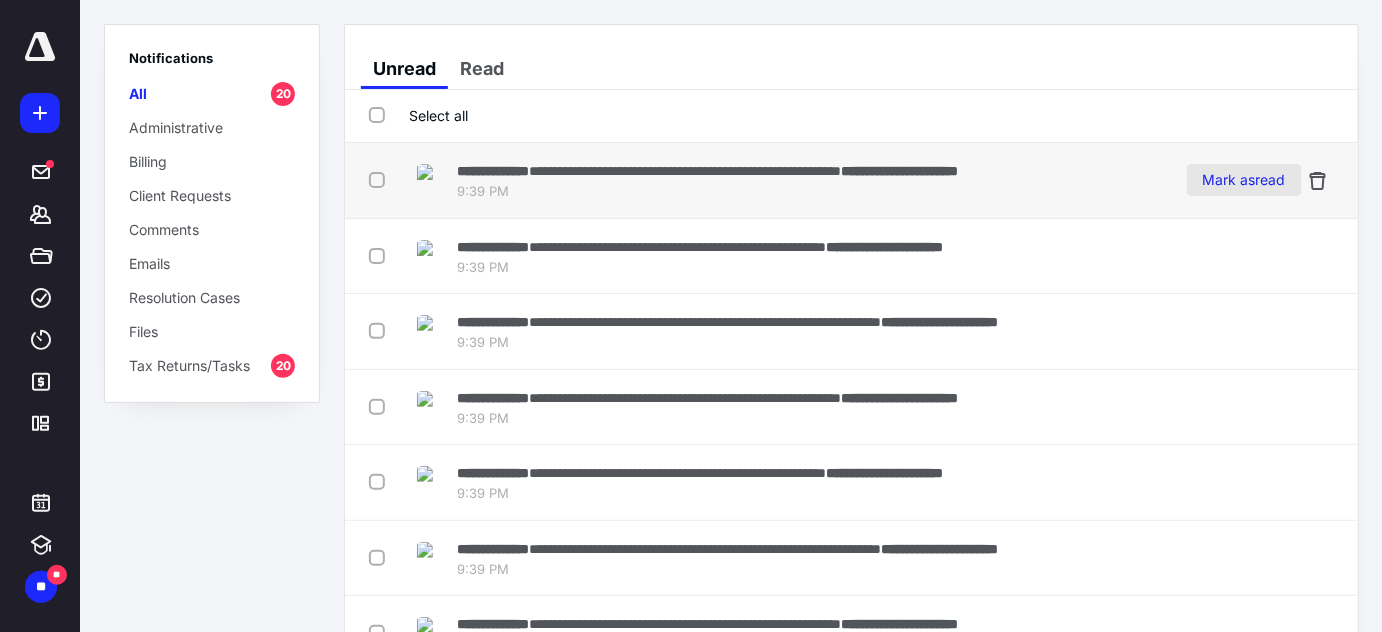 click on "Mark as  read" at bounding box center [1244, 180] 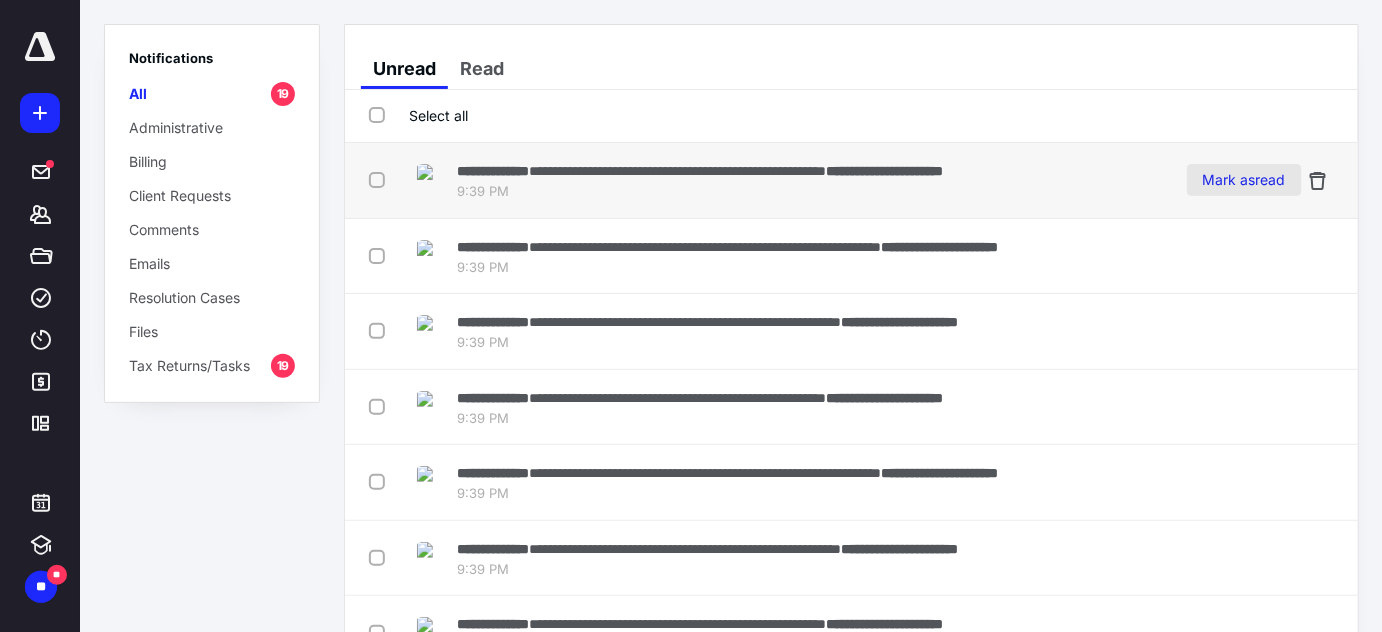 click on "Mark as  read" at bounding box center [1244, 180] 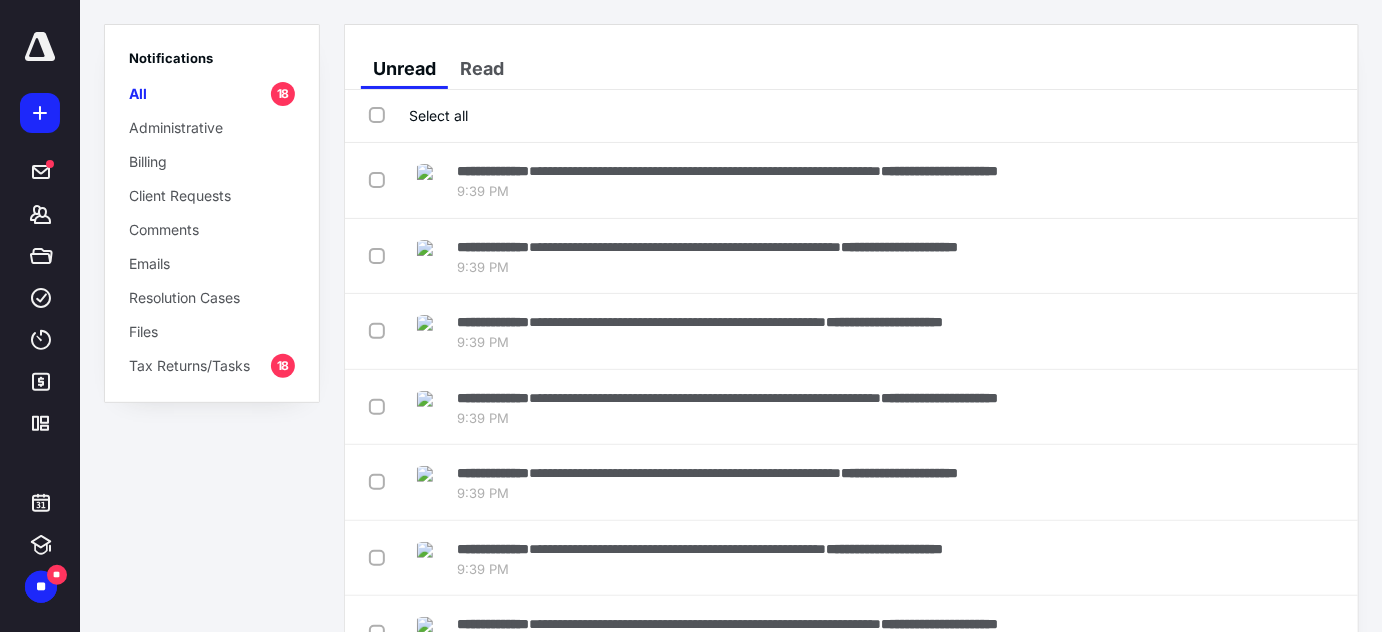 click on "Mark as  read" at bounding box center [1244, 180] 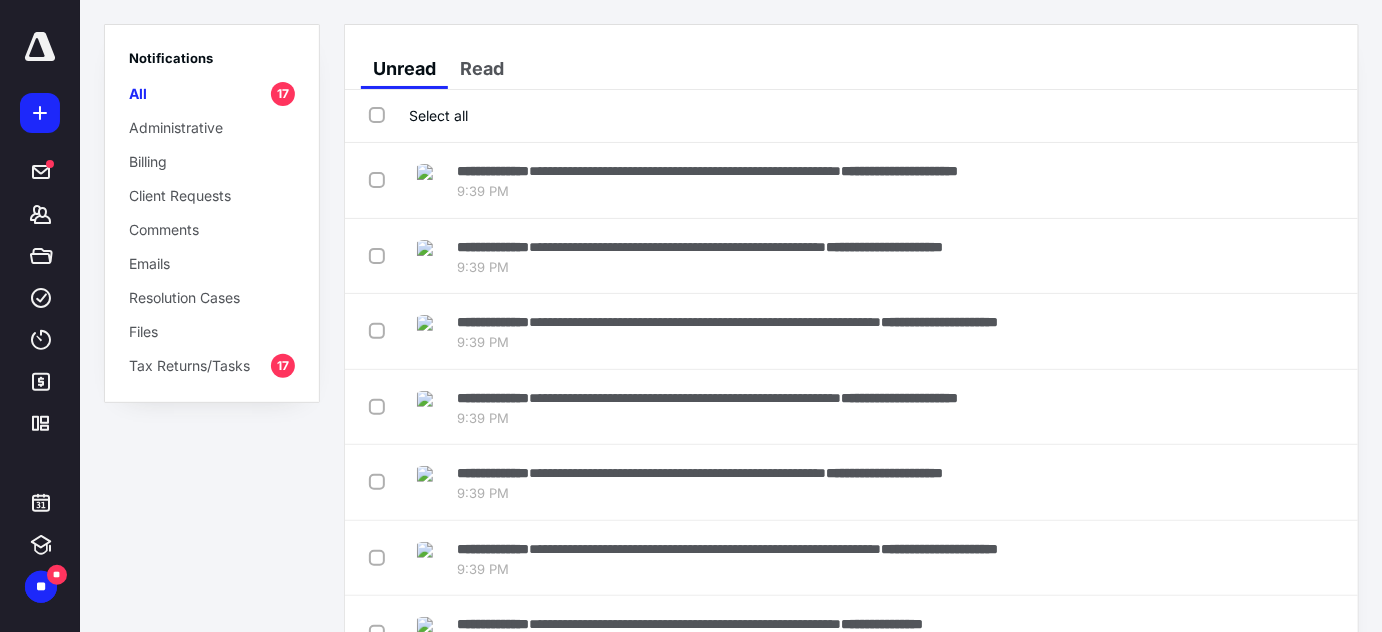 click on "Mark as  read" at bounding box center [1244, 180] 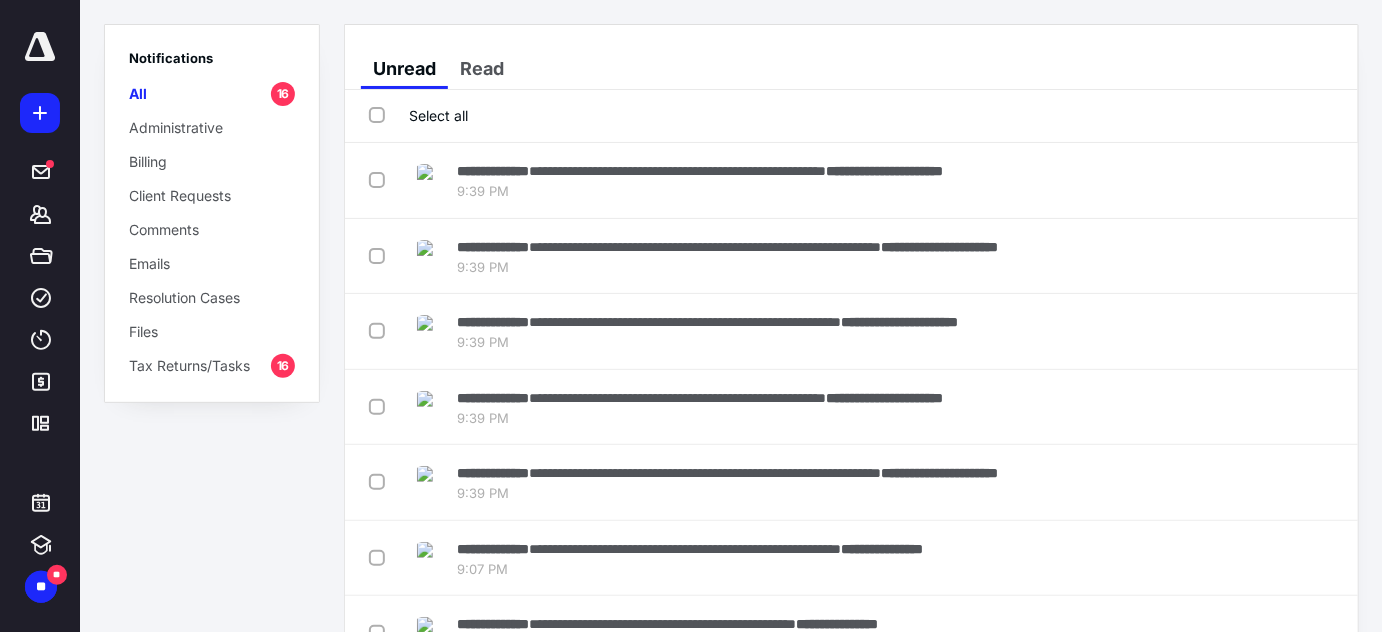 click on "Select all" at bounding box center [418, 115] 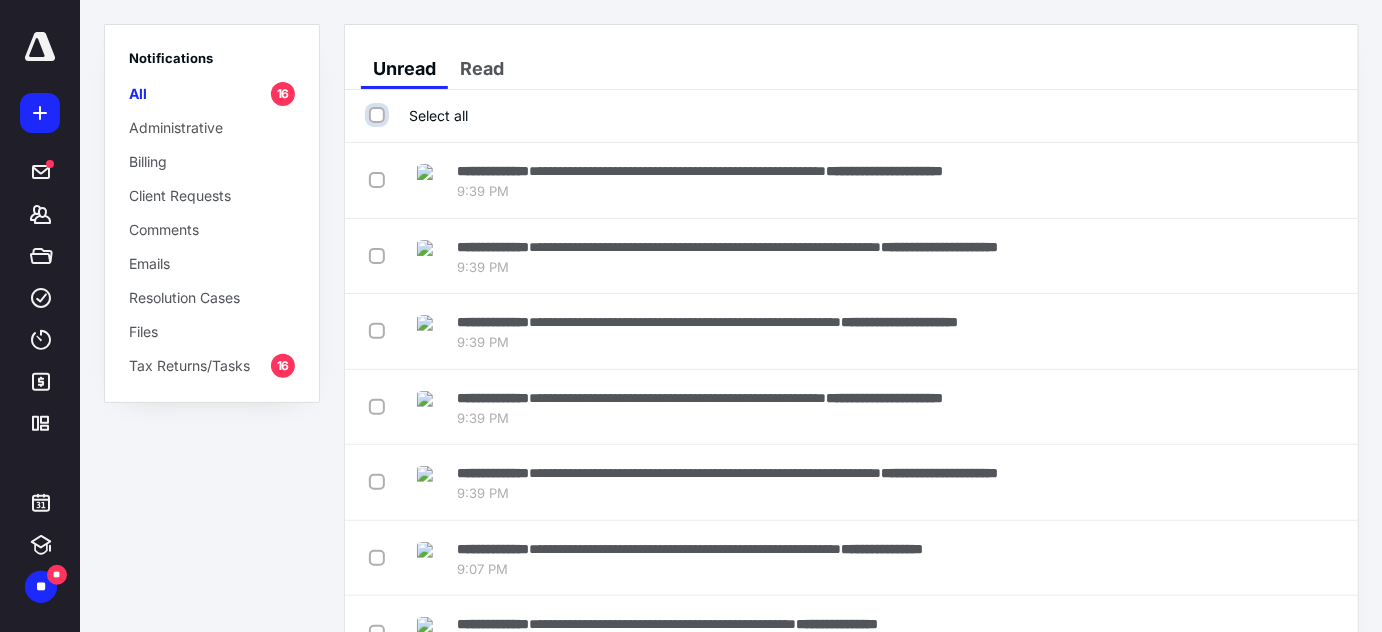 click on "Select all" at bounding box center [379, 115] 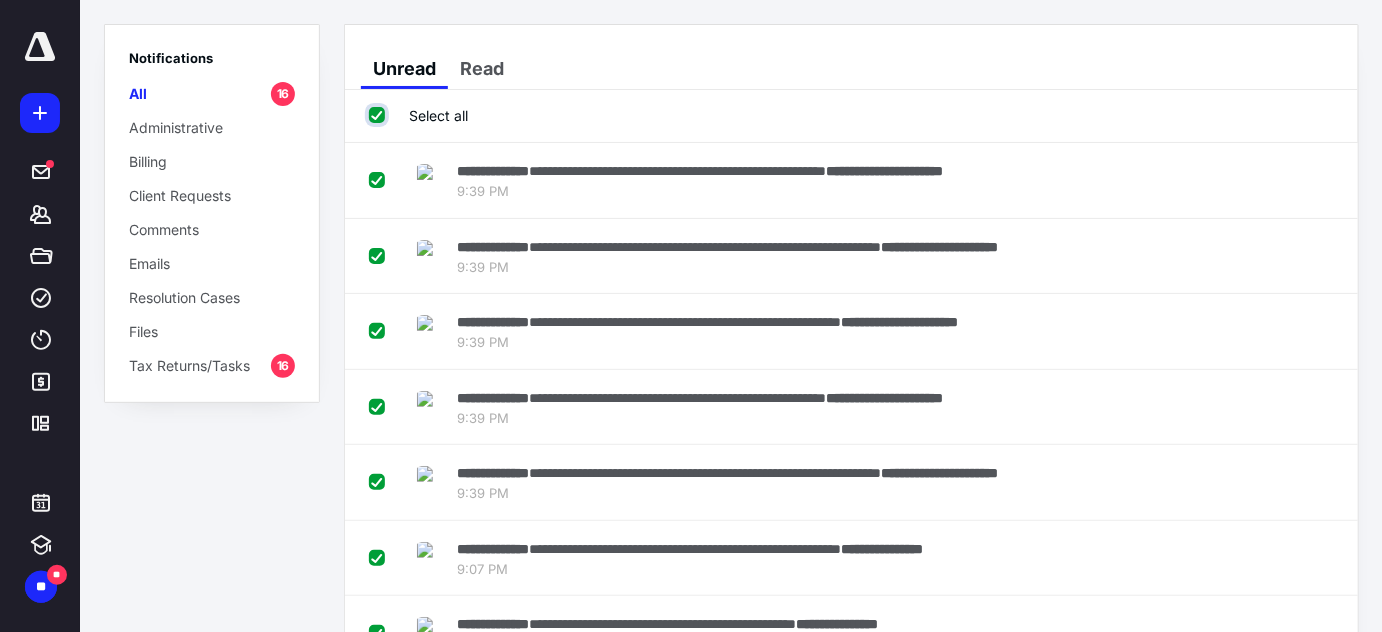 checkbox on "true" 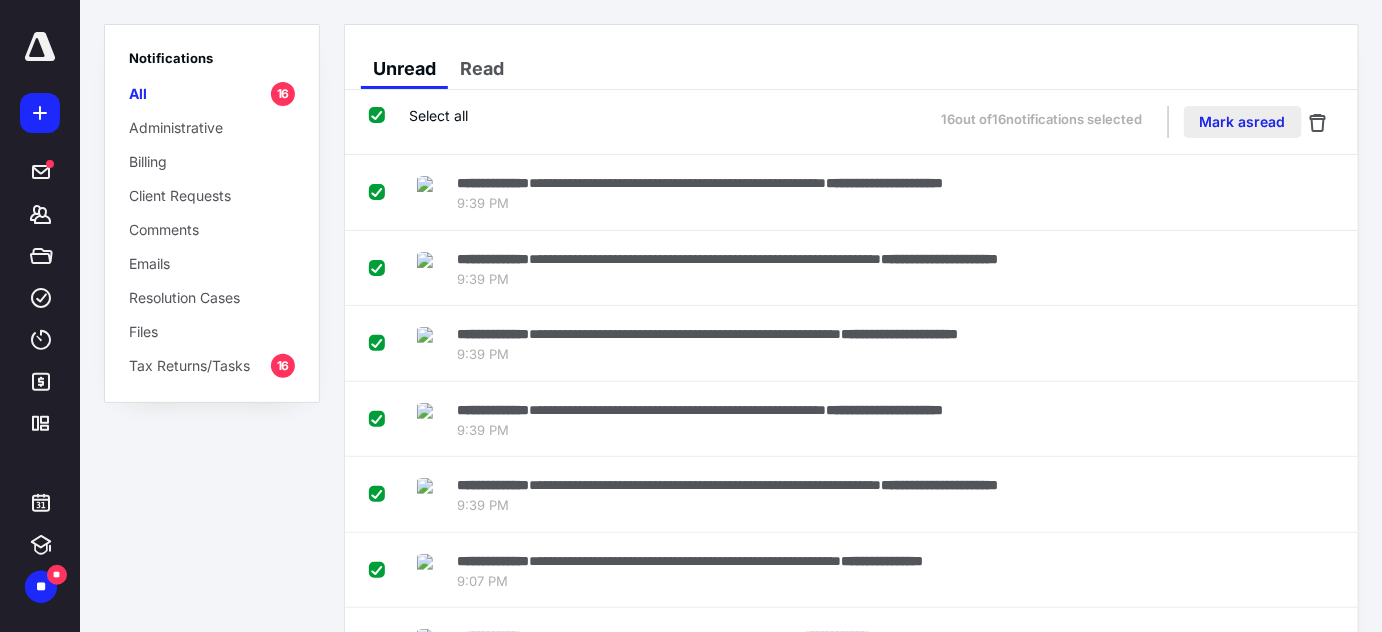 click on "Mark as  read" at bounding box center [1243, 122] 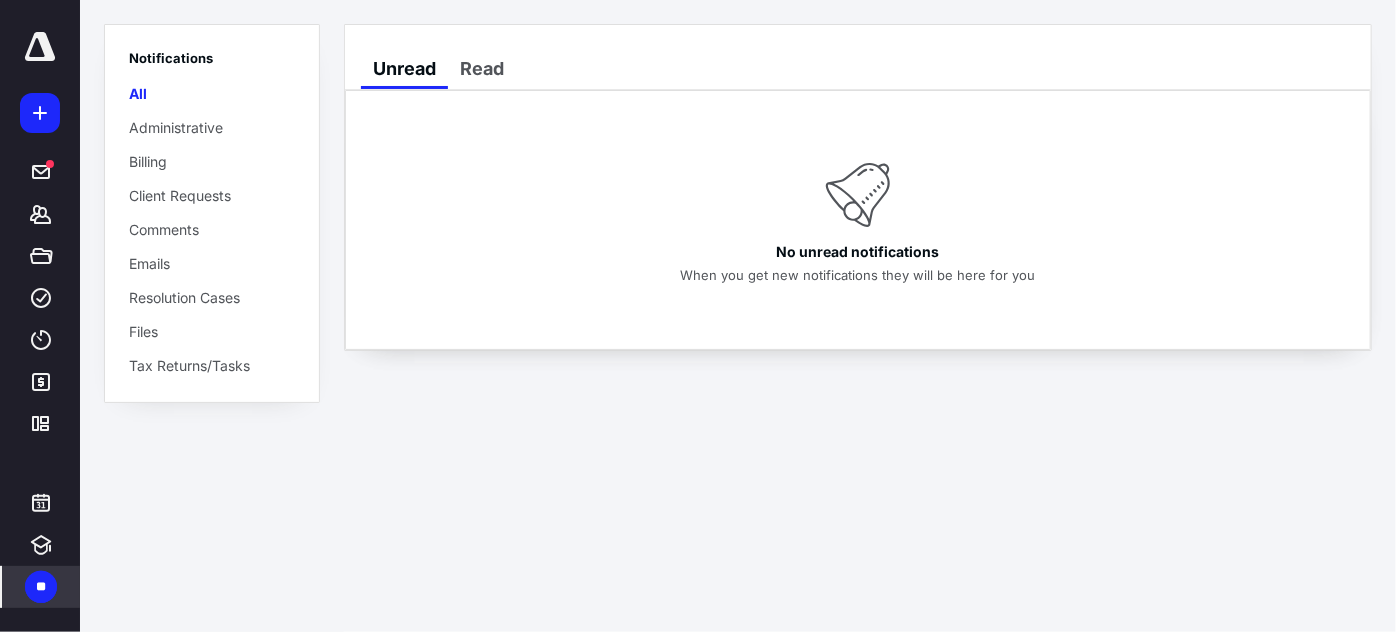 click on "**" at bounding box center (41, 587) 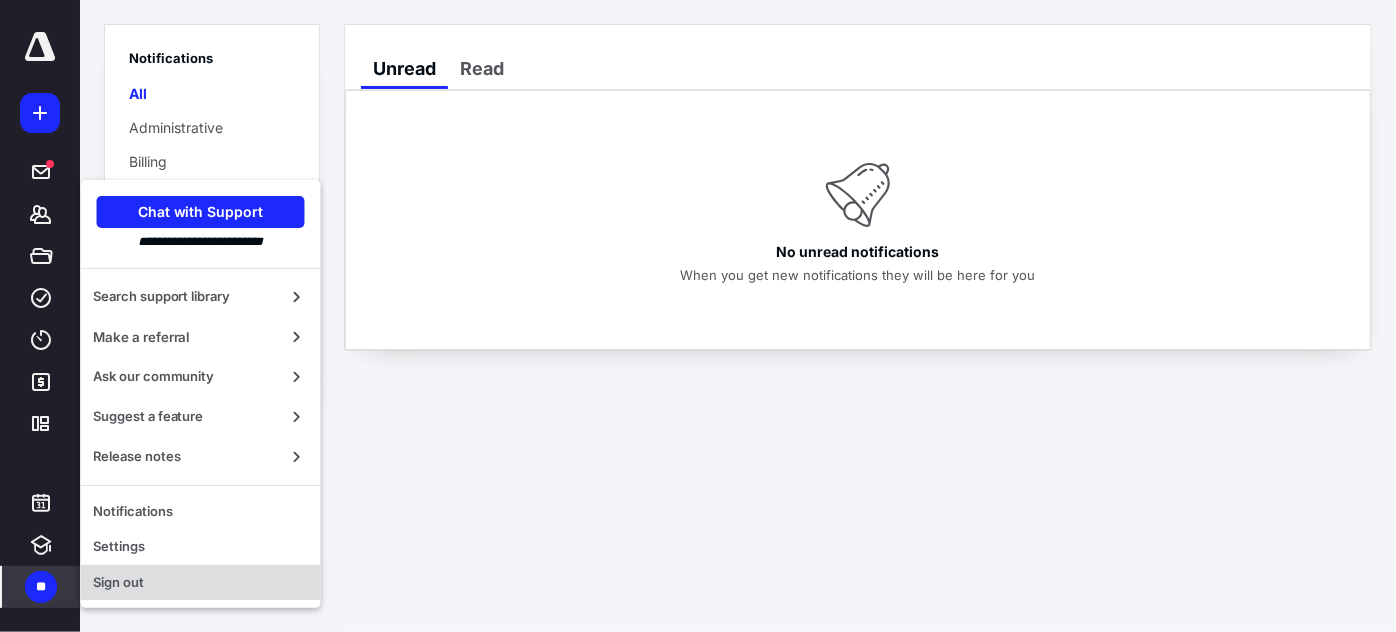 click on "Sign out" at bounding box center (201, 583) 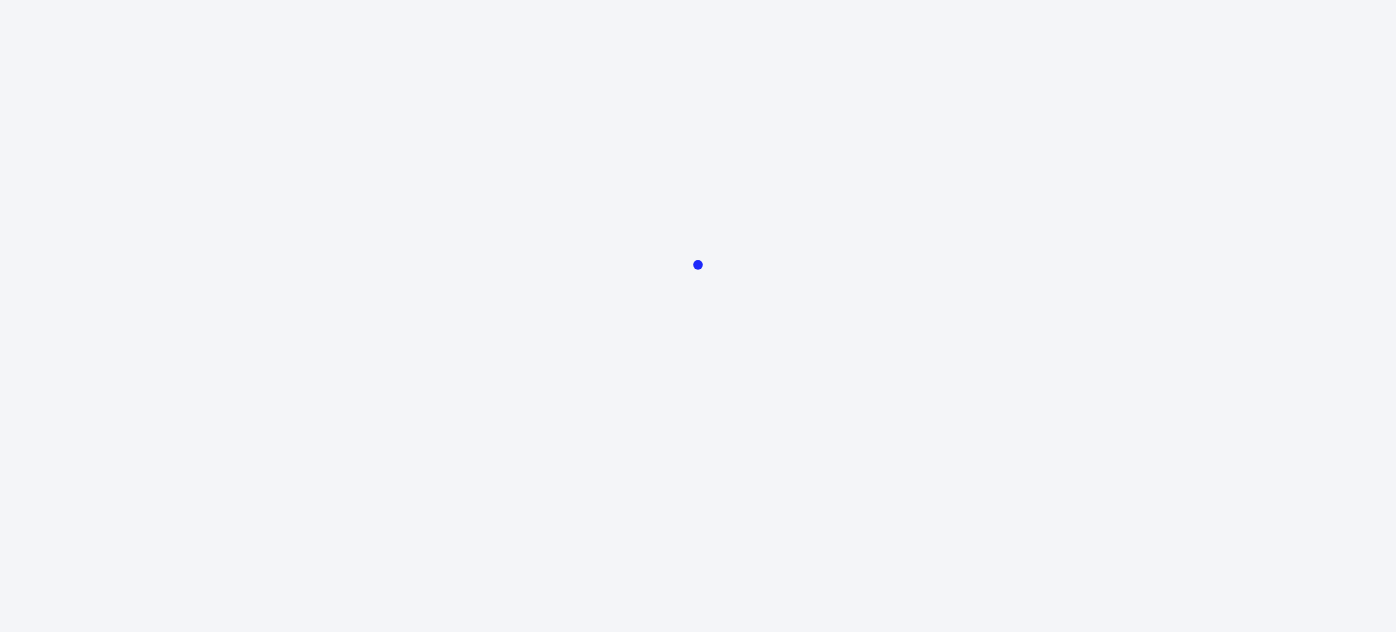 scroll, scrollTop: 0, scrollLeft: 0, axis: both 